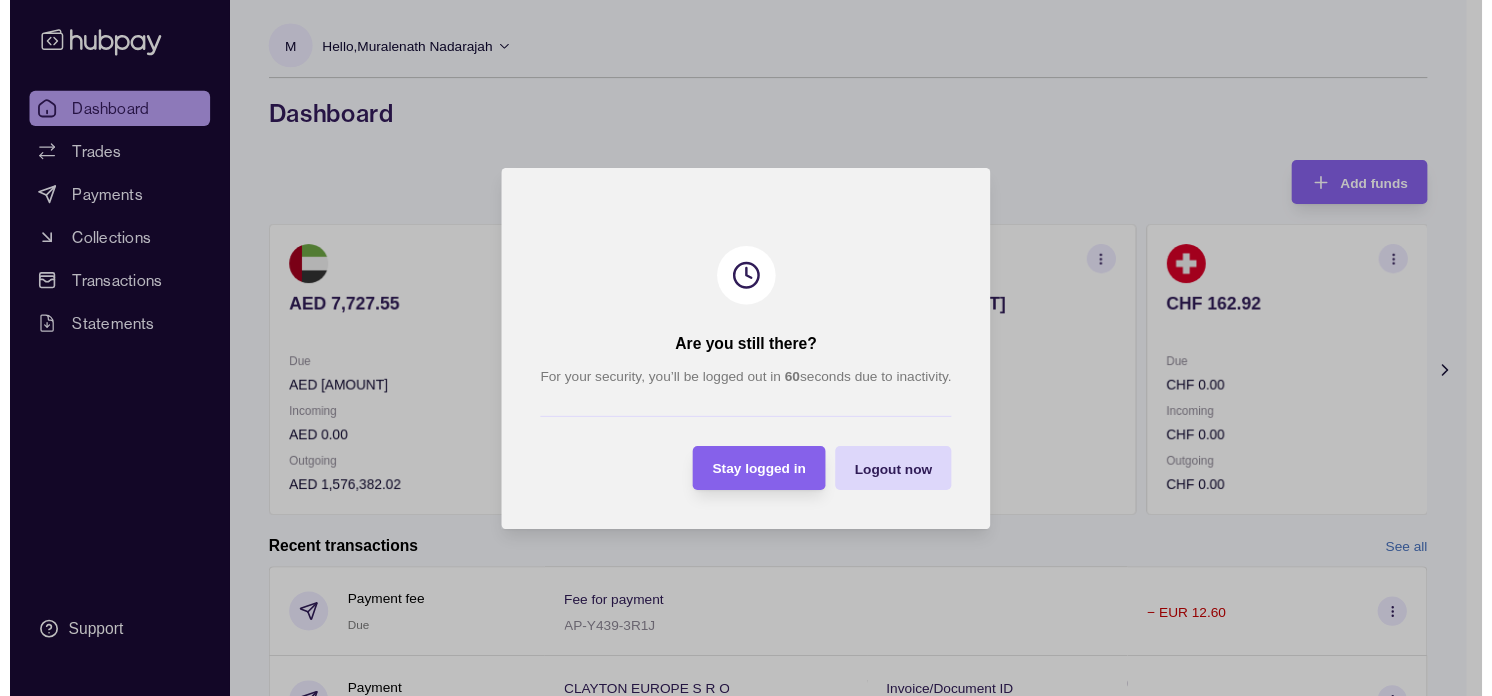 scroll, scrollTop: 0, scrollLeft: 0, axis: both 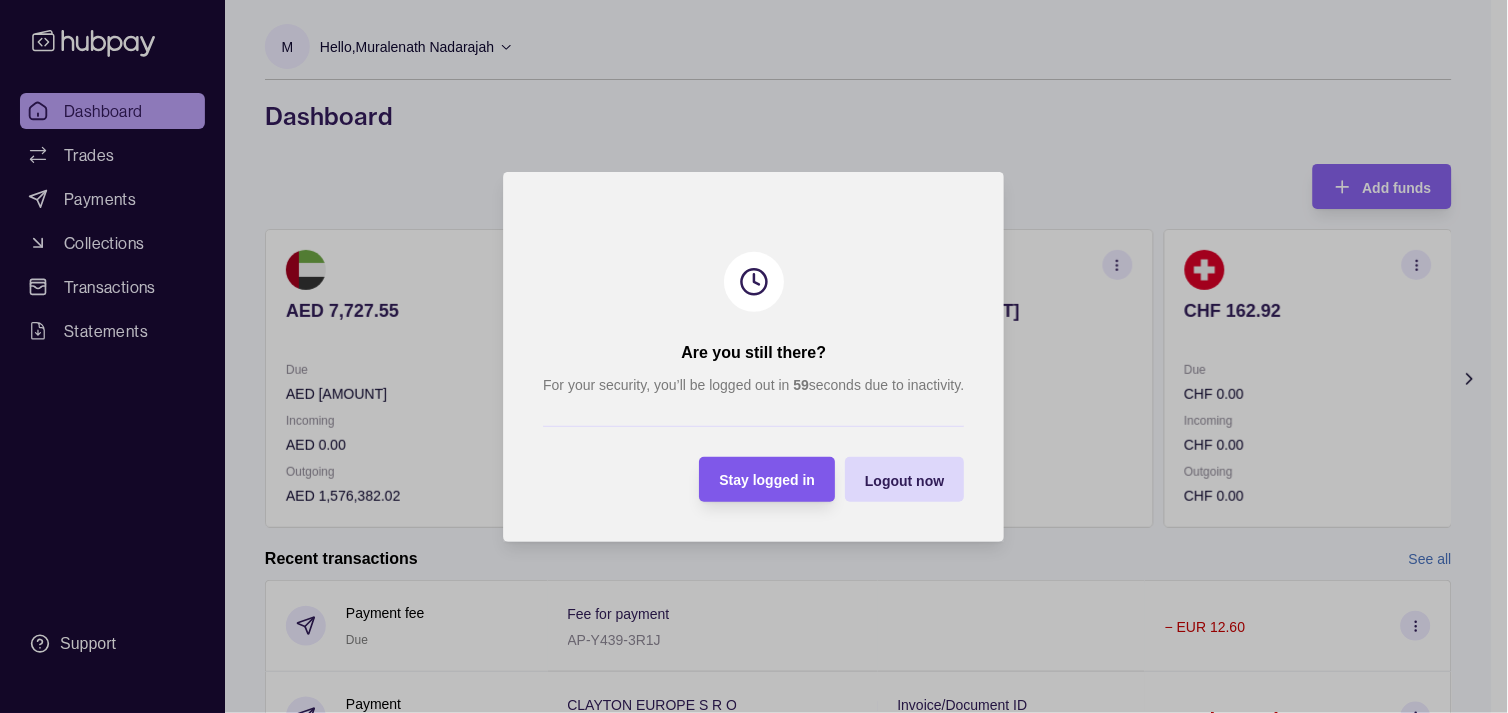 click on "Stay logged in" at bounding box center (768, 480) 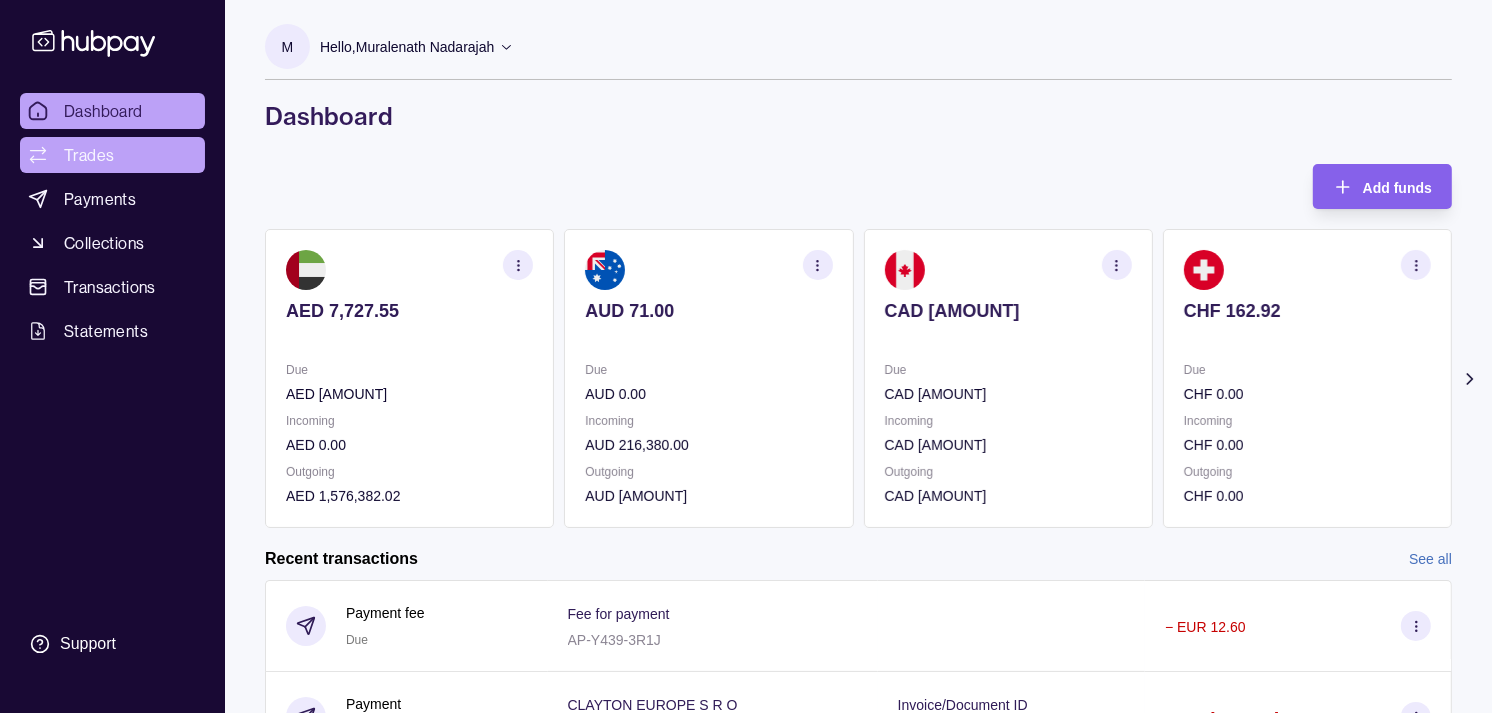 click on "Trades" at bounding box center [112, 155] 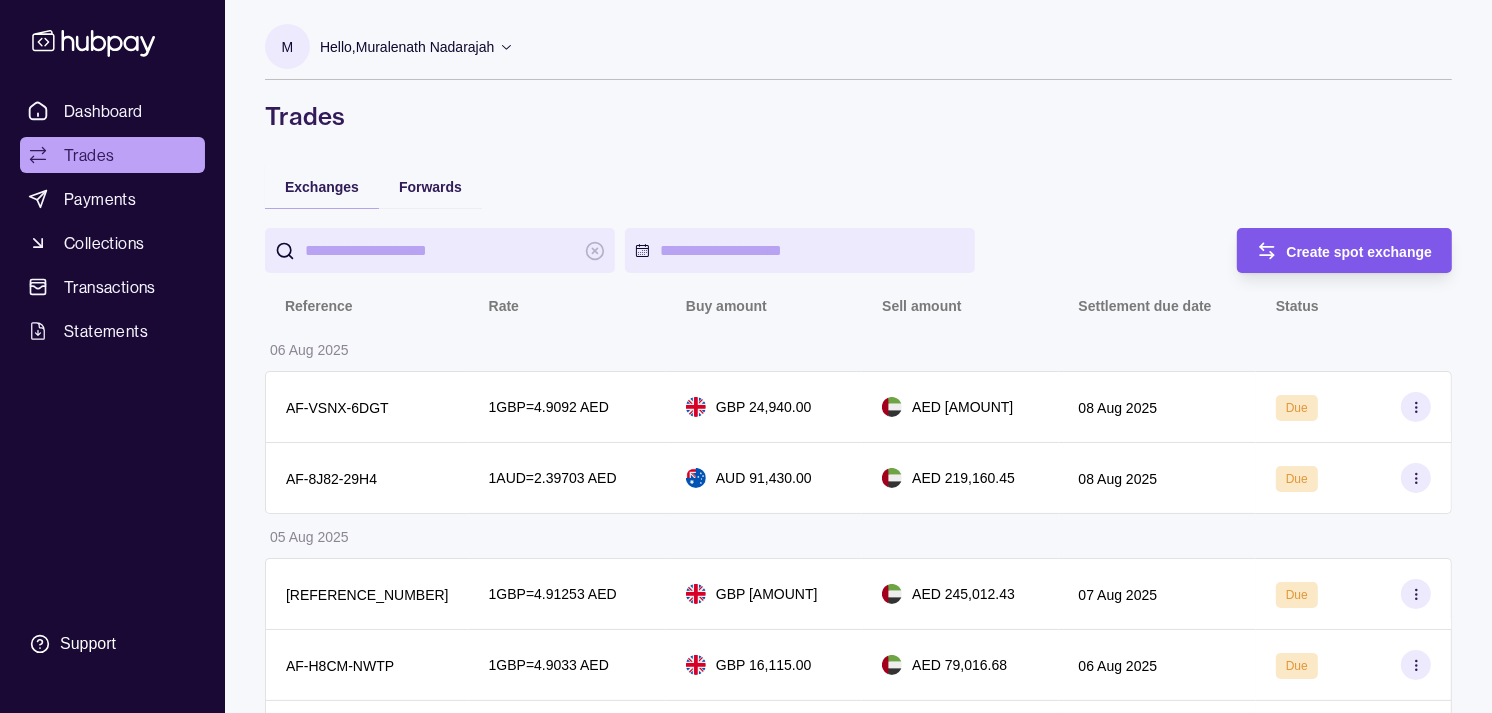 click on "Create spot exchange" at bounding box center (1330, 250) 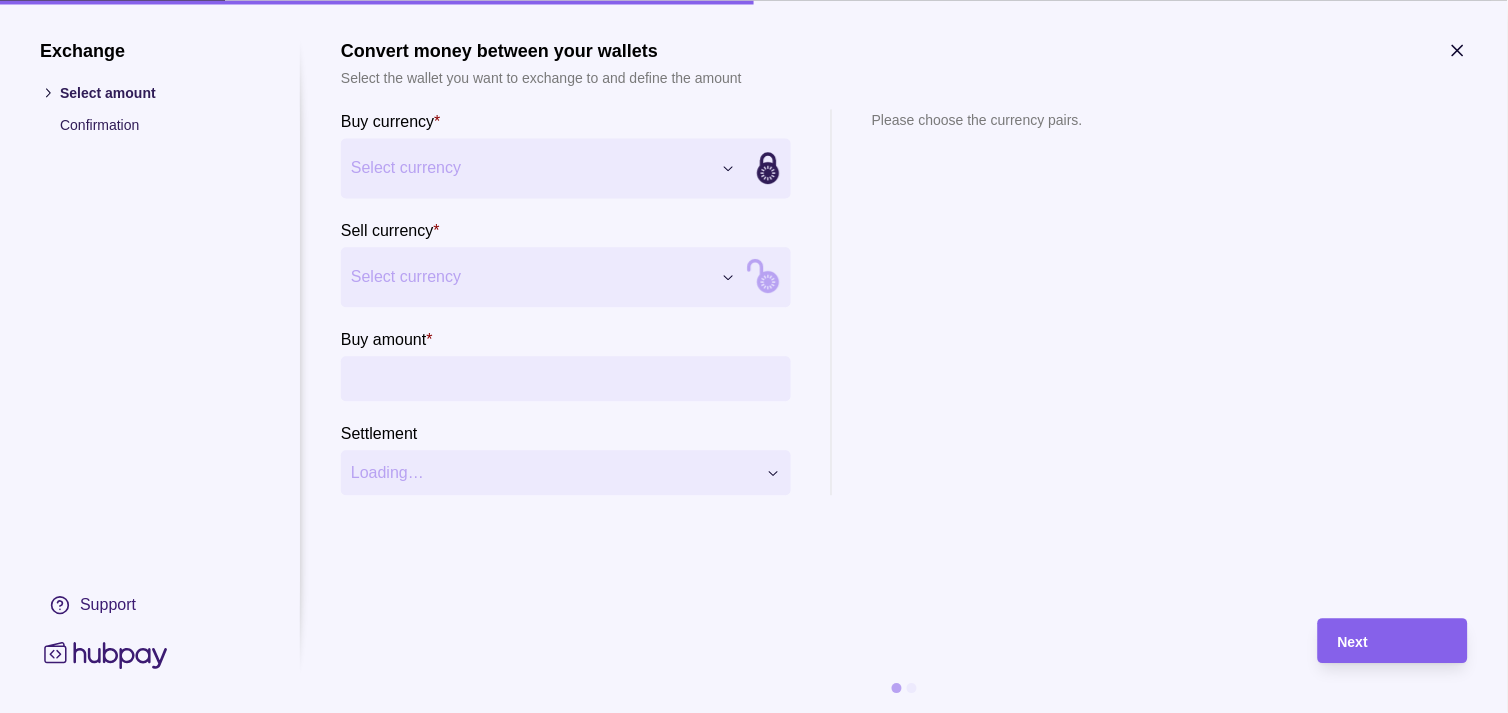 click on "Exchange Select amount Confirmation Support Convert money between your wallets Select the wallet you want to exchange to and define the amount Buy currency * Select currency *** *** *** *** *** *** *** *** *** *** Sell currency * Select currency *** *** *** *** *** *** *** *** *** *** Buy amount * Settlement Loading… Please choose the currency pairs. Next" at bounding box center (746, 2082) 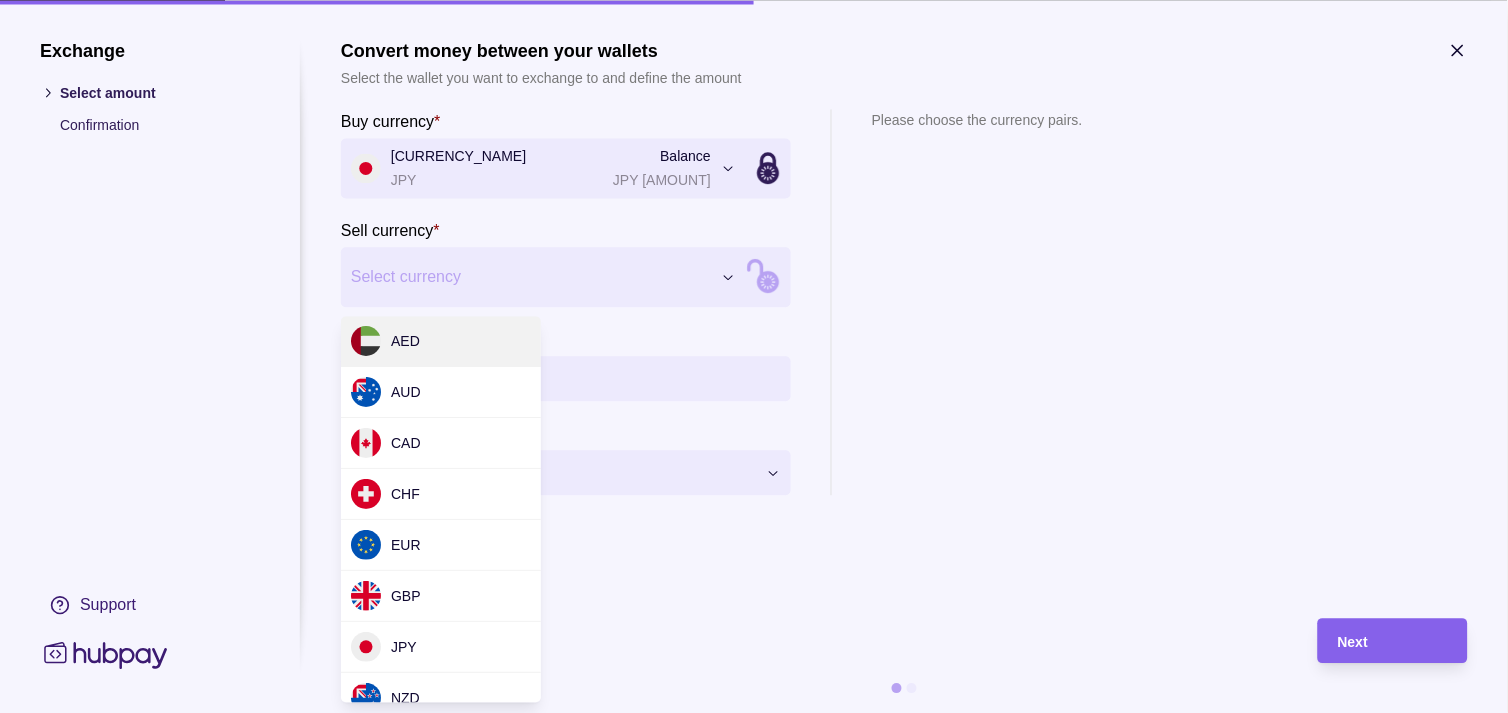 click on "Exchange Select amount Confirmation Support Convert money between your wallets Select the wallet you want to exchange to and define the amount Buy currency * Japanese yen JPY Balance JPY 10,770,919 *** *** *** *** *** *** *** *** *** *** Sell currency * Select currency *** *** *** *** *** *** *** *** *** *** Buy amount * Settlement Loading… Please choose the currency pairs. Next" at bounding box center [746, 2082] 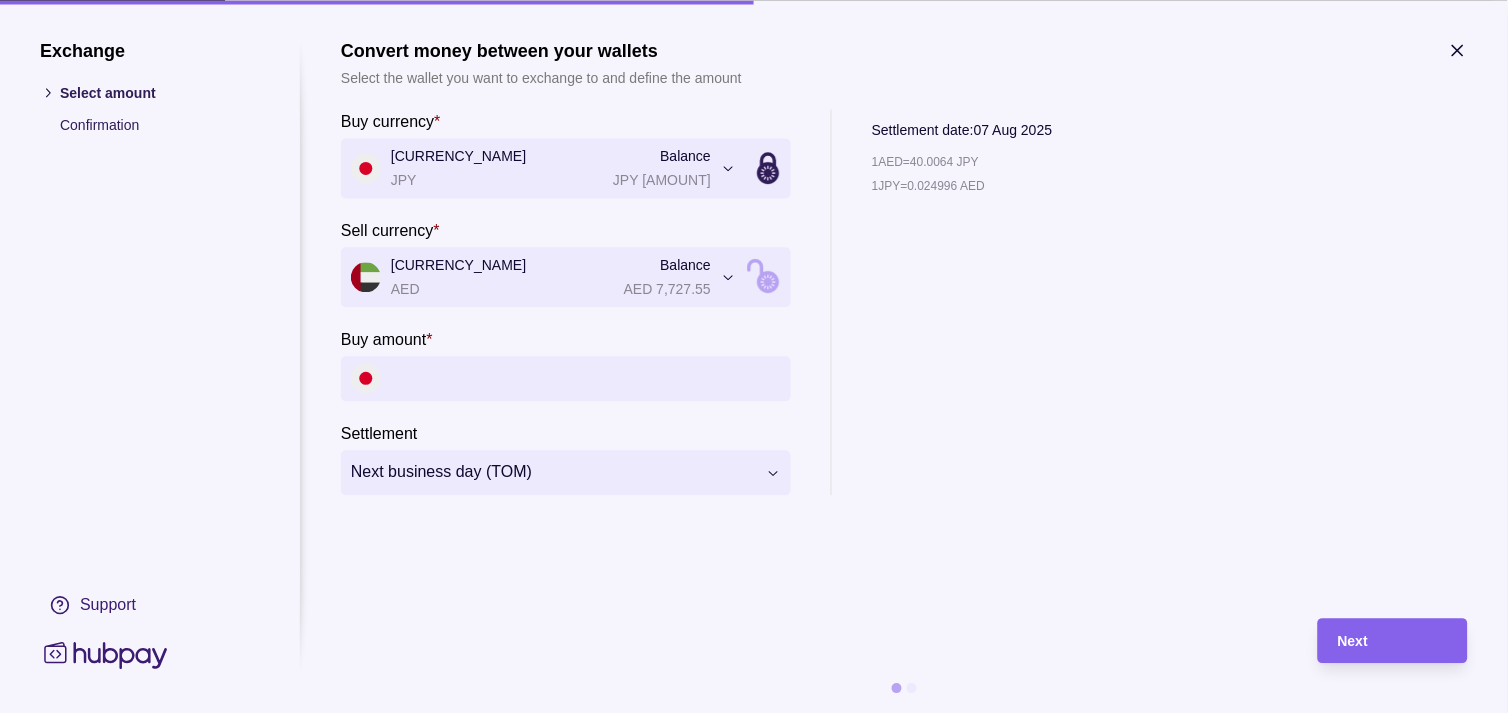click 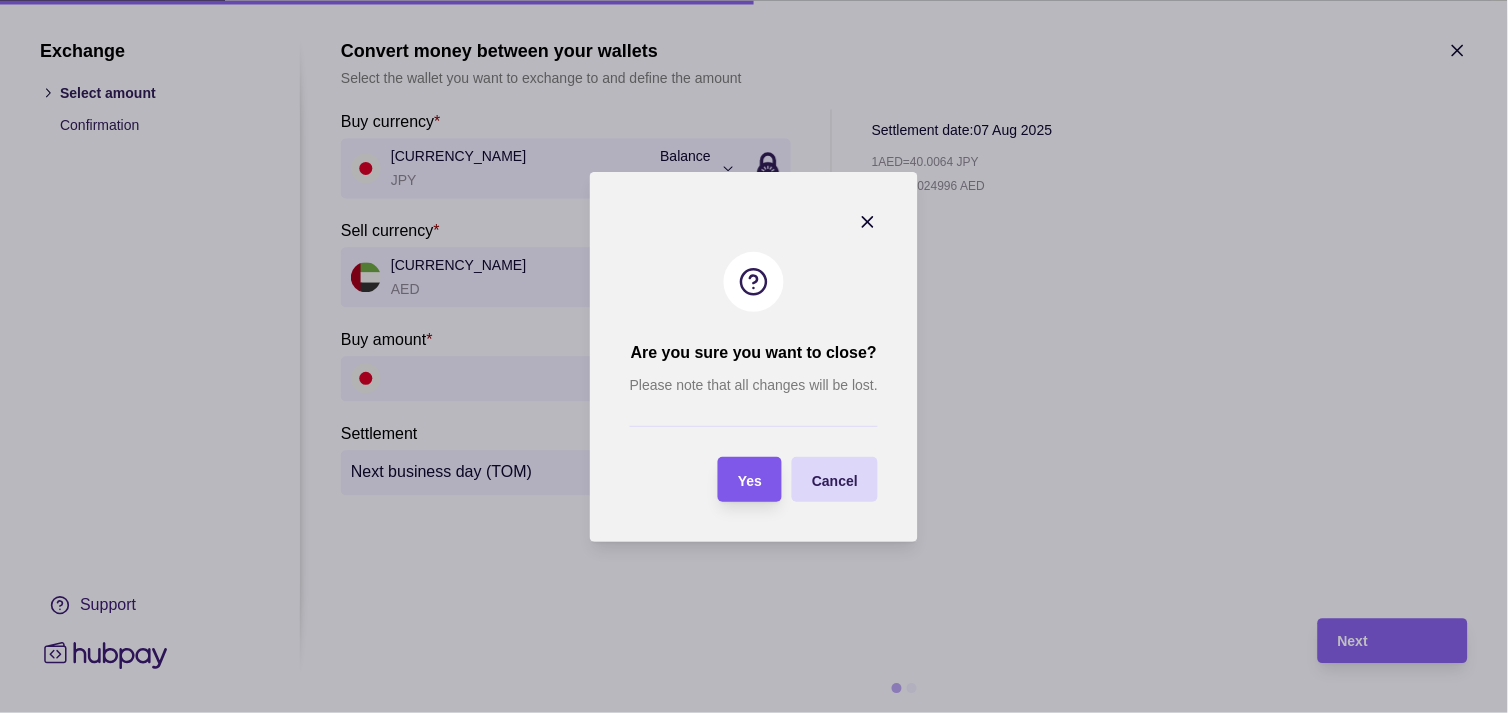 click on "Yes" at bounding box center [750, 479] 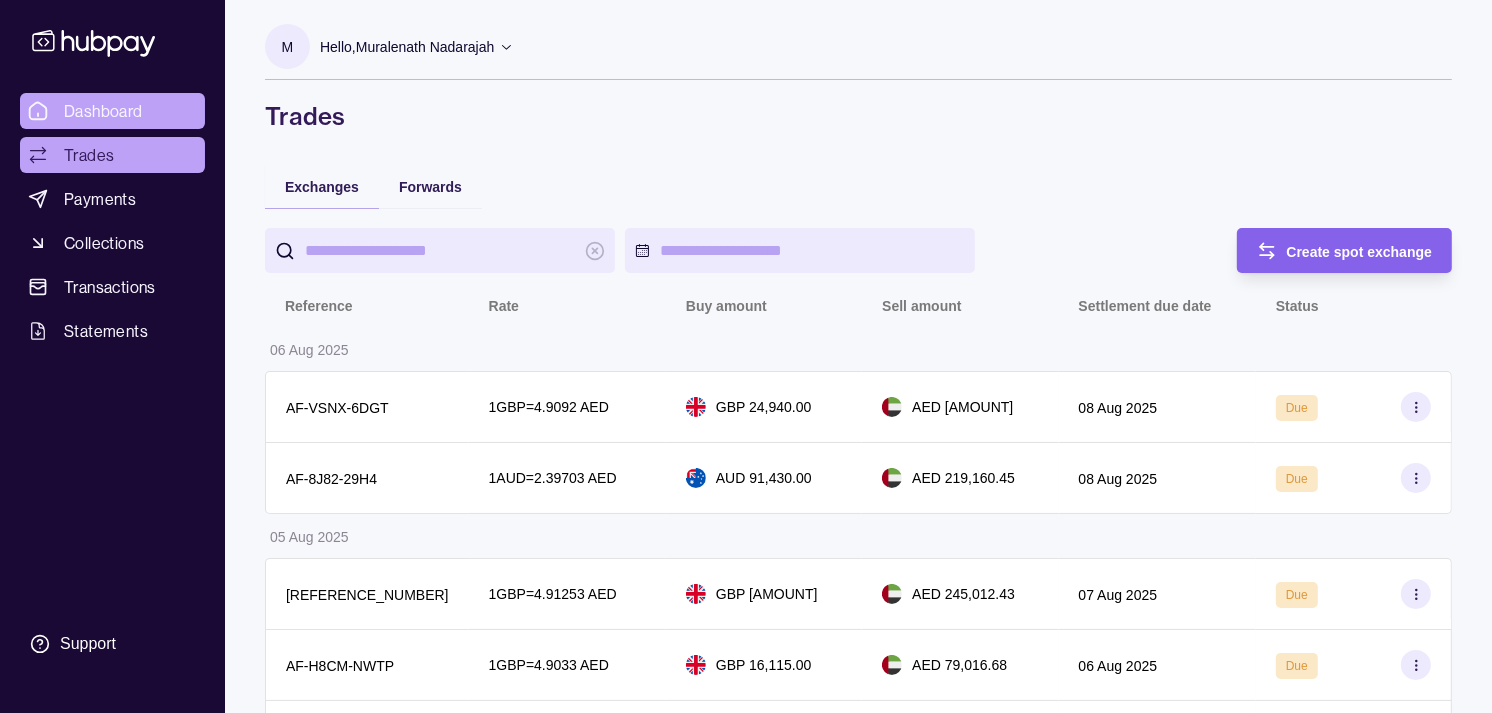 click on "Dashboard" at bounding box center [103, 111] 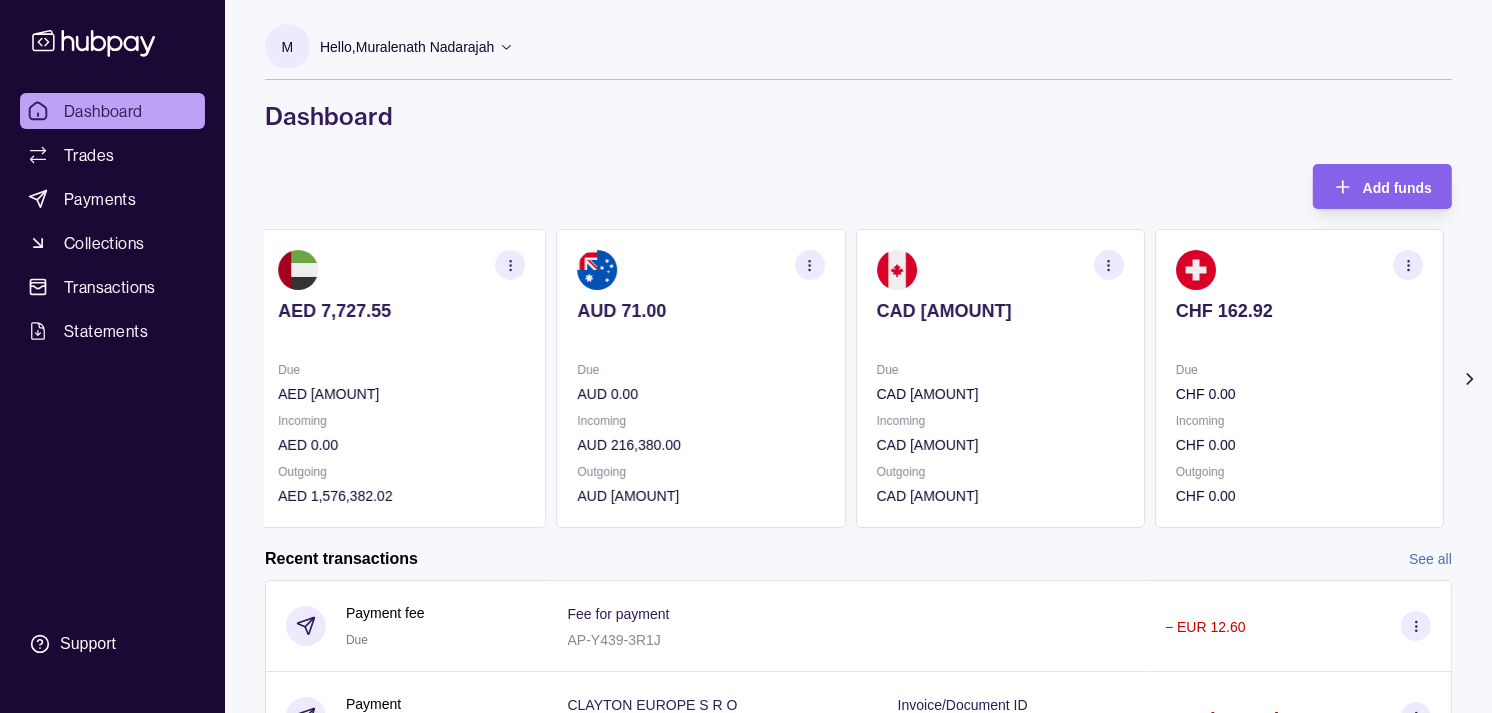 click on "CHF 0.00" at bounding box center (1299, 394) 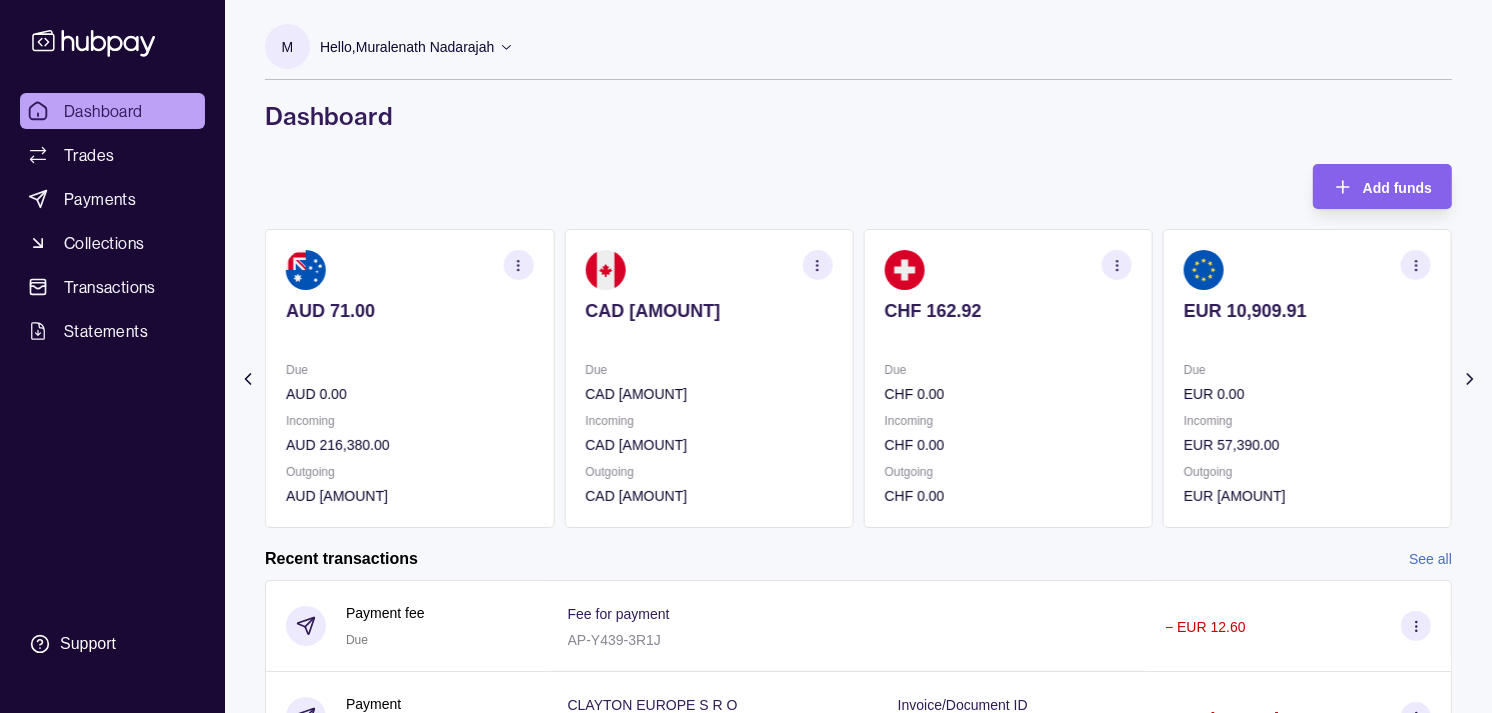 click on "Due" at bounding box center (1307, 370) 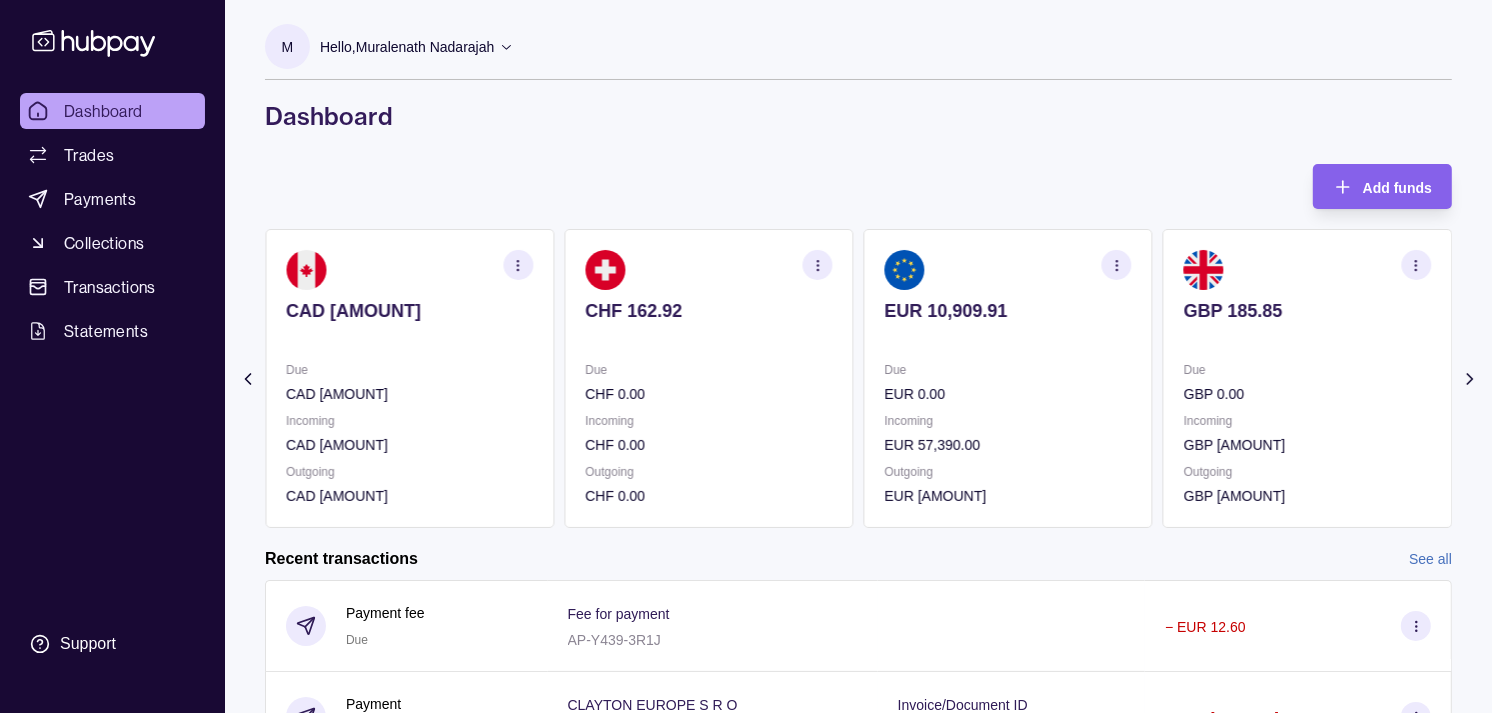 click at bounding box center [1307, 338] 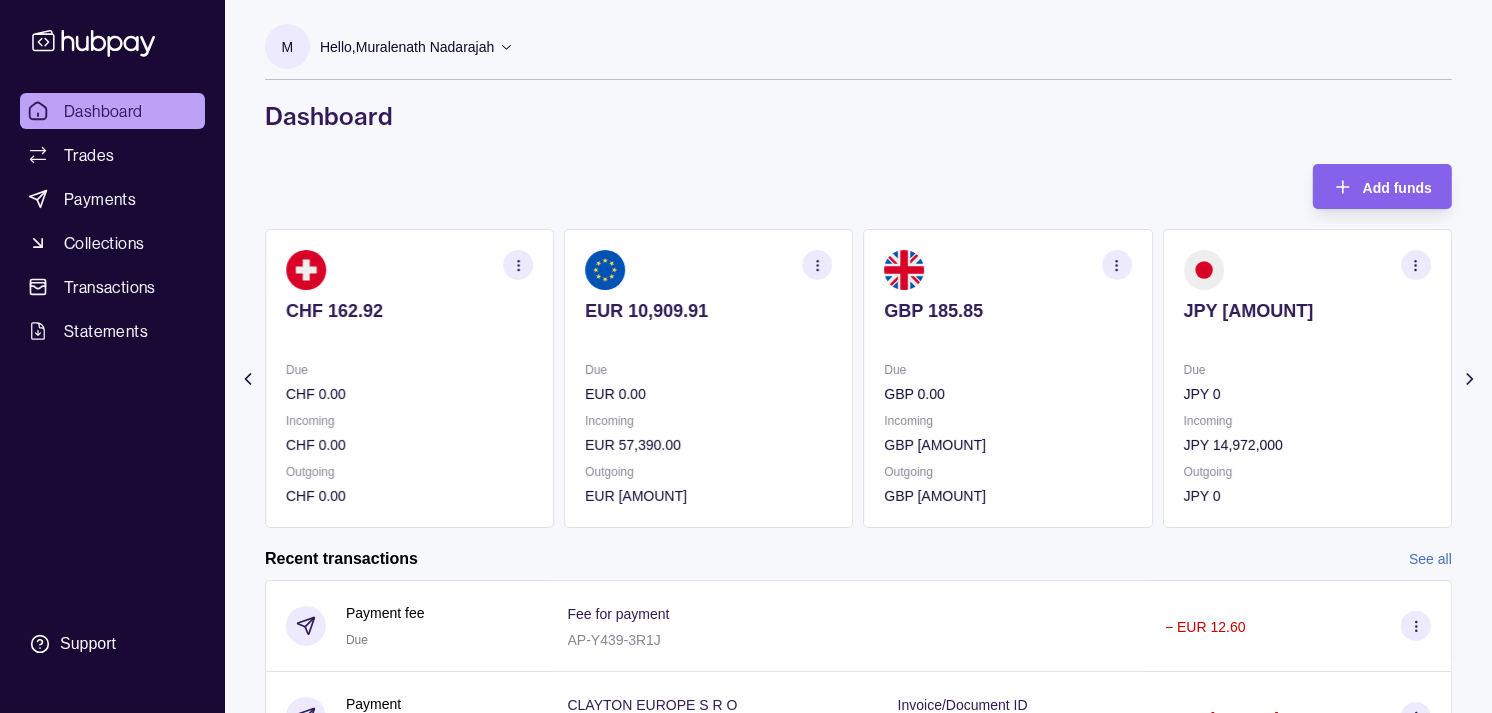 click at bounding box center [1307, 338] 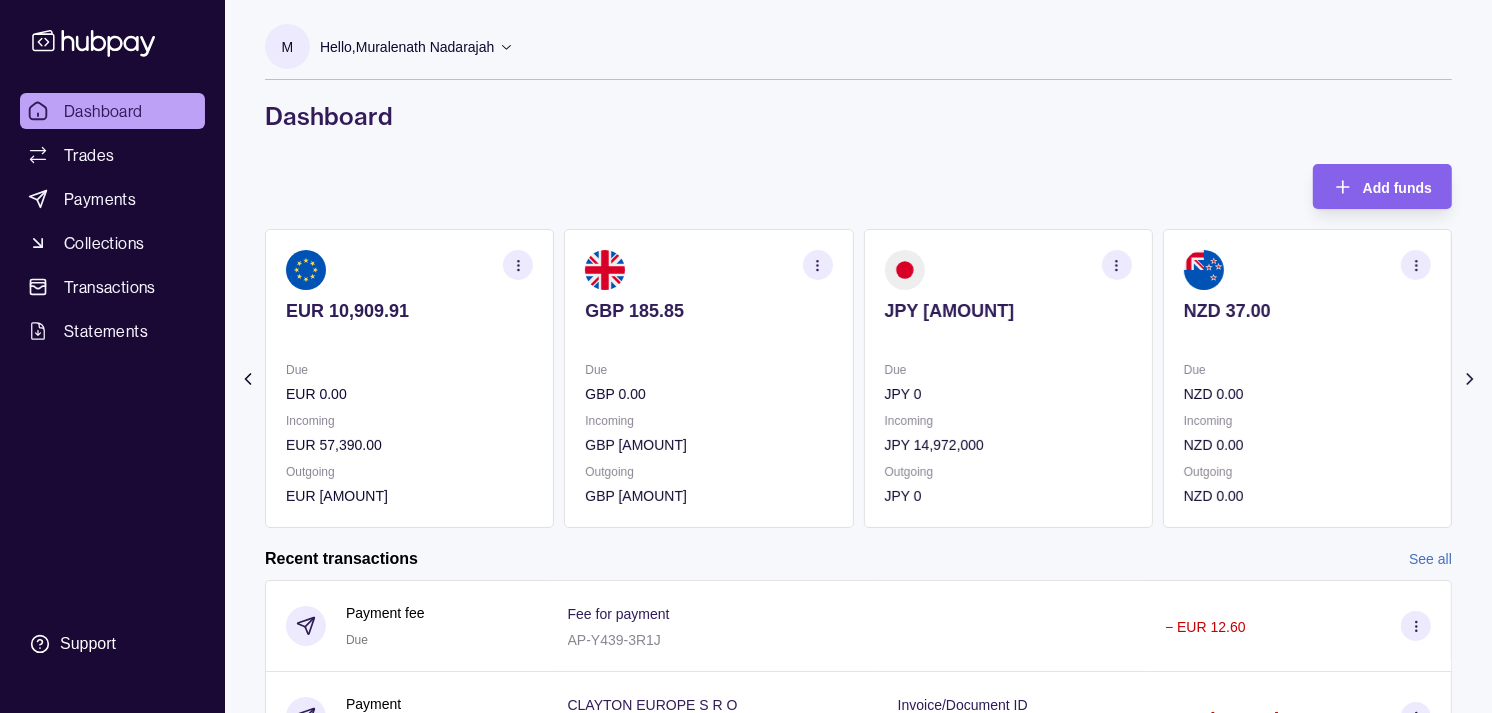 click 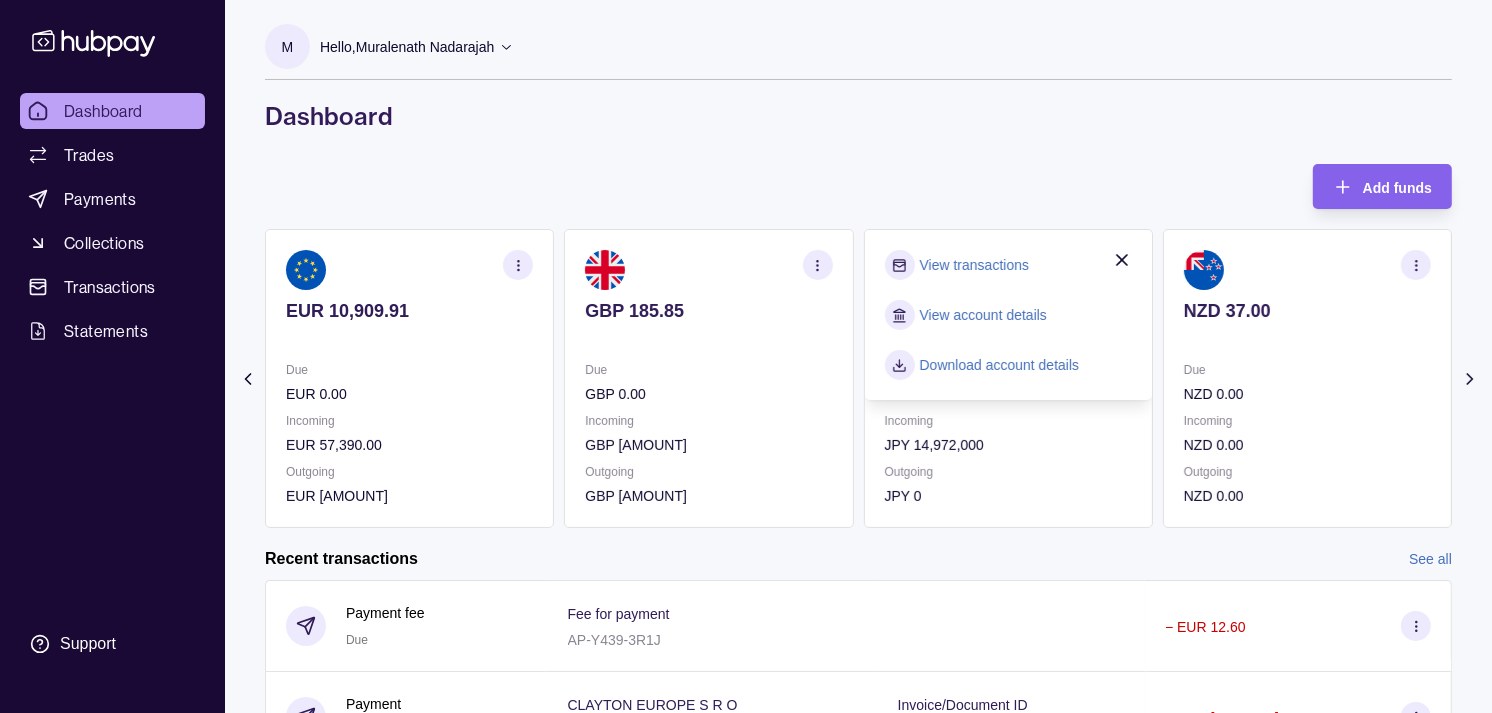 click on "View transactions" at bounding box center [974, 265] 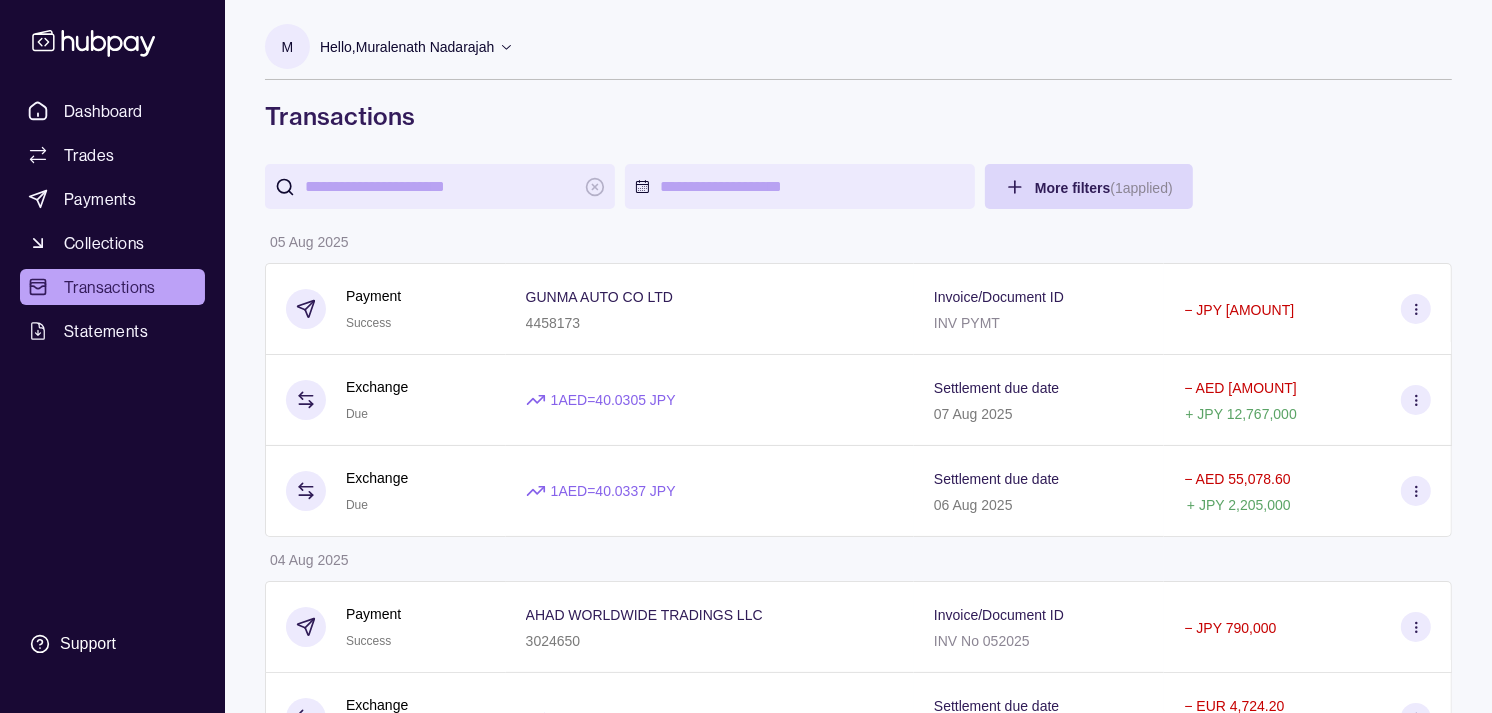 click at bounding box center [440, 186] 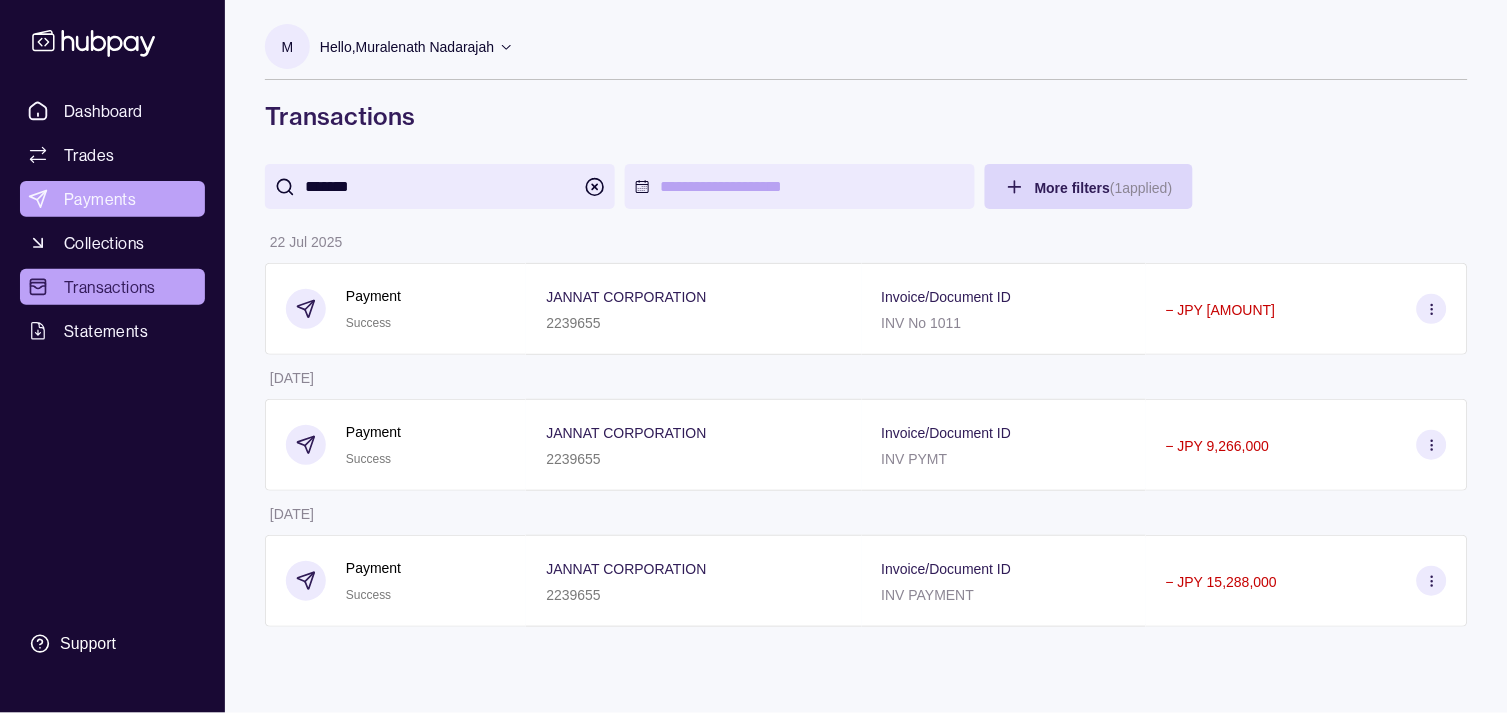 type on "*******" 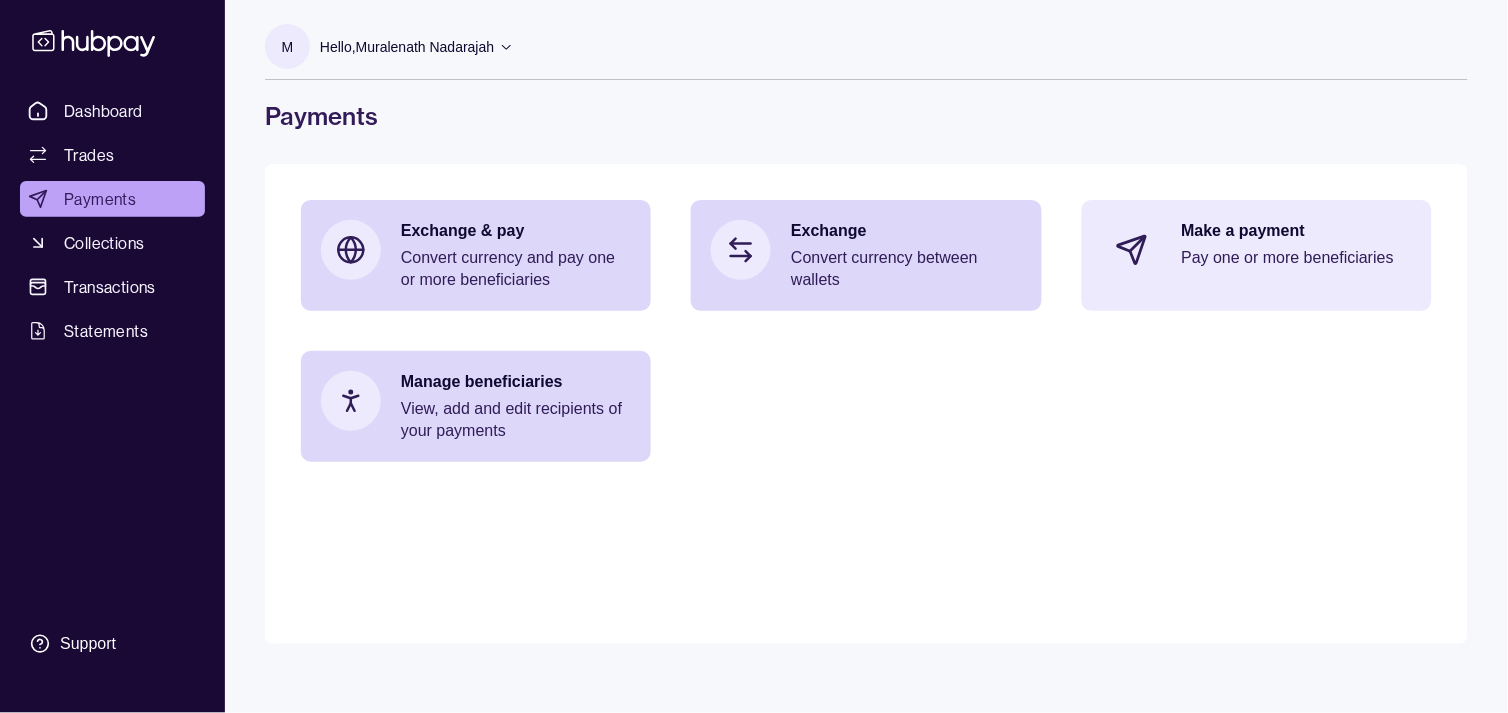 click on "Make a payment" at bounding box center [1297, 231] 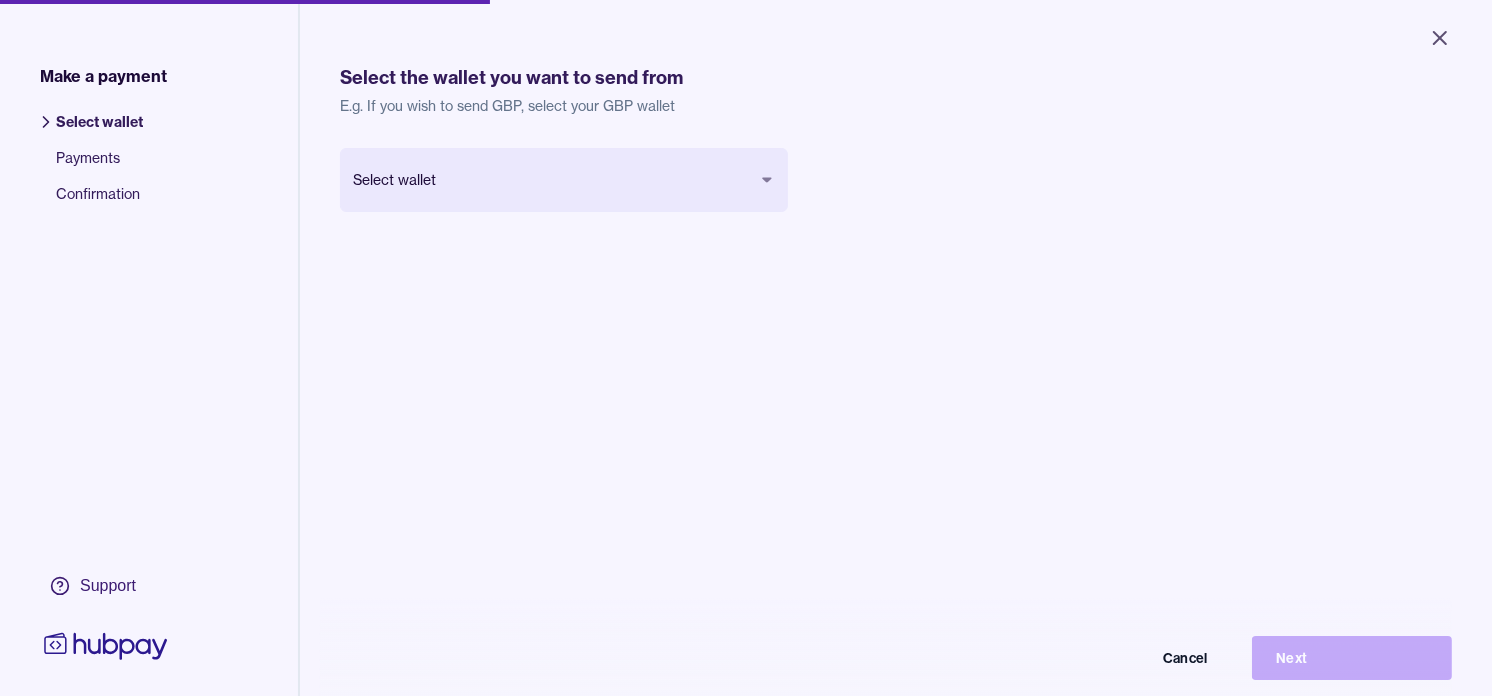 click on "Close Make a payment Select wallet Payments Confirmation Support Select the wallet you want to send from E.g. If you wish to send GBP, select your GBP wallet Select wallet Cancel Next Make a payment | Hubpay" at bounding box center (746, 348) 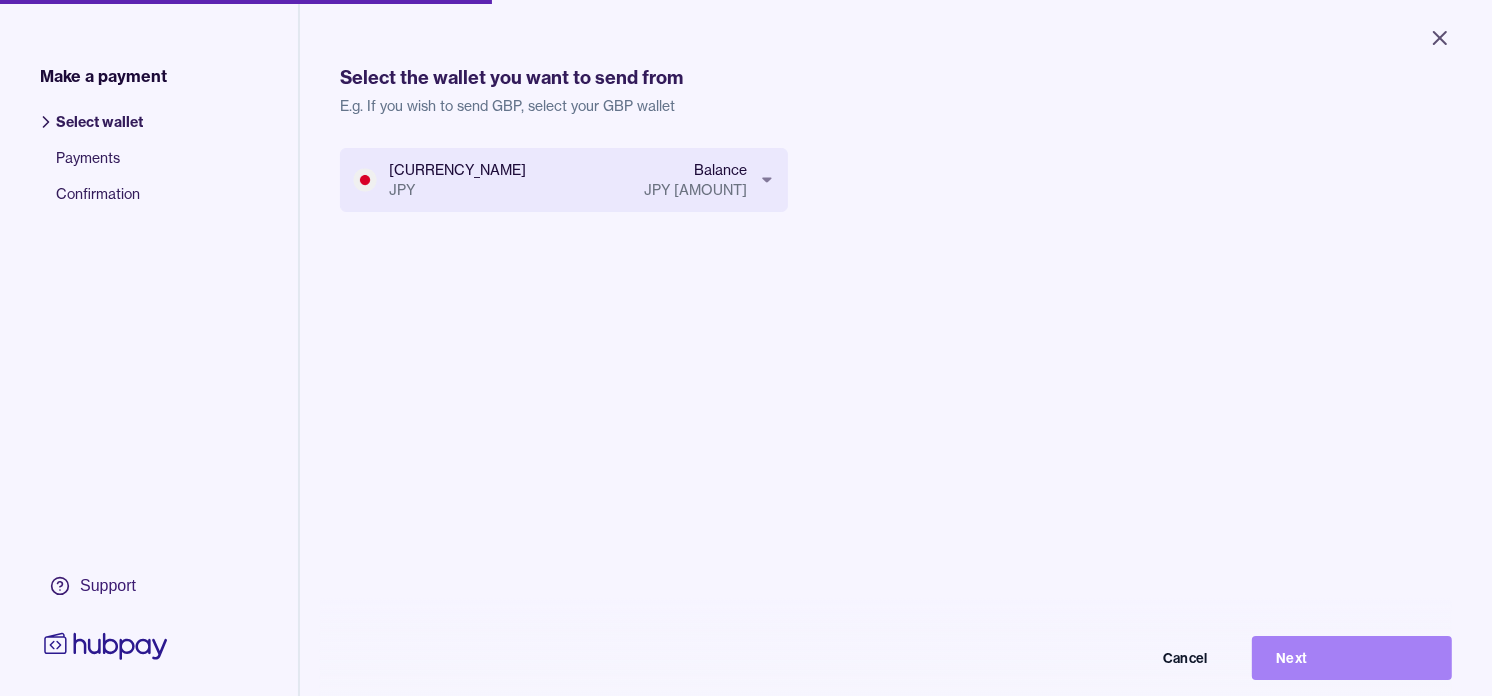 click on "Next" at bounding box center (1352, 658) 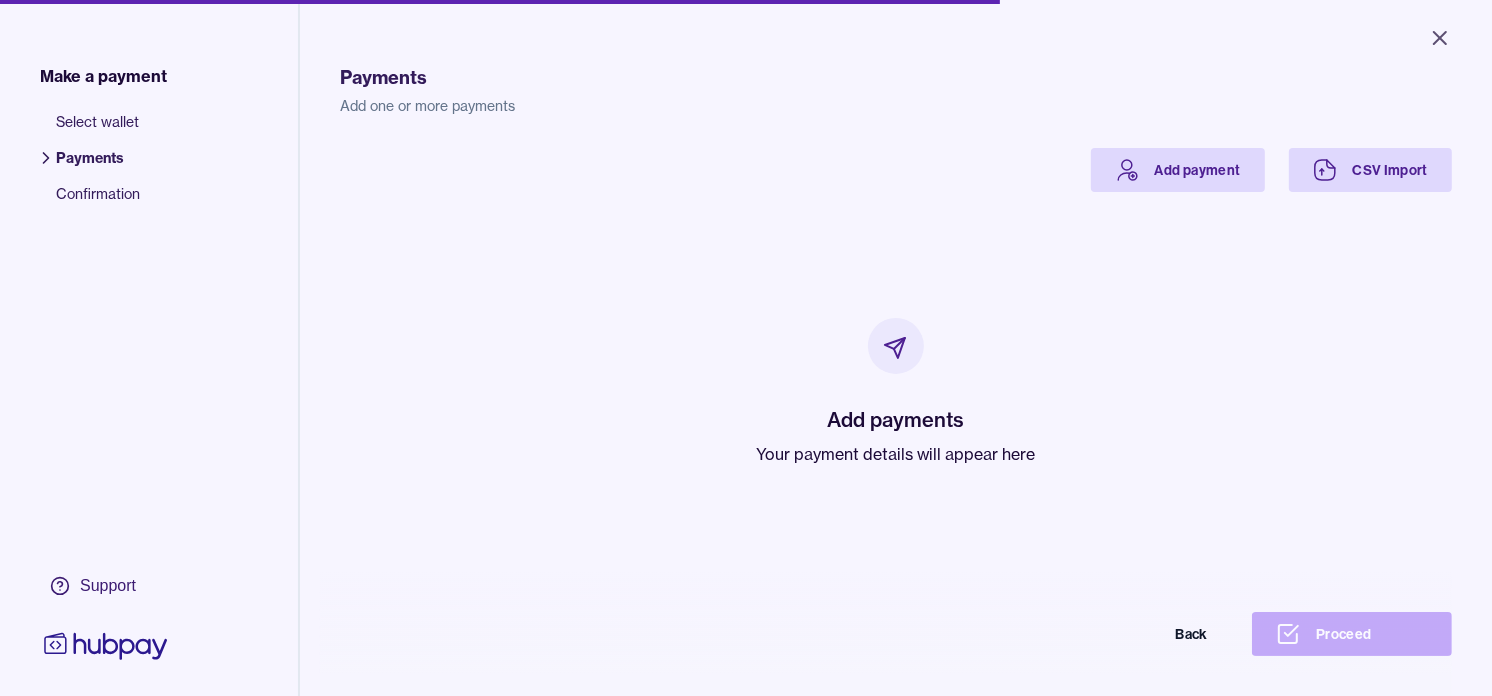 click on "Your payment details will appear here" at bounding box center (896, 454) 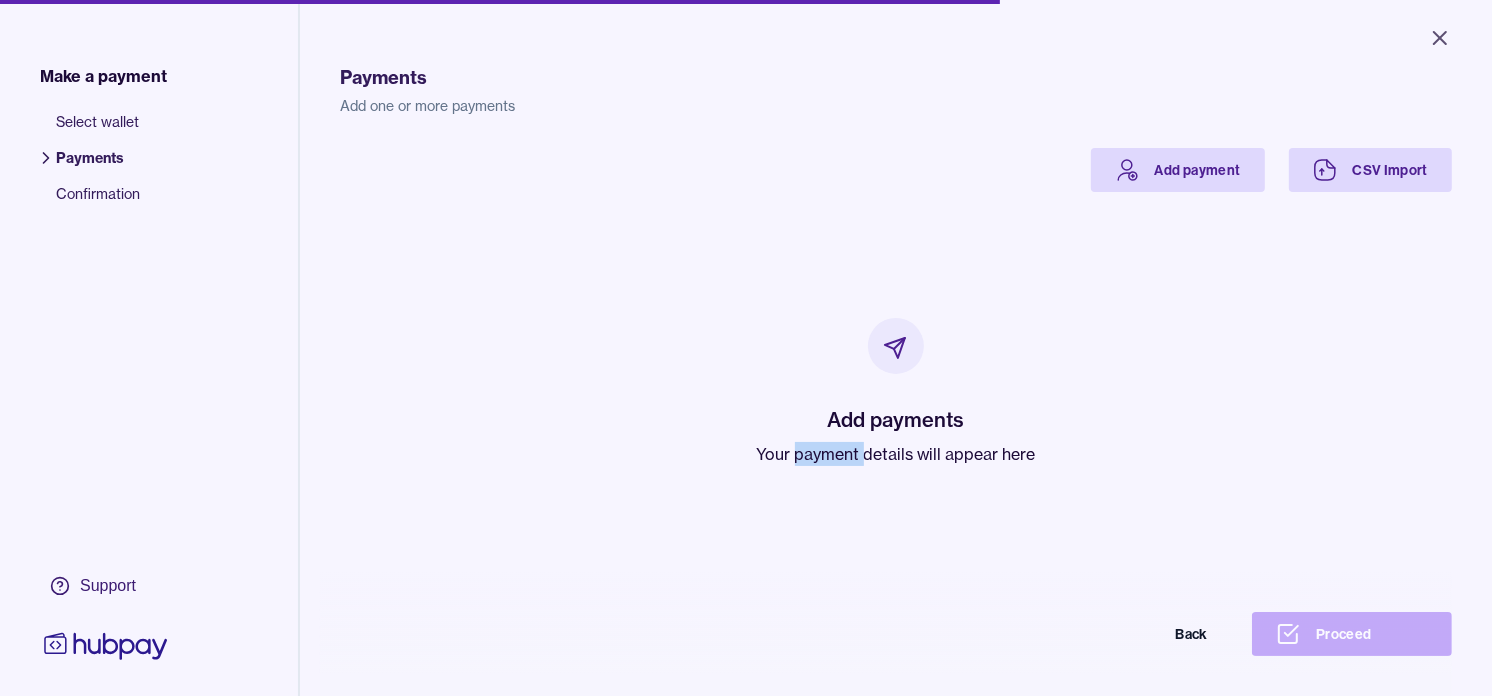 click on "Your payment details will appear here" at bounding box center (896, 454) 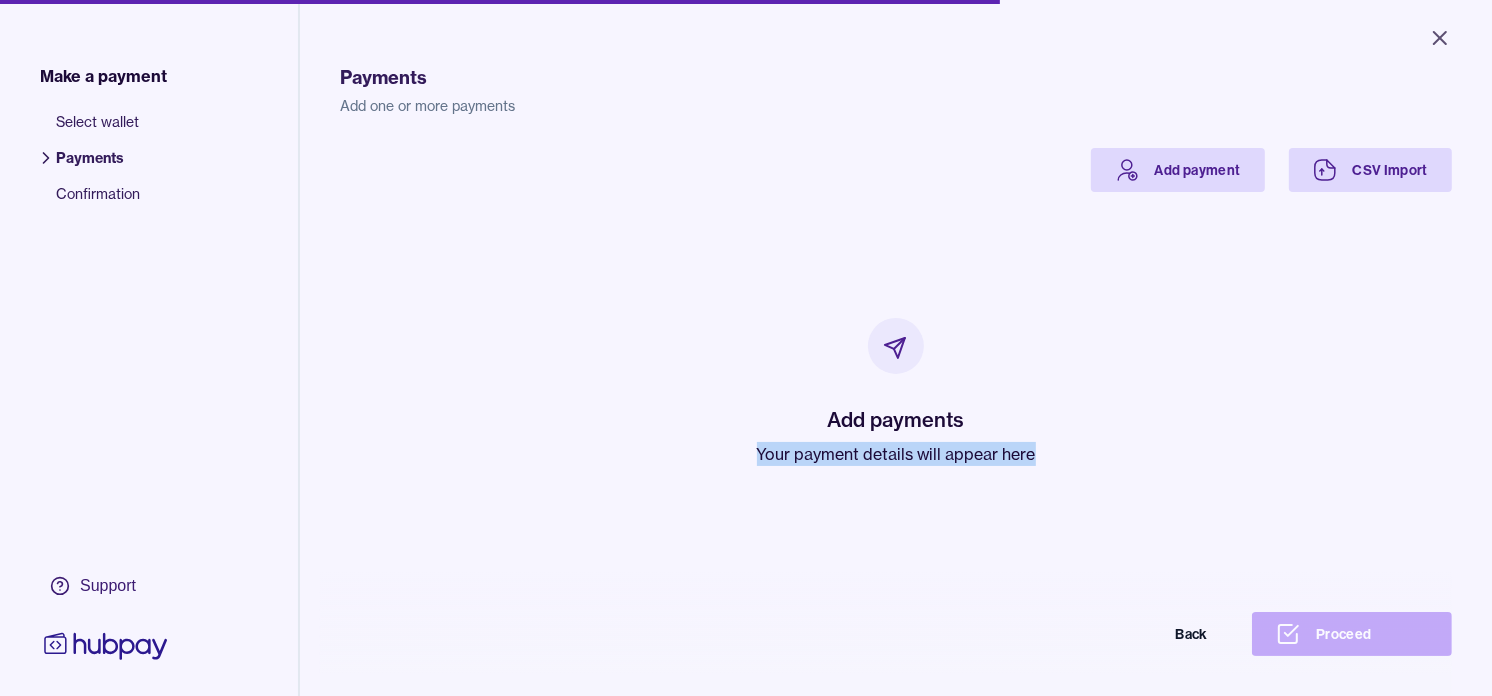 click on "Your payment details will appear here" at bounding box center (896, 454) 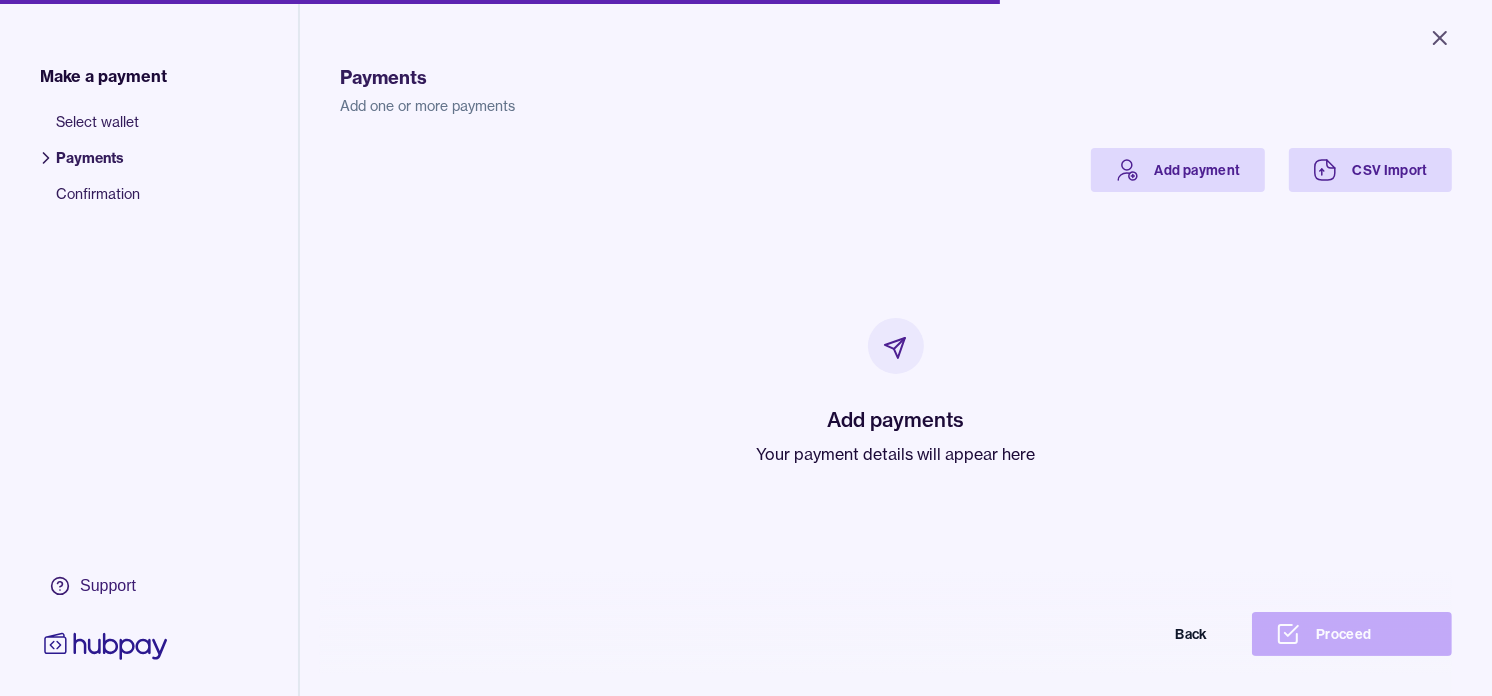drag, startPoint x: 795, startPoint y: 451, endPoint x: 726, endPoint y: 326, distance: 142.77956 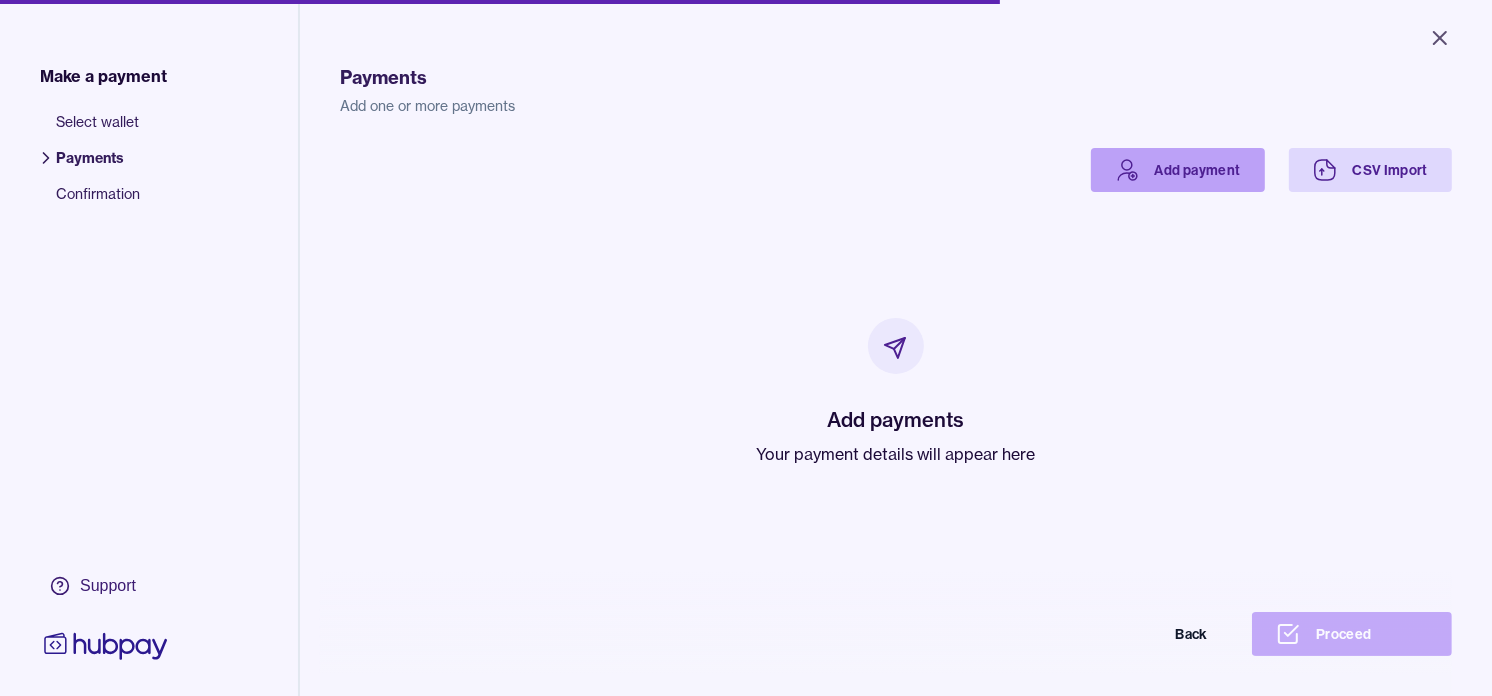 click on "Add payment" at bounding box center [1178, 170] 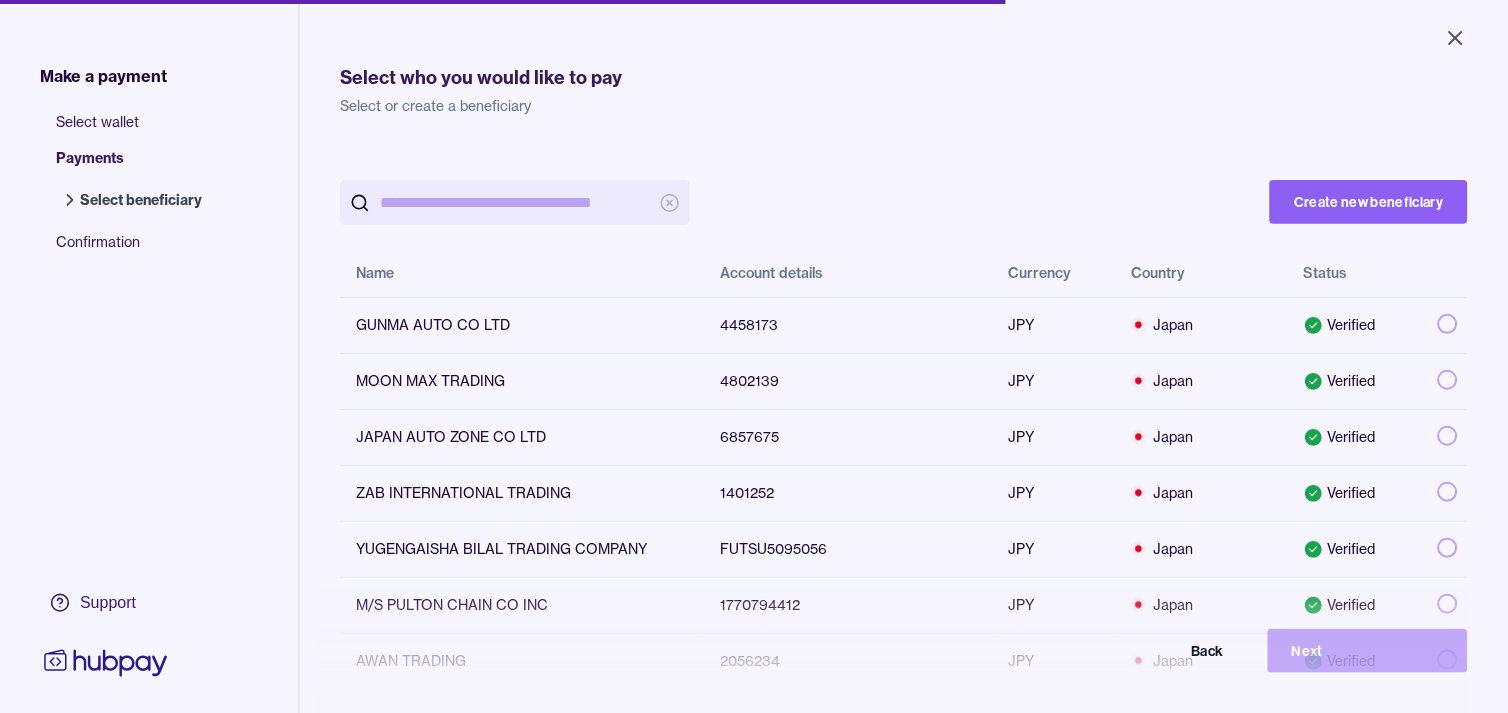 click at bounding box center (515, 202) 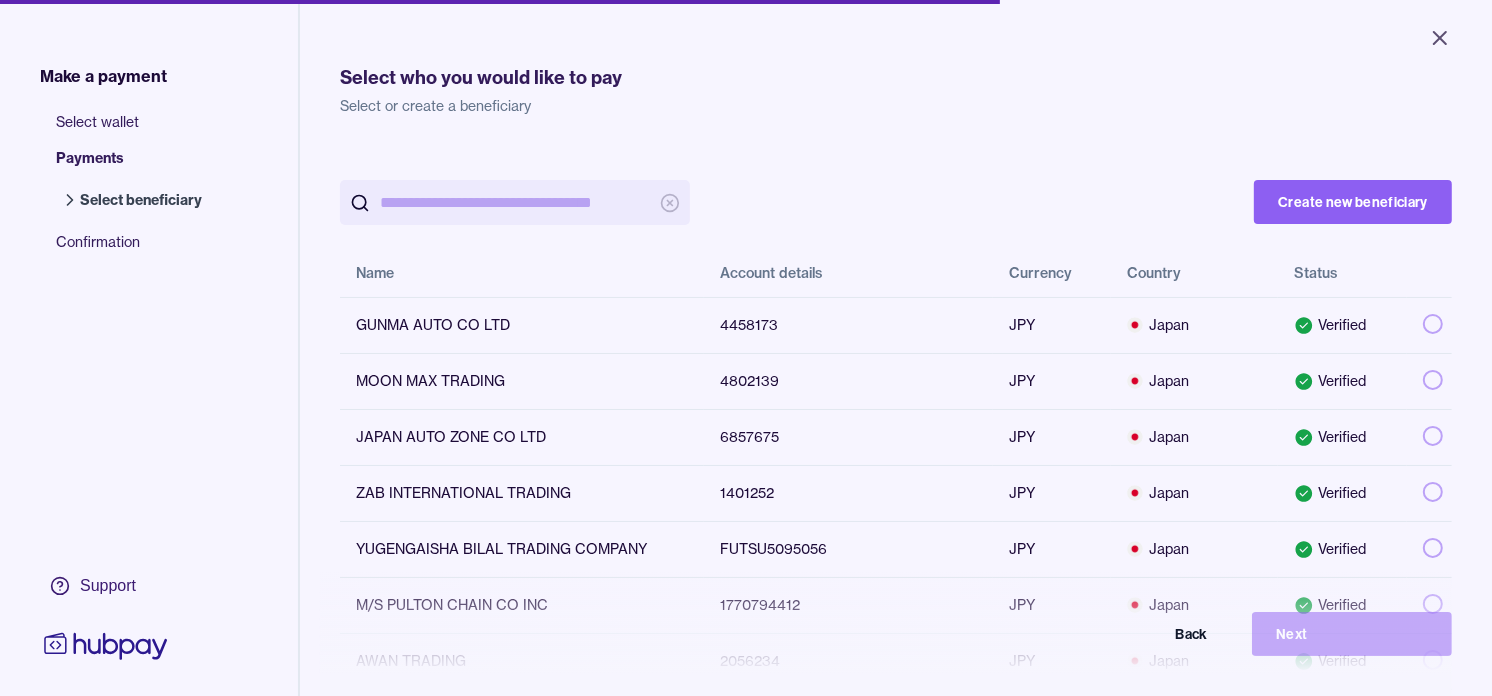 paste on "*******" 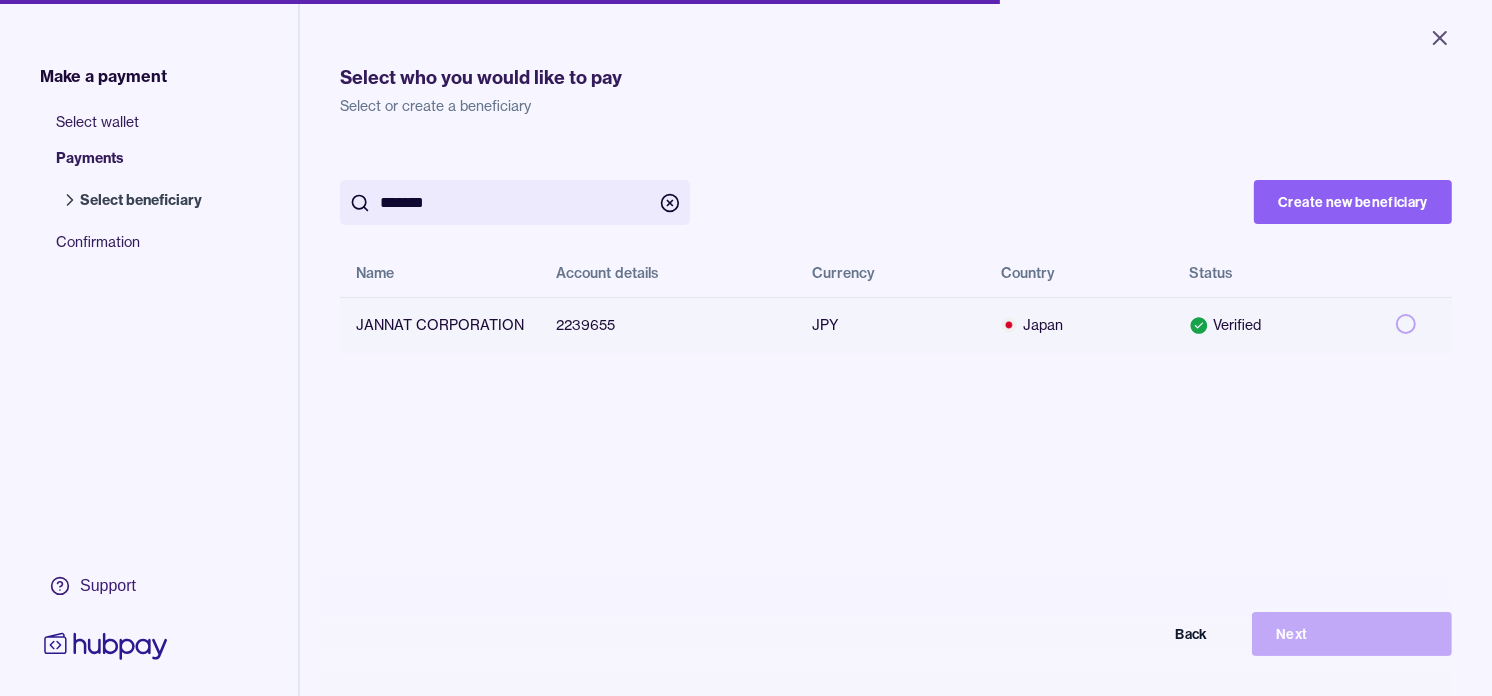 type on "*******" 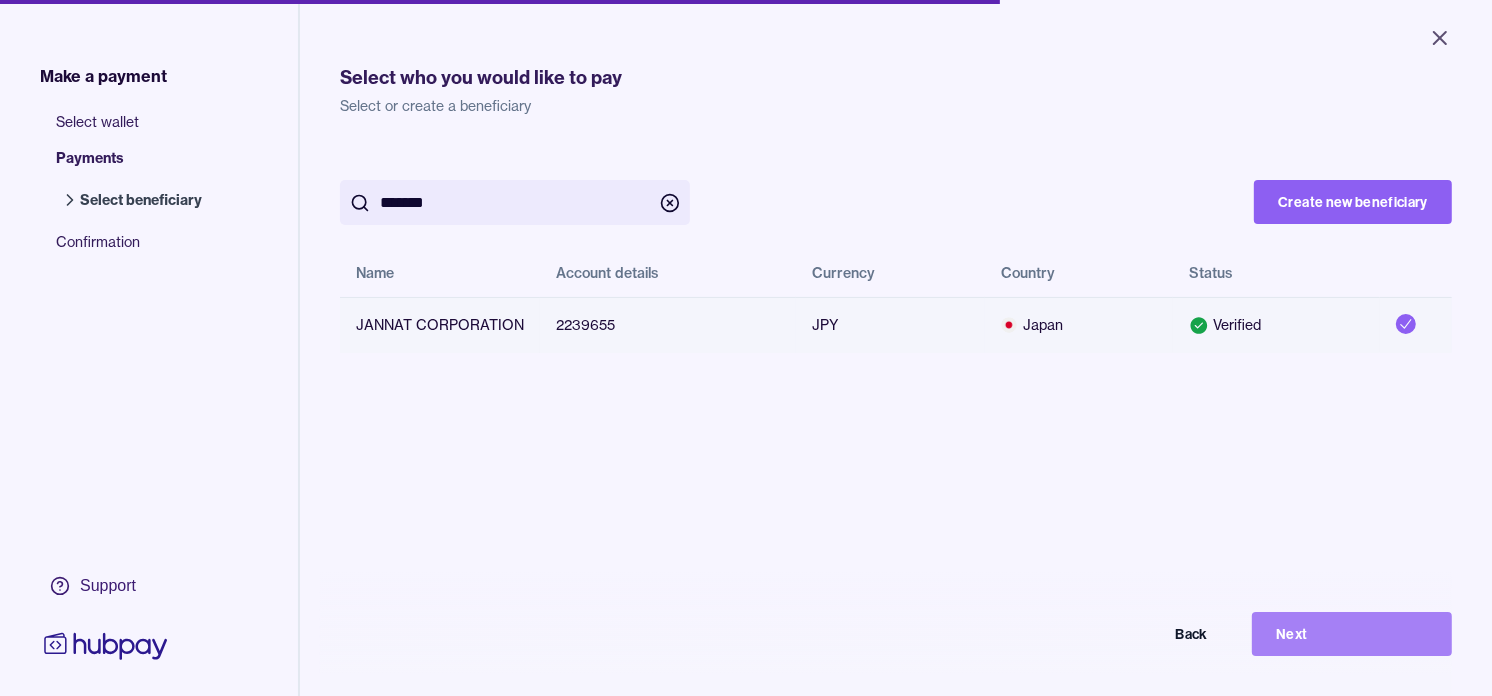 click on "Next" at bounding box center (1352, 634) 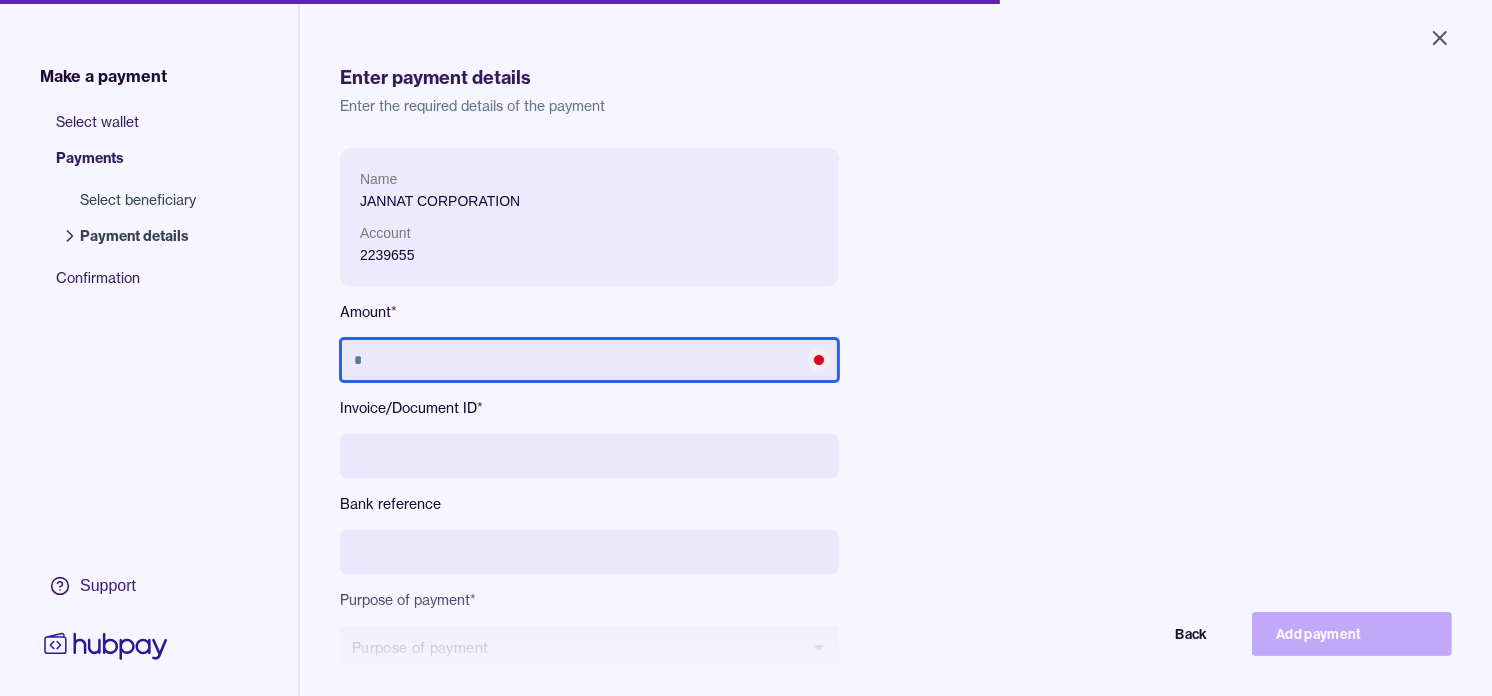 click at bounding box center [589, 360] 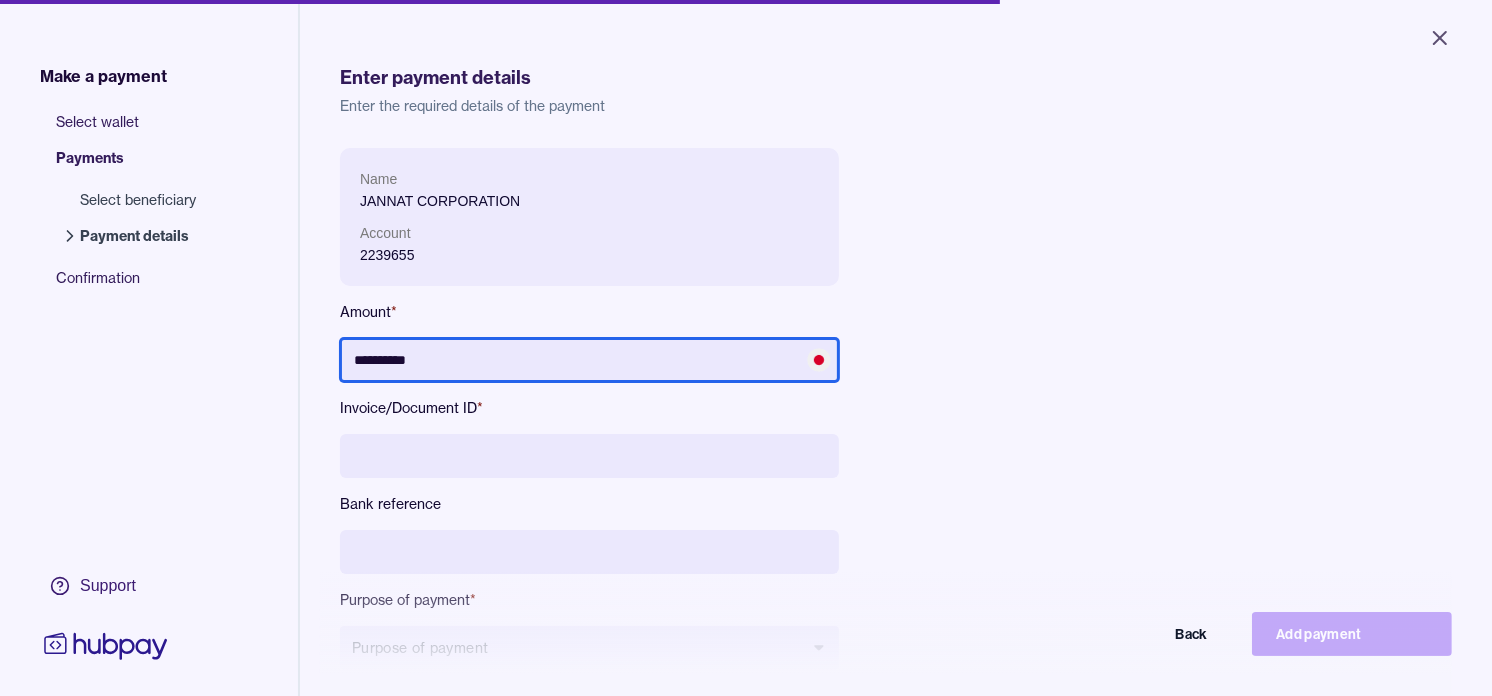 type on "**********" 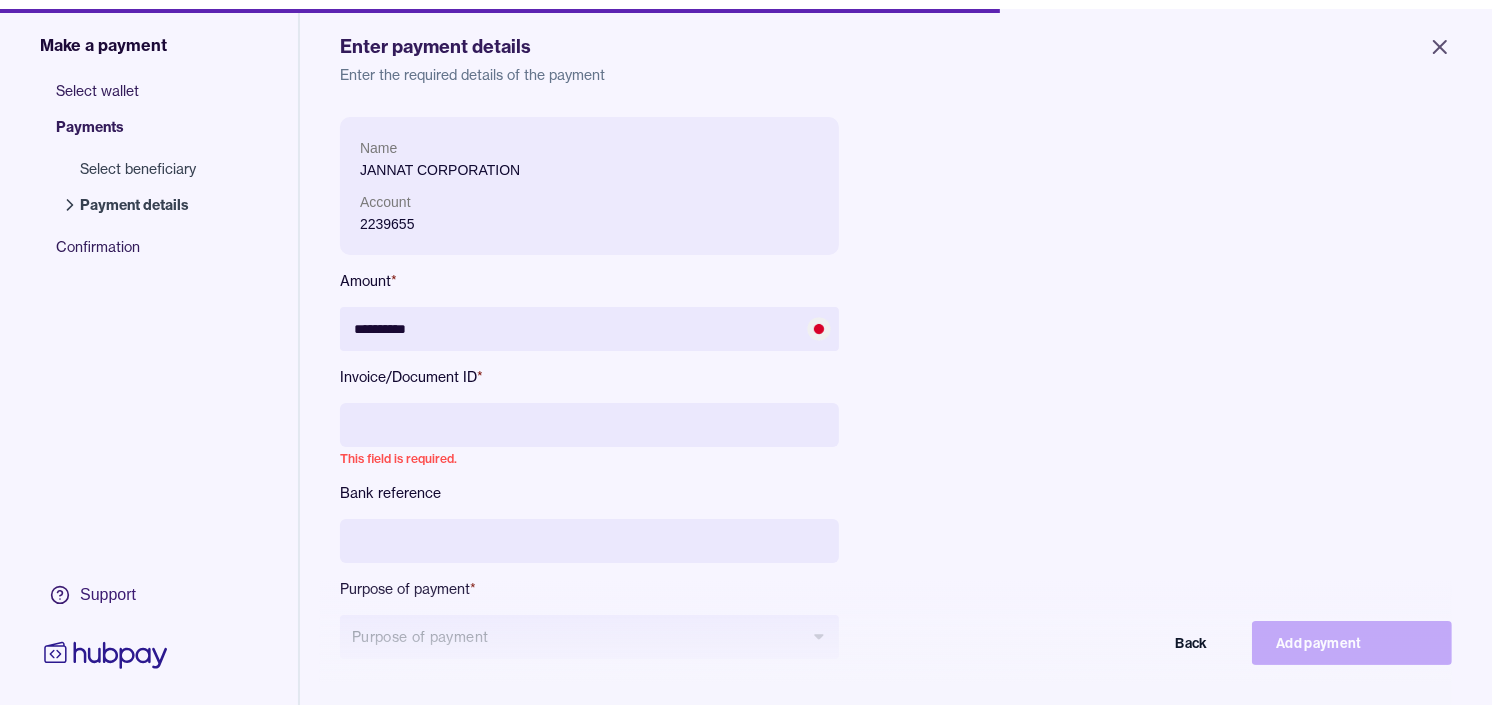 scroll, scrollTop: 111, scrollLeft: 0, axis: vertical 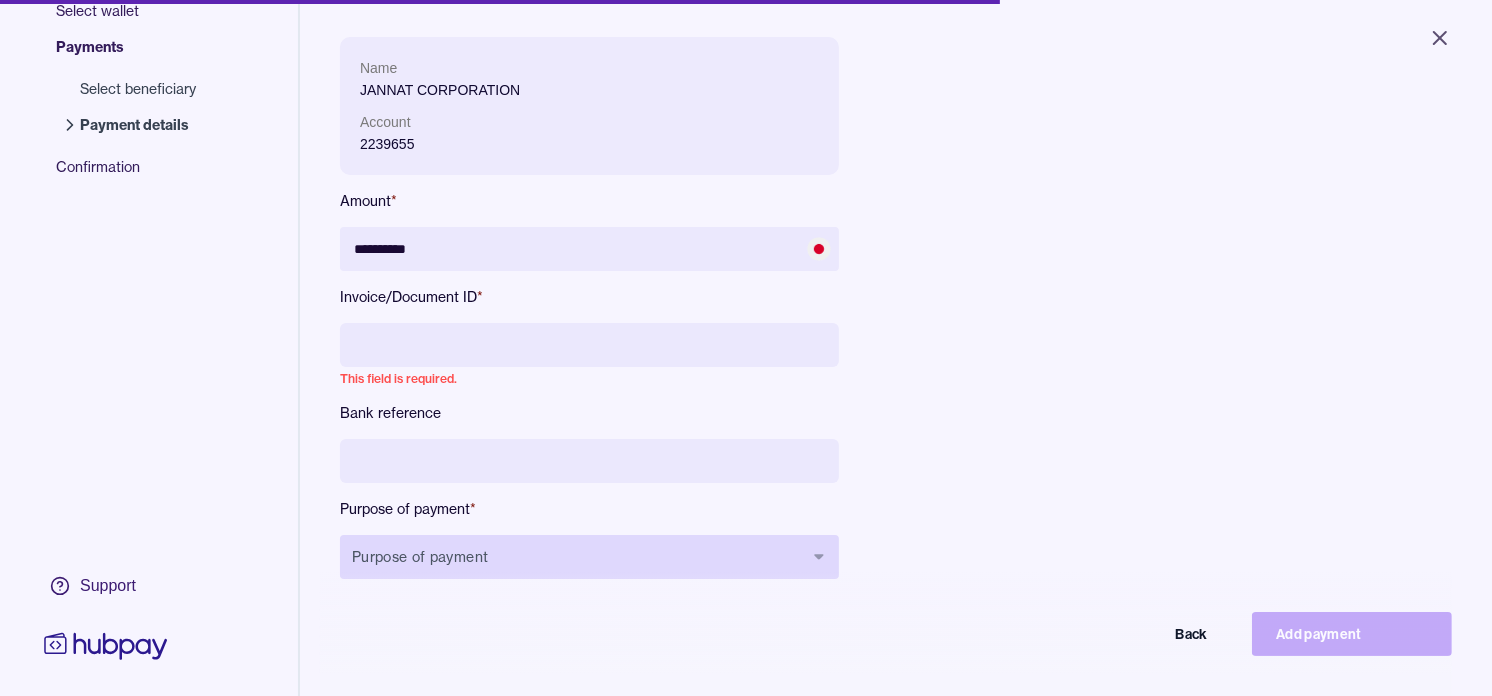 click on "Purpose of payment" at bounding box center (589, 557) 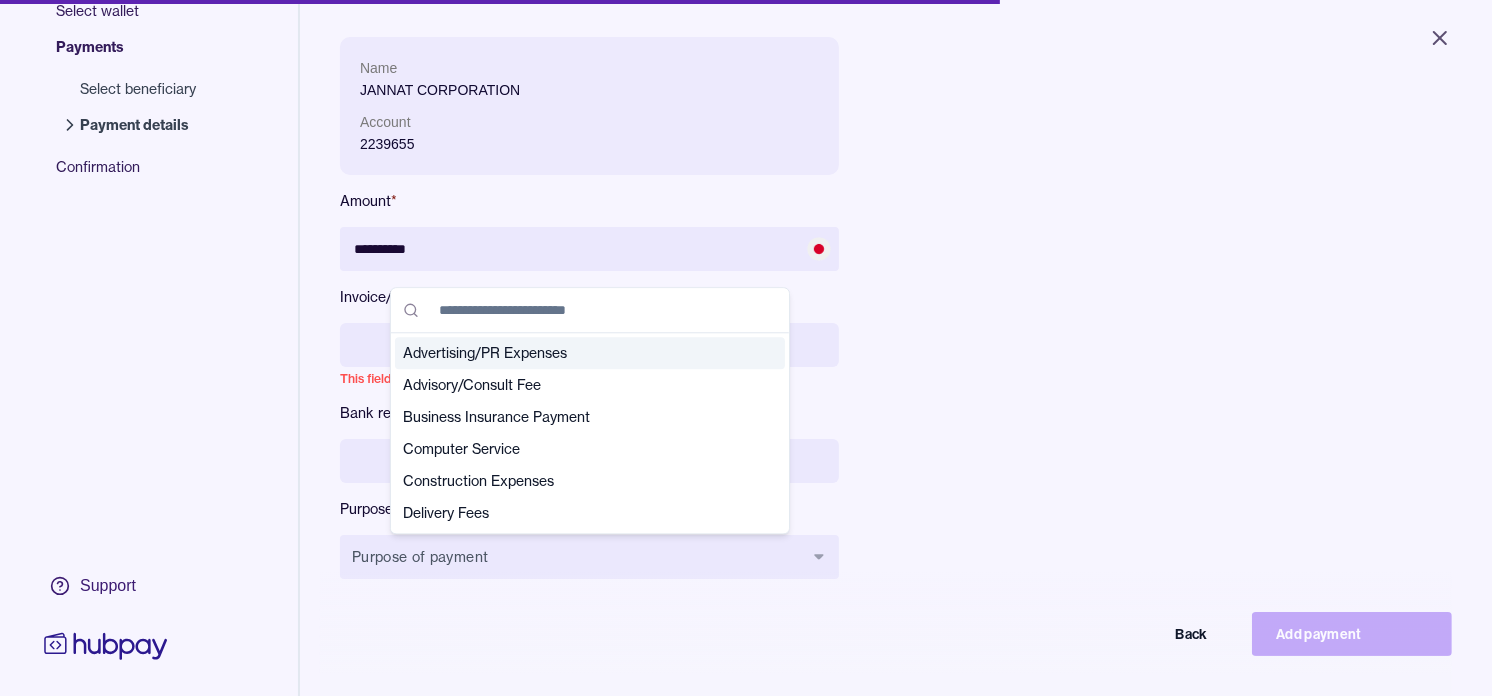 click at bounding box center (589, 345) 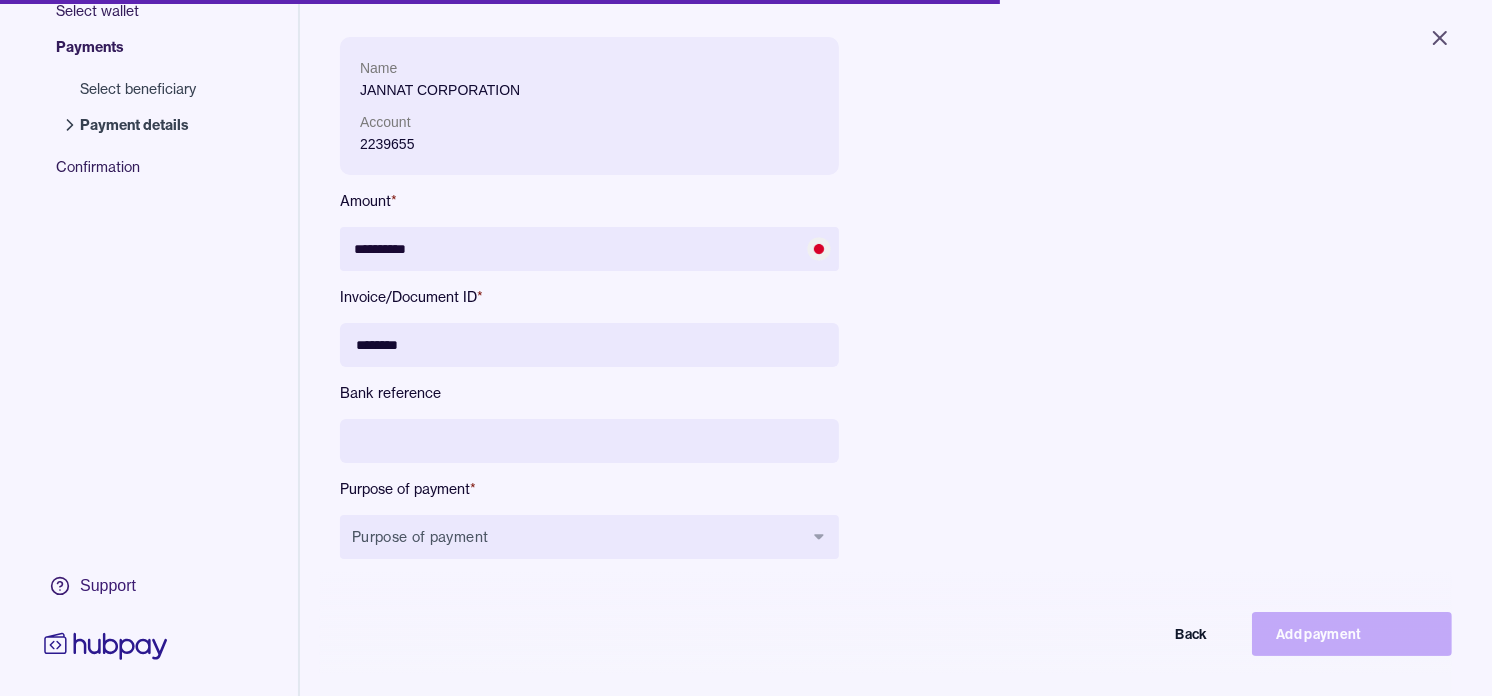 type on "********" 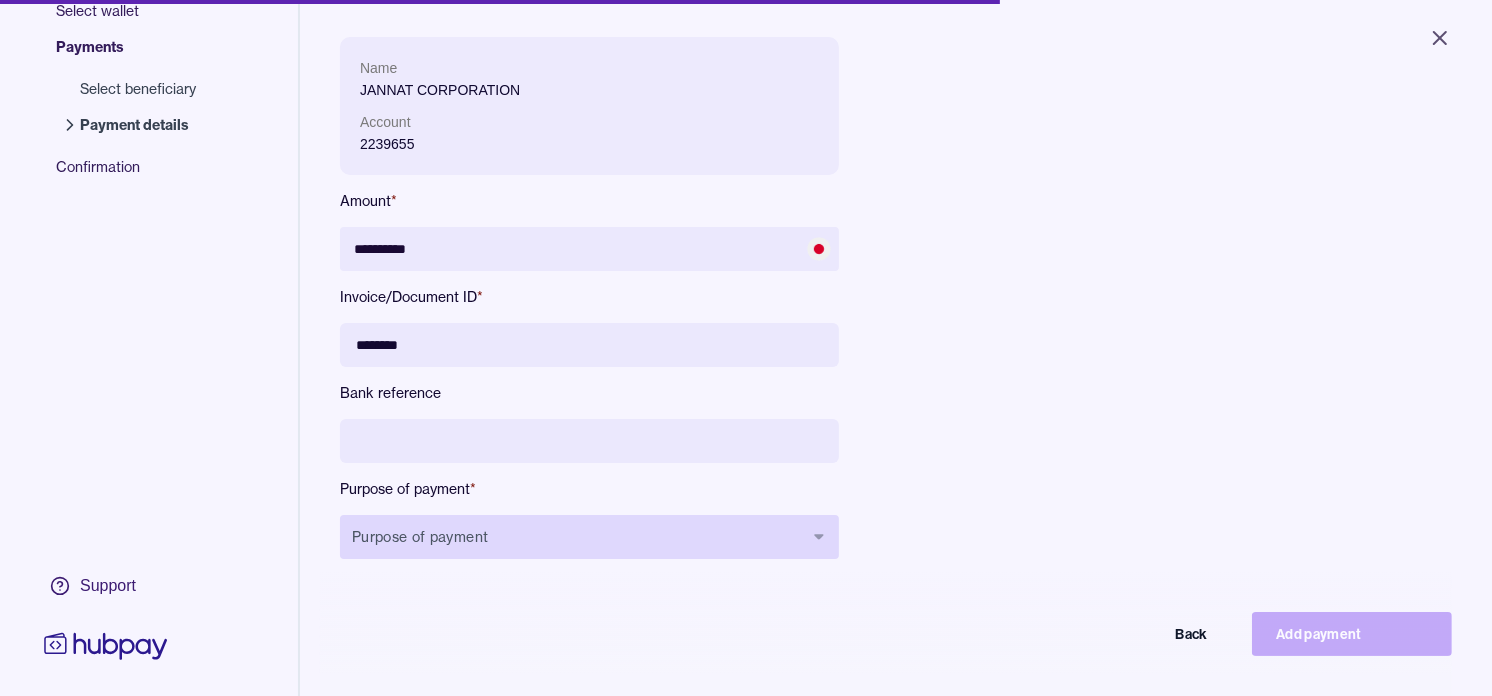 click on "Purpose of payment" at bounding box center (589, 537) 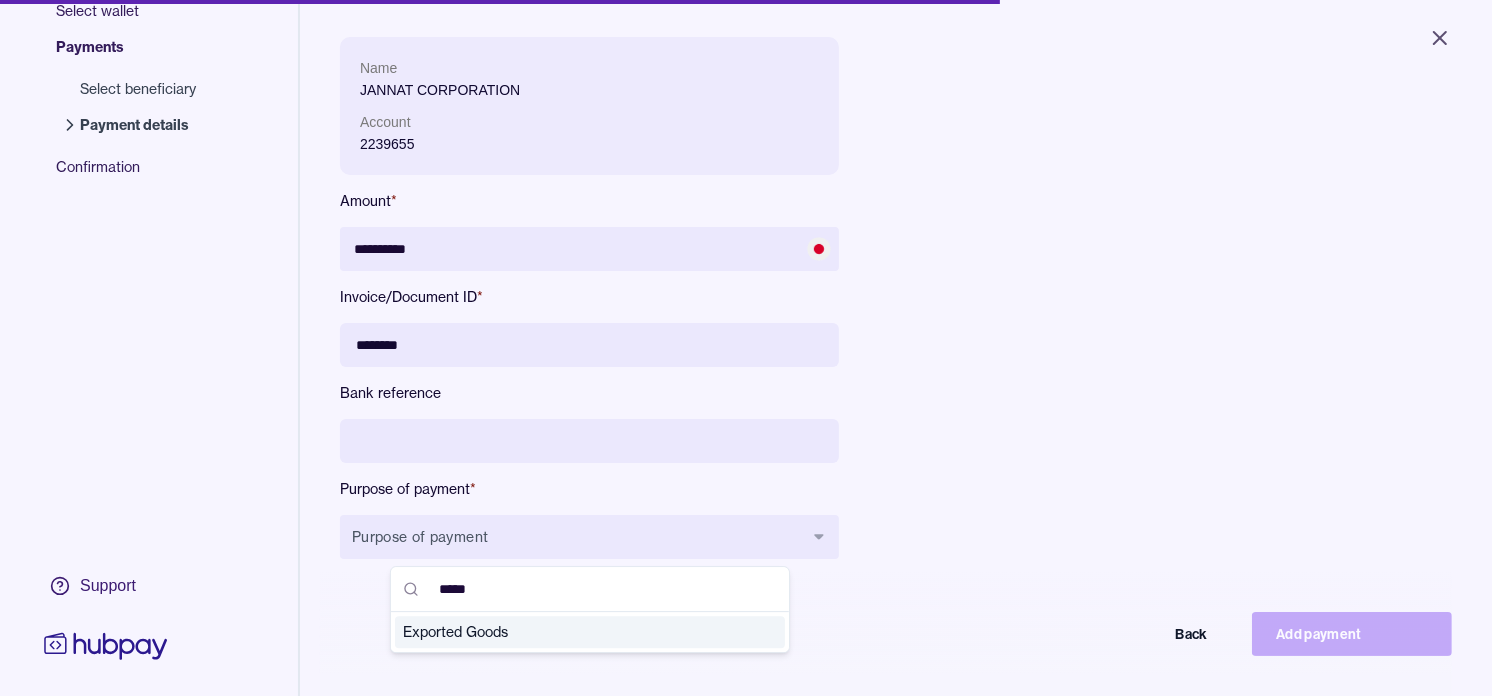 type on "*****" 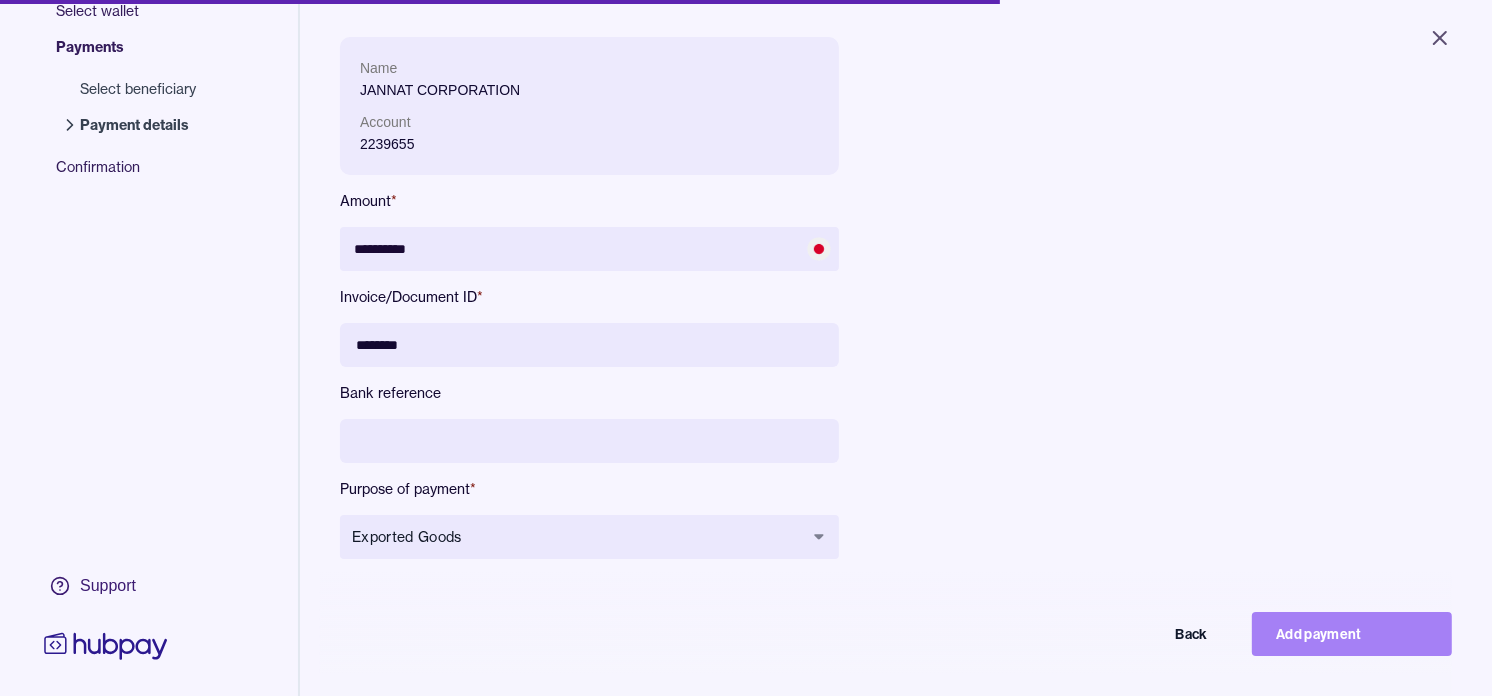 click on "Add payment" at bounding box center (1352, 634) 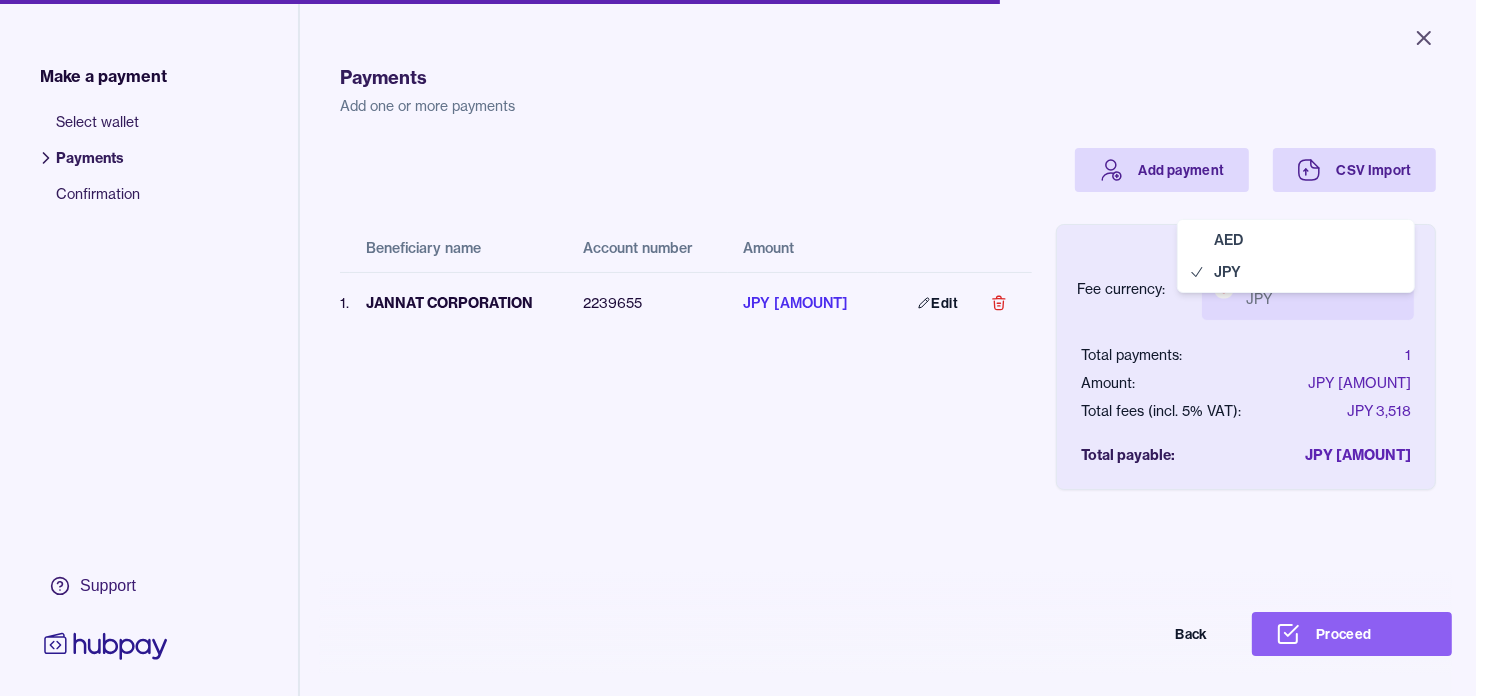 click on "JPY [AMOUNT] Edit Fee currency: Japanese yen JPY *** *** Total payments: 1 Amount: JPY [AMOUNT] Total fees (incl. 5% VAT): JPY [AMOUNT] Total payable: JPY [AMOUNT] Back Proceed Payment | Hubpay AED JPY" at bounding box center (738, 348) 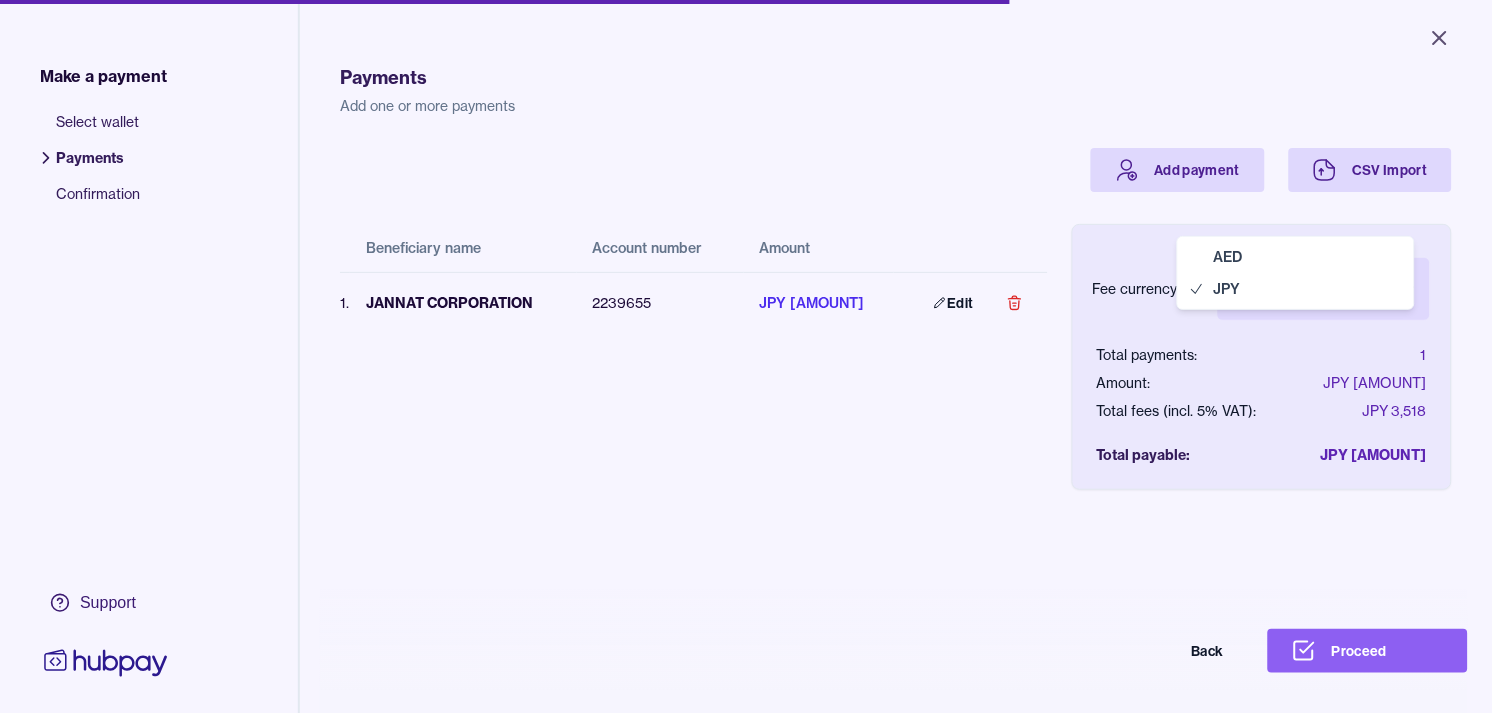 select on "***" 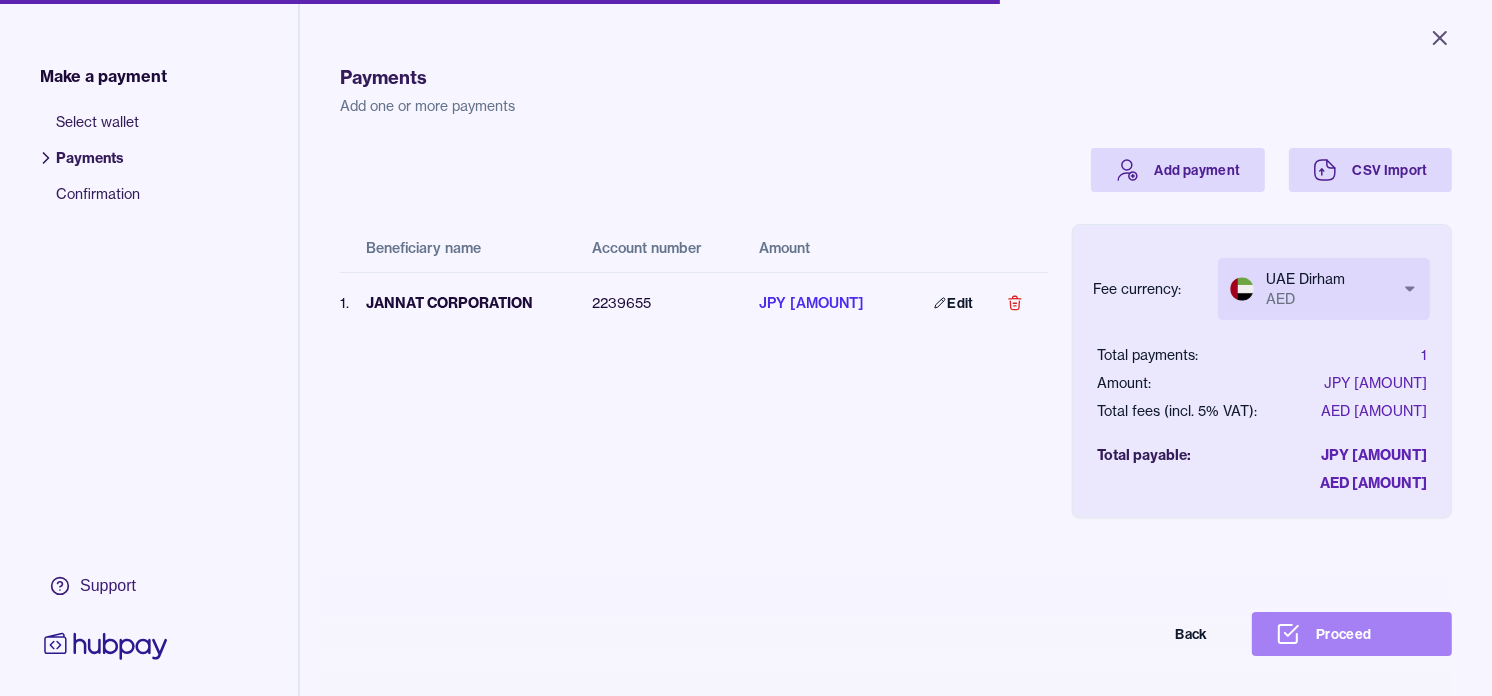 click on "Proceed" at bounding box center (1352, 634) 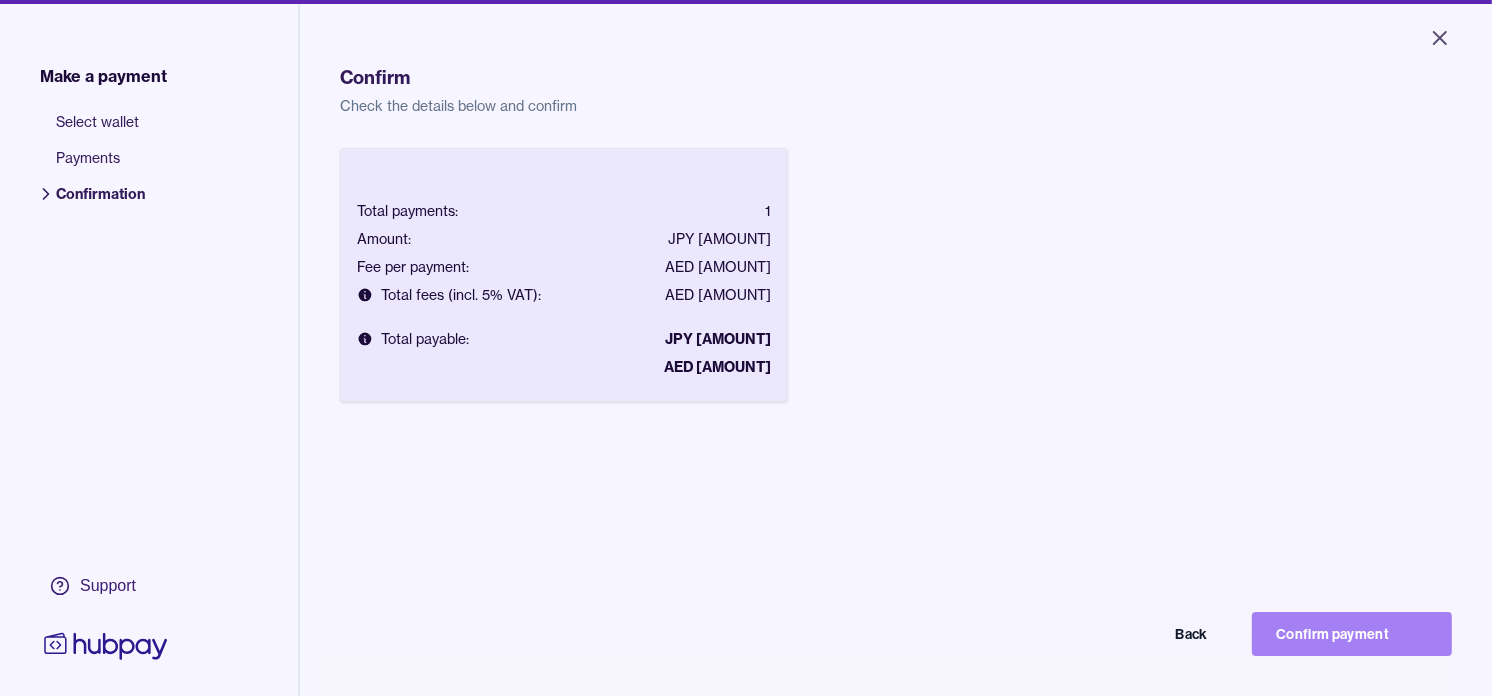 click on "Confirm payment" at bounding box center [1352, 634] 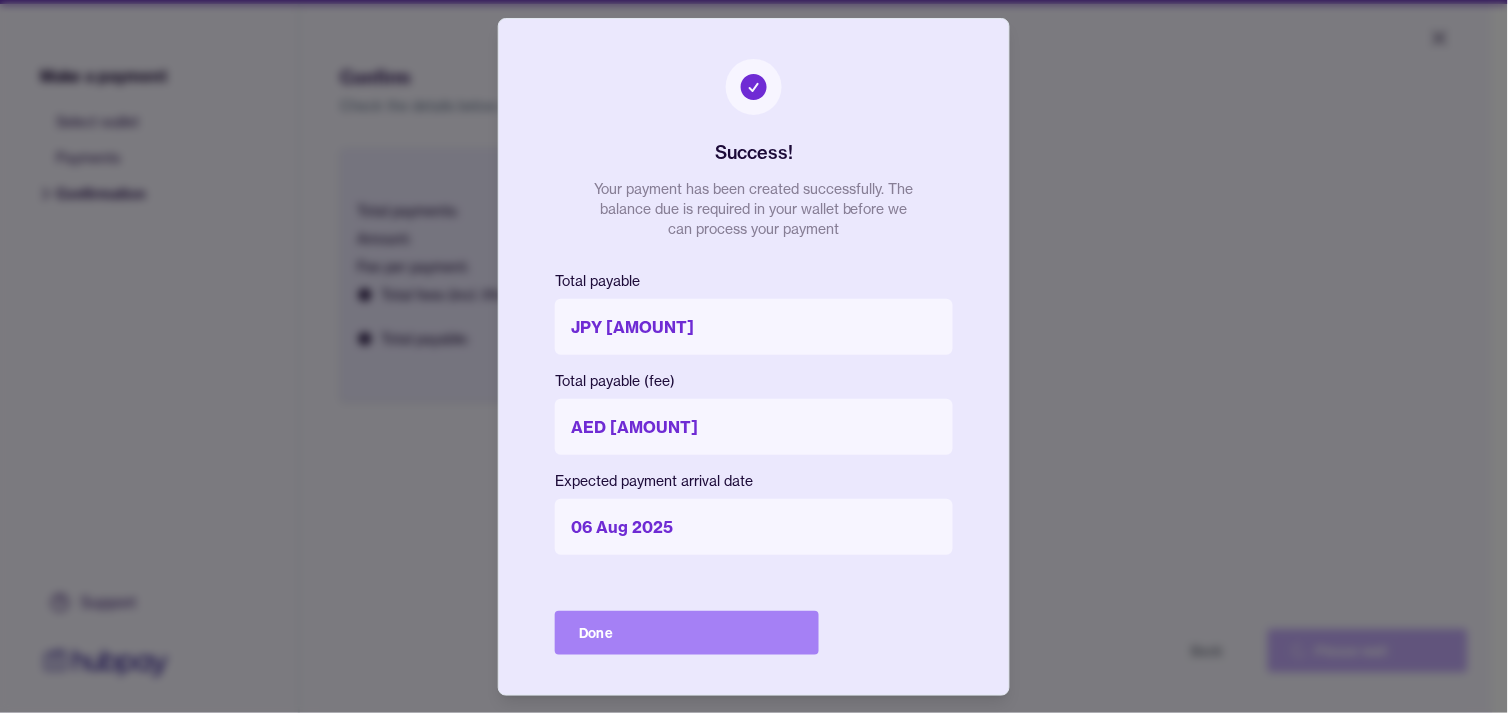 click on "Done" at bounding box center [687, 633] 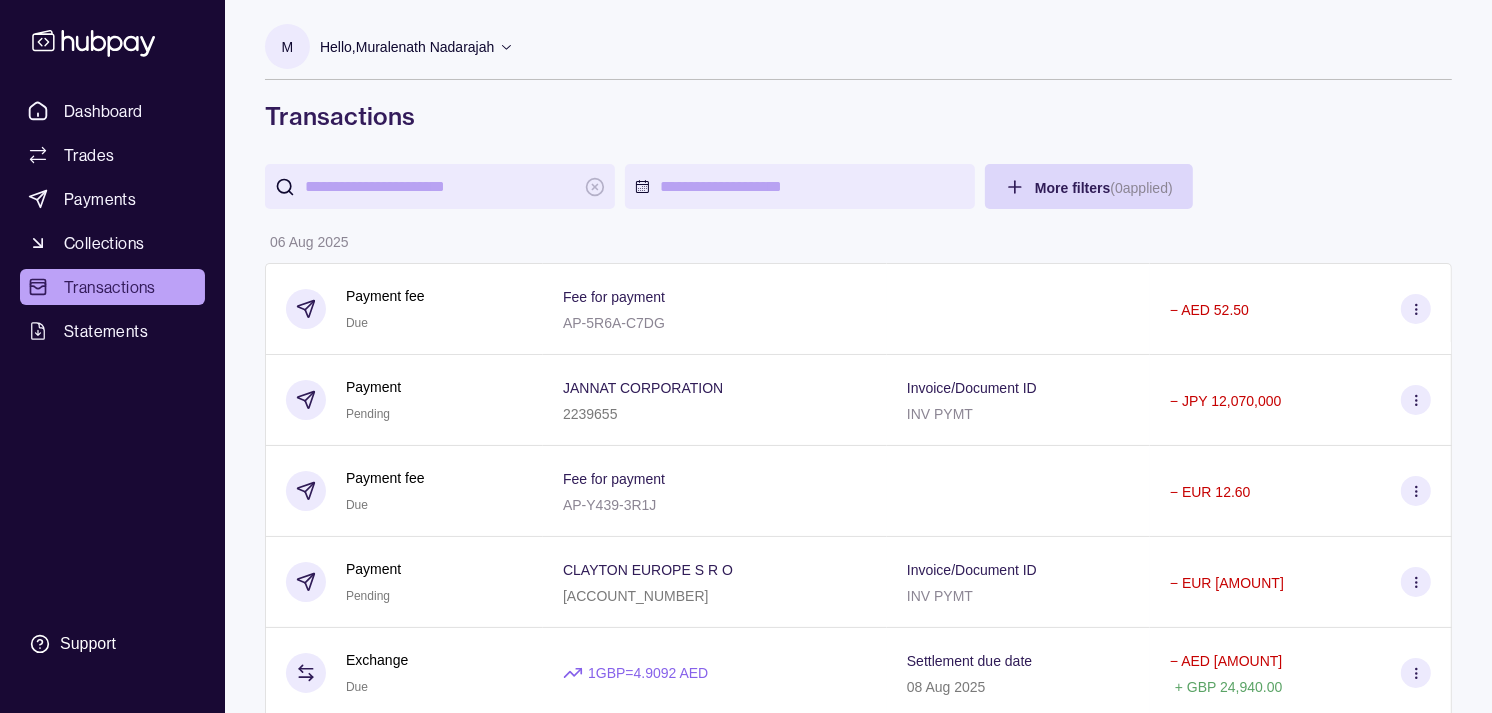 drag, startPoint x: 502, startPoint y: 392, endPoint x: 476, endPoint y: 387, distance: 26.476404 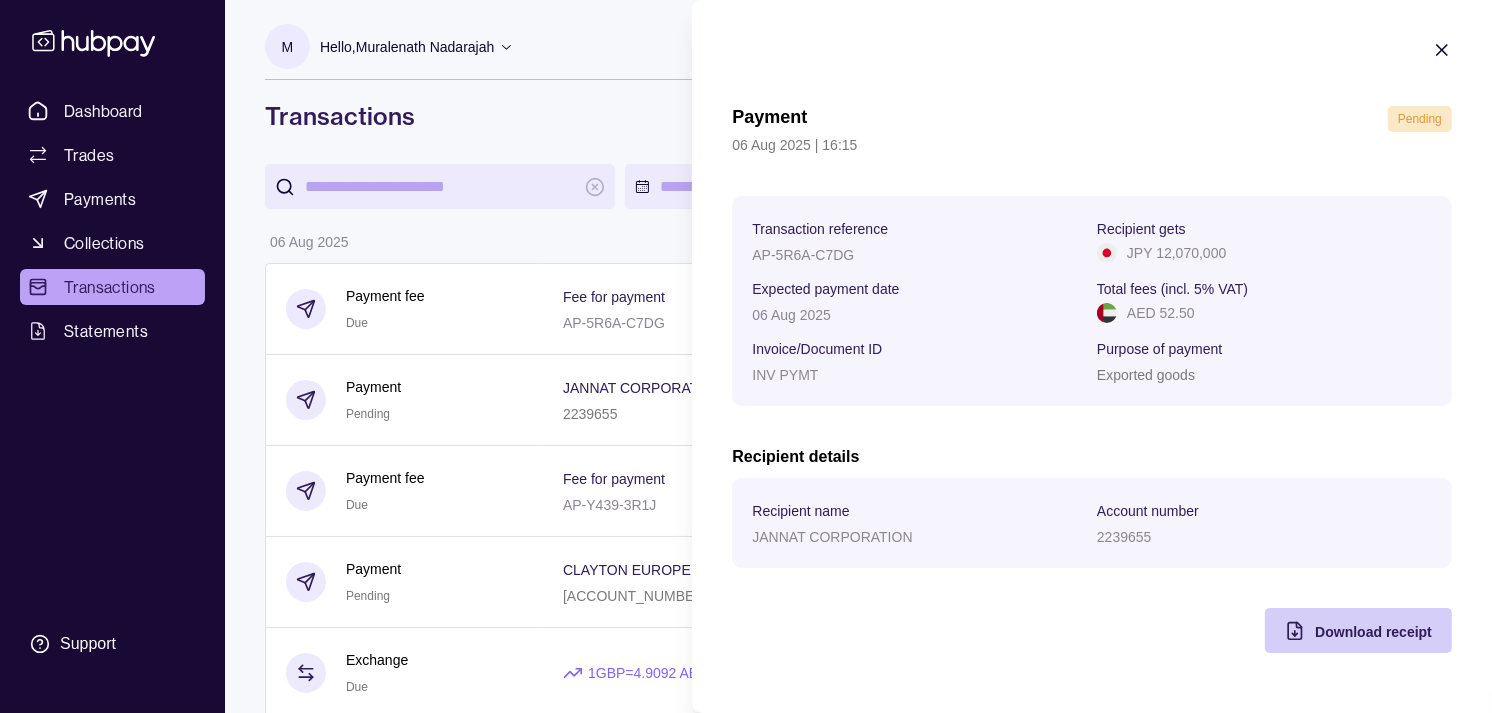 click on "Download receipt" at bounding box center (1373, 632) 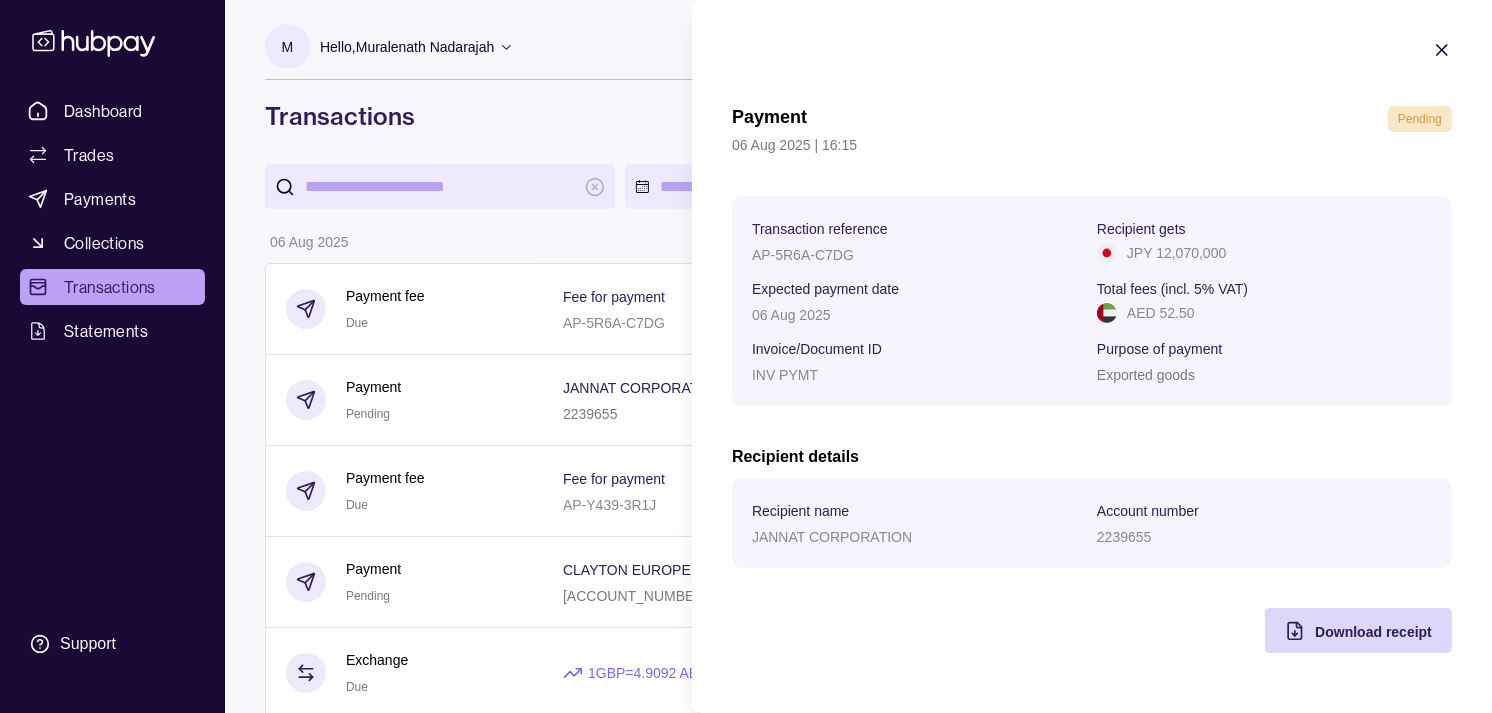 click on "Payment fee Due Fee for payment AP-Y439-3R1J − EUR [AMOUNT] Payment Pending SK1309000000005198756382 Invoice/Document ID INV PYMT − EUR [AMOUNT] Exchange Due 1 GBP = [RATE] AED Settlement due date 08 Aug 2025 − AED [AMOUNT] + GBP [AMOUNT] Exchange Due 1 AUD = [RATE] AED Settlement due date 08 Aug 2025 − AED [AMOUNT] + AUD [AMOUNT] 05 Aug 2025 Exchange Due 1 GBP = [RATE] AED Settlement due date 07 Aug 2025 − AED [AMOUNT] + GBP [AMOUNT] Payment fee Due Fee for payment AP-WXTZ-XX9M − AUD [AMOUNT] Payment Pending 12900578 INV PYMT −" at bounding box center (746, 1107) 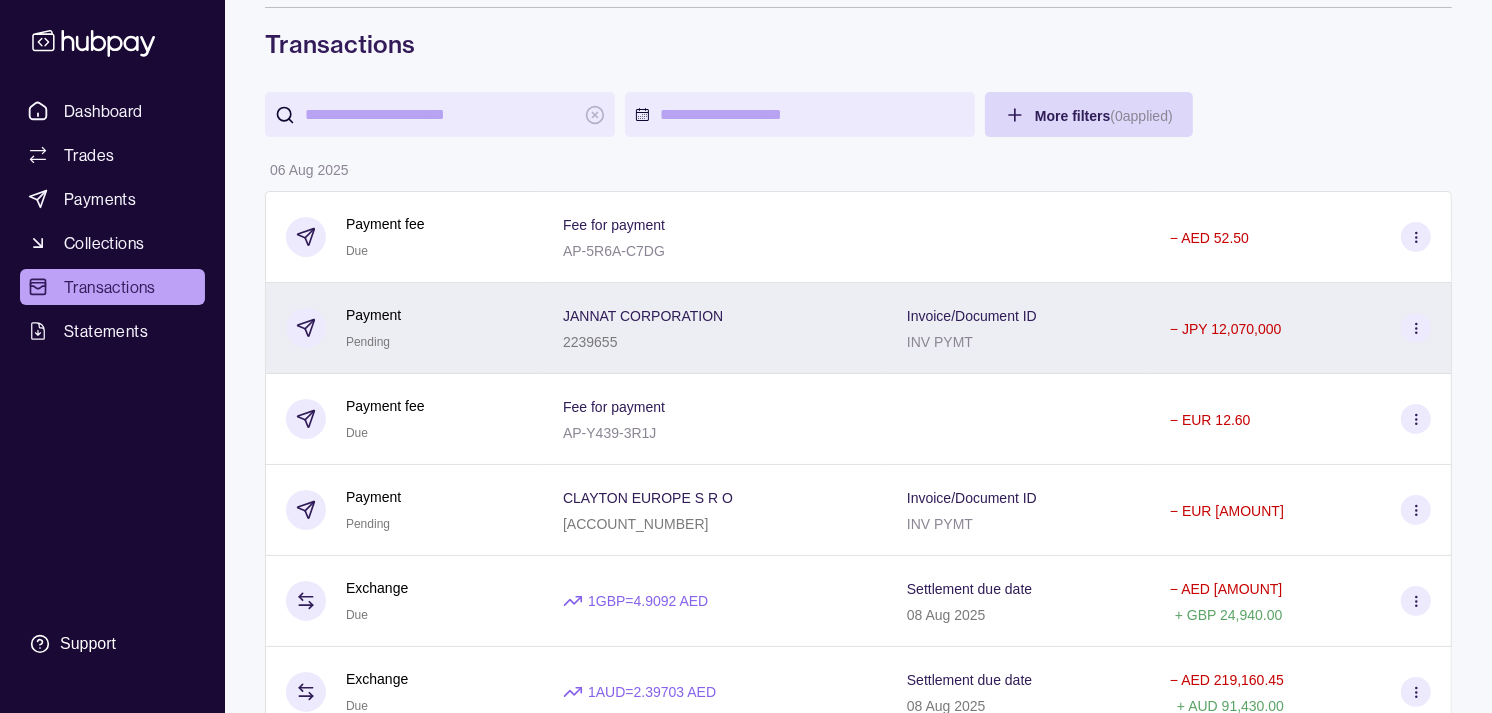 scroll, scrollTop: 111, scrollLeft: 0, axis: vertical 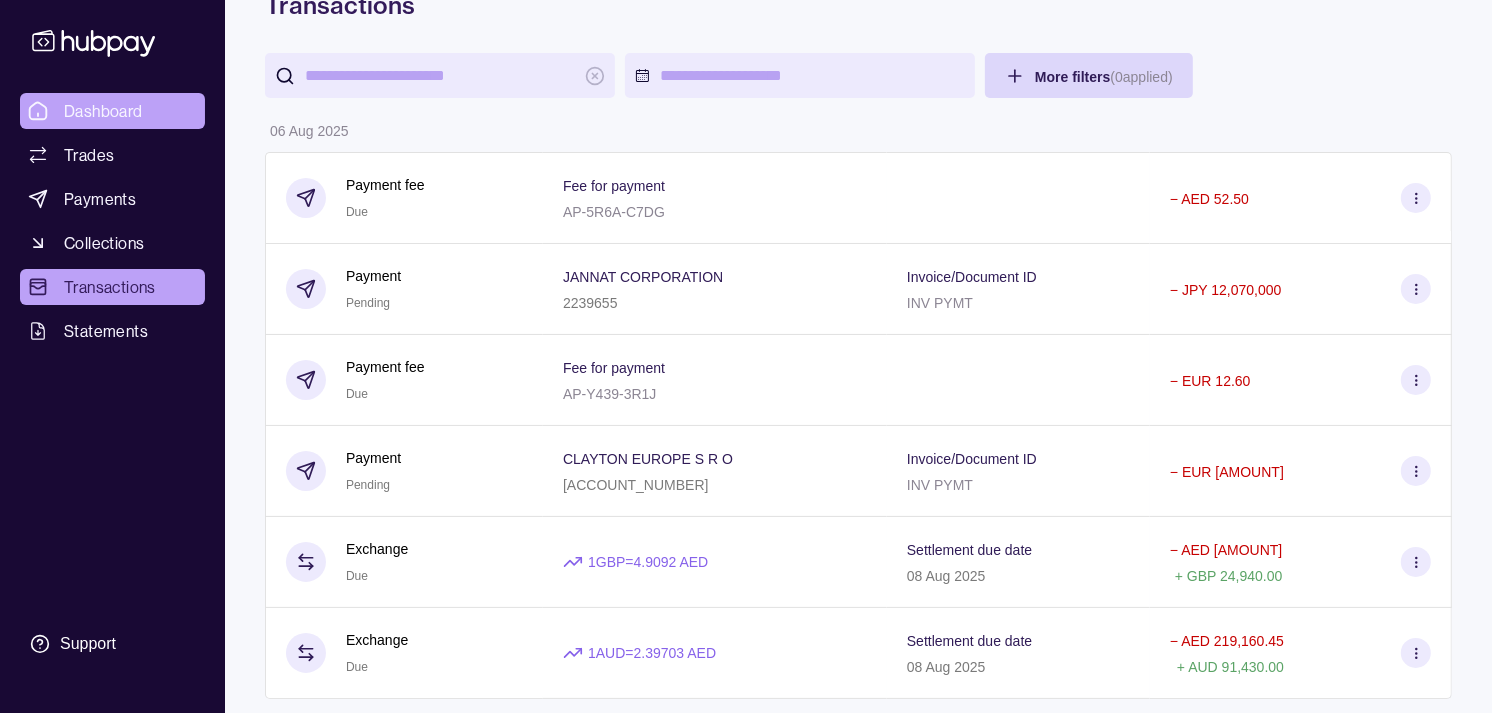 click on "Dashboard" at bounding box center [103, 111] 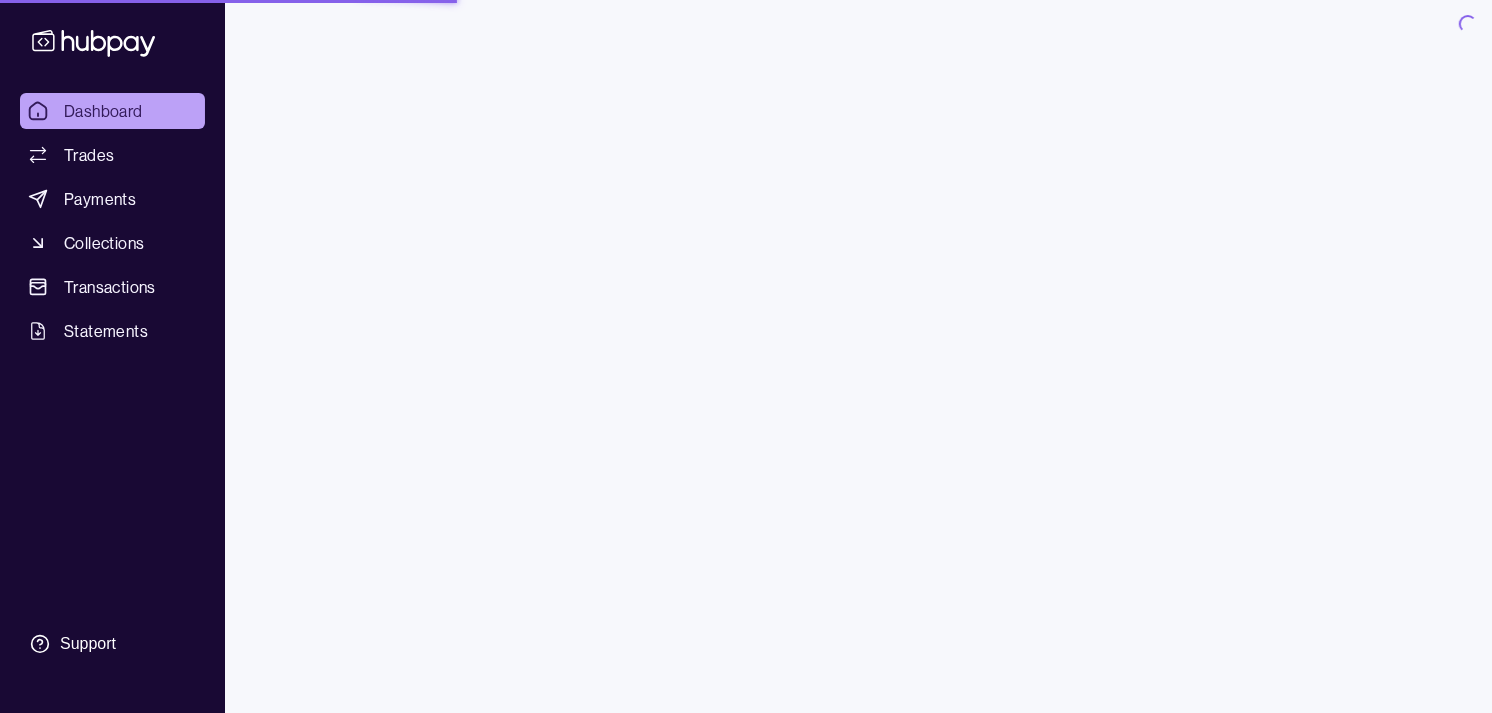 scroll, scrollTop: 0, scrollLeft: 0, axis: both 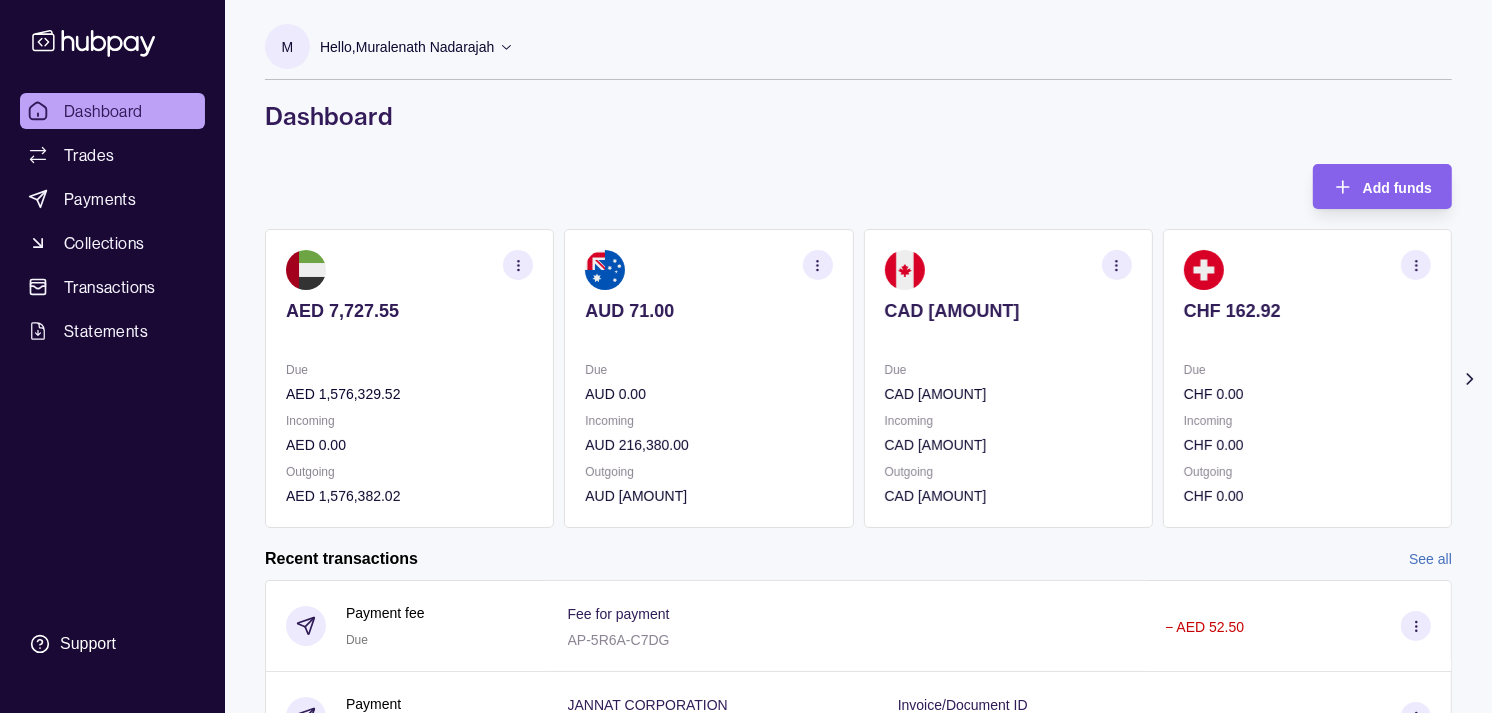 click on "CHF 162.92" at bounding box center (1307, 324) 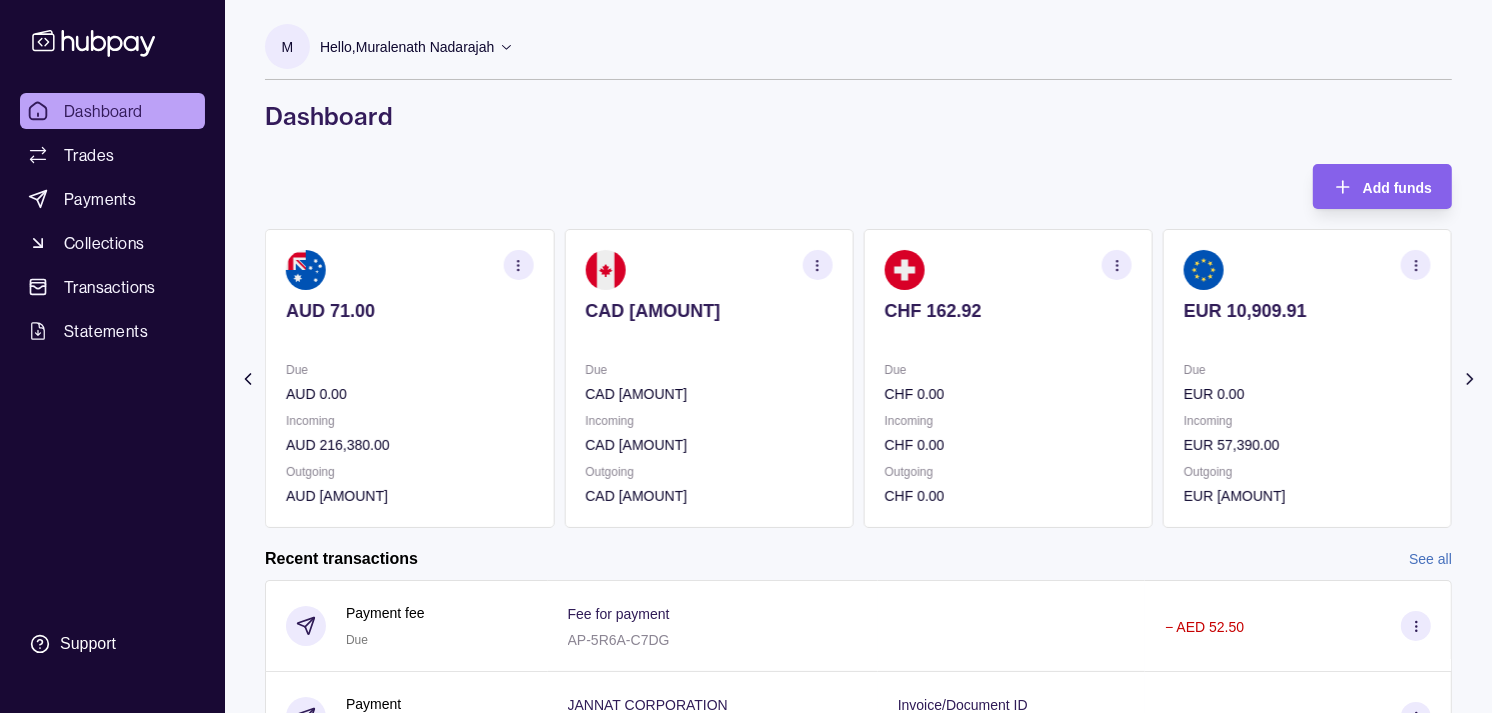 click on "EUR 10,909.91" at bounding box center [1307, 311] 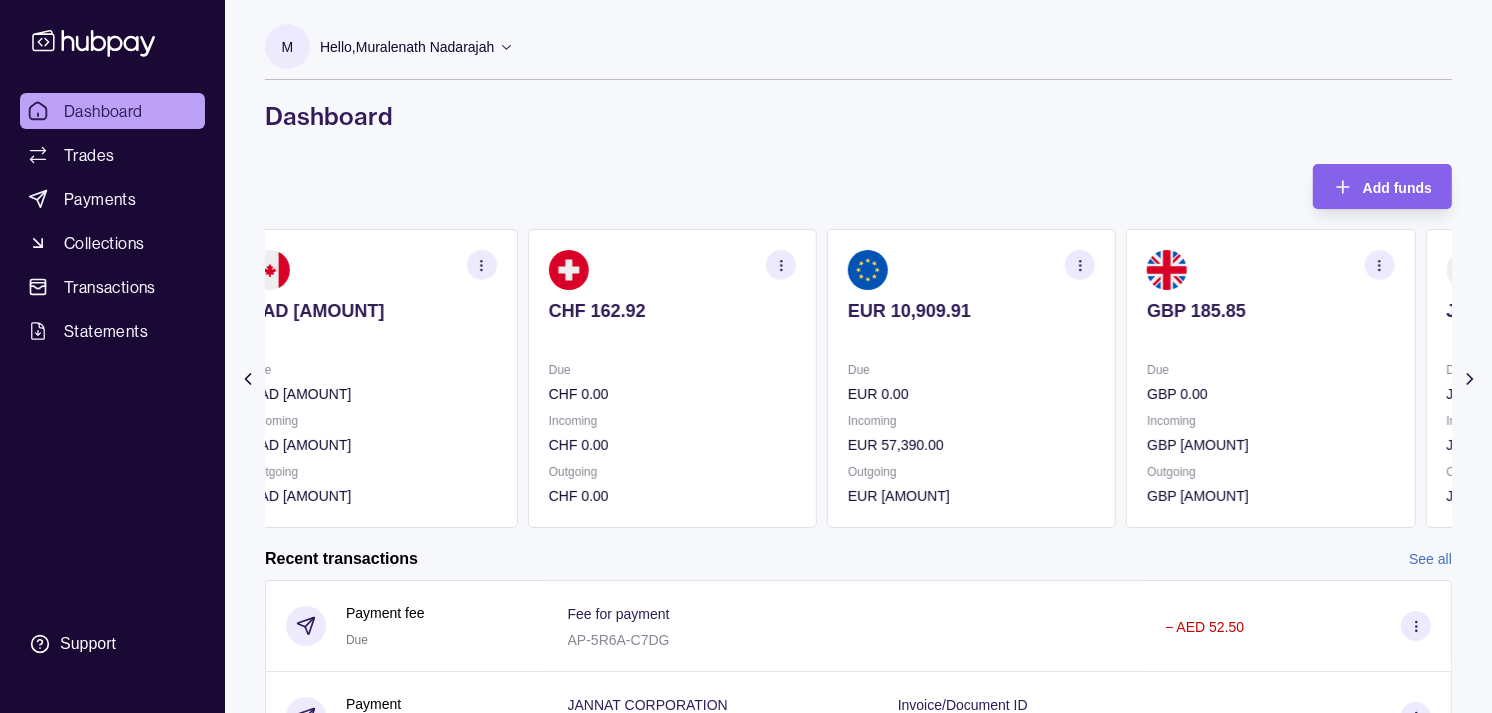 click on "GBP 185.85" at bounding box center [1270, 311] 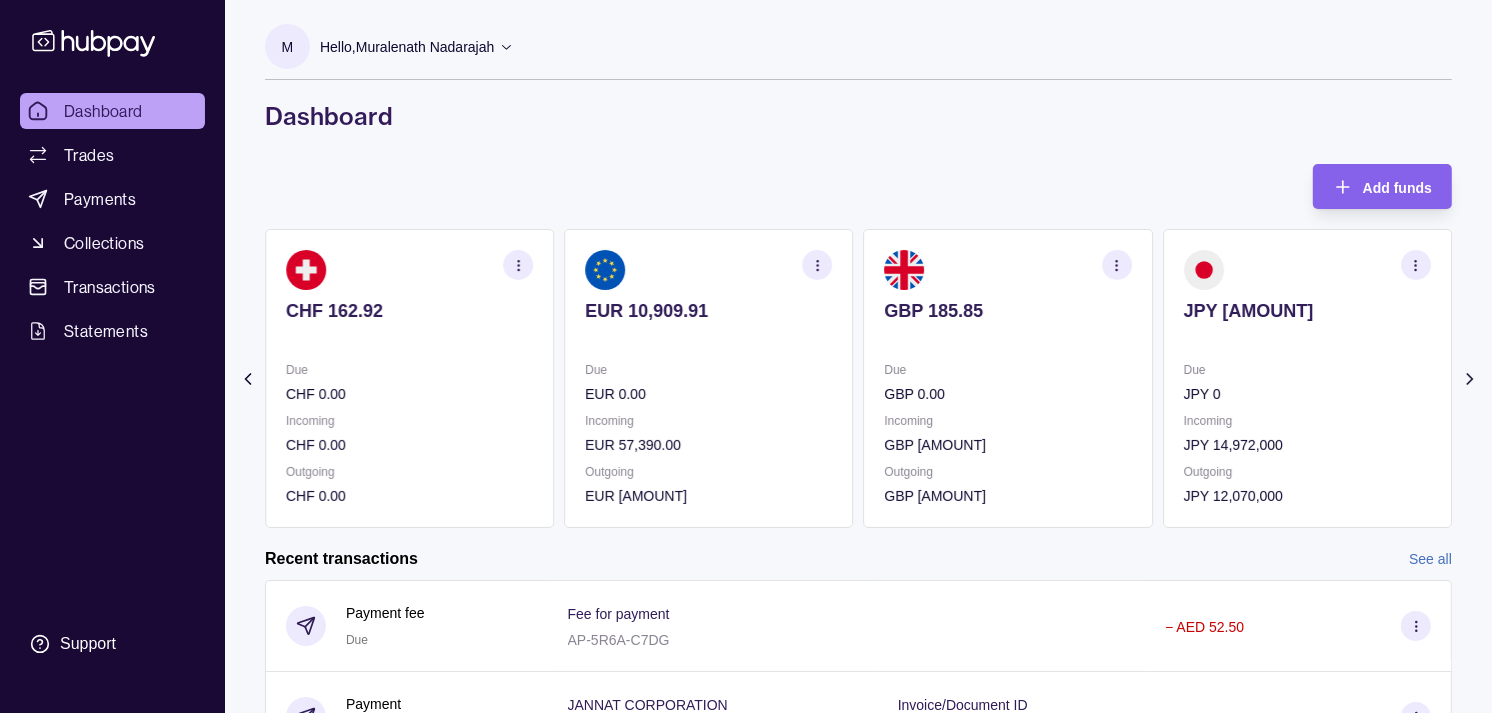 click 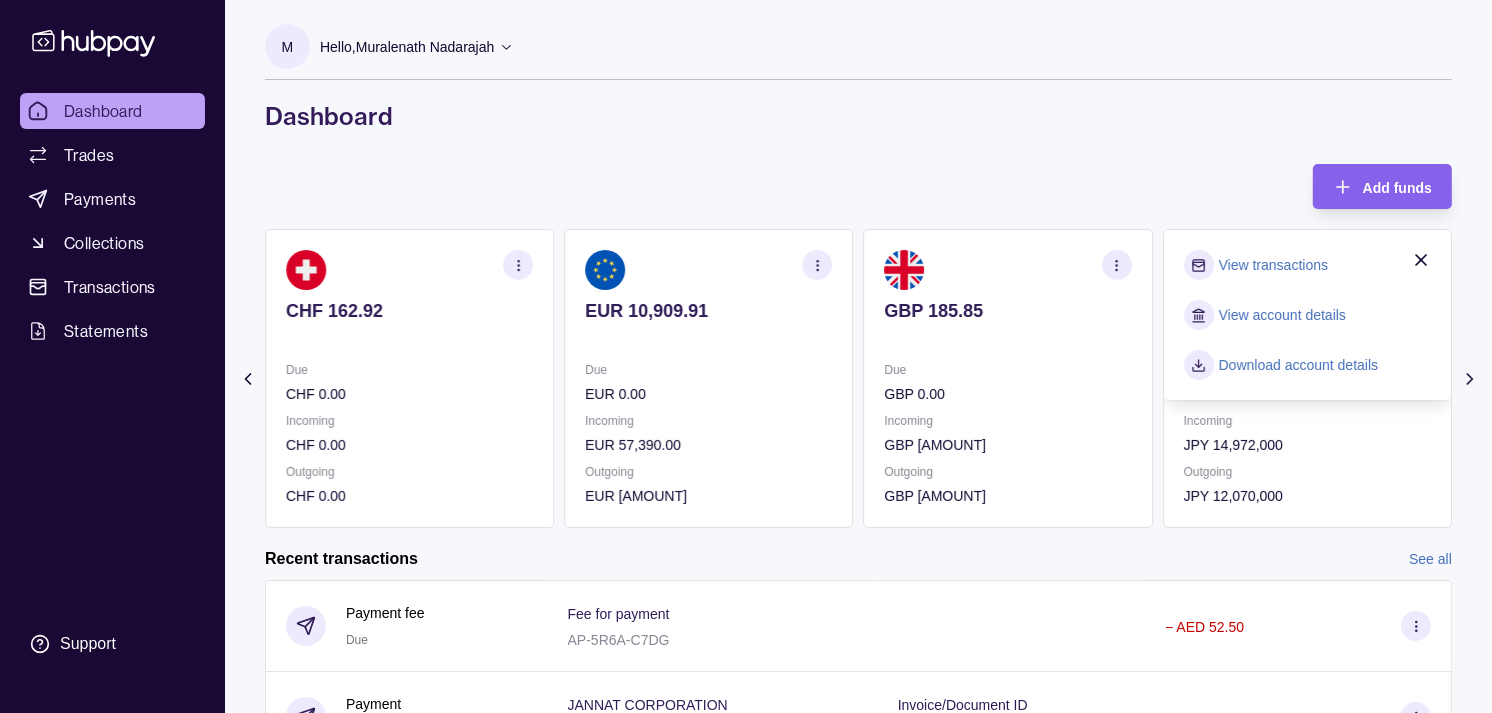 click on "View transactions" at bounding box center (1273, 265) 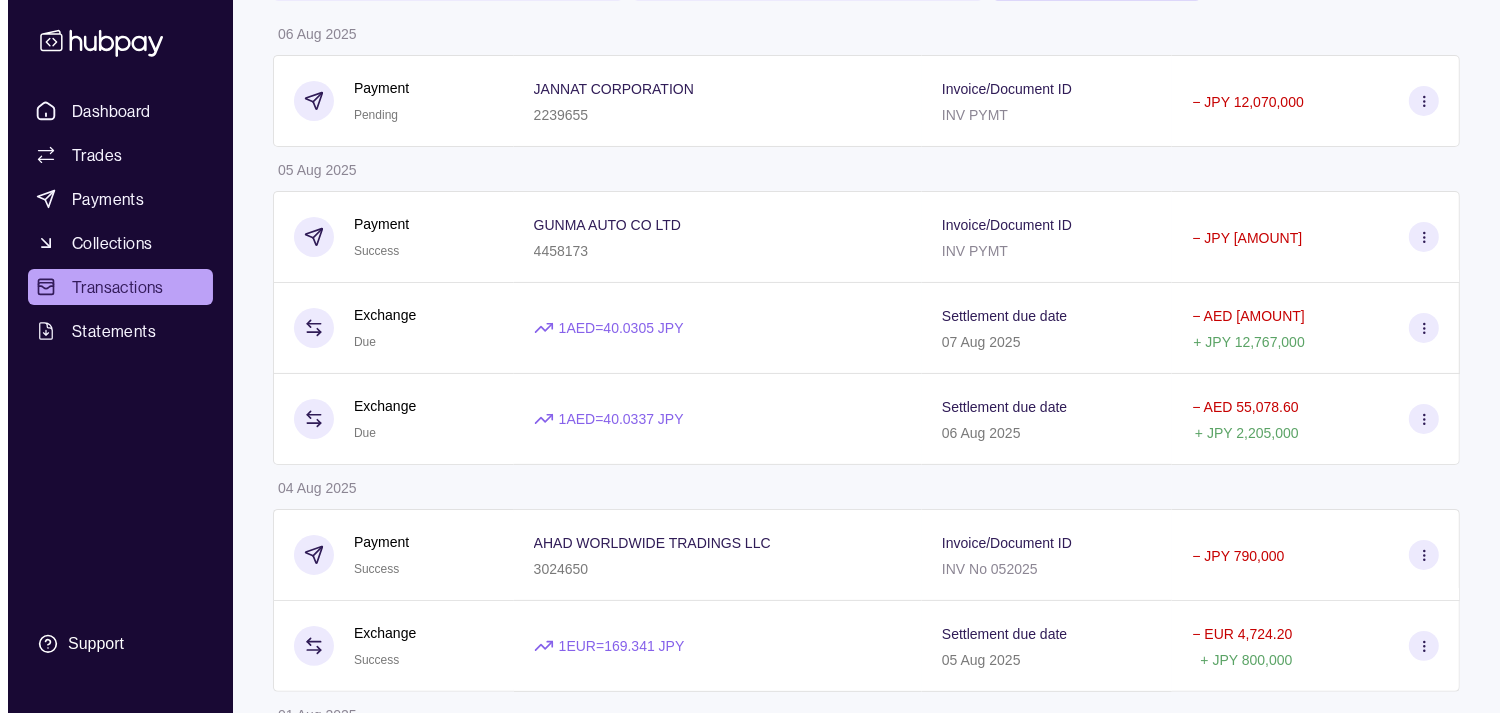 scroll, scrollTop: 0, scrollLeft: 0, axis: both 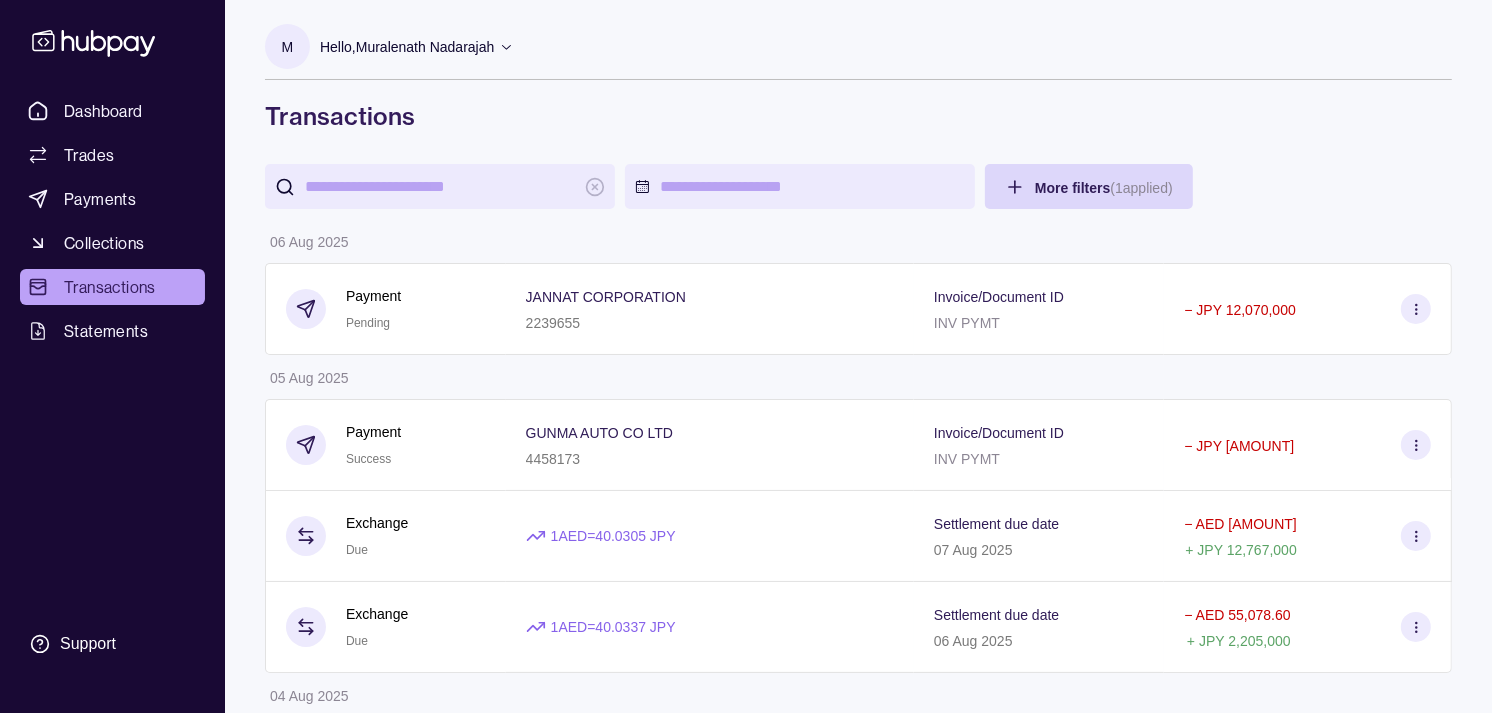 click at bounding box center [440, 186] 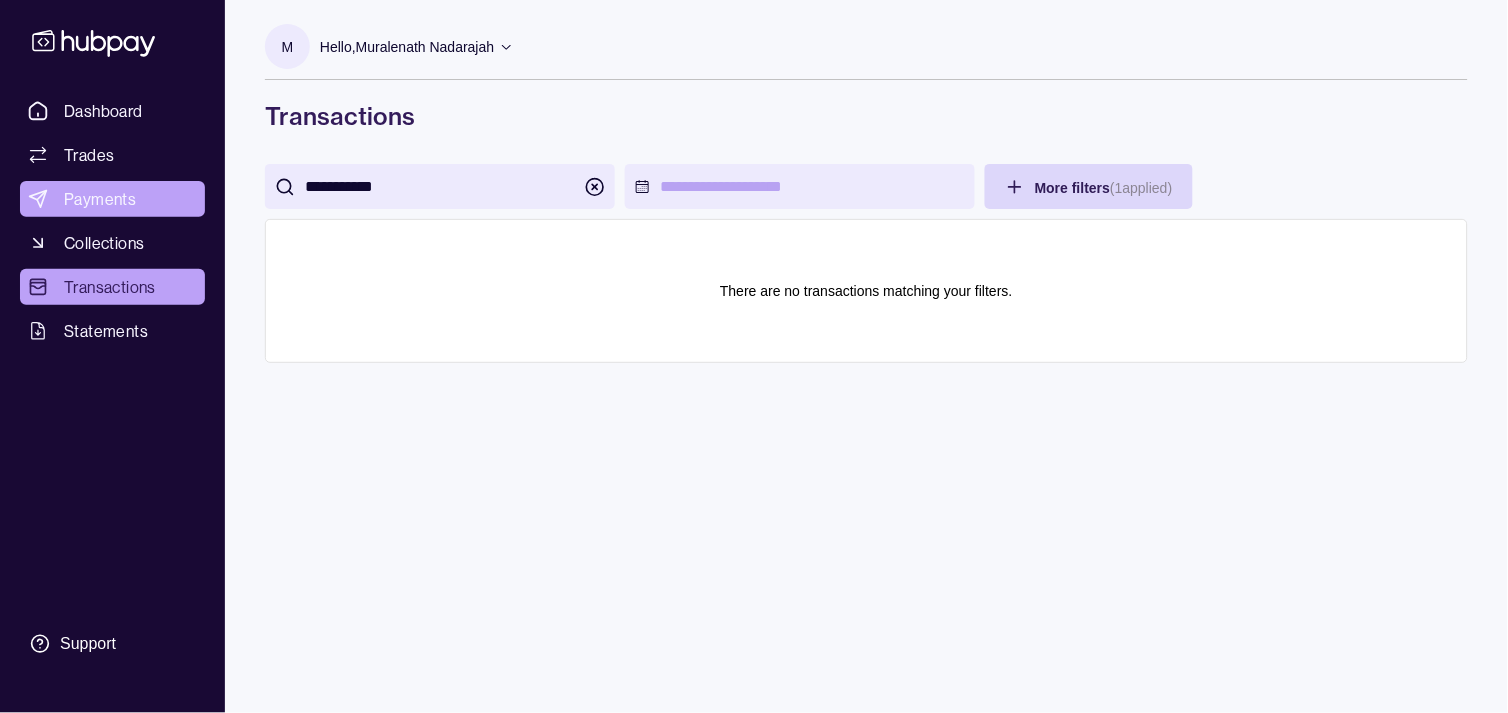 type on "**********" 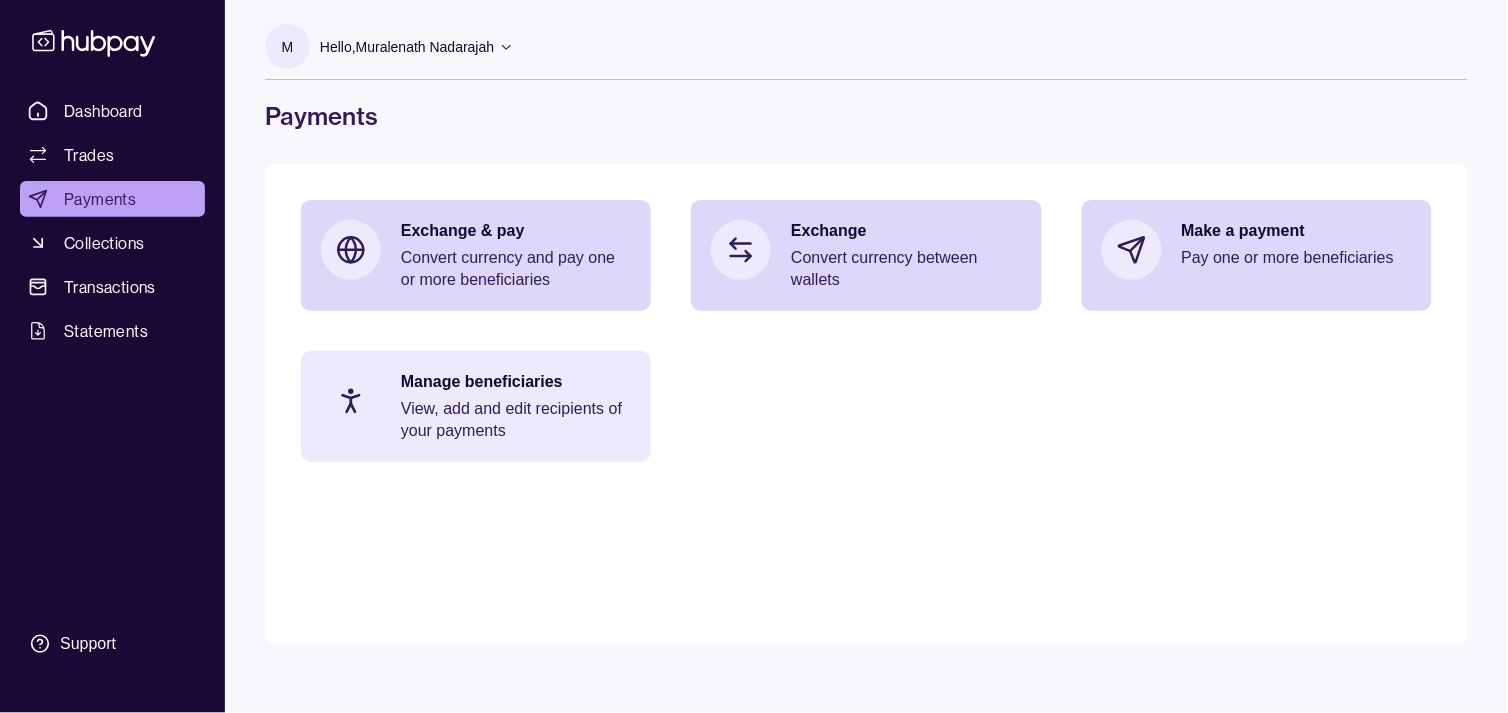 click on "Manage beneficiaries" at bounding box center (516, 382) 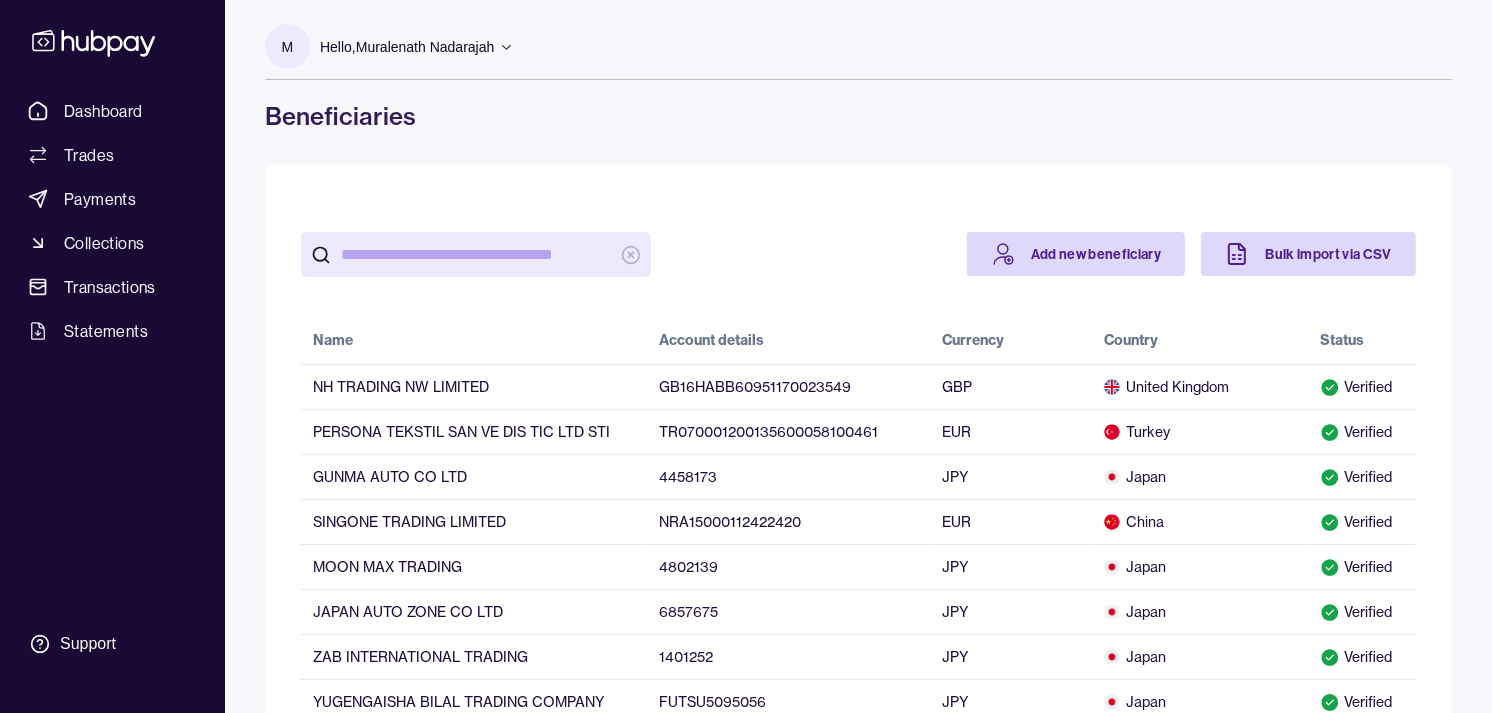 click at bounding box center (476, 254) 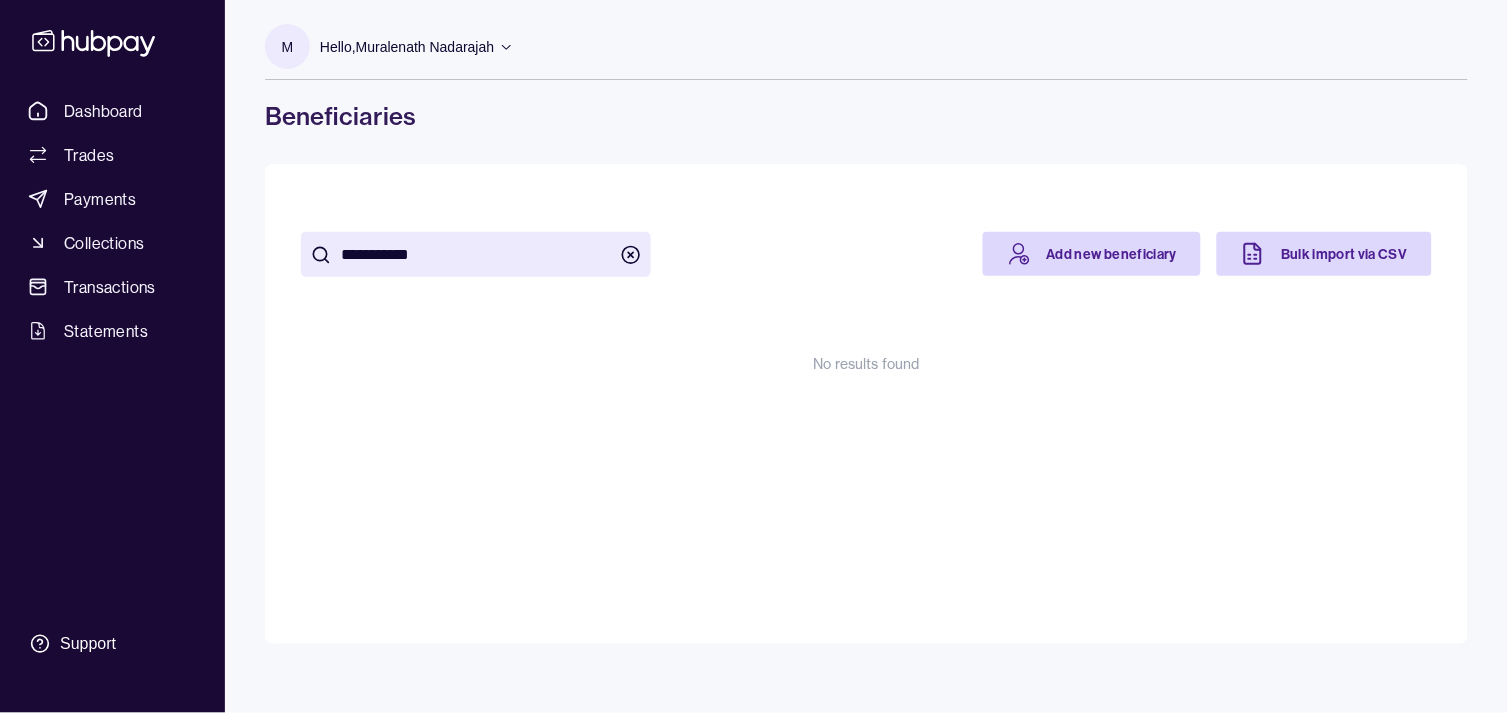 click on "**********" at bounding box center [476, 254] 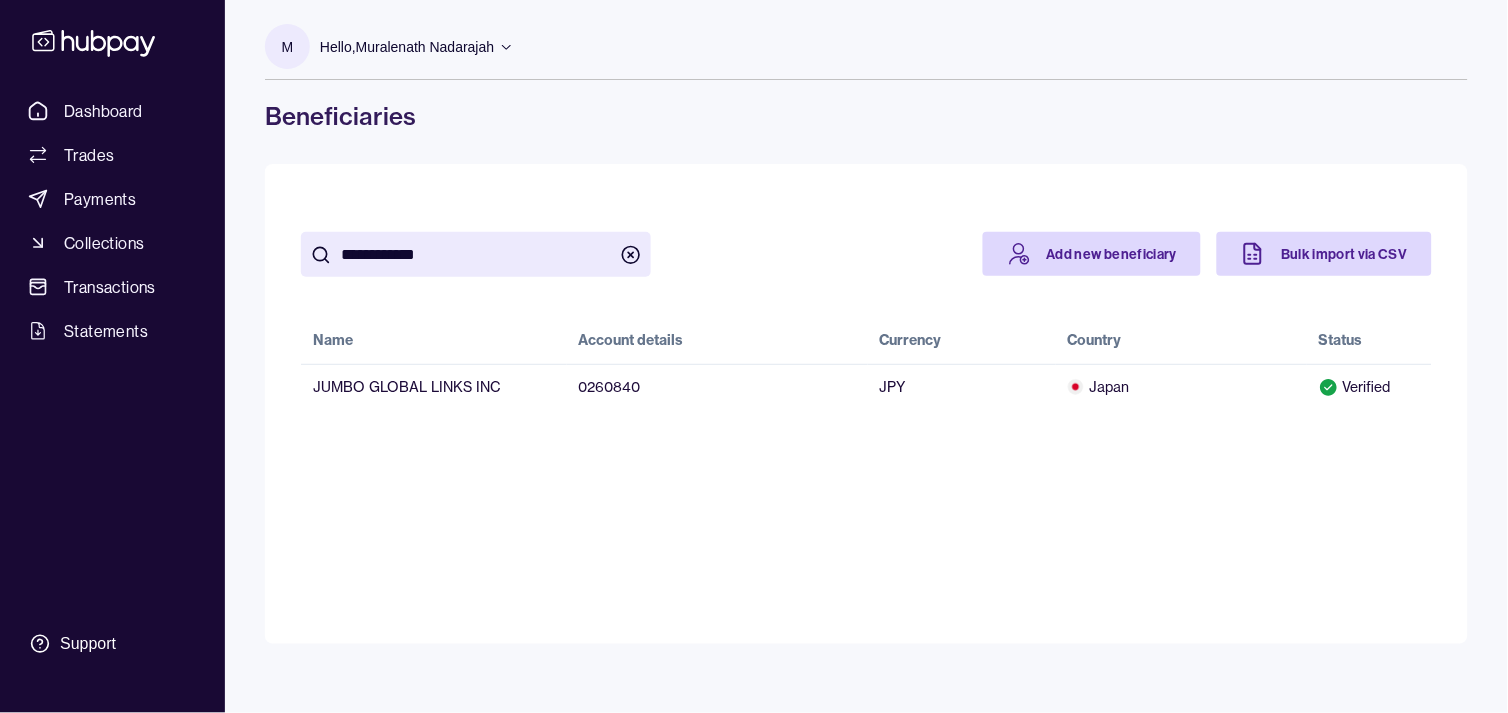 type on "**********" 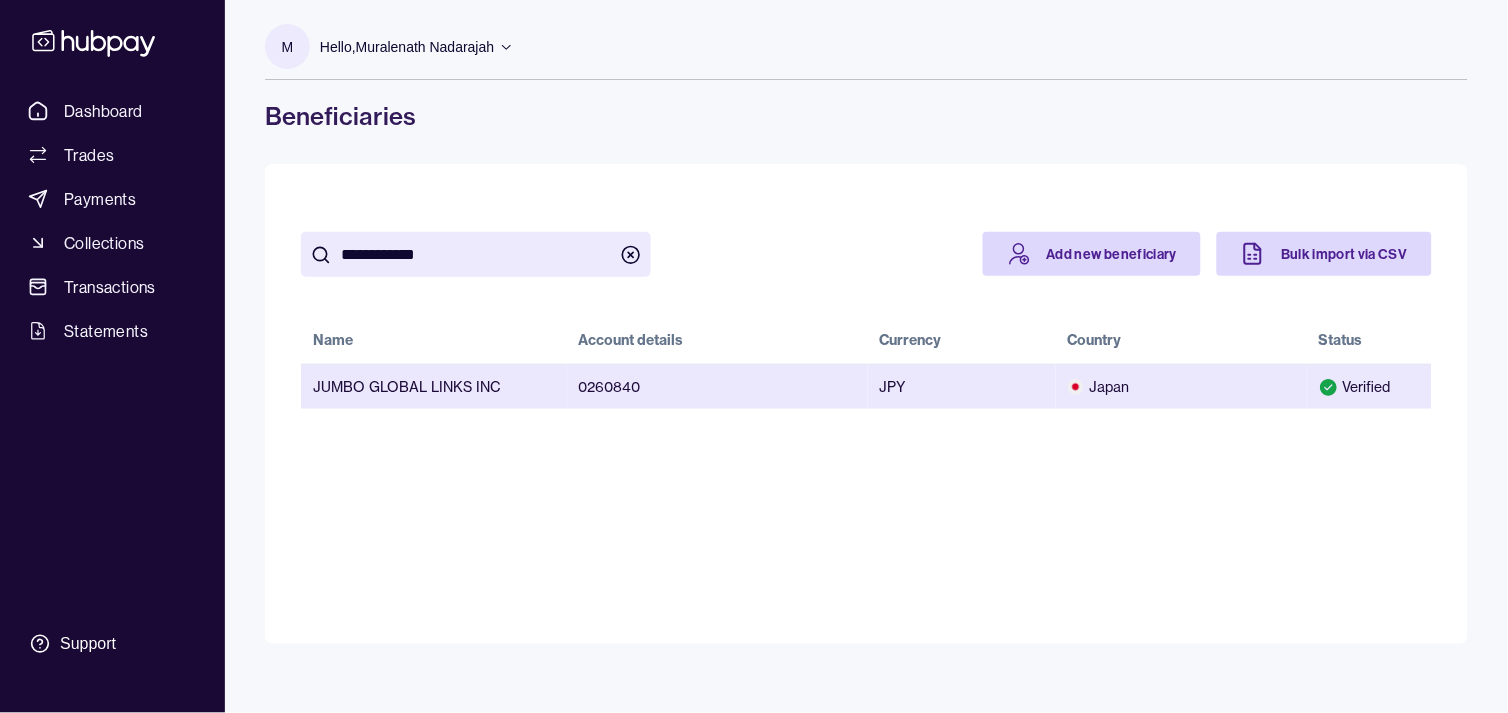 click on "0260840" at bounding box center (717, 386) 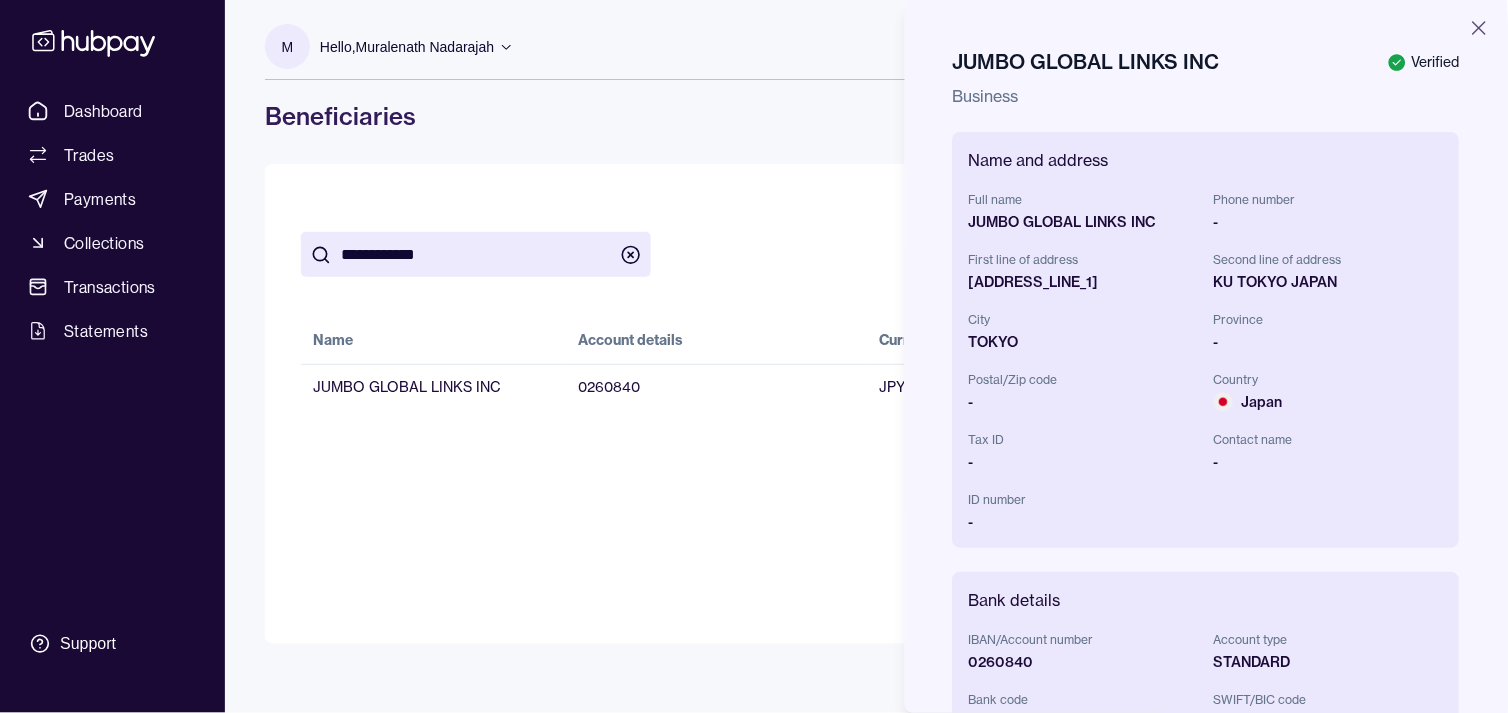 click on "[ADDRESS_LINE_1]" at bounding box center [1084, 282] 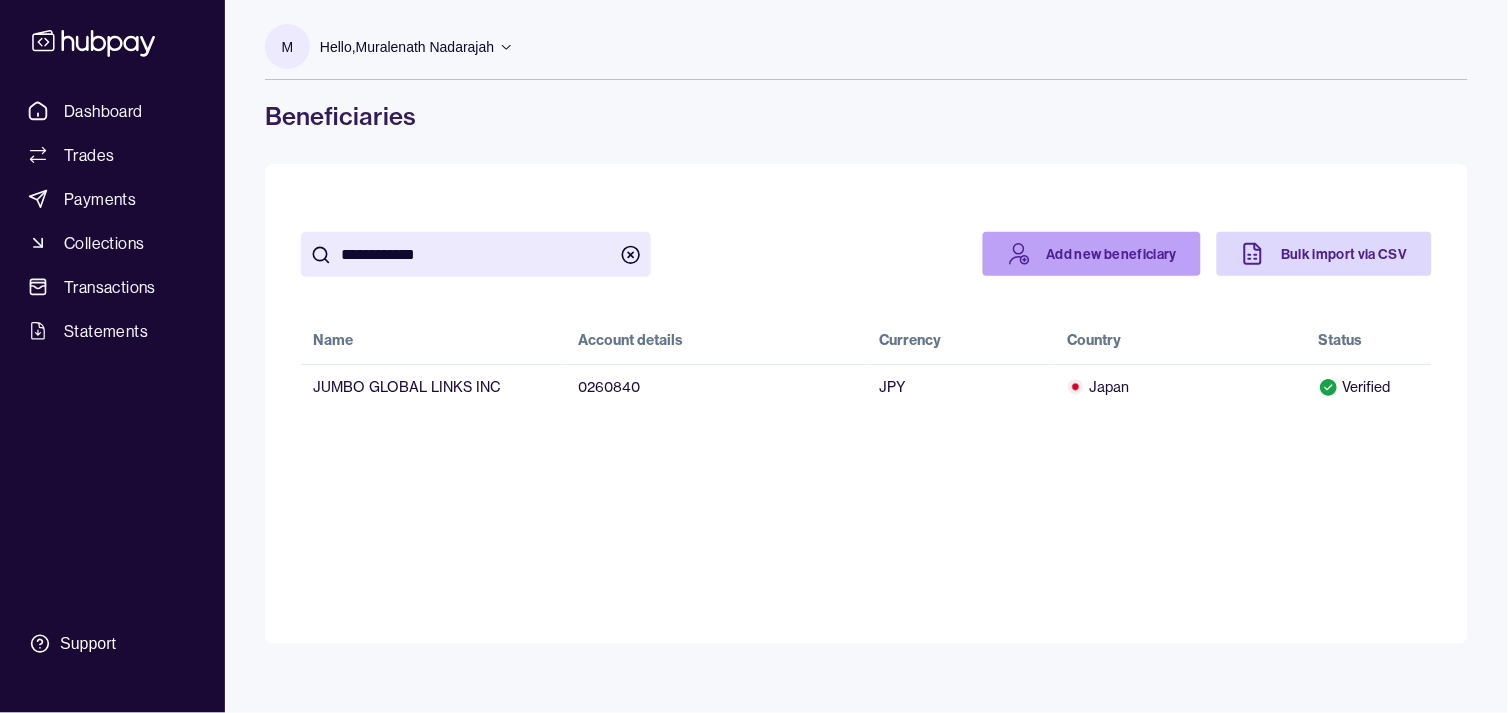 click on "Add new beneficiary" at bounding box center (1092, 254) 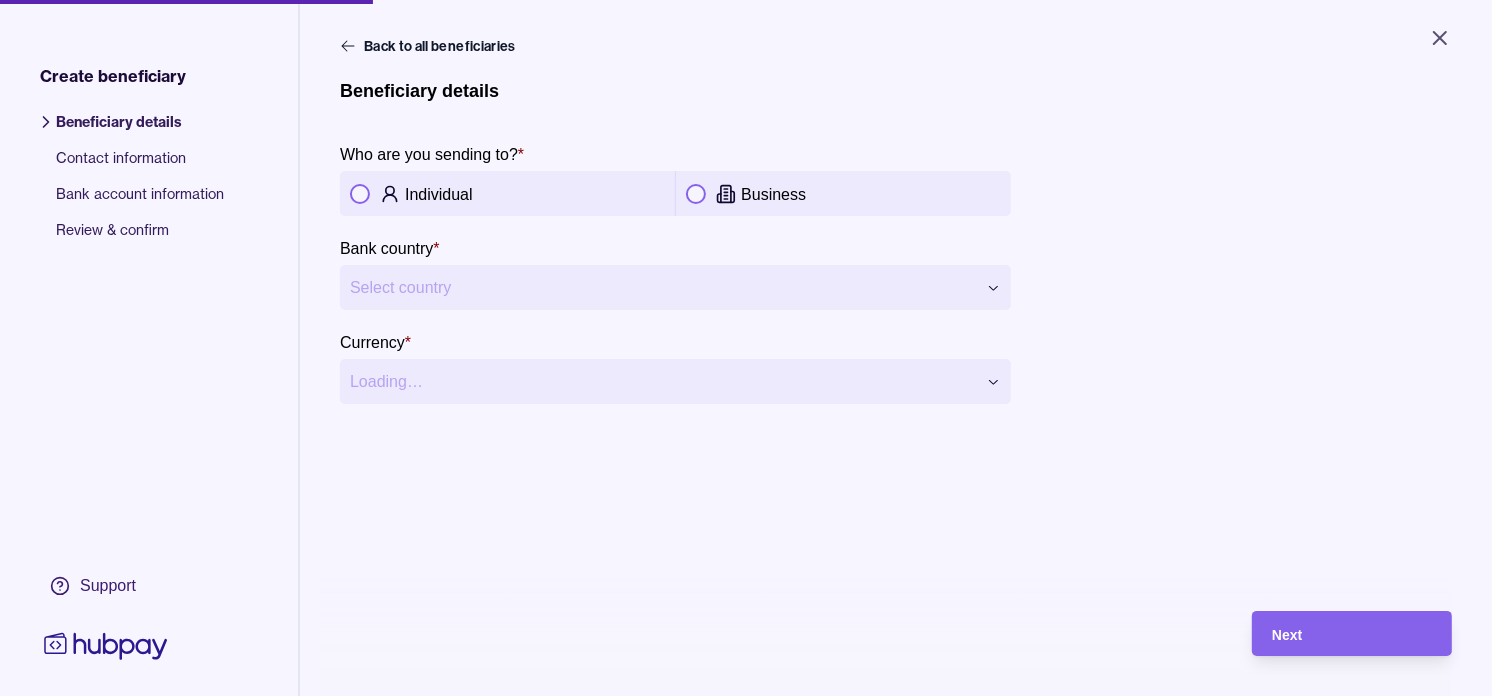click on "Business" at bounding box center (843, 194) 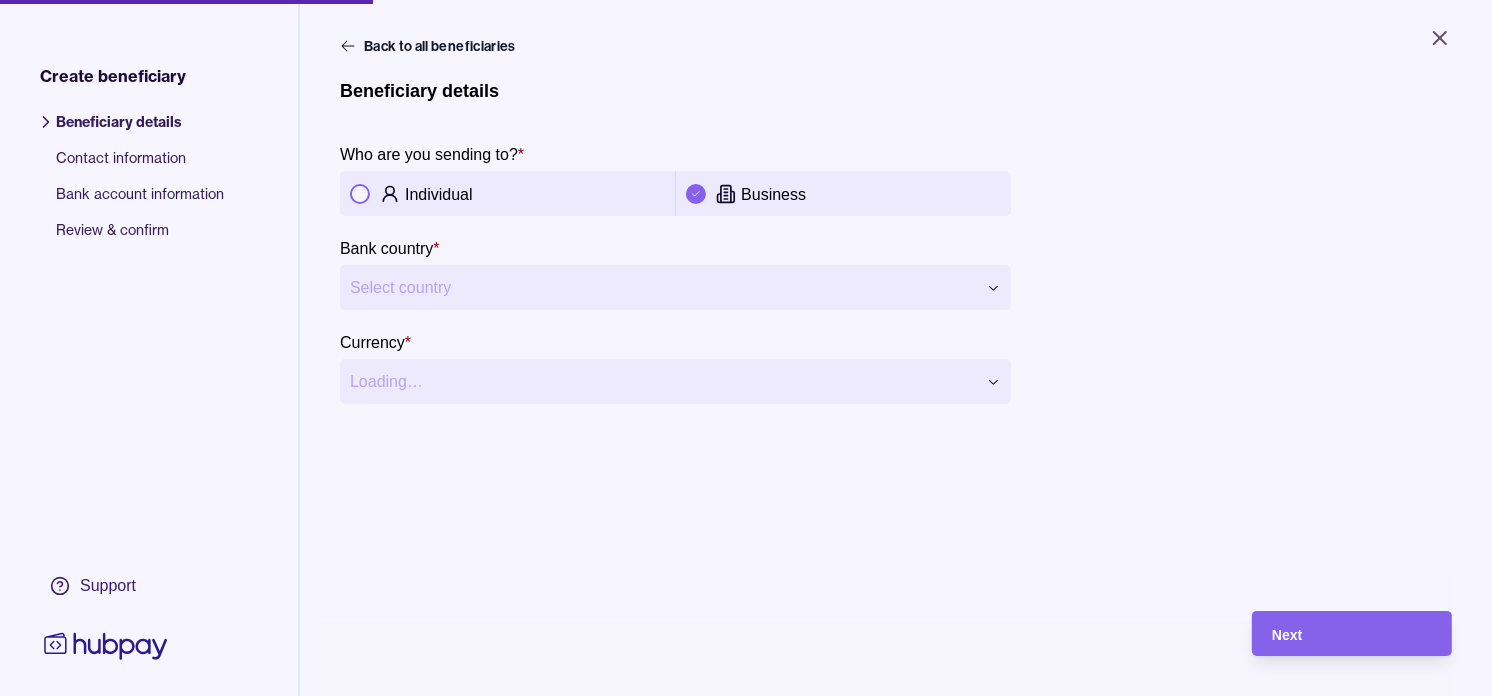 click on "**********" at bounding box center (746, 348) 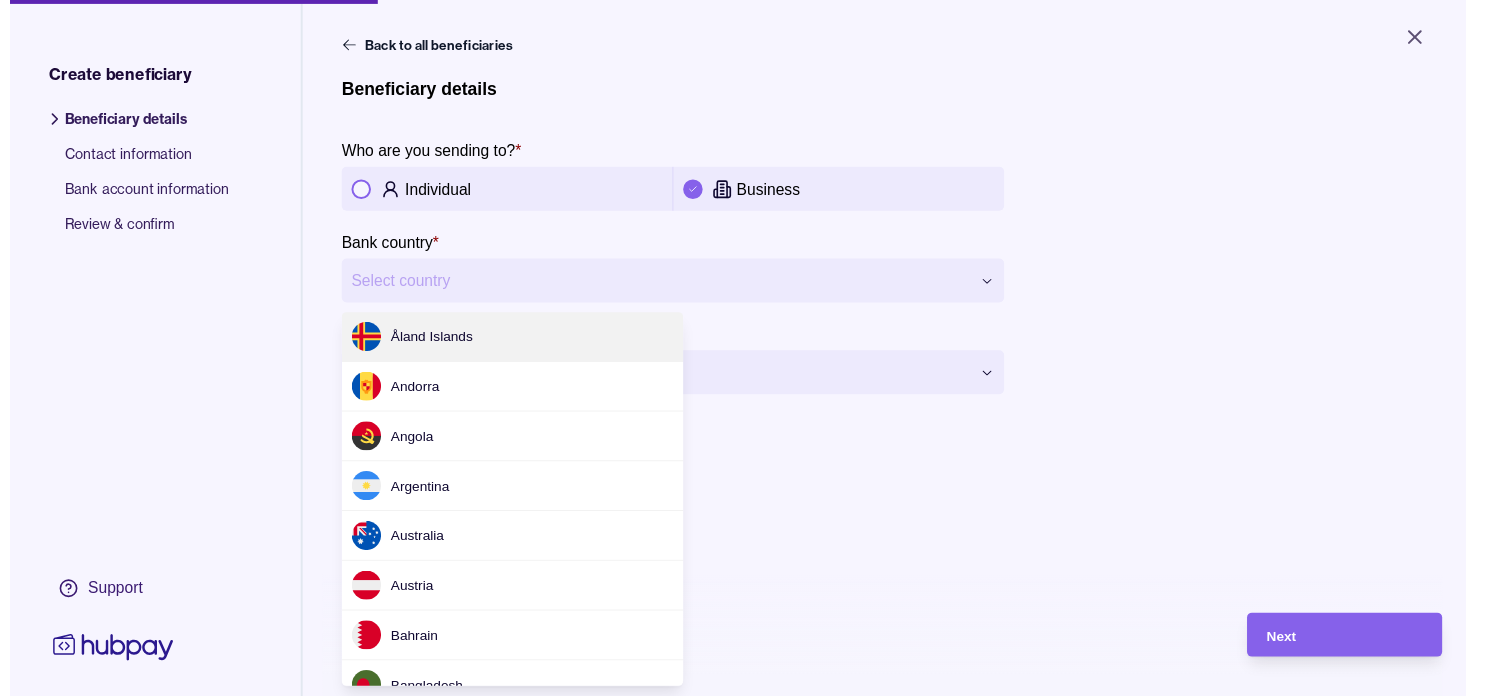 scroll, scrollTop: 2696, scrollLeft: 0, axis: vertical 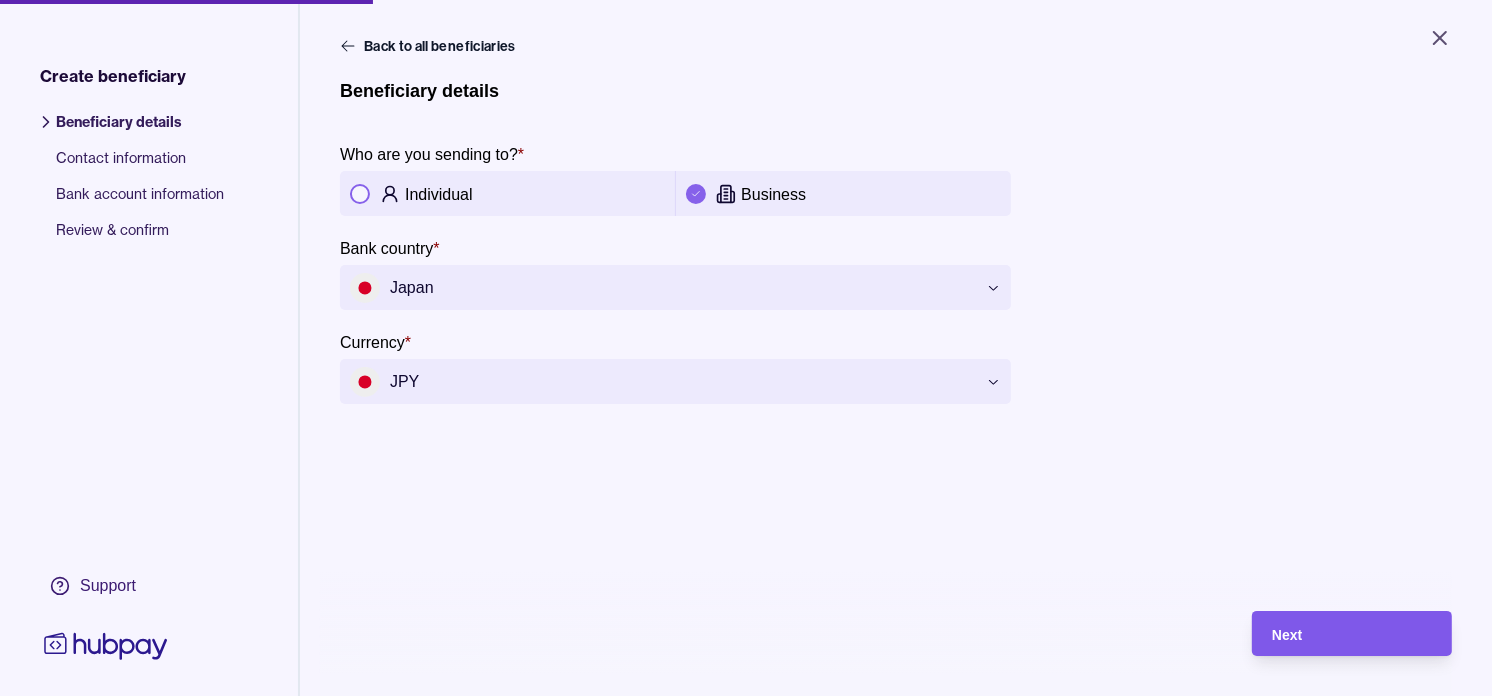 click on "Next" at bounding box center (1352, 634) 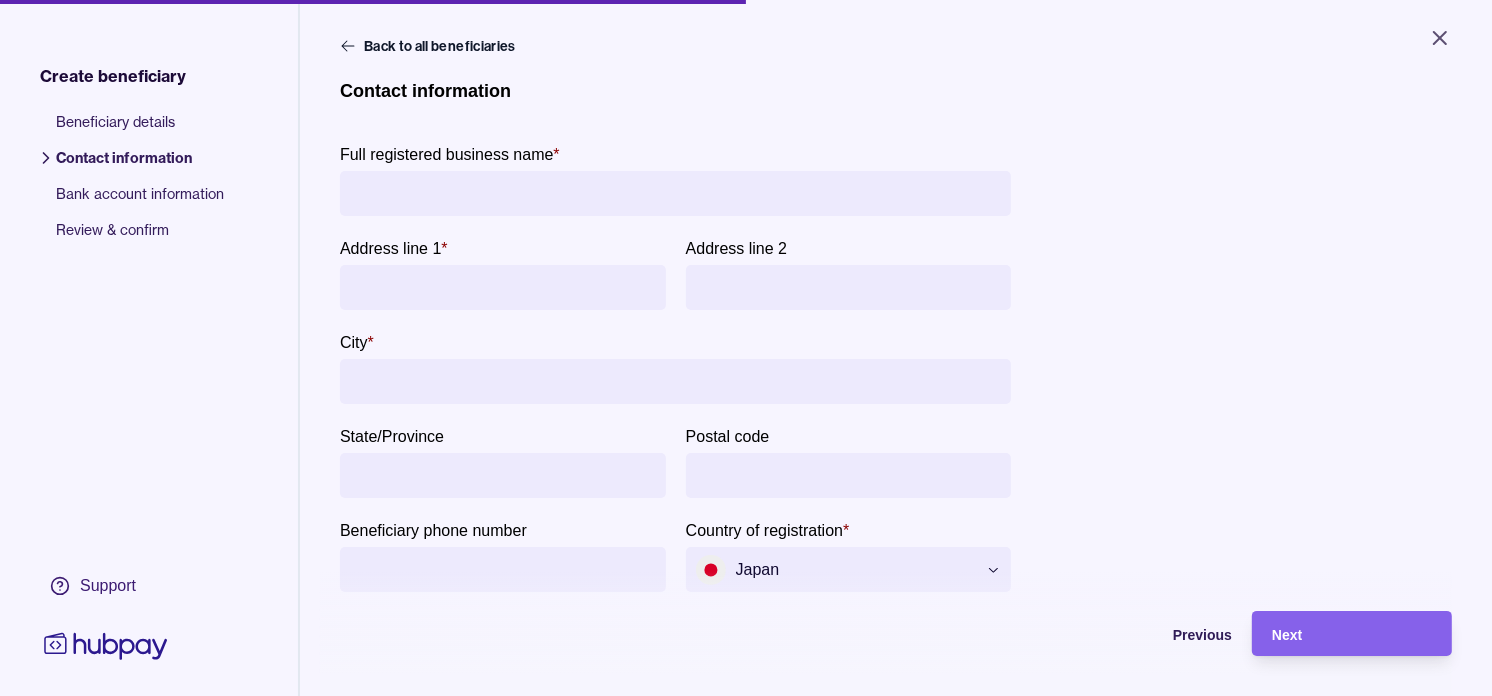 drag, startPoint x: 528, startPoint y: 178, endPoint x: 521, endPoint y: 206, distance: 28.86174 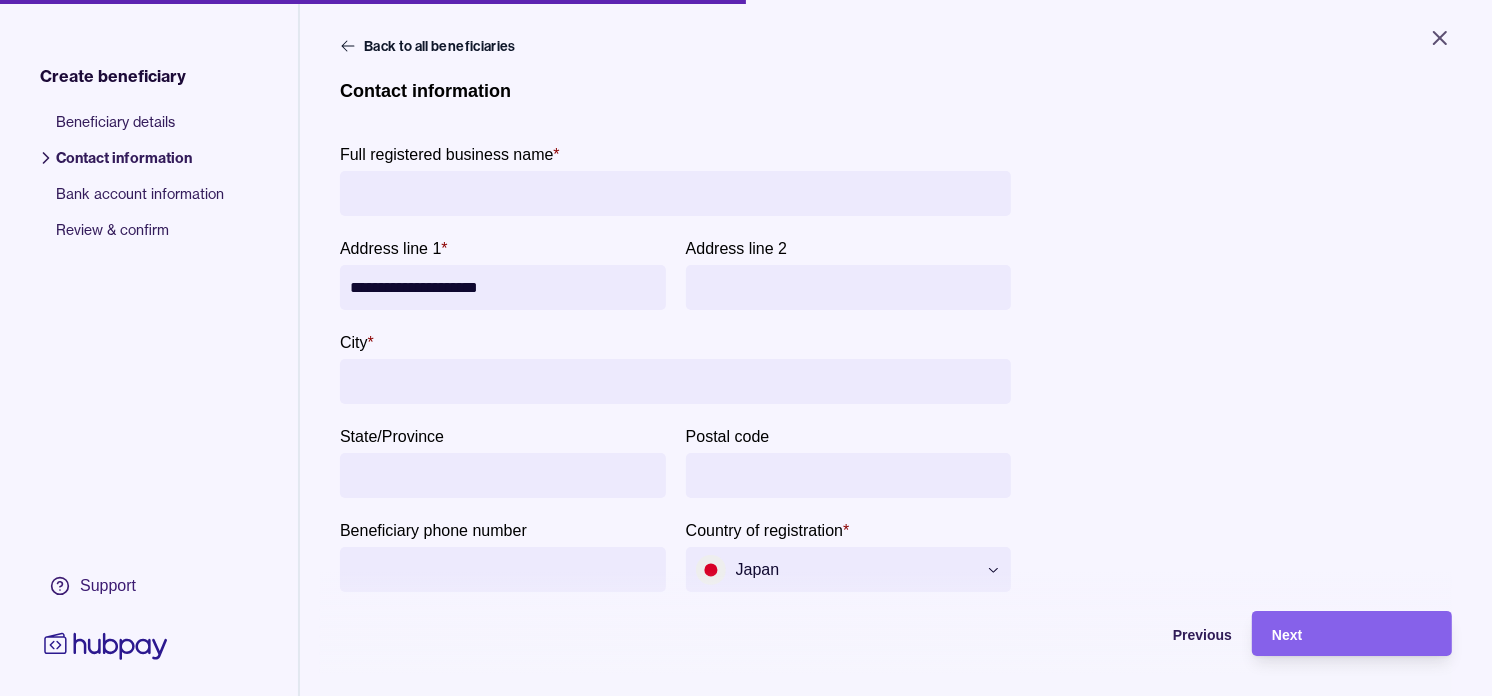 type on "**********" 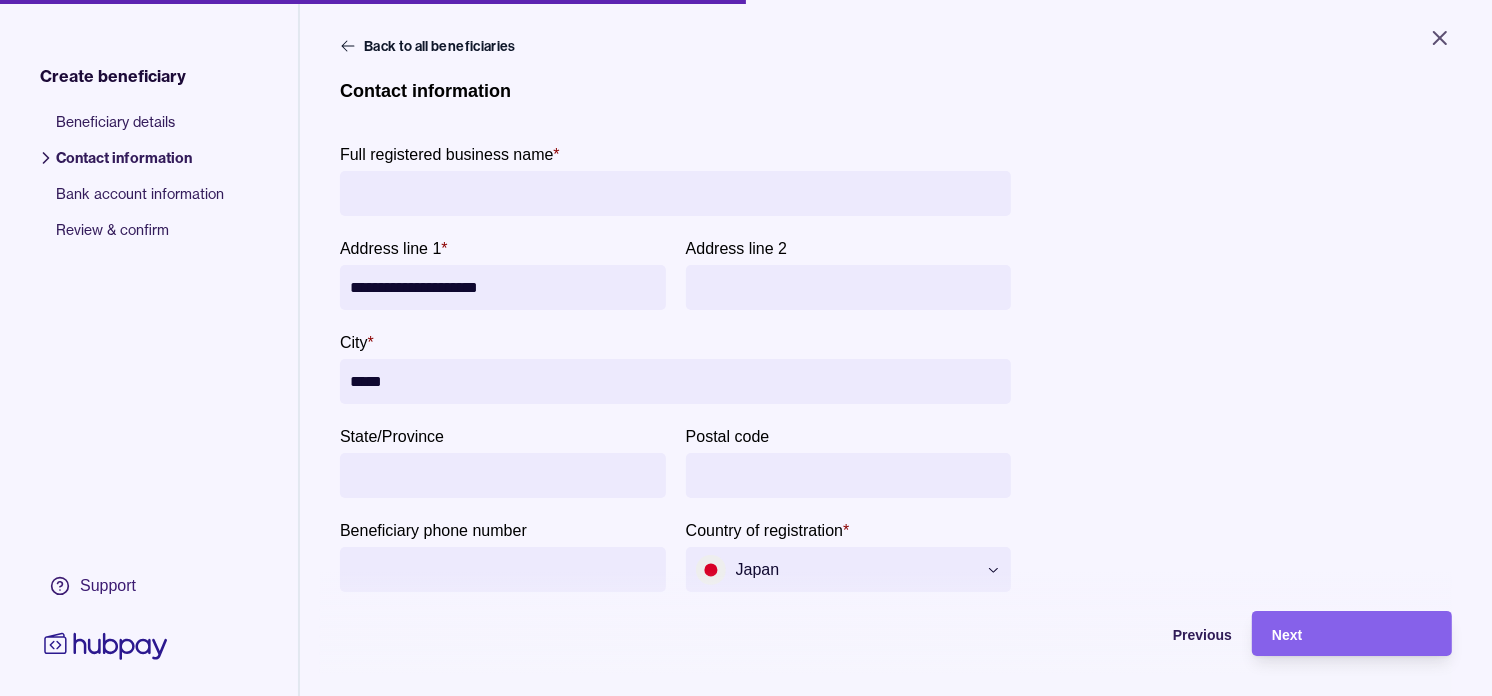type on "*****" 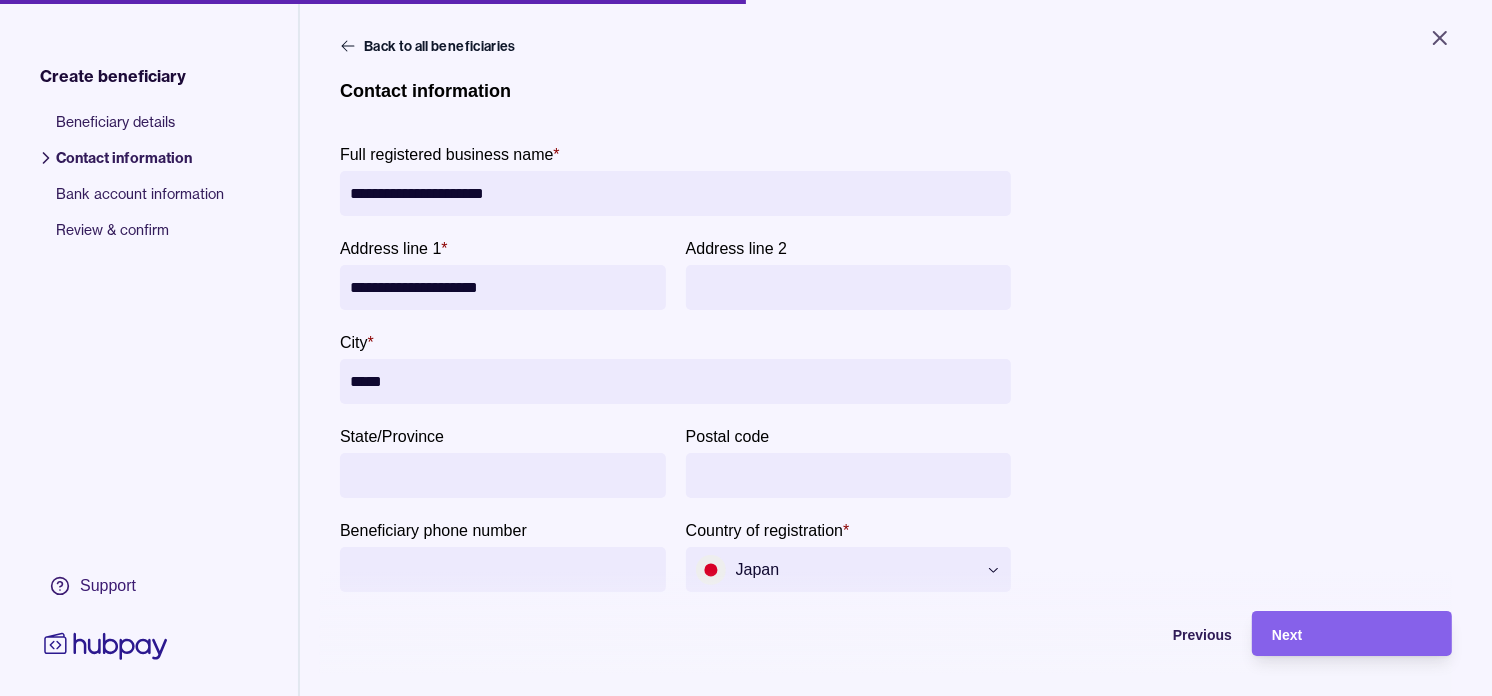 type on "**********" 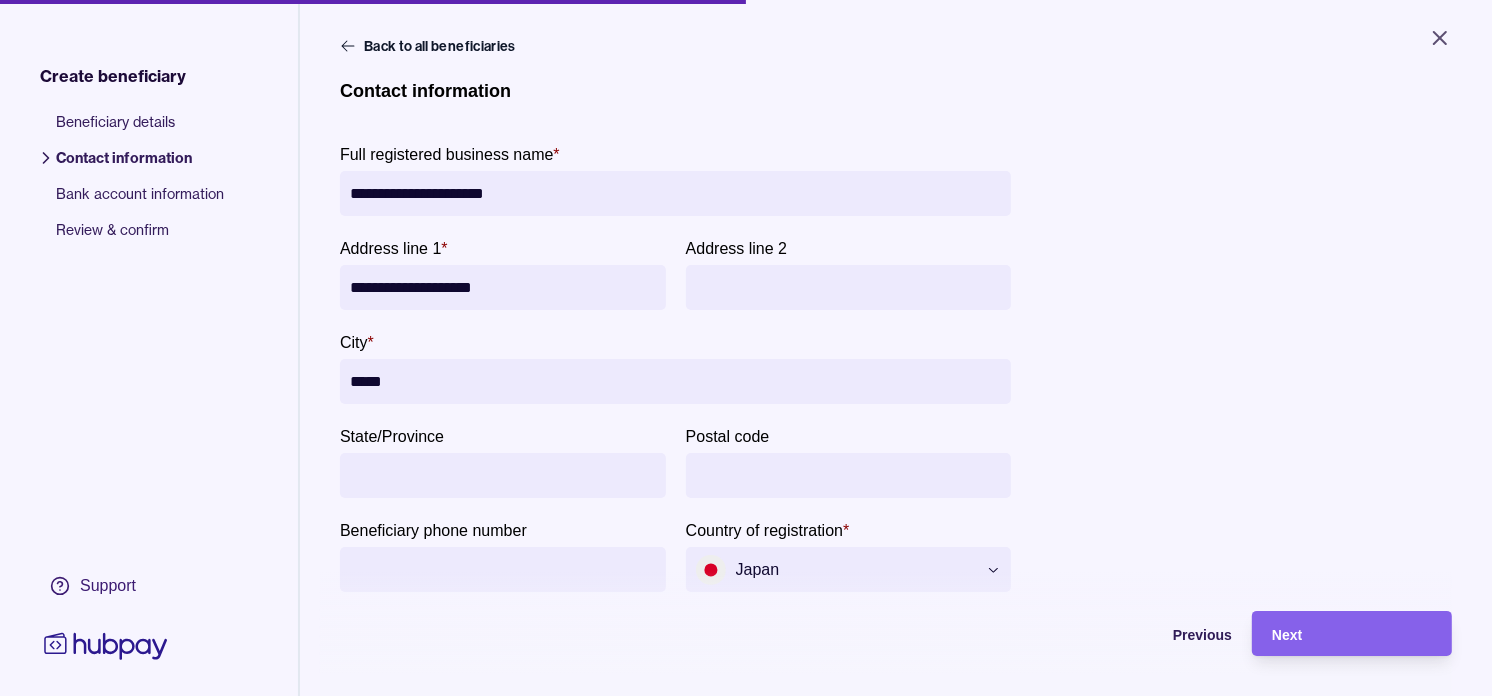 type on "**********" 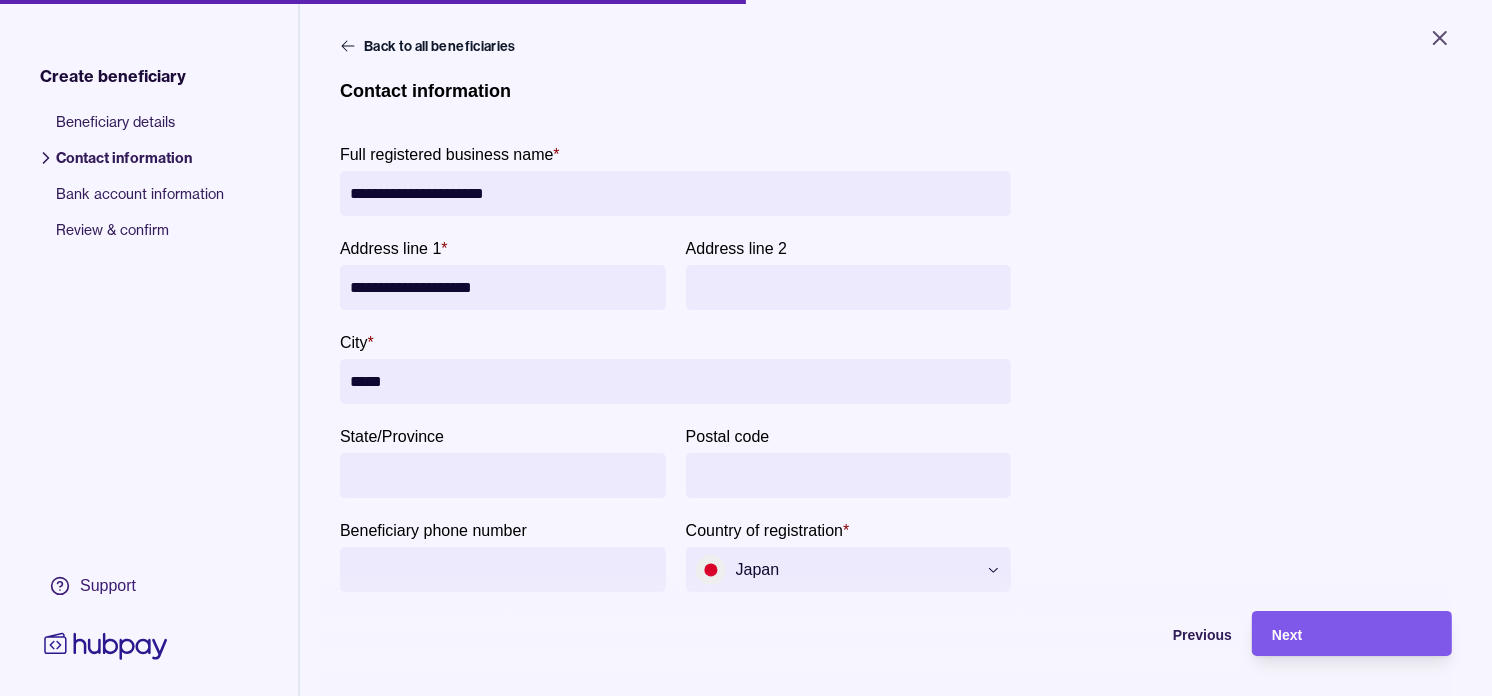 click on "Next" at bounding box center (1352, 634) 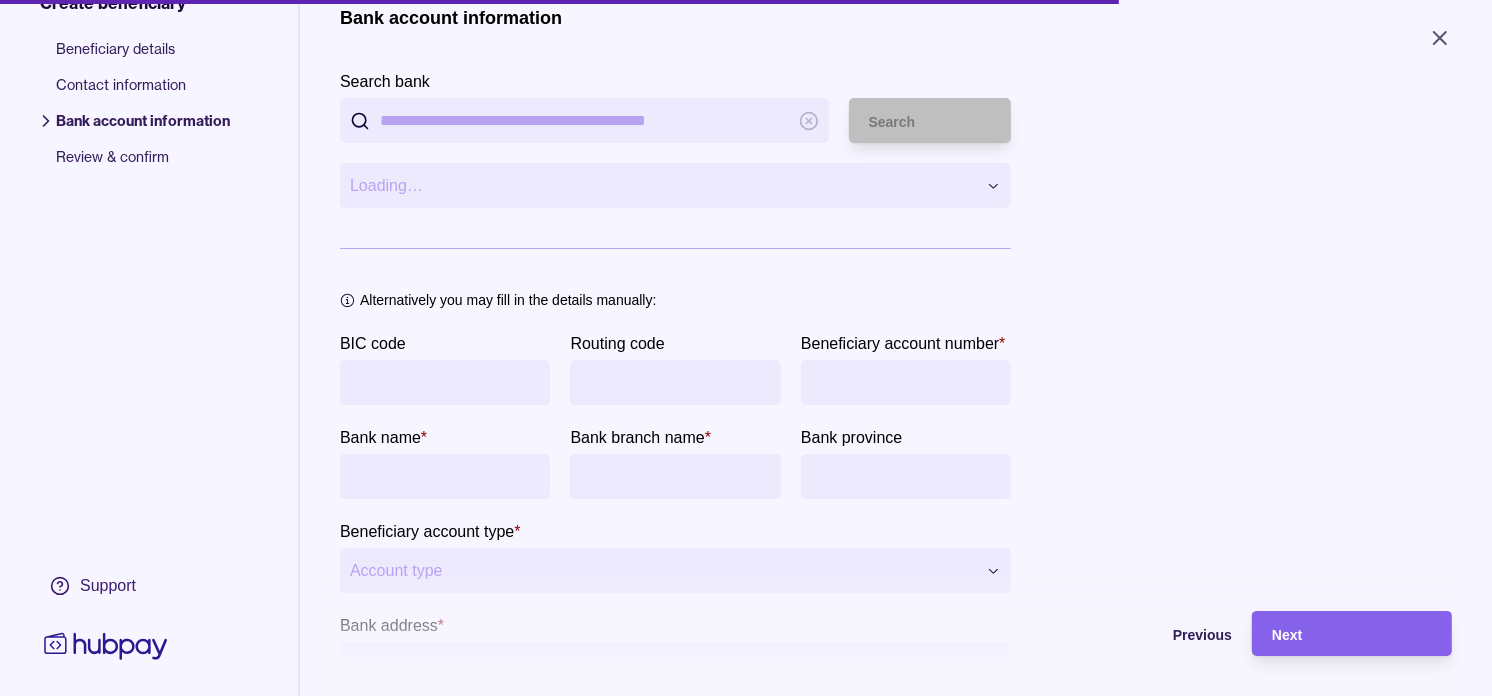 scroll, scrollTop: 111, scrollLeft: 0, axis: vertical 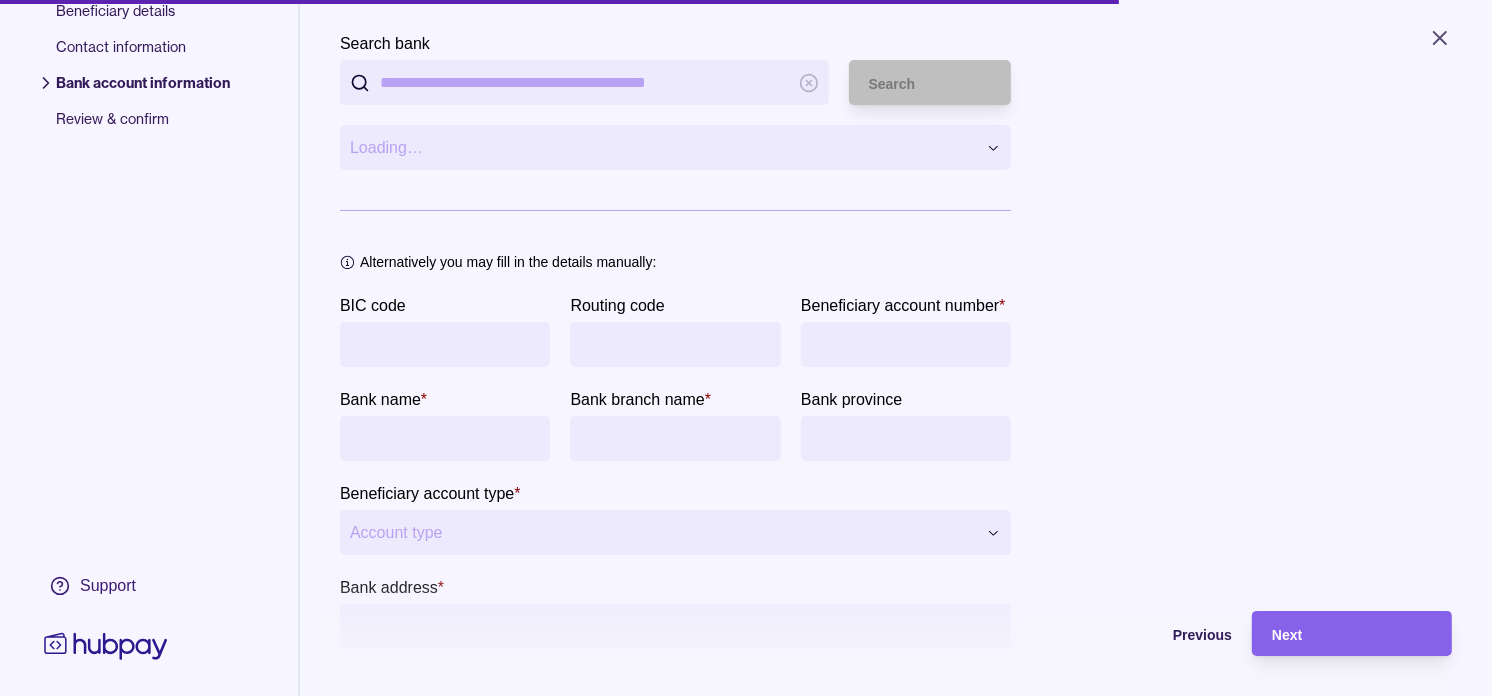 click on "BIC code" at bounding box center (445, 344) 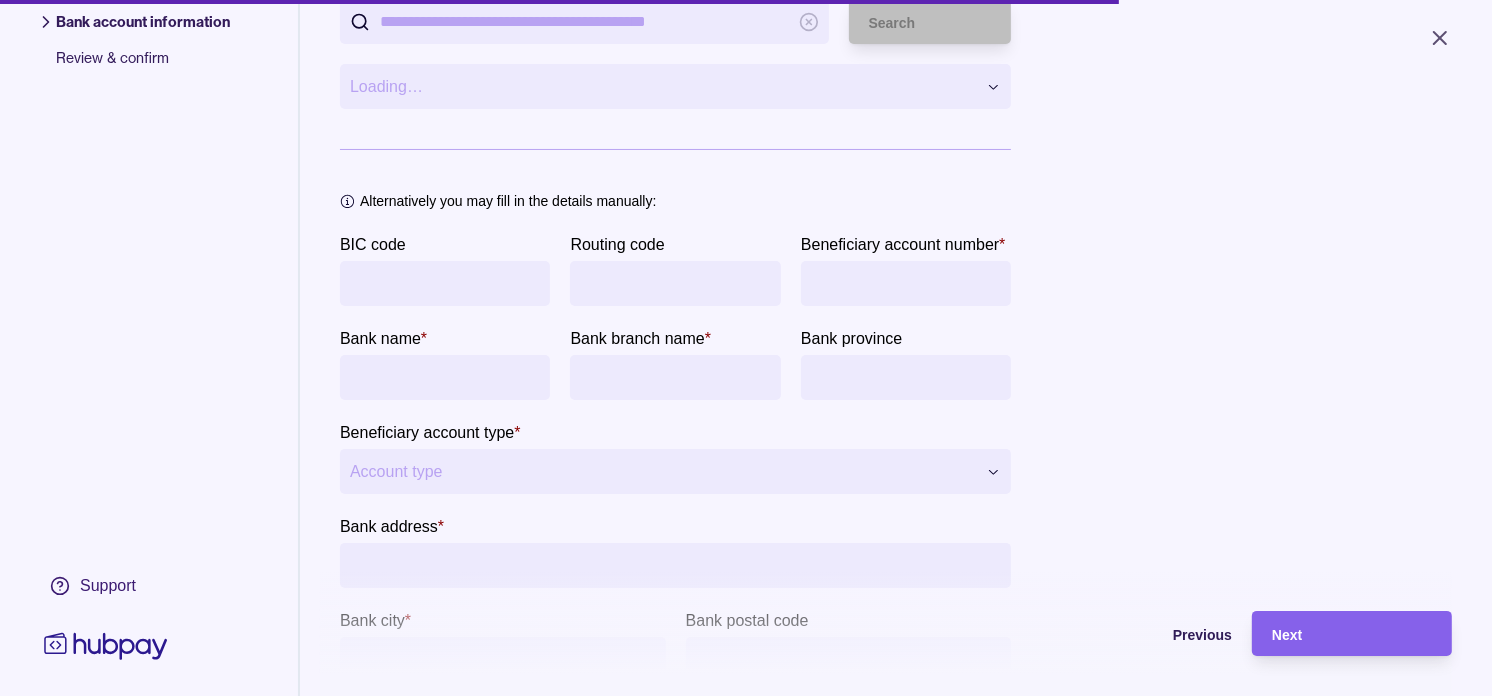 scroll, scrollTop: 222, scrollLeft: 0, axis: vertical 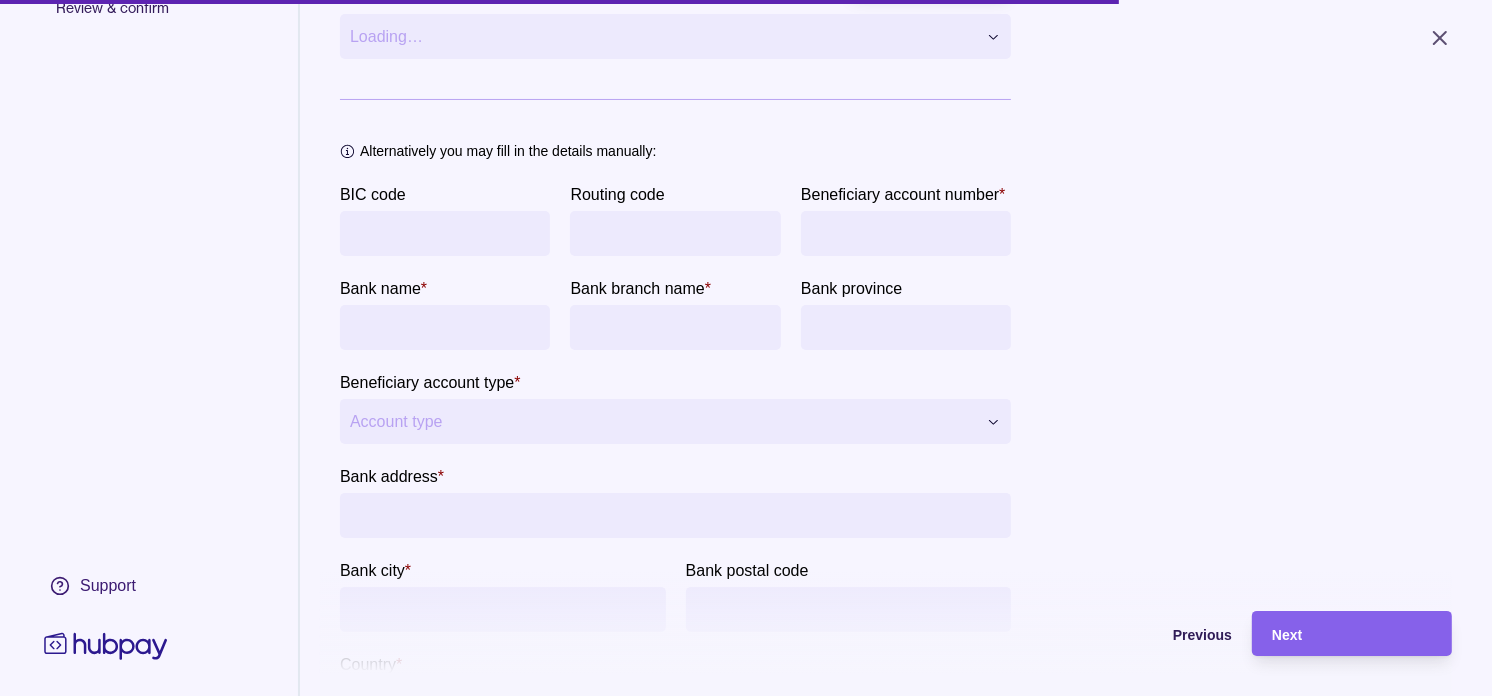 paste on "**********" 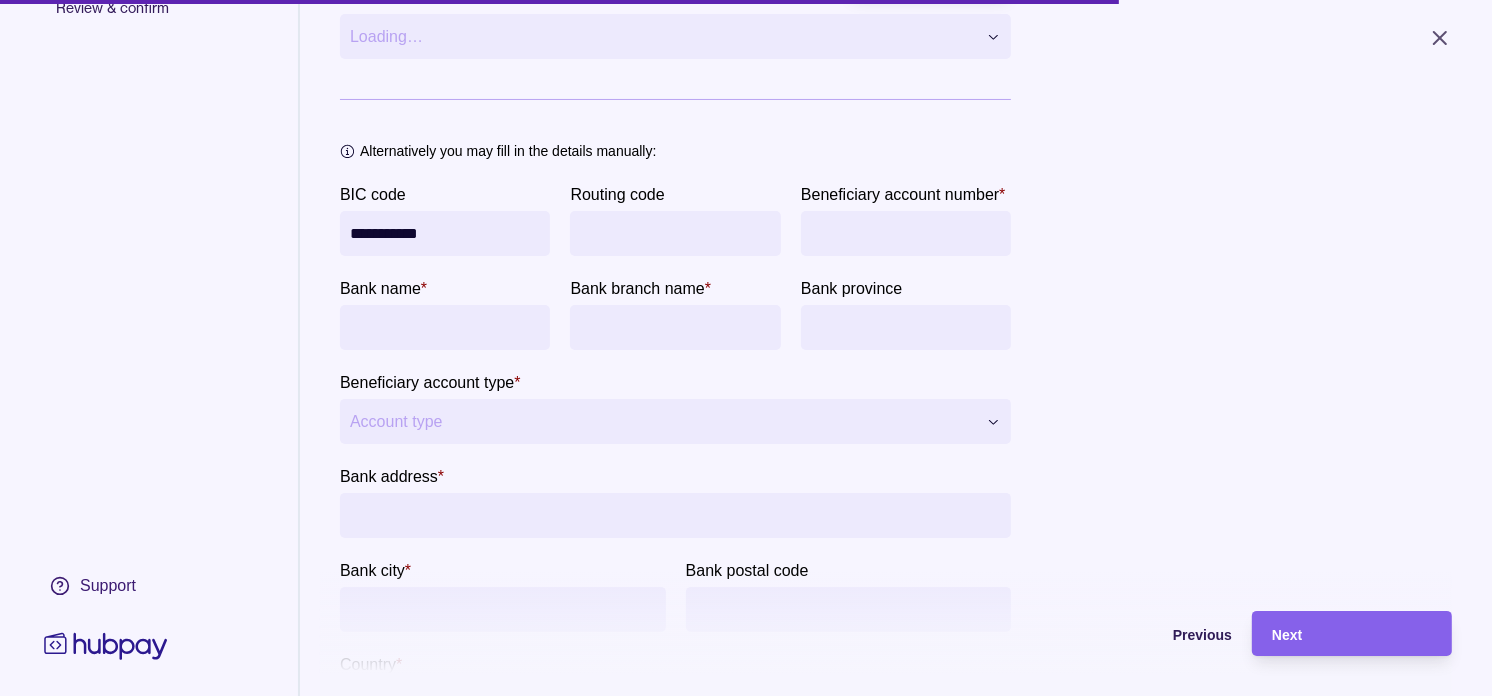 type on "**********" 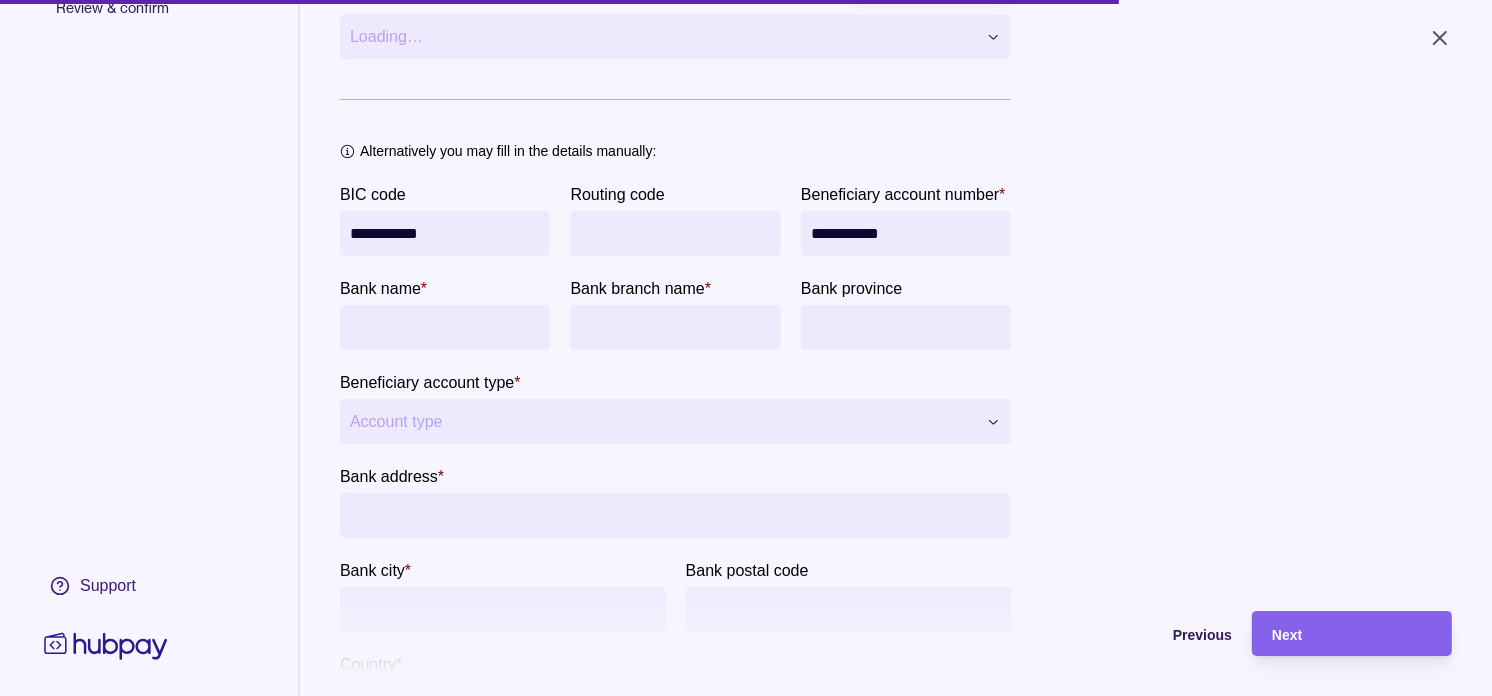 type on "**********" 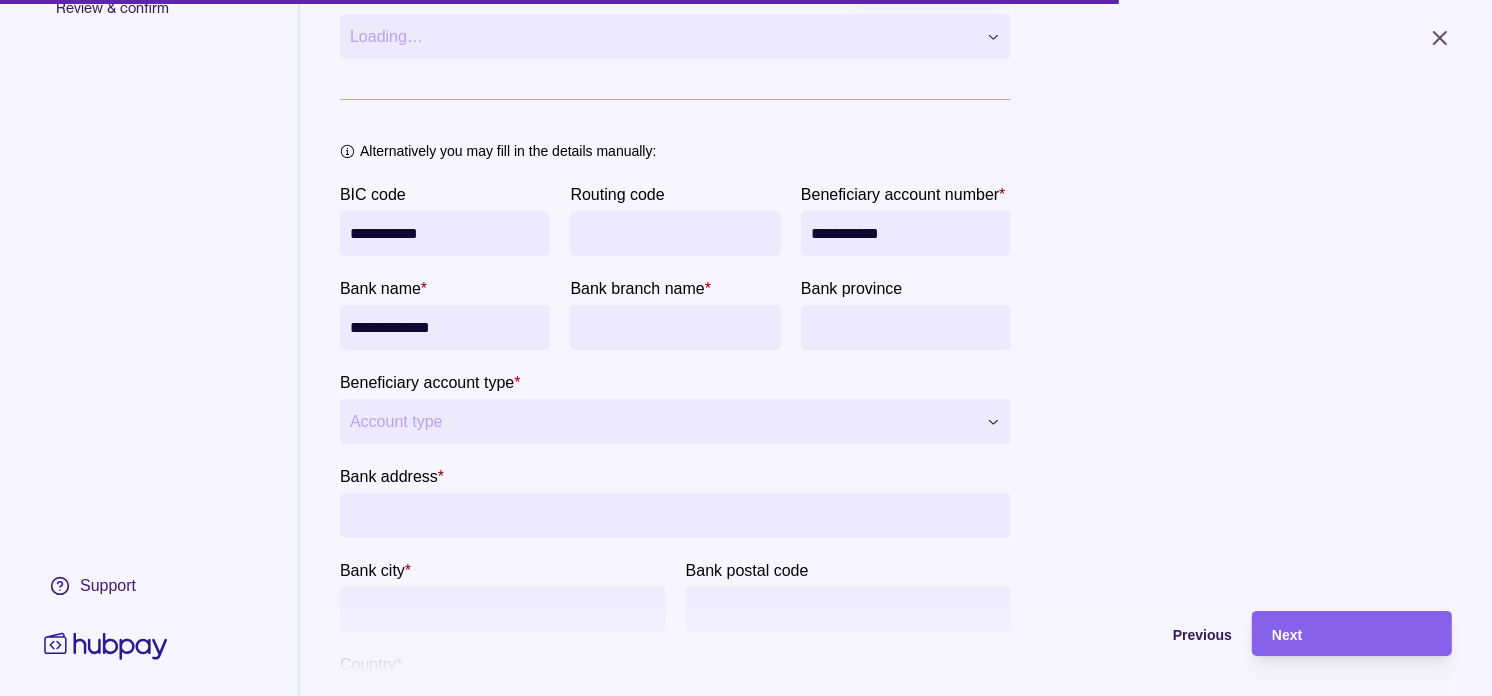 type on "**********" 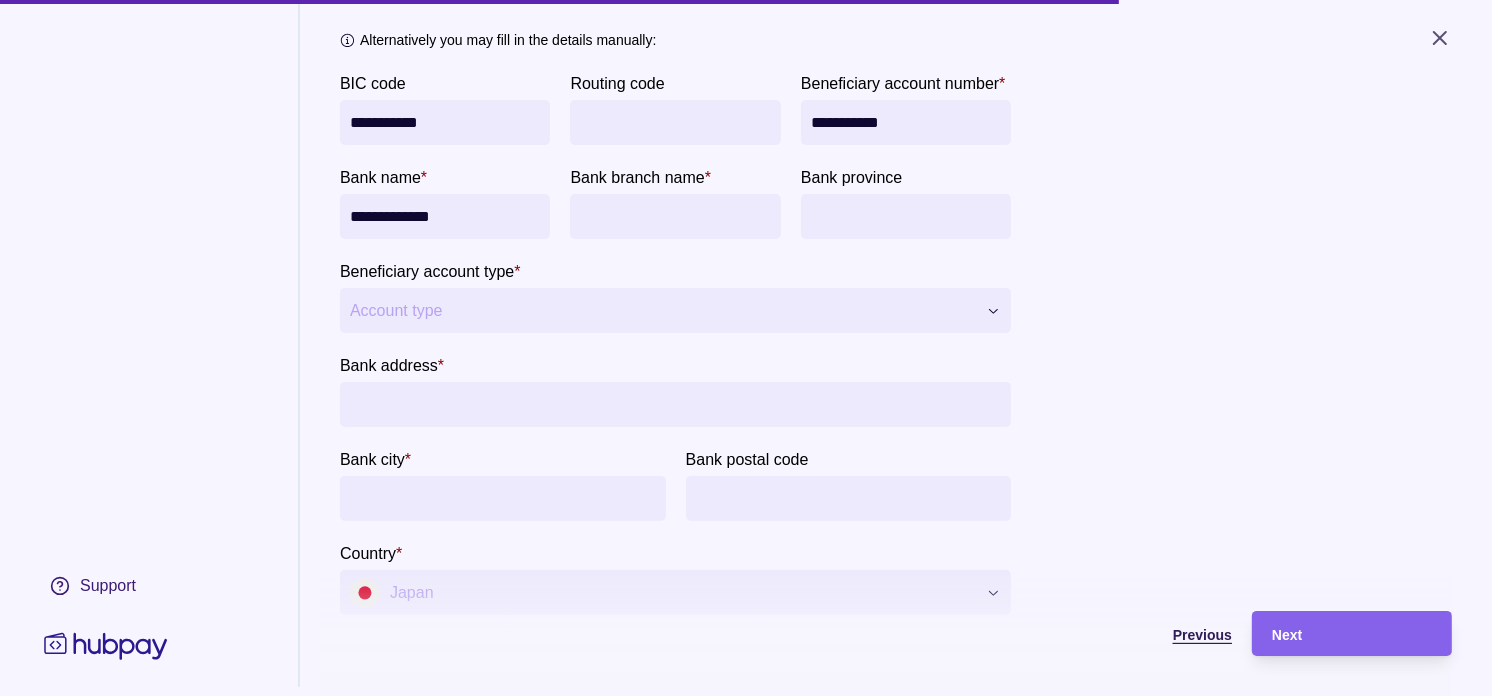 click on "Previous" at bounding box center (1202, 635) 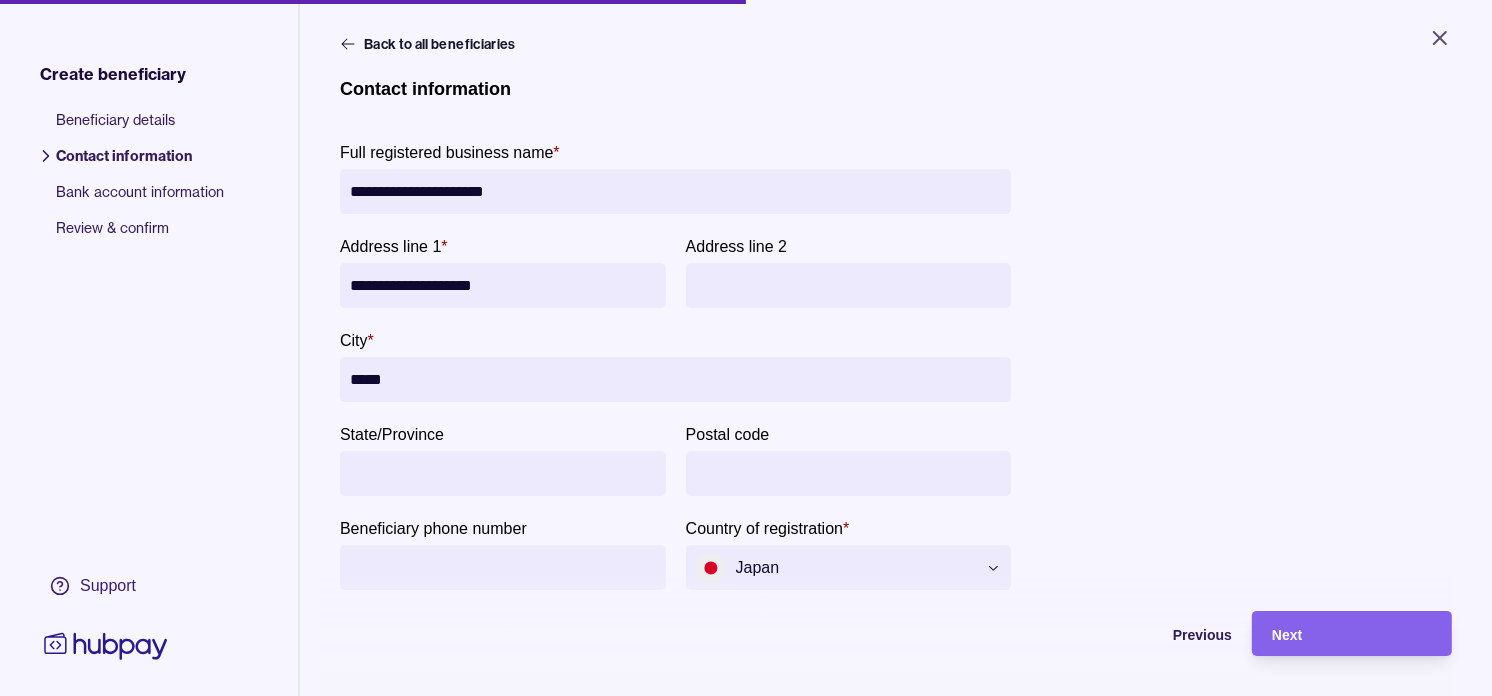 scroll, scrollTop: 0, scrollLeft: 0, axis: both 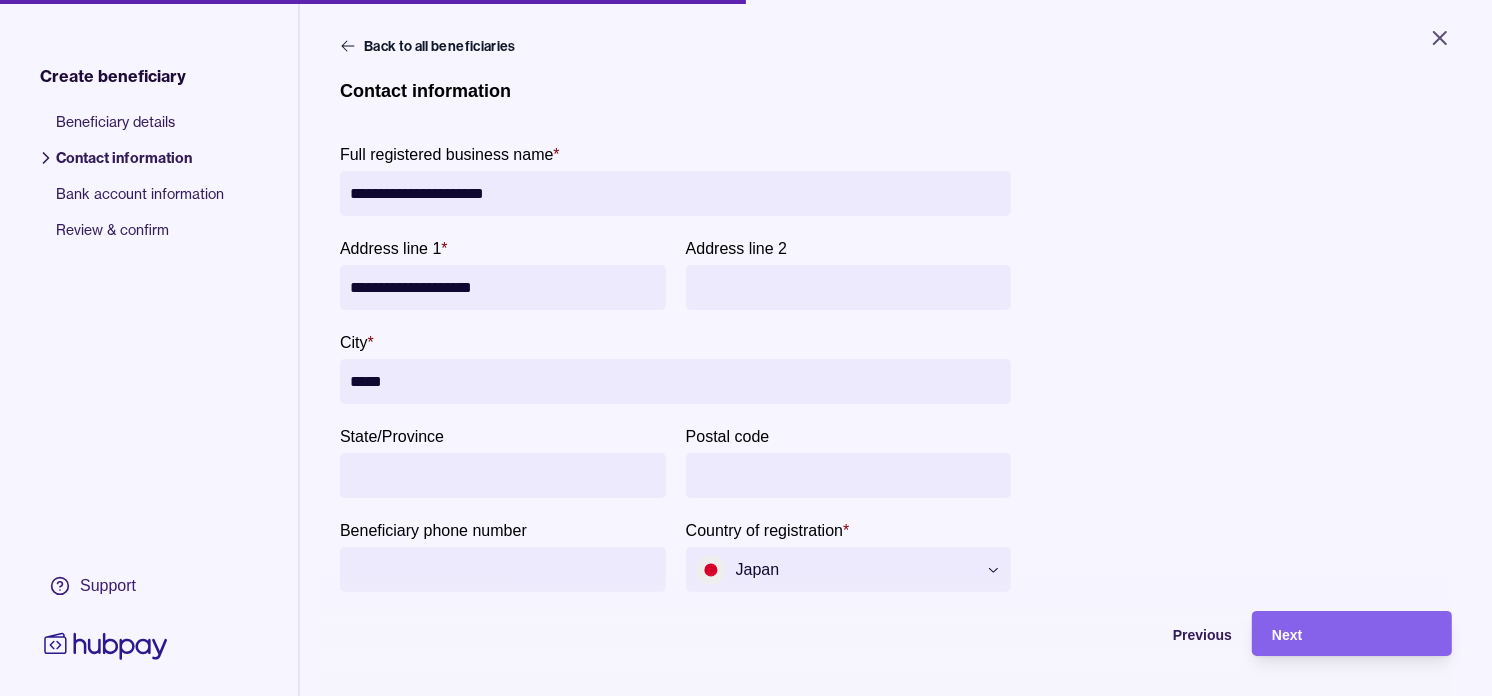 type 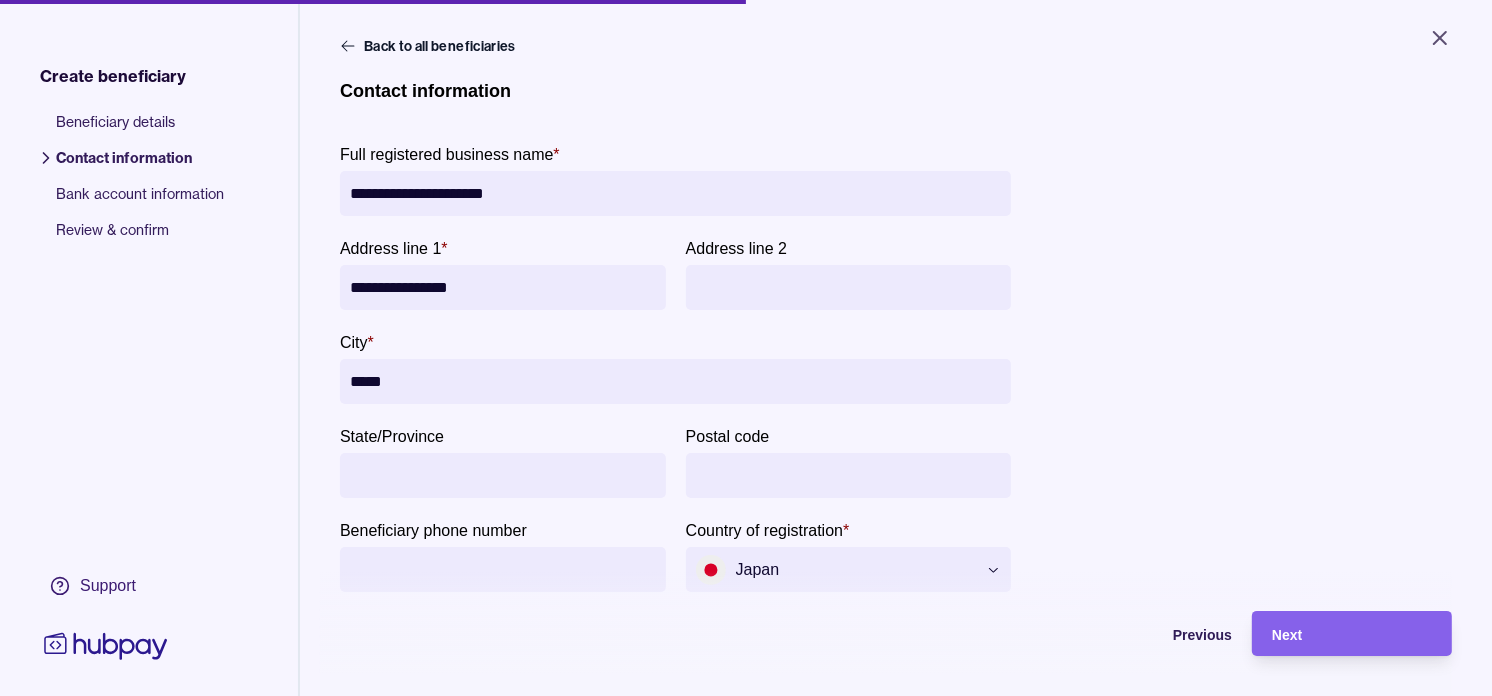 click on "**********" at bounding box center [503, 287] 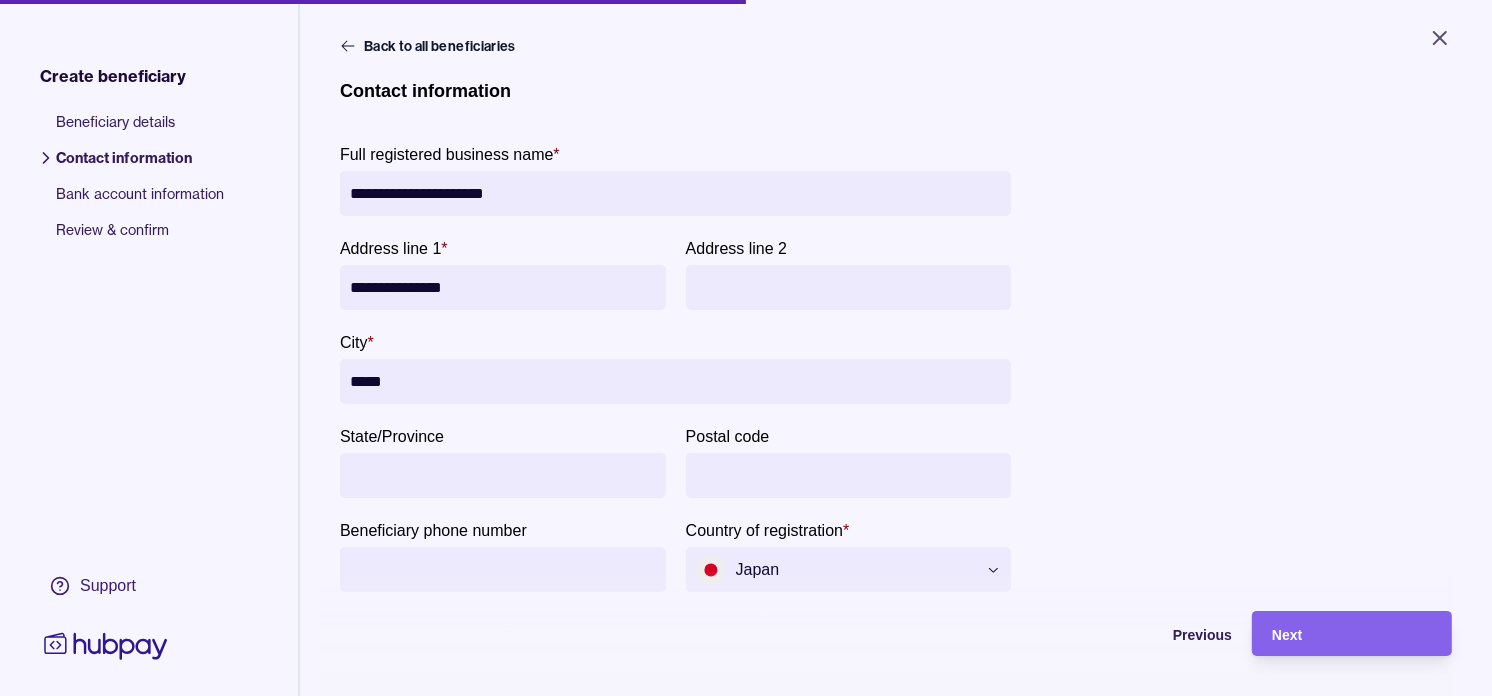 click on "**********" at bounding box center [503, 287] 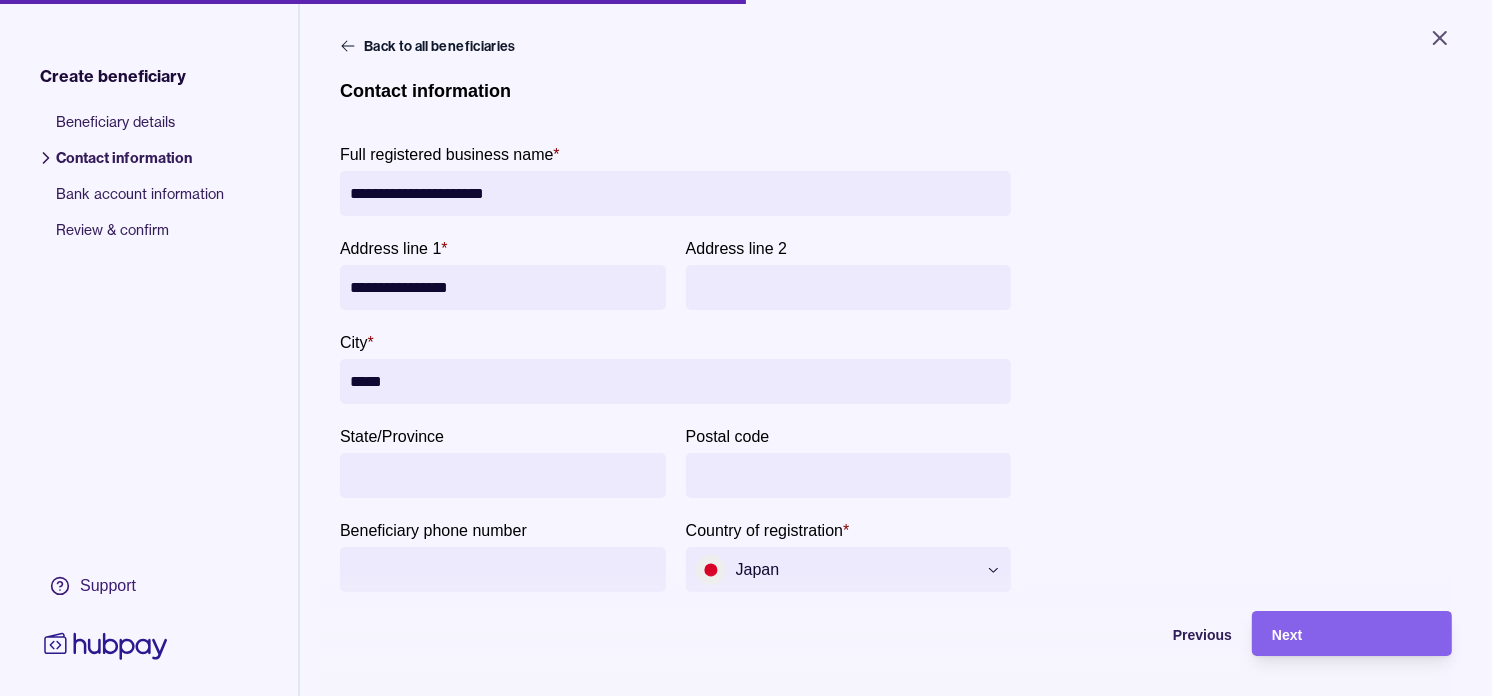paste on "********" 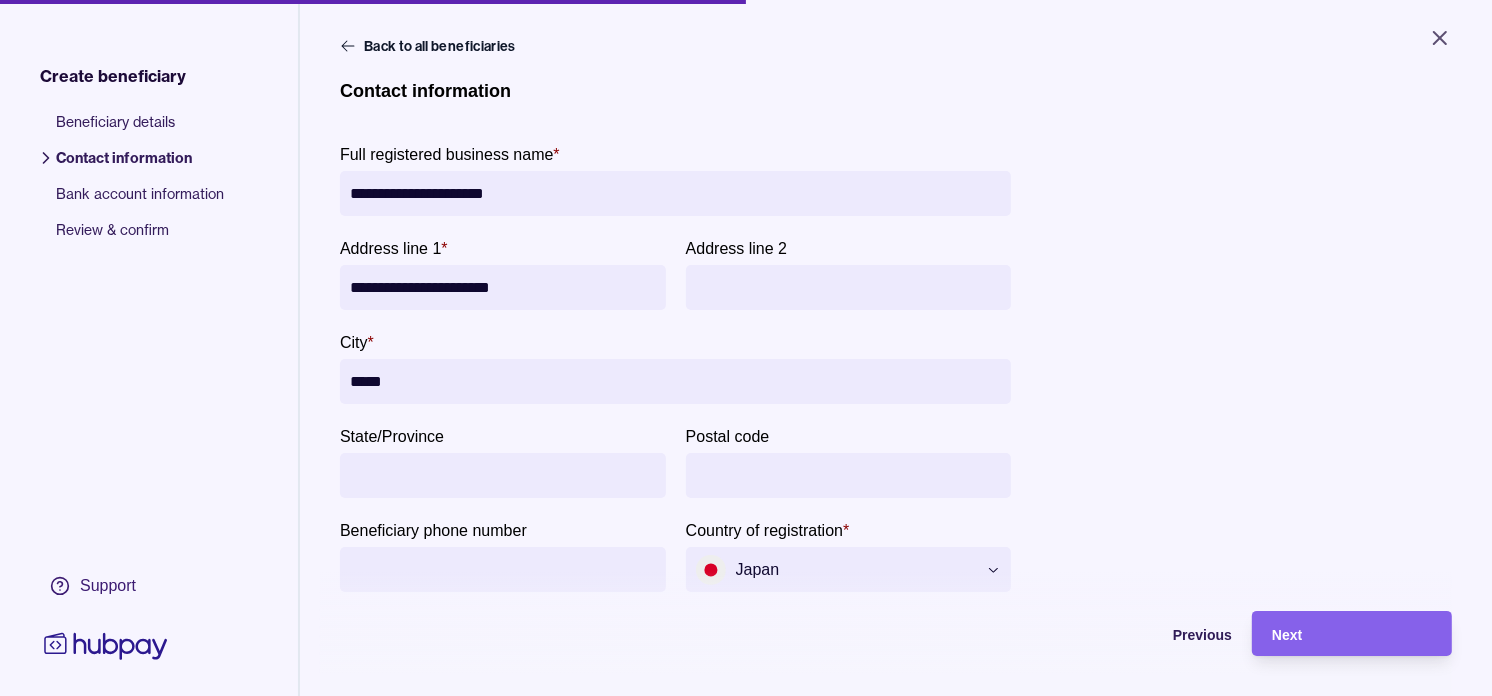 drag, startPoint x: 550, startPoint y: 278, endPoint x: 551, endPoint y: 288, distance: 10.049875 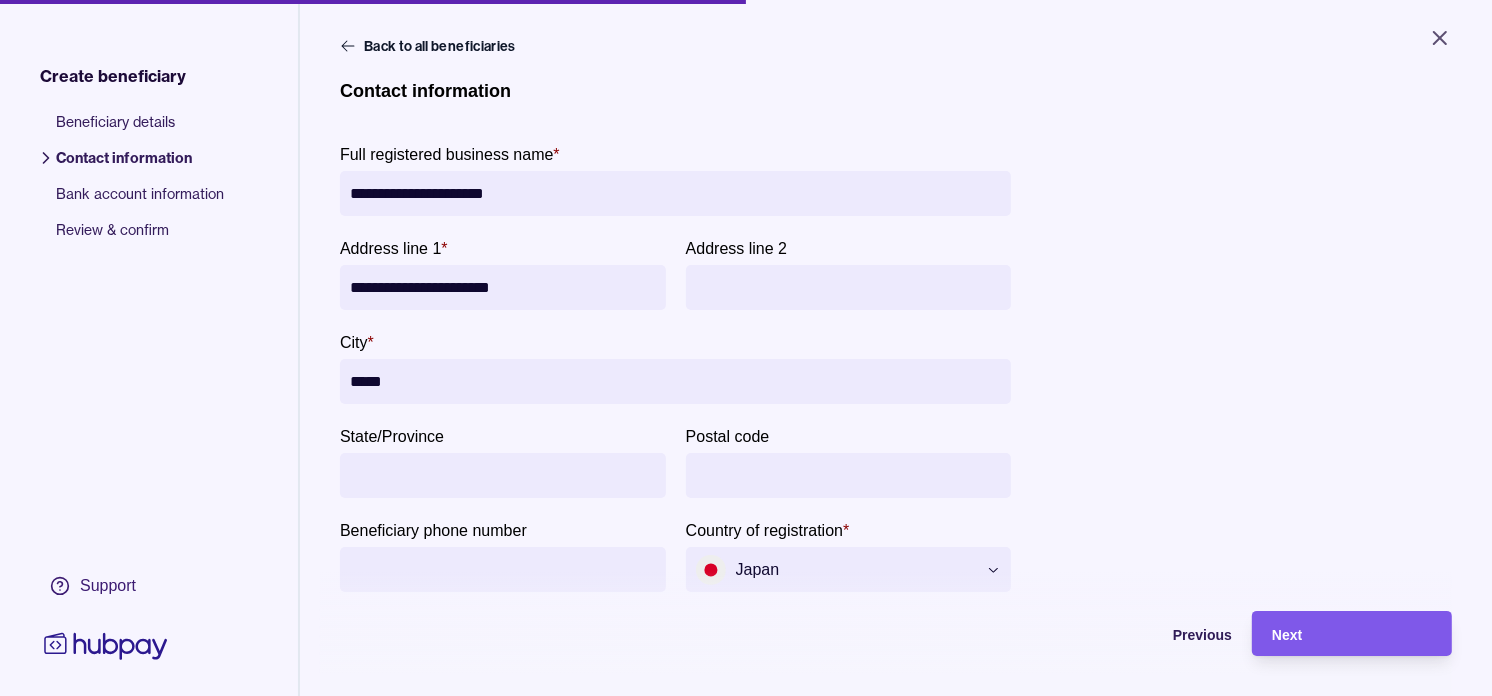 drag, startPoint x: 1368, startPoint y: 653, endPoint x: 1347, endPoint y: 651, distance: 21.095022 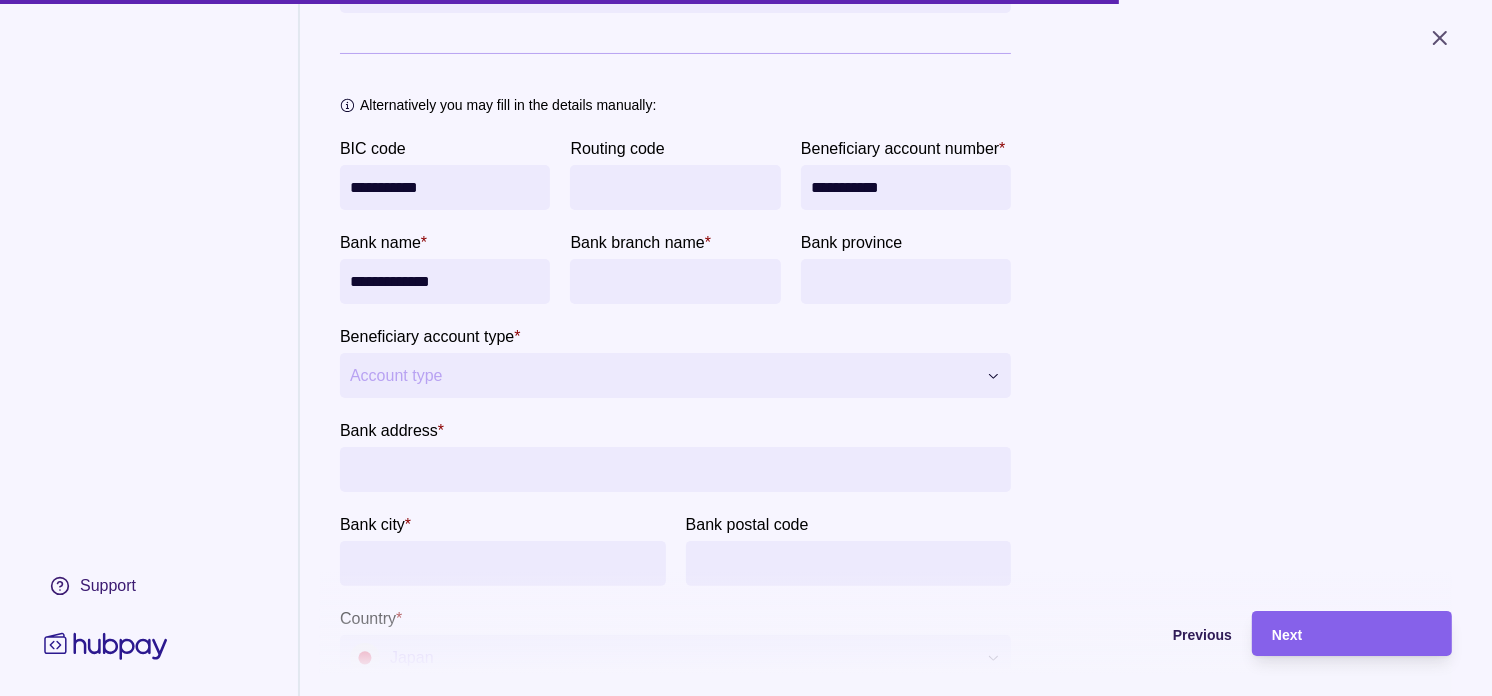 scroll, scrollTop: 333, scrollLeft: 0, axis: vertical 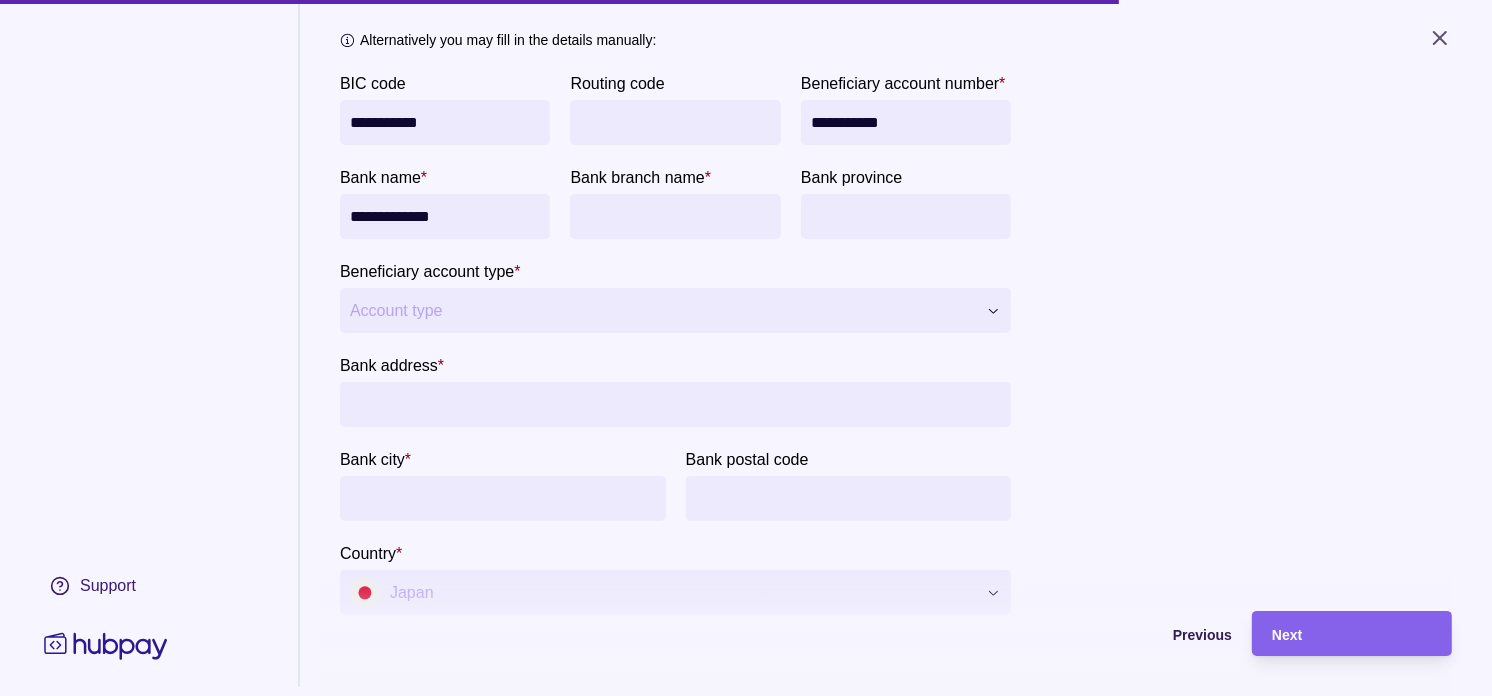click on "Bank branch name  *" at bounding box center (675, 216) 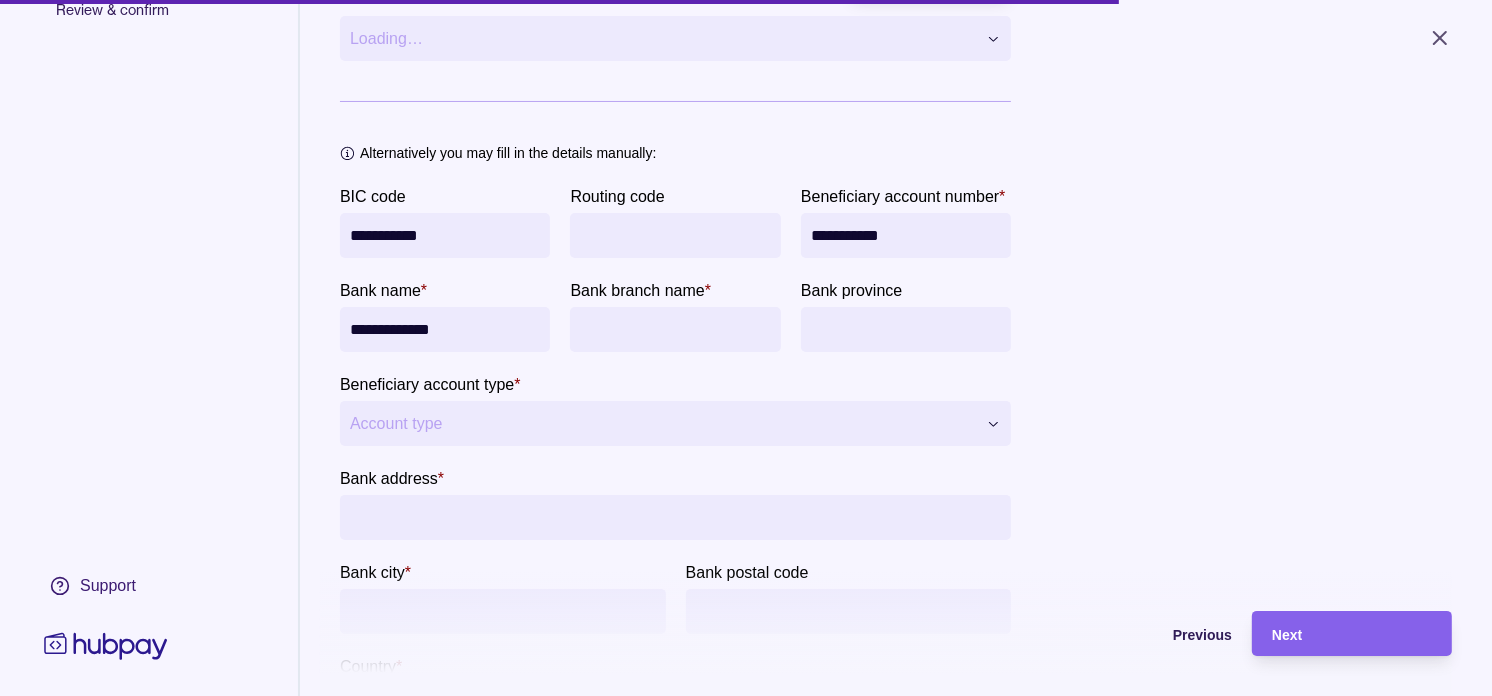 scroll, scrollTop: 0, scrollLeft: 0, axis: both 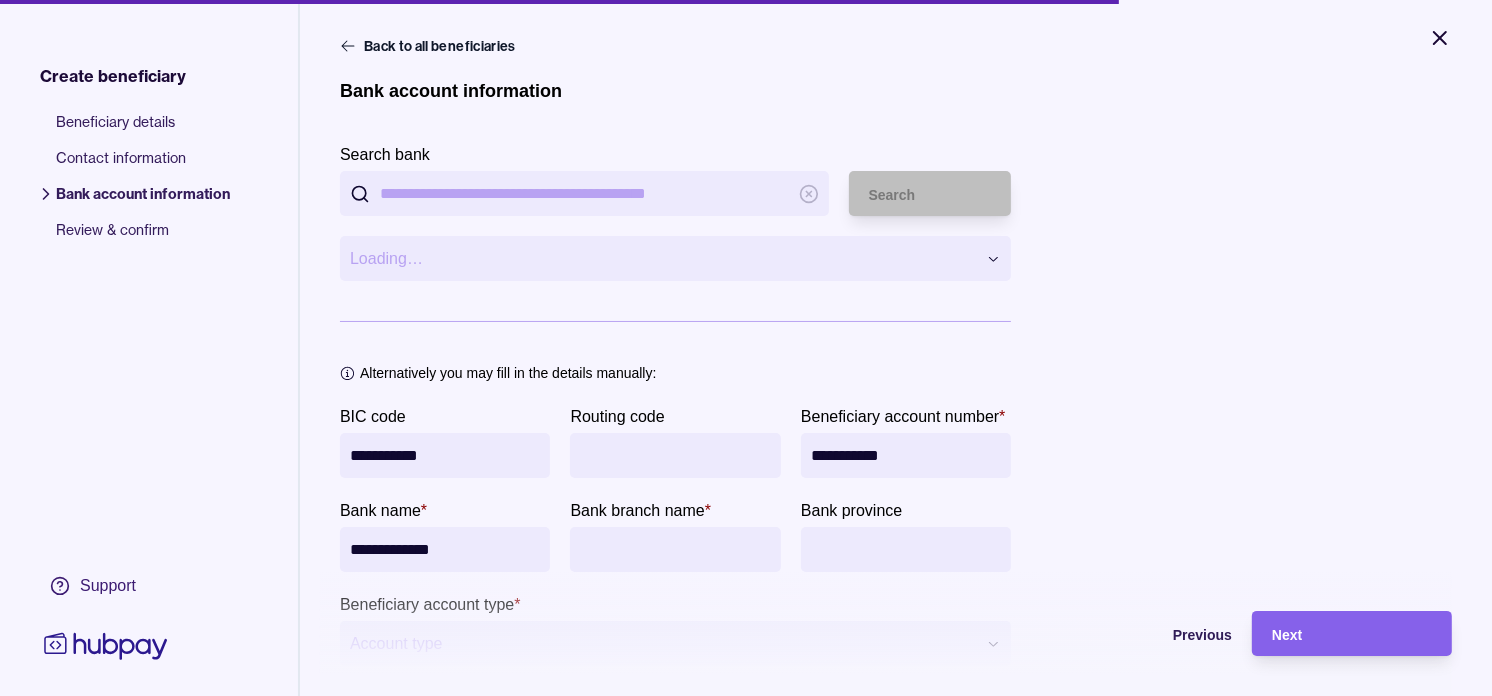 click 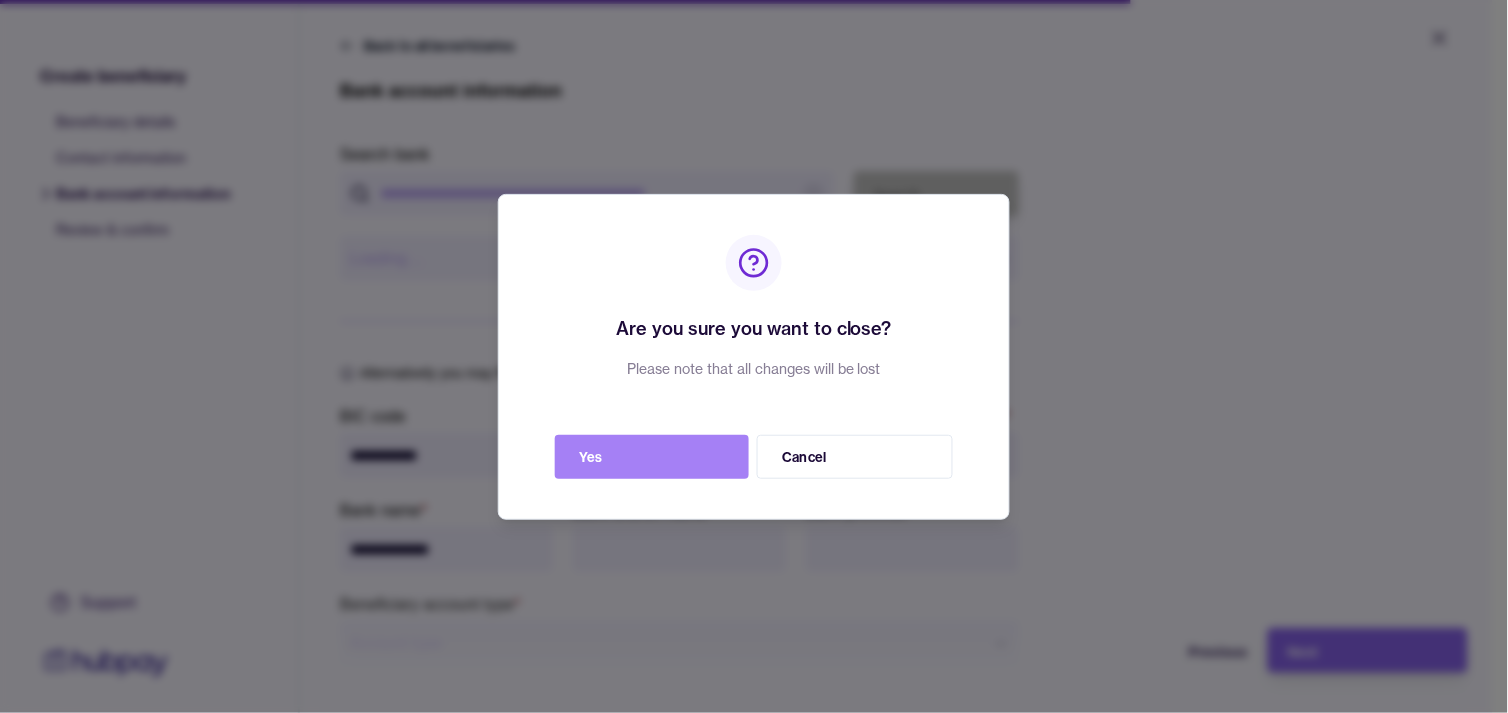 click on "Yes" at bounding box center (652, 457) 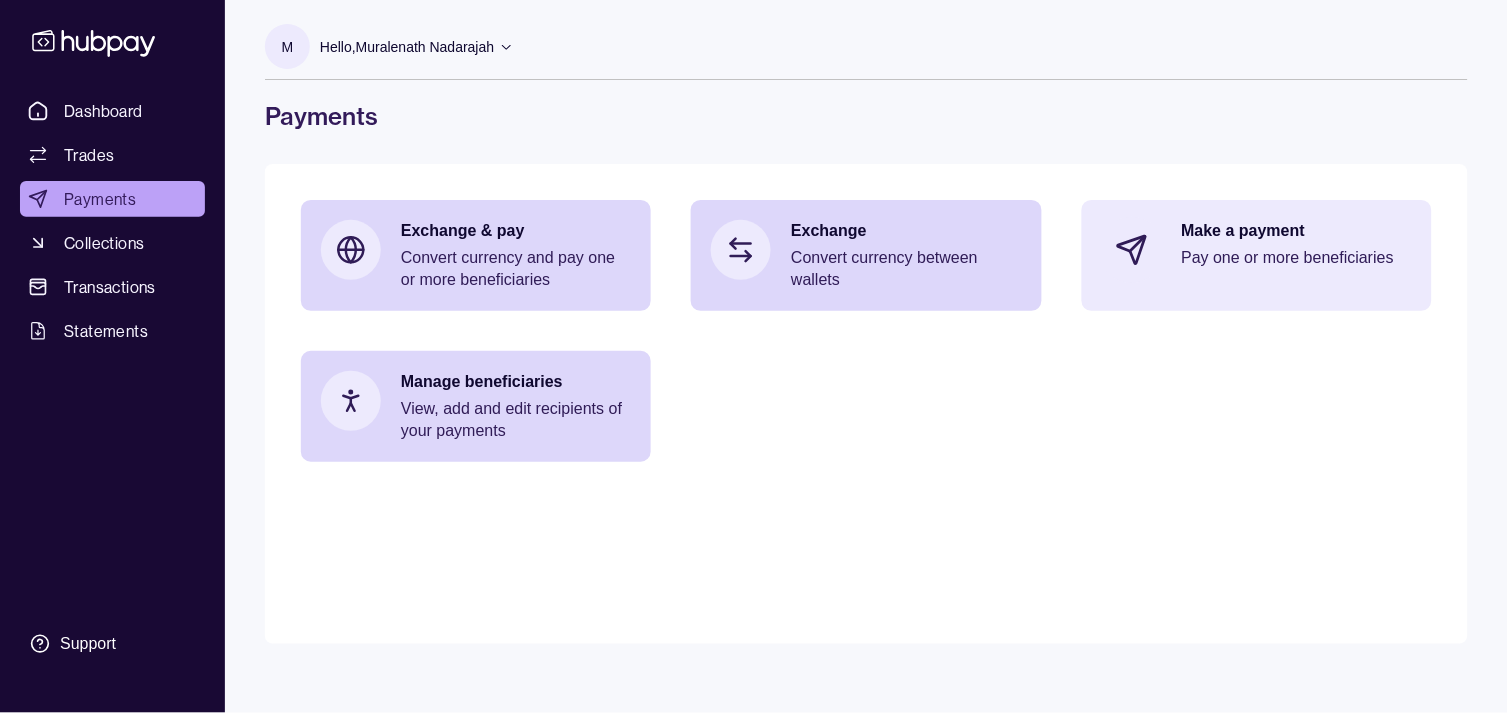 click on "Pay one or more beneficiaries" at bounding box center [1297, 258] 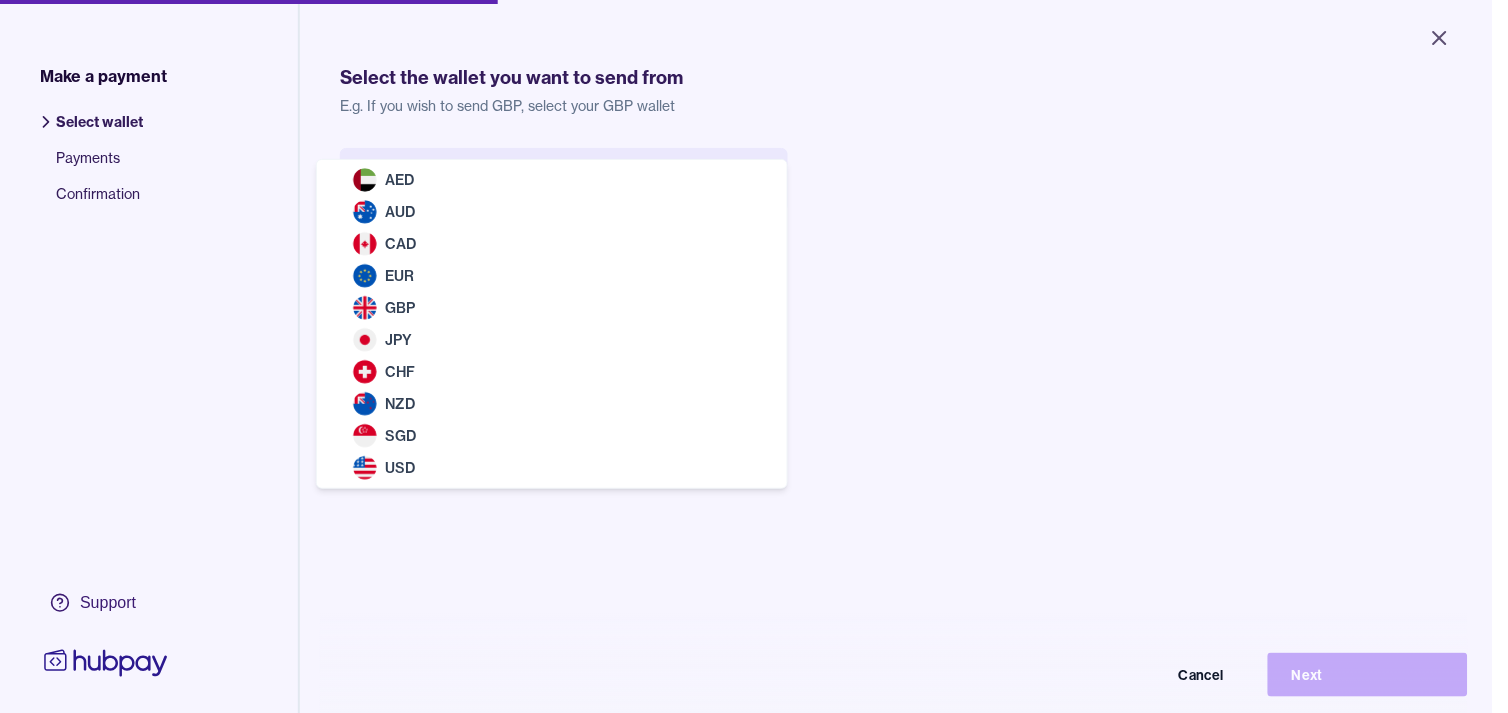 click on "Close Make a payment Select wallet Payments Confirmation Support Select the wallet you want to send from E.g. If you wish to send GBP, select your GBP wallet Select wallet Cancel Next Make a payment | Hubpay AED AUD CAD EUR GBP JPY CHF NZD SGD USD" at bounding box center [746, 356] 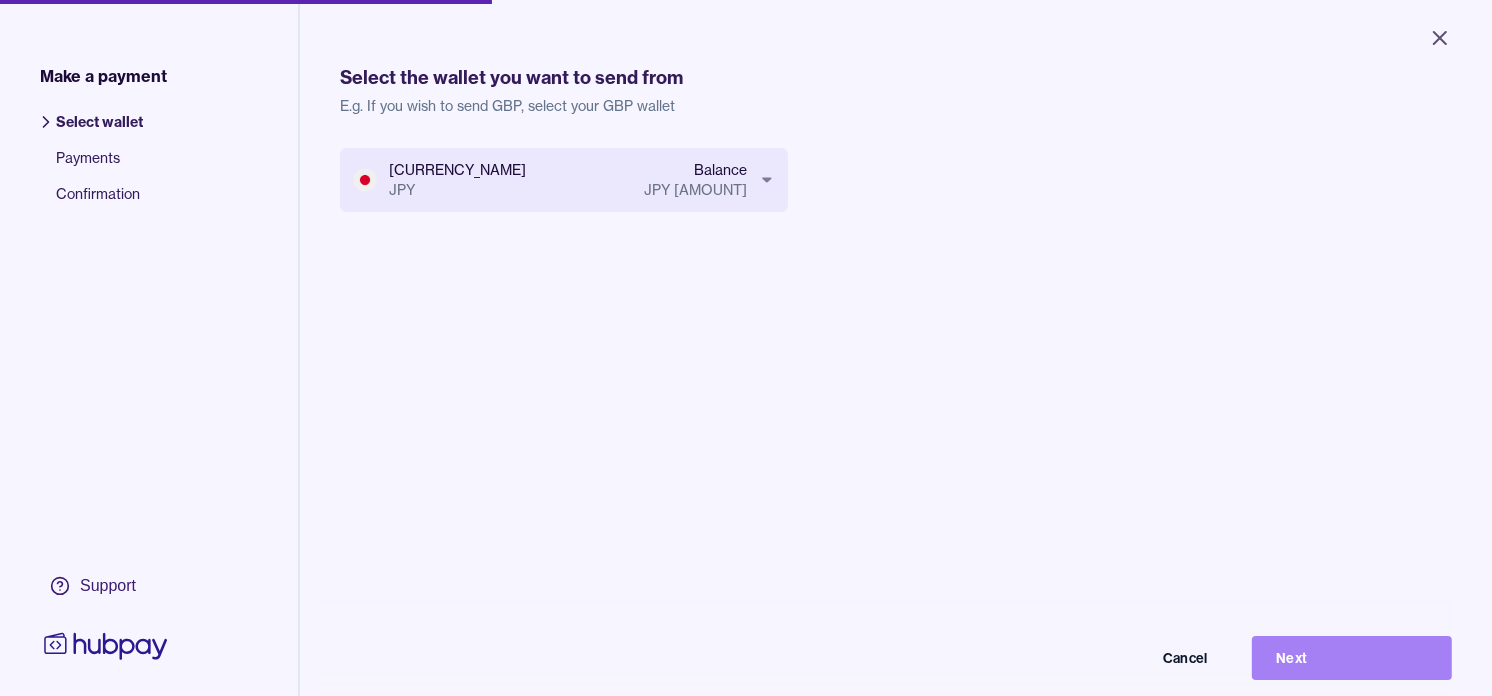 click on "Next" at bounding box center (1352, 658) 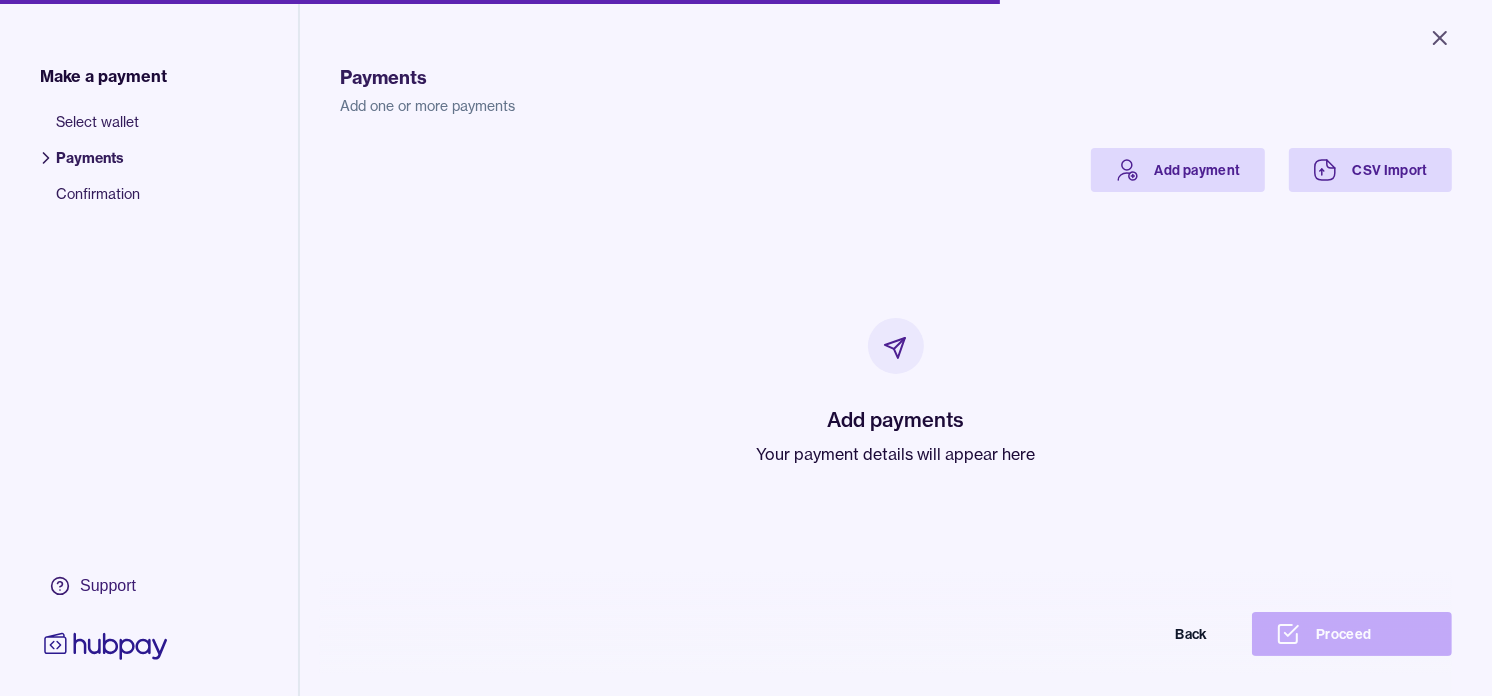 click on "Your payment details will appear here" at bounding box center (896, 454) 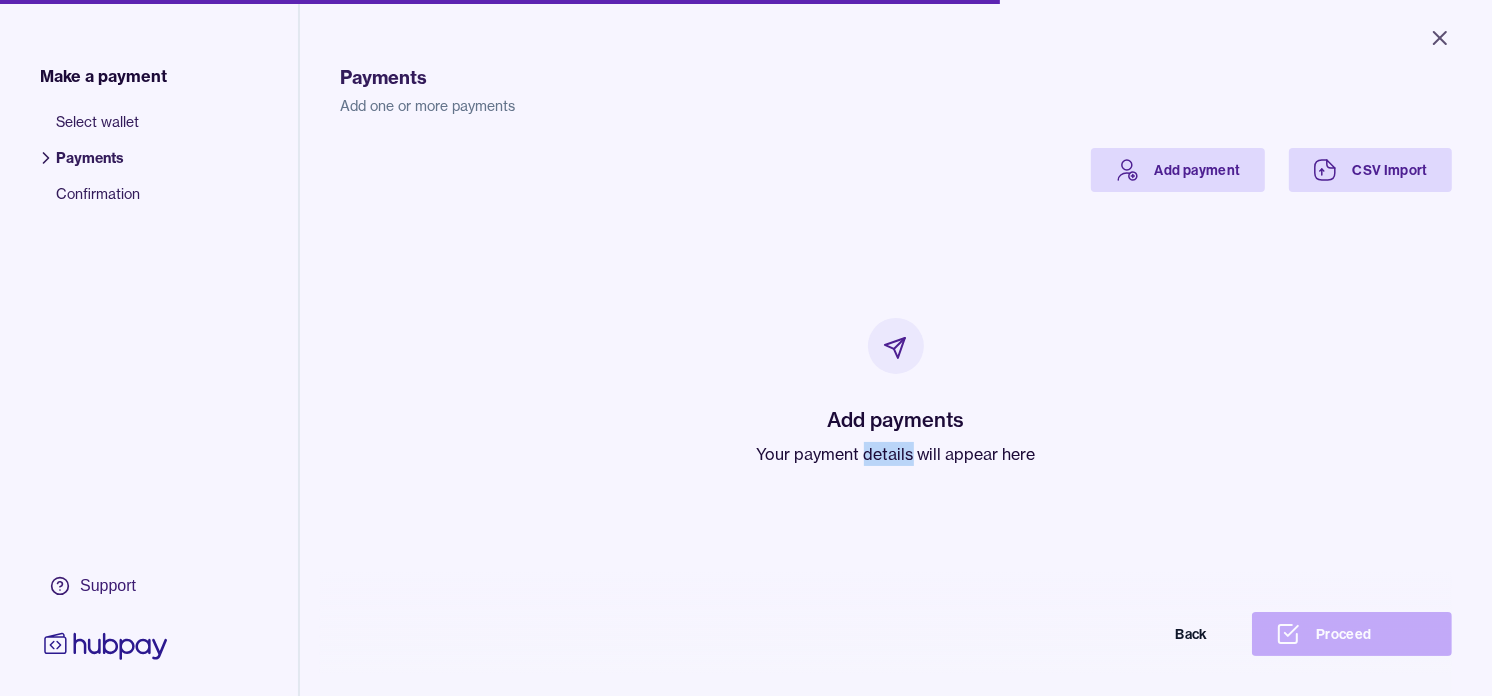 click on "Your payment details will appear here" at bounding box center [896, 454] 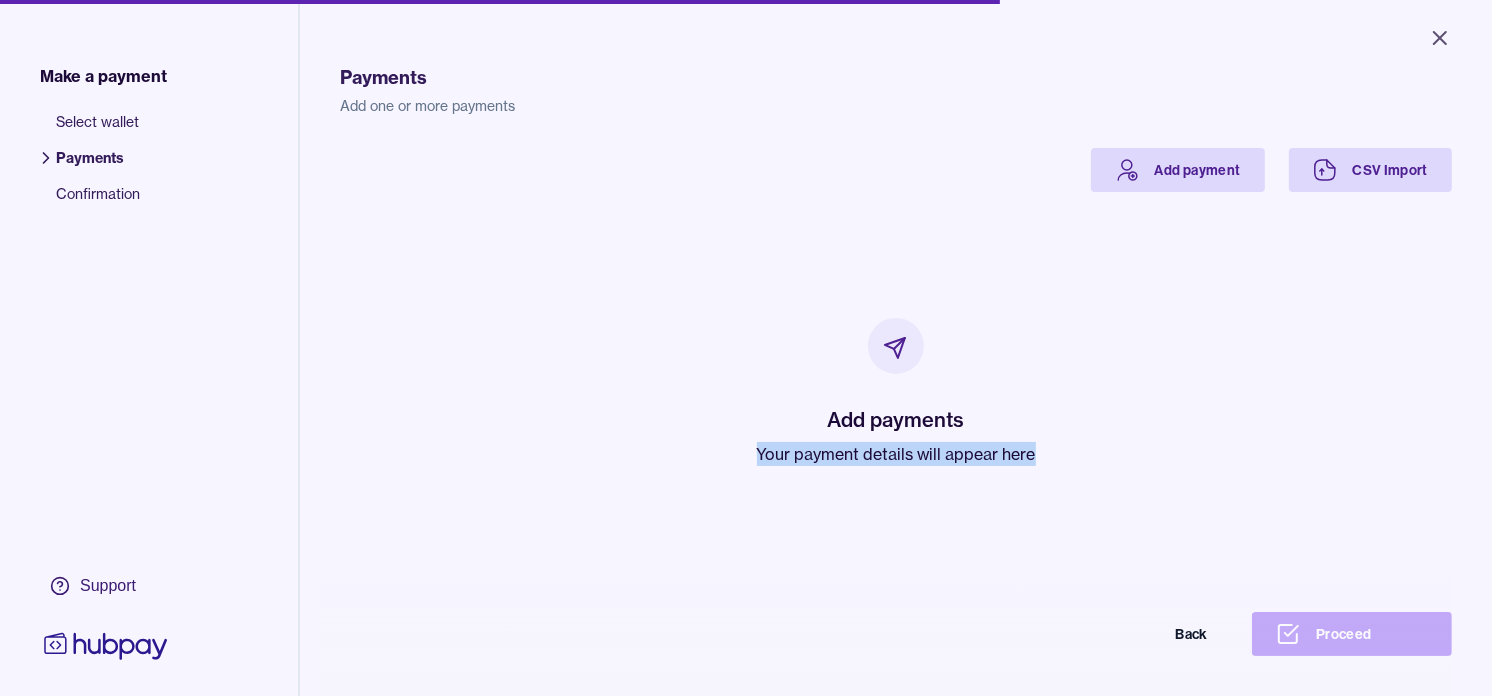 click on "Your payment details will appear here" at bounding box center [896, 454] 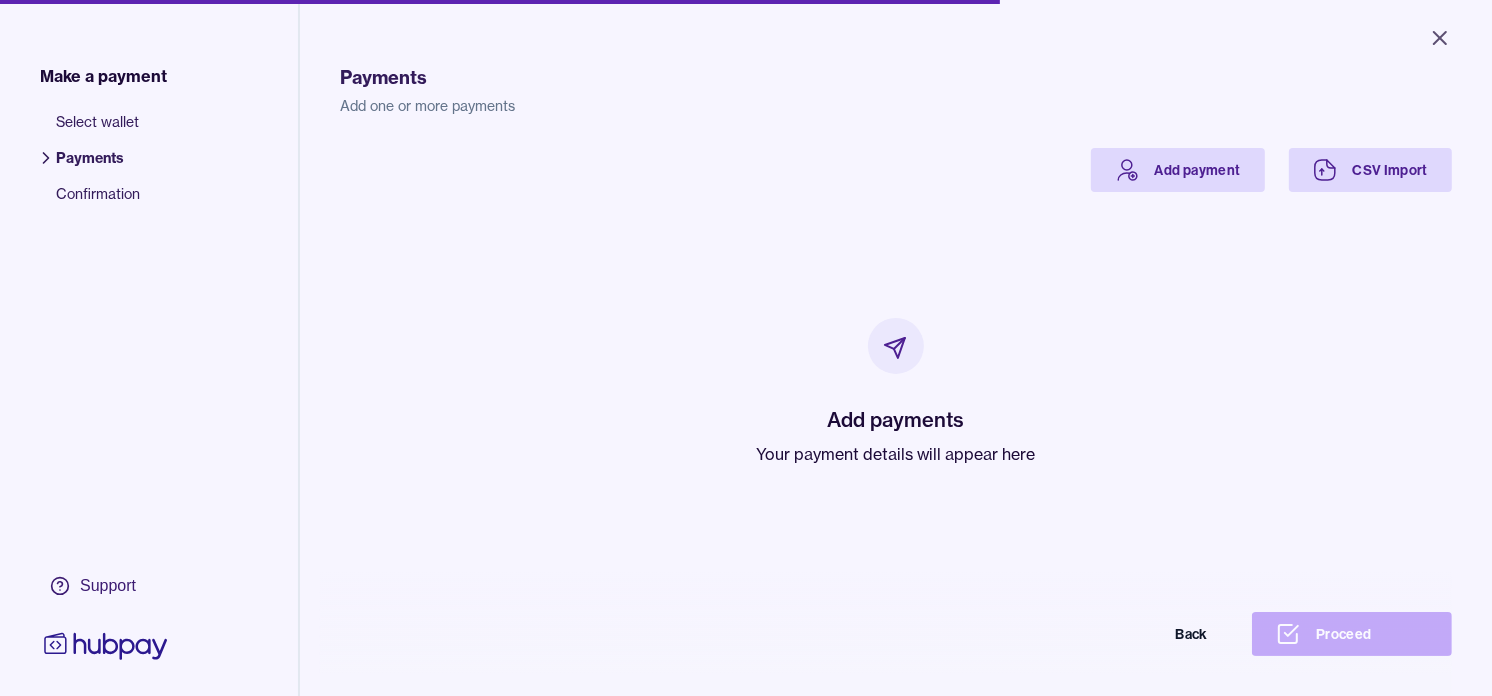 drag, startPoint x: 880, startPoint y: 454, endPoint x: 816, endPoint y: 271, distance: 193.86852 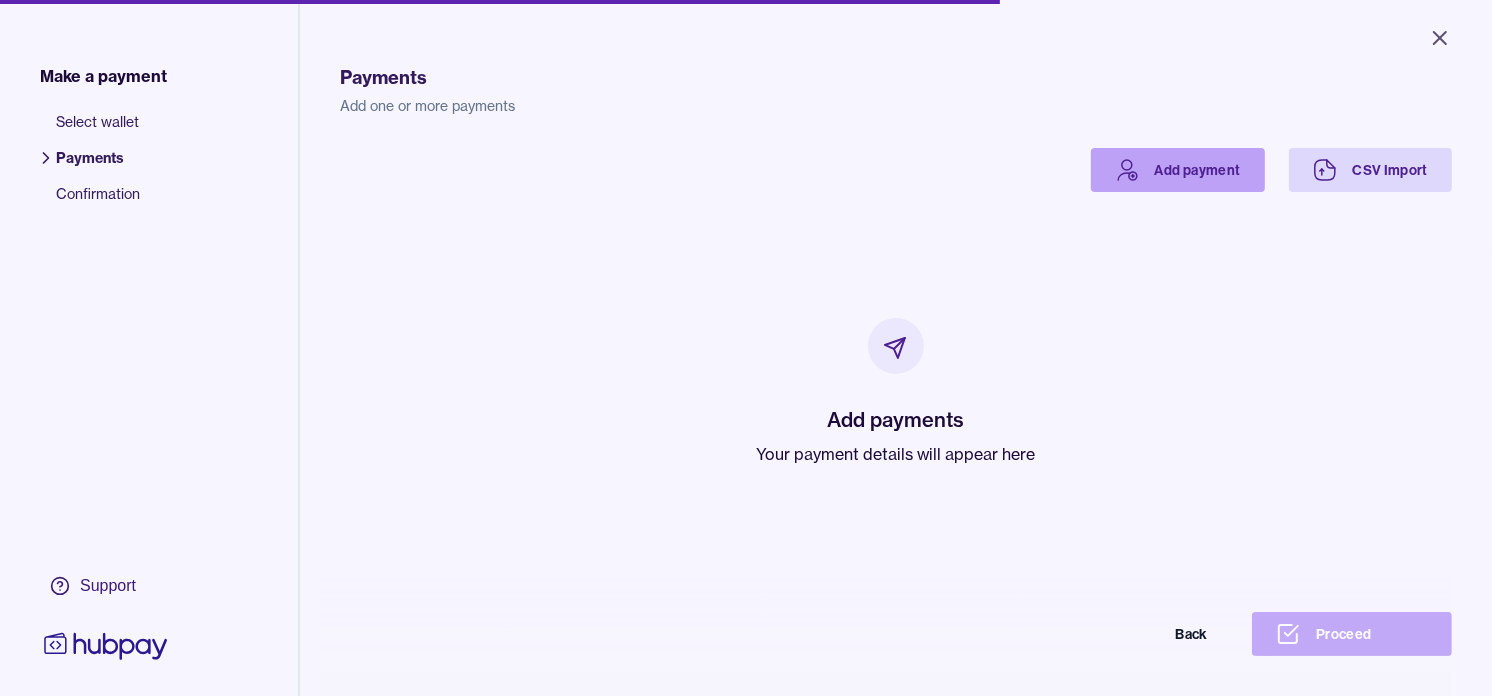 click on "Add payment" at bounding box center [1178, 170] 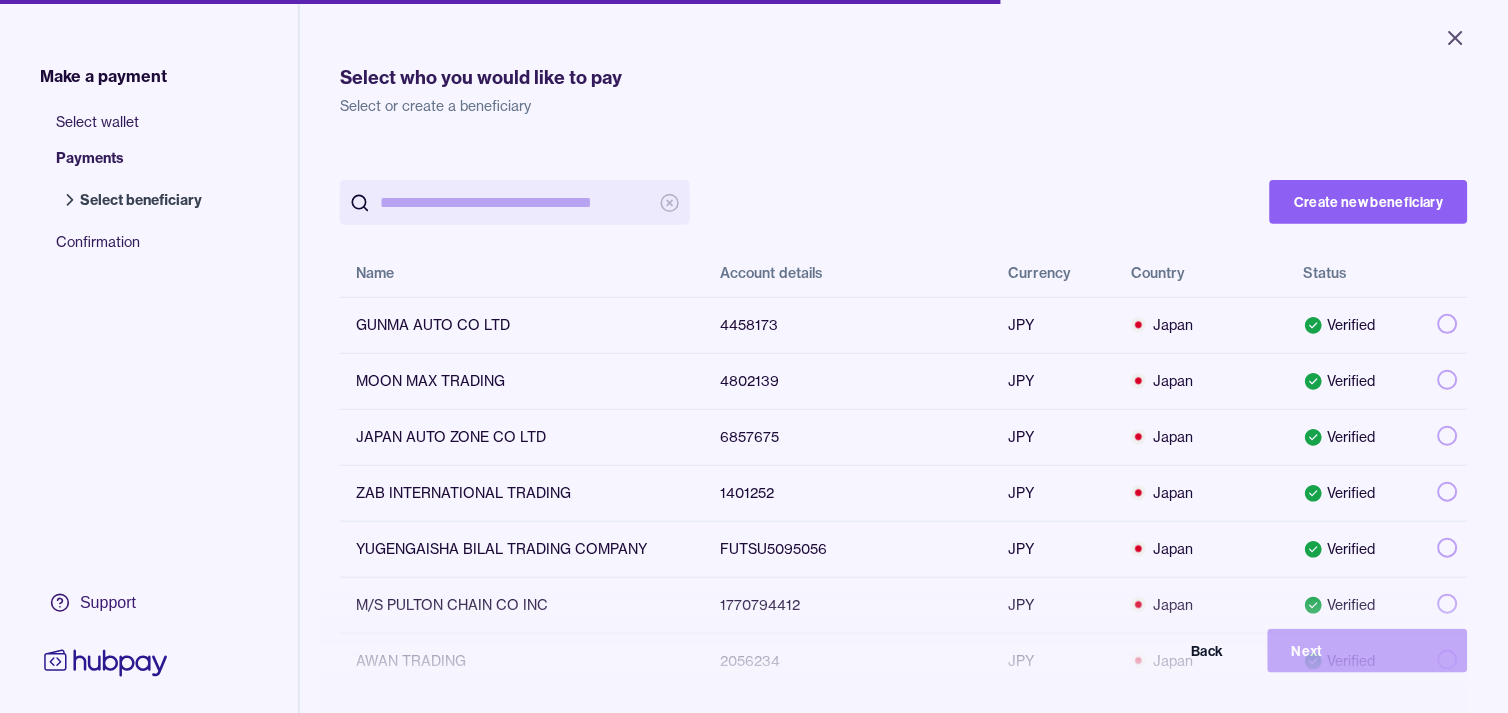 click at bounding box center [515, 202] 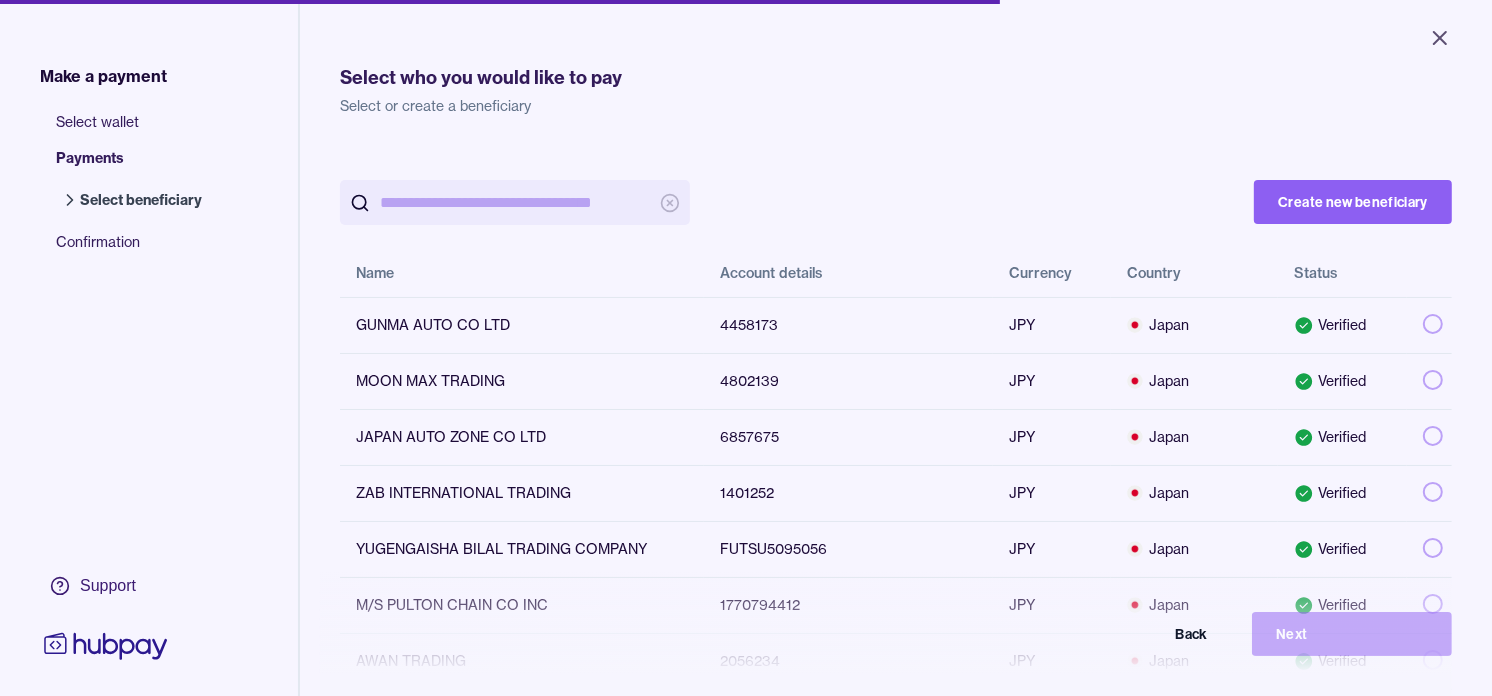 paste on "*******" 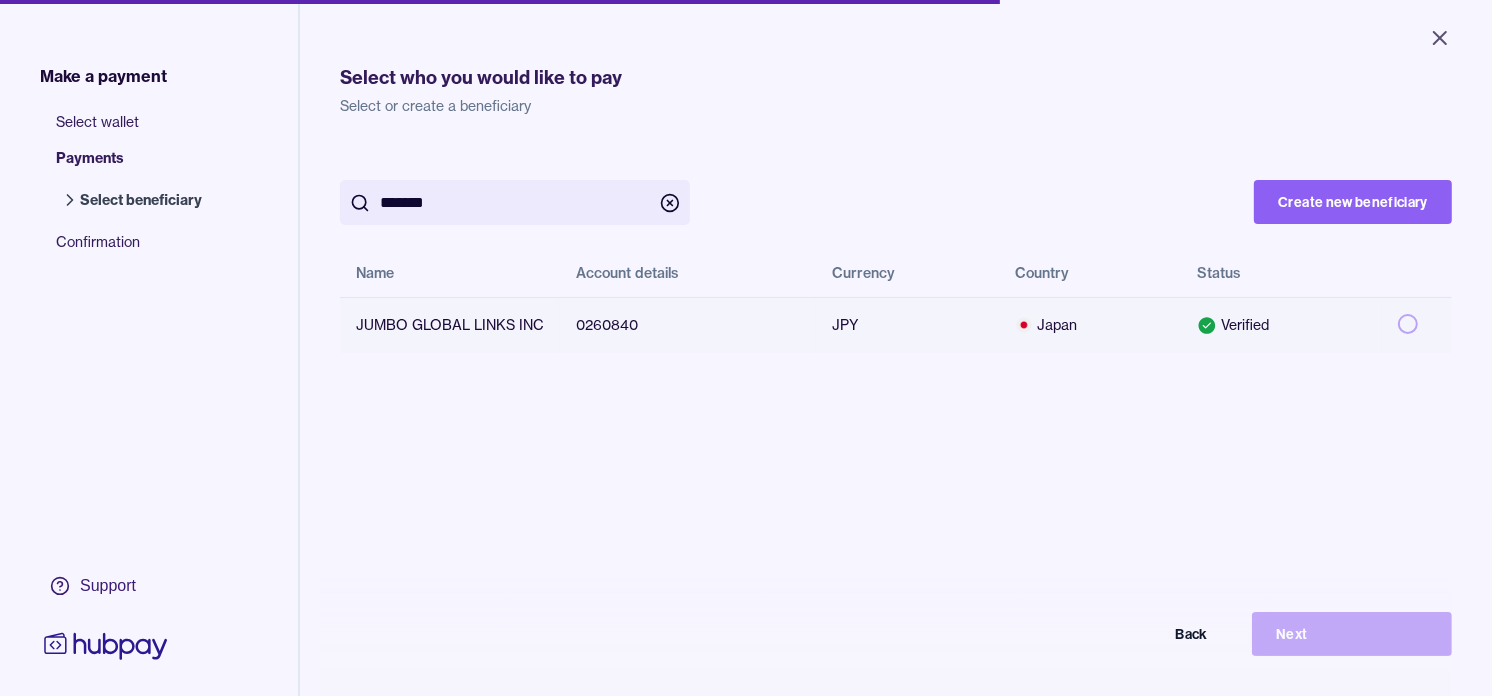 type on "*******" 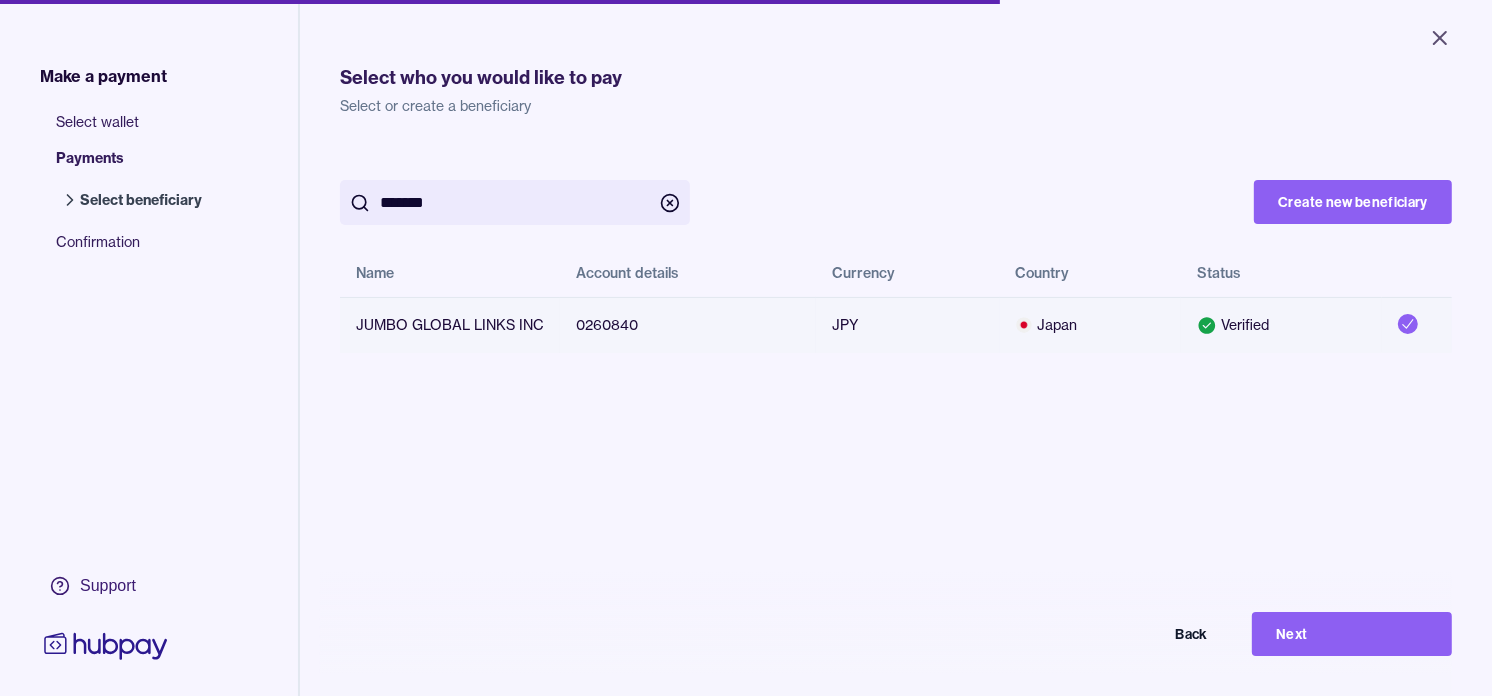 type on "on" 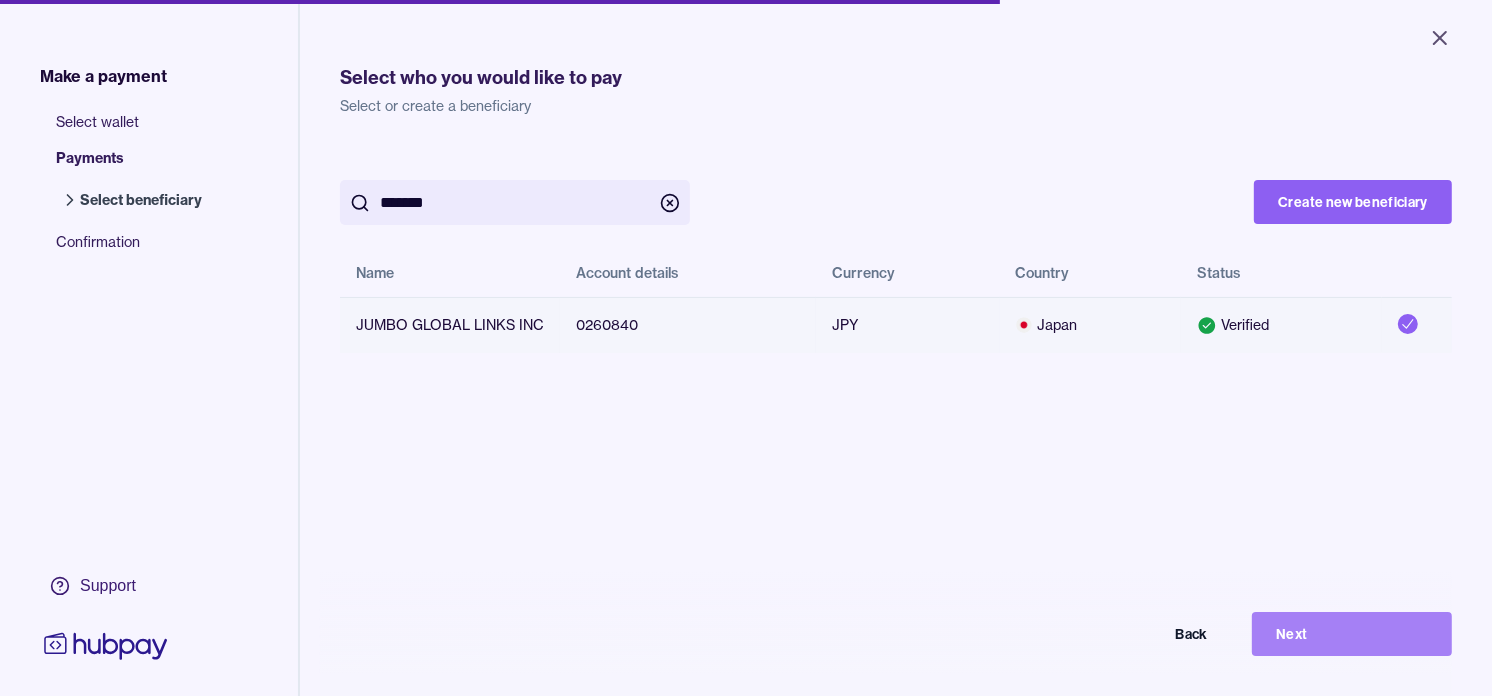 click on "Next" at bounding box center [1352, 634] 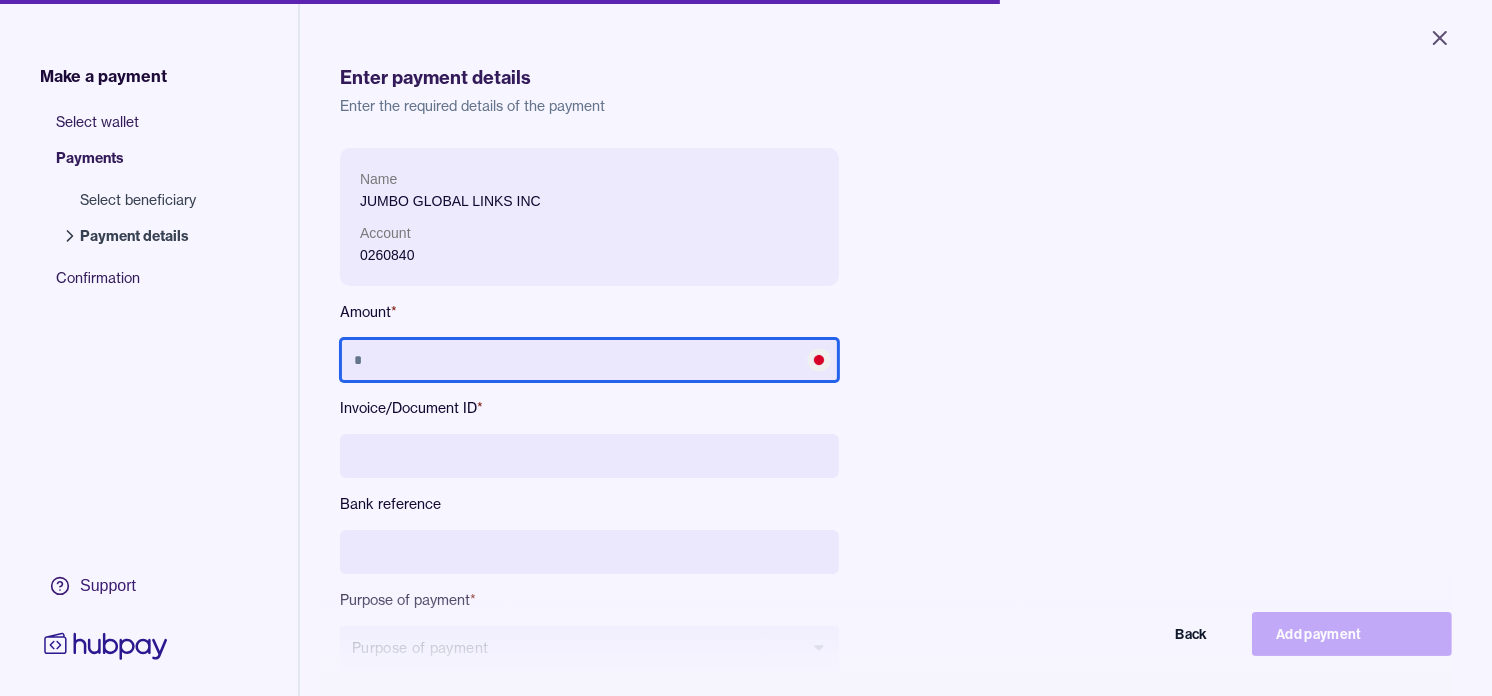 click at bounding box center [589, 360] 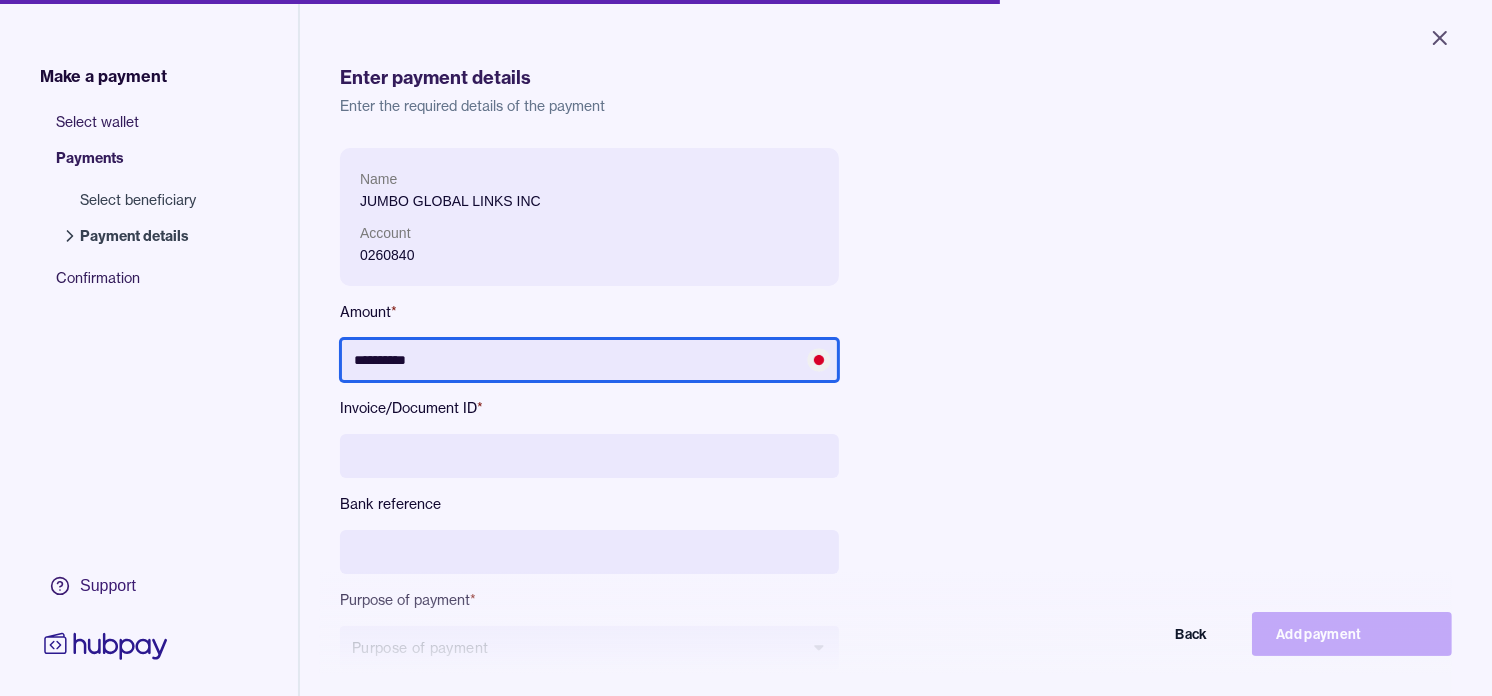 type on "**********" 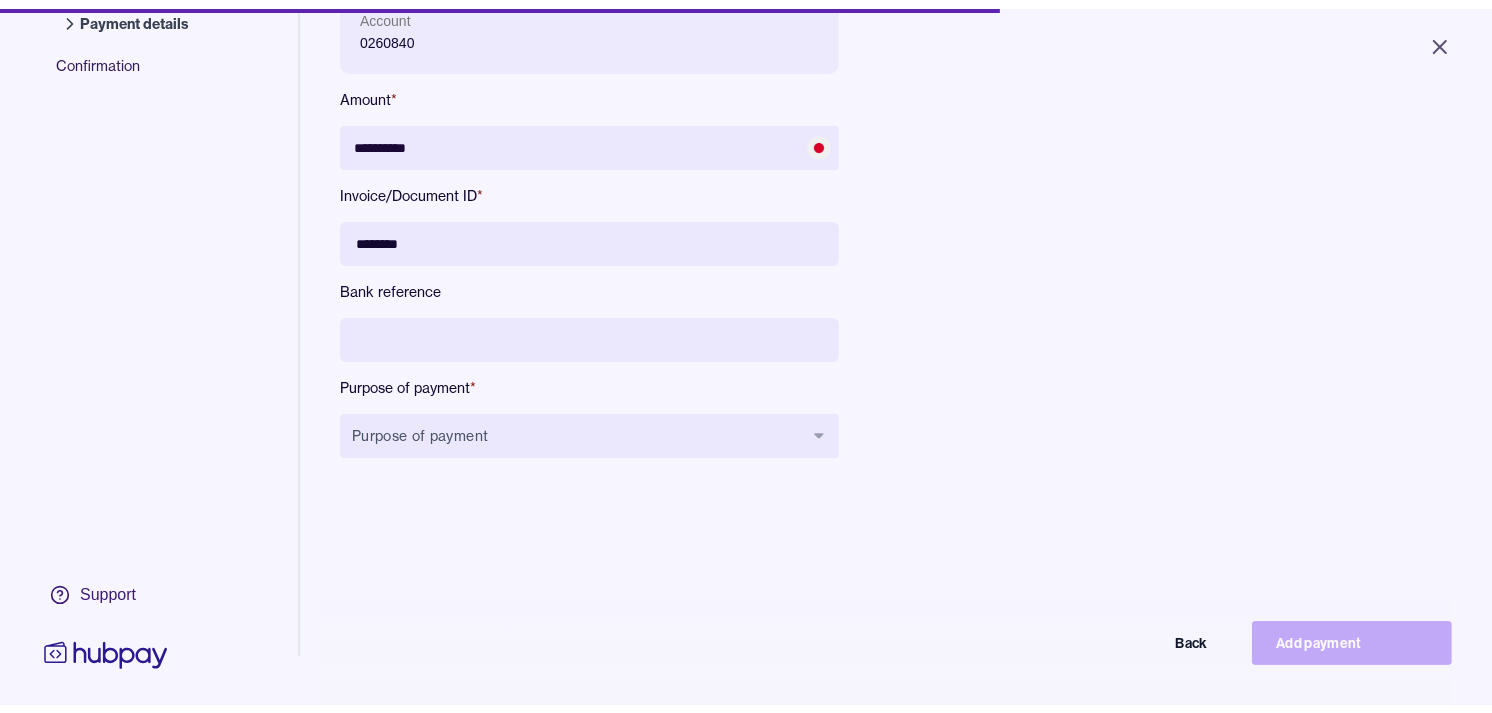 scroll, scrollTop: 222, scrollLeft: 0, axis: vertical 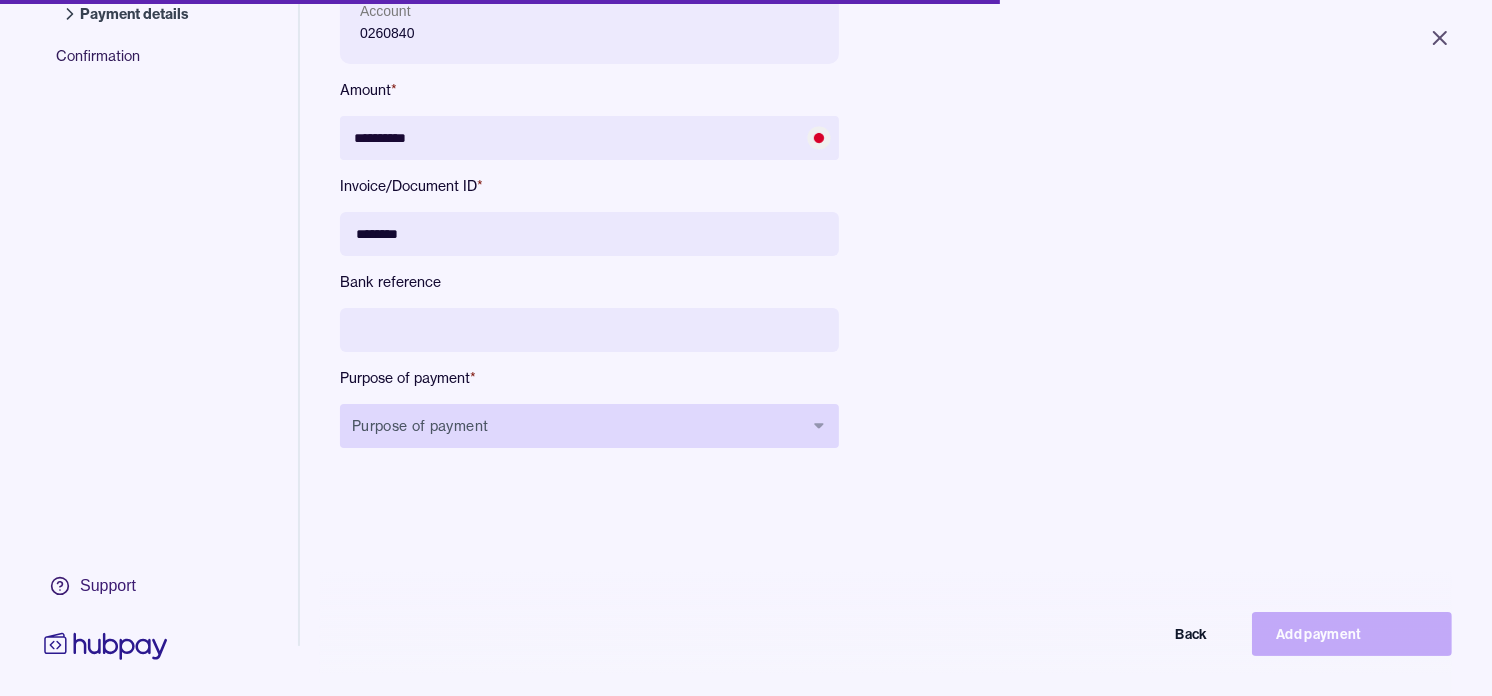 type on "********" 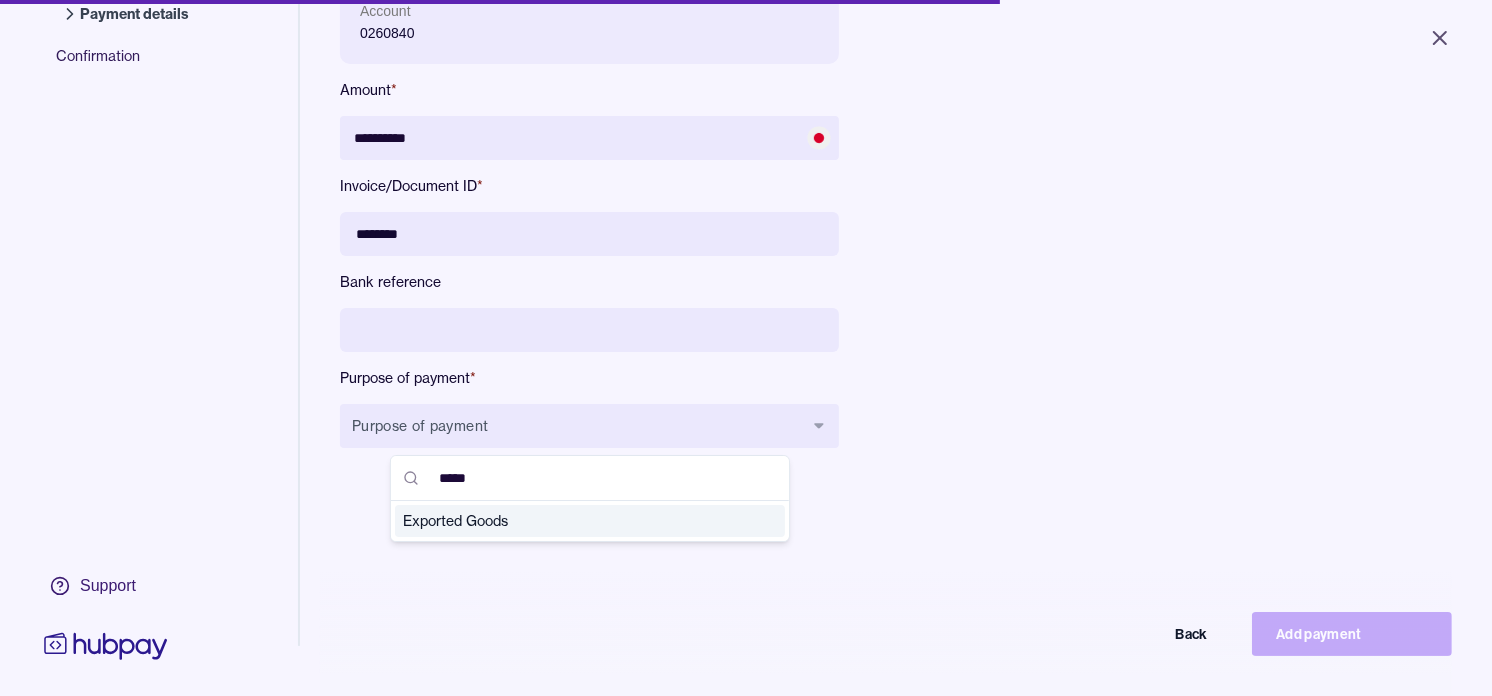 type on "*****" 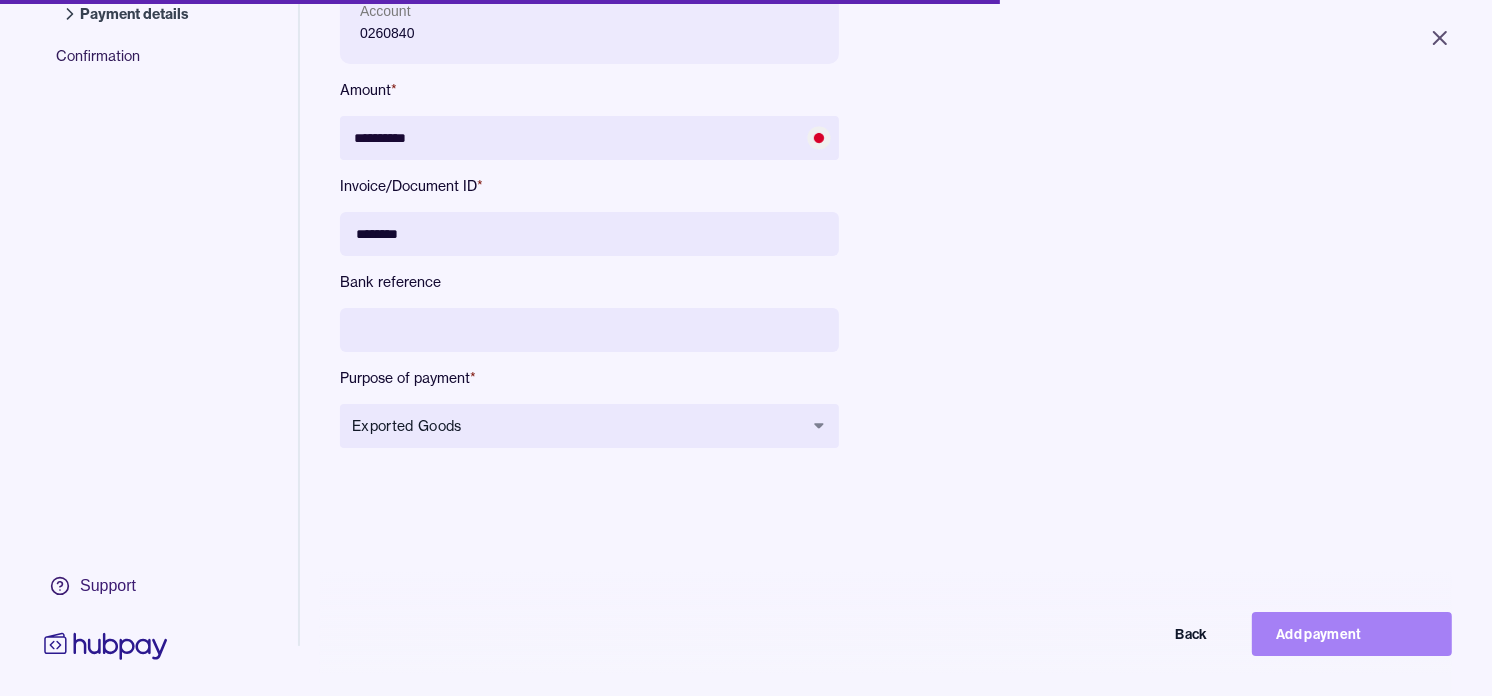 click on "Add payment" at bounding box center [1352, 634] 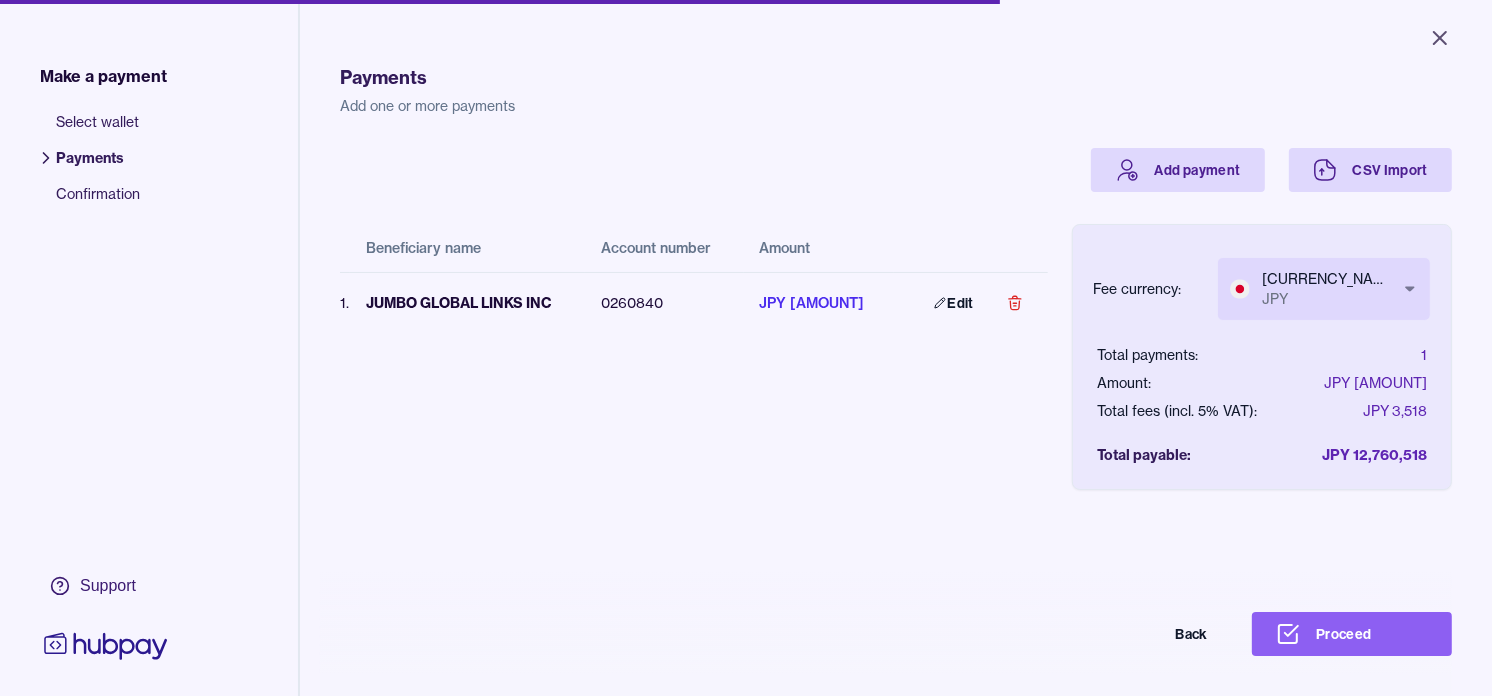 click on "Add one or more payments Add payment CSV Import Beneficiary name Account number Amount 1 . JUMBO GLOBAL LINKS INC [ACCOUNT_NUMBER] JPY 12,757,000 Edit Fee currency: Japanese yen JPY *** *** Total payments: 1 Amount: JPY 12,757,000 Total fees (incl. 5% VAT): JPY 3,518 Total payable: JPY 12,760,518 Back Proceed Payment | Hubpay" at bounding box center (746, 348) 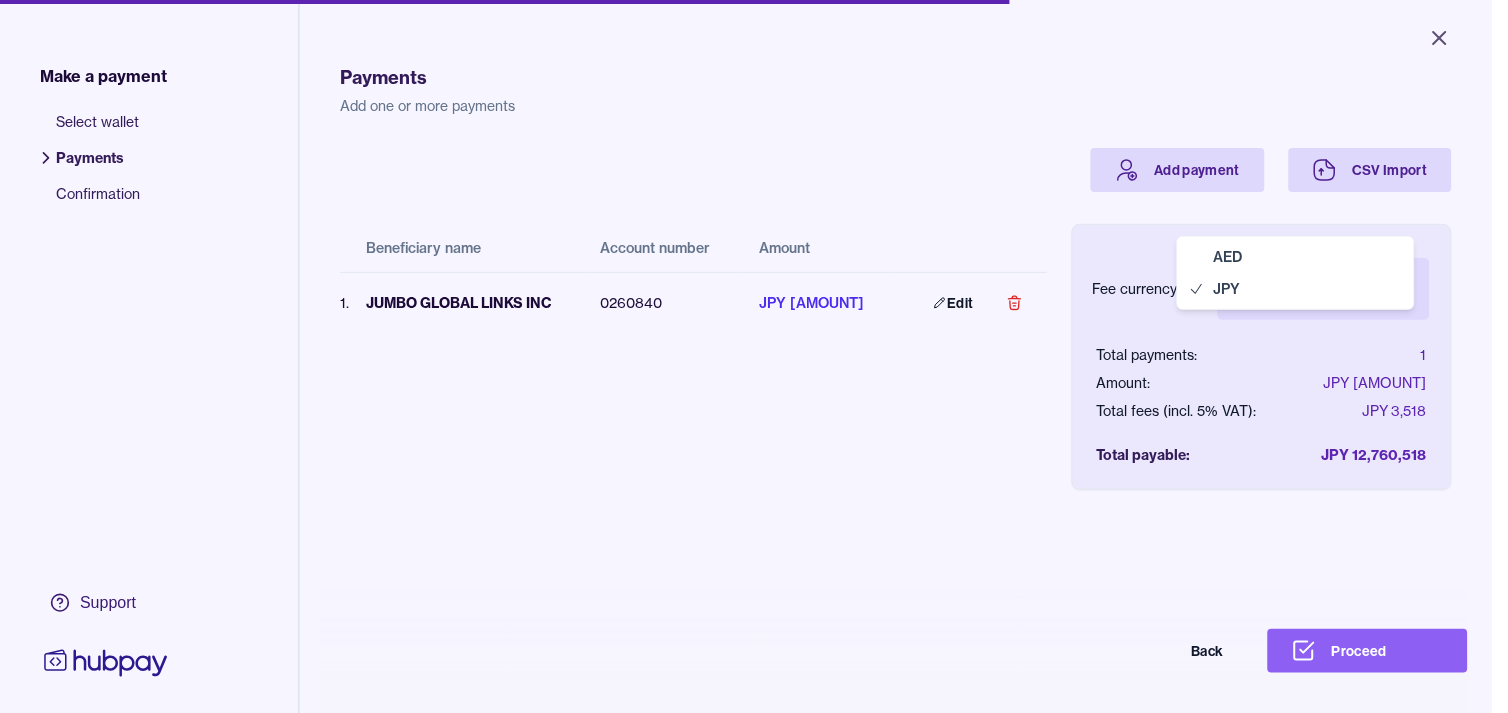 select on "***" 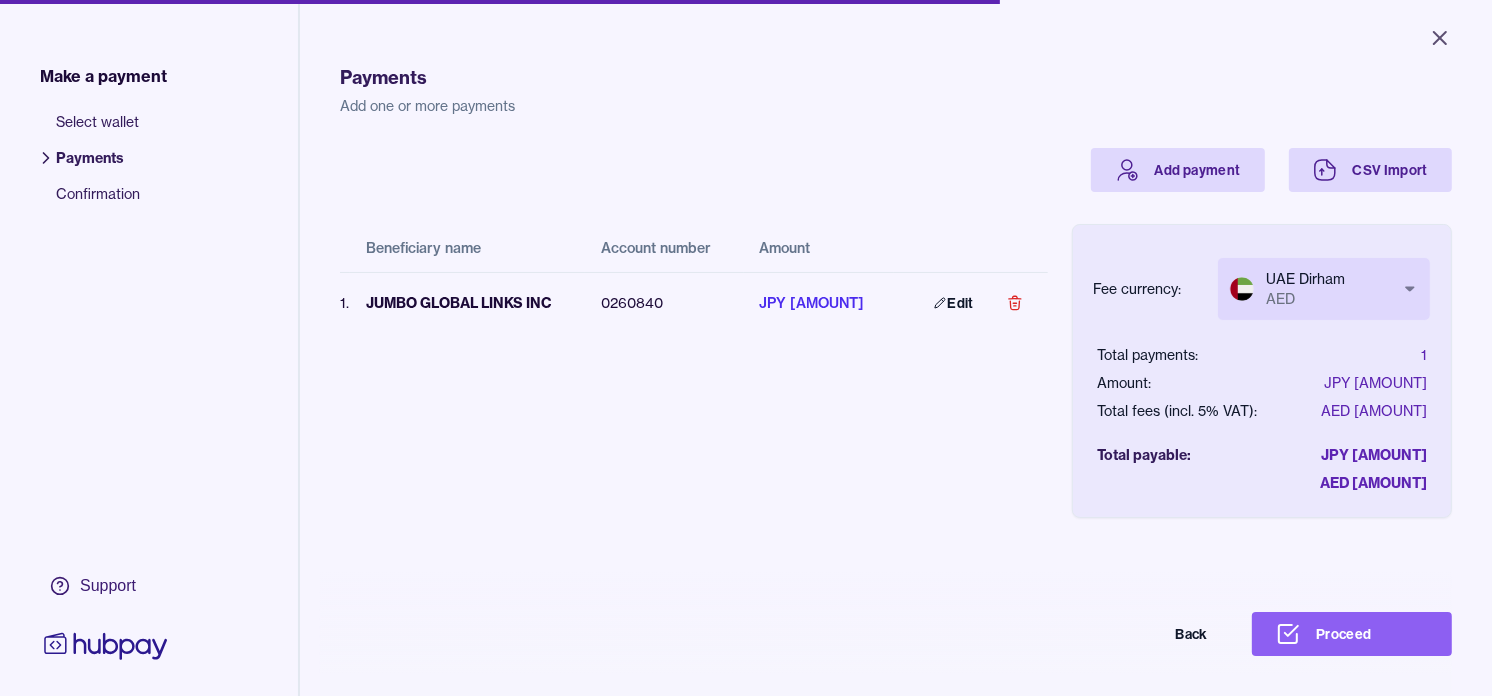 click on "JPY [AMOUNT]" at bounding box center (1374, 455) 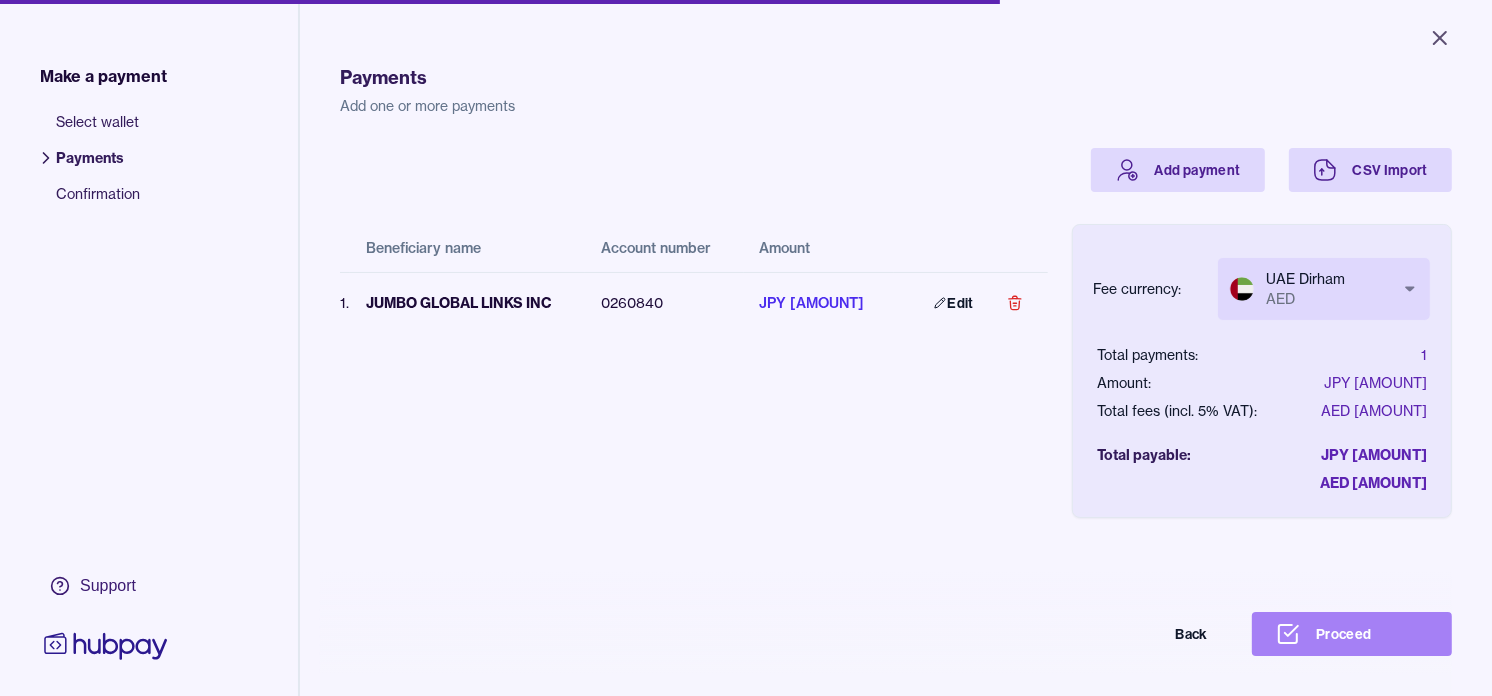 click on "Proceed" at bounding box center (1352, 634) 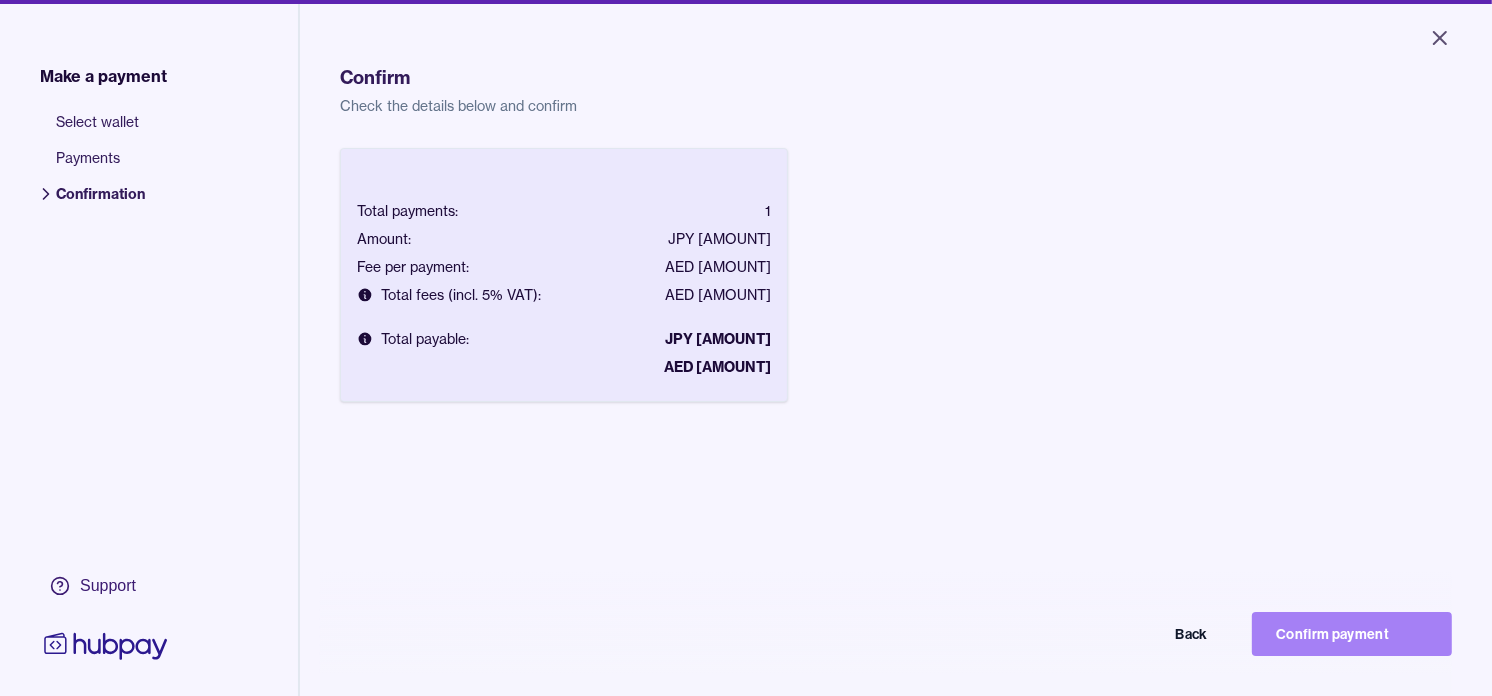 click on "Confirm payment" at bounding box center (1352, 634) 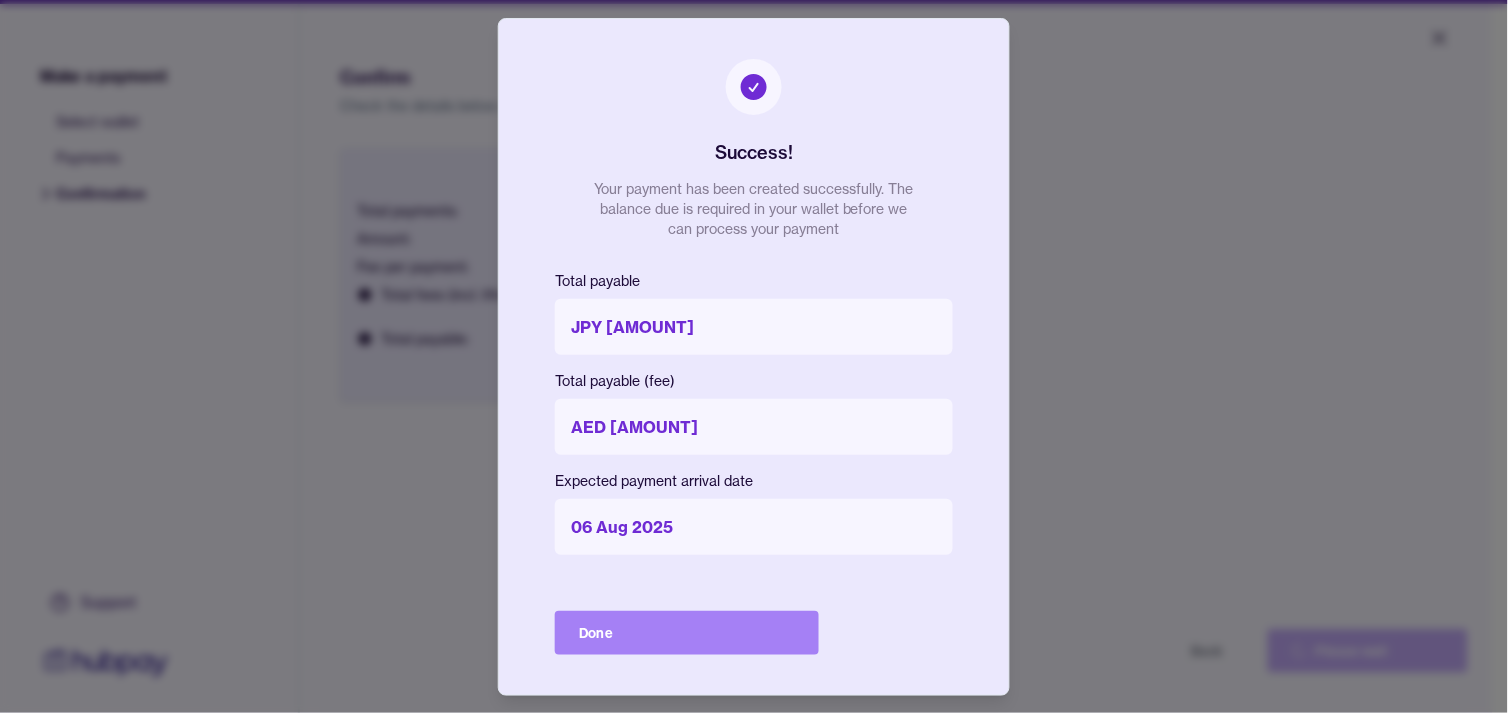click on "Done" at bounding box center [687, 633] 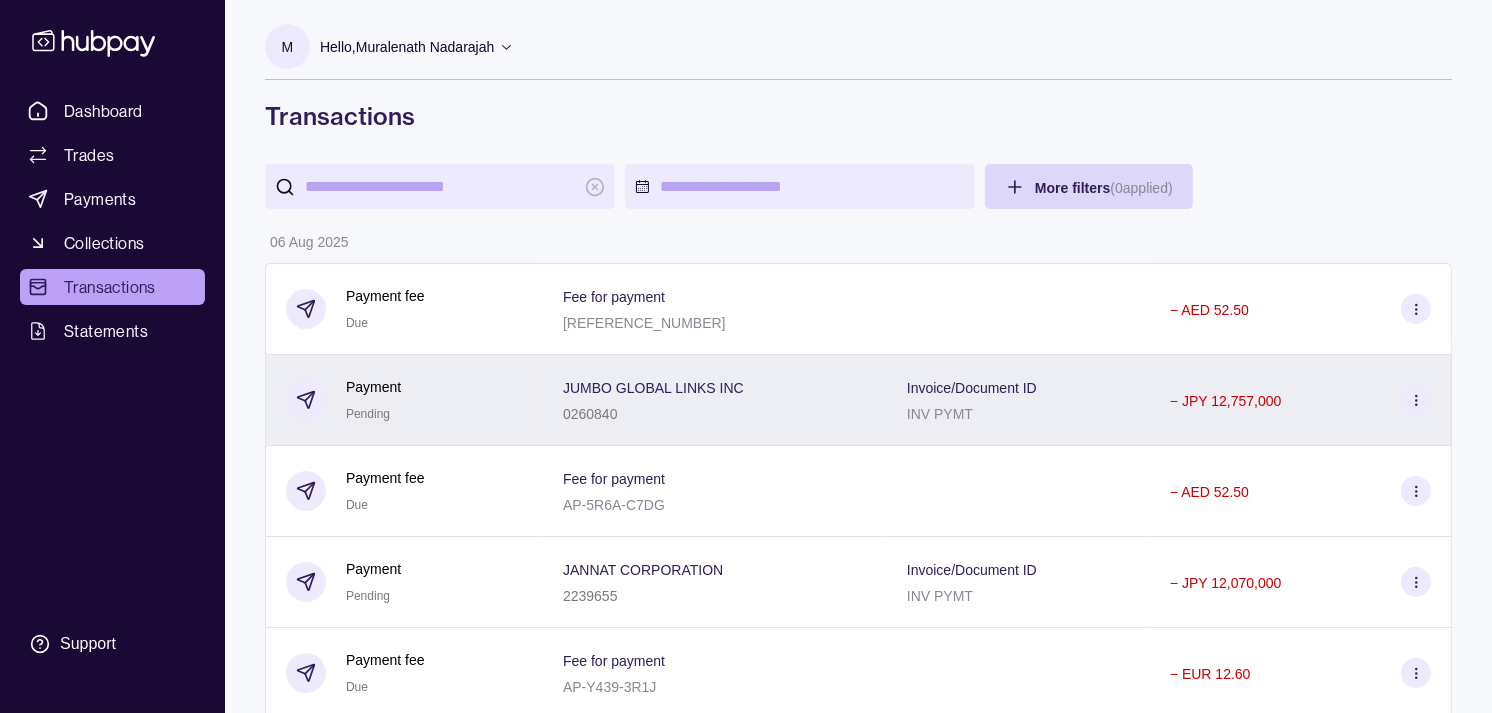 click on "Payment Pending" at bounding box center [404, 400] 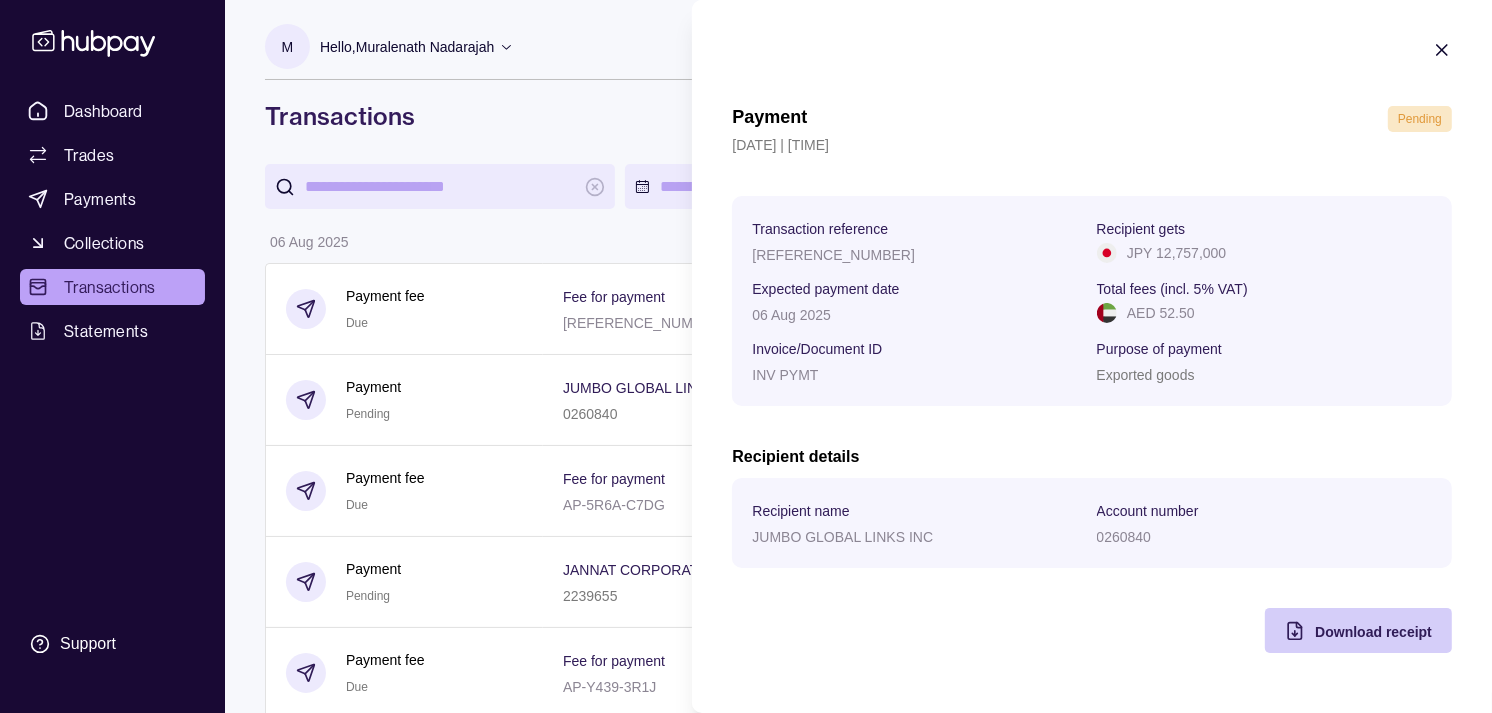 click on "Download receipt" at bounding box center [1373, 632] 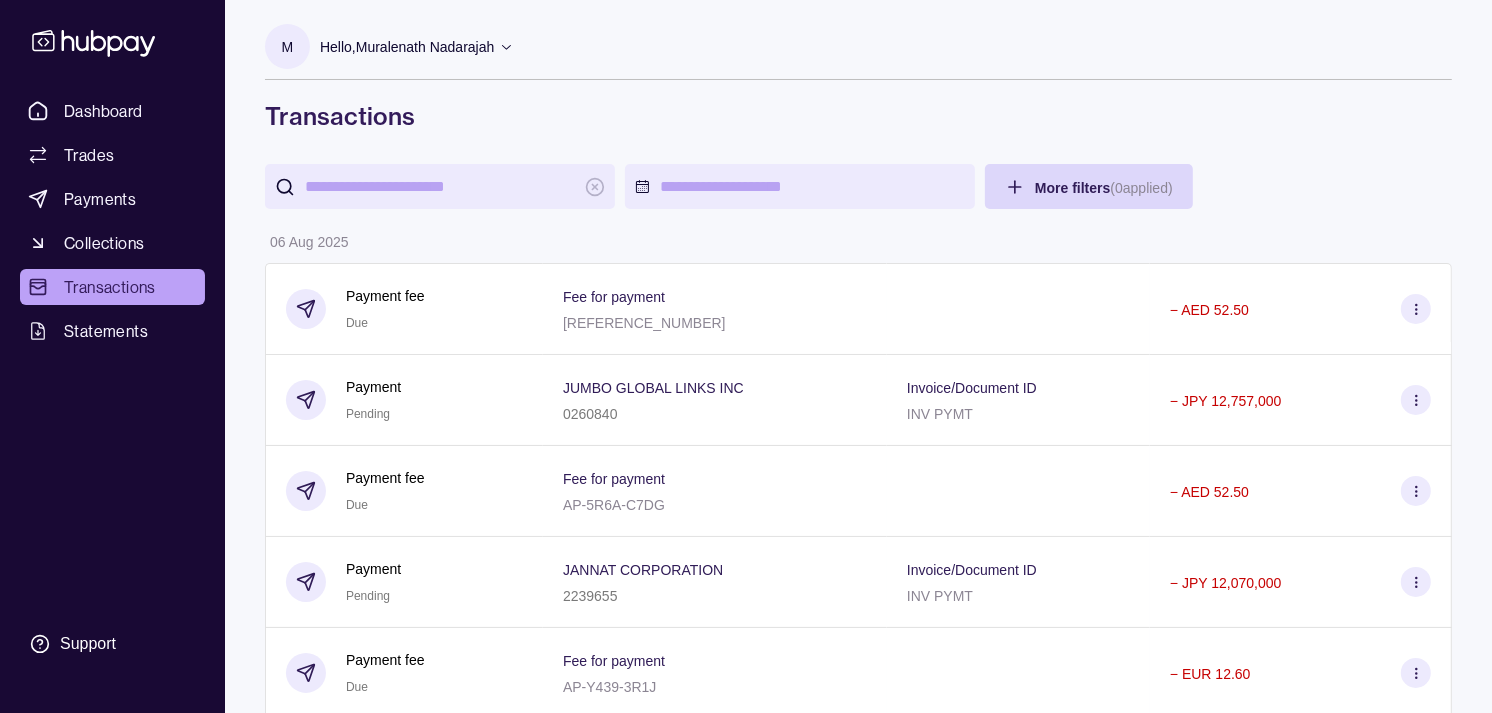 click on "Payment fee Due Fee for payment AP-DZSQ-9VL4 − AED [AMOUNT] Payment Pending [COMPANY] [ACCOUNT_NUMBER] Invoice/Document ID INV PYMT − JPY [AMOUNT] Payment fee Due Fee for payment AP-5R6A-C7DG − AED [AMOUNT] Payment Pending [COMPANY] [ACCOUNT_NUMBER] Invoice/Document ID INV PYMT − JPY [AMOUNT] Payment fee Due Fee for payment AP-Y439-3R1J − EUR [AMOUNT] Payment Pending SK1309000000005198756382 Invoice/Document ID INV PYMT − EUR [AMOUNT] Exchange Due 1 GBP = [RATE] AED Settlement due date 08 Aug 2025 − AED [AMOUNT] + GBP [AMOUNT] Exchange Due 1 AUD = [RATE] AED Settlement due date 08 Aug 2025 − AED [AMOUNT] + AUD [AMOUNT] 05 Aug 2025 Exchange Due 1 GBP = [RATE] AED Settlement due date 07 Aug 2025" at bounding box center (746, 1084) 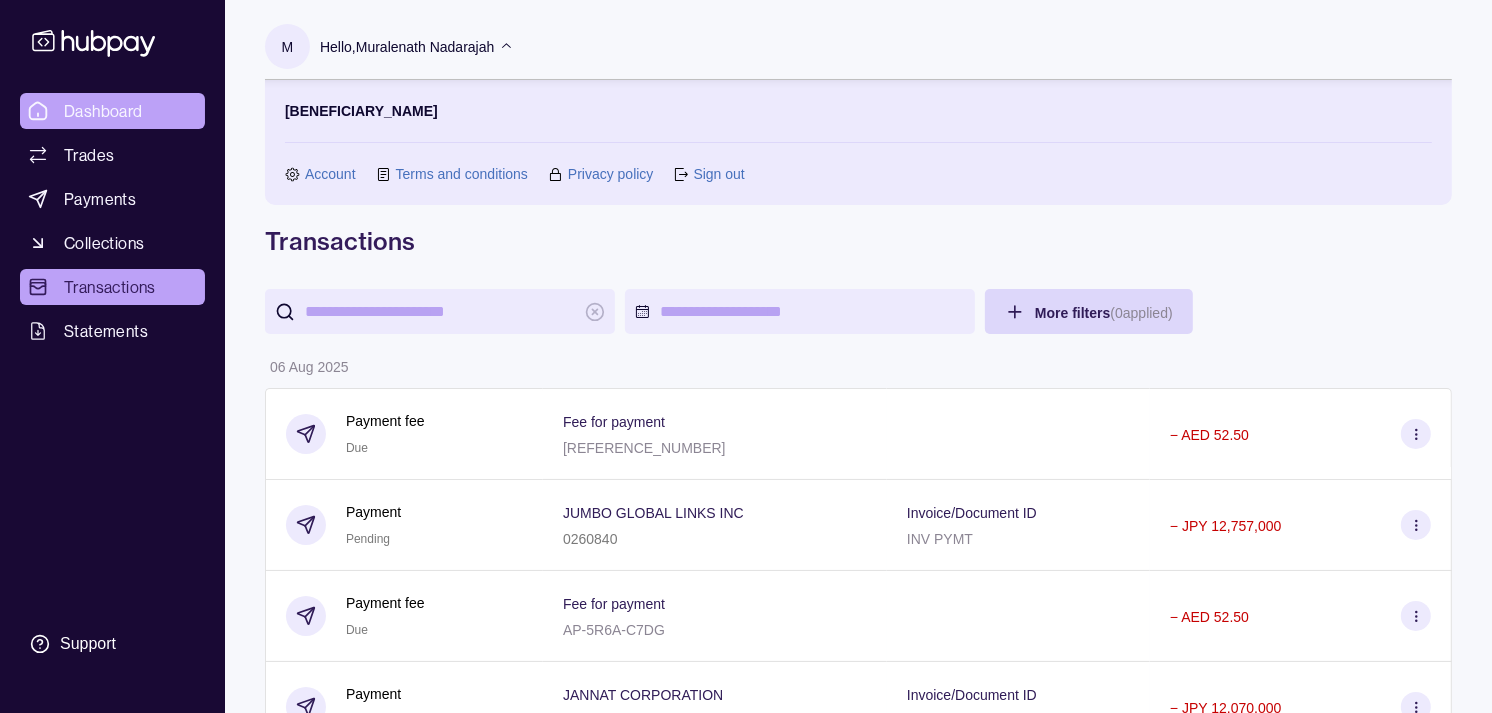 click on "Dashboard" at bounding box center [103, 111] 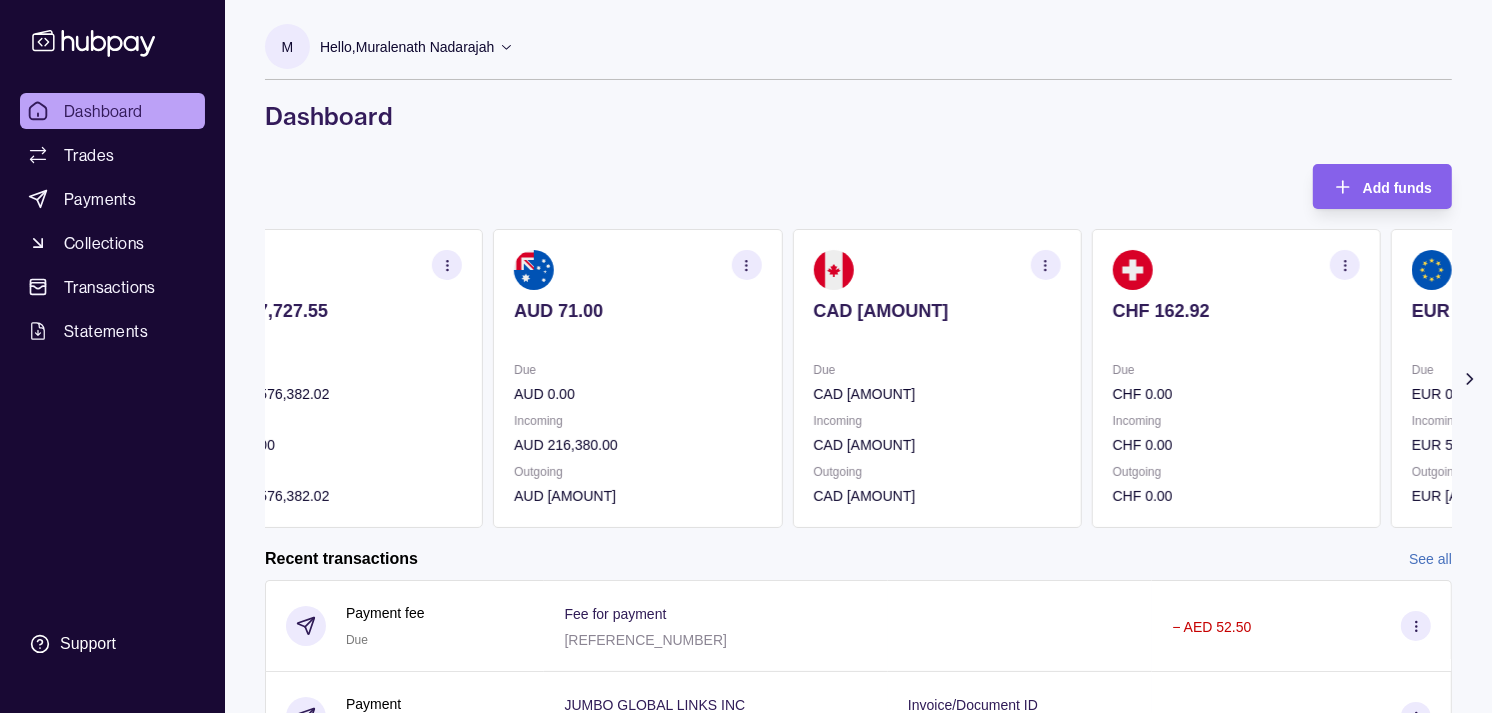 click on "CHF 162.92                                                                                                               Due CHF 0.00 Incoming CHF 0.00 Outgoing CHF 0.00" at bounding box center (1236, 378) 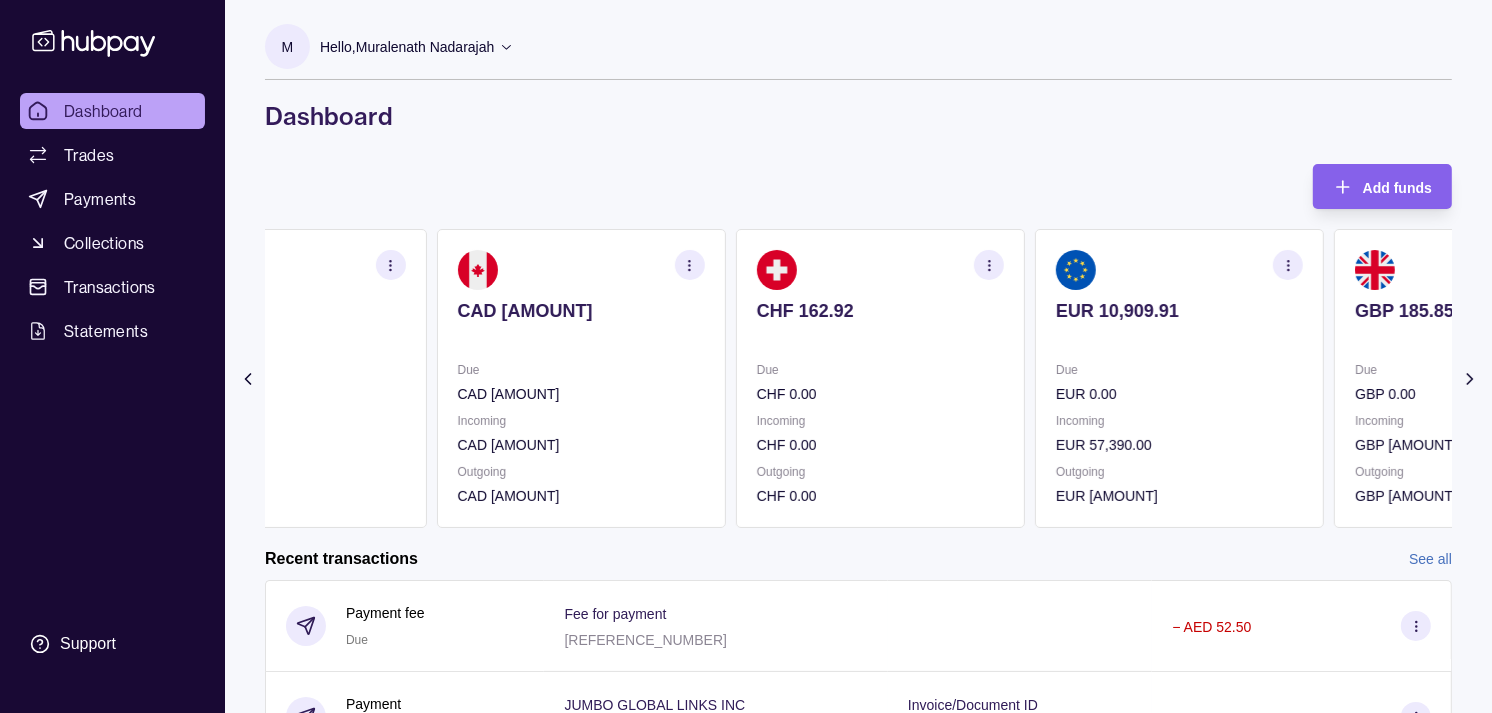 click on "Due" at bounding box center (1179, 370) 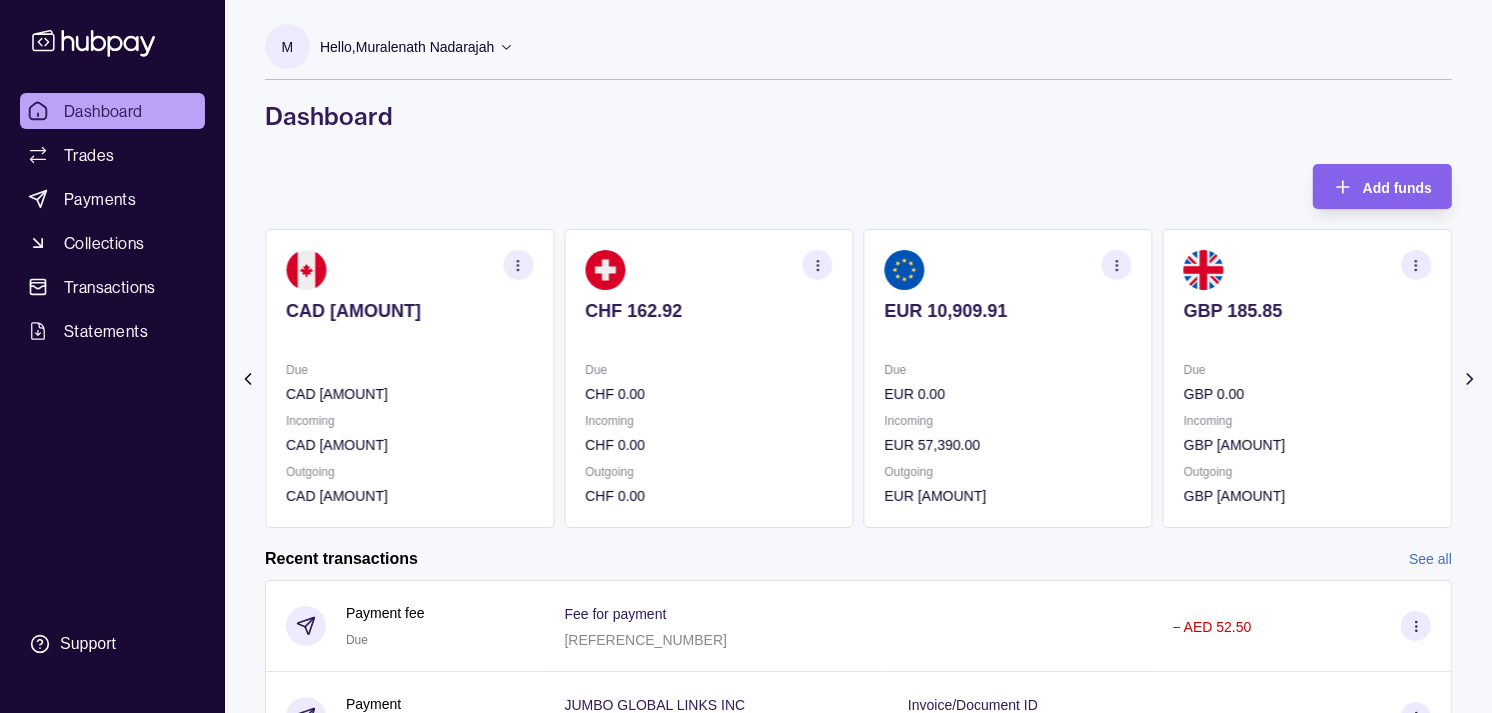 click on "Due" at bounding box center (1307, 370) 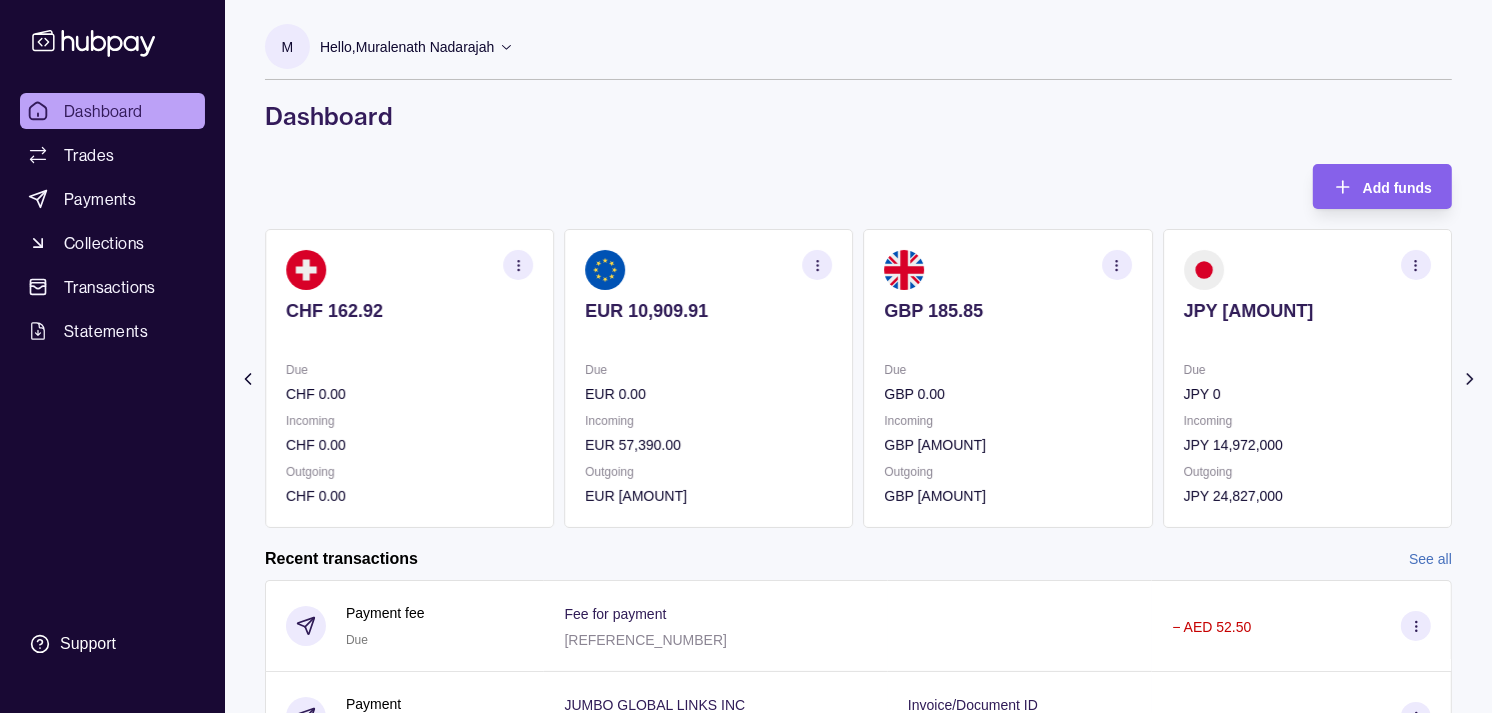 click on "Due" at bounding box center [708, 370] 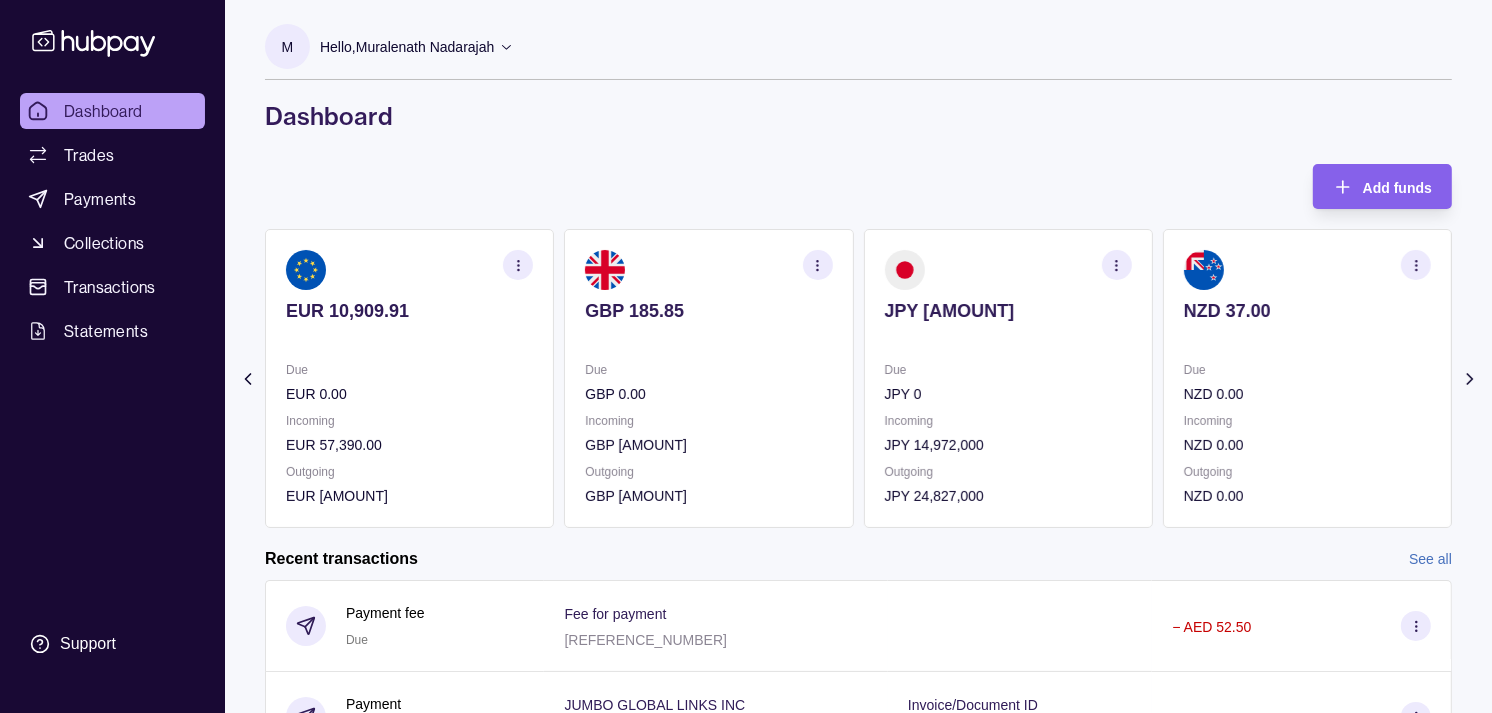 click on "Due" at bounding box center [708, 370] 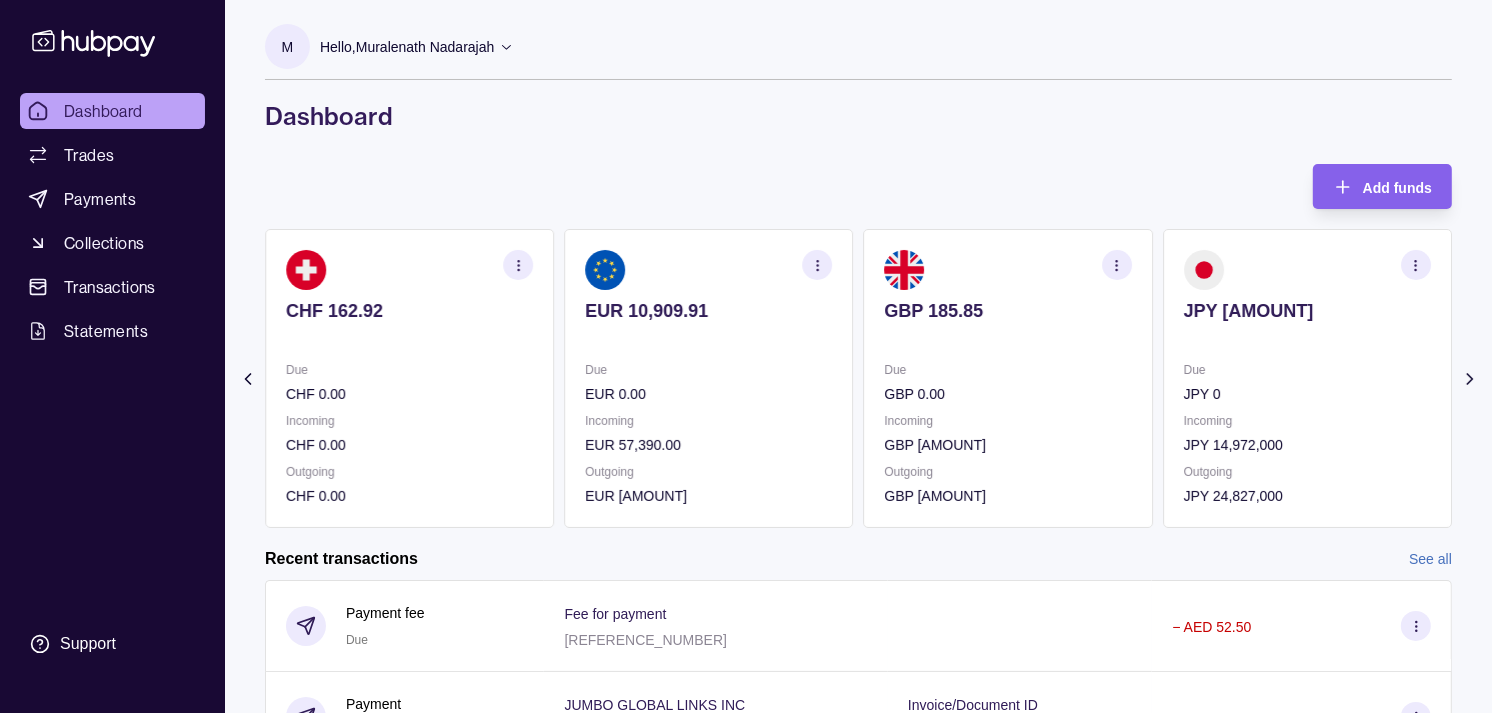 click on "Due" at bounding box center (708, 370) 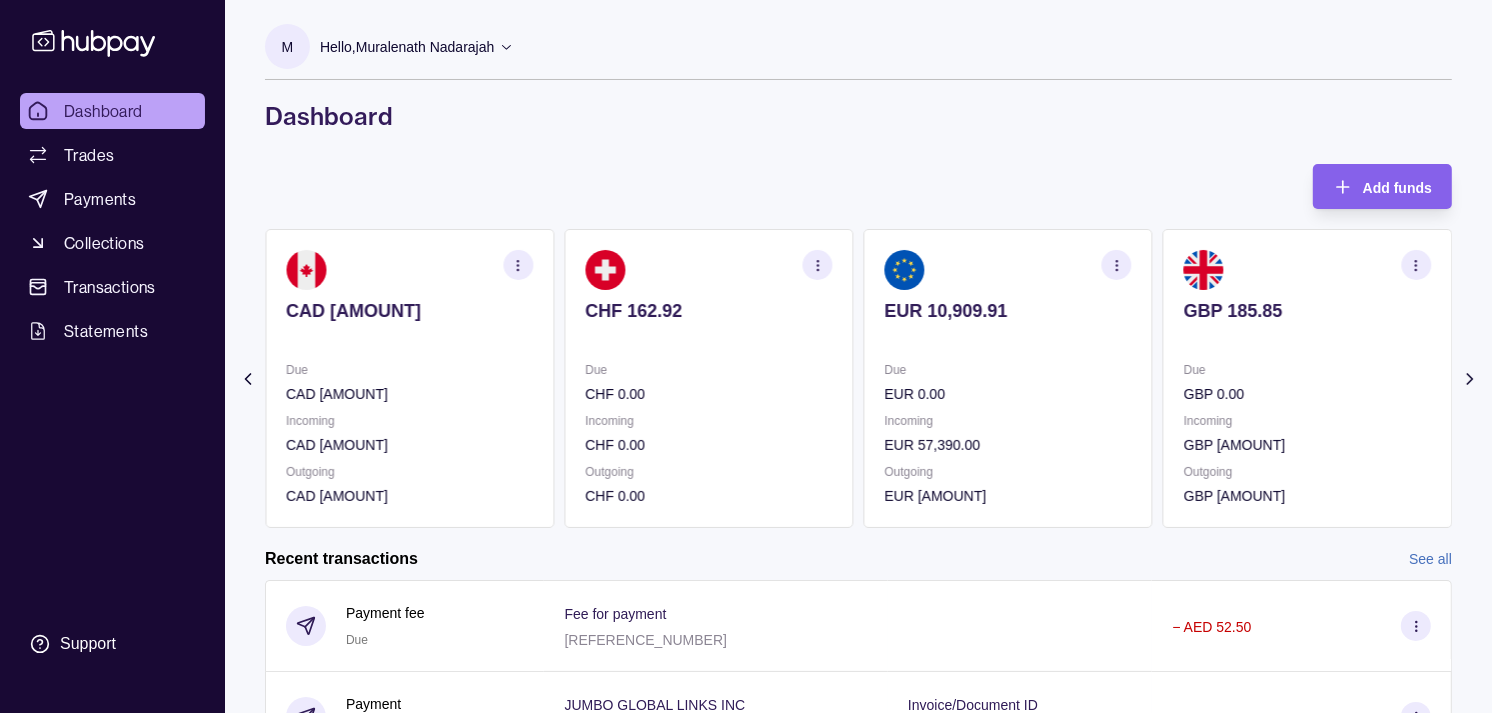 click on "Due" at bounding box center [708, 370] 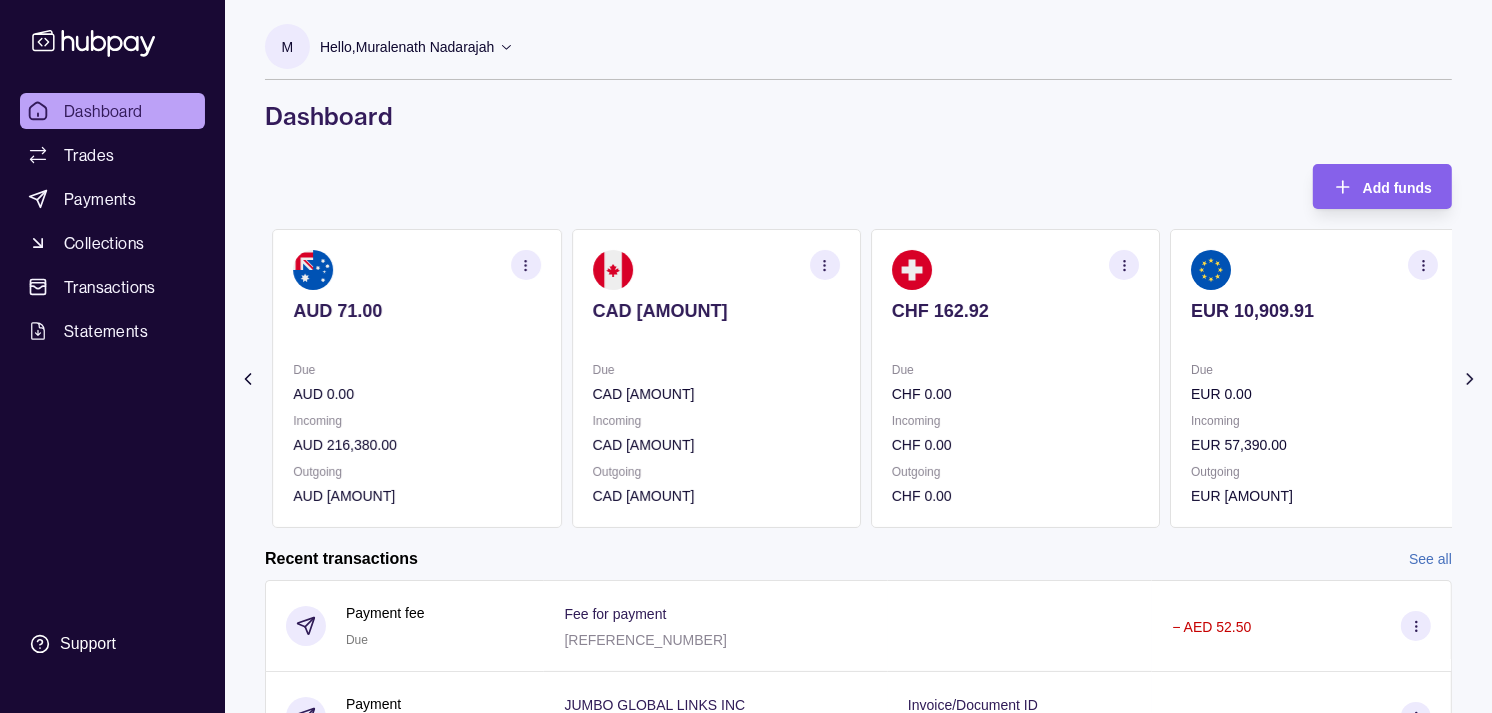 click on "Due" at bounding box center (716, 370) 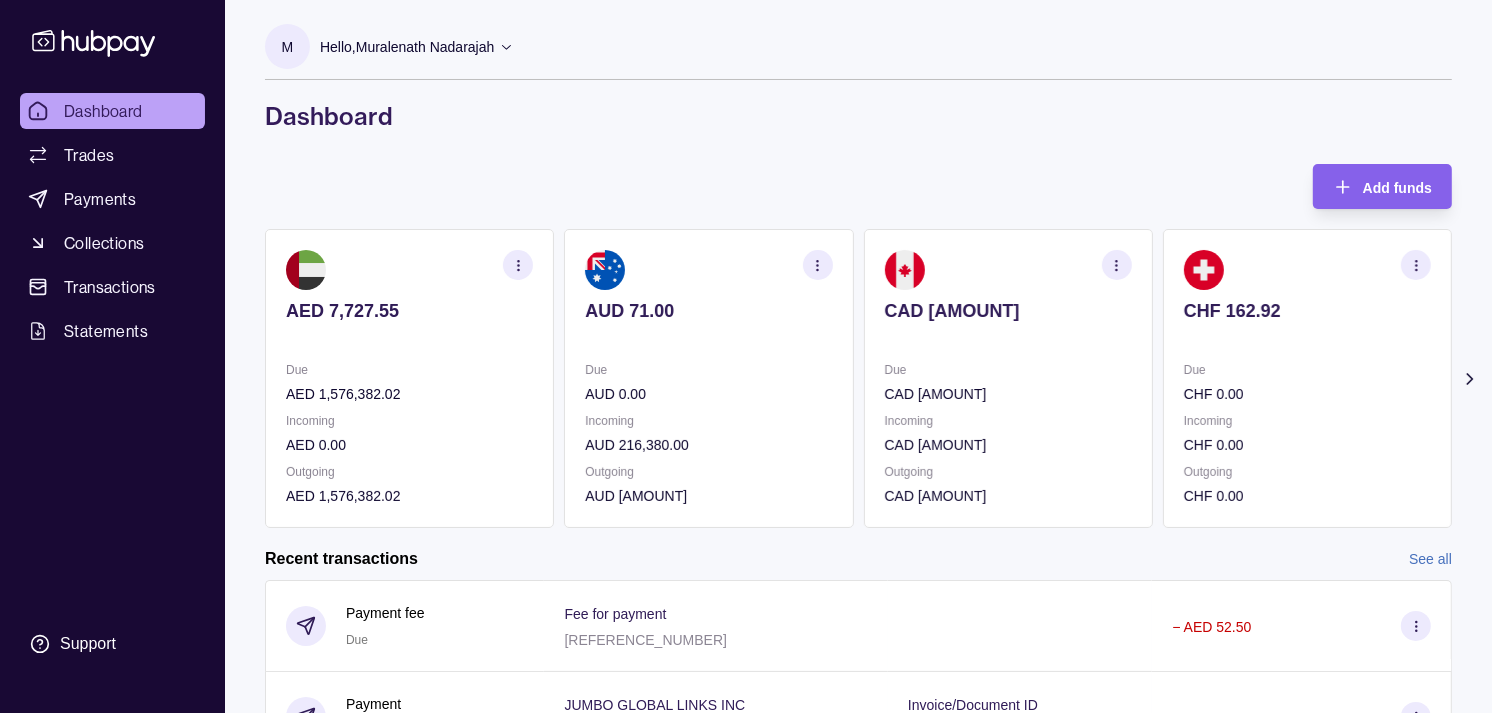 click 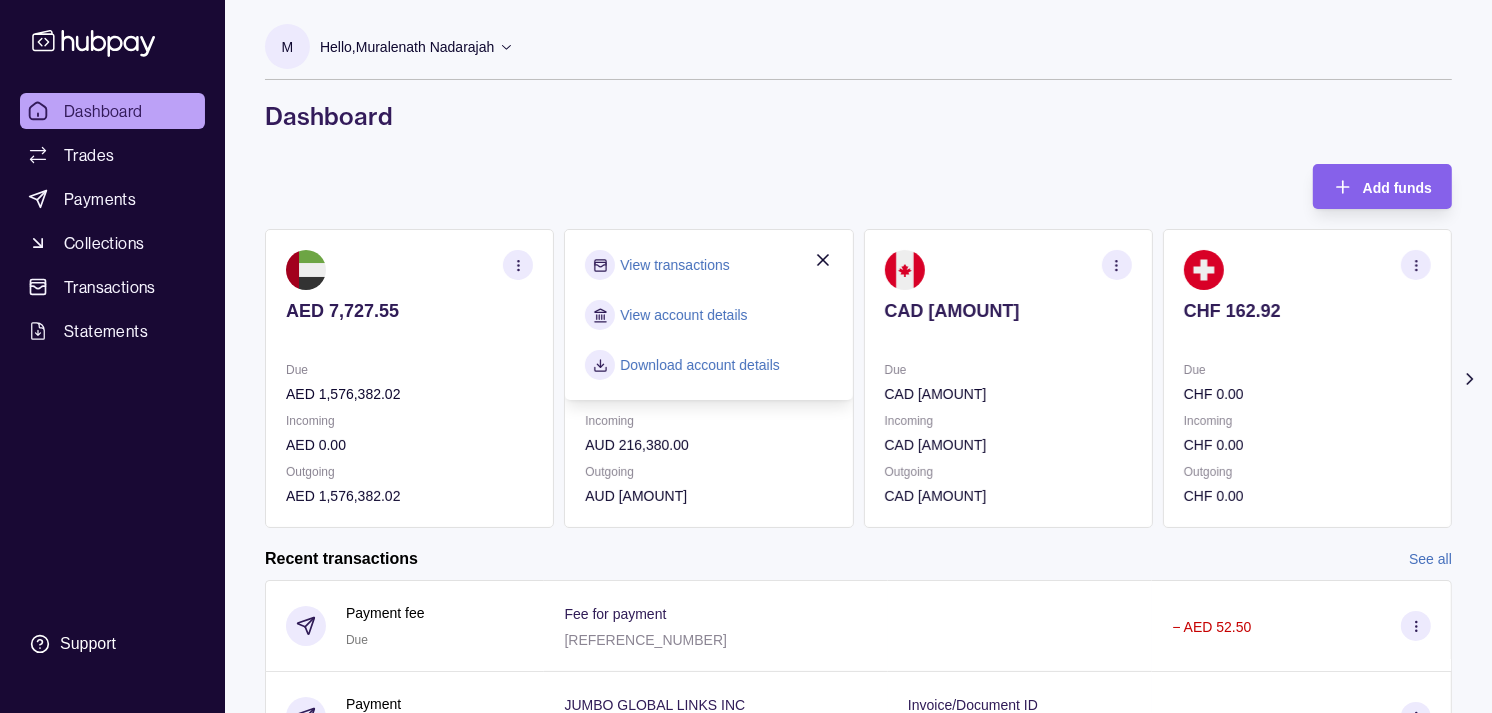 click on "View transactions" at bounding box center [674, 265] 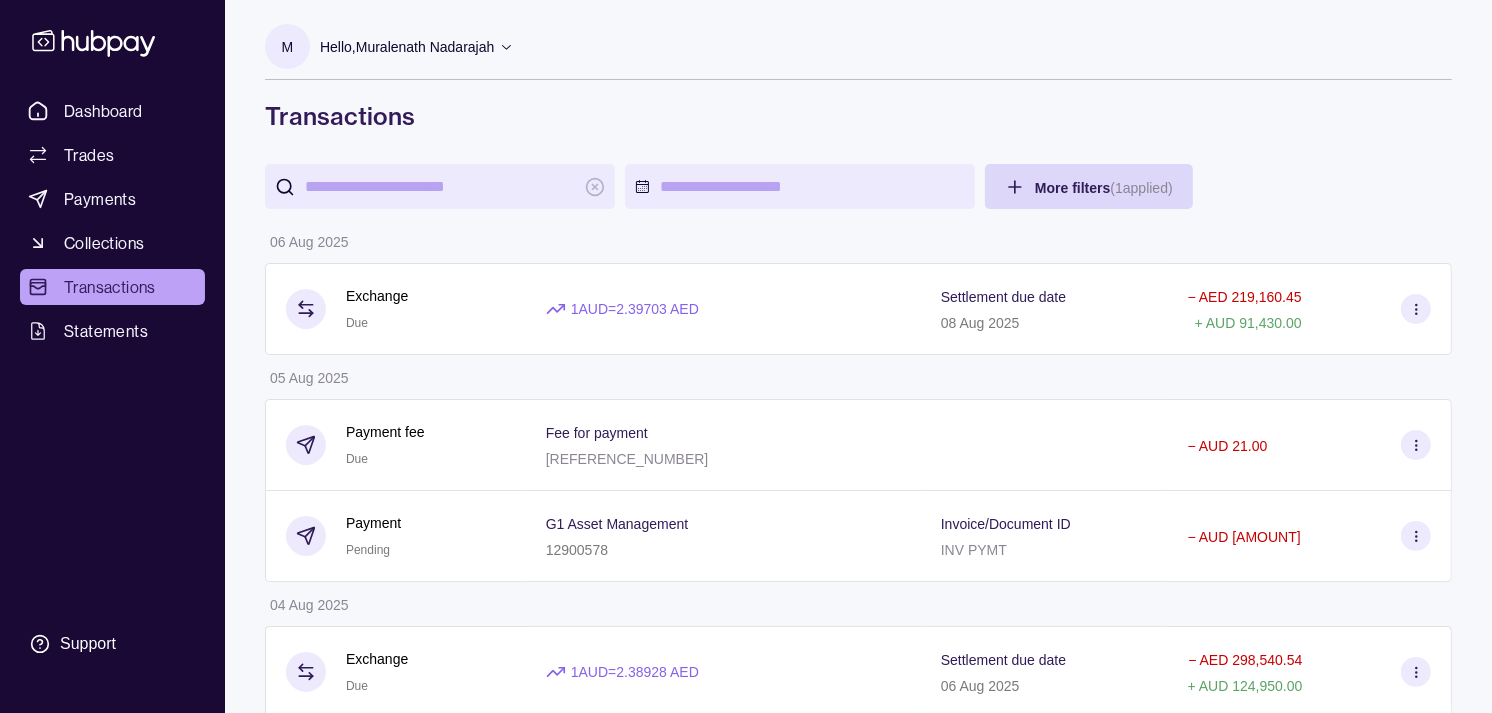 scroll, scrollTop: 111, scrollLeft: 0, axis: vertical 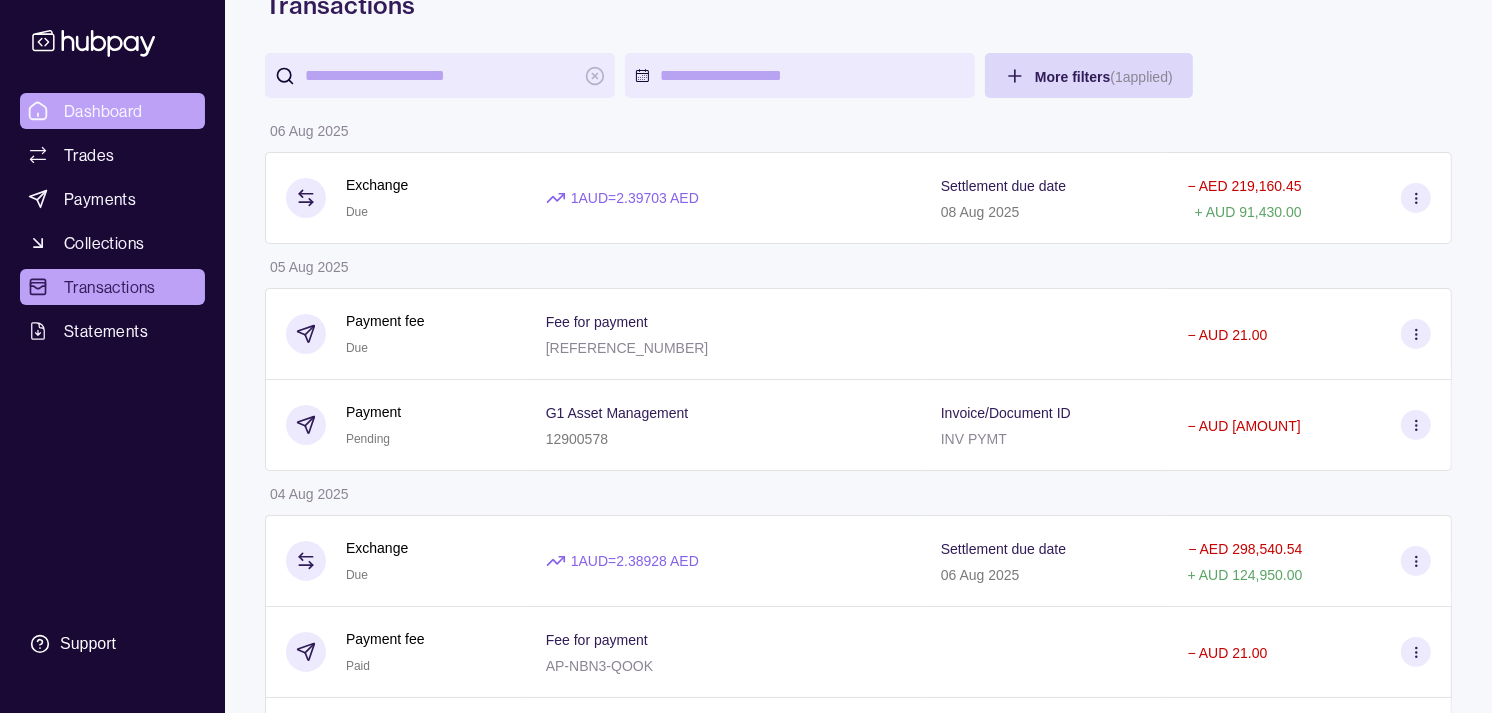 click on "Dashboard" at bounding box center (103, 111) 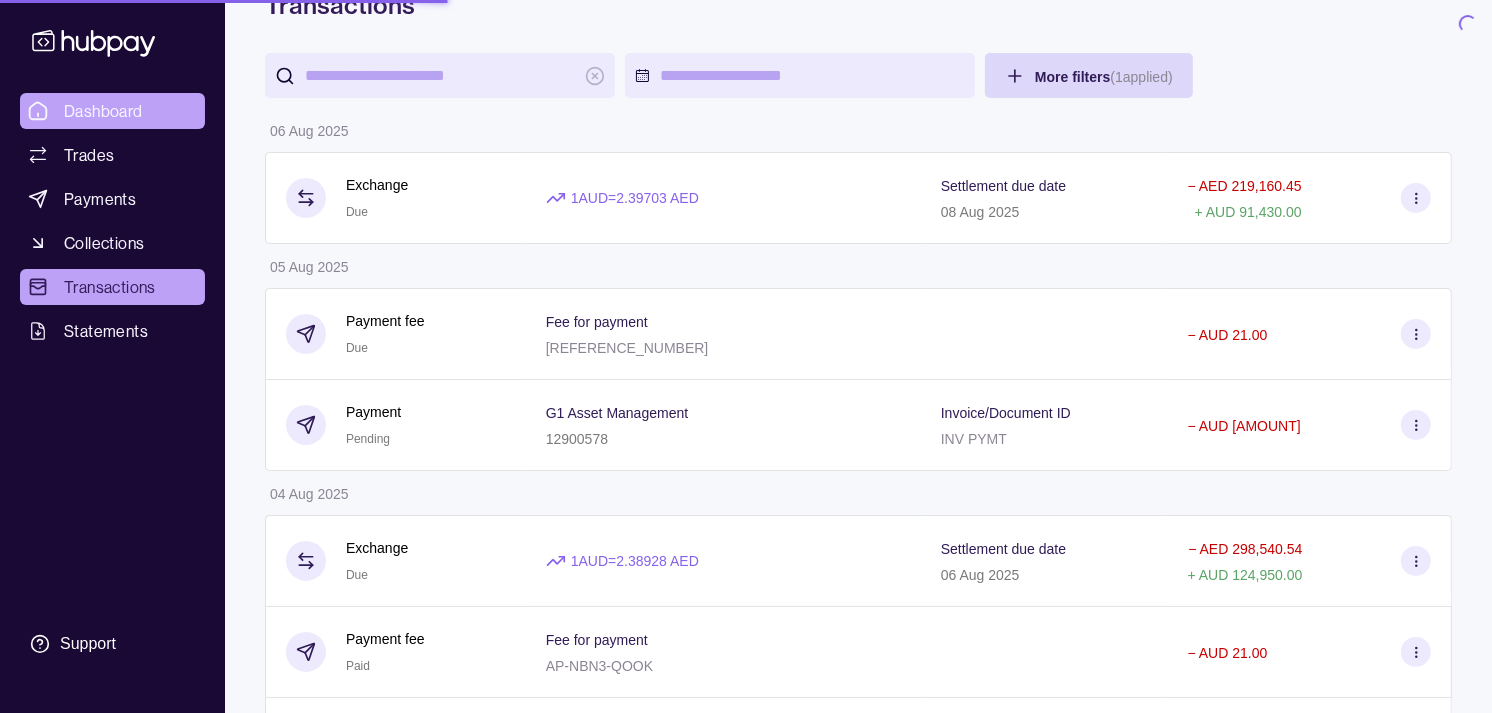 scroll, scrollTop: 0, scrollLeft: 0, axis: both 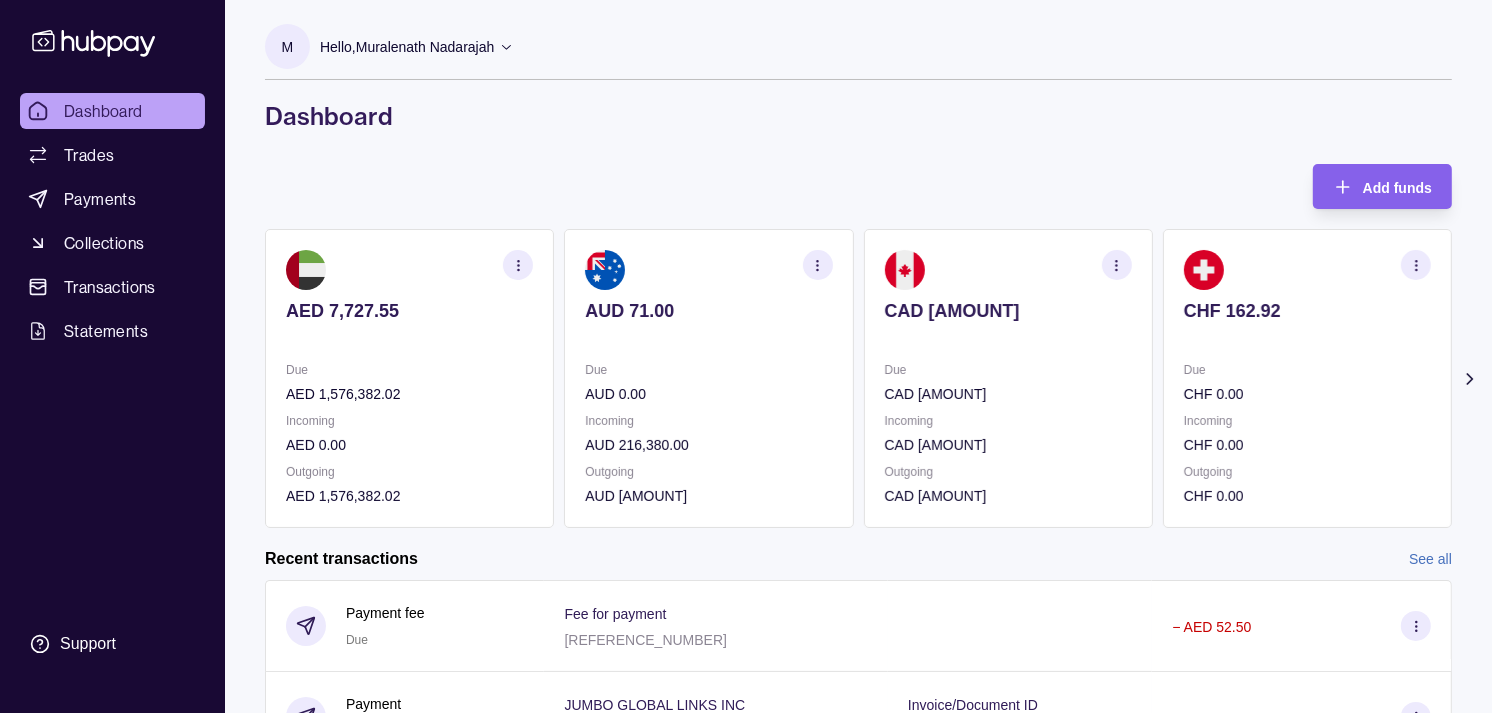 click at bounding box center [1008, 270] 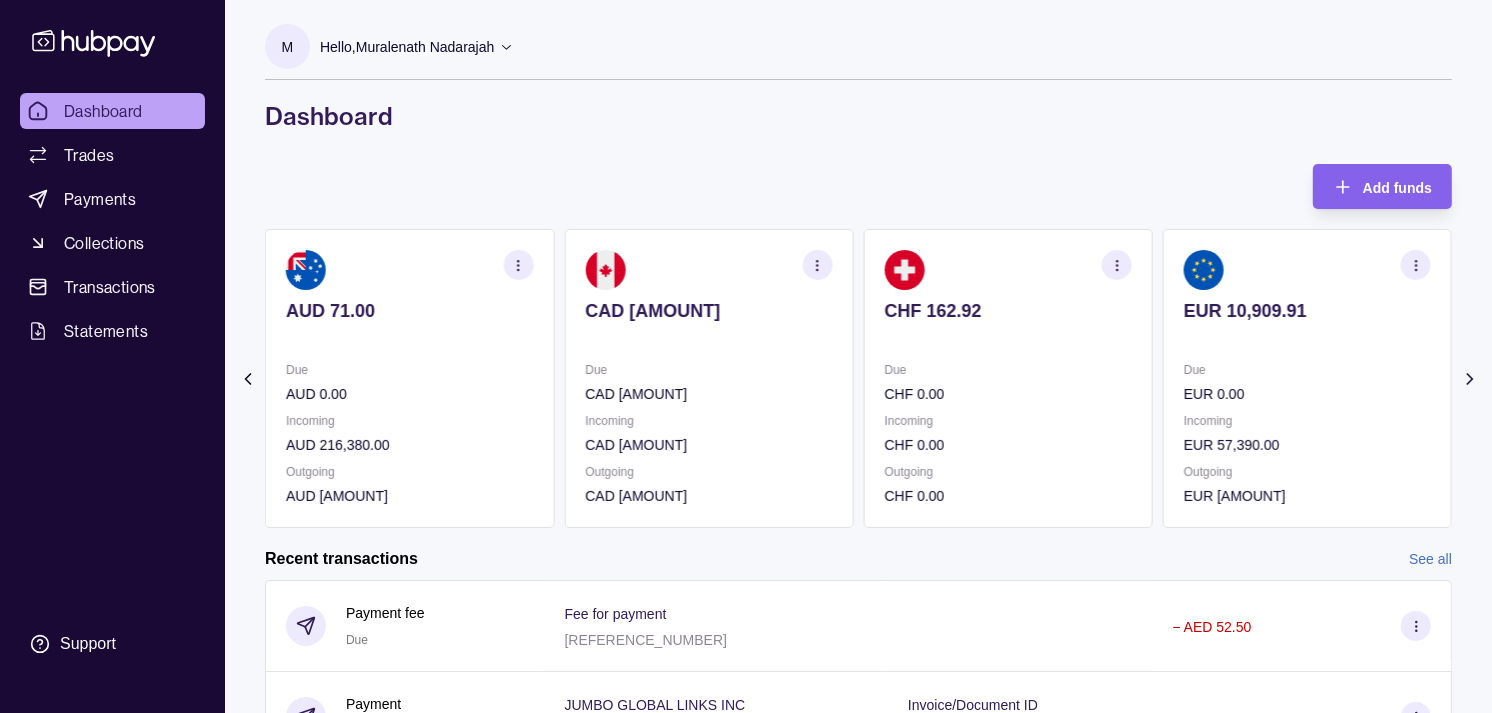 click at bounding box center [1008, 270] 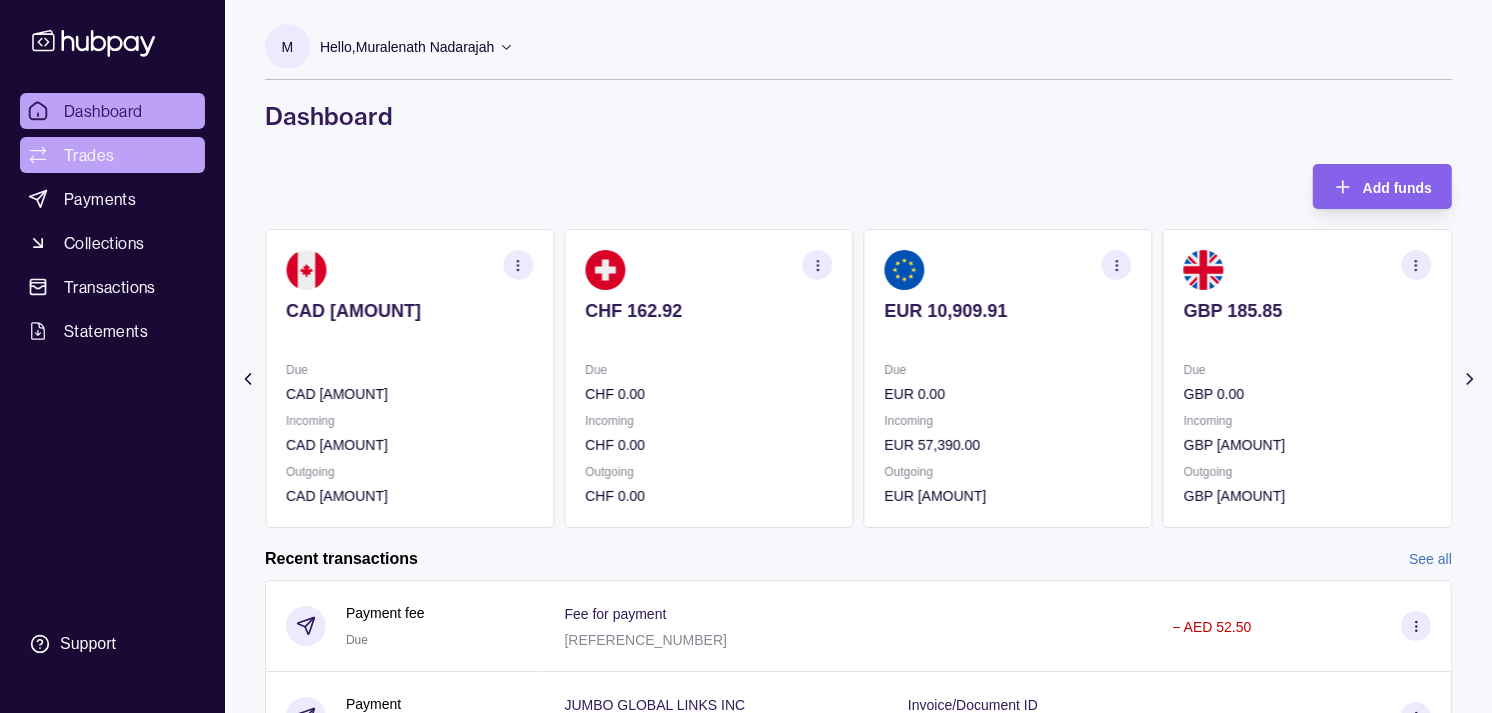 click on "Trades" at bounding box center [89, 155] 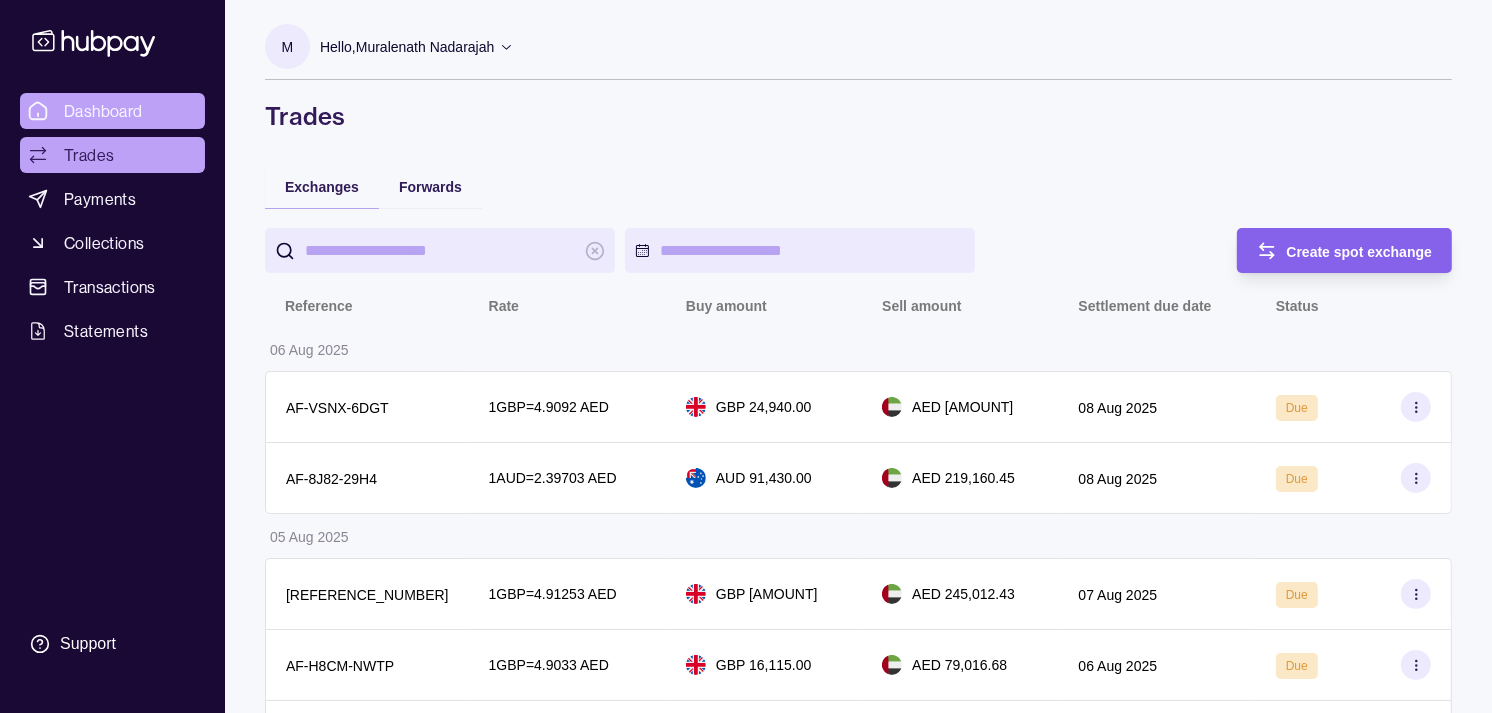 click on "Dashboard" at bounding box center (103, 111) 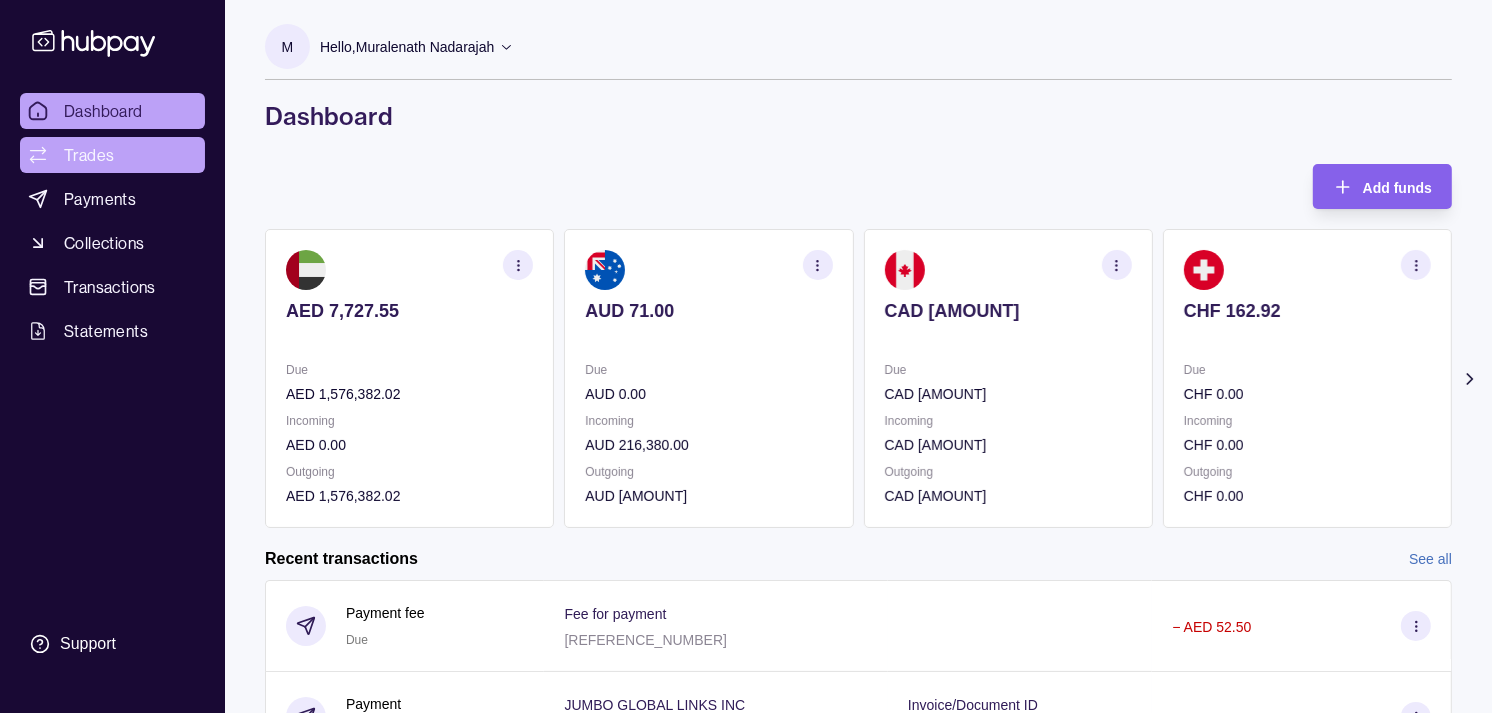 click on "Trades" at bounding box center [112, 155] 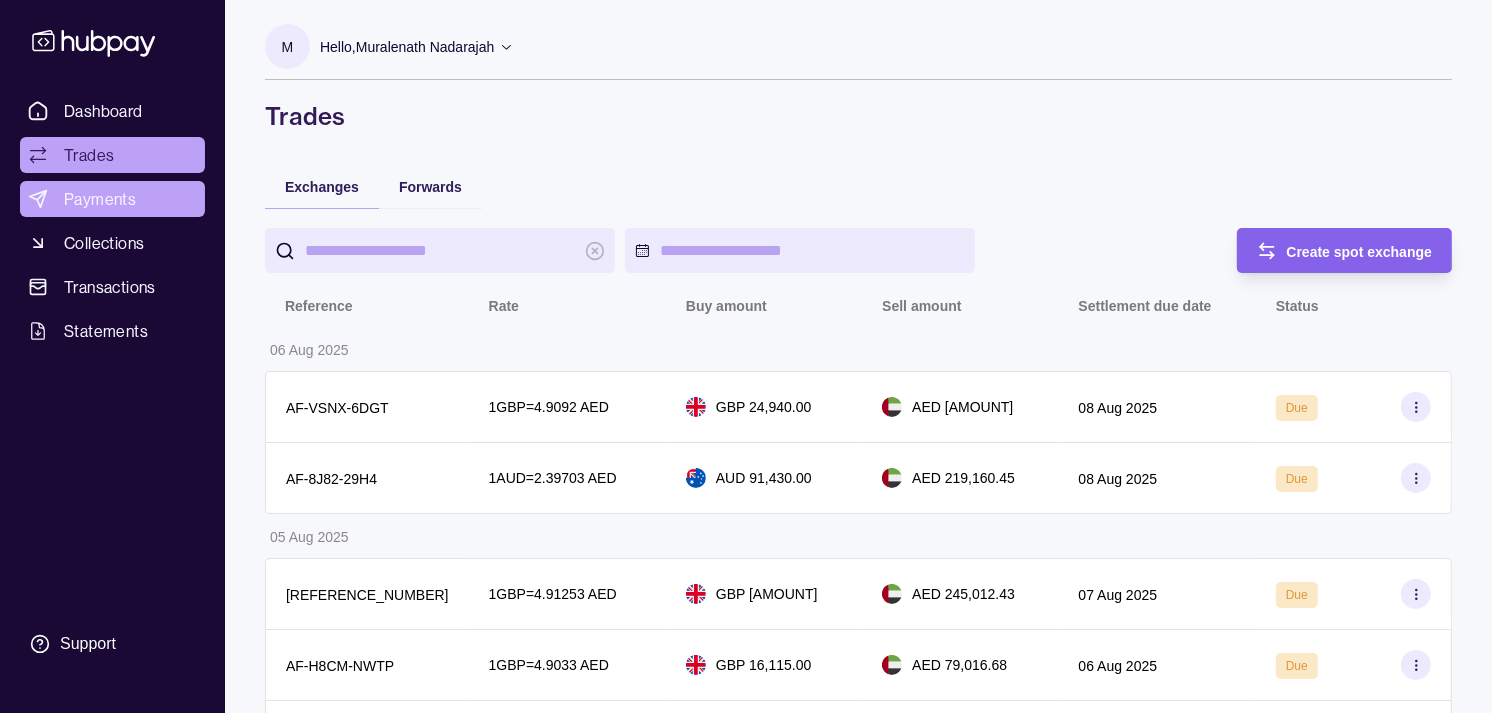 click on "Payments" at bounding box center (100, 199) 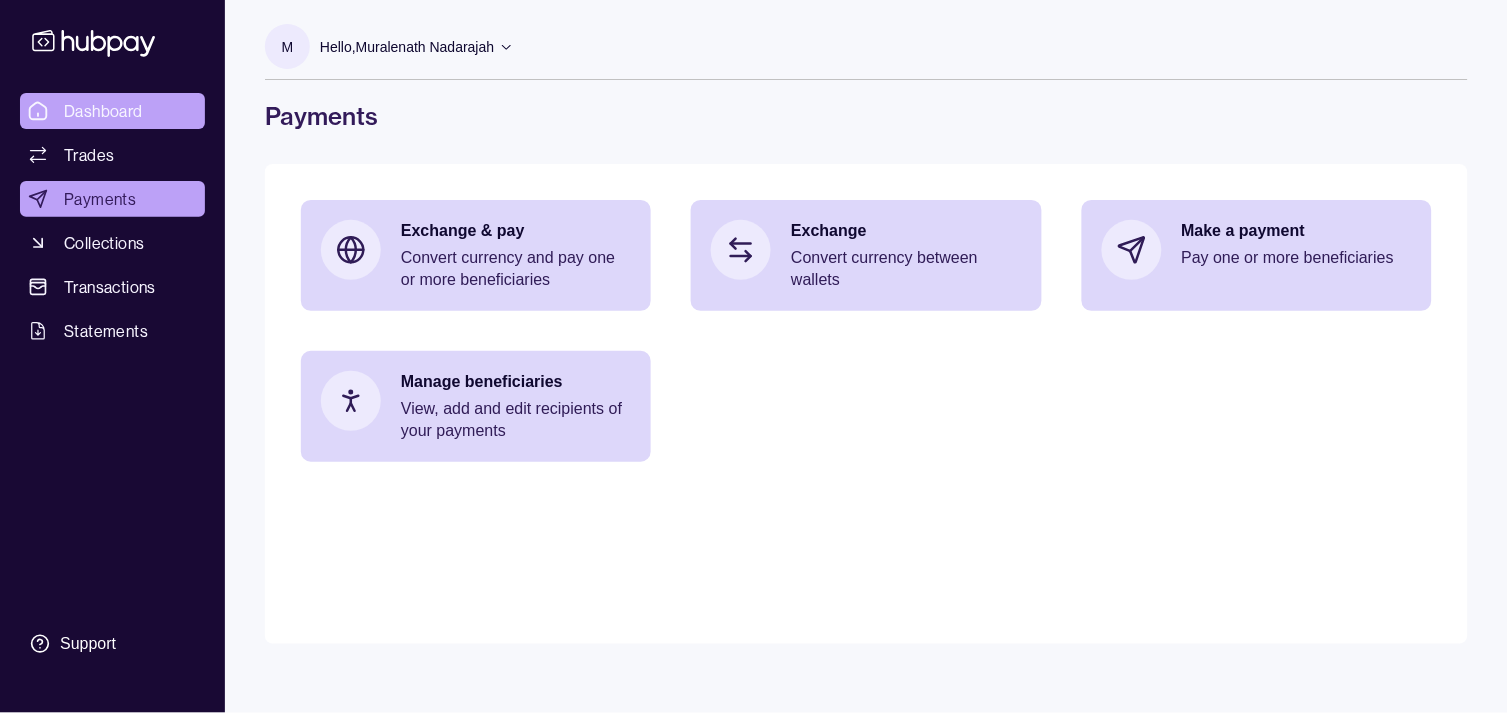 click on "Dashboard" at bounding box center (103, 111) 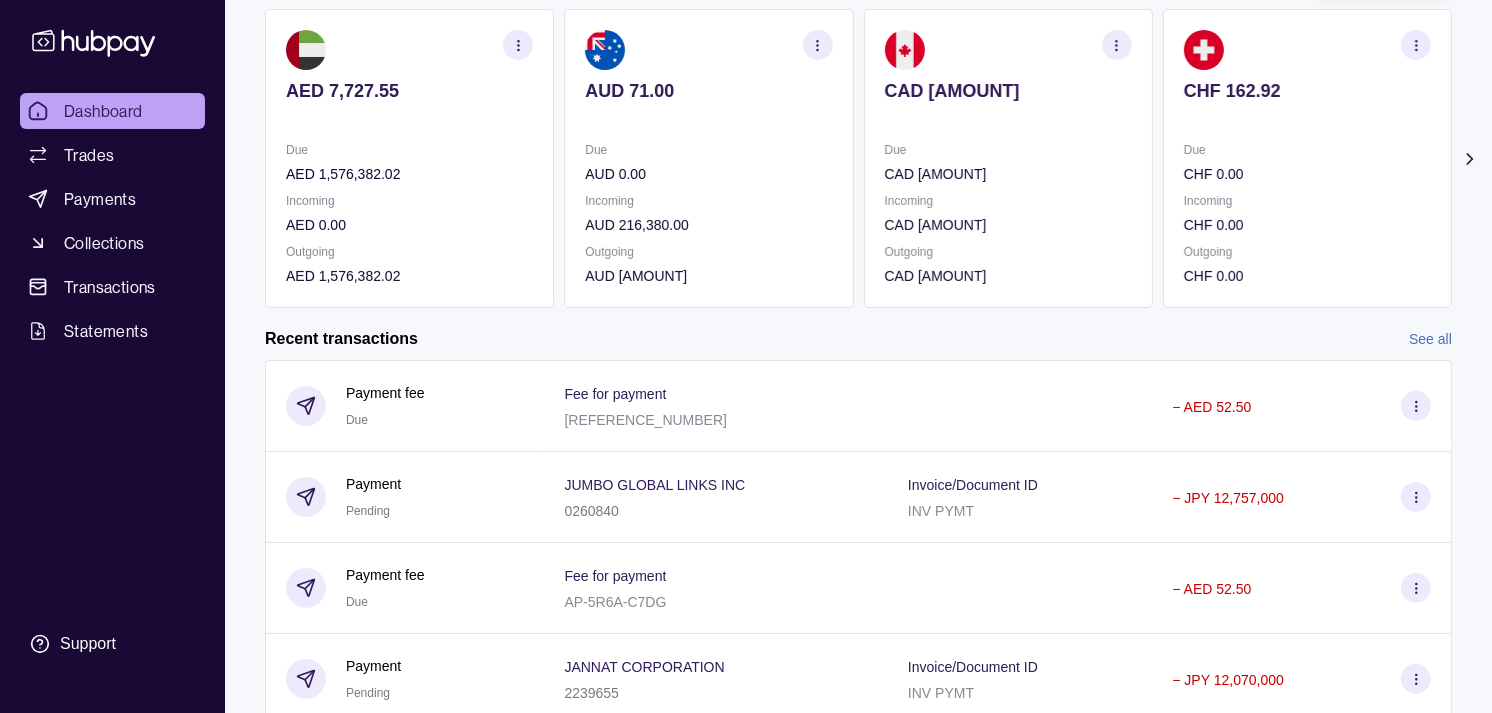 scroll, scrollTop: 111, scrollLeft: 0, axis: vertical 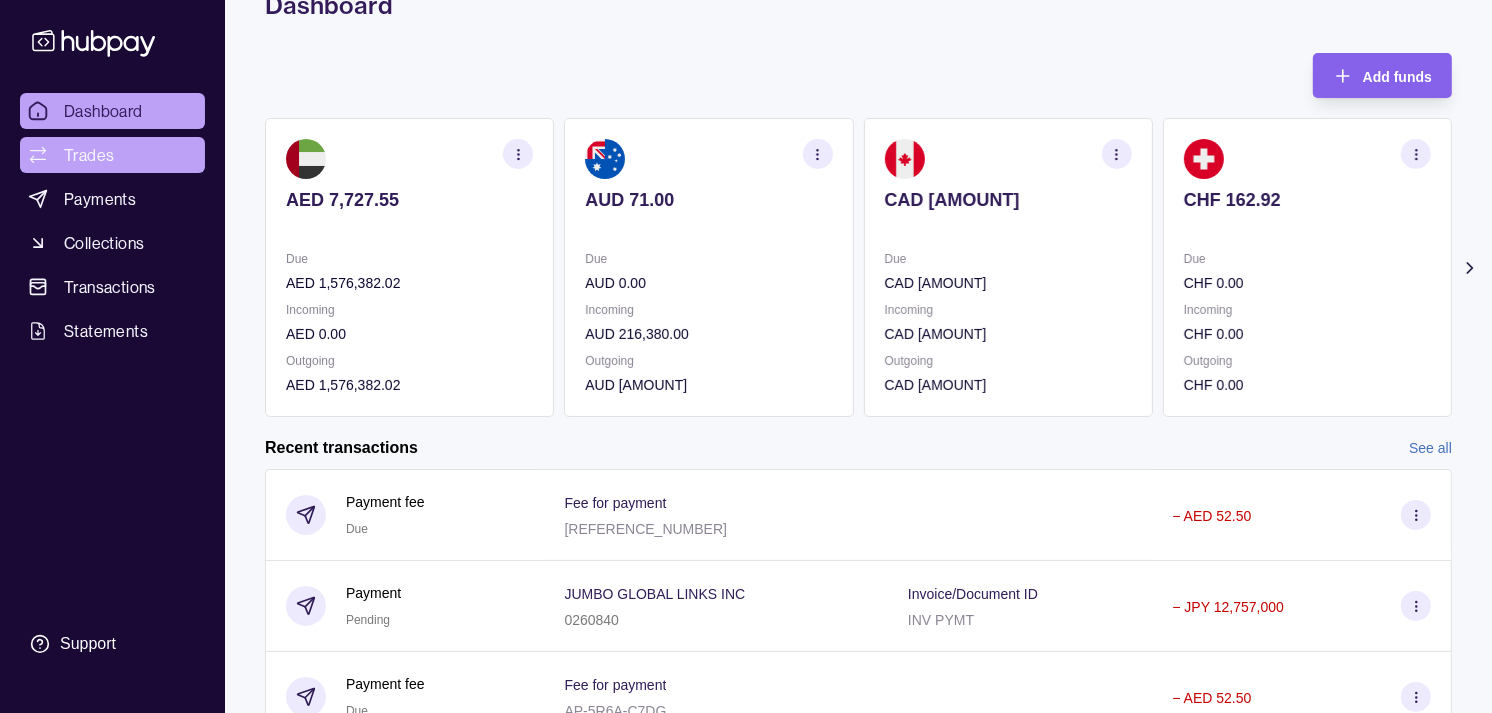 click on "Trades" at bounding box center (112, 155) 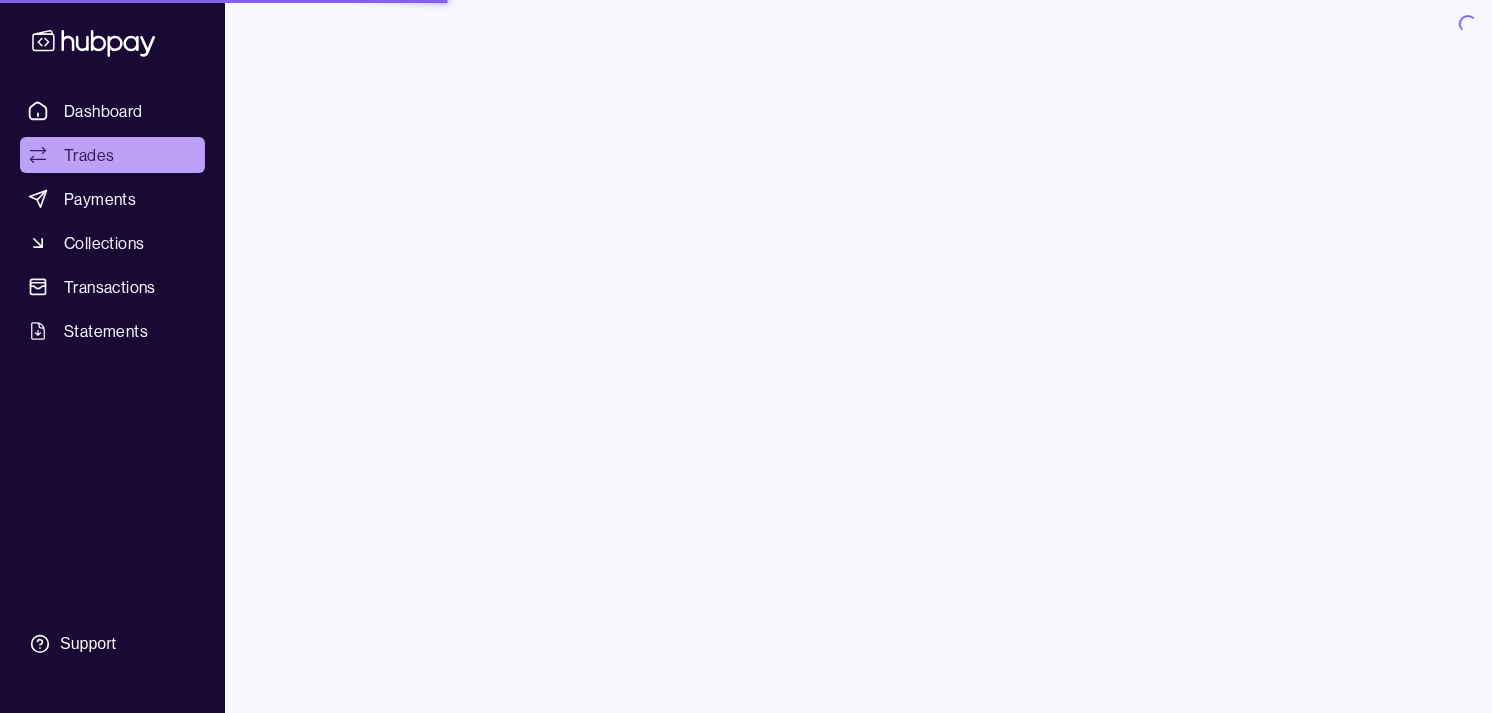 scroll, scrollTop: 0, scrollLeft: 0, axis: both 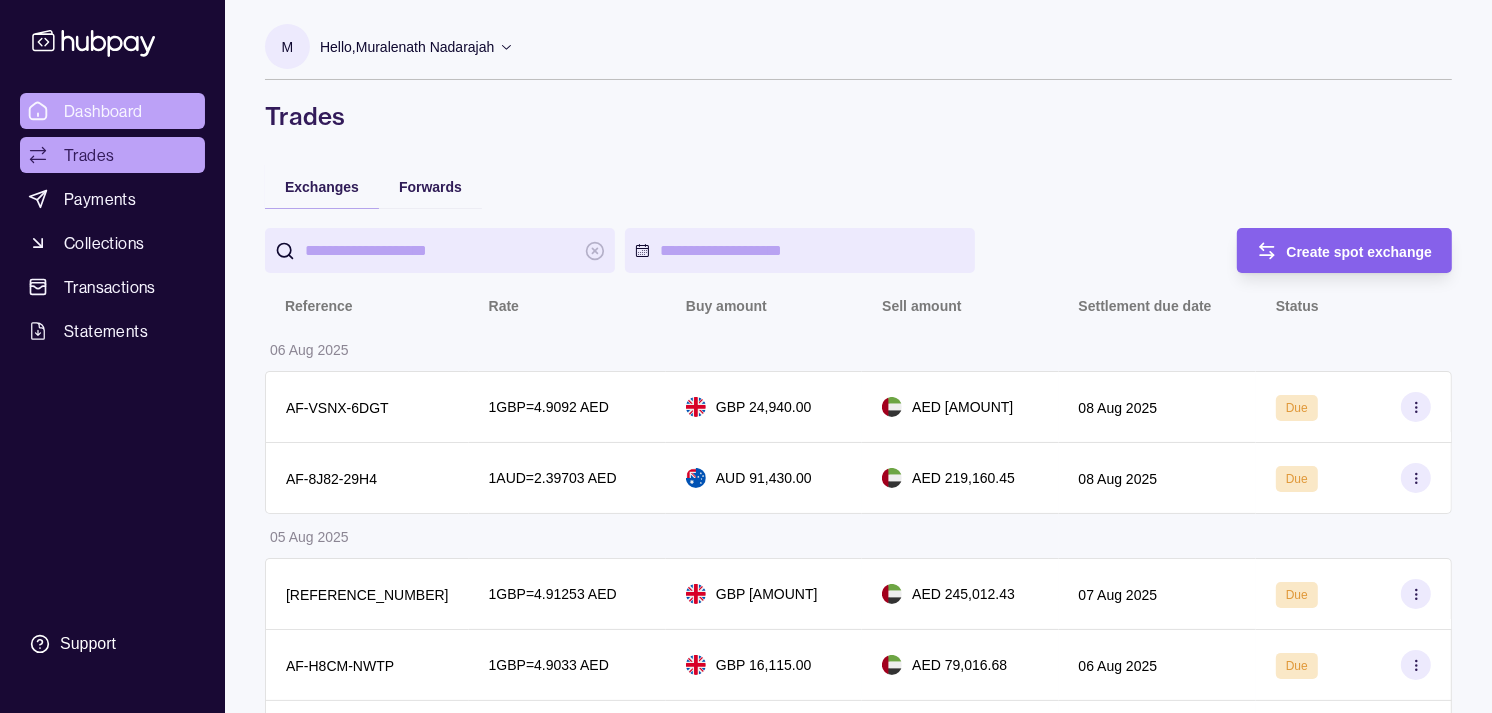 click on "Dashboard" at bounding box center [103, 111] 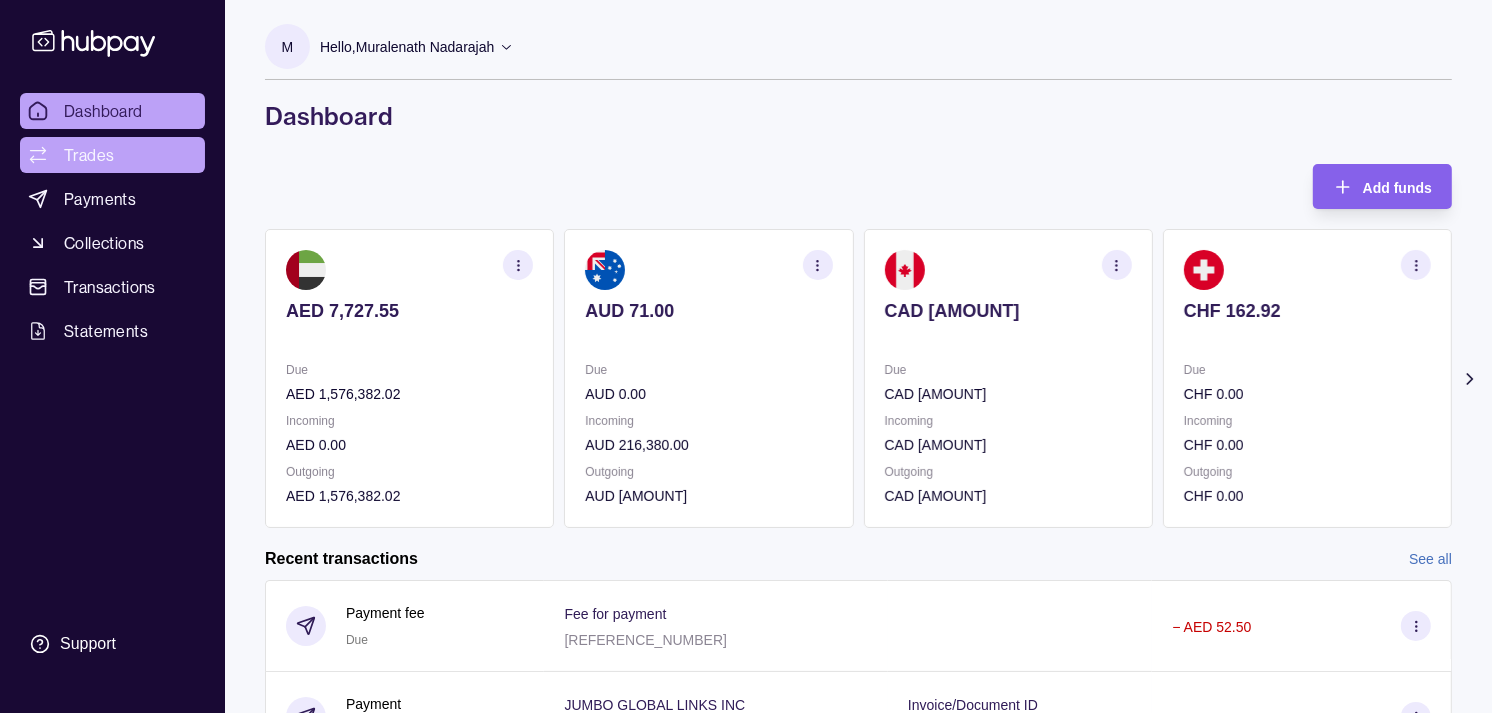 click on "Trades" at bounding box center (112, 155) 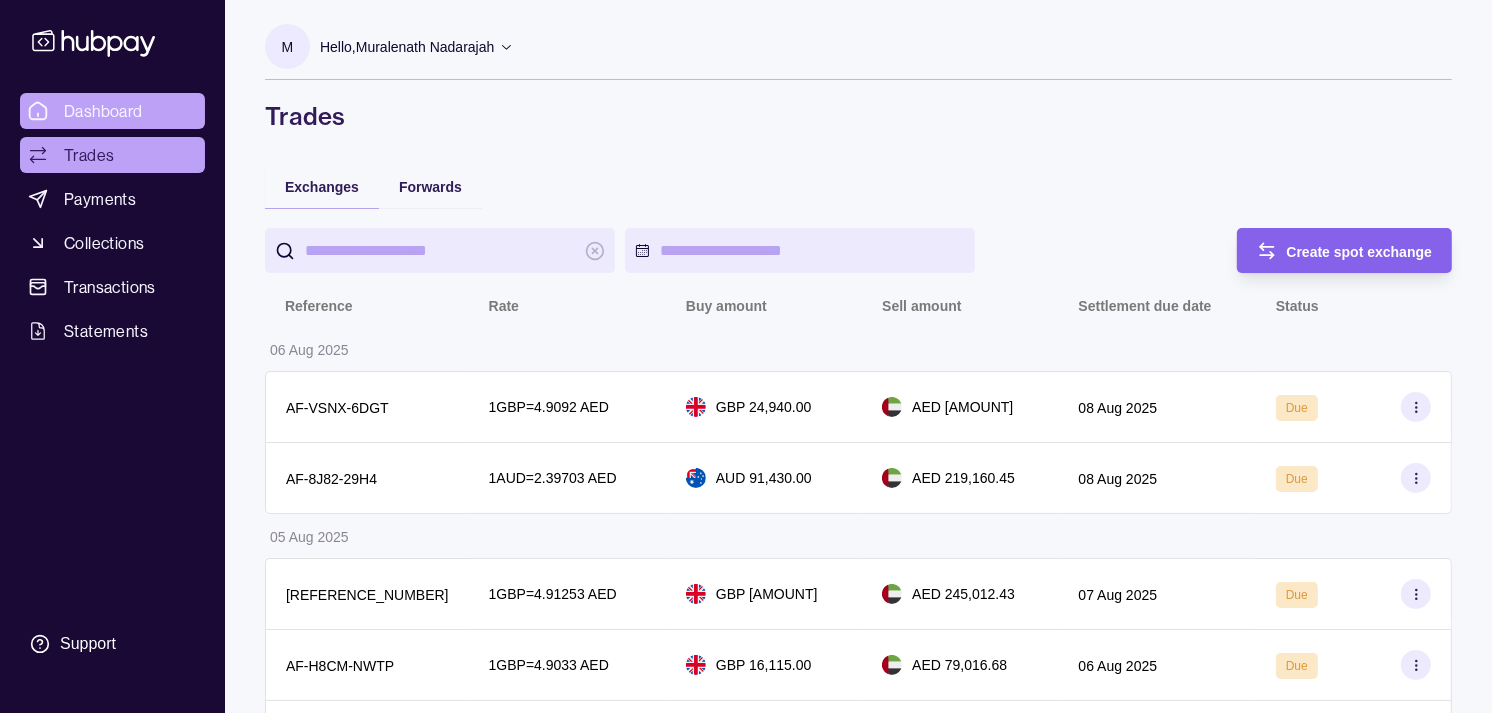 click on "Dashboard" at bounding box center (112, 111) 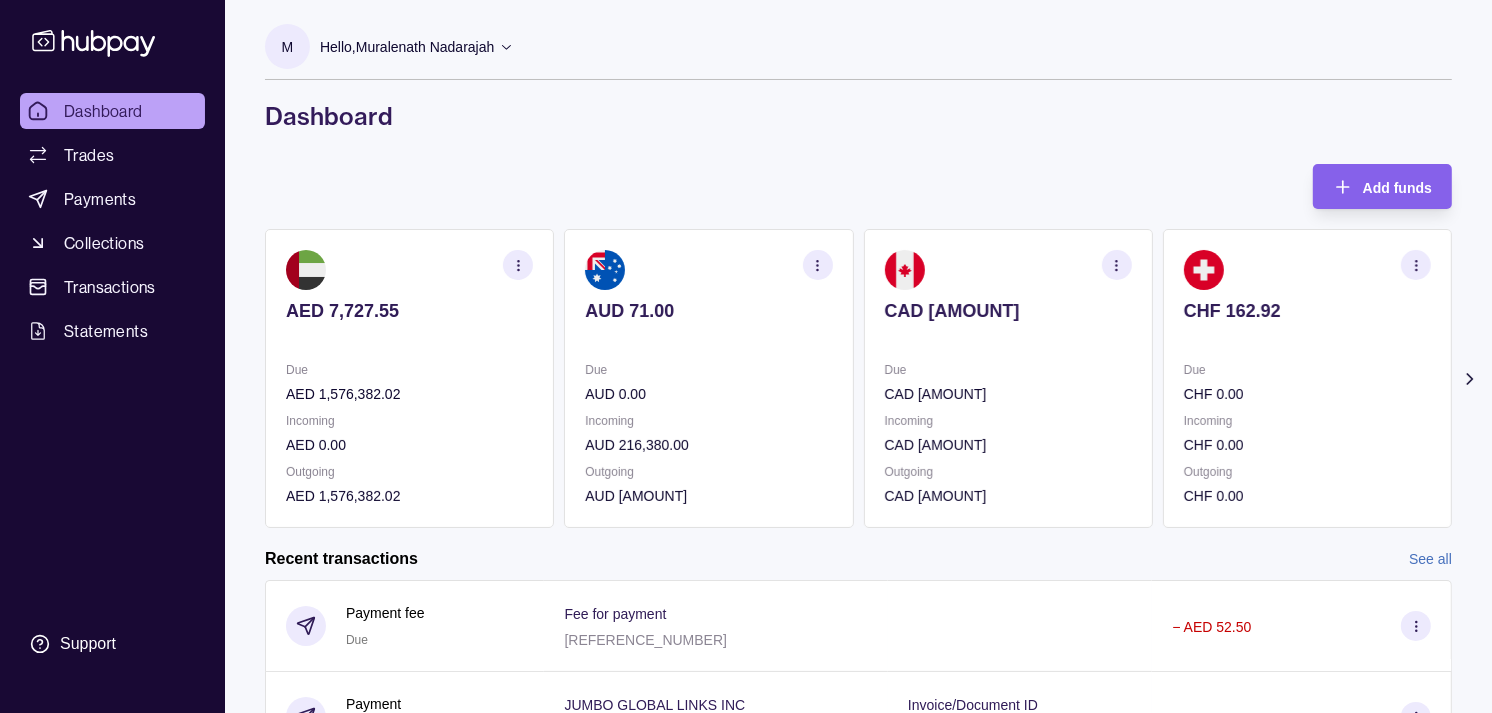 click on "CAD 0.00 Due CAD 0.00 Incoming CAD 0.00 Outgoing CAD 0.00" at bounding box center [1008, 378] 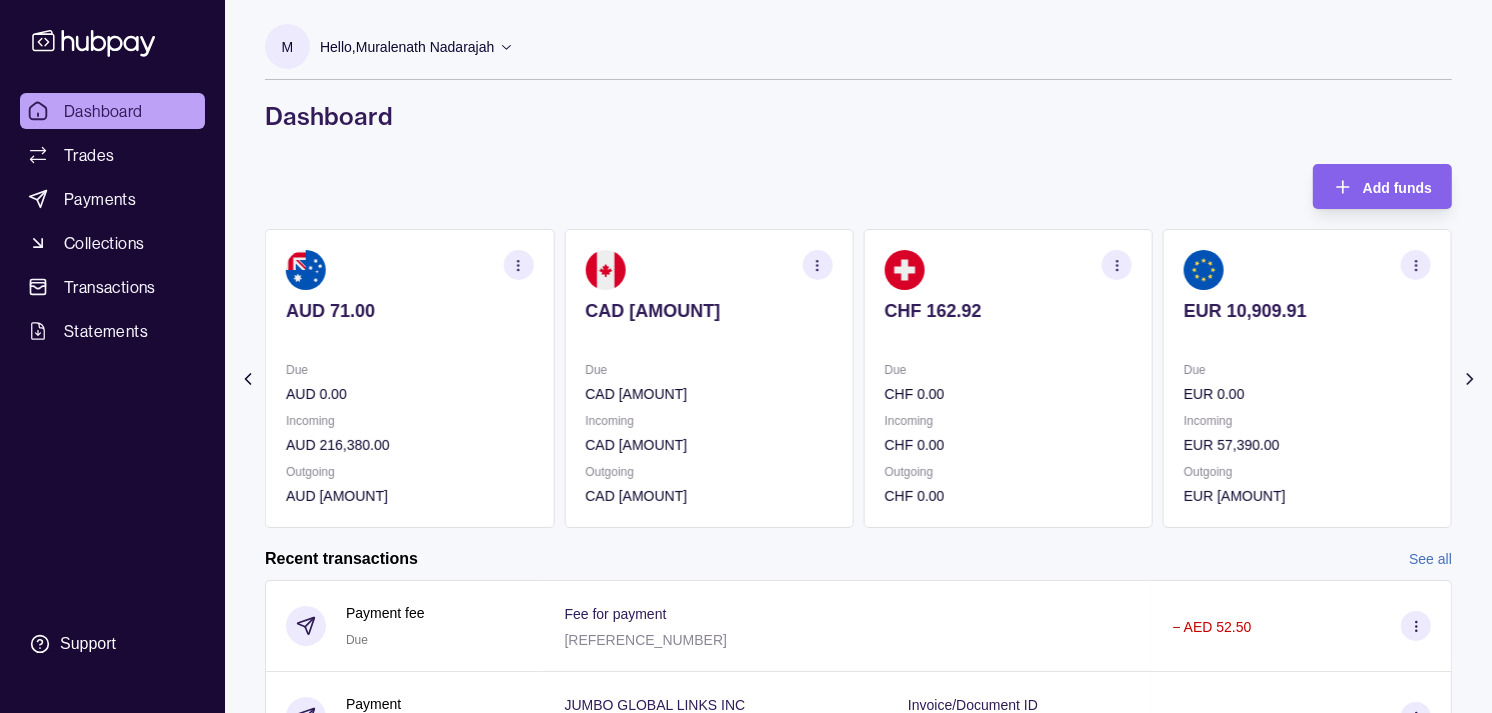 click on "Due" at bounding box center [1008, 370] 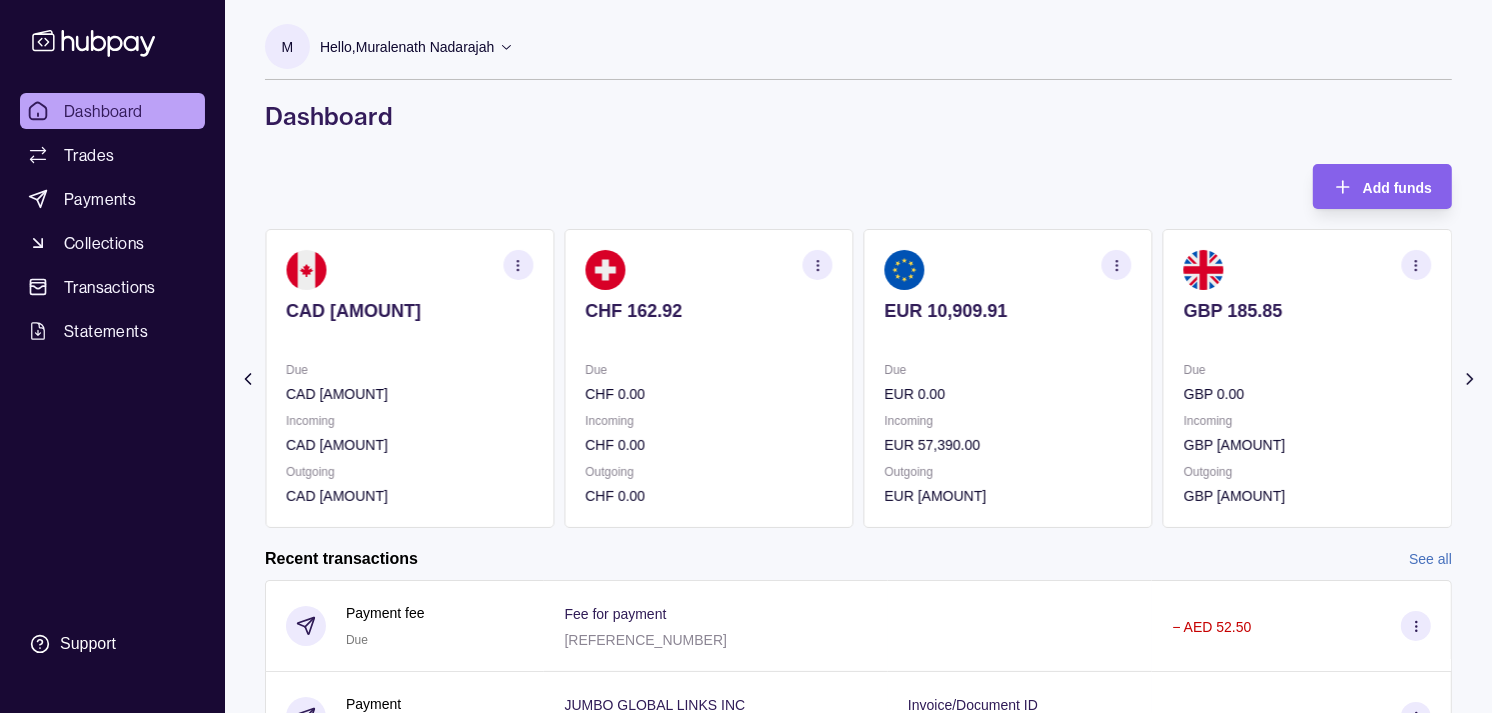 click on "Due" at bounding box center [1307, 370] 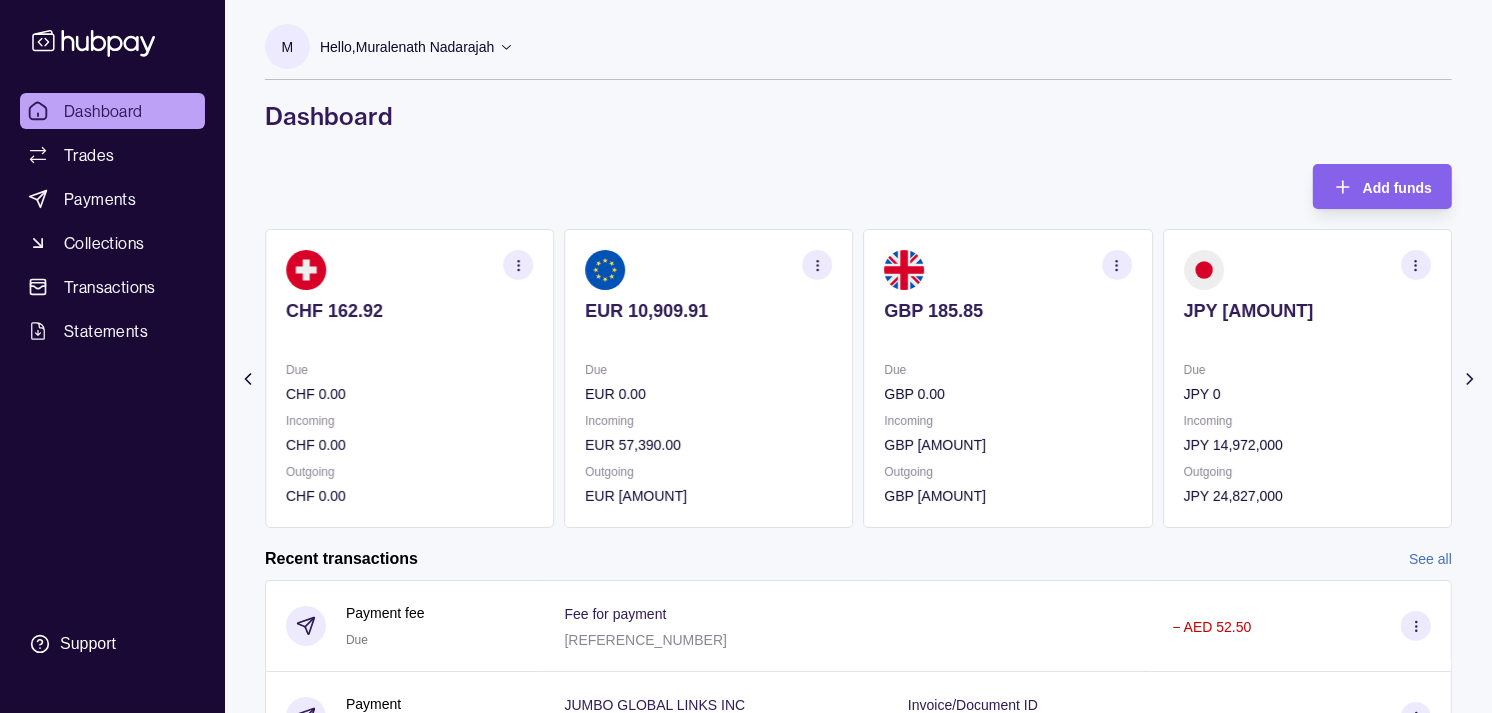 click on "JPY 0" at bounding box center [1307, 394] 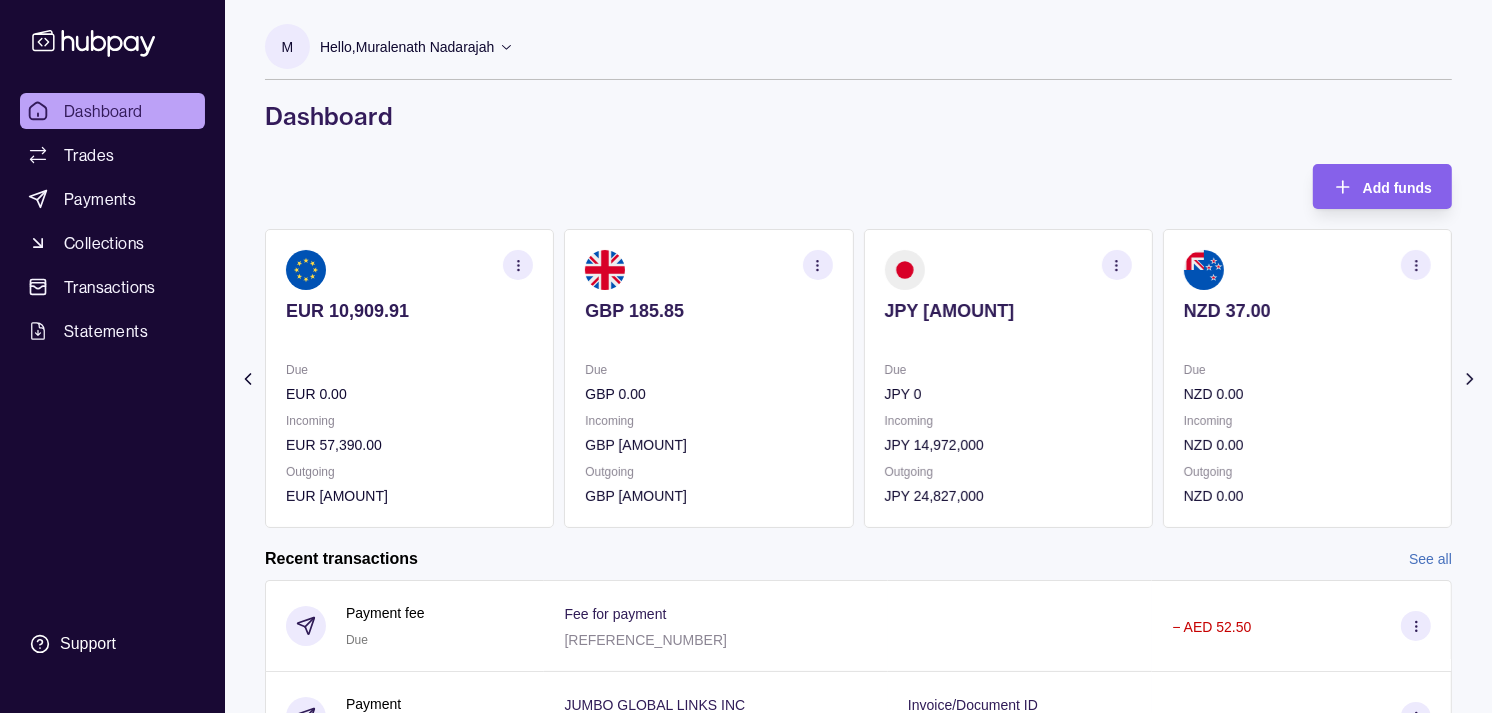 click on "Due" at bounding box center [1307, 370] 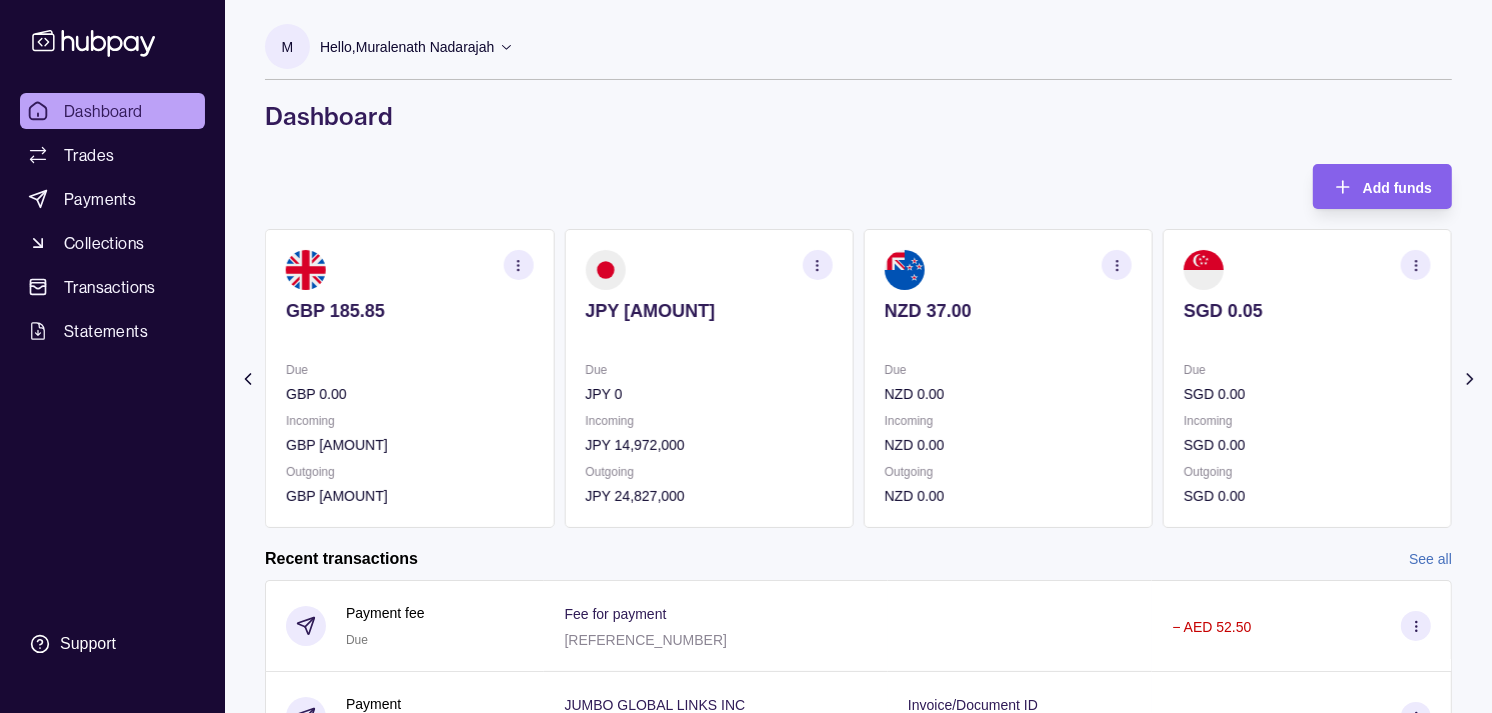 click on "AED 7,727.55 Due AED 1,576,382.02 Incoming AED 0.00 Outgoing AED 1,582,639.57 AUD 71.00 Due AUD 0.00 Incoming AUD 216,380.00 Outgoing AUD 124,880.00 CAD 0.00 Due CAD 0.00 Incoming CAD 0.00 Outgoing CAD 0.00 CHF 162.92 Due CHF 0.00 Incoming CHF 0.00 Outgoing CHF 0.00 EUR 10,909.91" at bounding box center (858, 378) 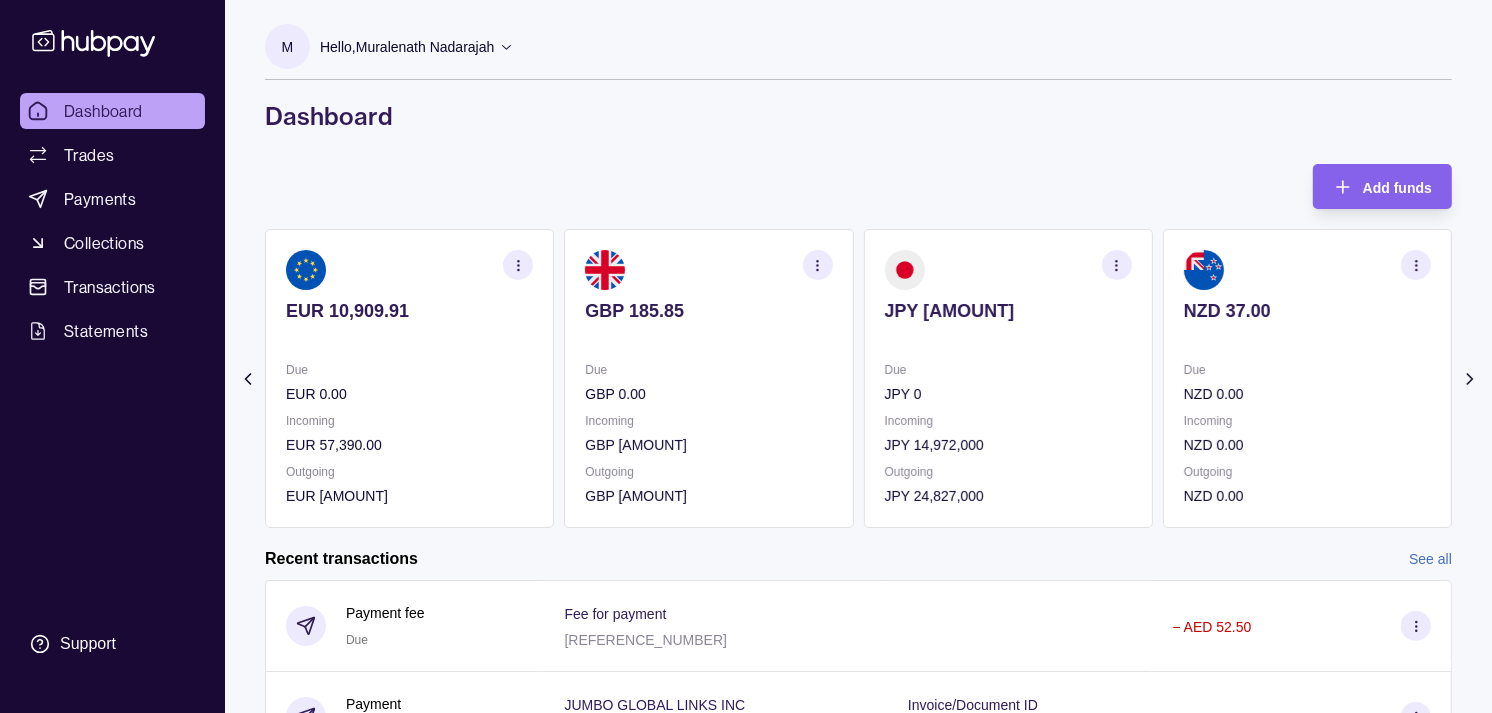 click on "GBP 185.85 Due GBP 0.00 Incoming GBP 90,930.00 Outgoing GBP 16,080.00" at bounding box center [708, 378] 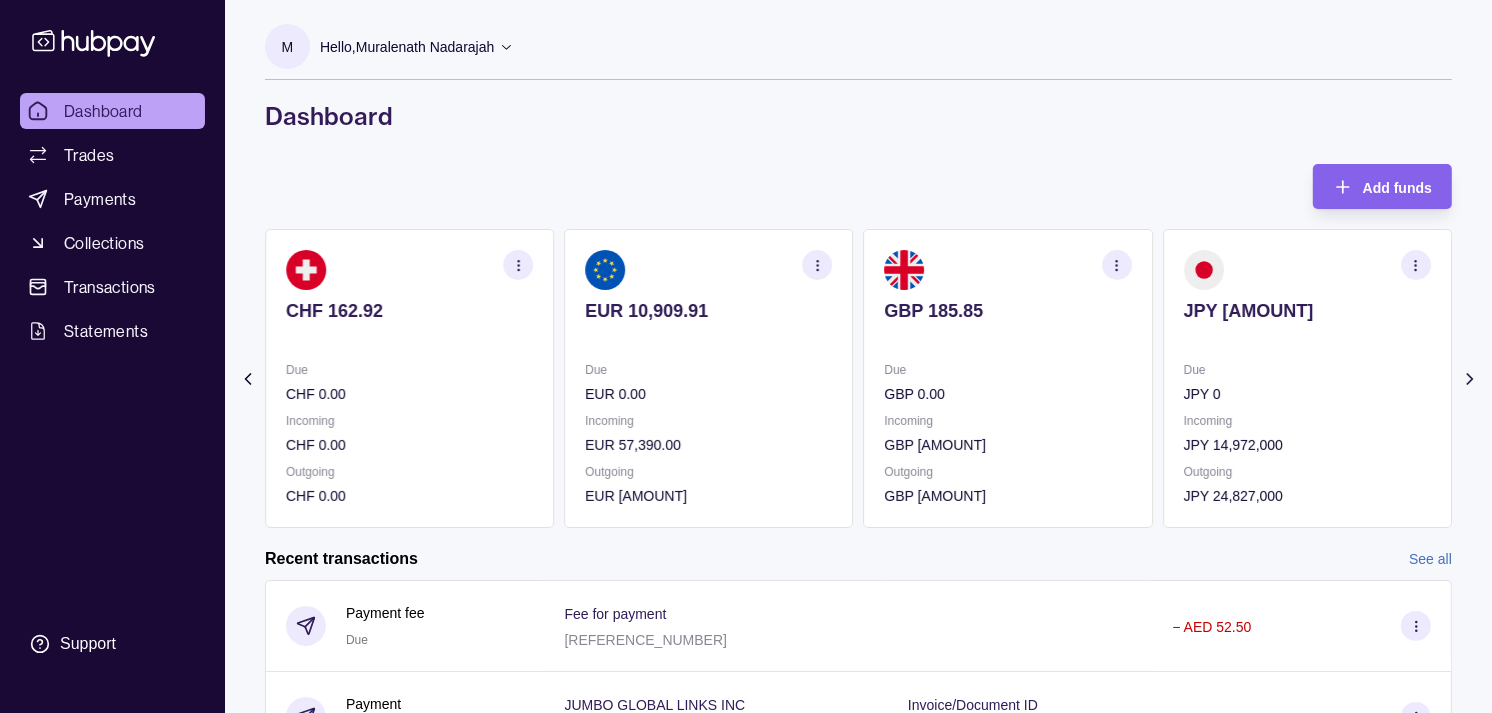 click on "Due" at bounding box center [708, 370] 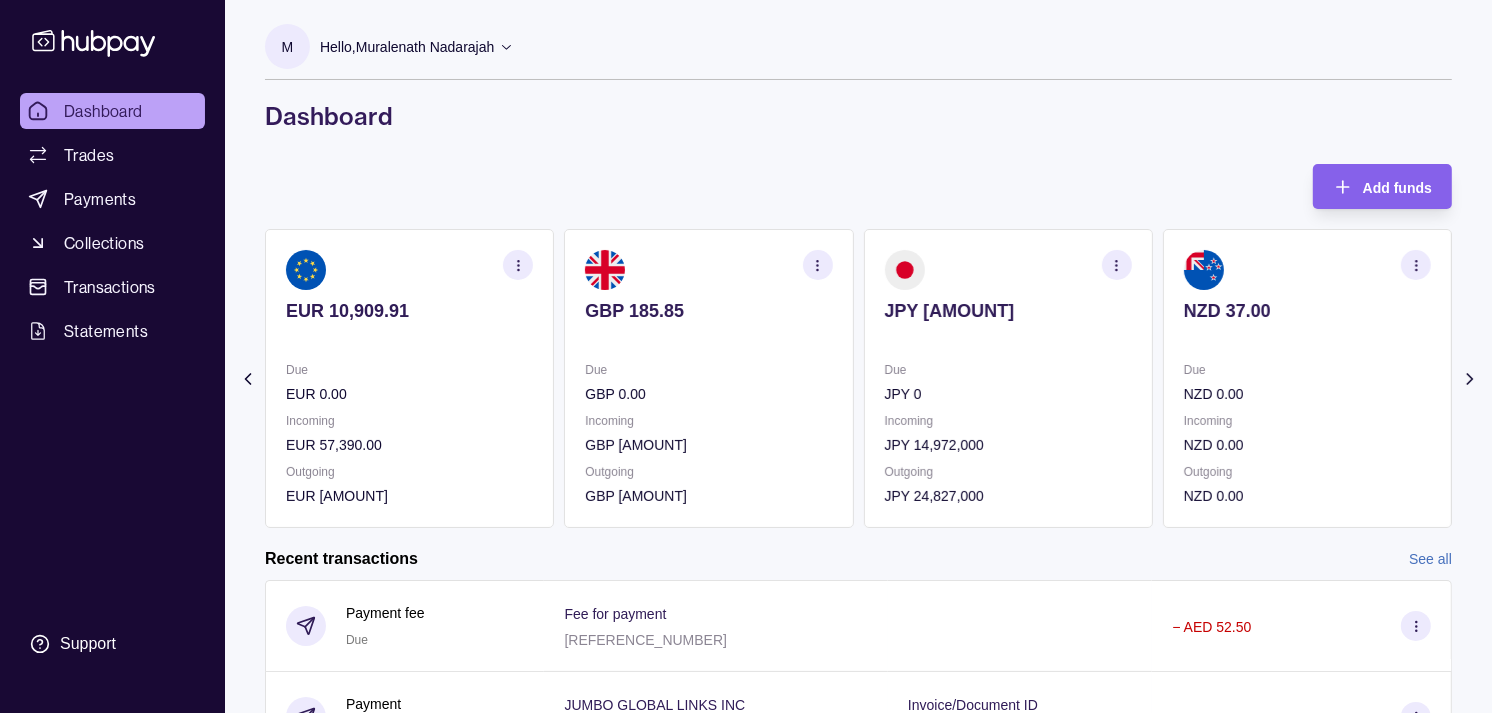 click 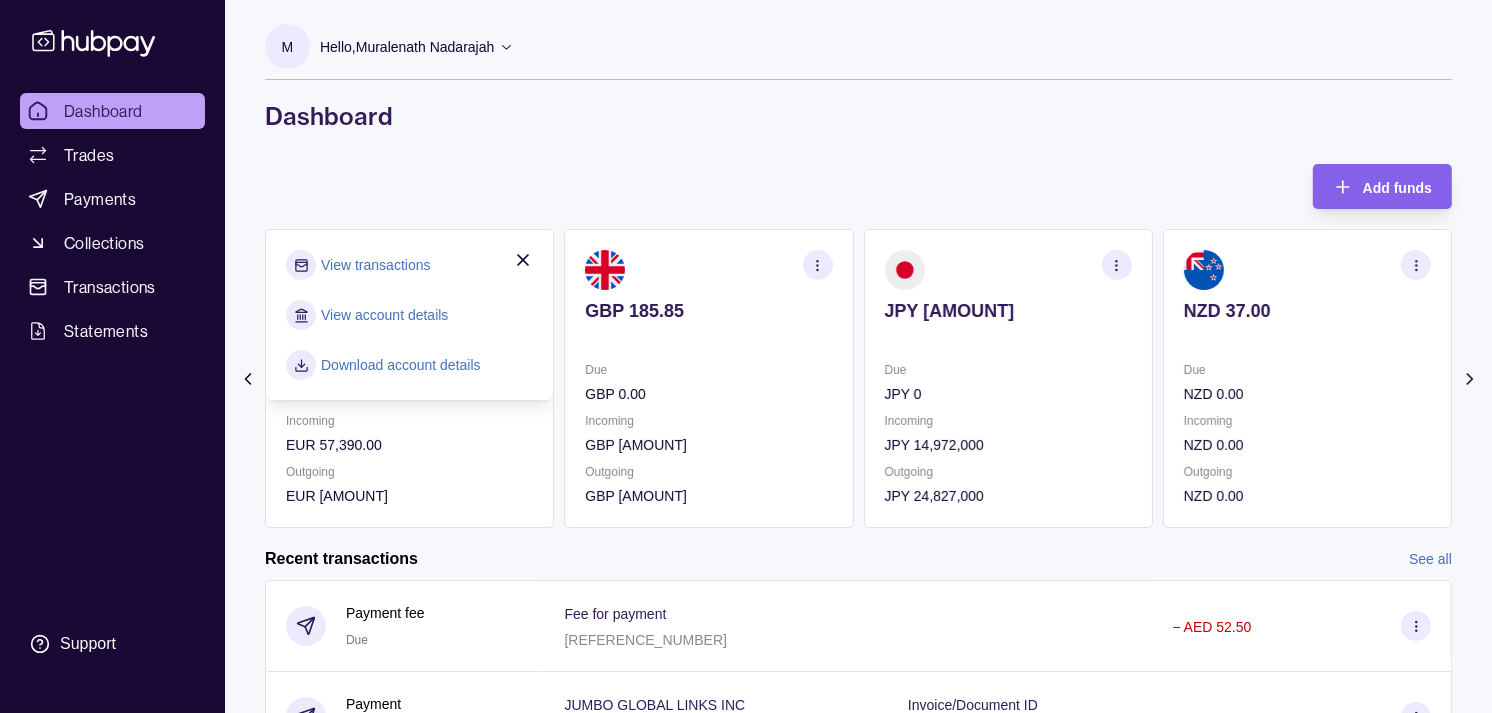 click on "View transactions" at bounding box center [375, 265] 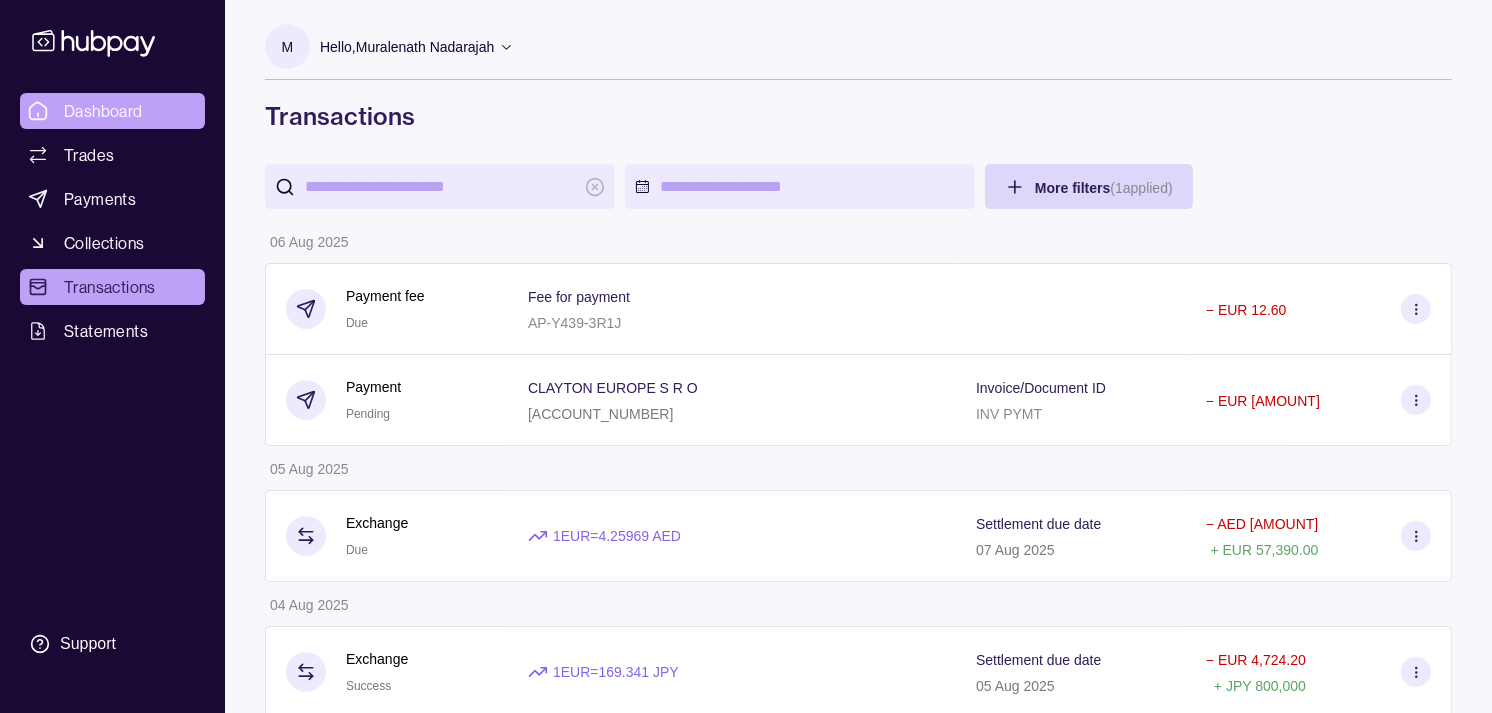 click on "Dashboard" at bounding box center [112, 111] 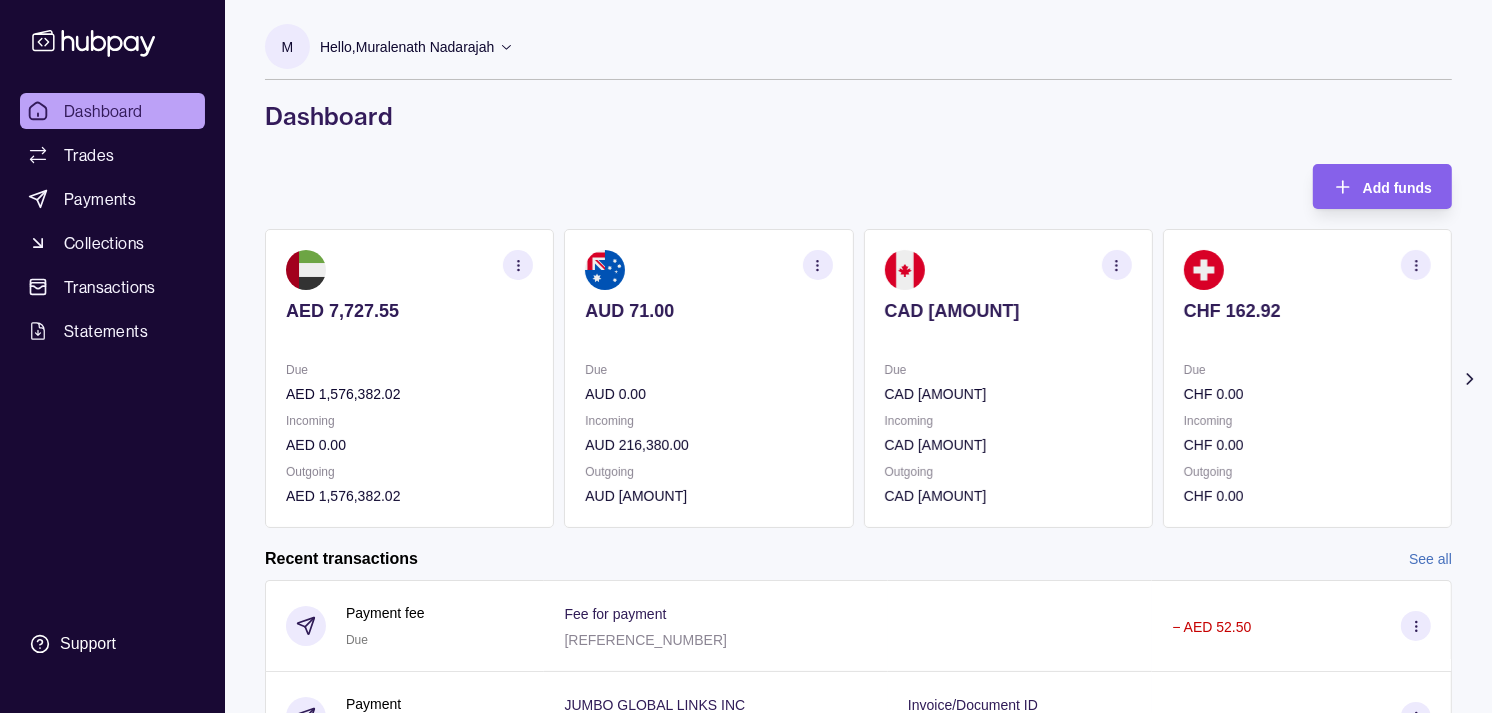 click 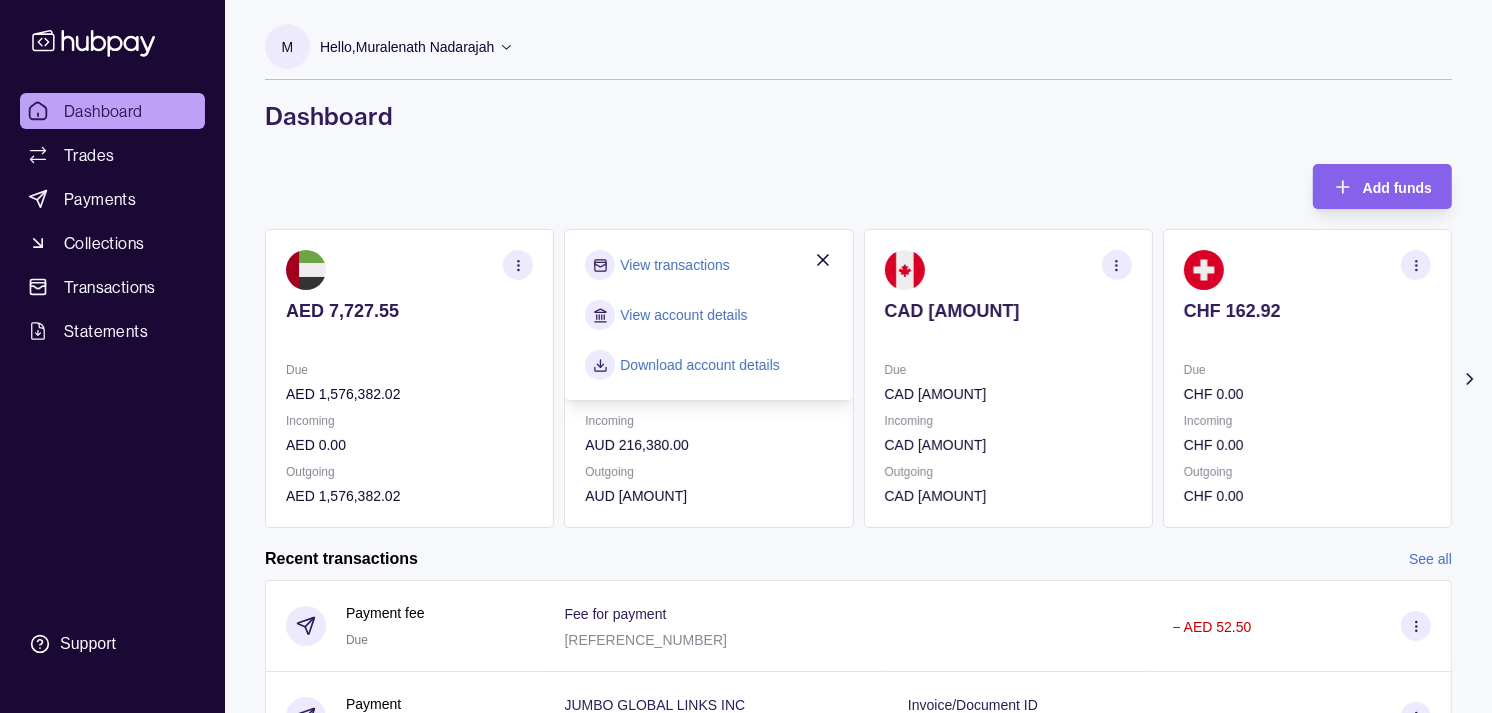 click on "View transactions" at bounding box center [674, 265] 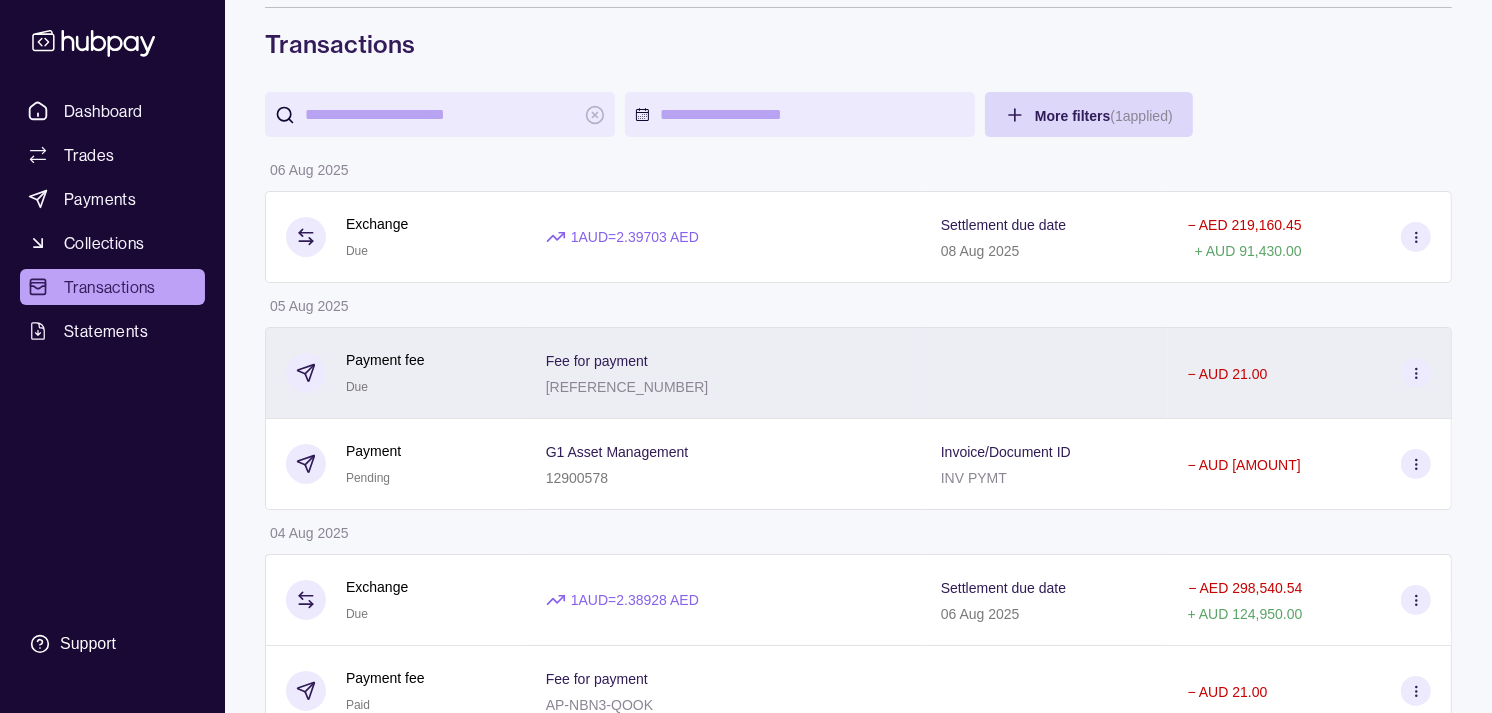 scroll, scrollTop: 111, scrollLeft: 0, axis: vertical 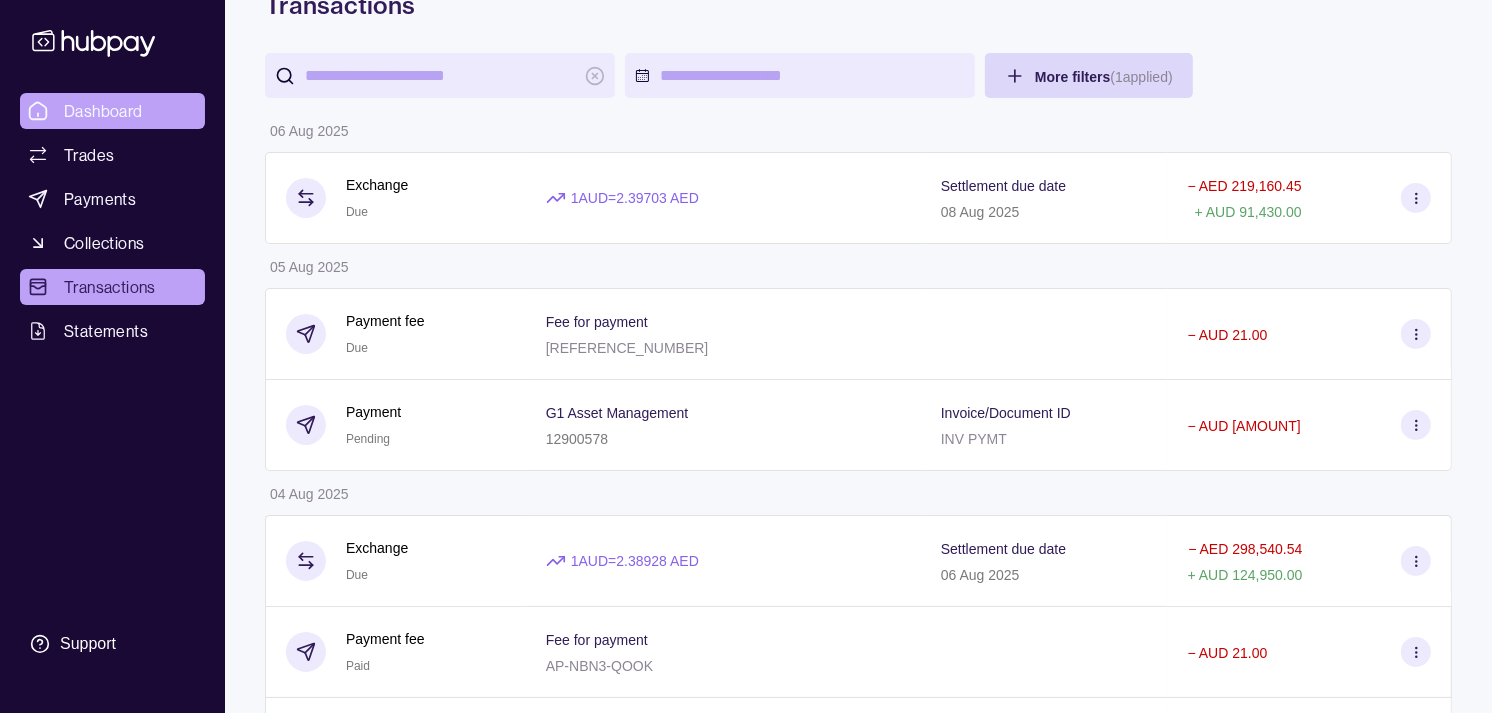 click on "Dashboard" at bounding box center (103, 111) 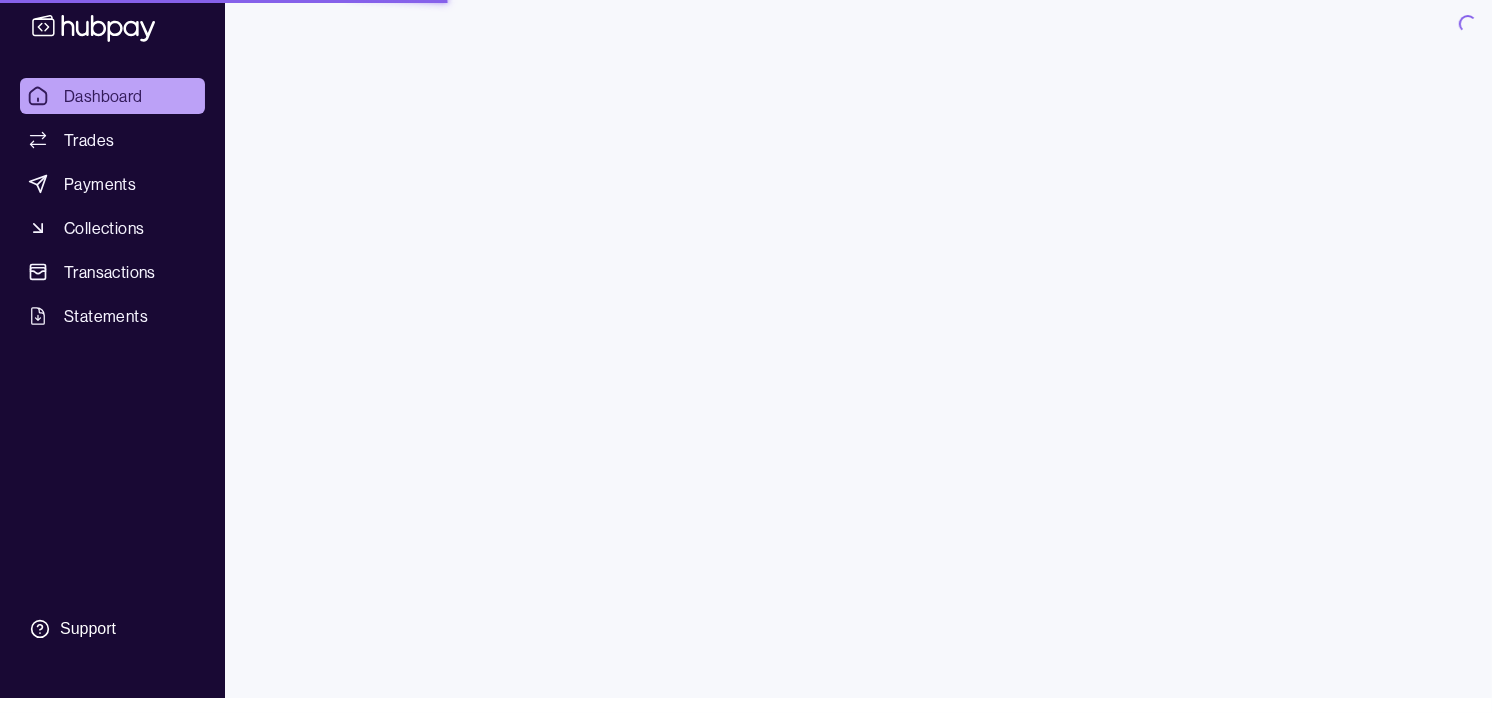 scroll, scrollTop: 0, scrollLeft: 0, axis: both 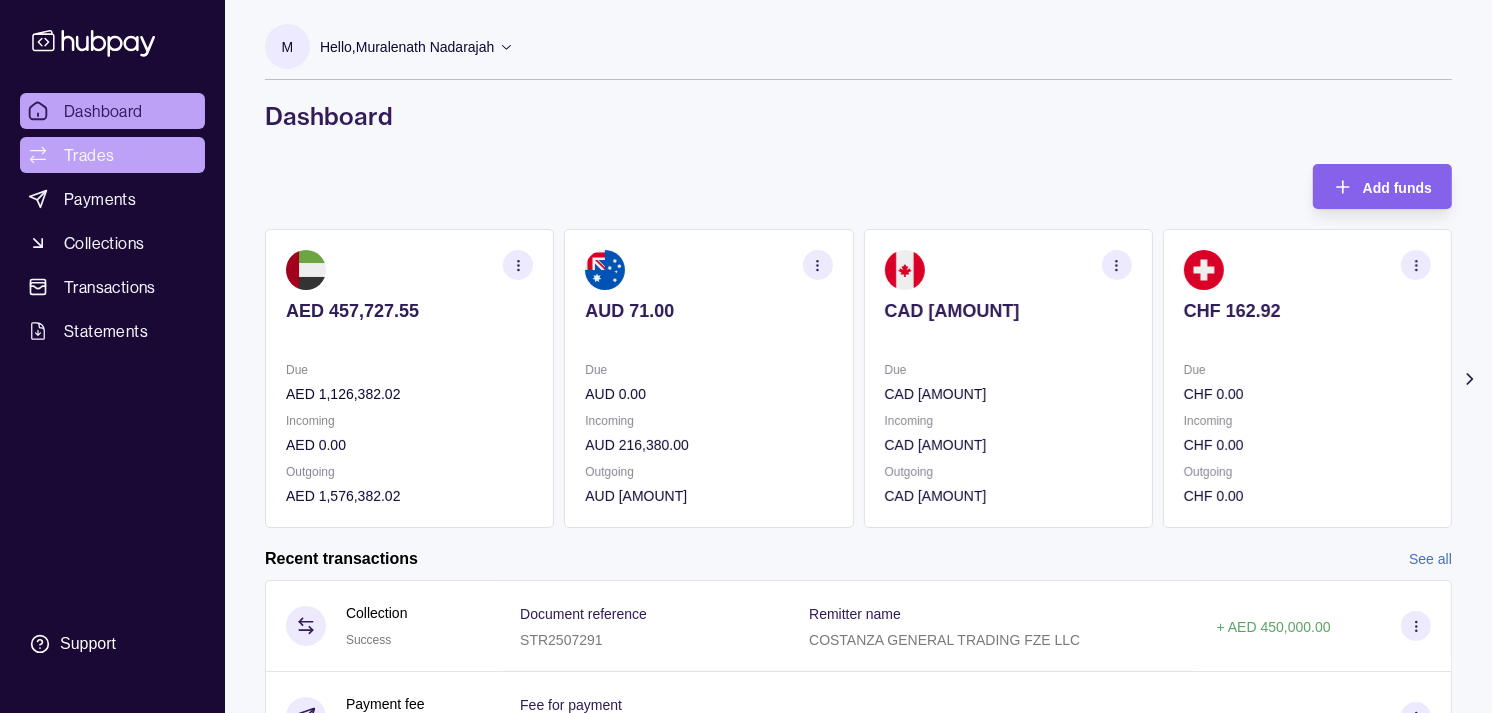 click on "Trades" at bounding box center [112, 155] 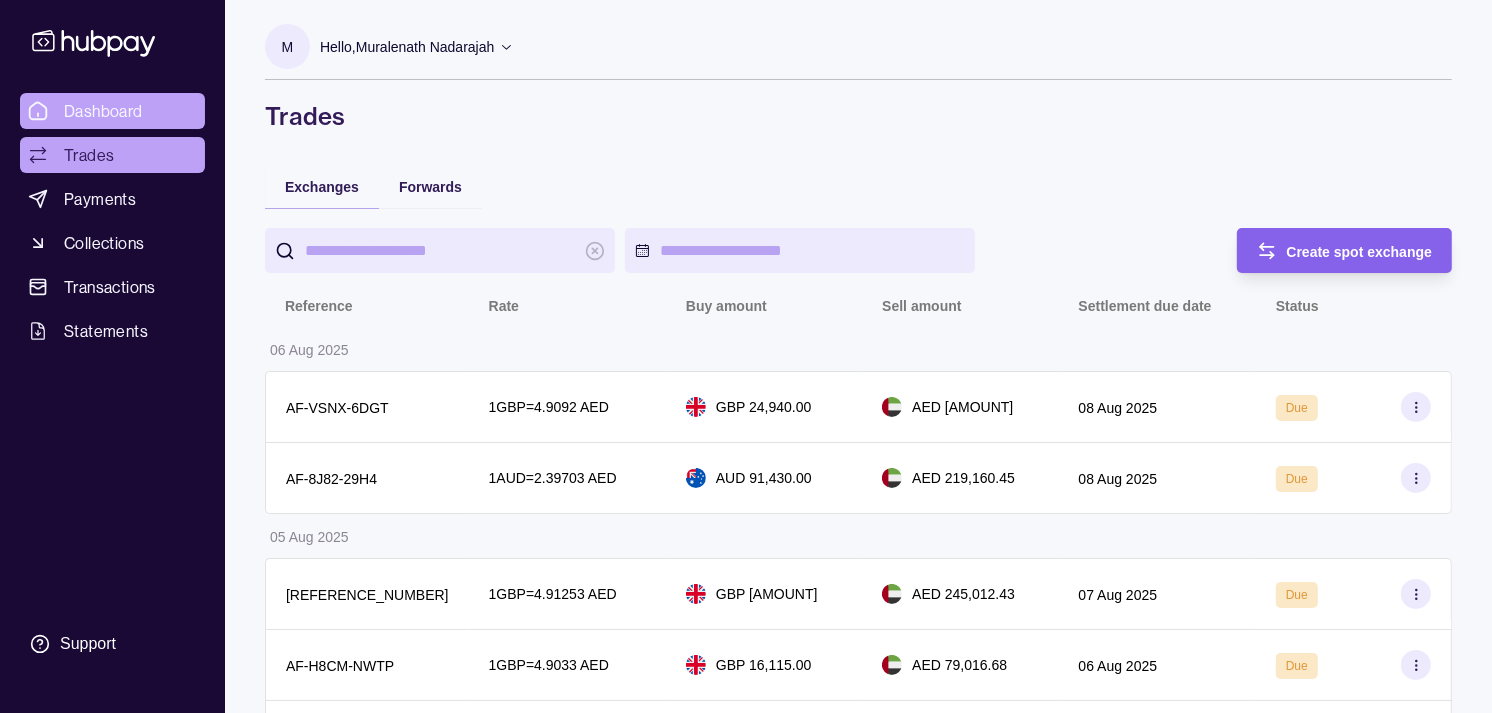 click on "Dashboard" at bounding box center [103, 111] 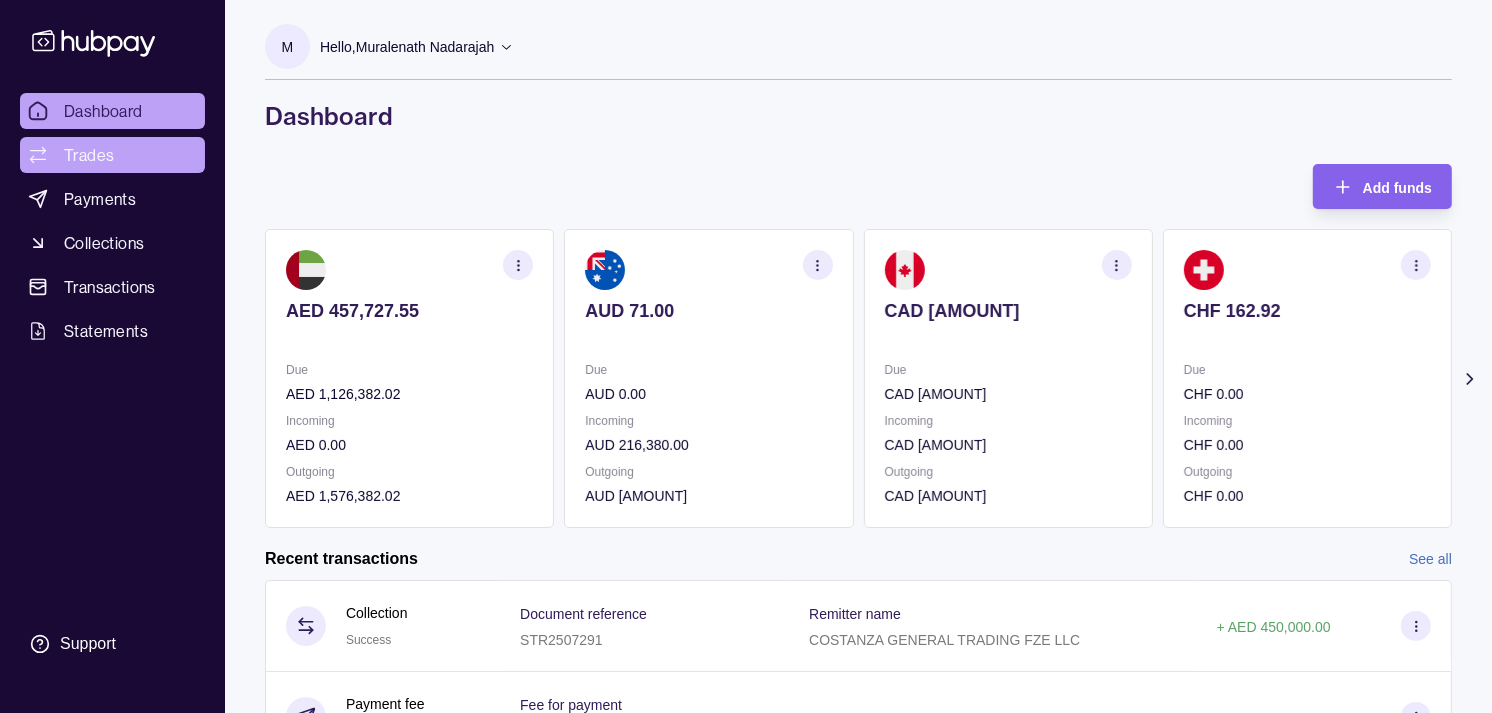 click on "Trades" at bounding box center [89, 155] 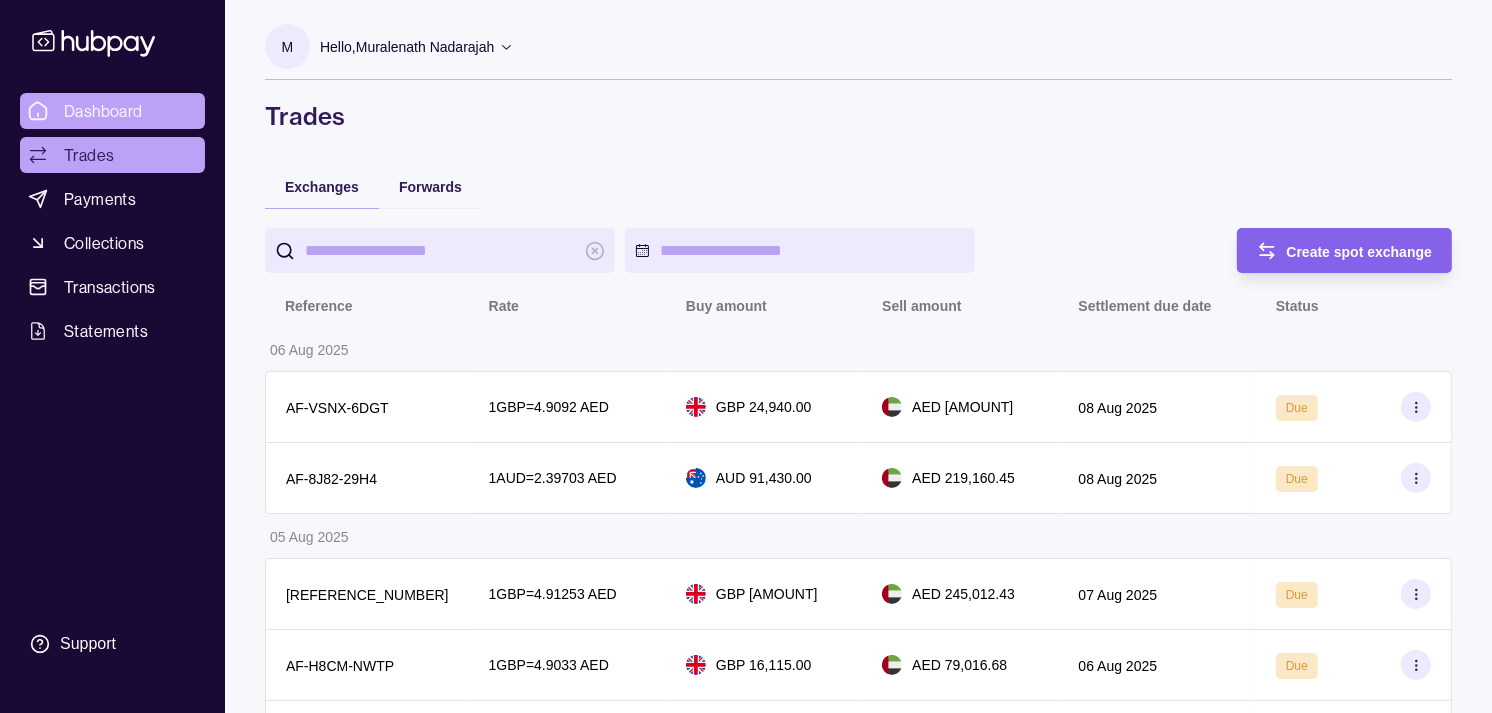 click on "Dashboard" at bounding box center [103, 111] 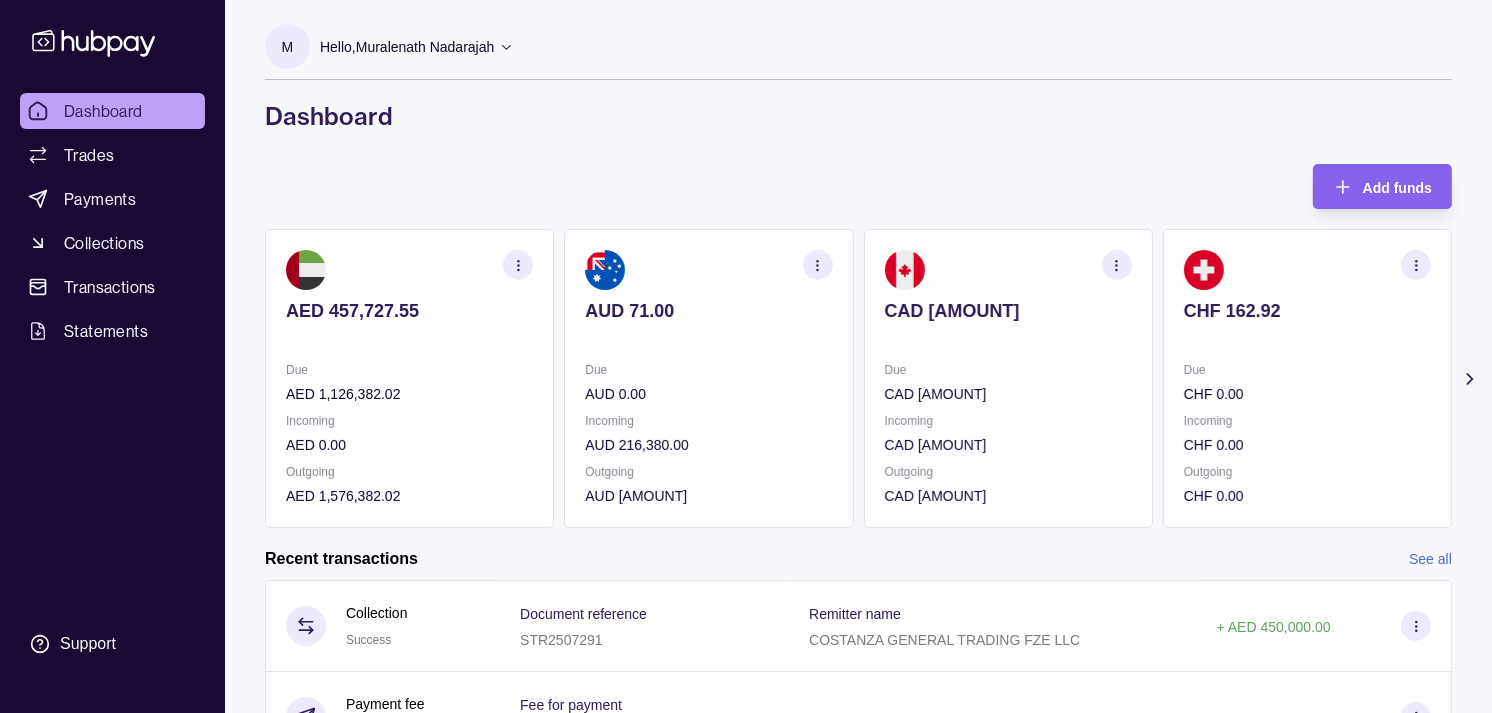 click on "CAD 0.00 Due CAD 0.00 Incoming CAD 0.00 Outgoing CAD 0.00" at bounding box center [1008, 378] 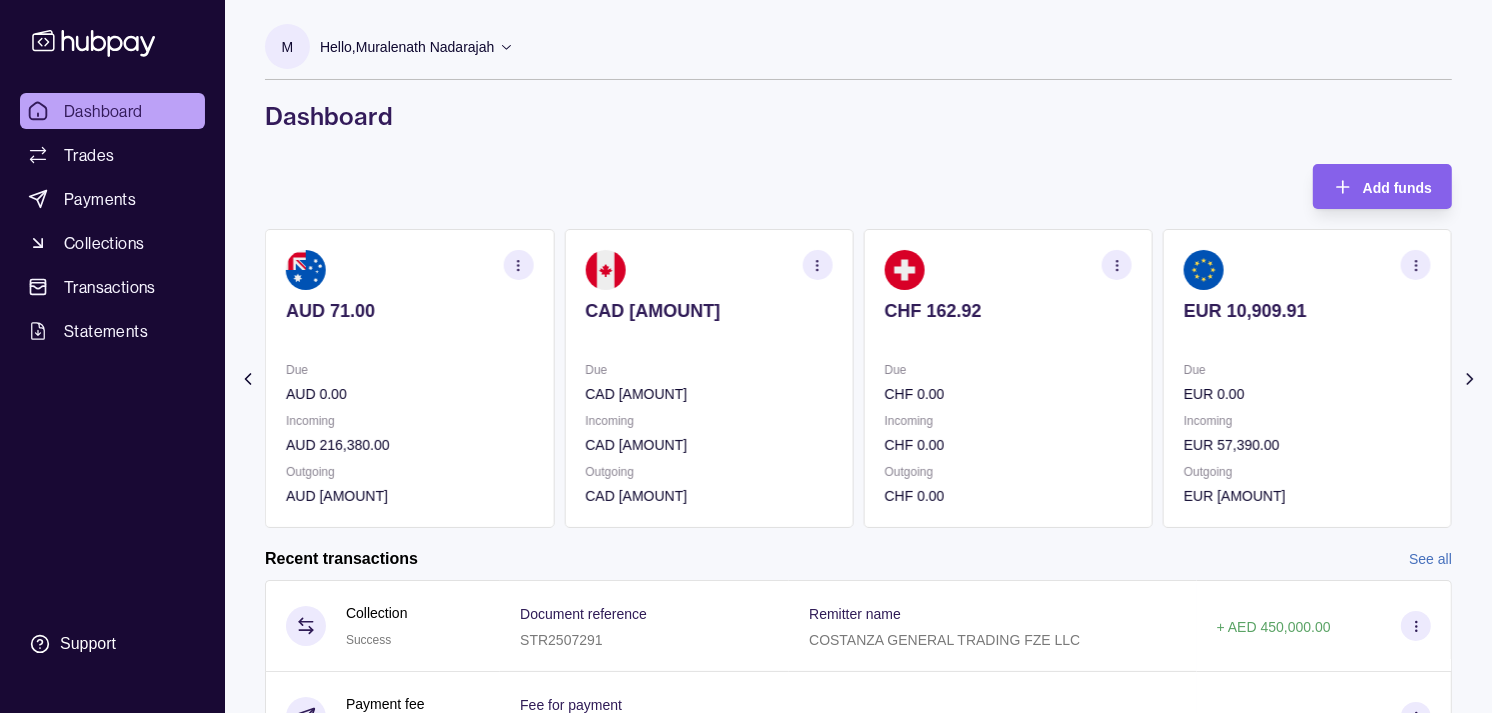 click on "CHF 162.92                                                                                                               Due CHF 0.00 Incoming CHF 0.00 Outgoing CHF 0.00" at bounding box center [1008, 378] 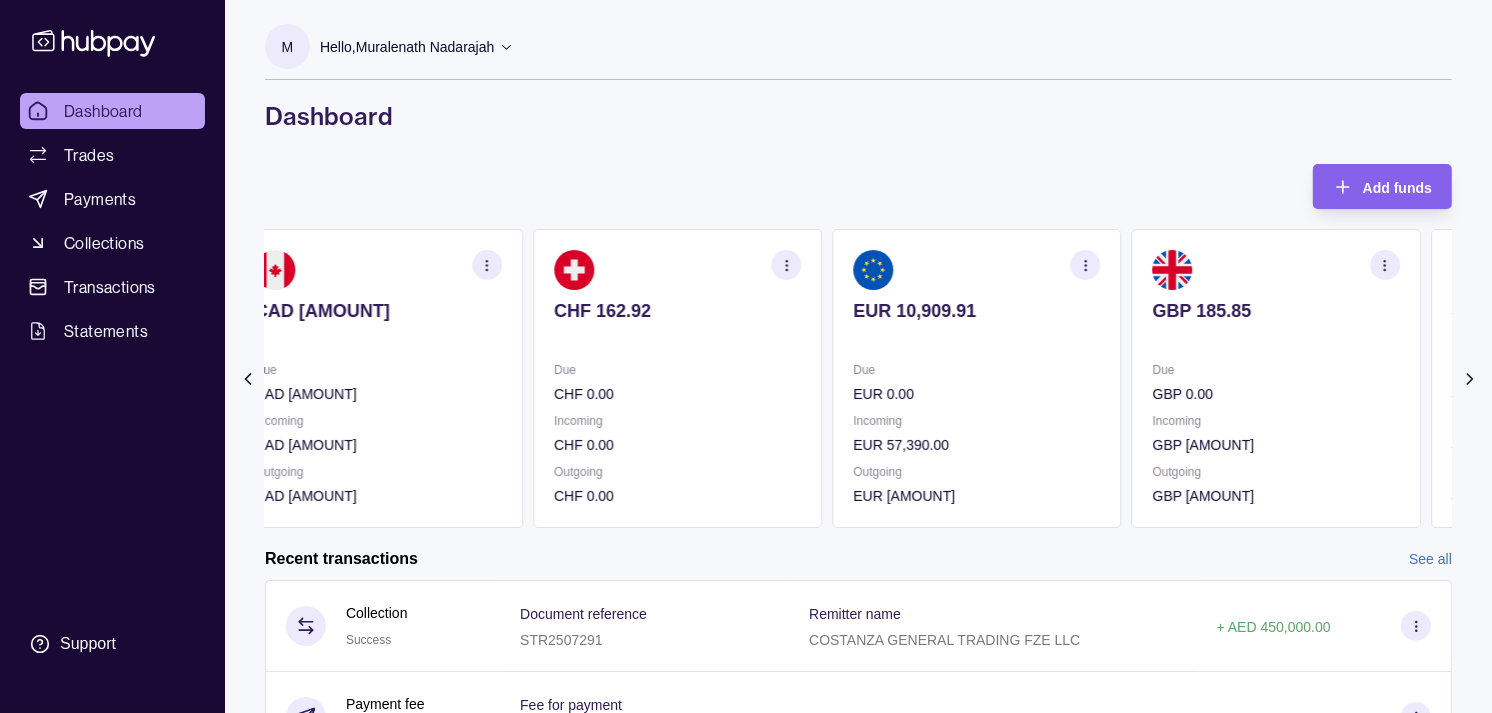 click on "EUR 10,909.91 Due EUR 0.00 Incoming EUR 57,390.00 Outgoing EUR 67,390.00" at bounding box center (976, 378) 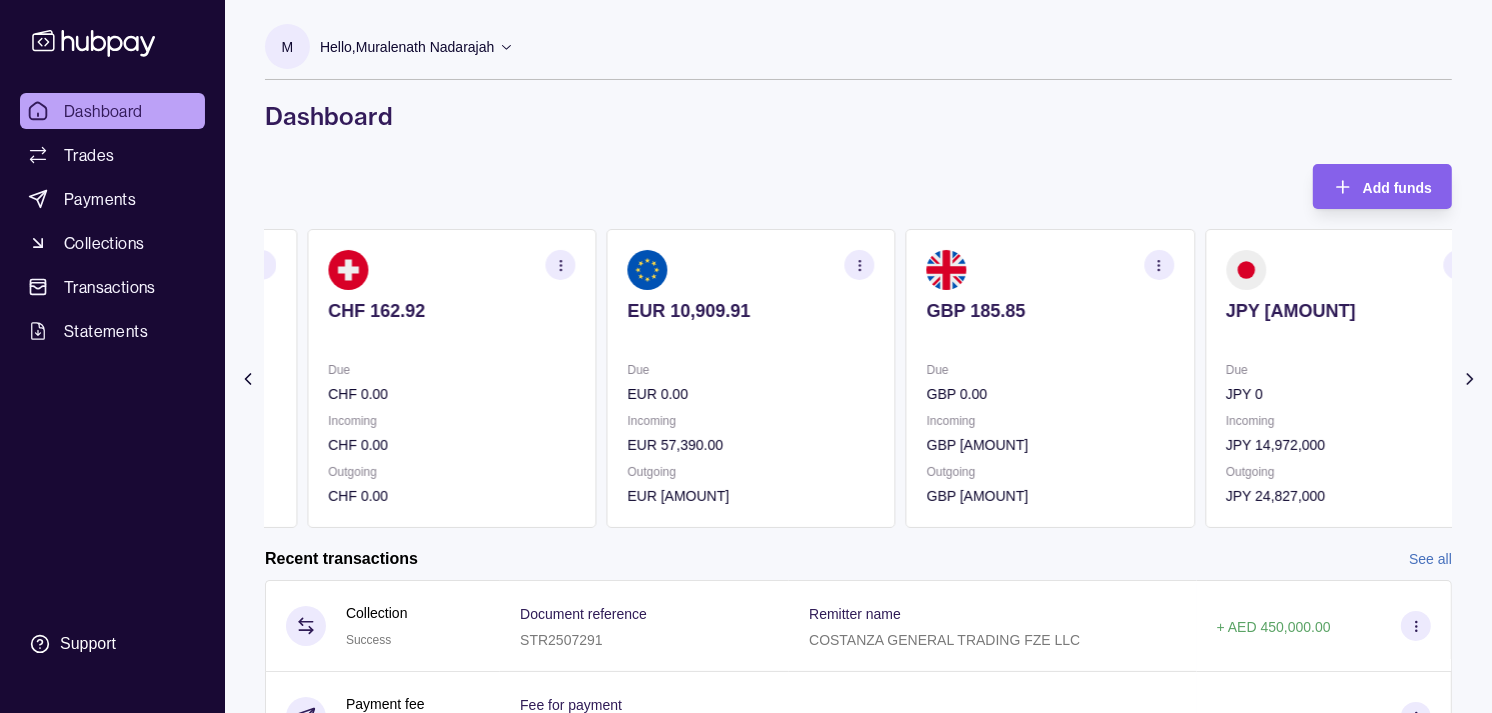click at bounding box center [451, 338] 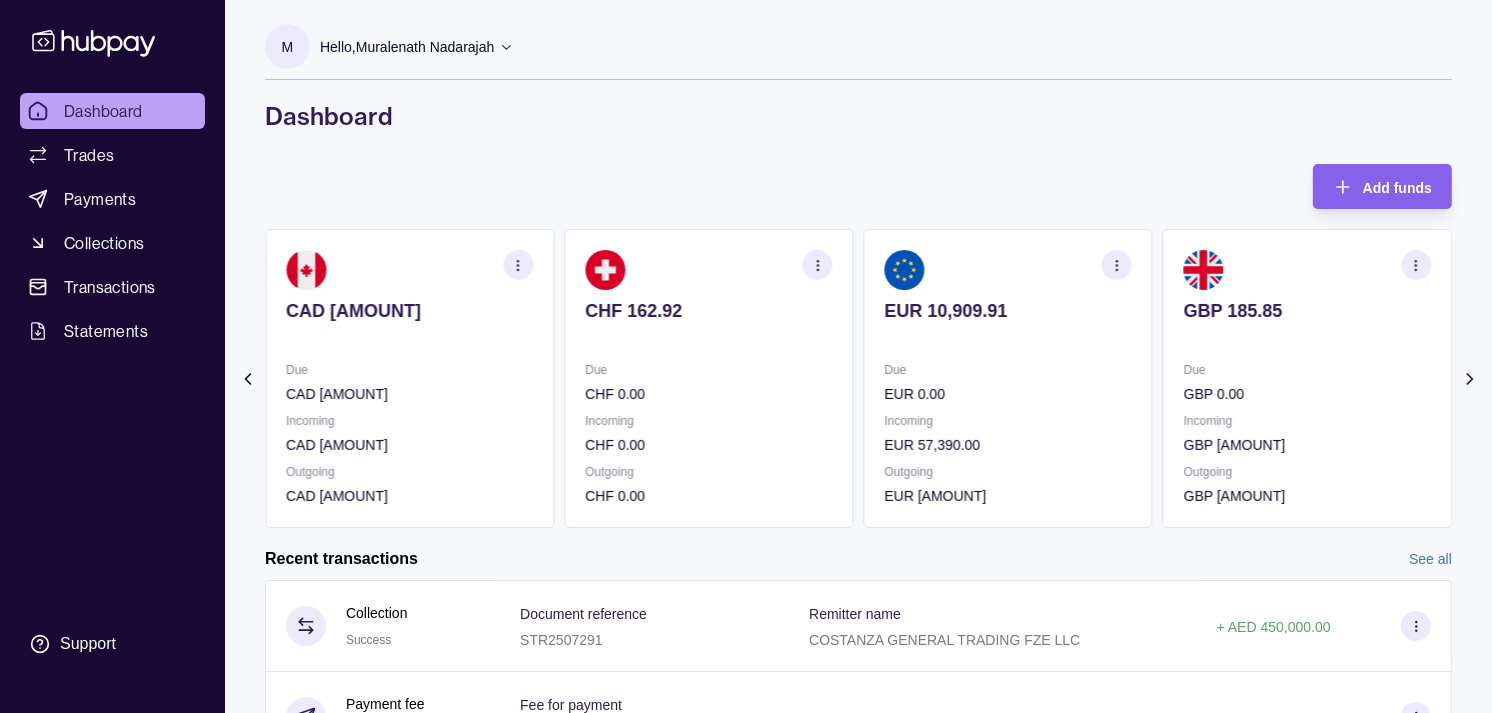 click on "CAD 0.00 Due CAD 0.00 Incoming CAD 0.00 Outgoing CAD 0.00" at bounding box center (409, 378) 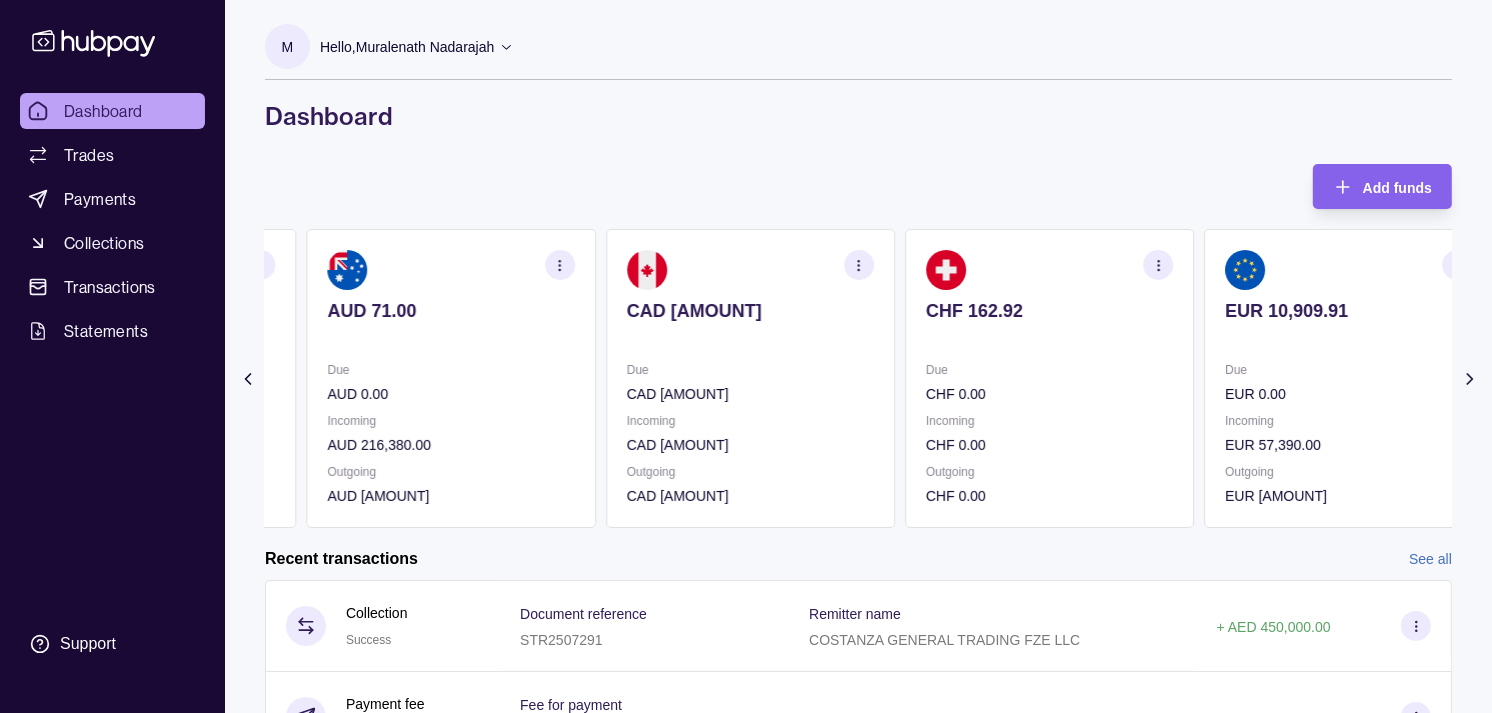 click on "AUD 71.00 Due AUD 0.00 Incoming AUD 216,380.00 Outgoing AUD 124,880.00" at bounding box center [451, 378] 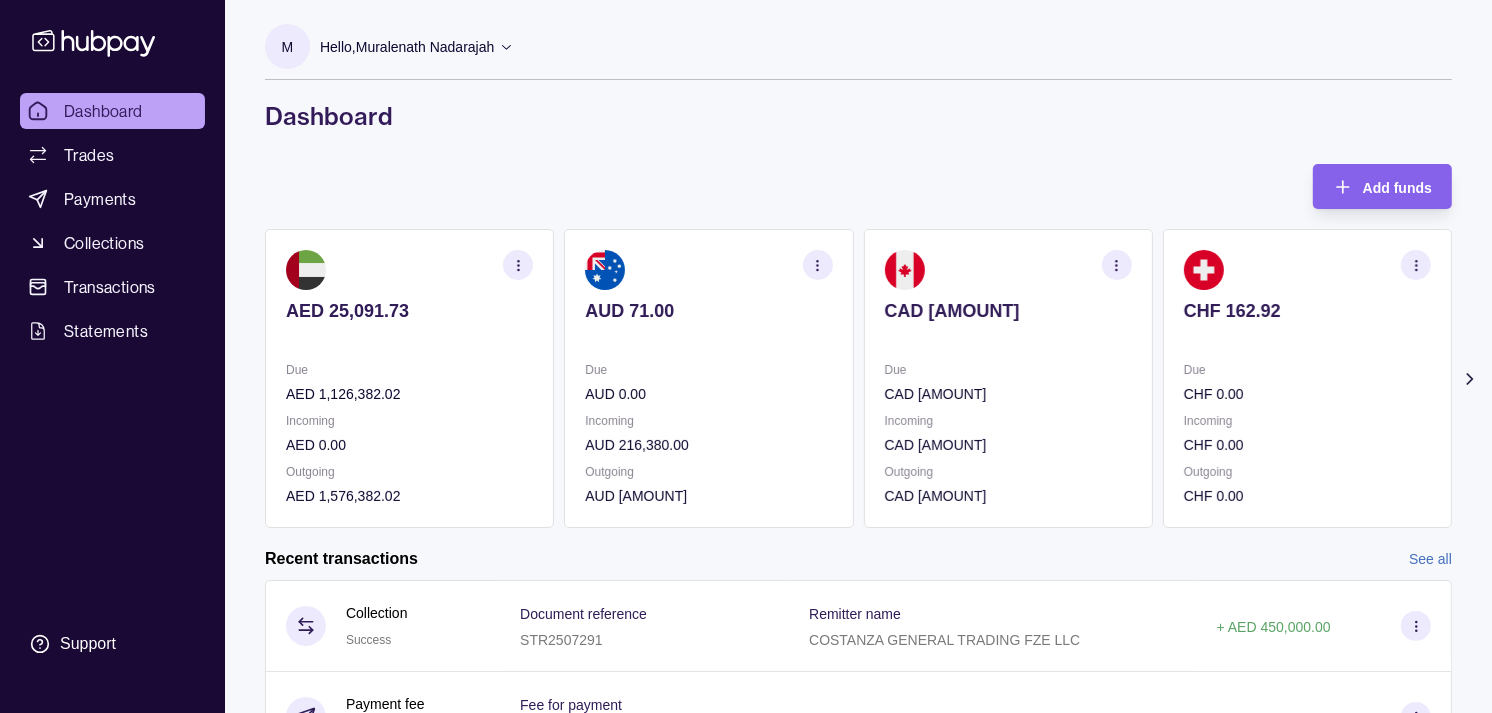 click on "AED 25,091.73 Due AED 1,126,382.02 Incoming AED 0.00 Outgoing AED 1,582,639.57" at bounding box center (409, 378) 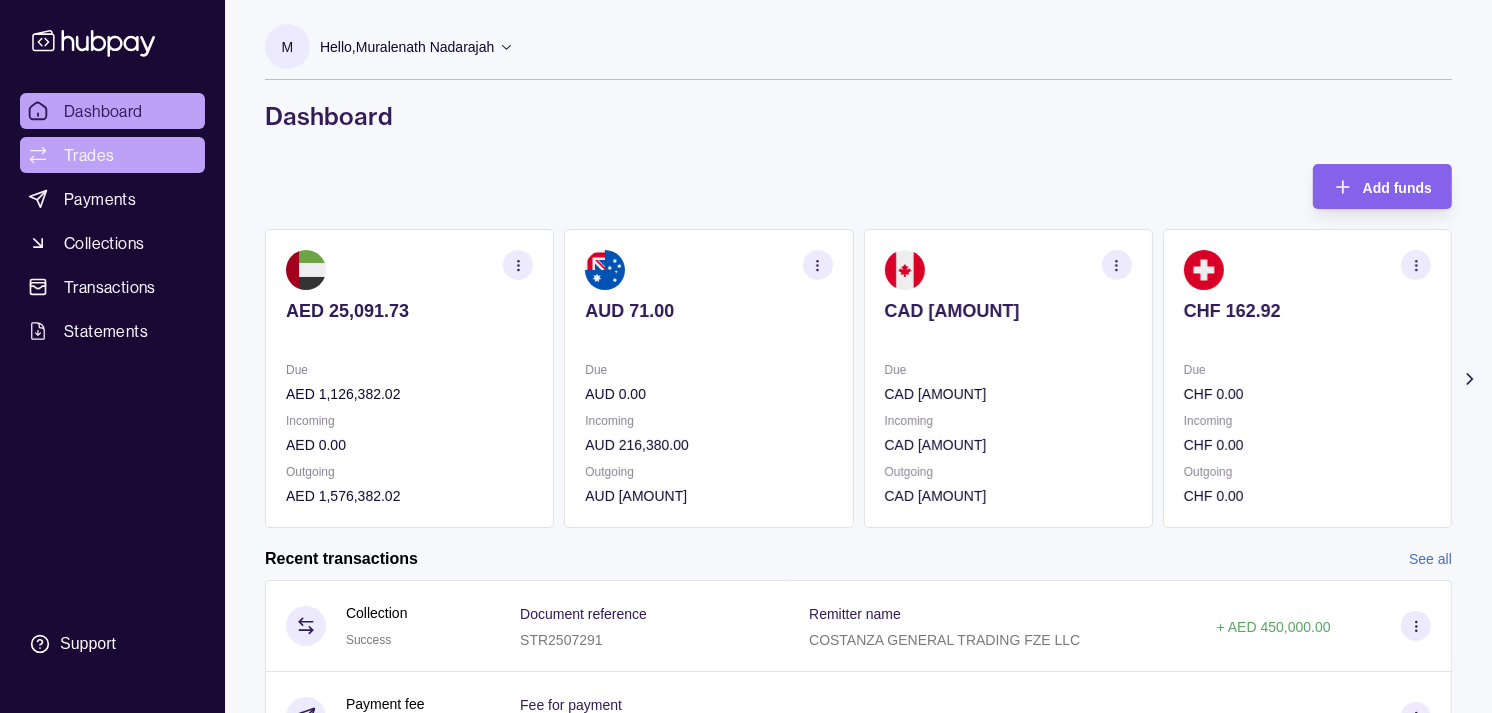 click on "Trades" at bounding box center (89, 155) 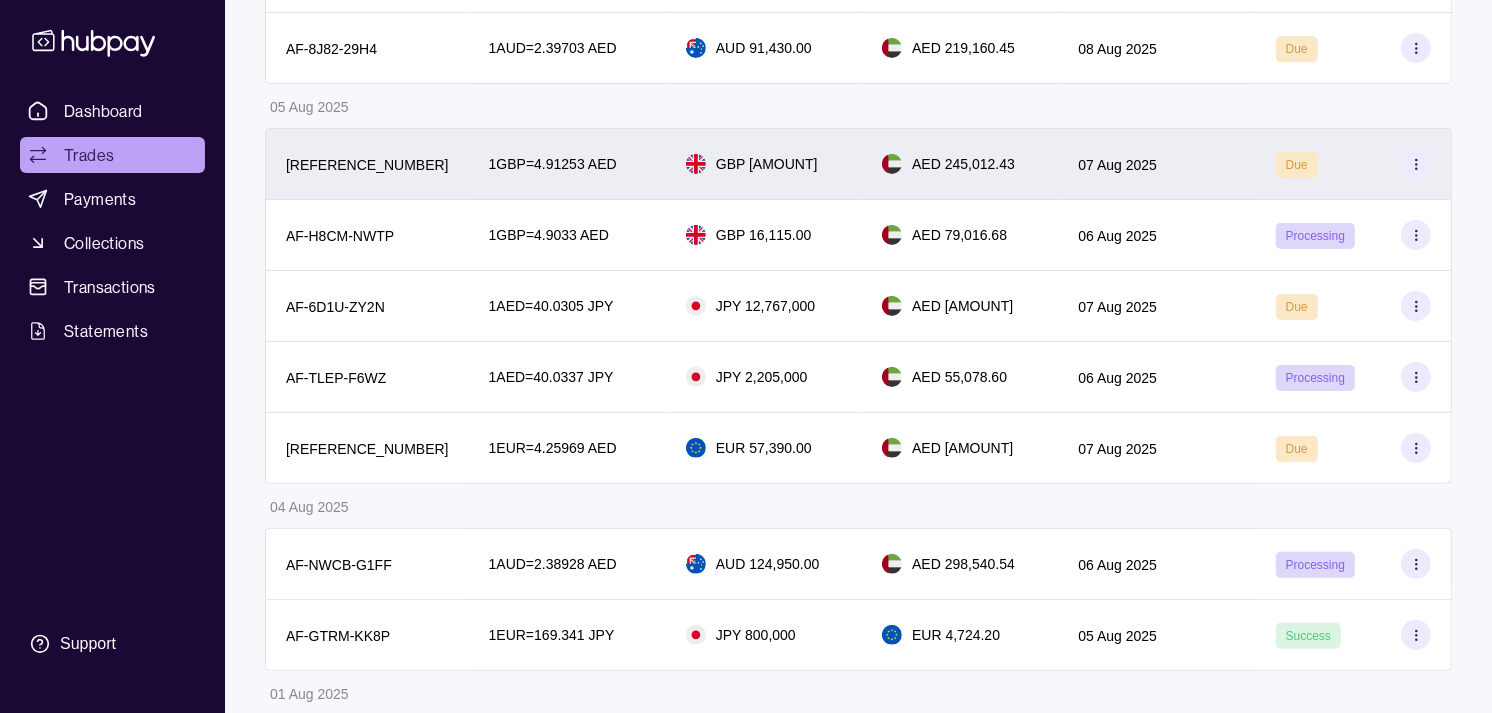 scroll, scrollTop: 444, scrollLeft: 0, axis: vertical 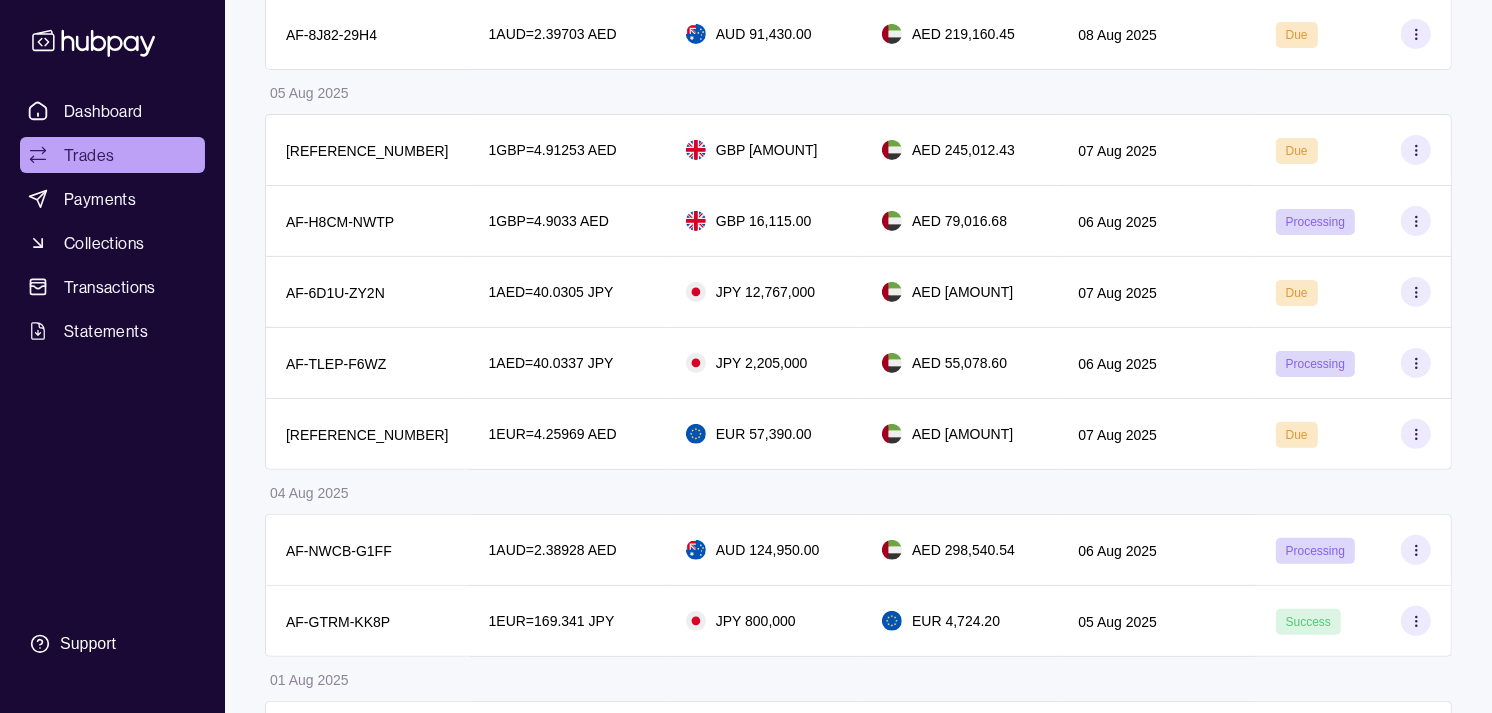 click on "Dashboard Trades Payments Collections Transactions Statements Support" at bounding box center (112, 356) 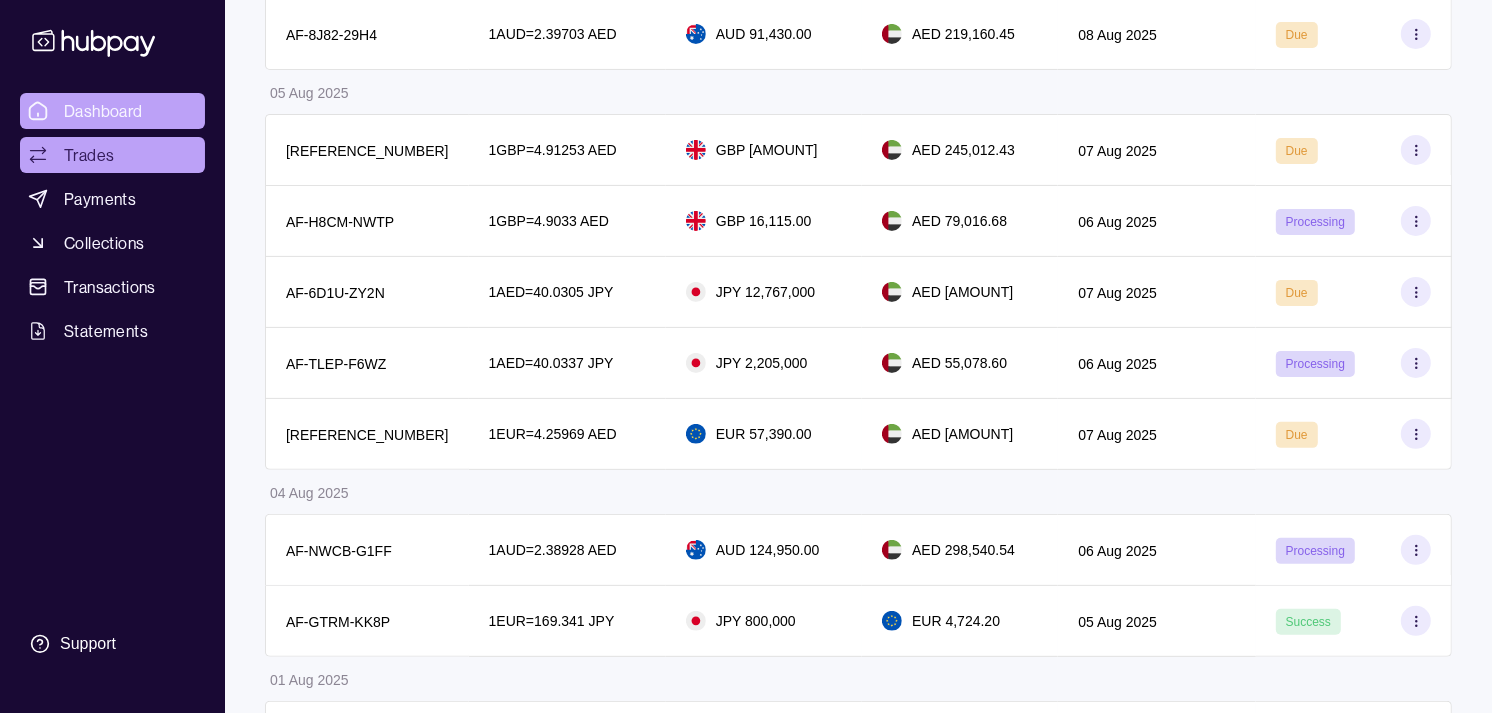 click on "Dashboard" at bounding box center (103, 111) 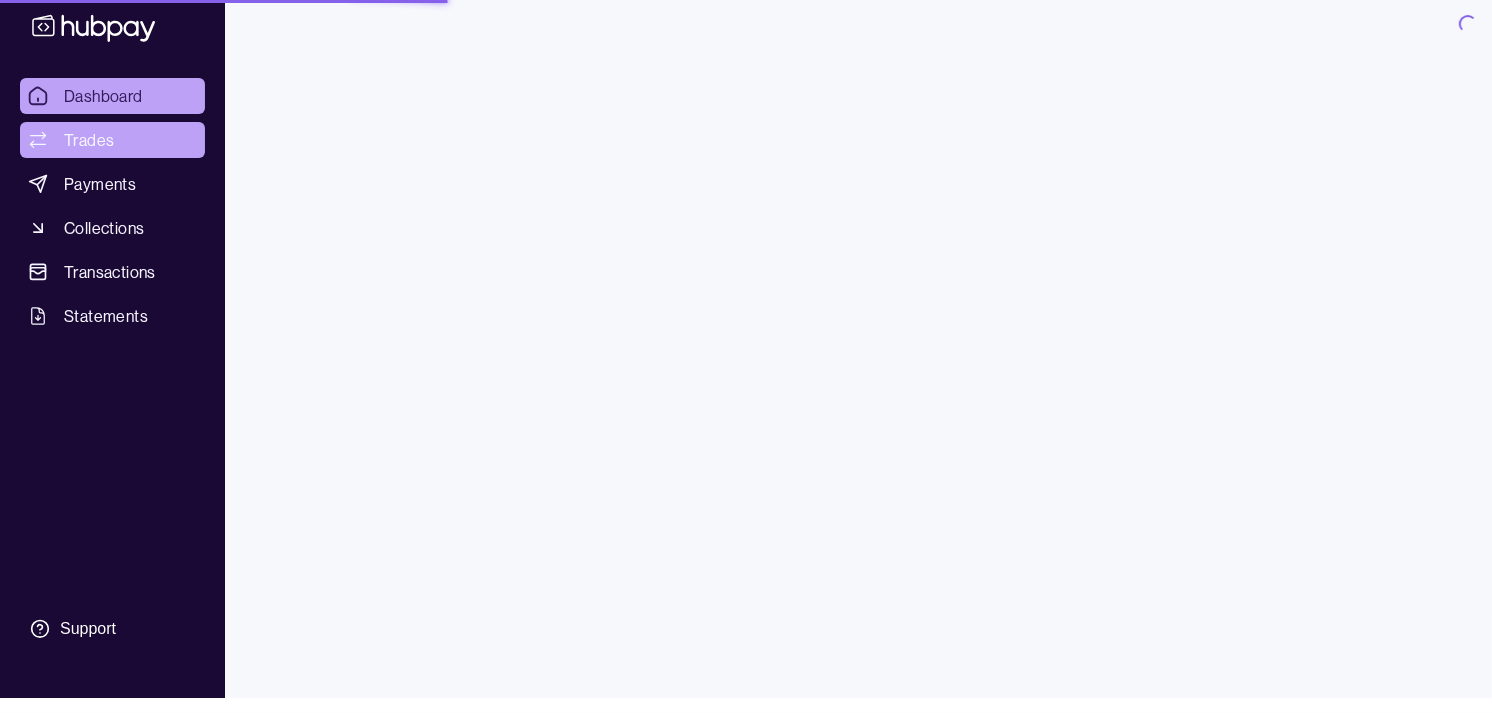 scroll, scrollTop: 0, scrollLeft: 0, axis: both 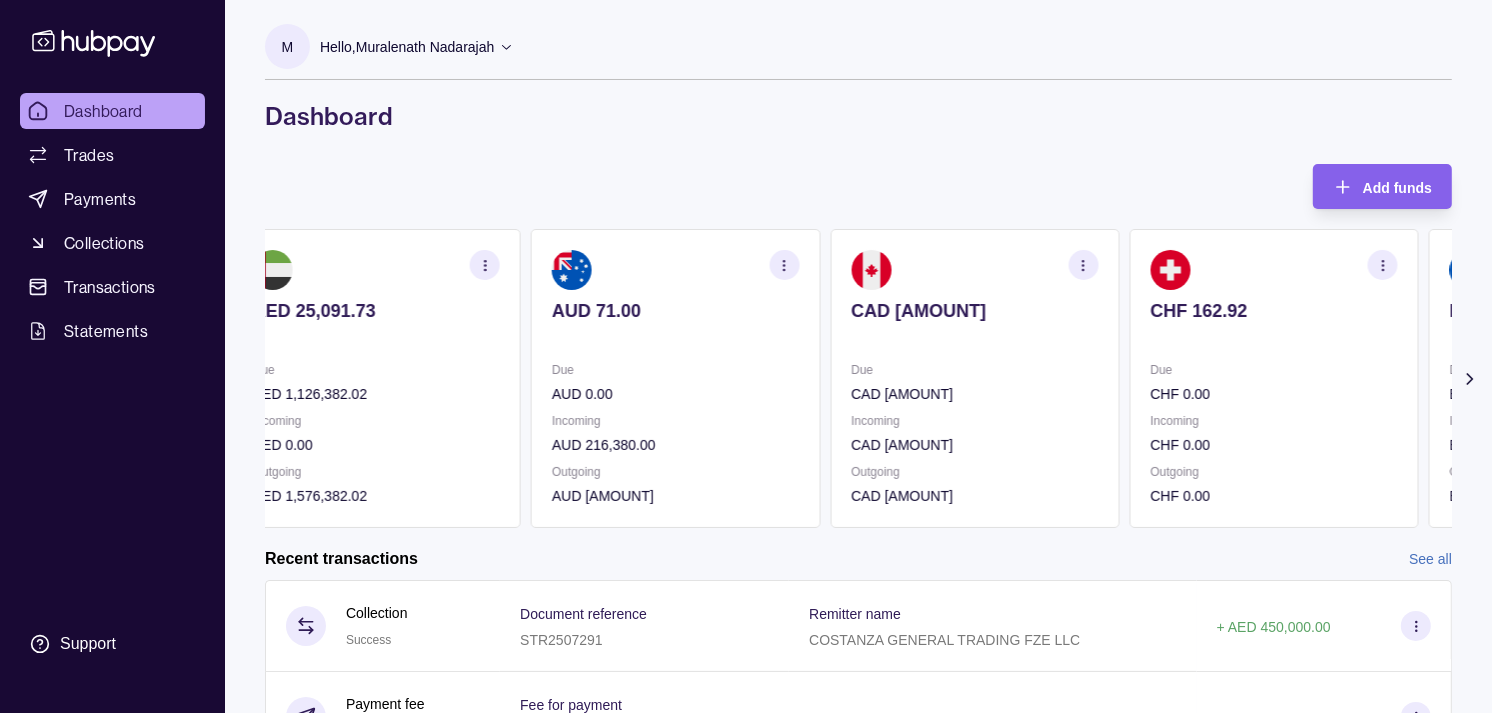 click on "AED 25,091.73 Due AED 1,126,382.02 Incoming AED 0.00 Outgoing AED 1,582,639.57 AUD 71.00 Due AUD 0.00 Incoming AUD 216,380.00 Outgoing AUD 124,880.00 CAD 0.00 Due CAD 0.00 Incoming CAD 0.00 Outgoing CAD 0.00 CHF 162.92 Due CHF 0.00 Incoming CHF 0.00 Outgoing CHF 0.00 EUR 10,909.91" at bounding box center [825, 378] 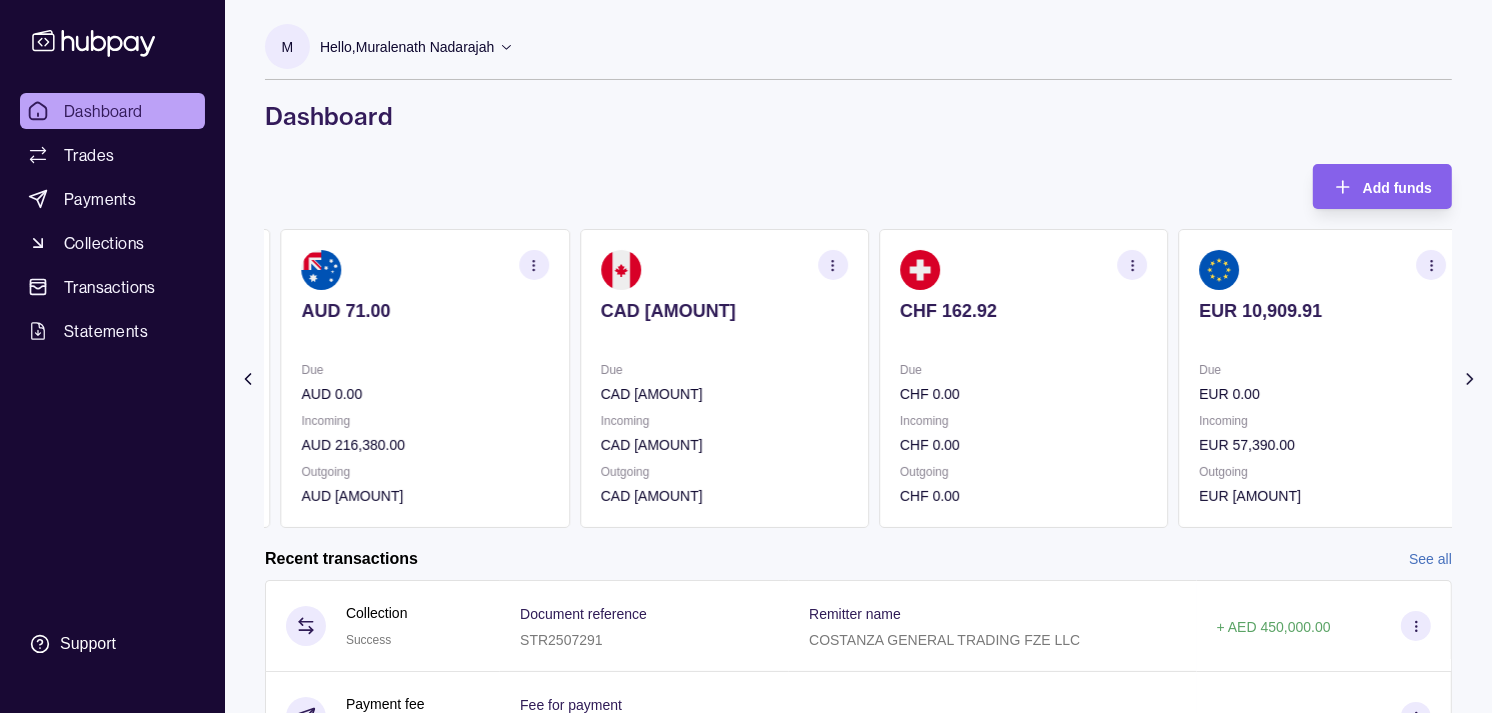 click on "Due" at bounding box center (724, 370) 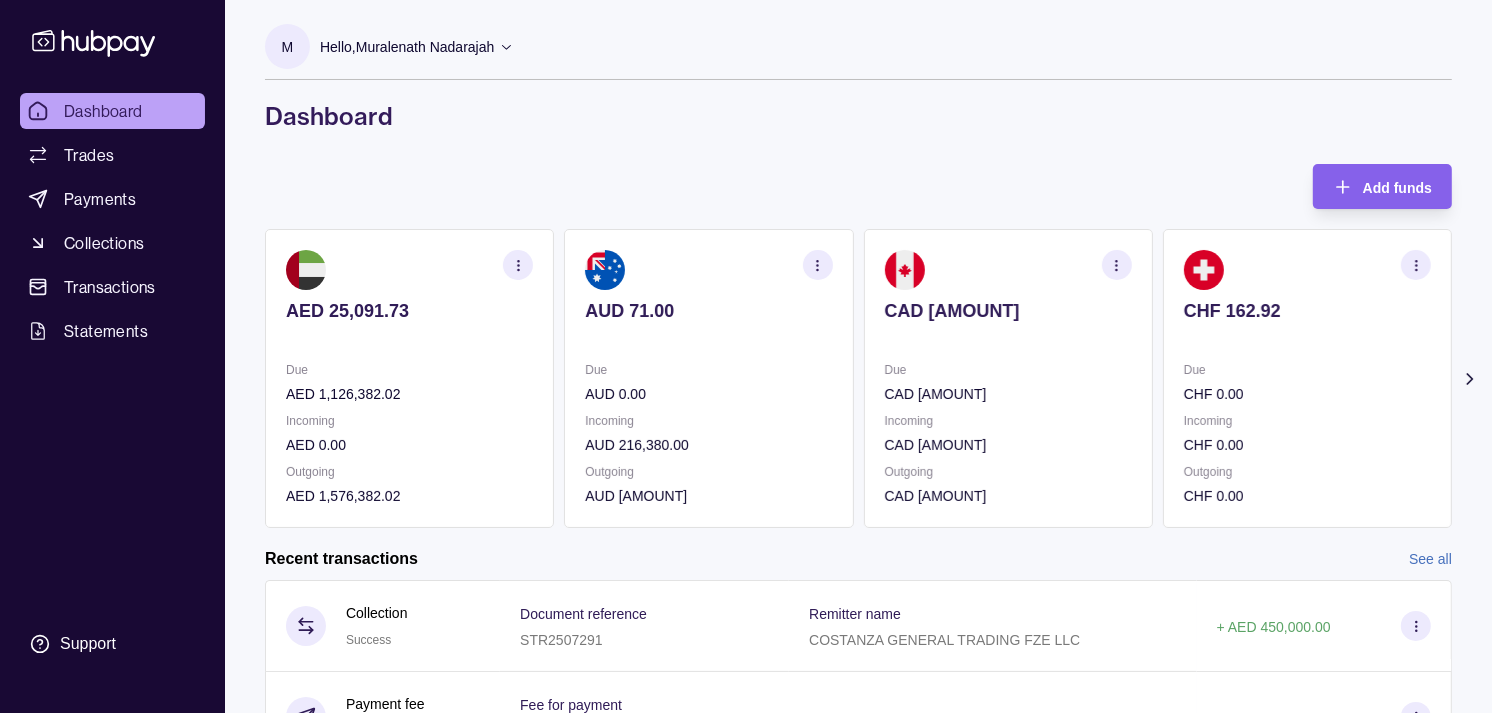 click at bounding box center [818, 265] 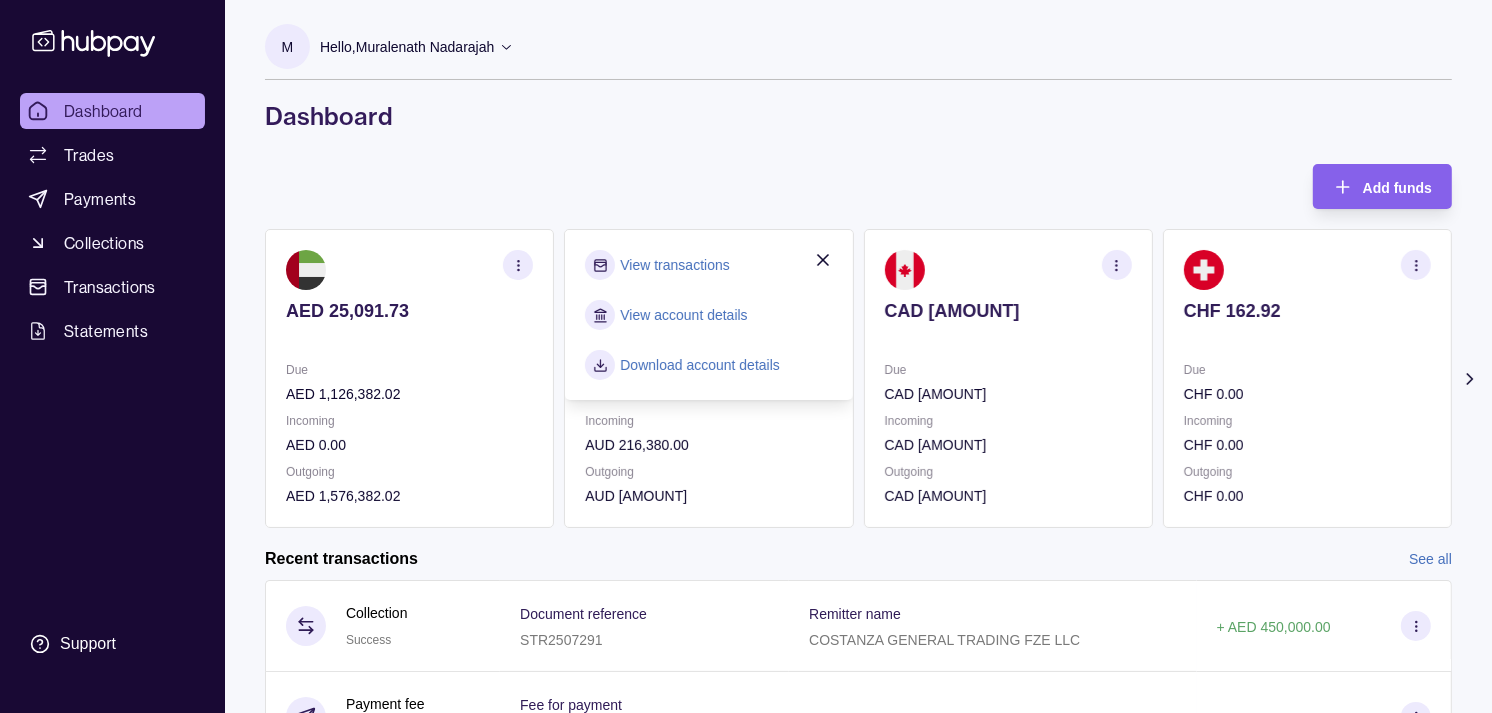 click on "View transactions" at bounding box center (674, 265) 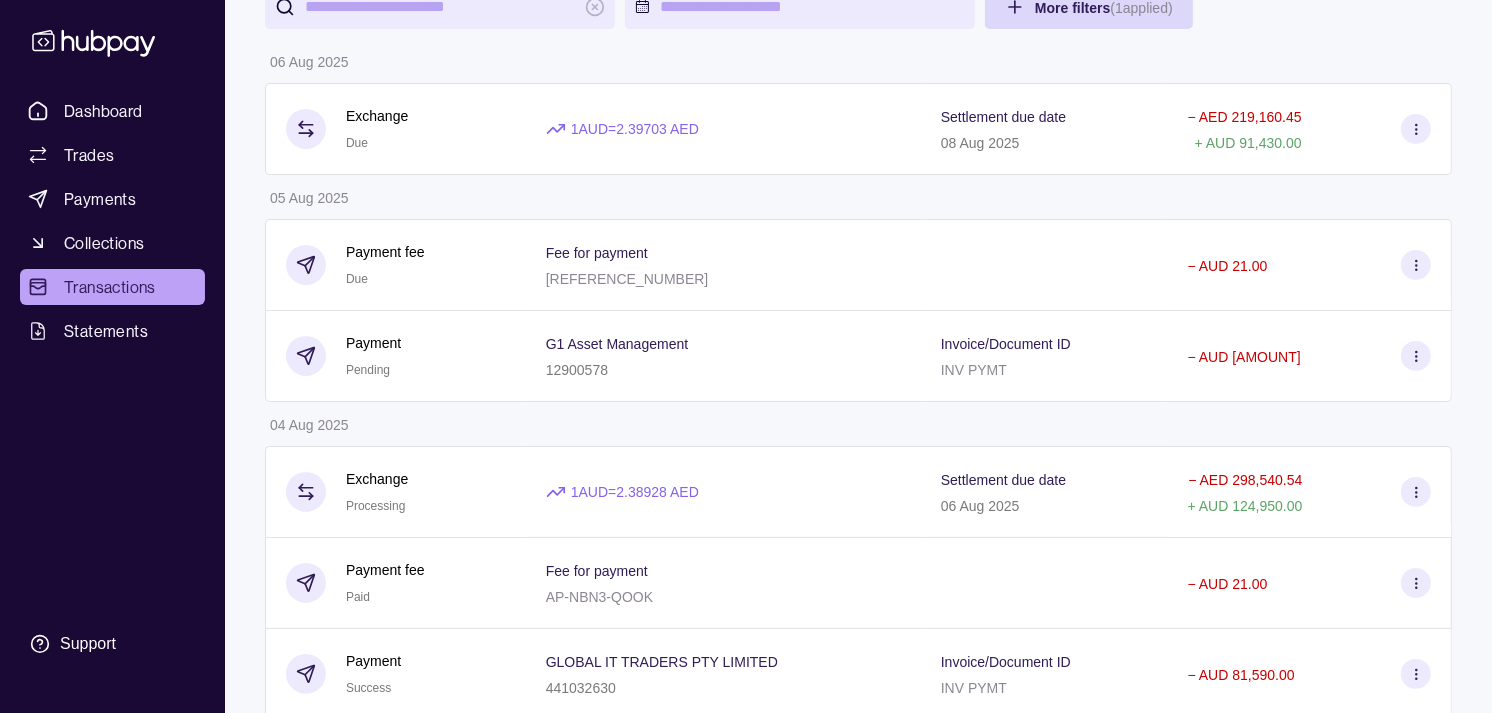 scroll, scrollTop: 111, scrollLeft: 0, axis: vertical 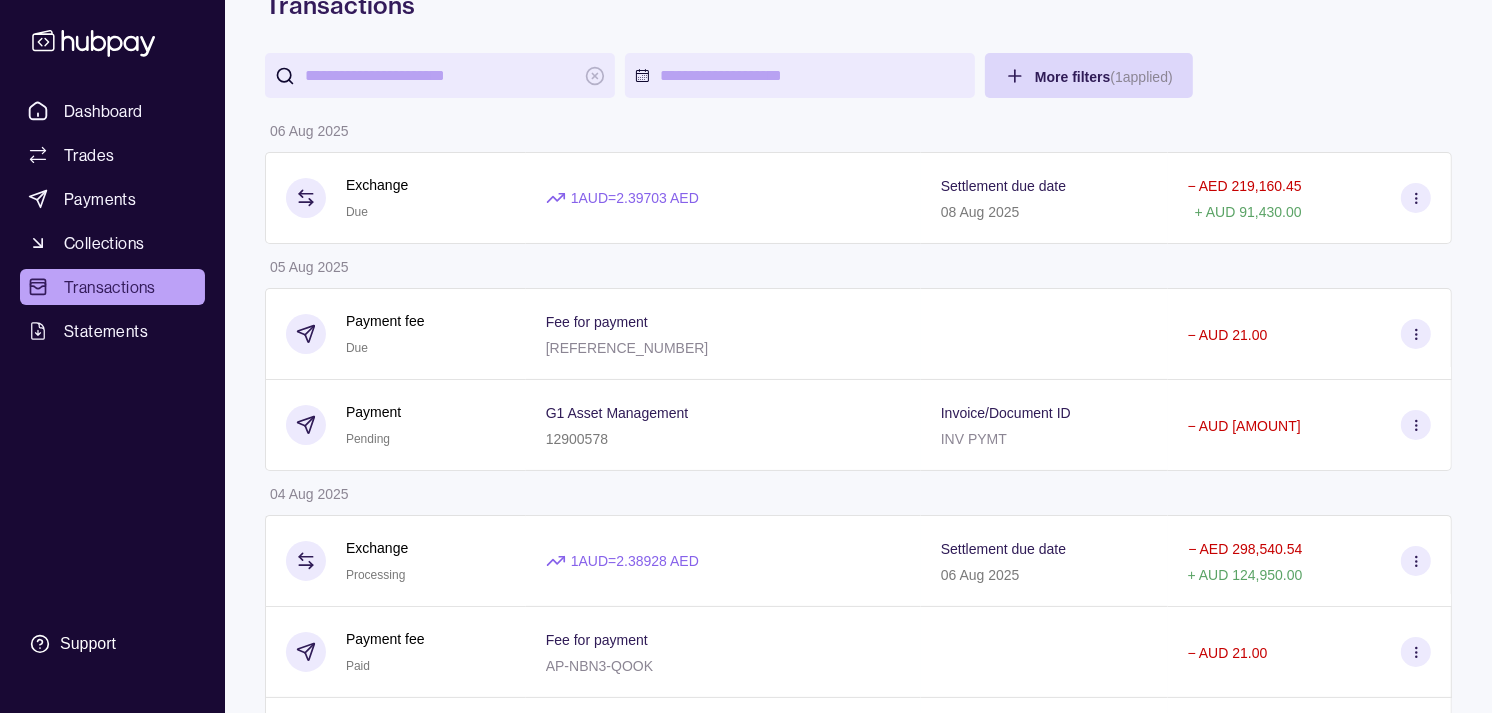 click on "Dashboard Trades Payments Collections Transactions Statements Support" at bounding box center [112, 356] 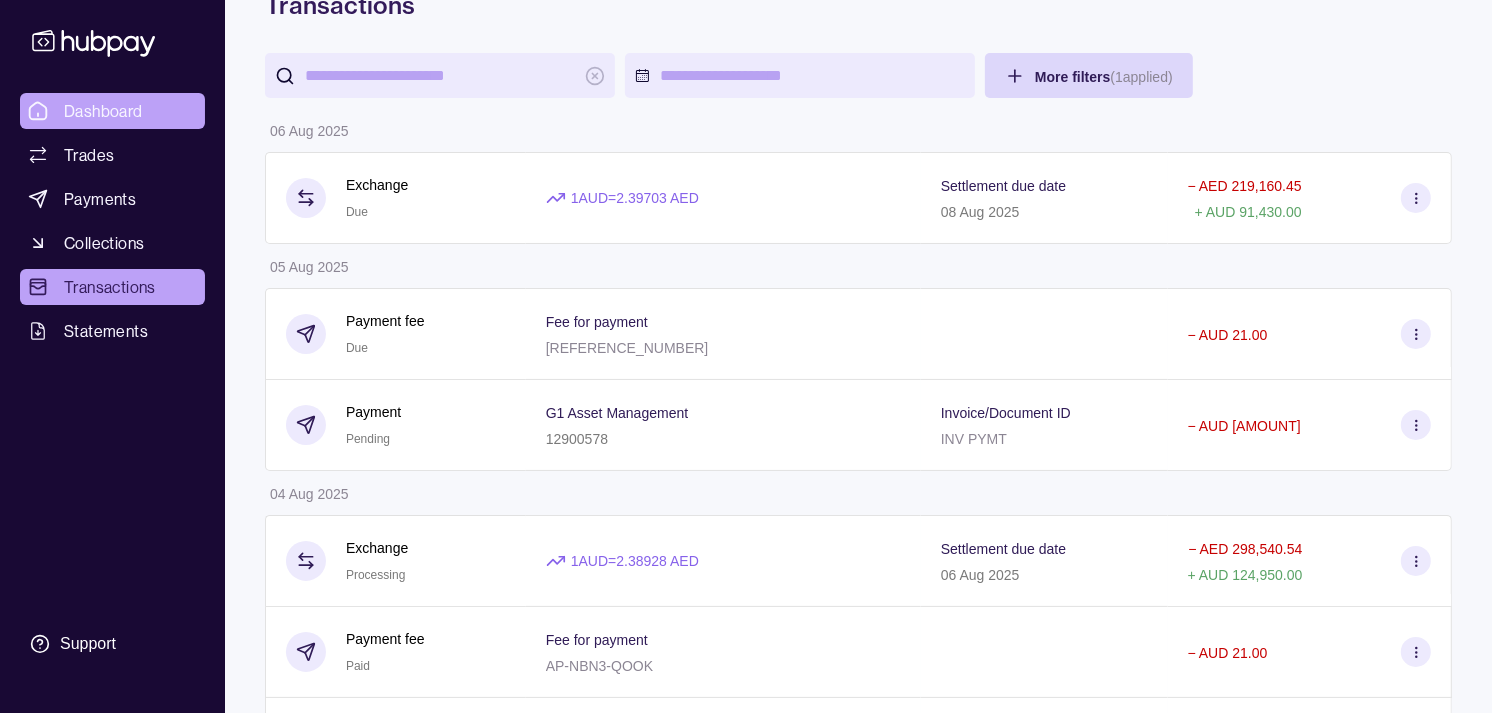 click on "Dashboard" at bounding box center [112, 111] 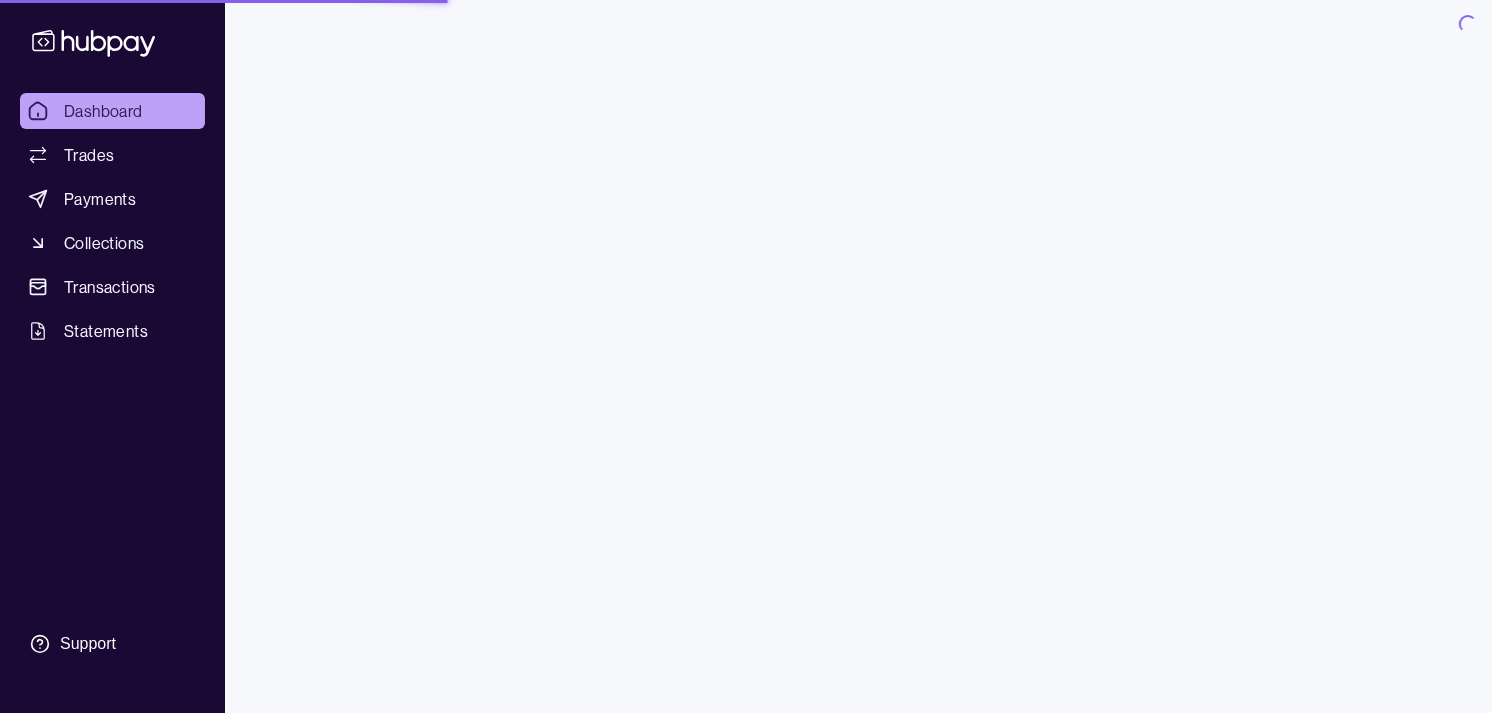 scroll, scrollTop: 0, scrollLeft: 0, axis: both 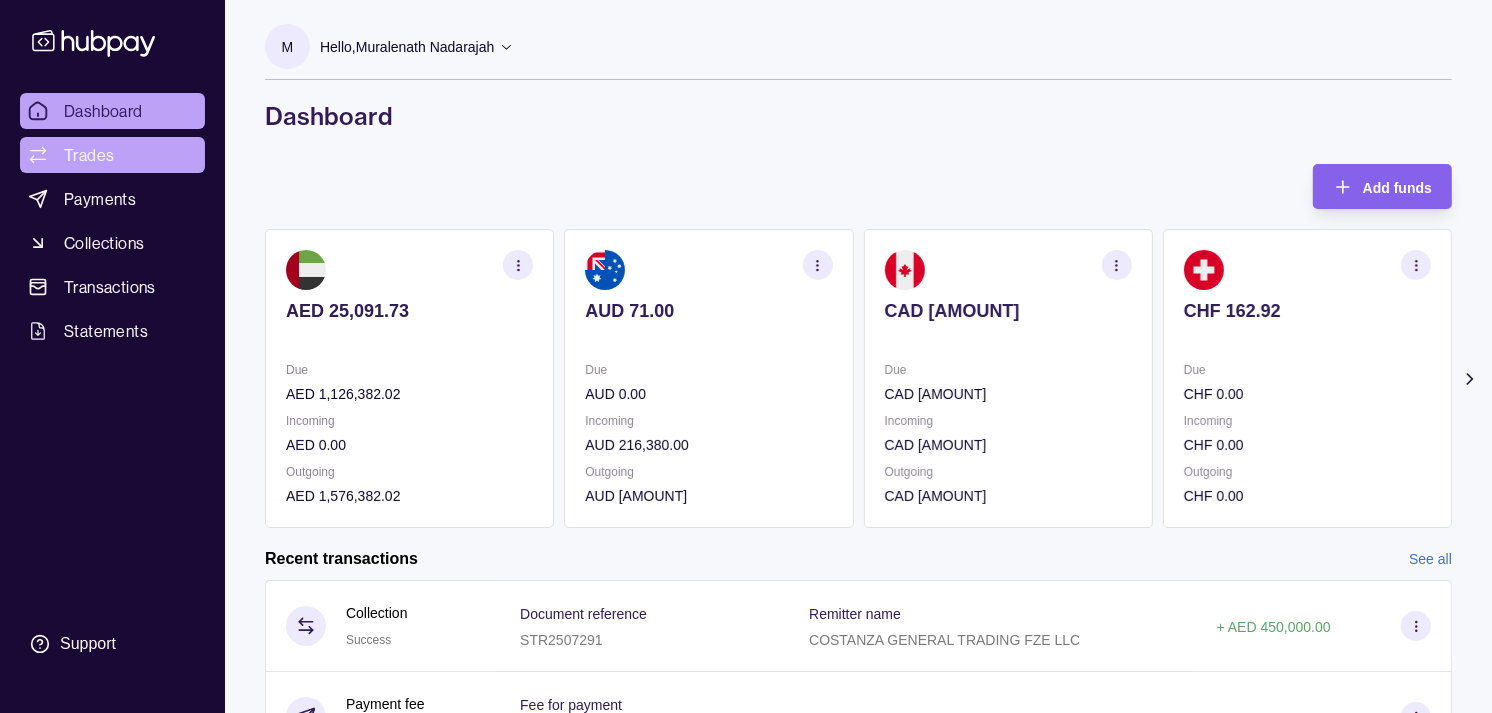 click on "Trades" at bounding box center [89, 155] 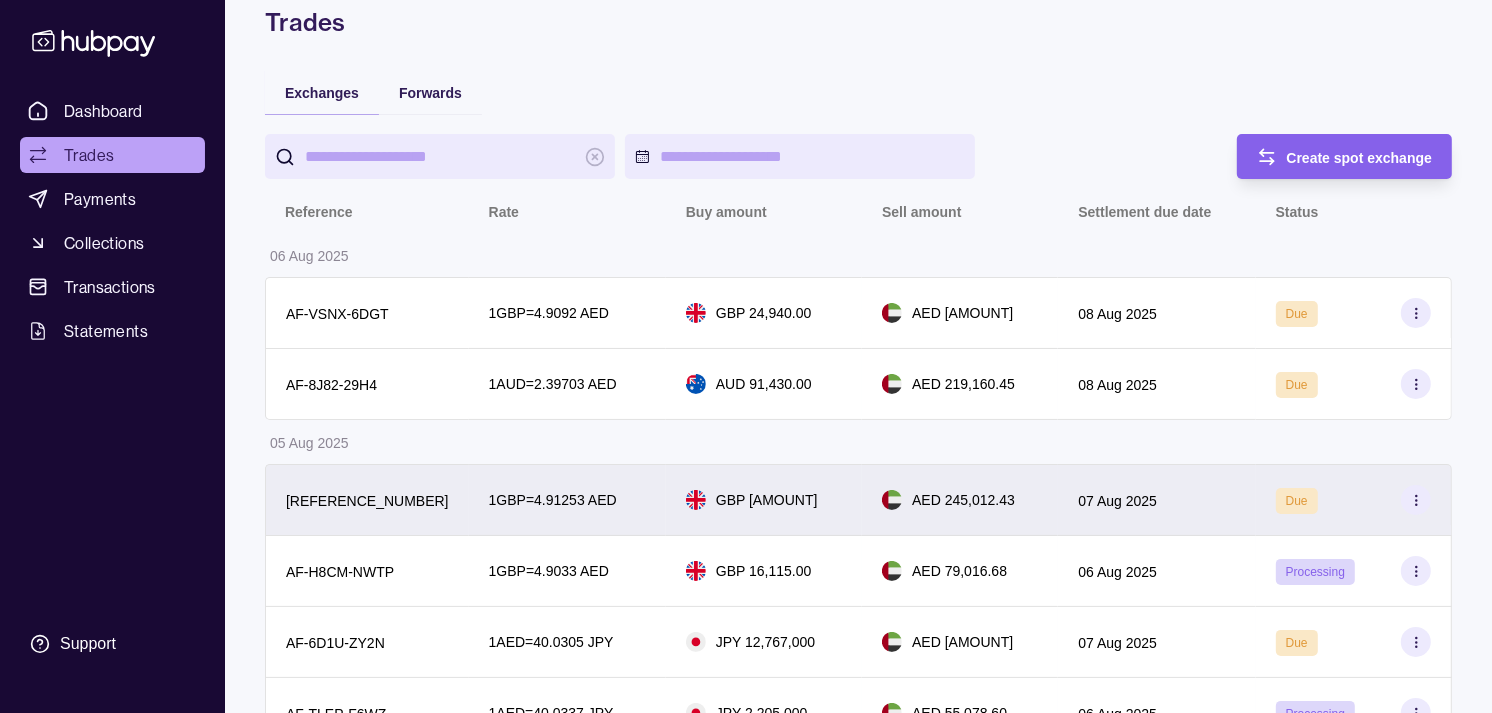 scroll, scrollTop: 222, scrollLeft: 0, axis: vertical 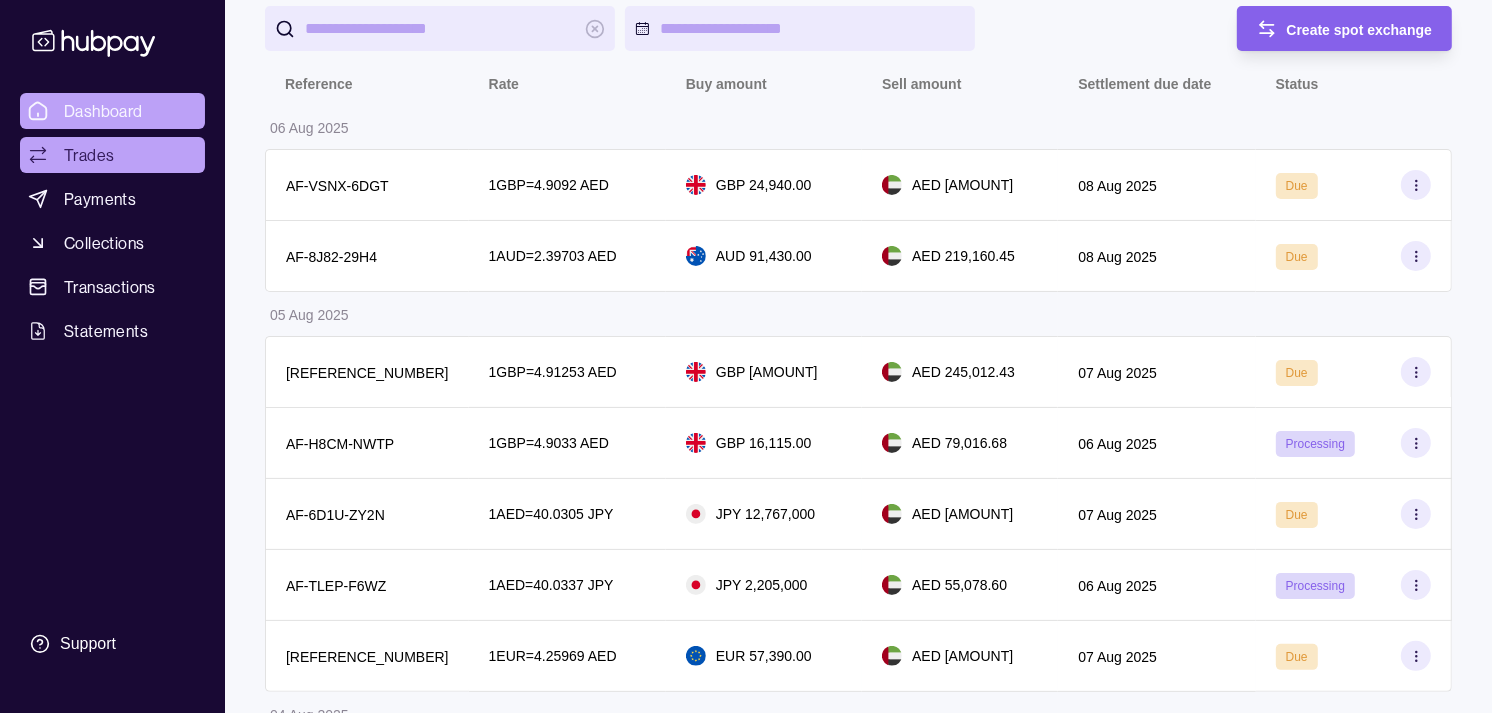 click on "Dashboard" at bounding box center [103, 111] 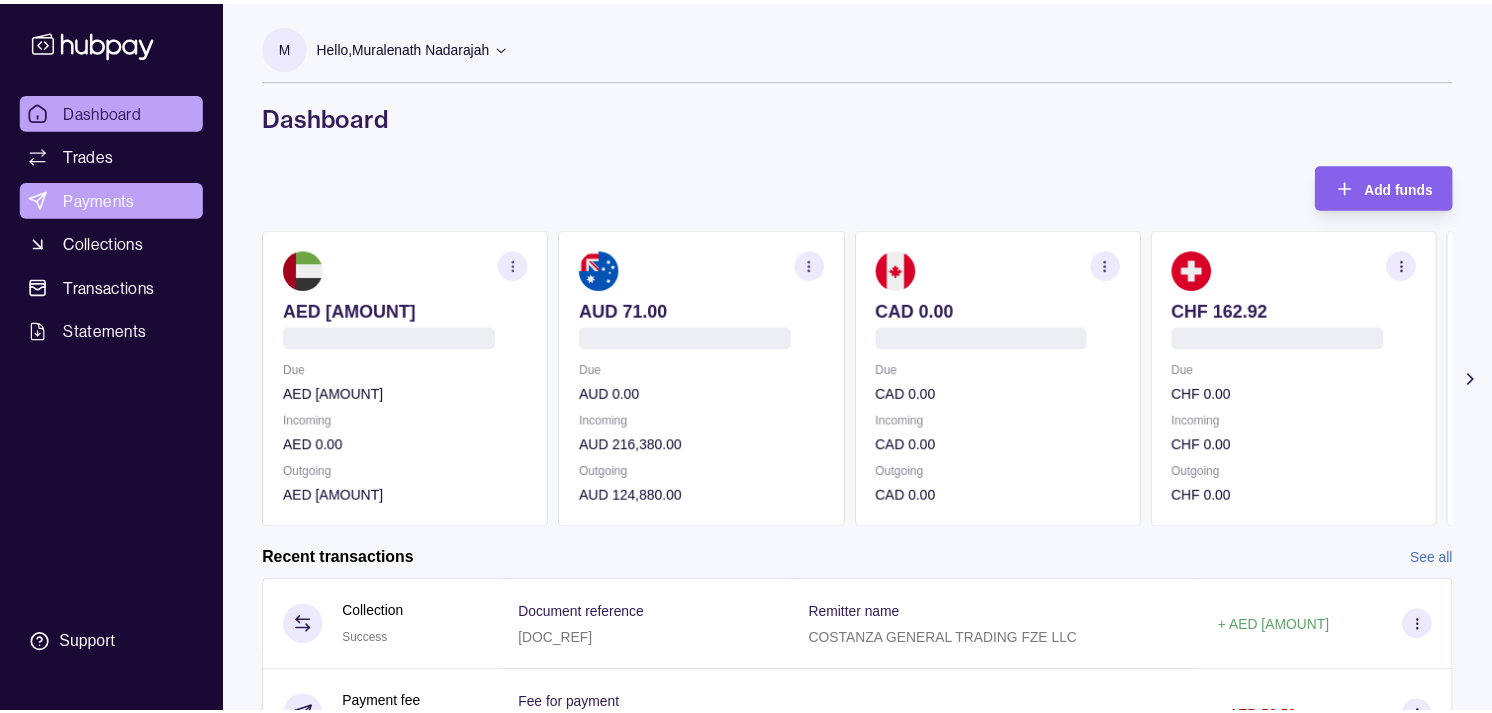 scroll, scrollTop: 0, scrollLeft: 0, axis: both 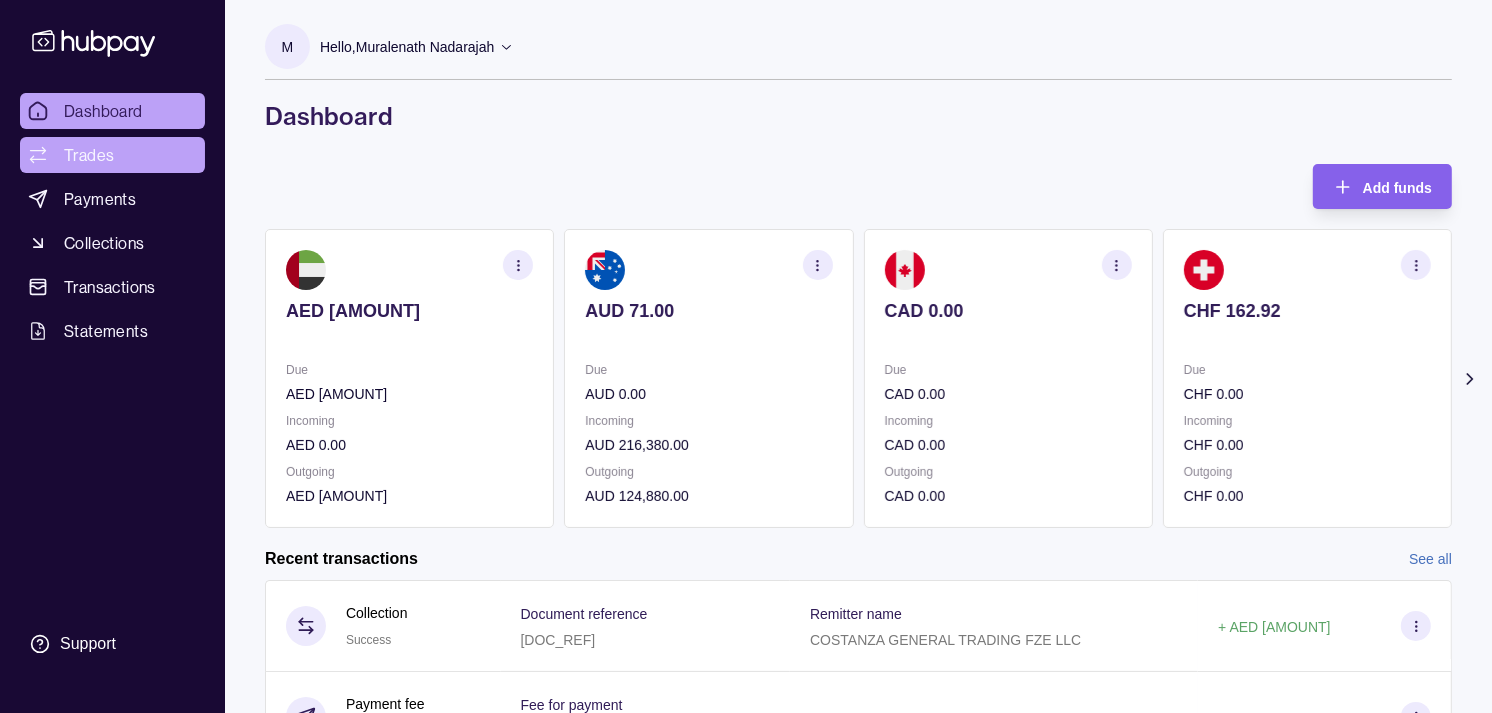 click on "Trades" at bounding box center (89, 155) 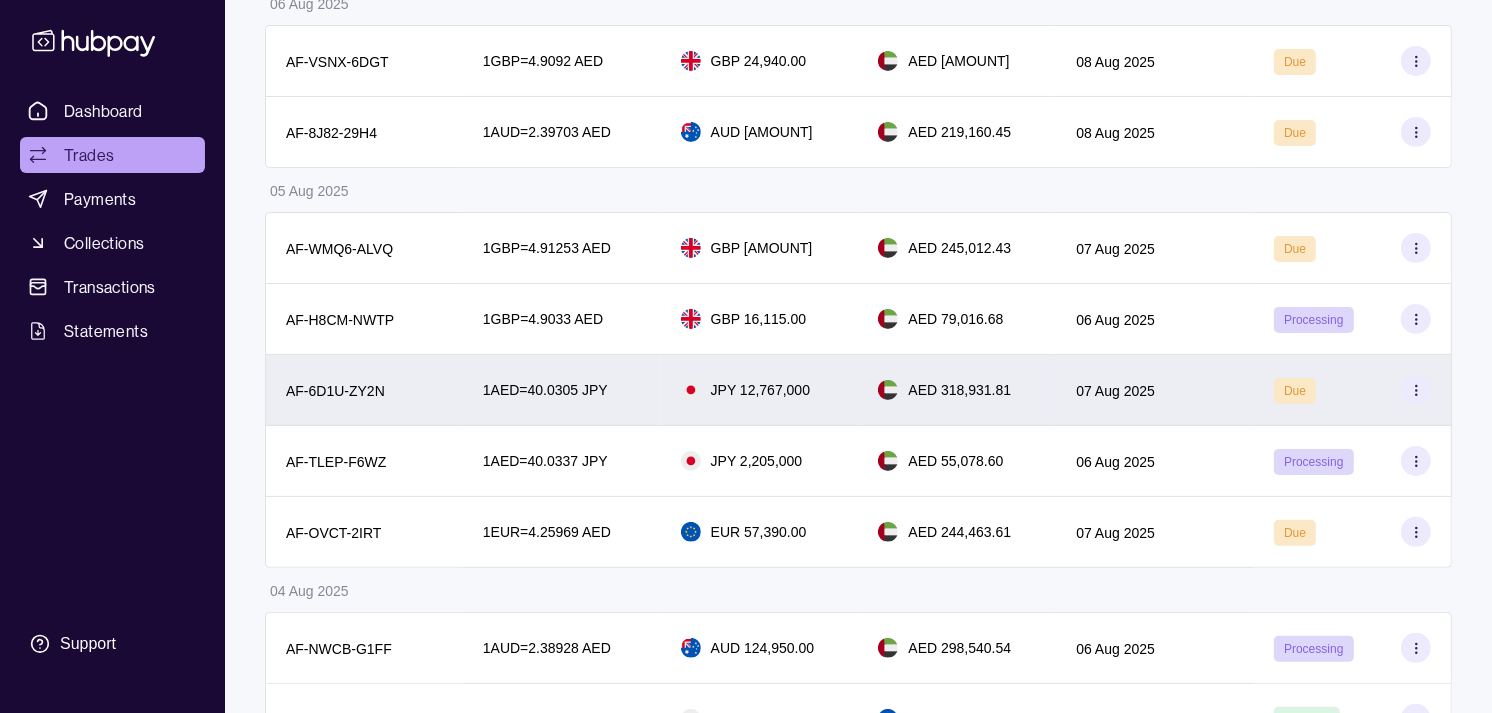 scroll, scrollTop: 444, scrollLeft: 0, axis: vertical 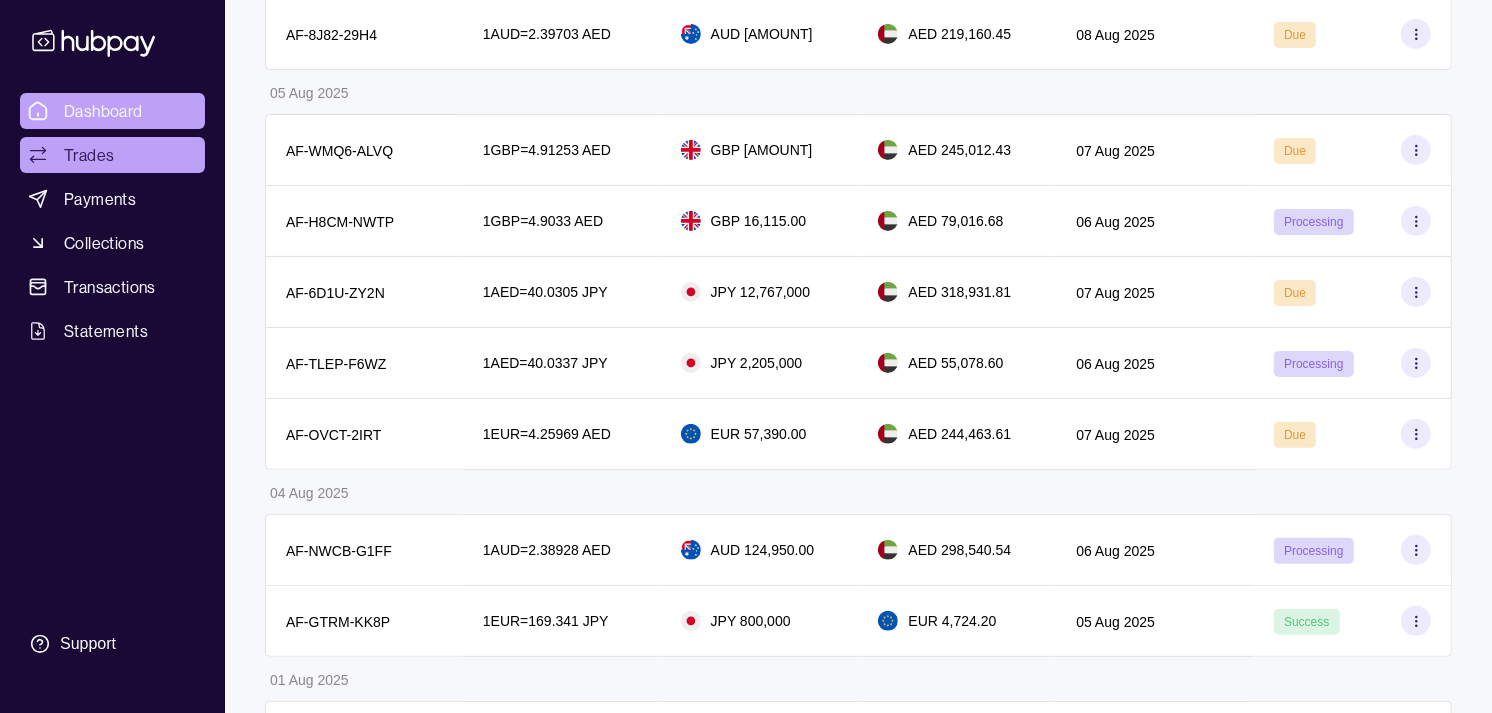 click on "Dashboard" at bounding box center [103, 111] 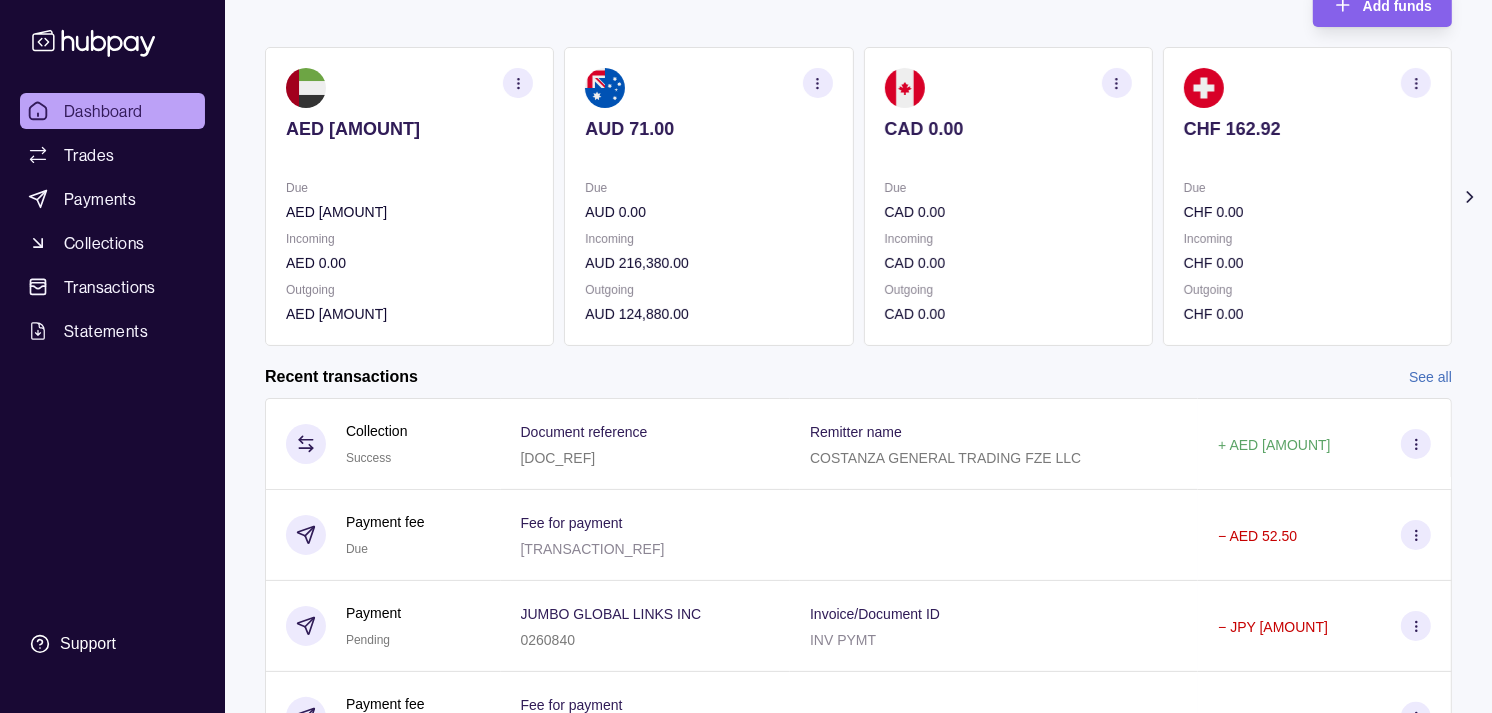 scroll, scrollTop: 222, scrollLeft: 0, axis: vertical 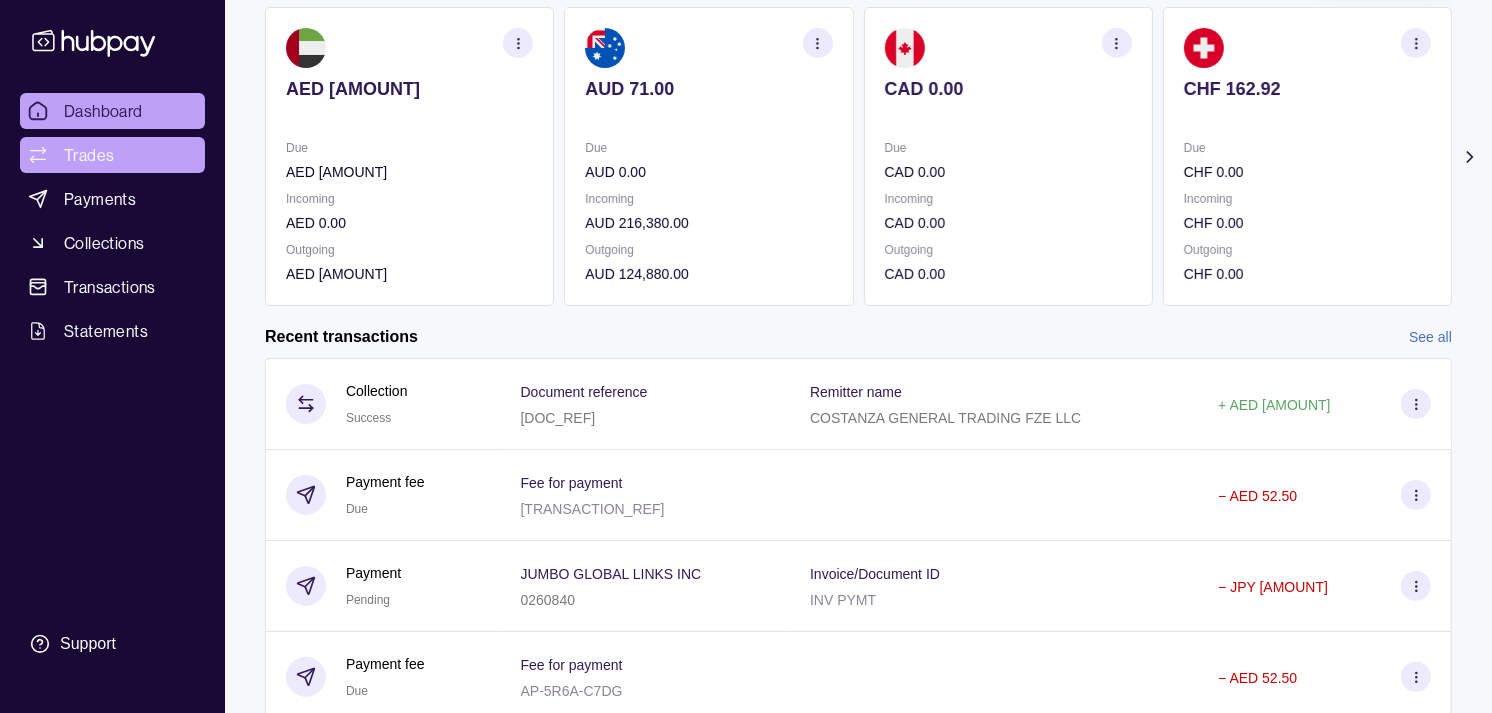 click on "Trades" at bounding box center (89, 155) 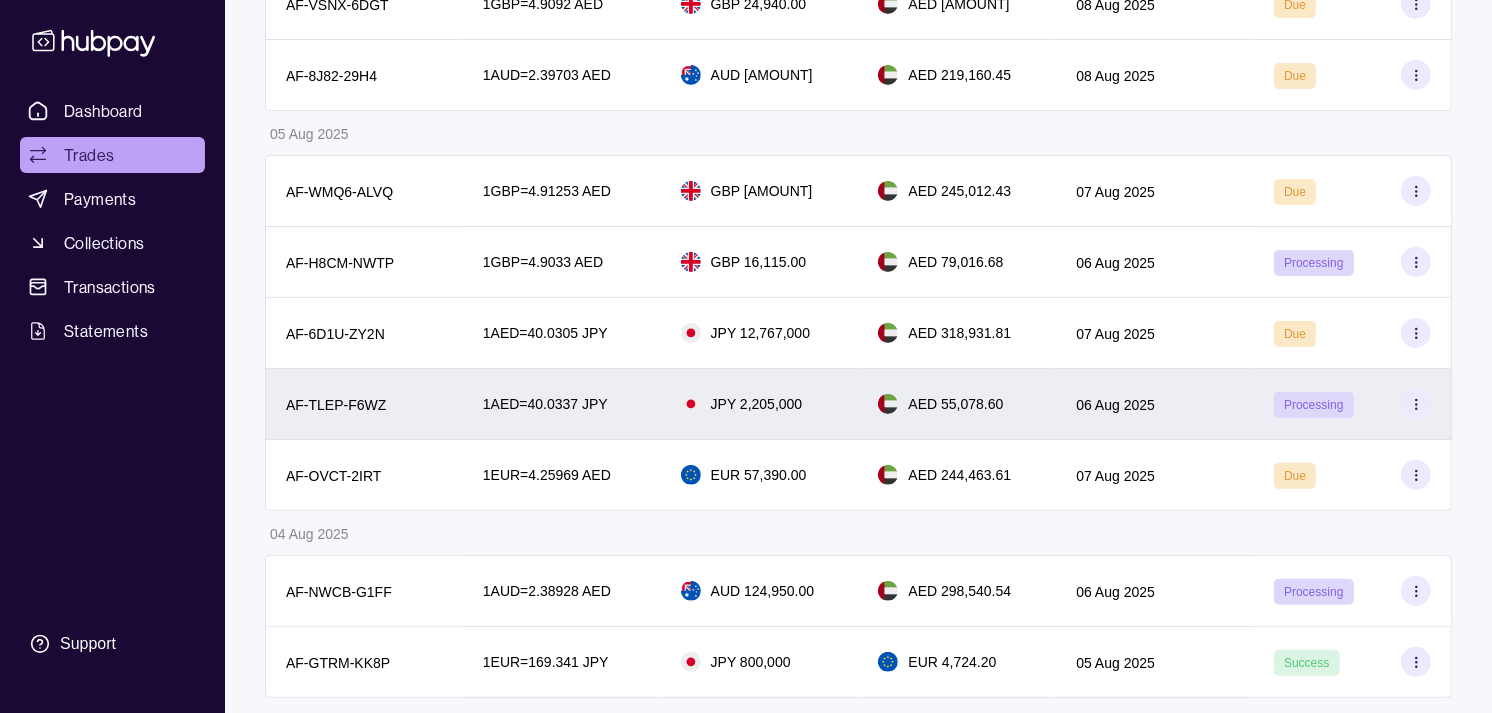 scroll, scrollTop: 444, scrollLeft: 0, axis: vertical 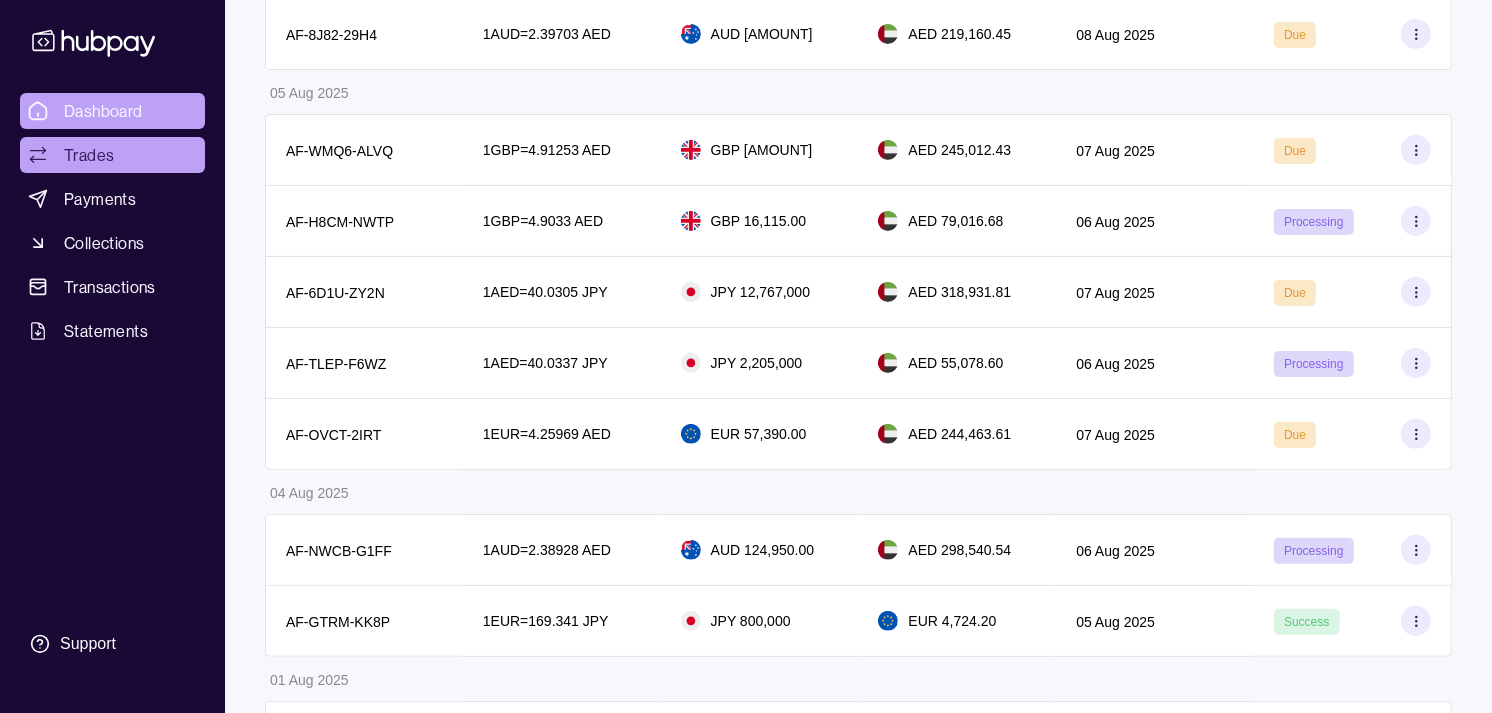 click on "Dashboard" at bounding box center [103, 111] 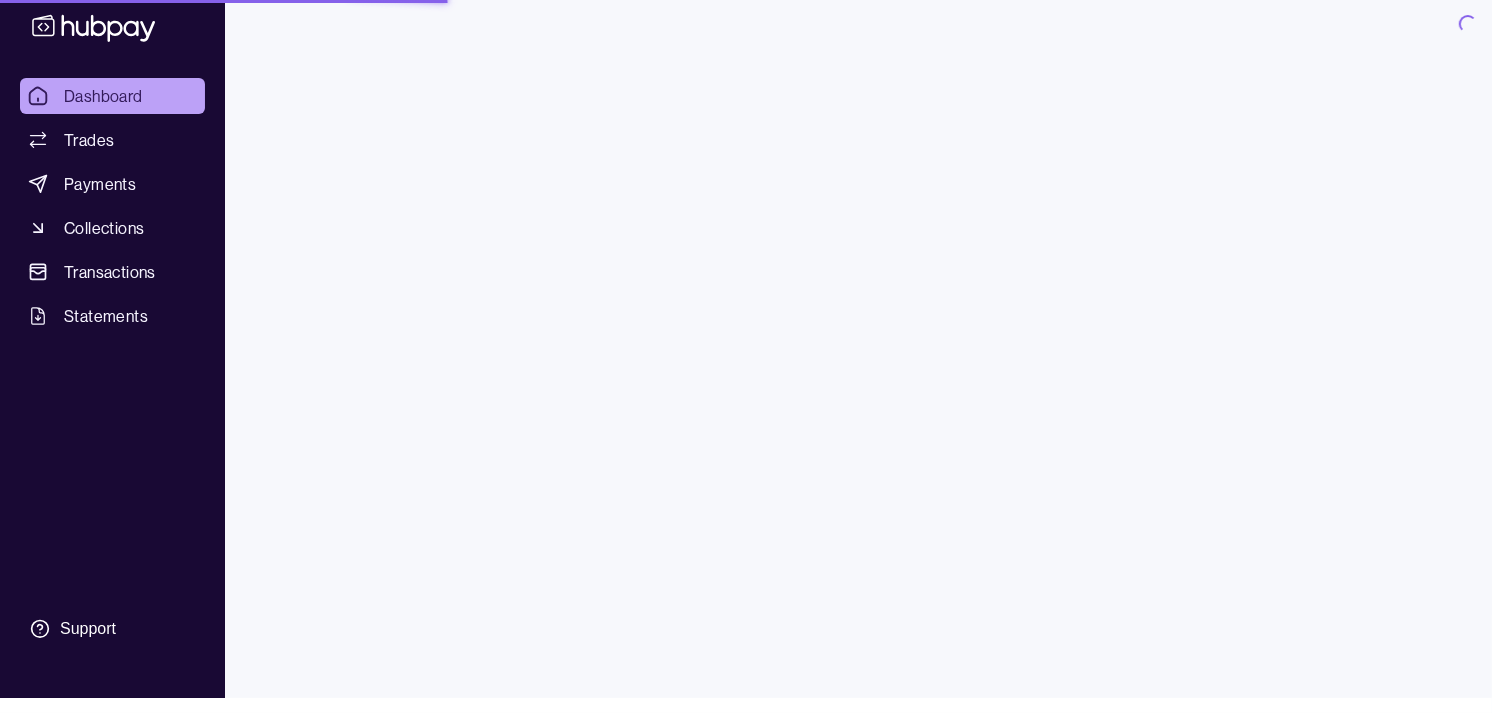 scroll, scrollTop: 0, scrollLeft: 0, axis: both 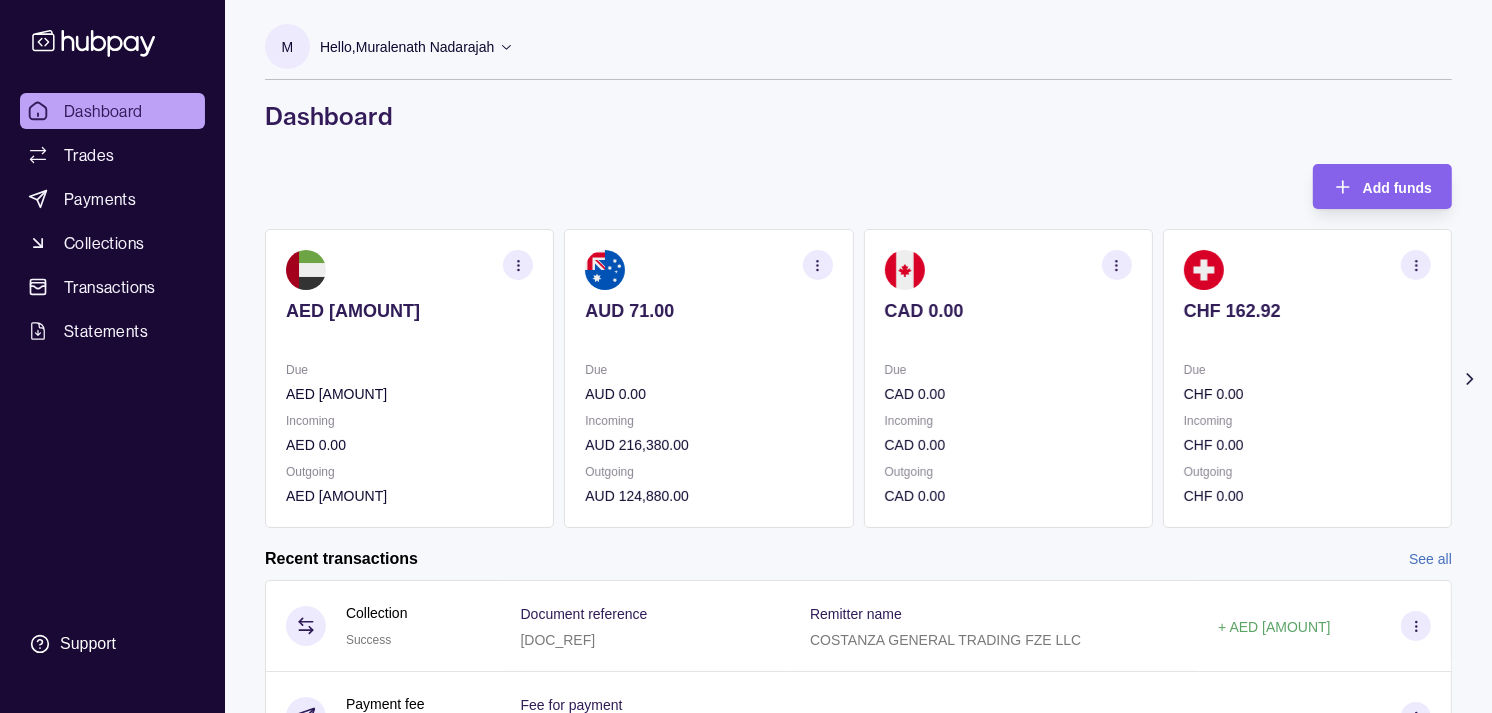 click on "CAD 0.00 Due CAD 0.00 Incoming CAD 0.00 Outgoing CAD 0.00" at bounding box center (1008, 378) 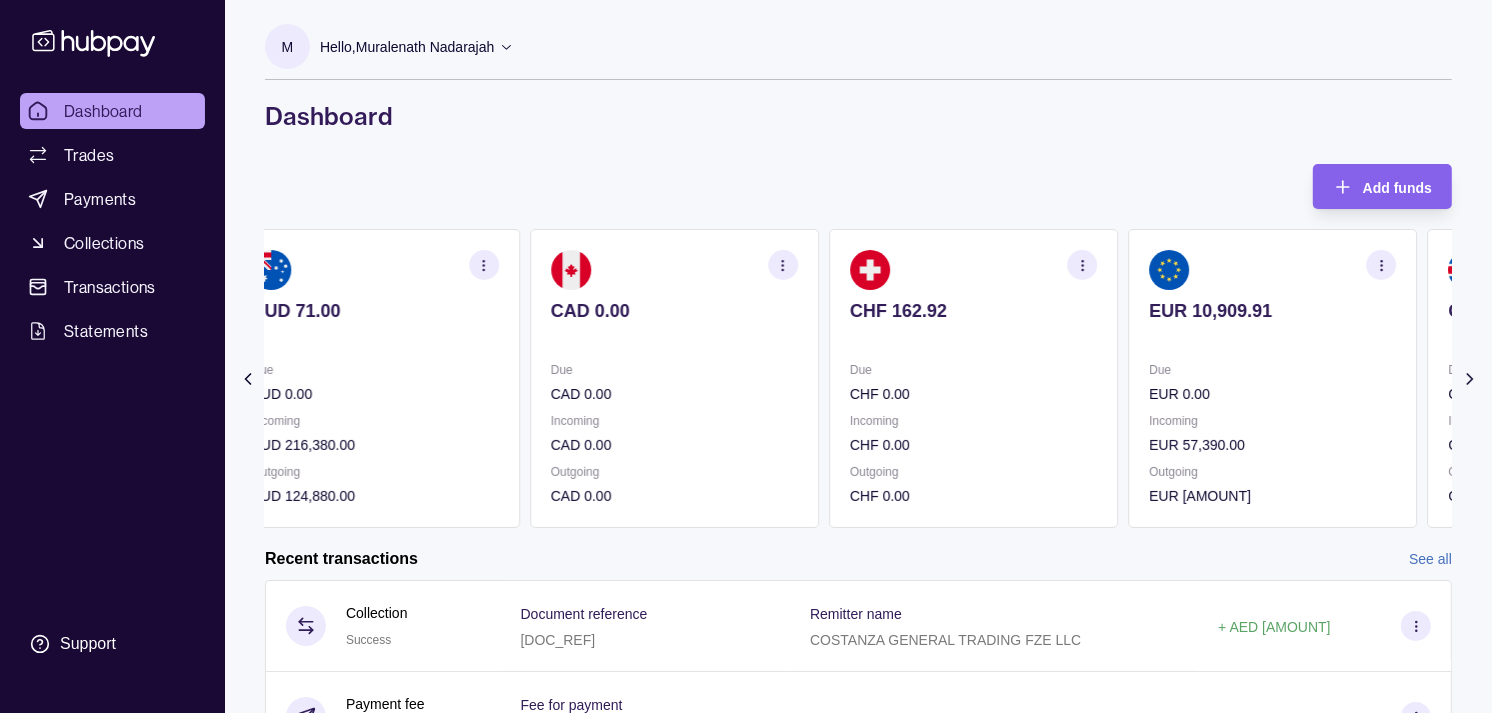 click on "Due" at bounding box center [973, 370] 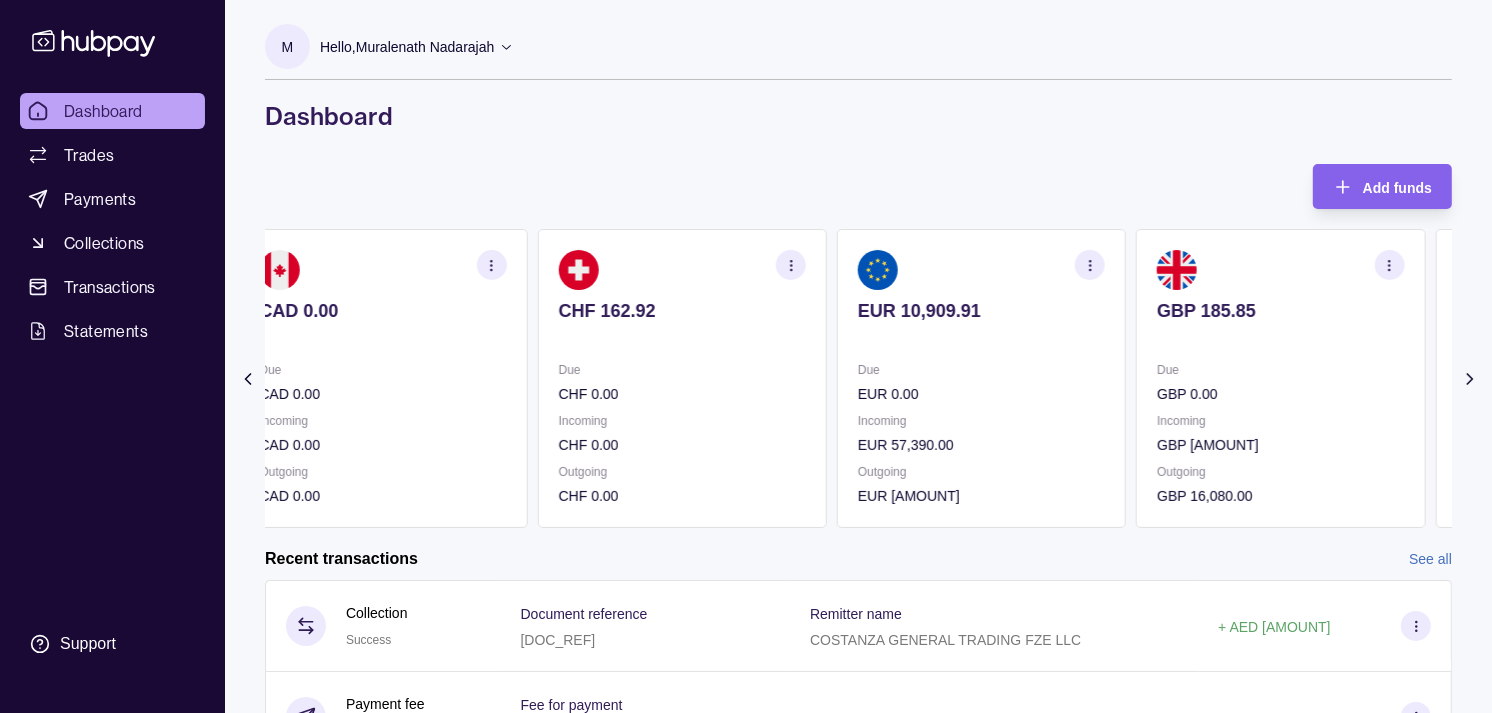 click on "Due" at bounding box center (981, 370) 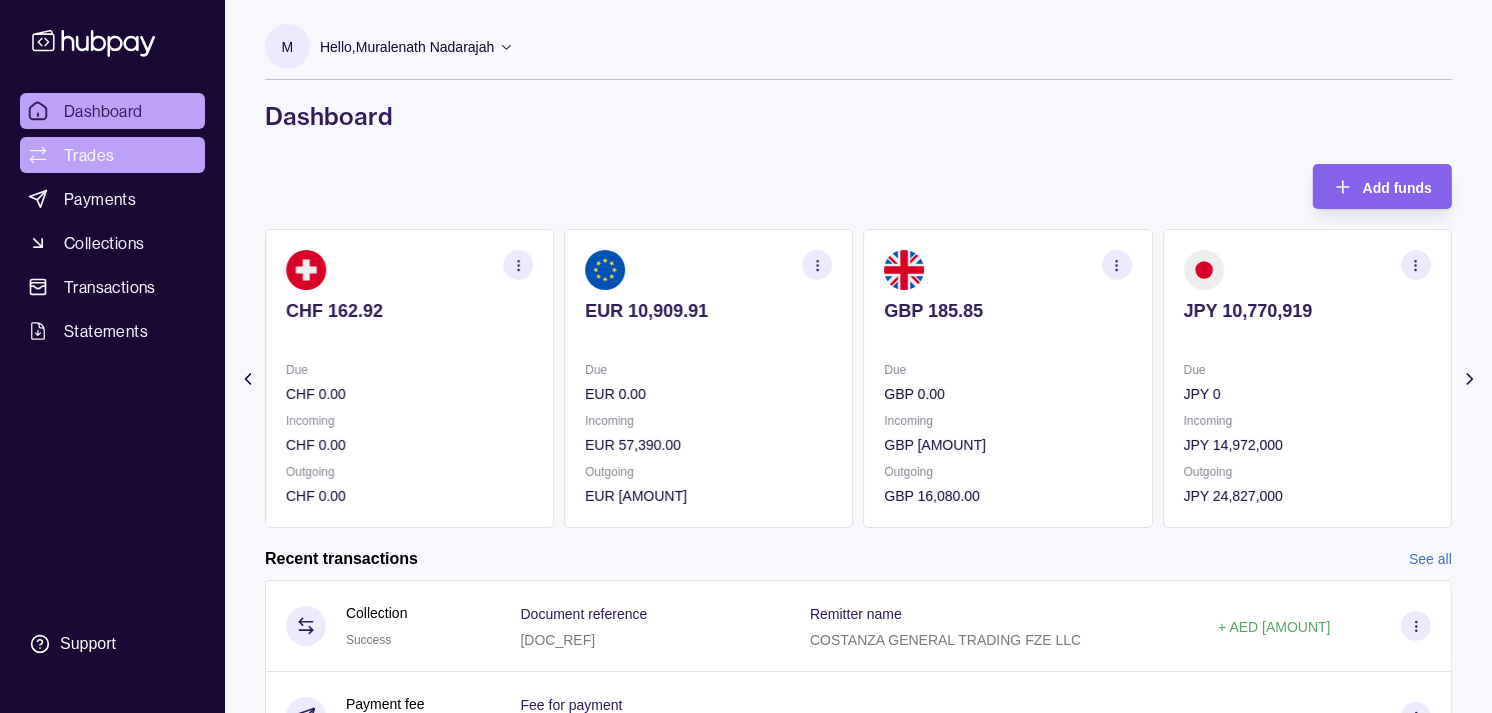 click on "Trades" at bounding box center (112, 155) 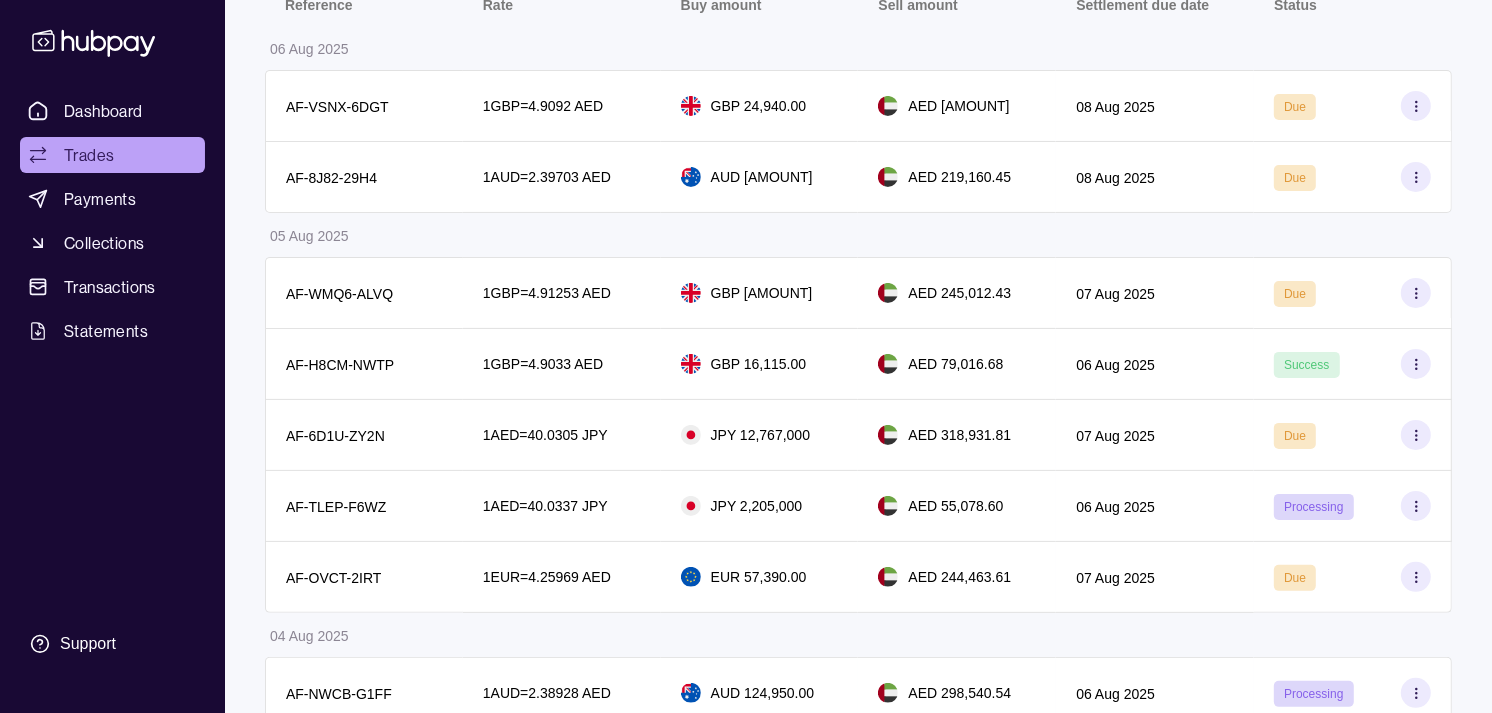 scroll, scrollTop: 333, scrollLeft: 0, axis: vertical 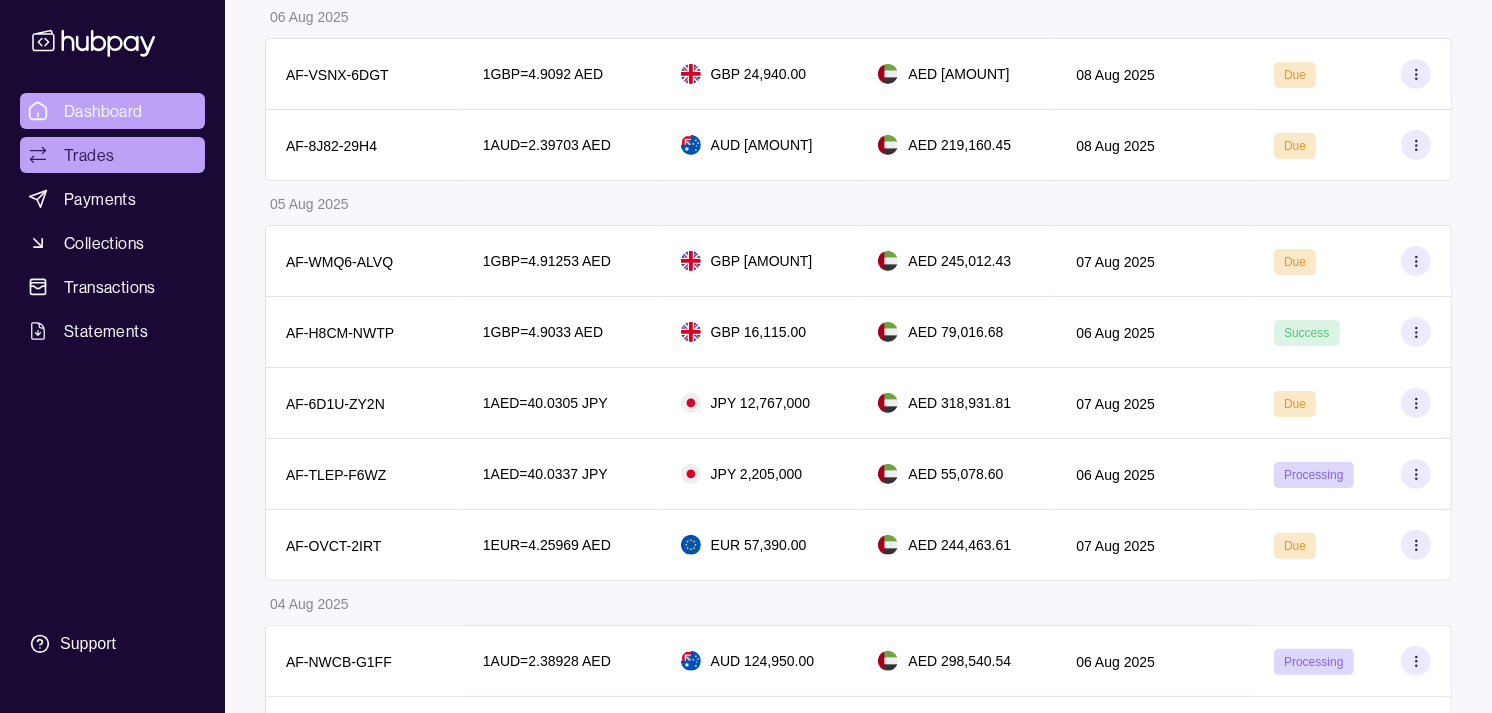 click on "Dashboard" at bounding box center (103, 111) 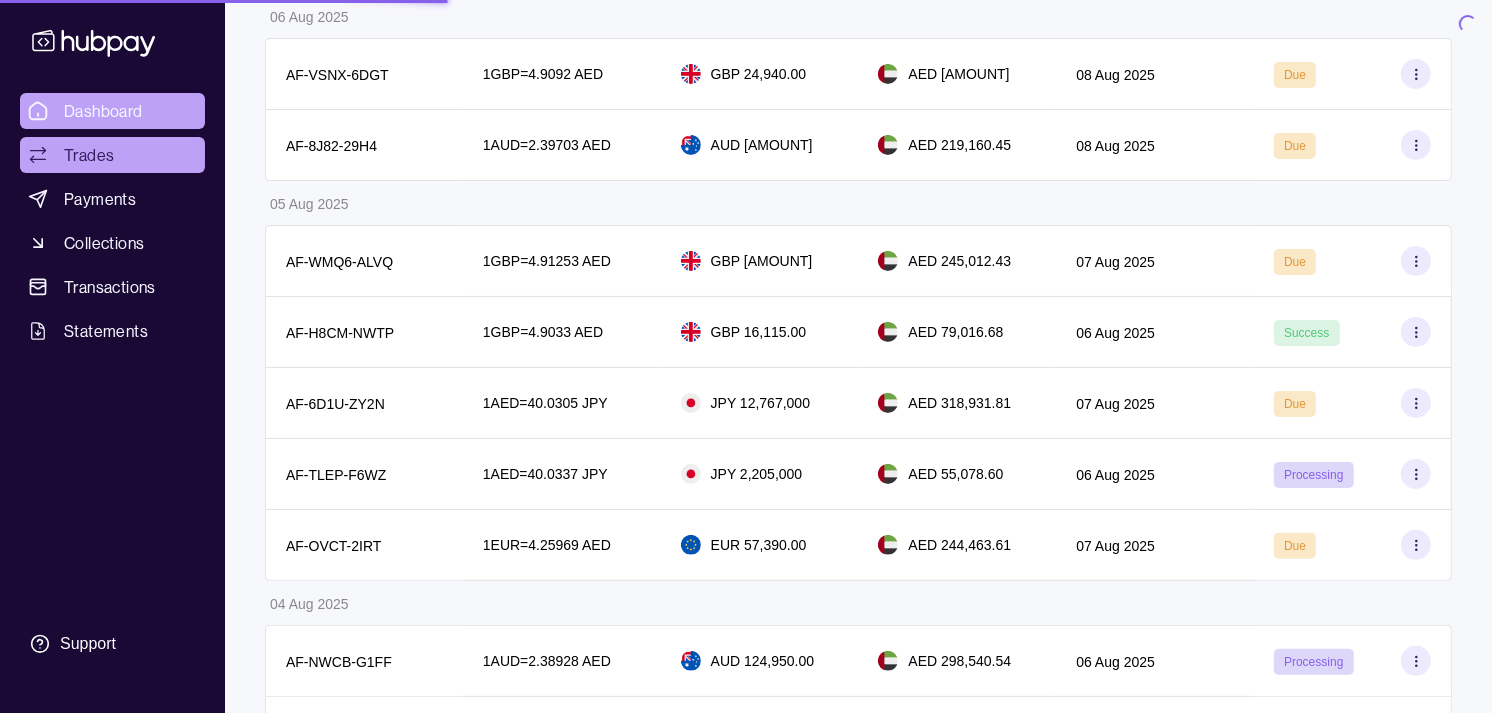 scroll, scrollTop: 0, scrollLeft: 0, axis: both 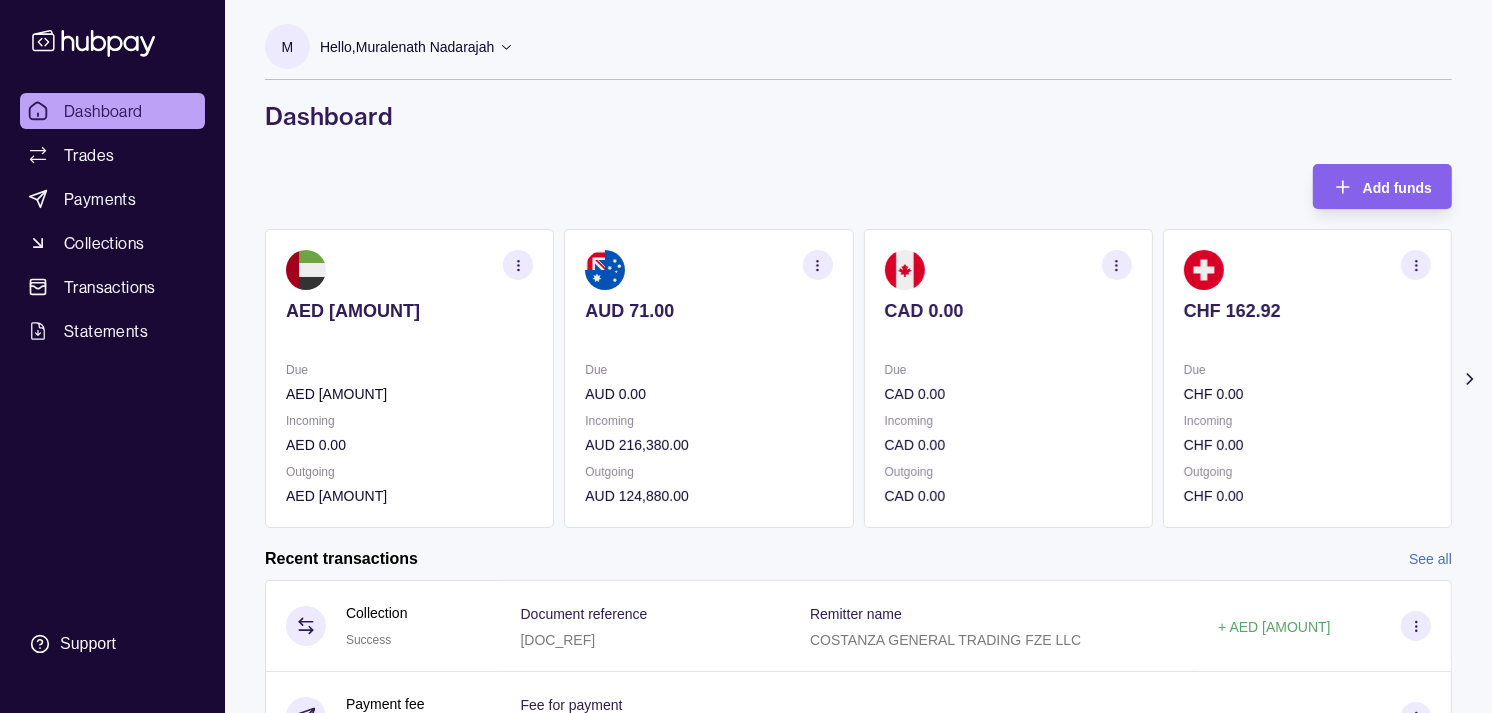 click on "CHF 162.92                                                                                                               Due CHF 0.00 Incoming CHF 0.00 Outgoing CHF 0.00" at bounding box center [1307, 378] 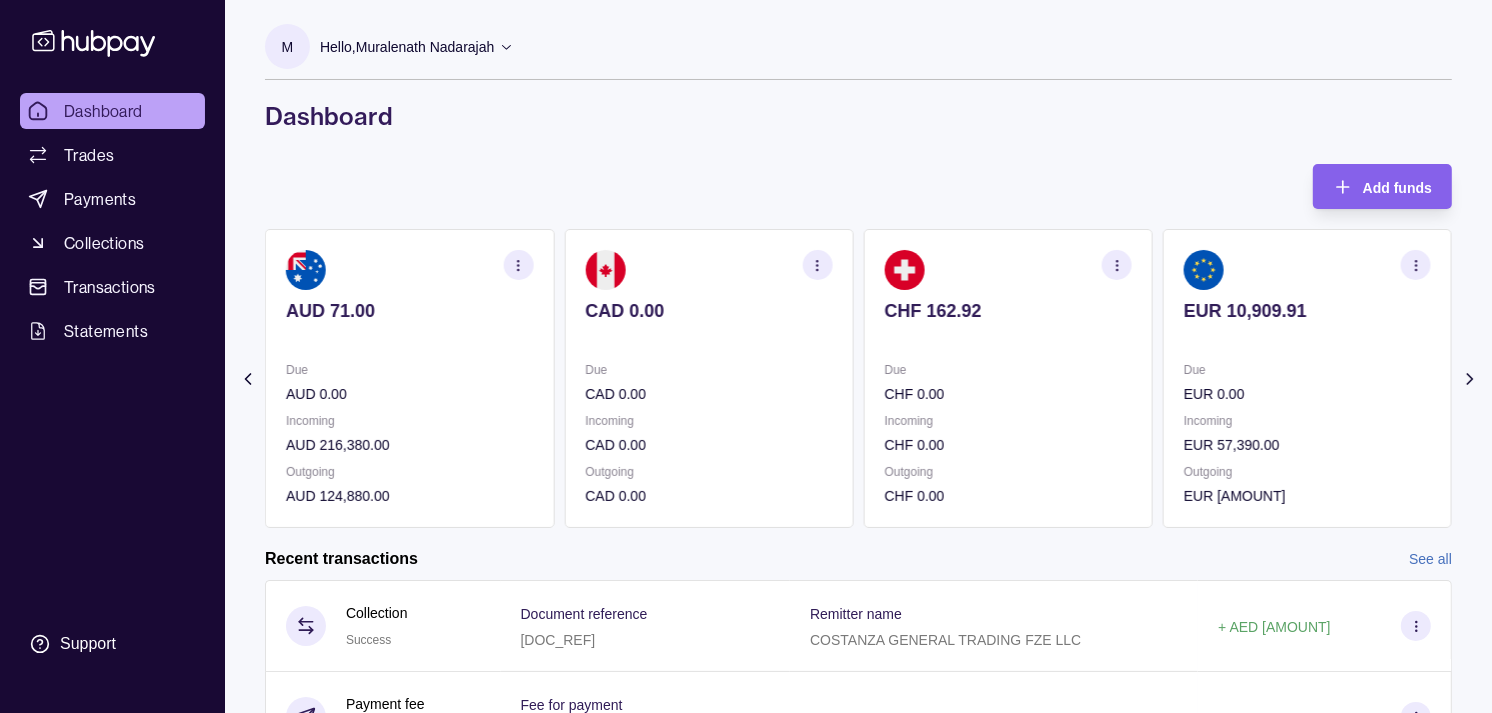 click on "Due" at bounding box center (1307, 370) 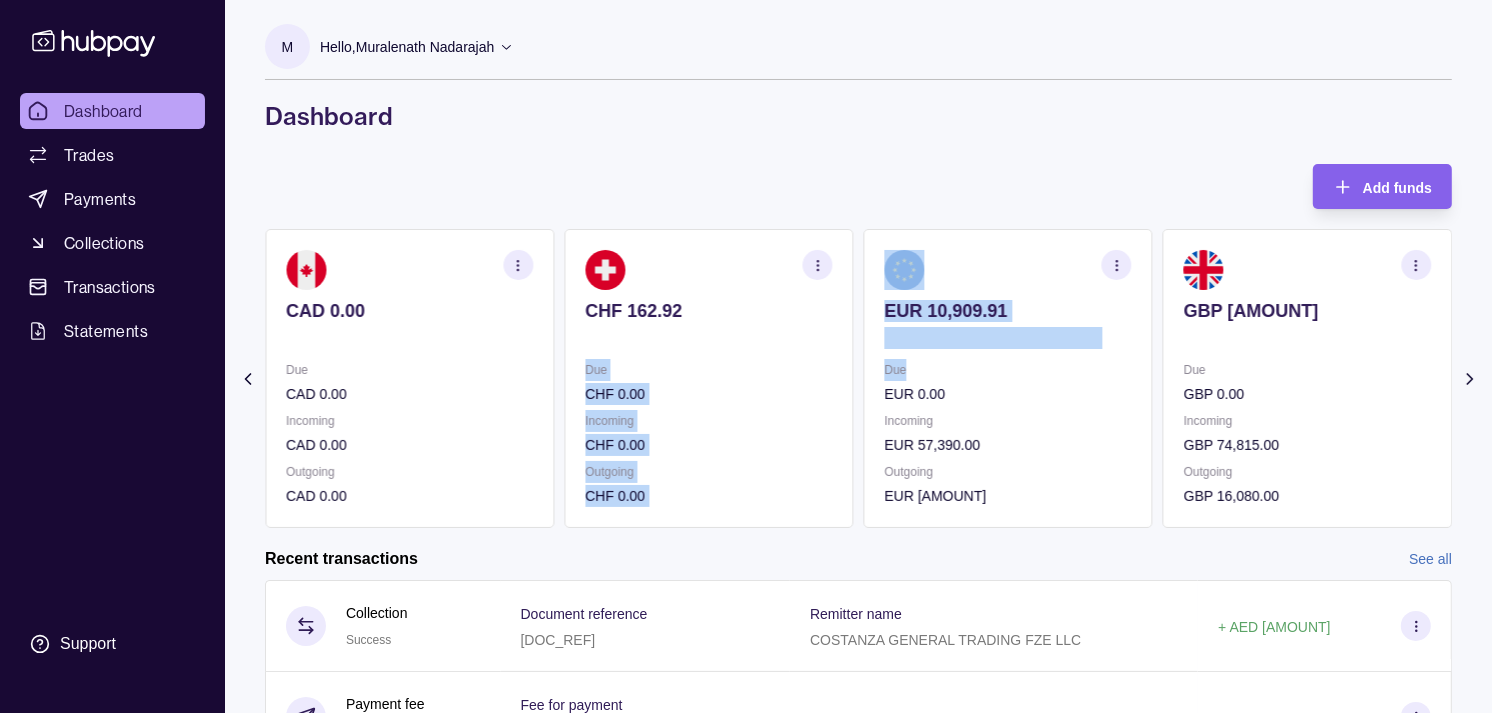 click on "AED 25,091.73                                                                                                               Due AED 1,126,382.02 Incoming AED 0.00 Outgoing AED 1,448,544.29 AUD 71.00                                                                                                               Due AUD 0.00 Incoming AUD 216,380.00 Outgoing AUD 124,880.00 CAD 0.00                                                                                                               Due CAD 0.00 Incoming CAD 0.00 Outgoing CAD 0.00 CHF 162.92                                                                                                               Due CHF 0.00 Incoming CHF 0.00 Outgoing CHF 0.00 EUR 10,909.91" at bounding box center [858, 378] 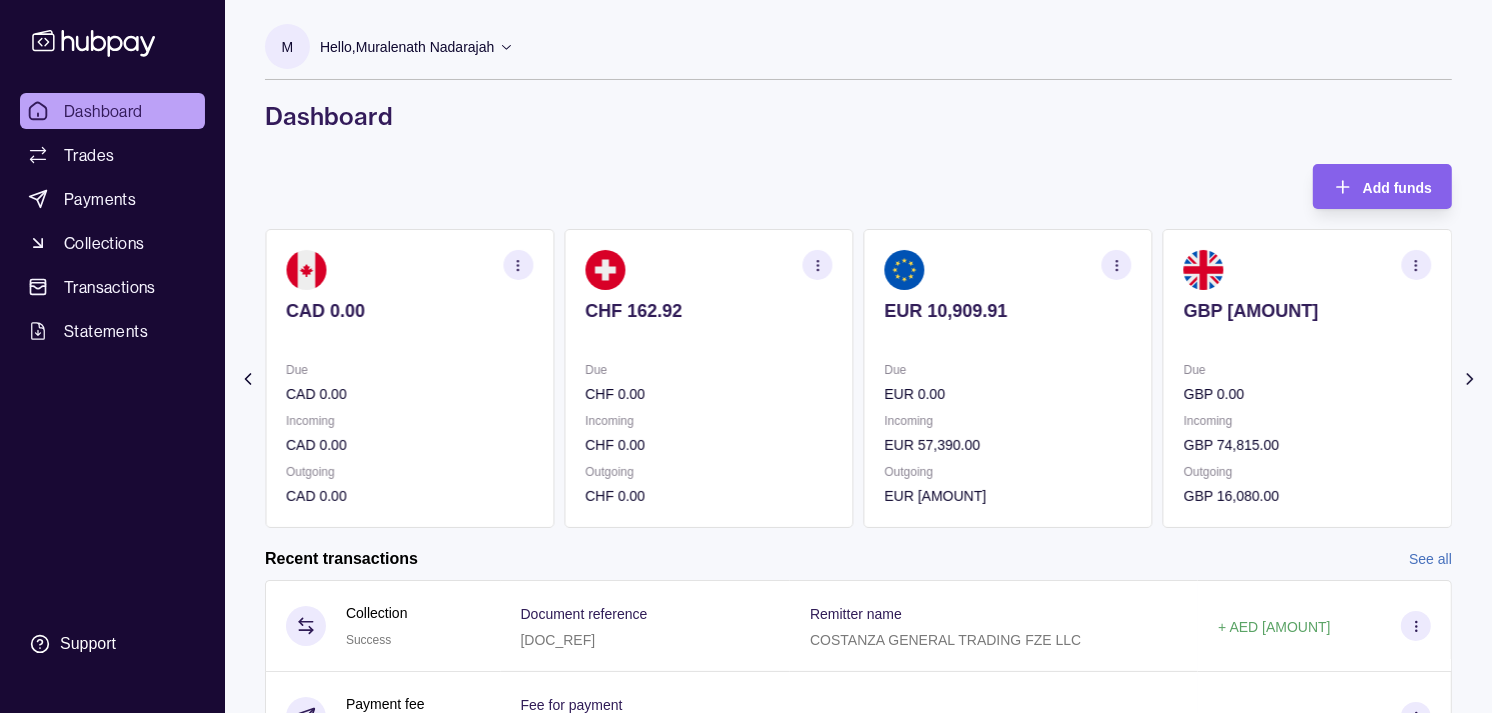 drag, startPoint x: 1096, startPoint y: 367, endPoint x: 931, endPoint y: 175, distance: 253.15805 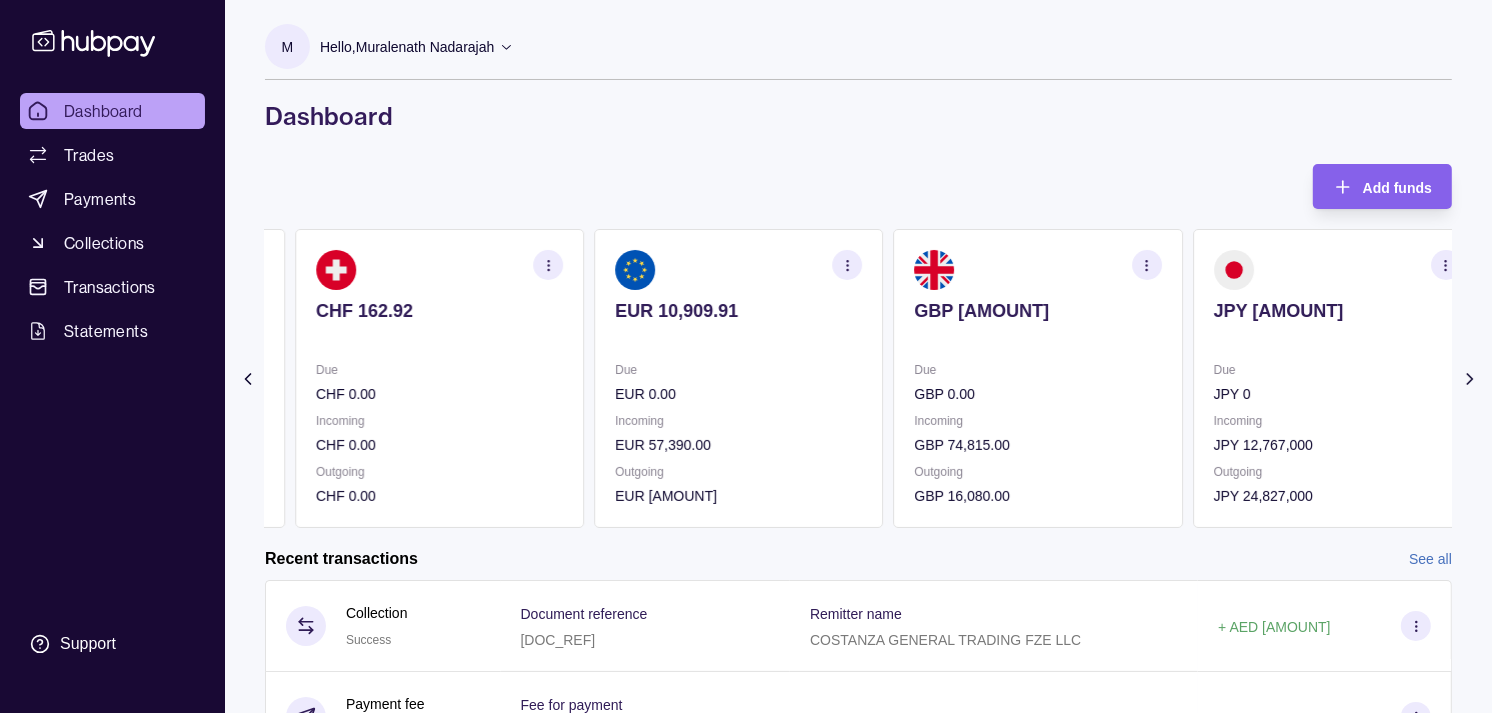 click on "Due" at bounding box center [738, 370] 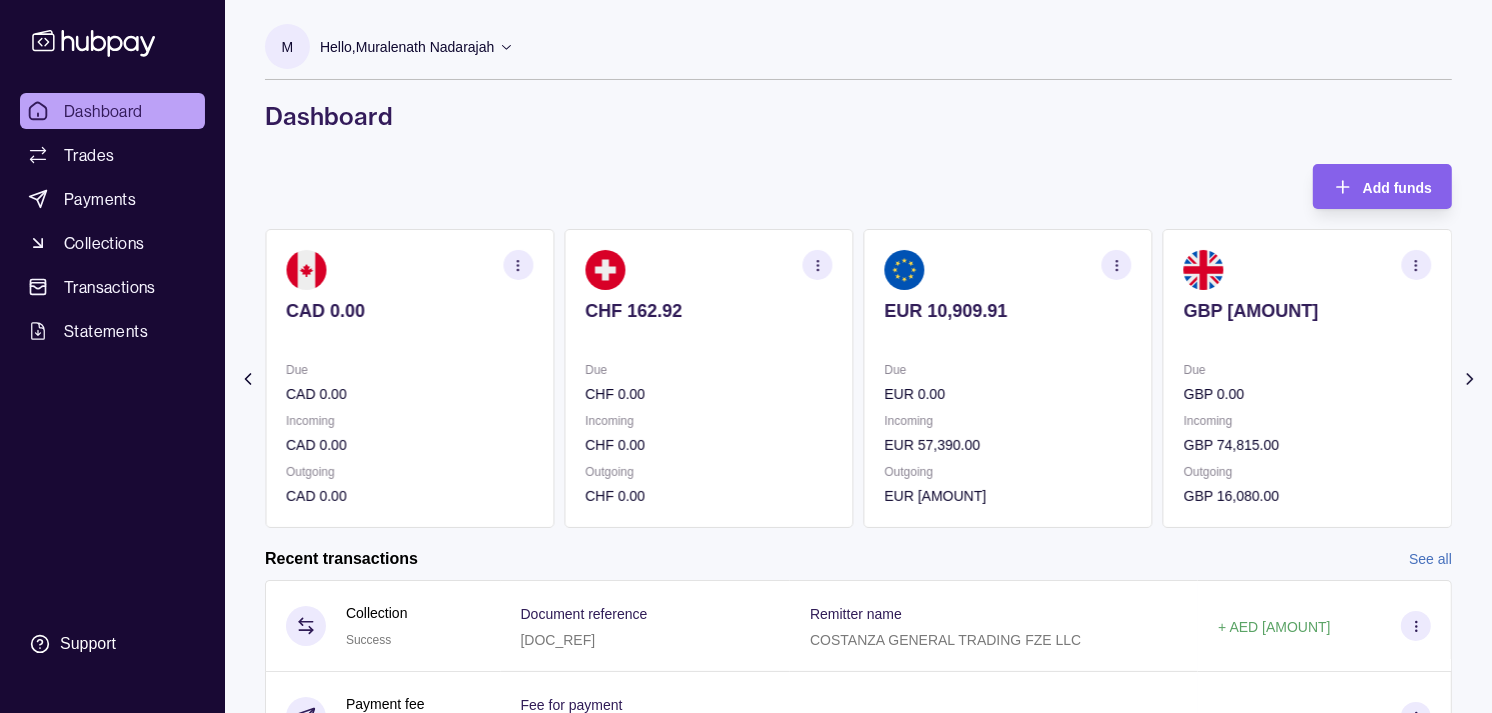click on "Due" at bounding box center [708, 370] 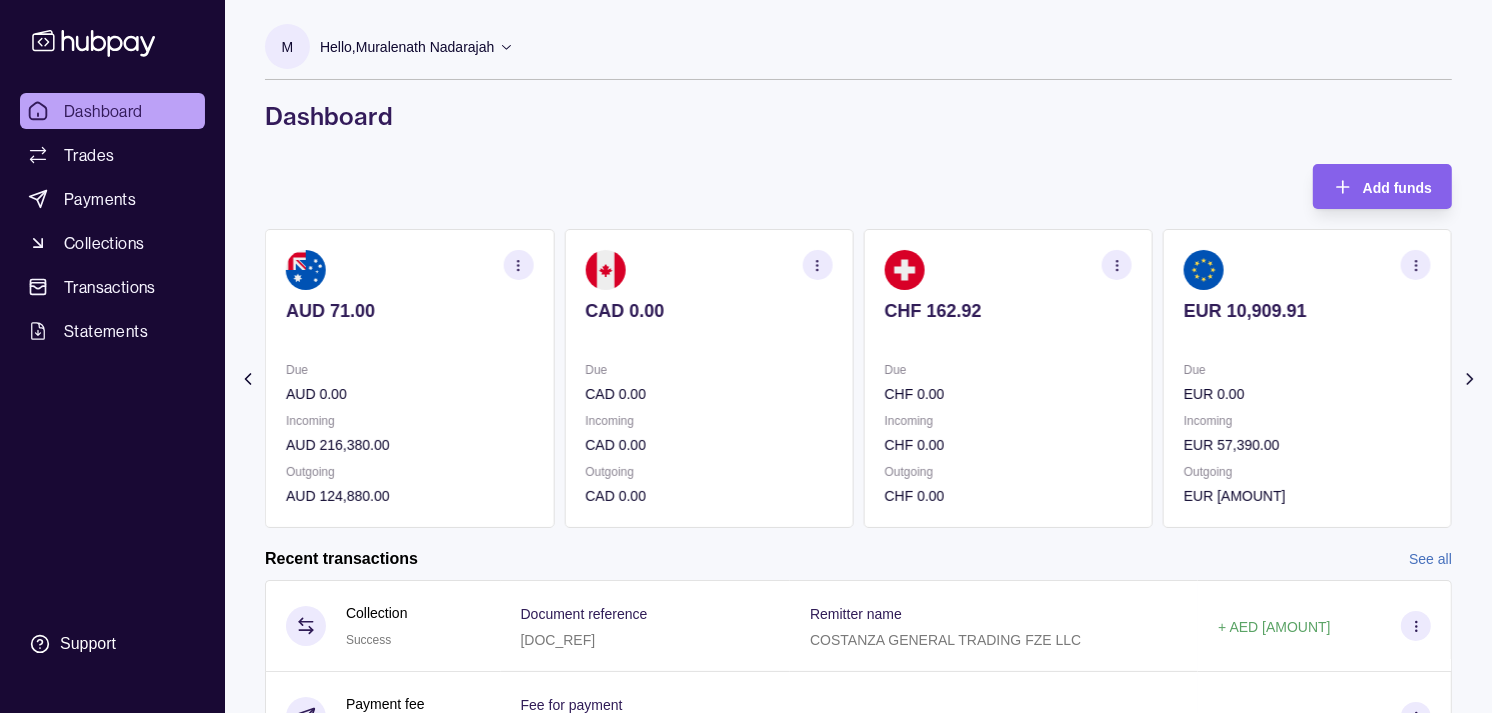 click on "CAD [AMOUNT]" at bounding box center [708, 394] 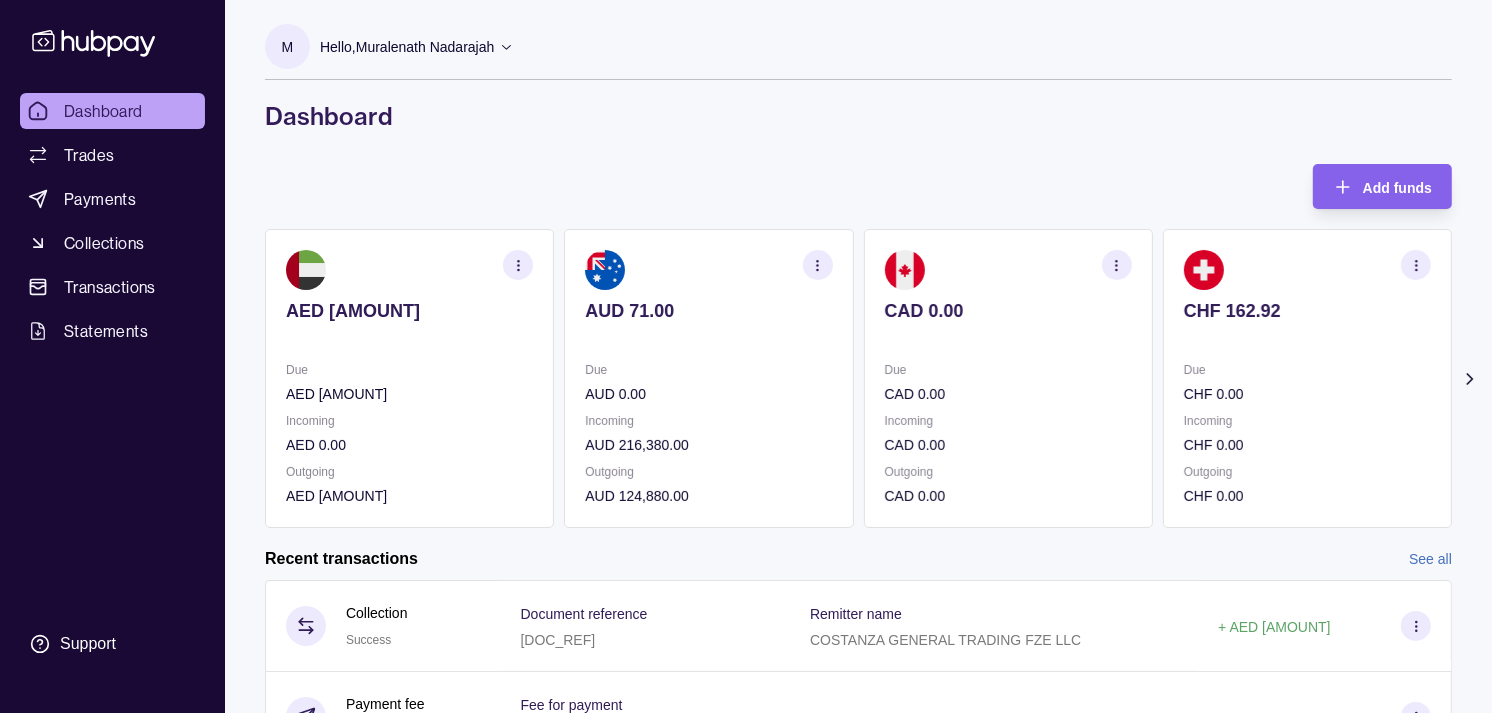 click on "AUD 71.00 Due AUD 0.00 Incoming AUD 216,380.00 Outgoing AUD 124,880.00" at bounding box center (708, 378) 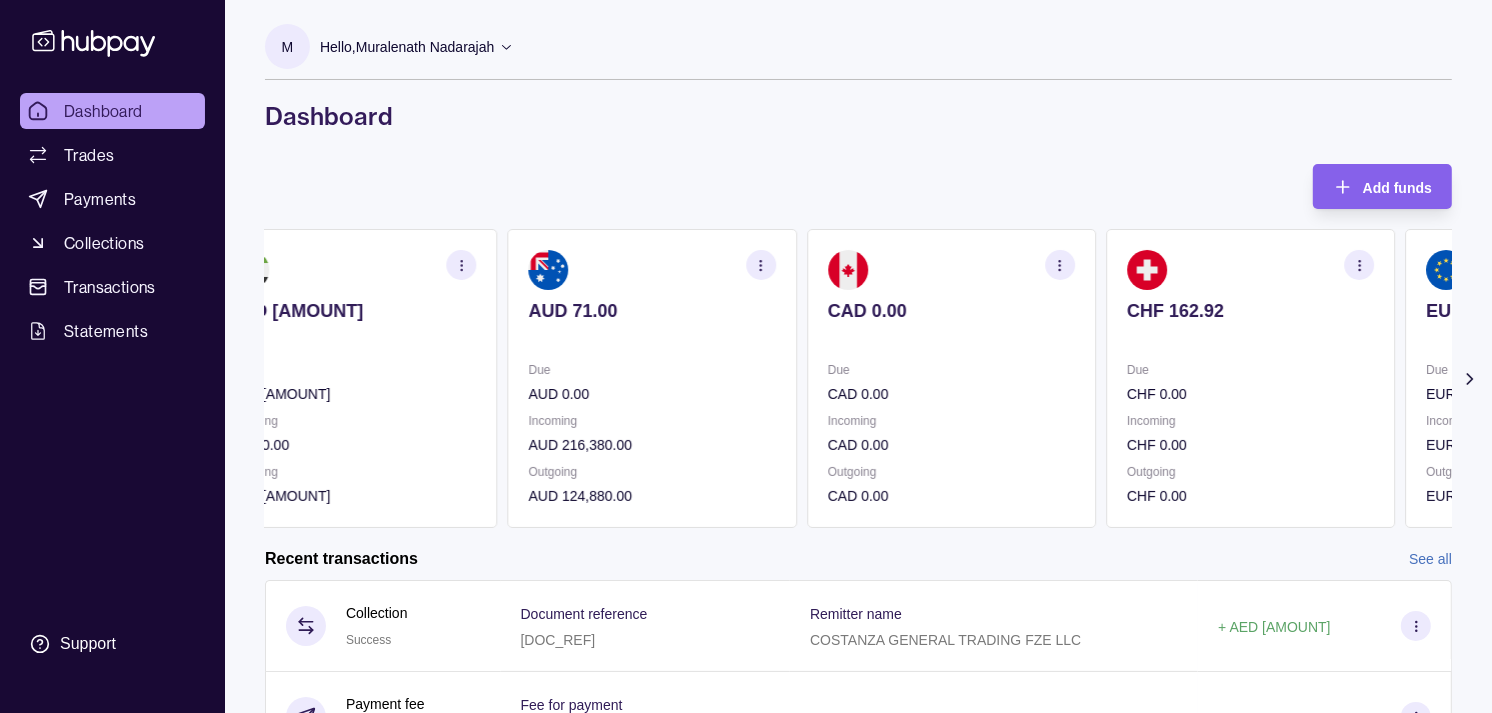 click at bounding box center [951, 338] 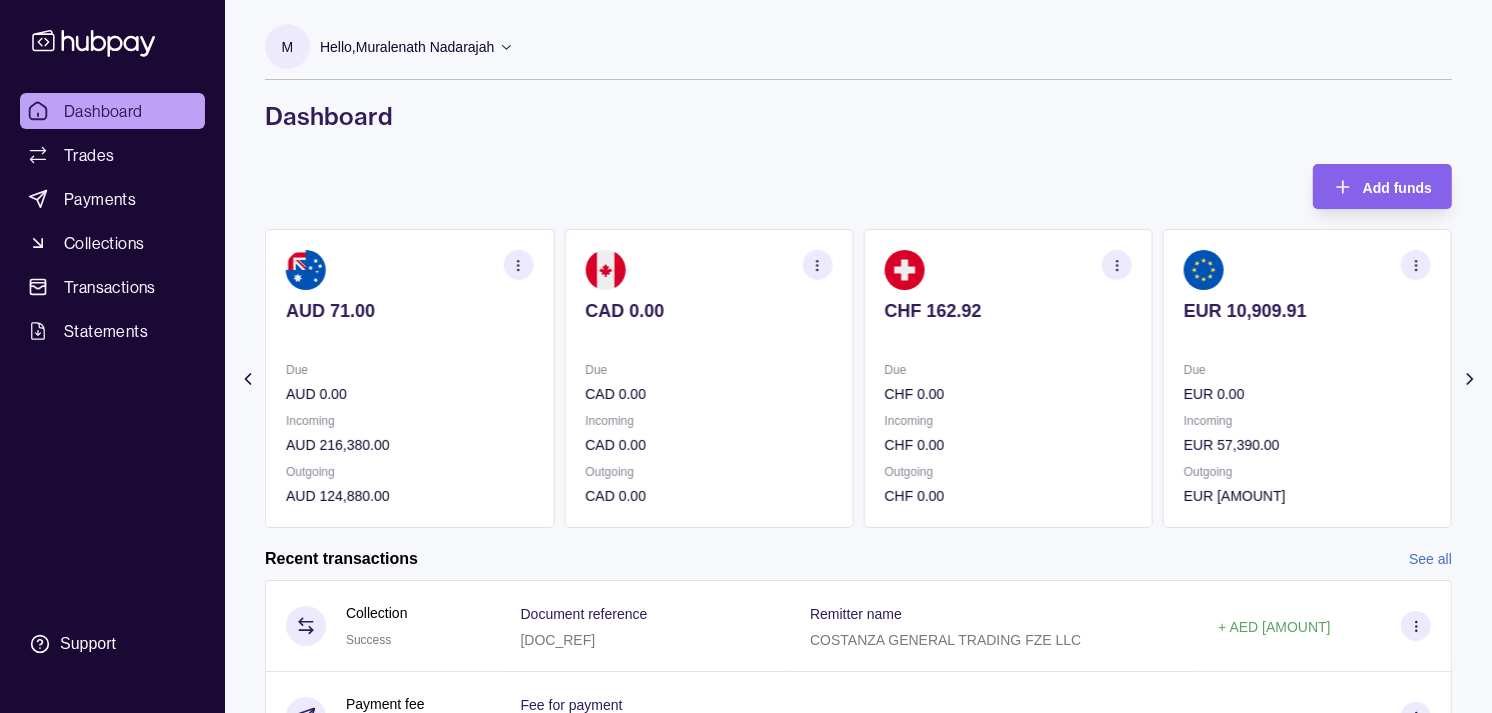 click on "CHF 162.92                                                                                                               Due CHF 0.00 Incoming CHF 0.00 Outgoing CHF 0.00" at bounding box center (1008, 378) 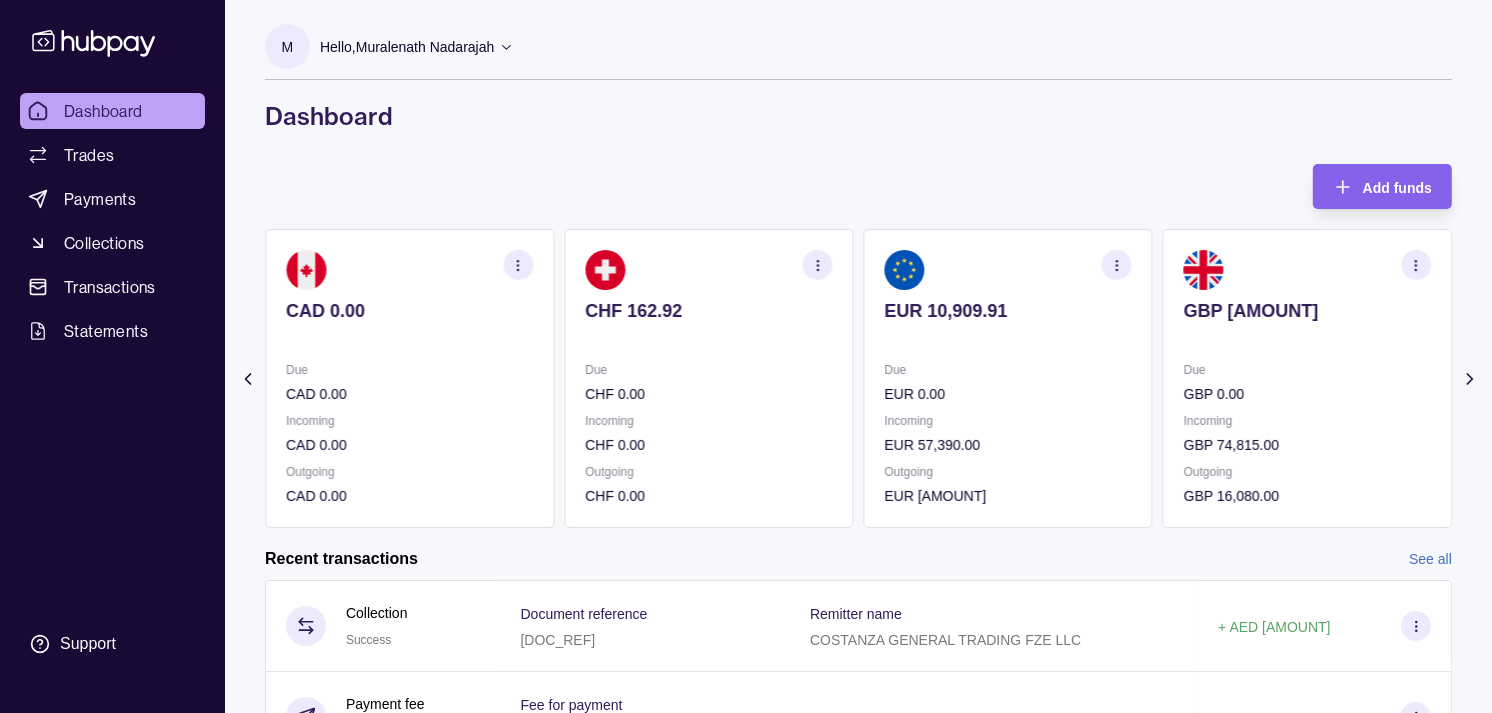 click on "EUR 10,909.91 Due EUR 0.00 Incoming EUR 57,390.00 Outgoing EUR 67,390.00" at bounding box center [1008, 378] 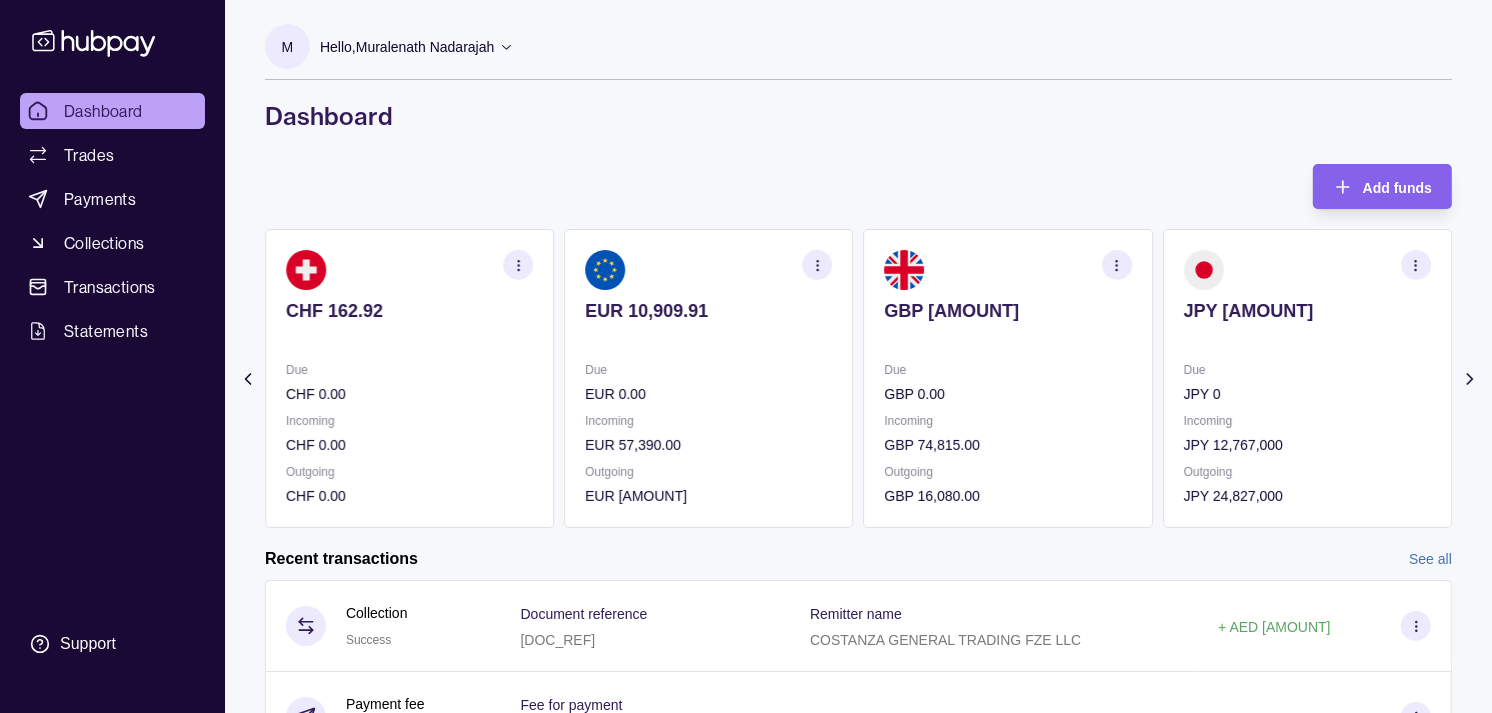 click on "Due" at bounding box center [1008, 370] 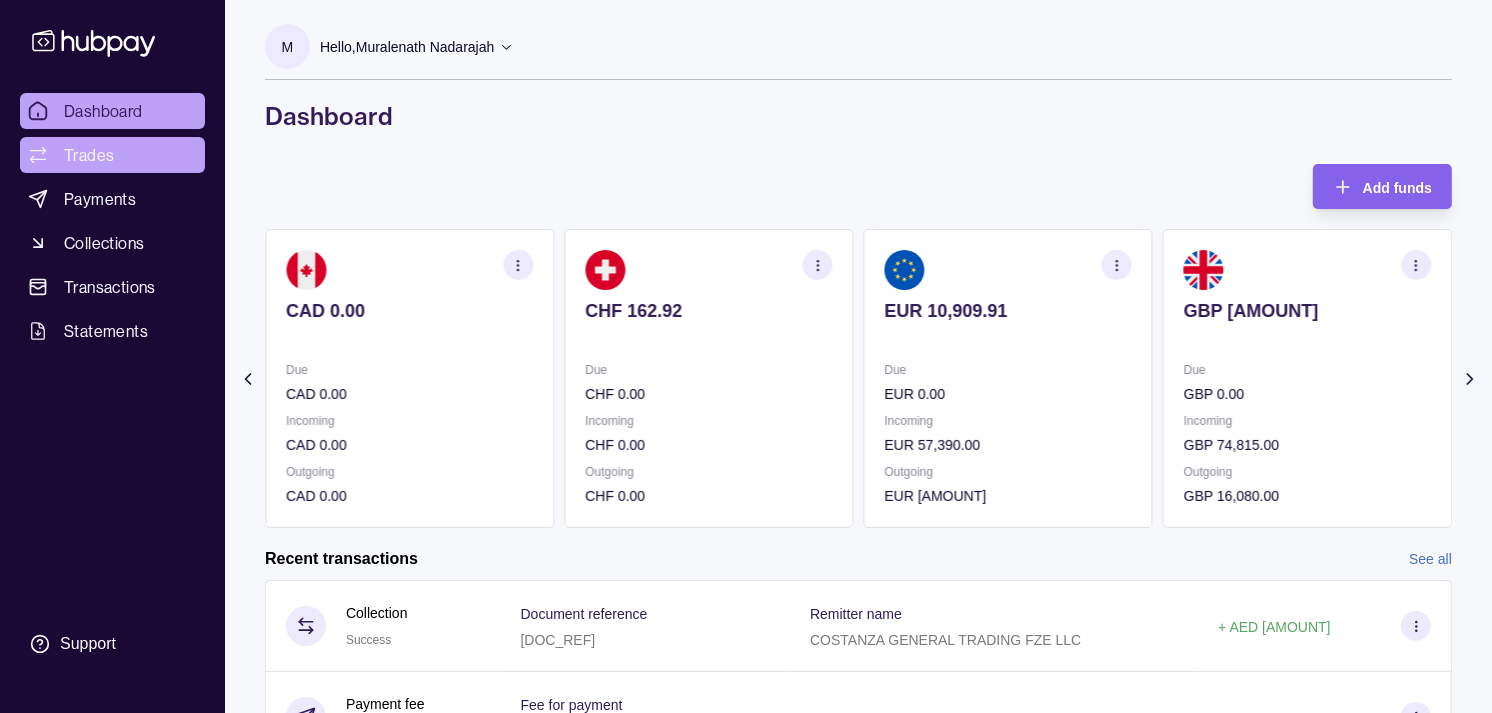click on "Trades" at bounding box center [89, 155] 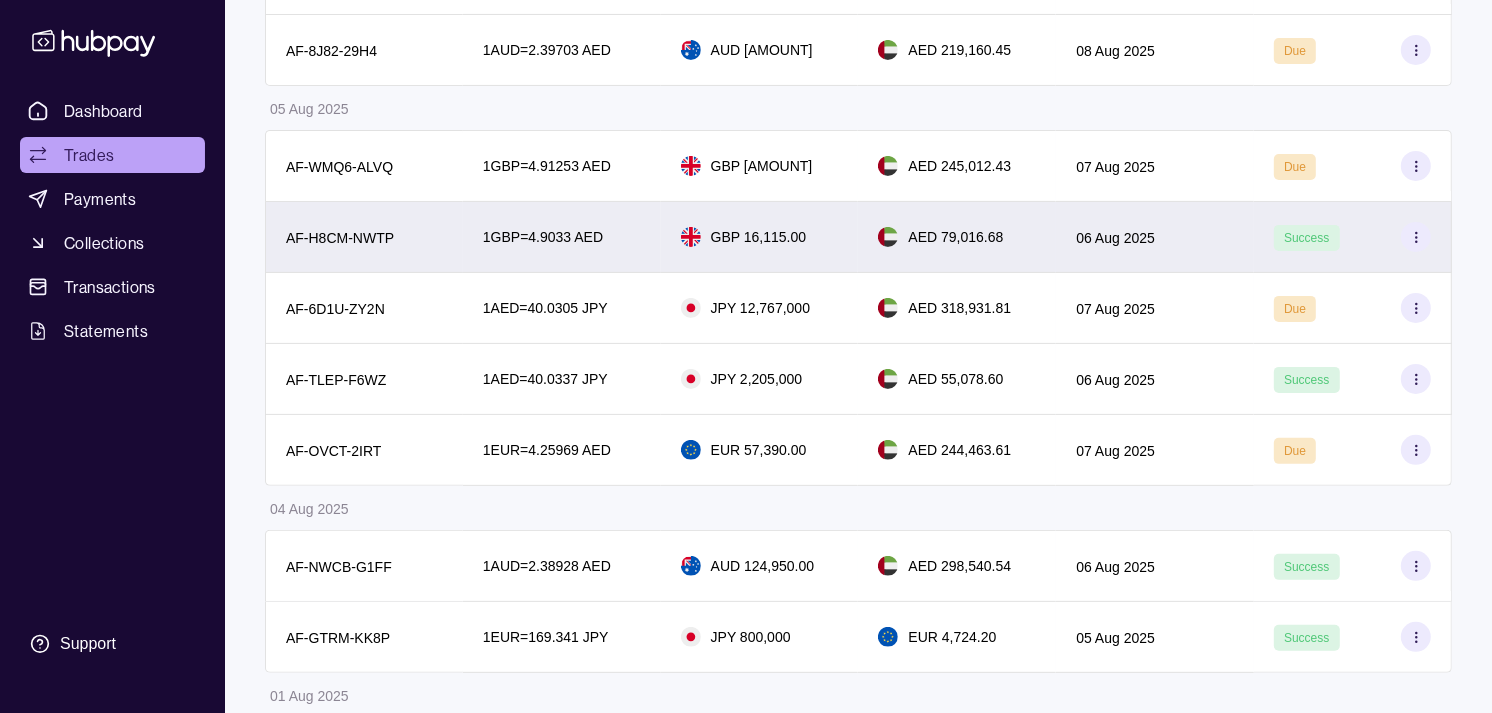 scroll, scrollTop: 444, scrollLeft: 0, axis: vertical 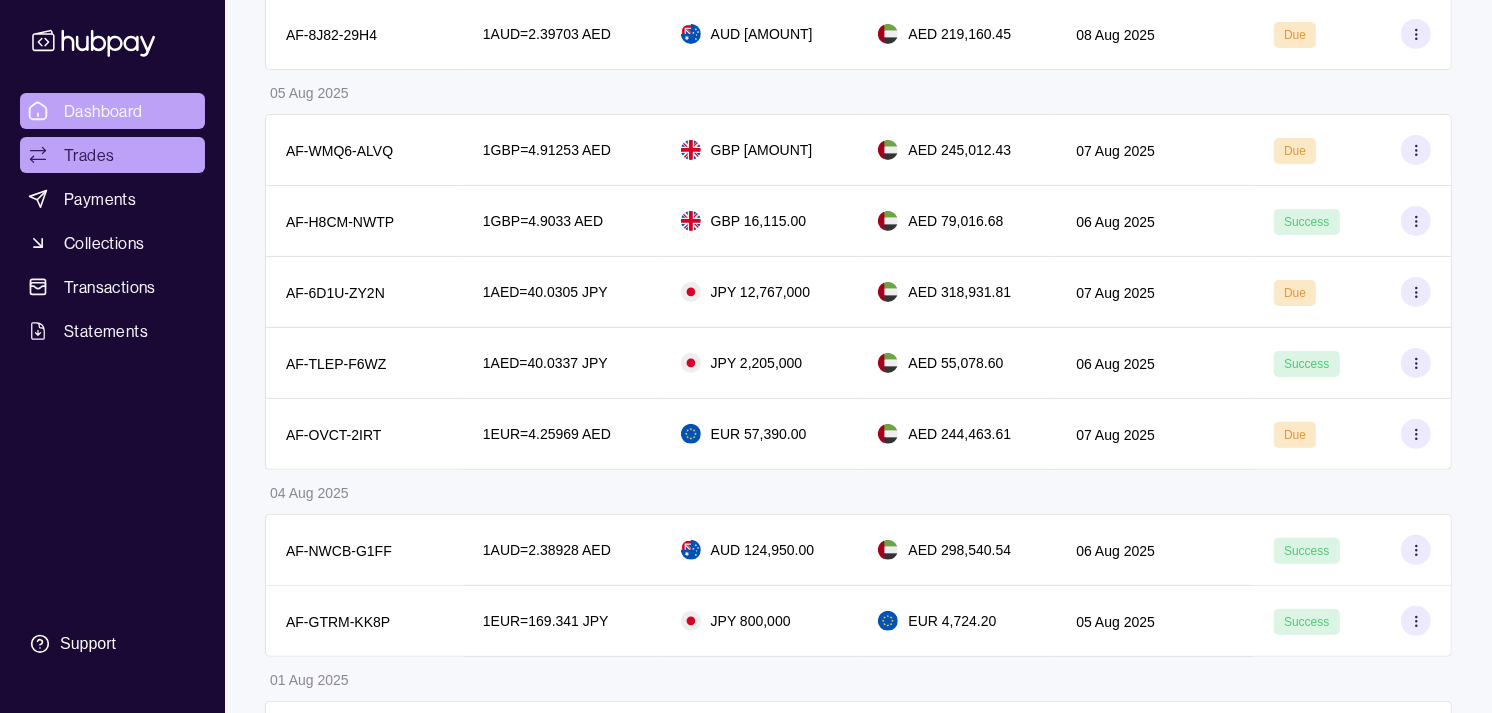 click on "Dashboard" at bounding box center [103, 111] 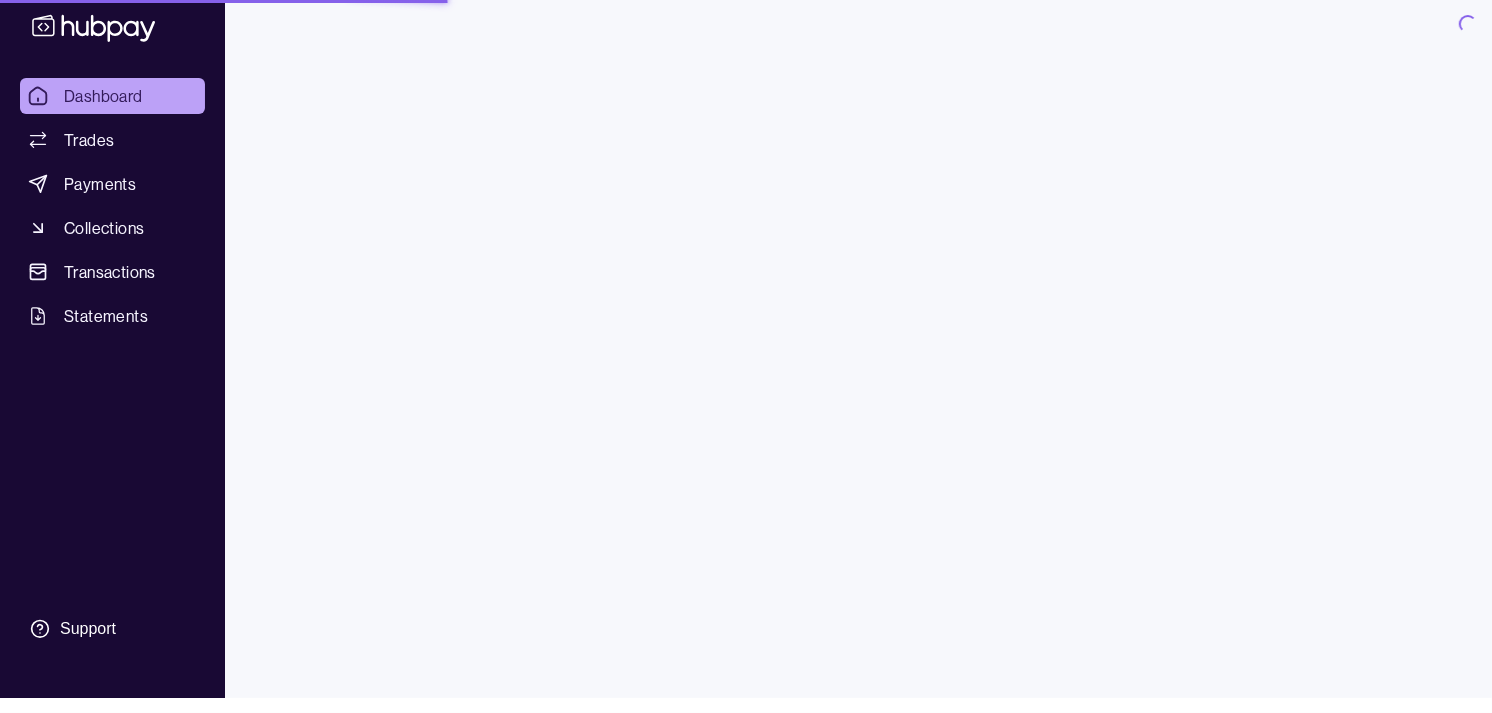 scroll, scrollTop: 0, scrollLeft: 0, axis: both 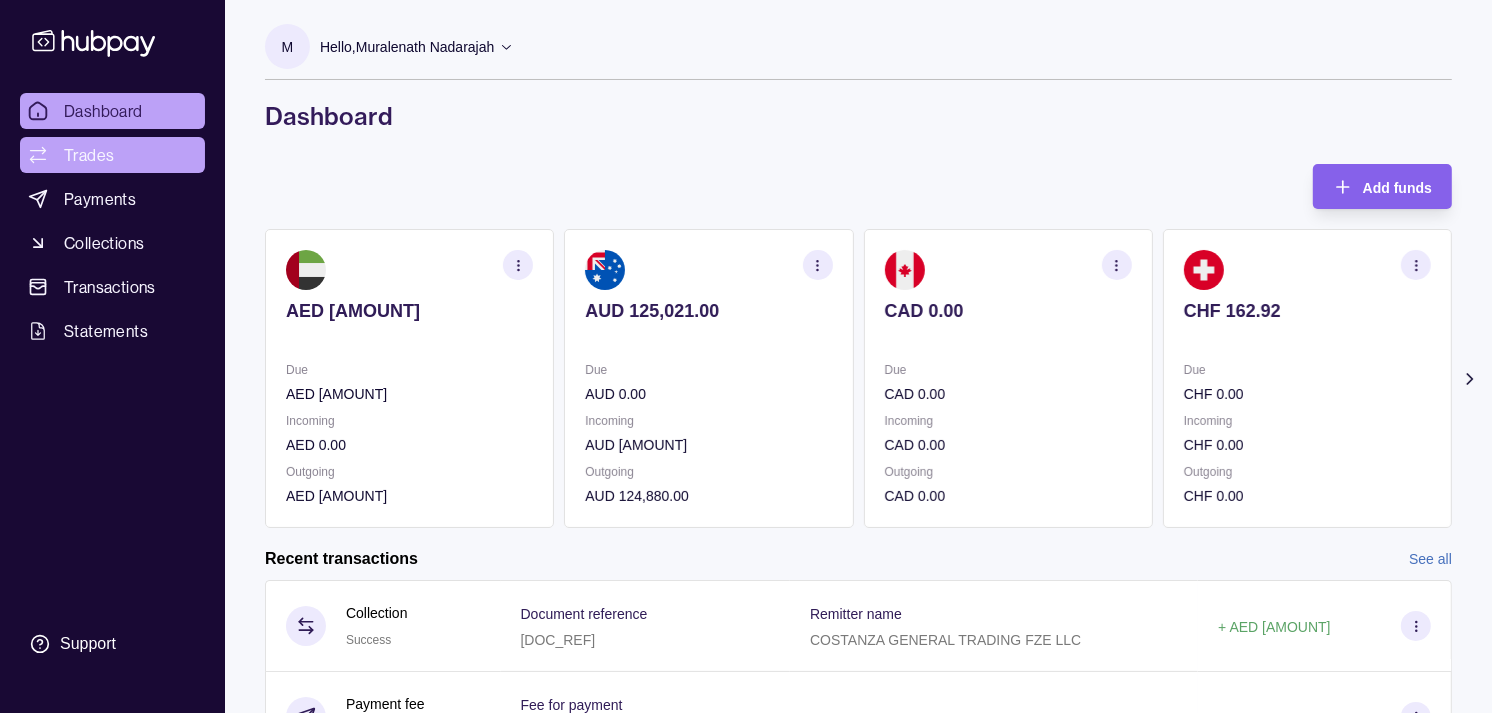 click on "Trades" at bounding box center [89, 155] 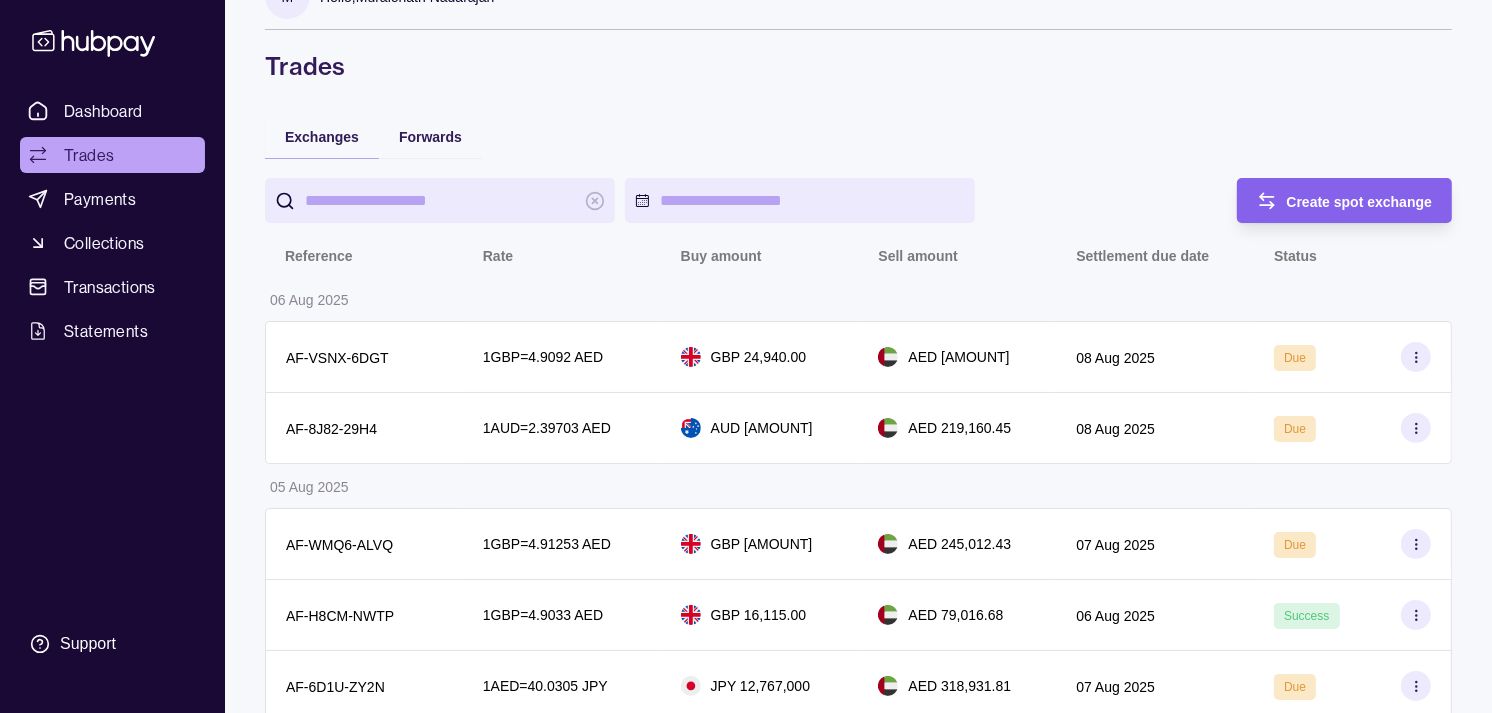 scroll, scrollTop: 0, scrollLeft: 0, axis: both 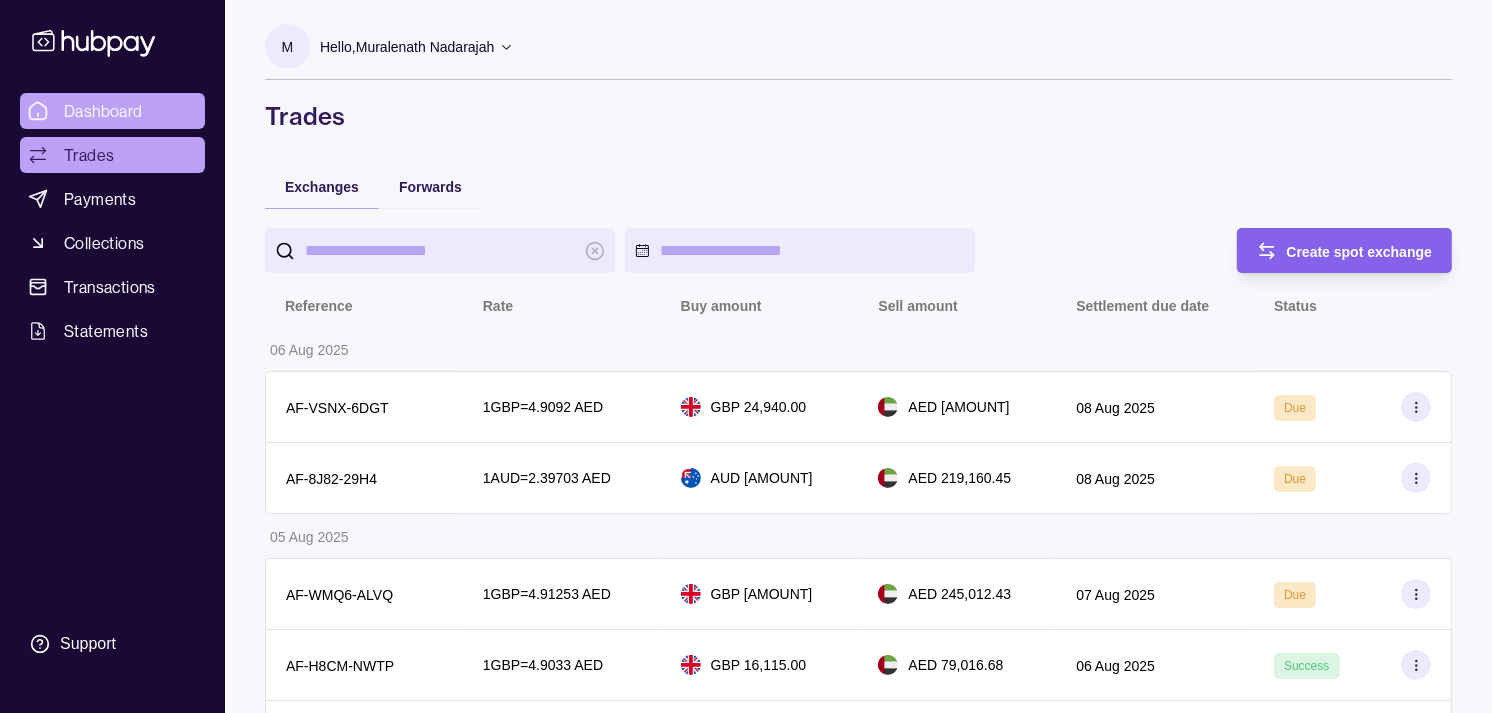 click on "Dashboard" at bounding box center (112, 111) 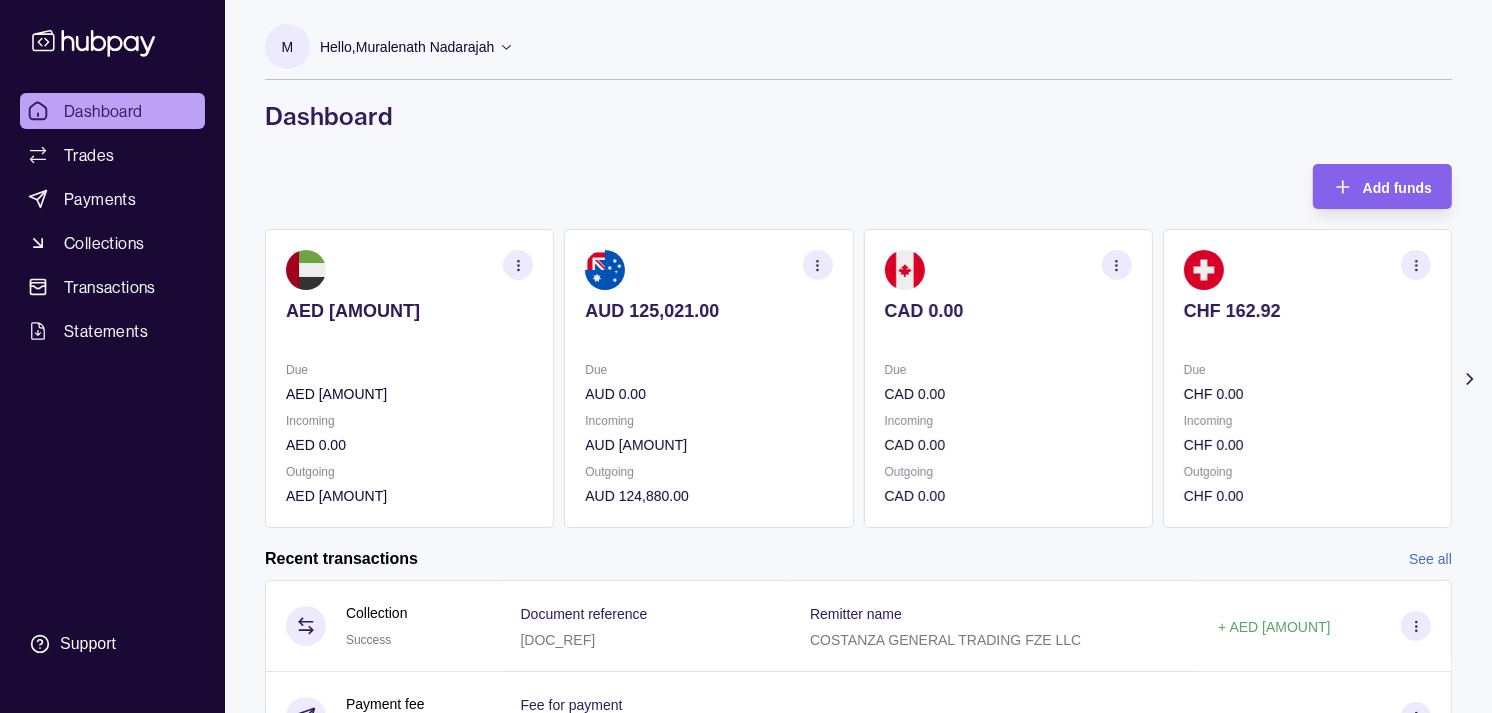 click on "CAD [AMOUNT]" at bounding box center [1008, 324] 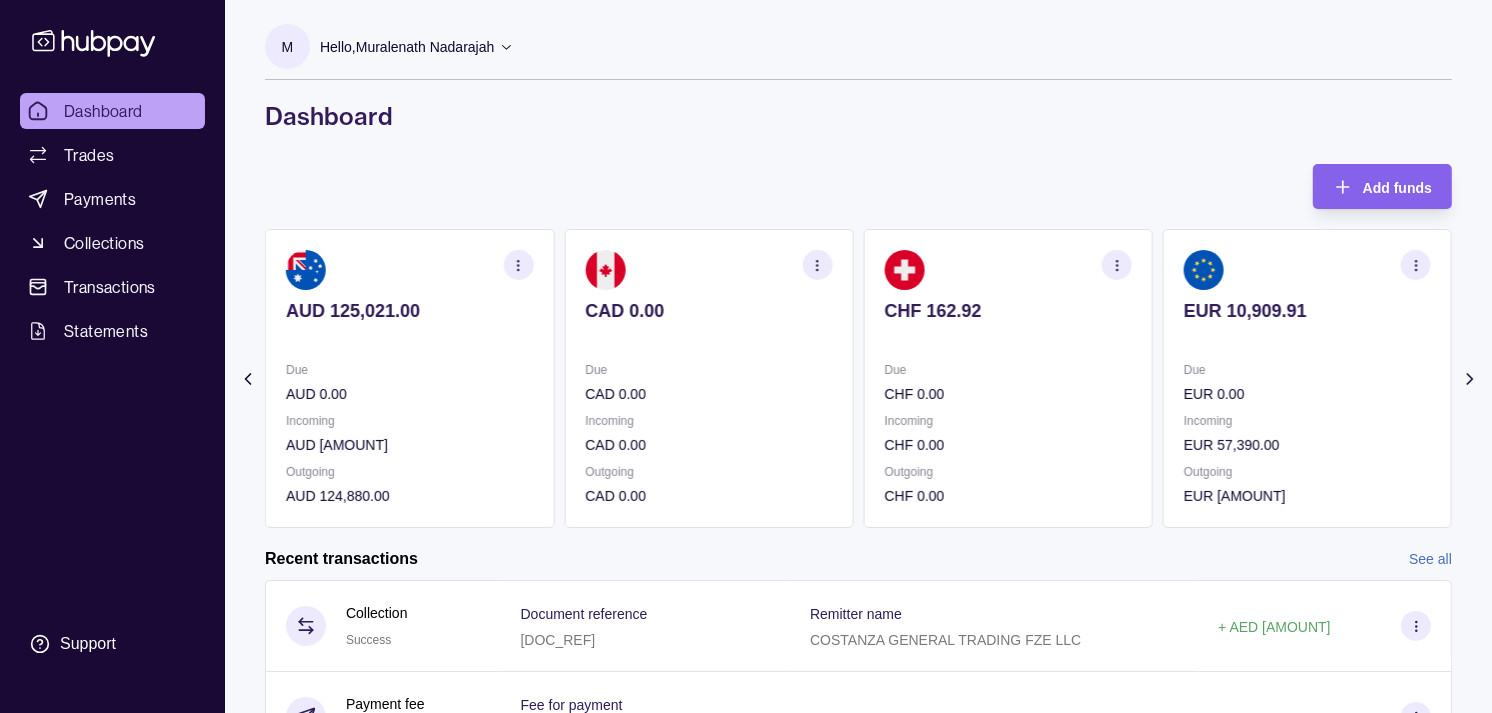 click at bounding box center [1008, 338] 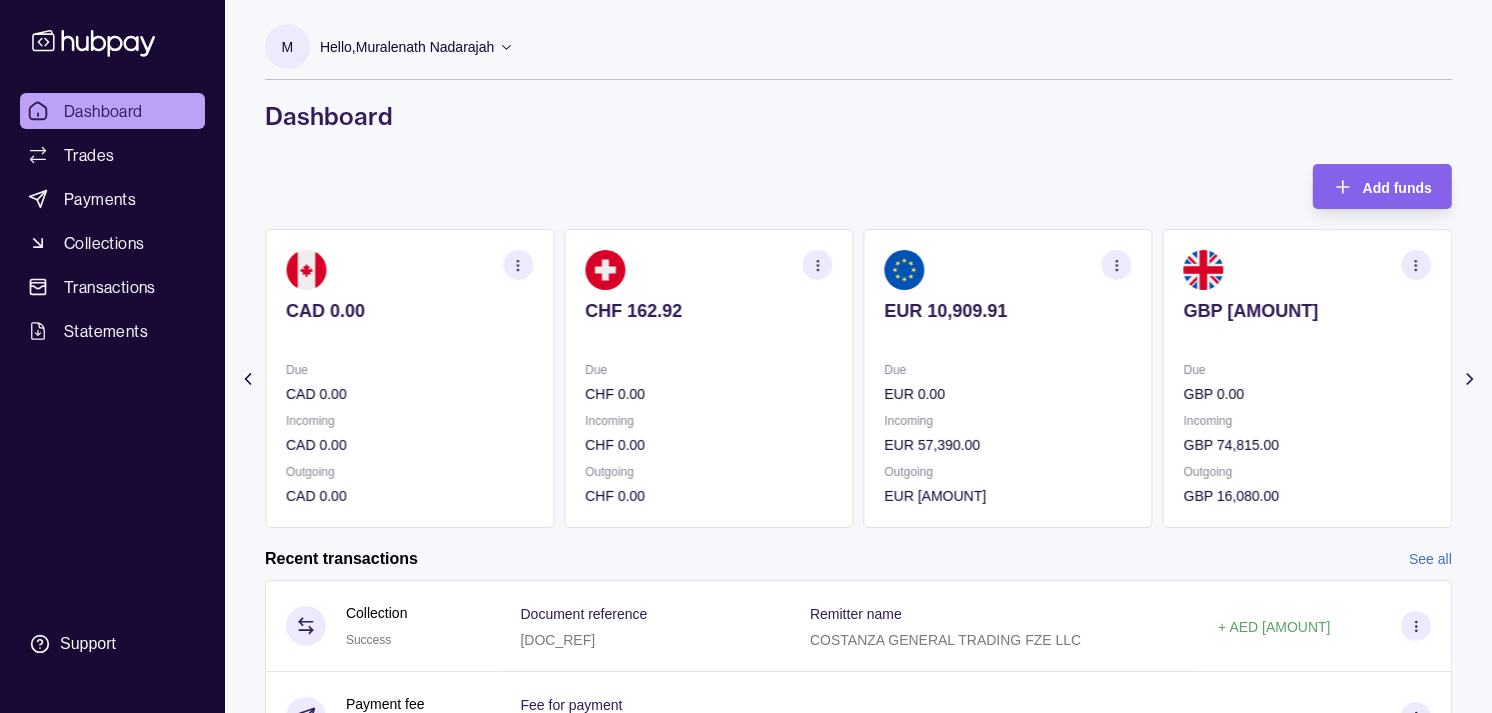click on "EUR 10,909.91 Due EUR 0.00 Incoming EUR 57,390.00 Outgoing EUR 67,390.00" at bounding box center [1008, 378] 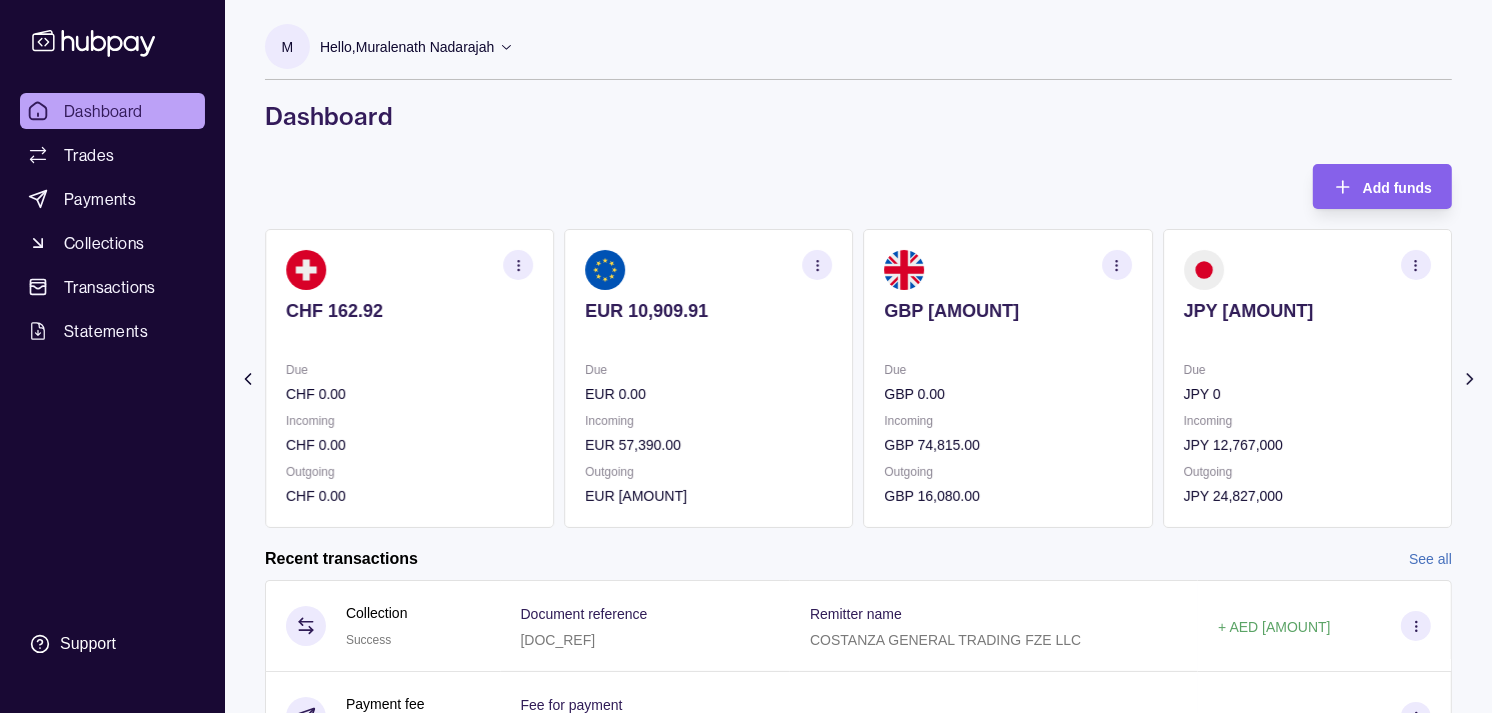 click 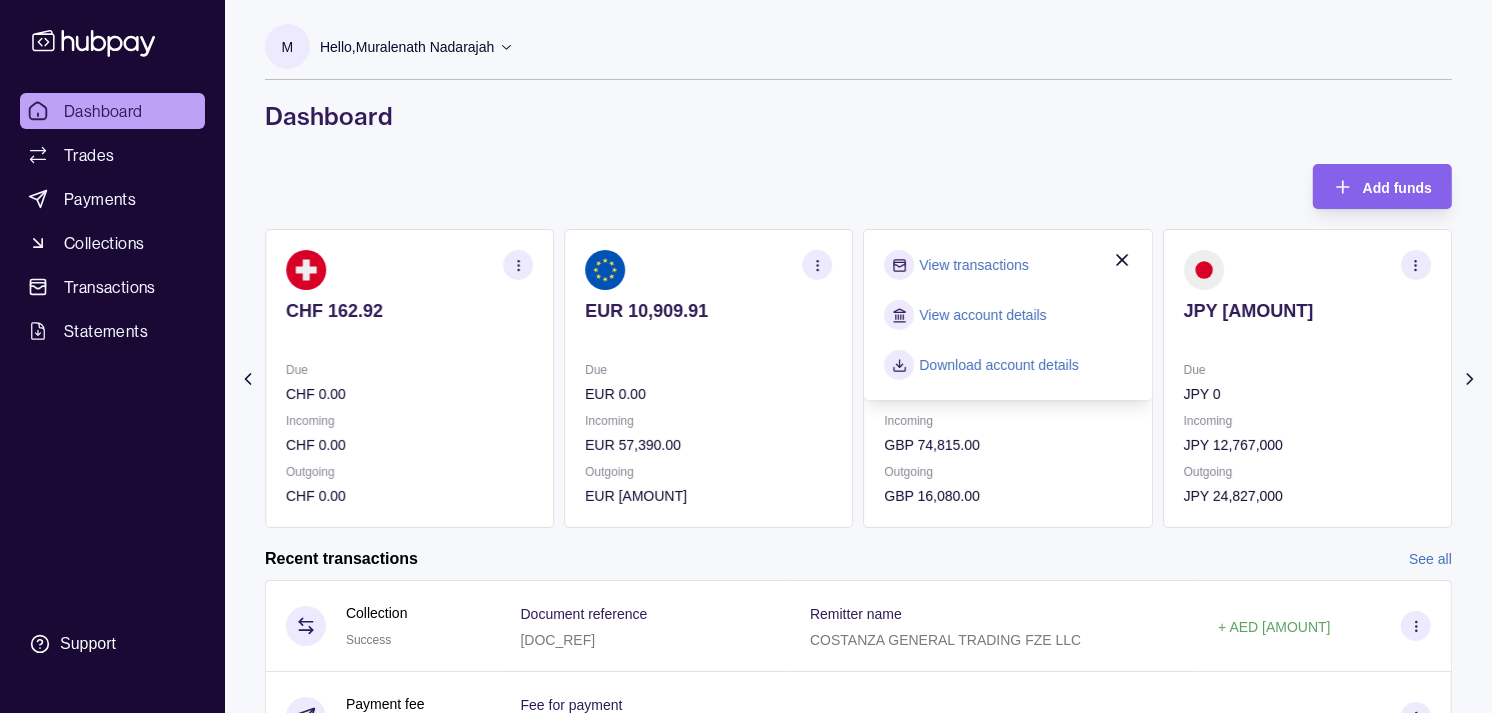 click on "View transactions" at bounding box center [974, 265] 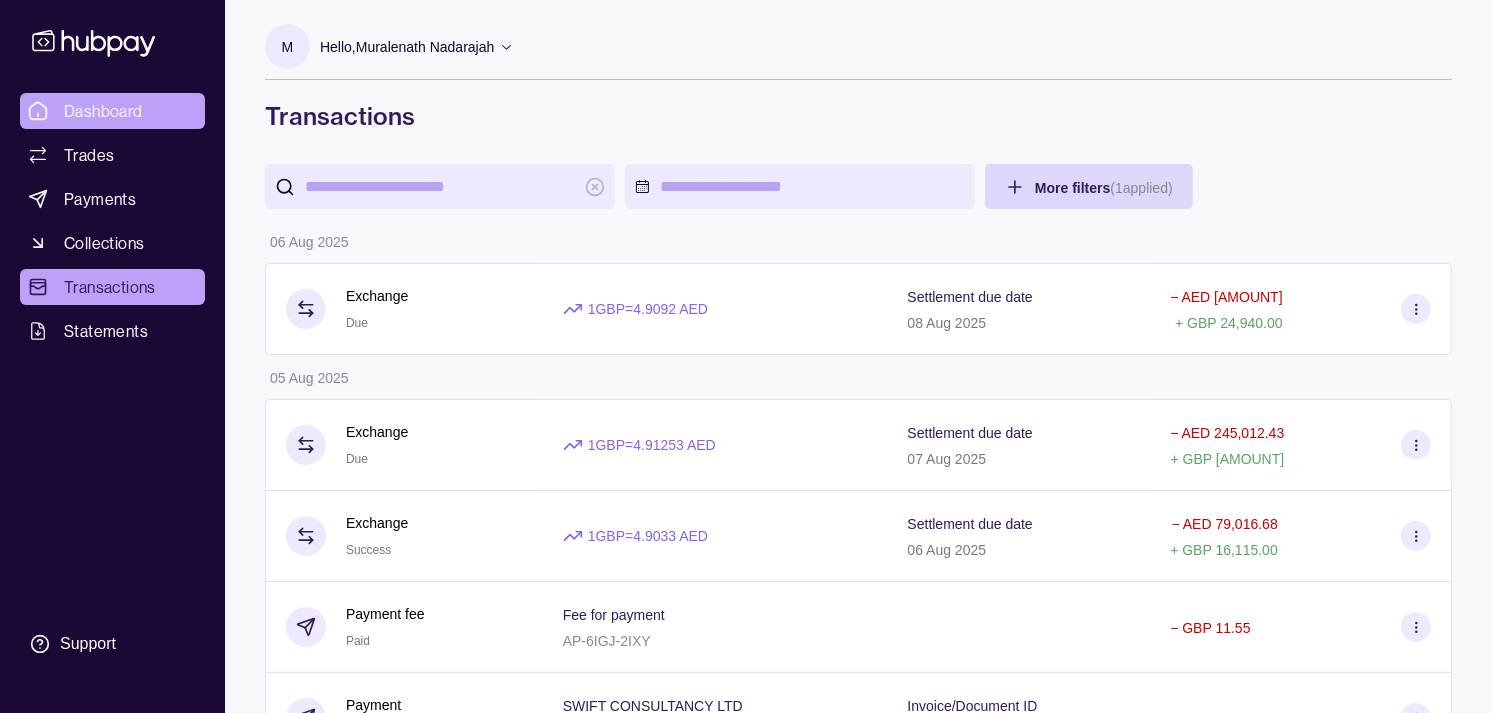 click on "Dashboard" at bounding box center (103, 111) 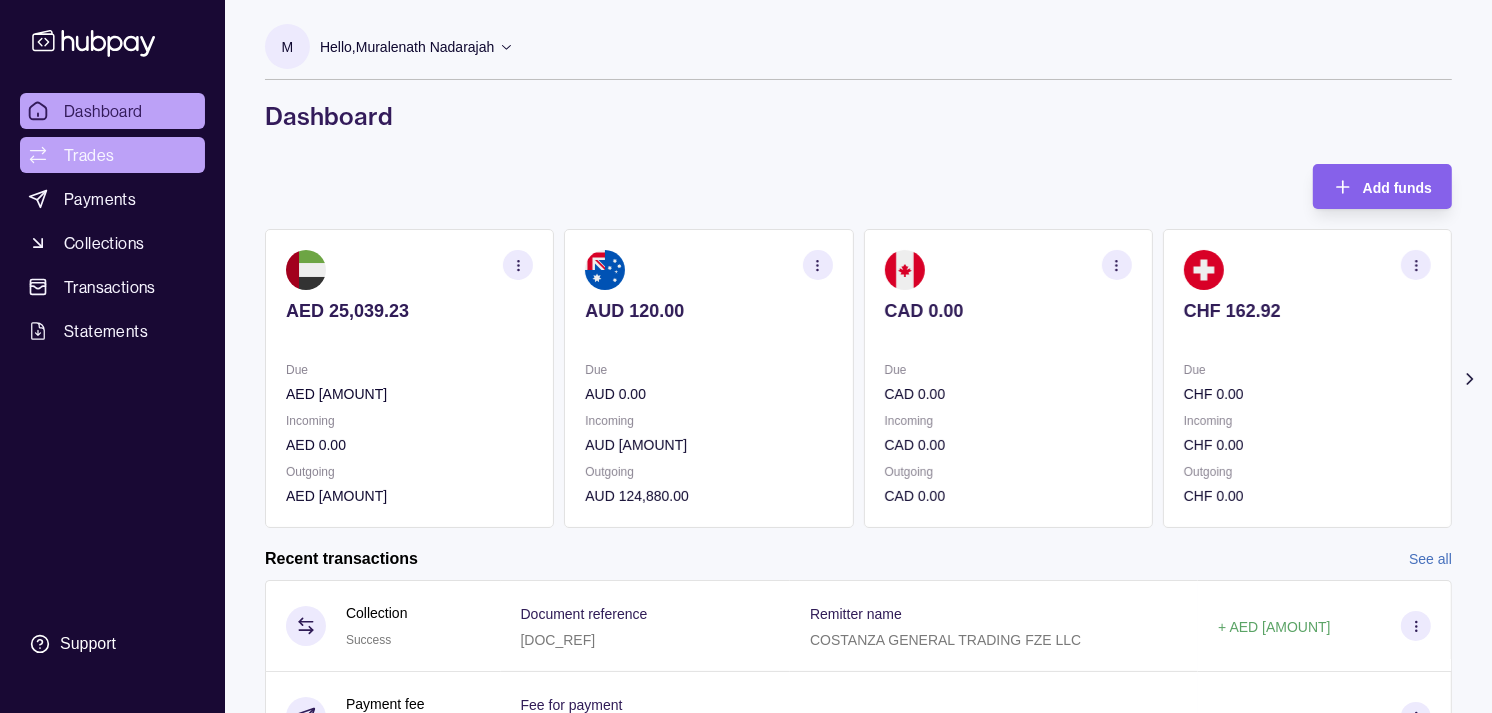 click on "Trades" at bounding box center (89, 155) 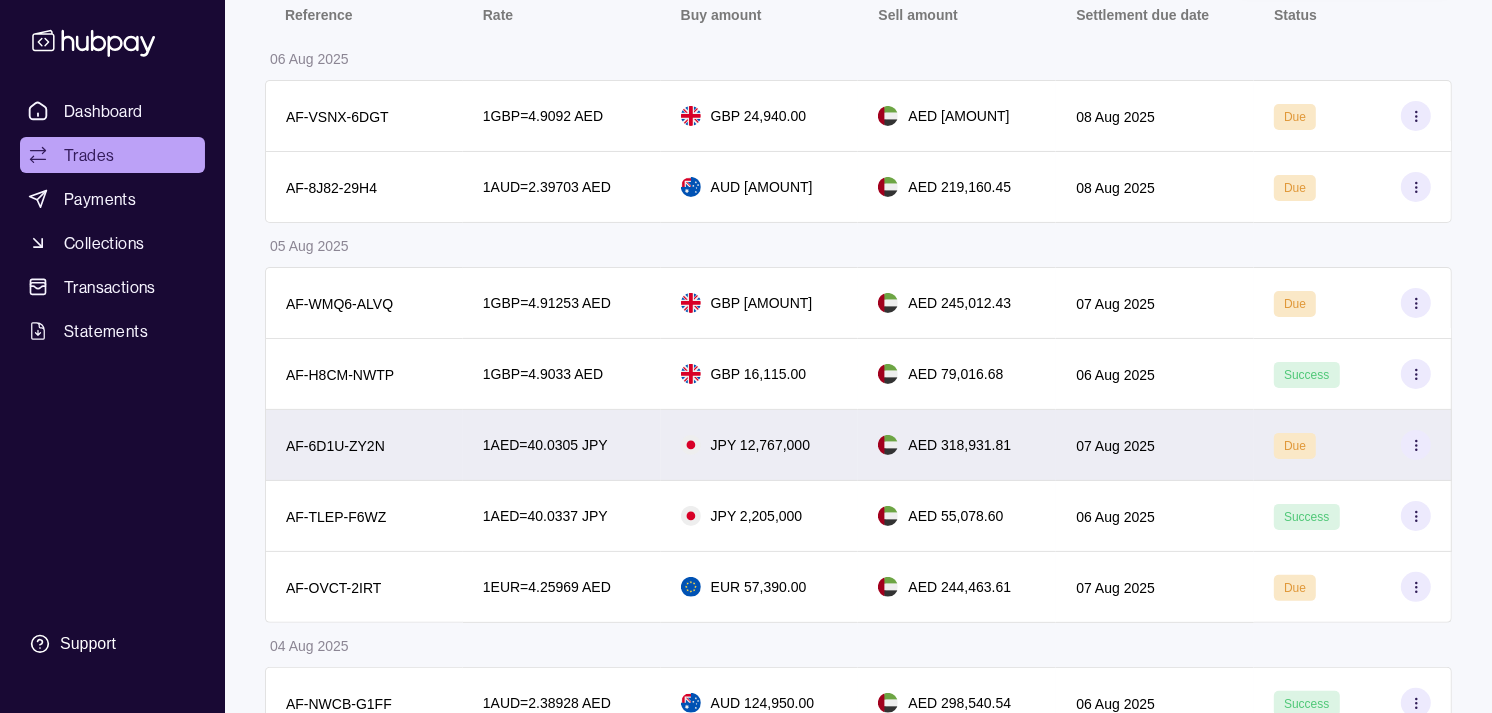 scroll, scrollTop: 444, scrollLeft: 0, axis: vertical 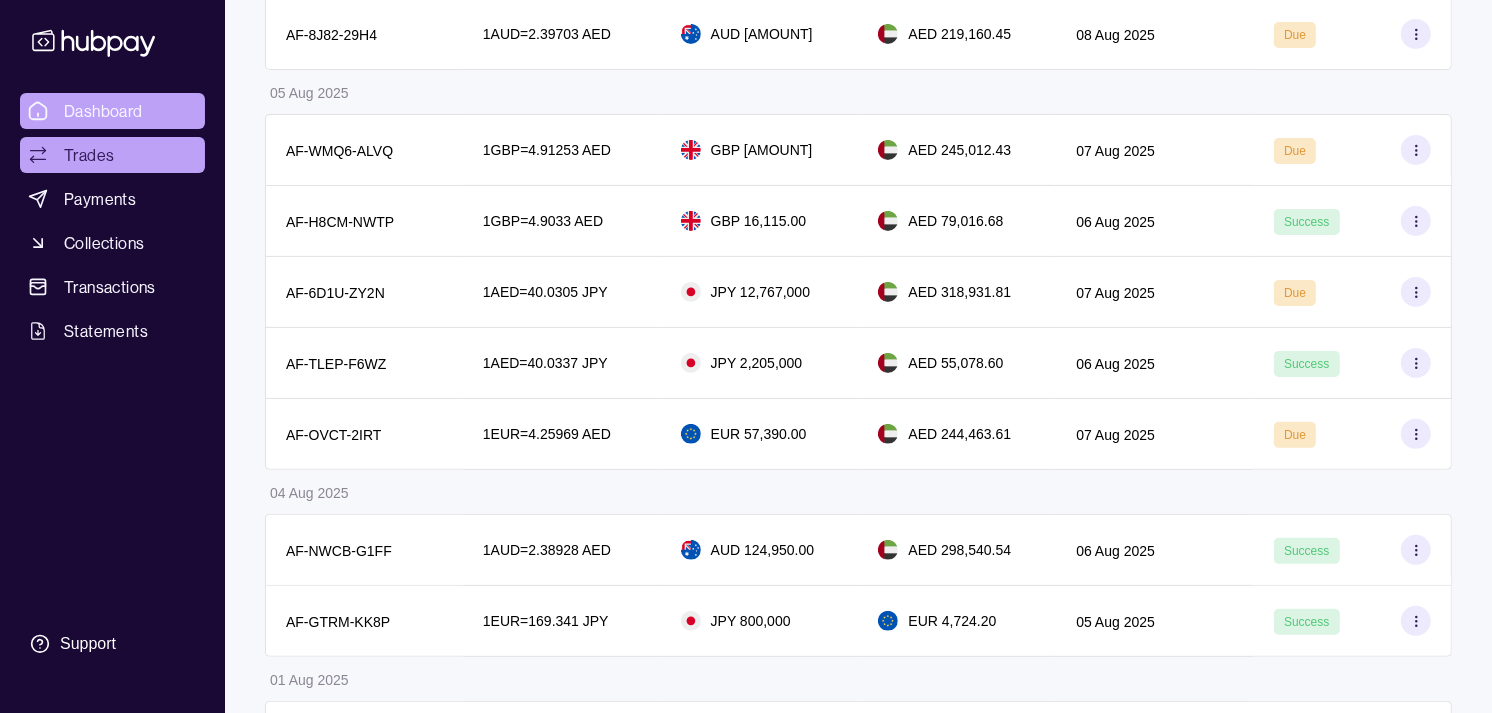 click on "Dashboard" at bounding box center [103, 111] 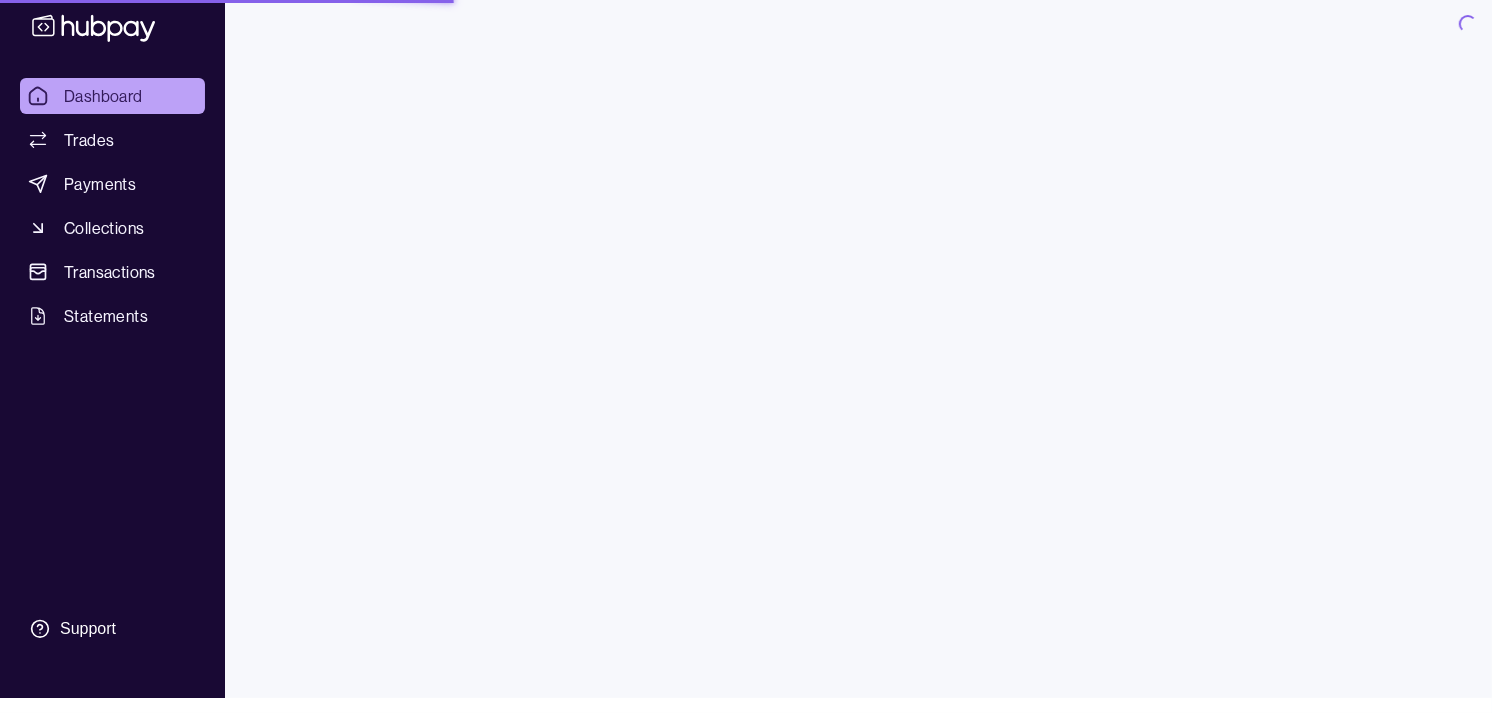 scroll, scrollTop: 0, scrollLeft: 0, axis: both 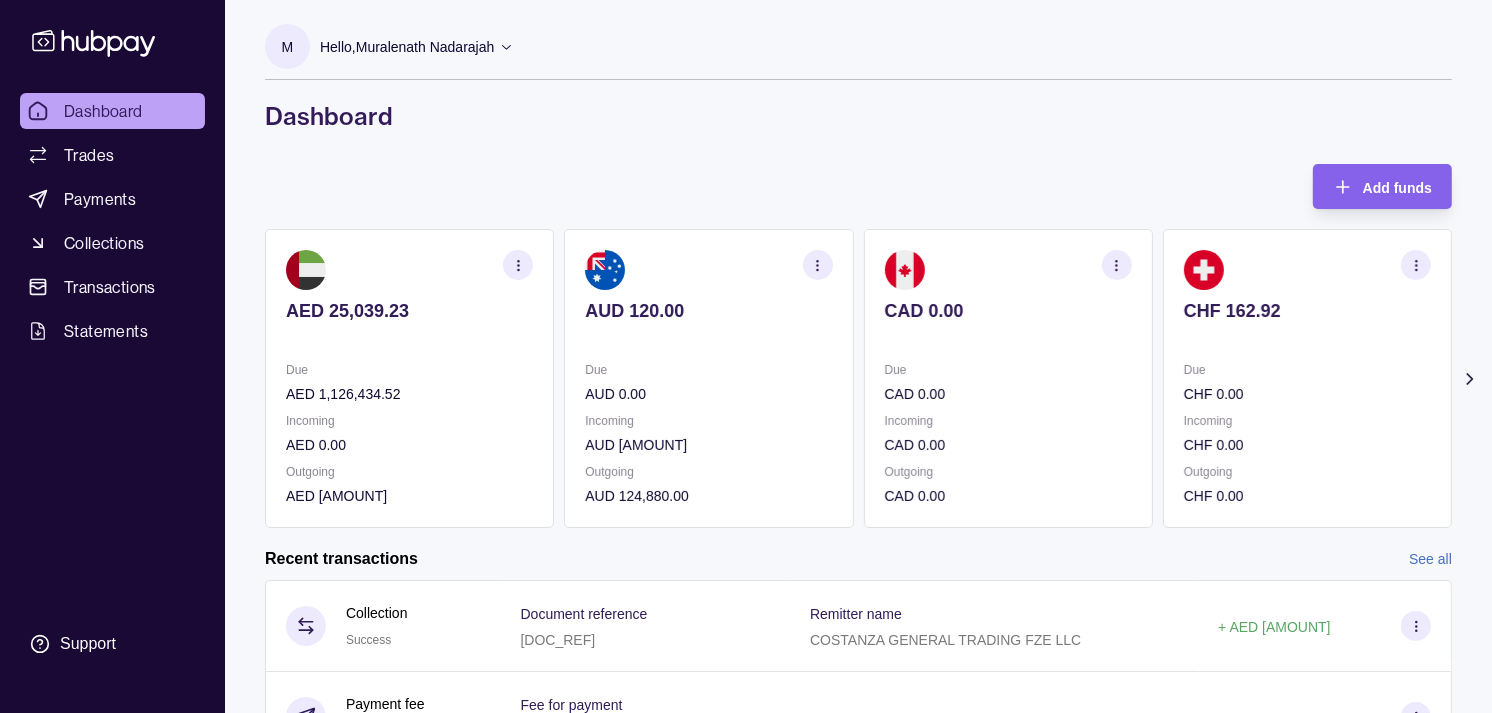 click at bounding box center (1307, 338) 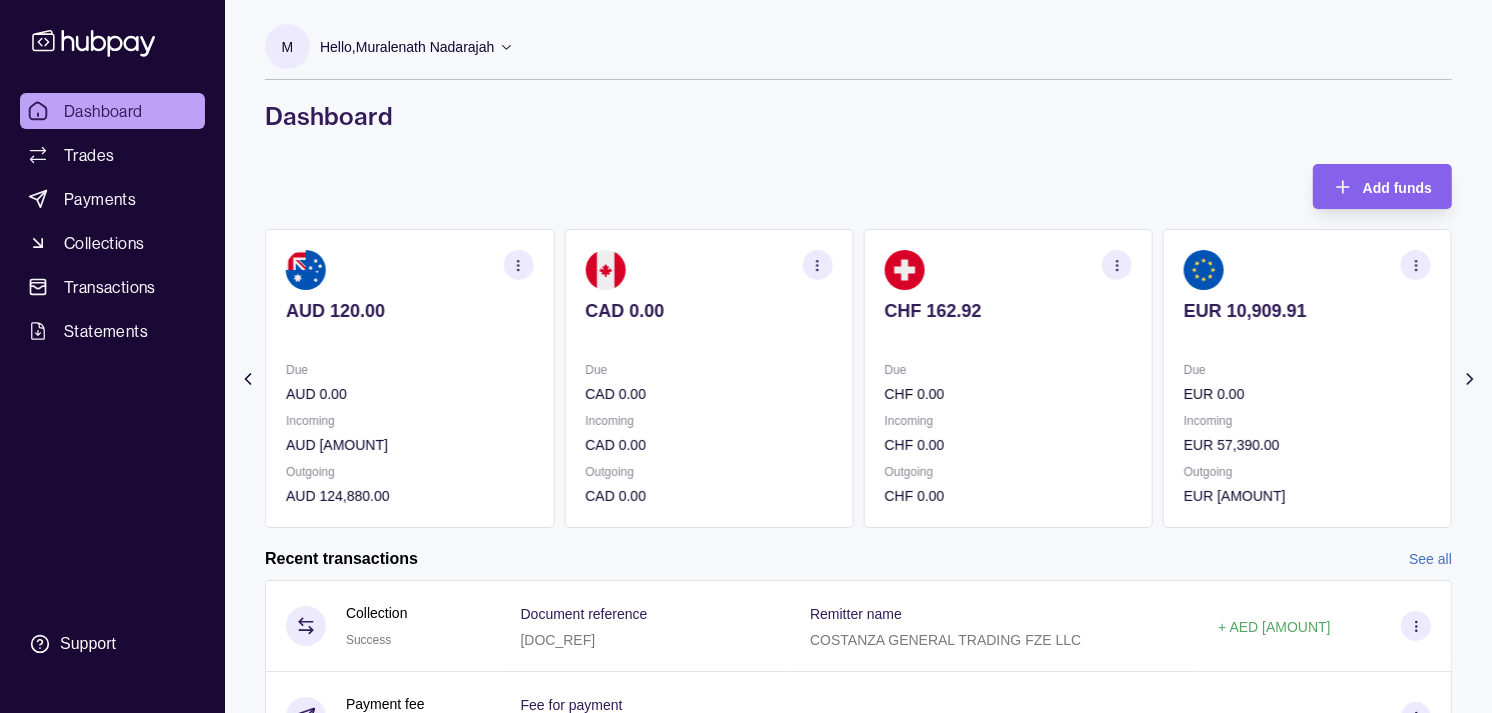 click on "EUR 10,909.91 Due EUR 0.00 Incoming EUR 57,390.00 Outgoing EUR 67,390.00" at bounding box center [1307, 378] 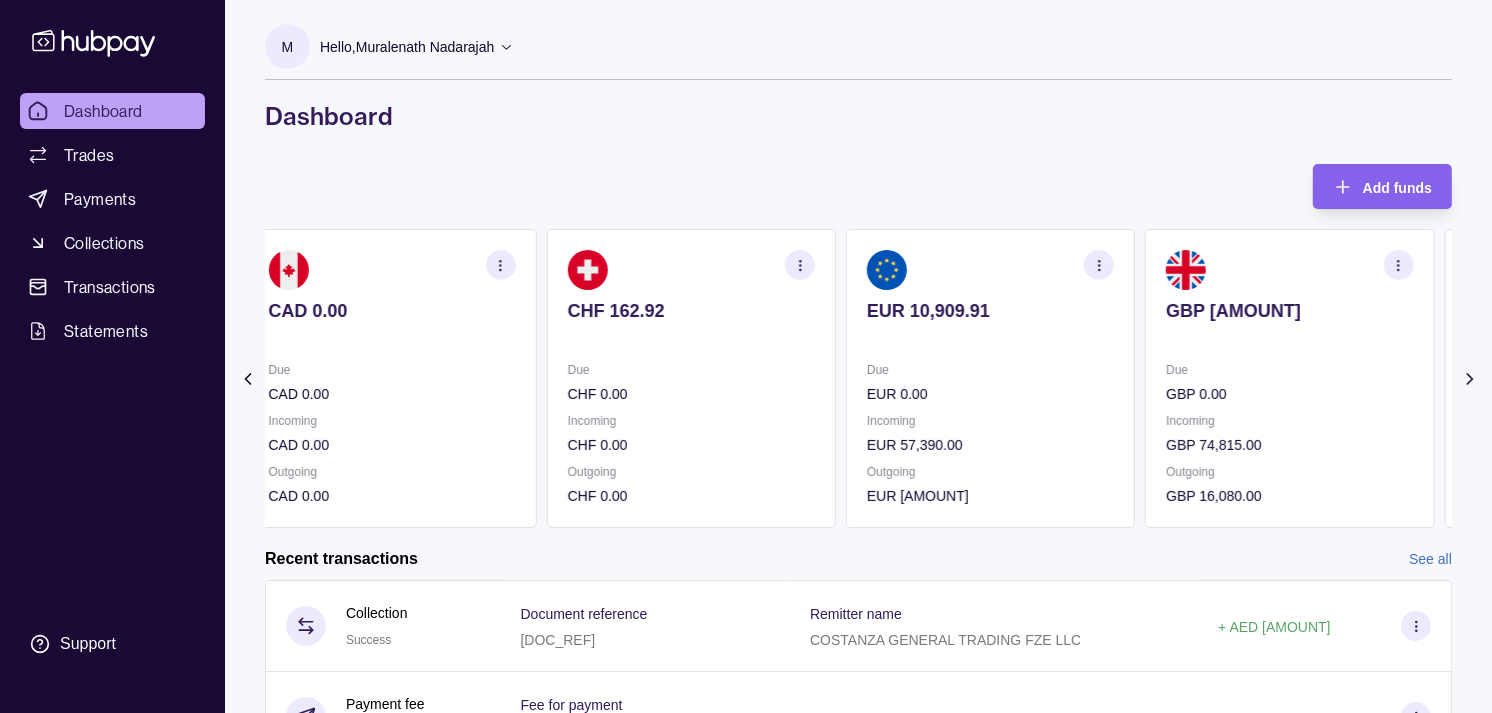 click on "EUR 10,909.91 Due EUR 0.00 Incoming EUR 57,390.00 Outgoing EUR 67,390.00" at bounding box center [990, 378] 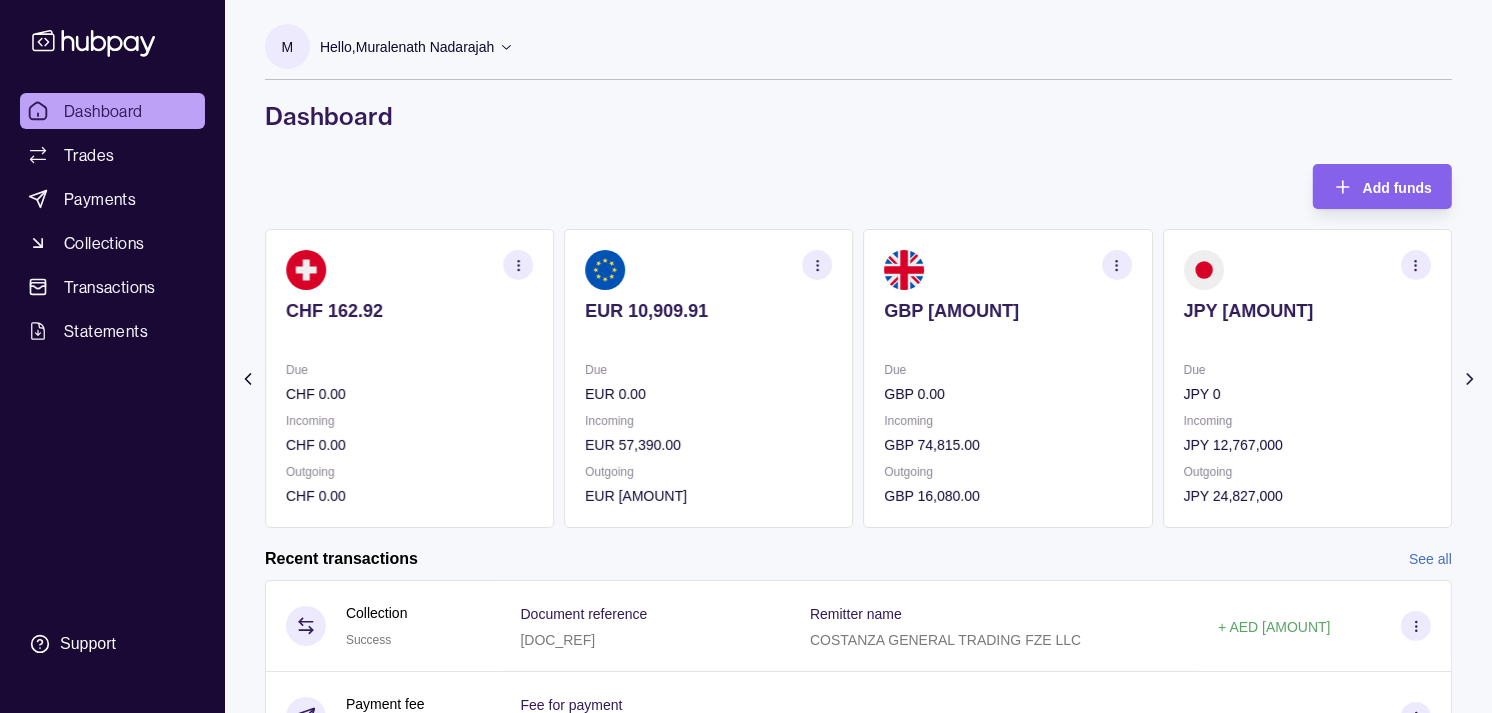 click on "GBP 197.75" at bounding box center (1008, 324) 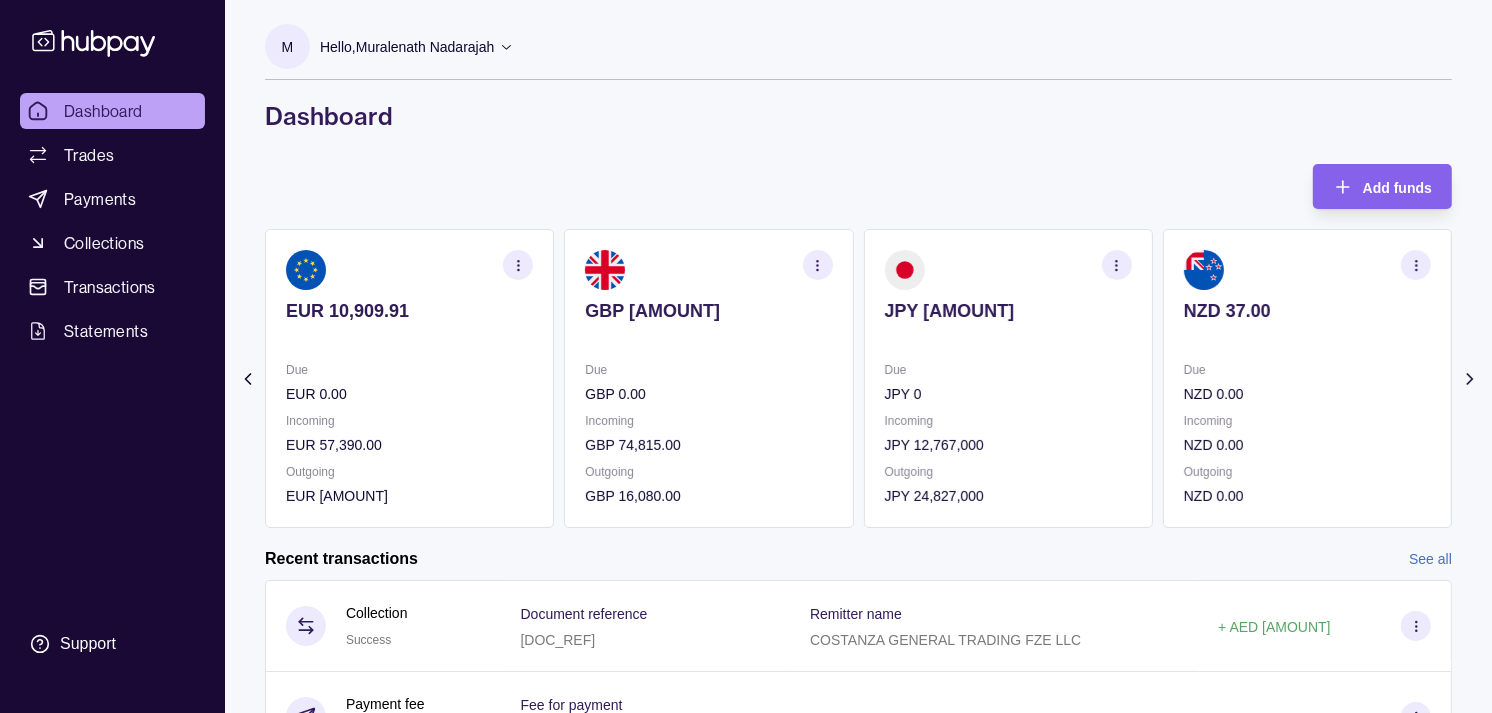 click 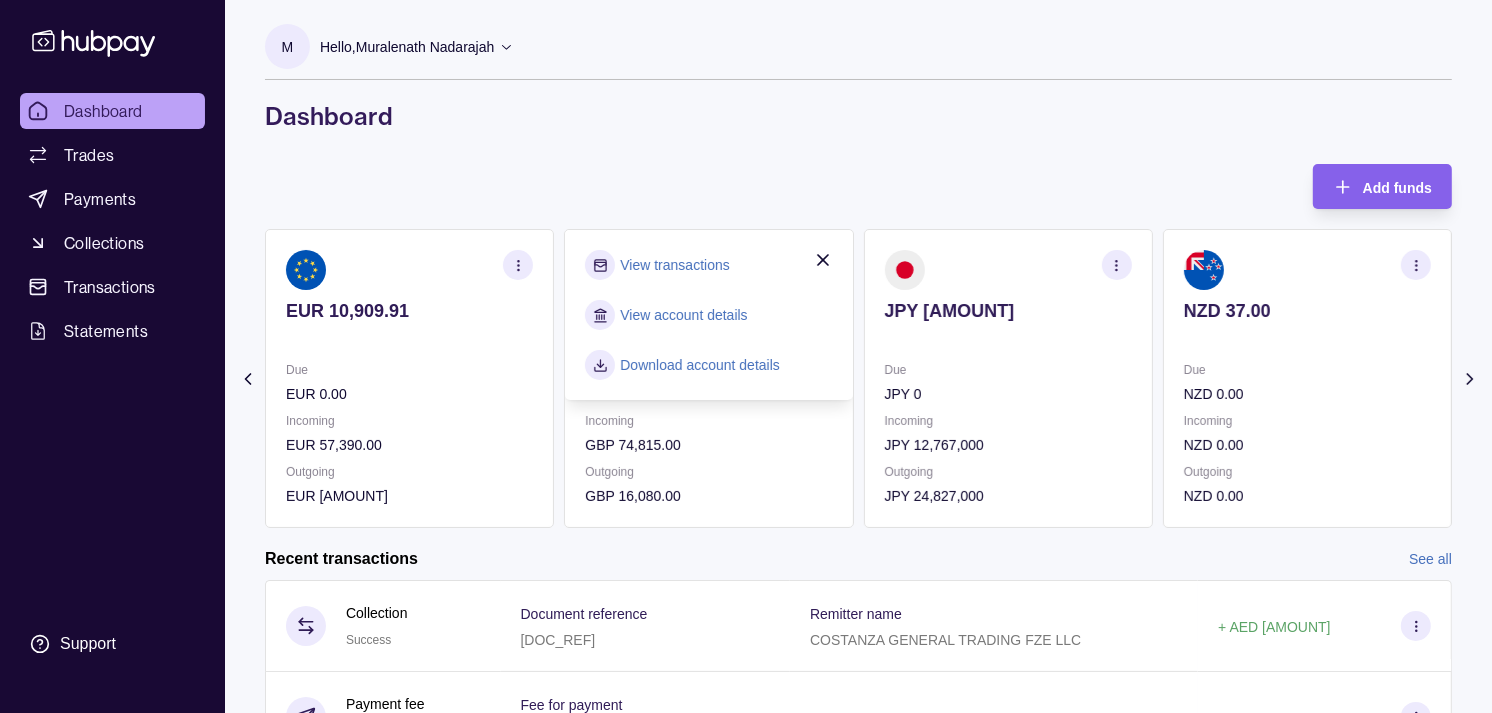 click on "View transactions" at bounding box center (674, 265) 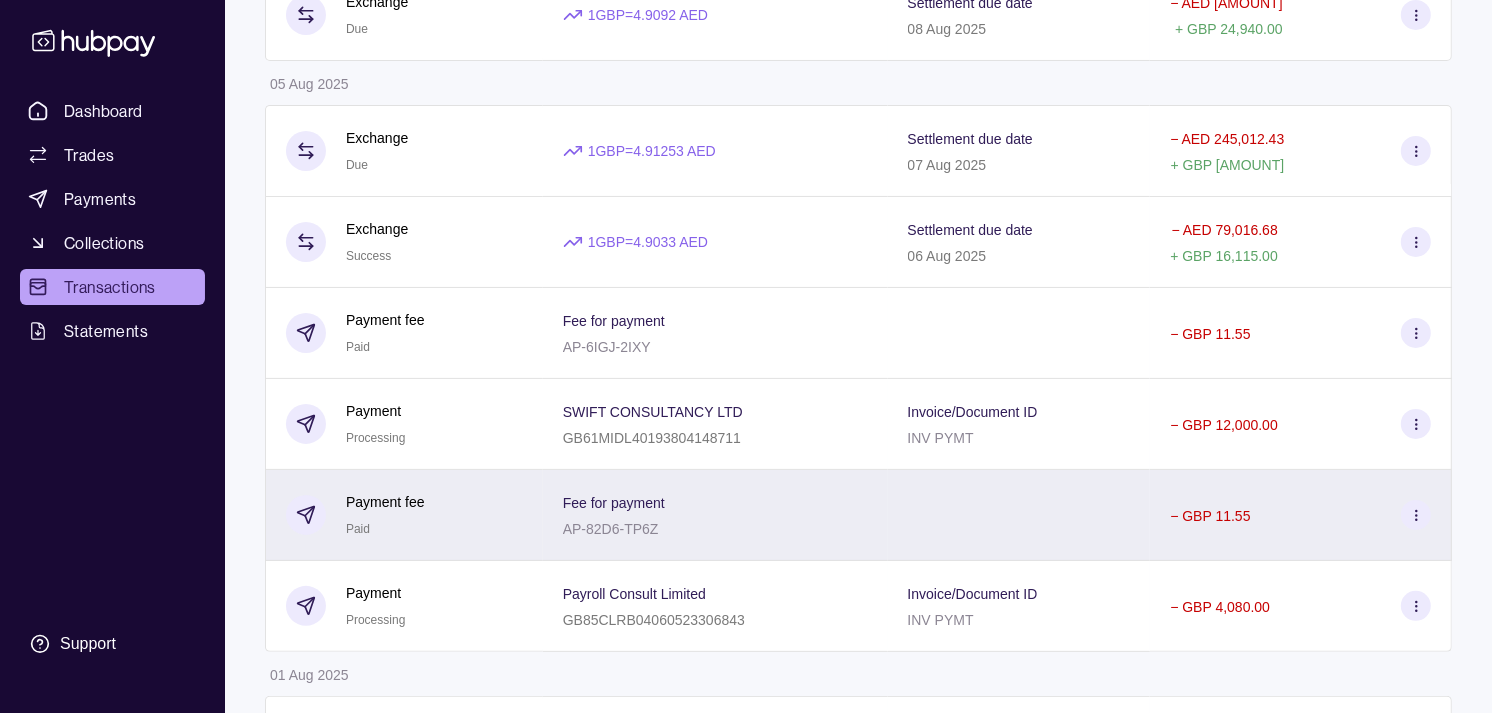 scroll, scrollTop: 333, scrollLeft: 0, axis: vertical 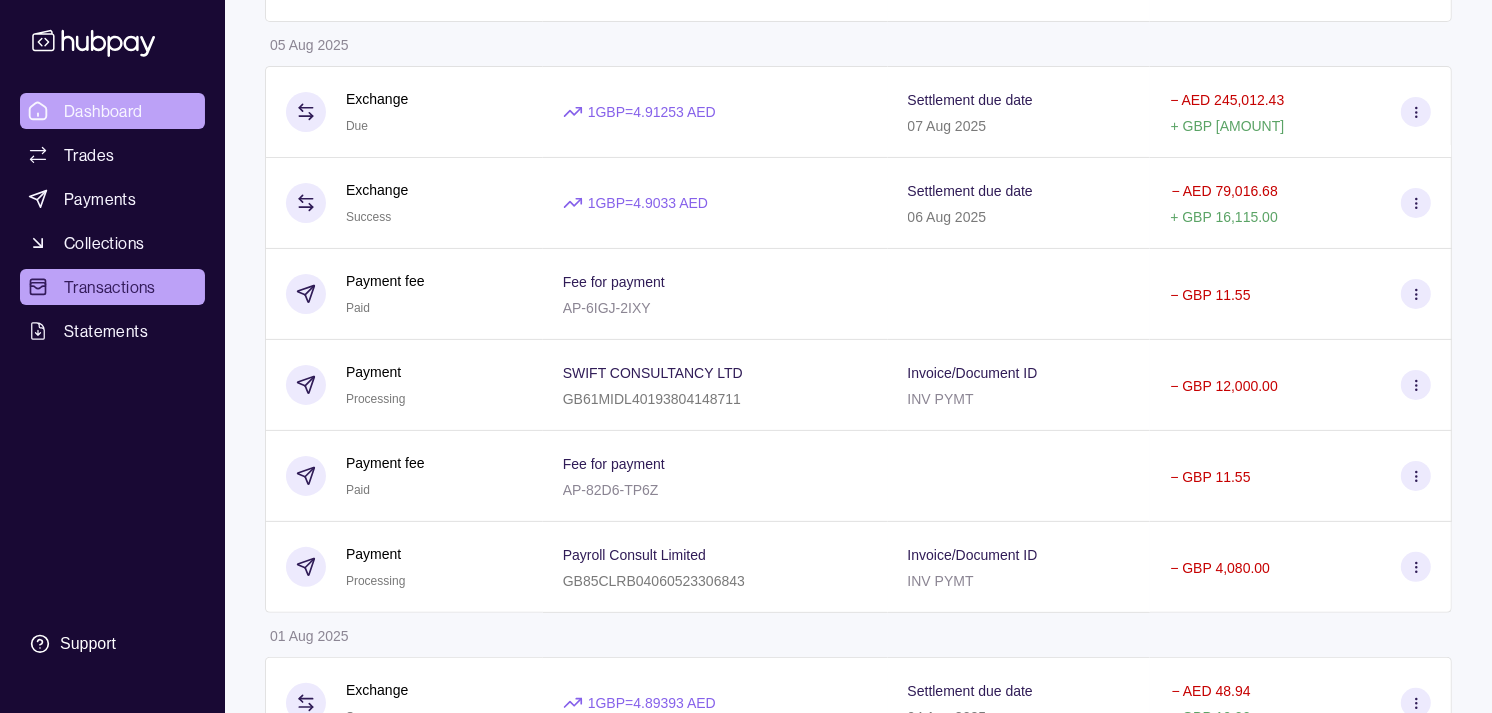 click on "Dashboard" at bounding box center (103, 111) 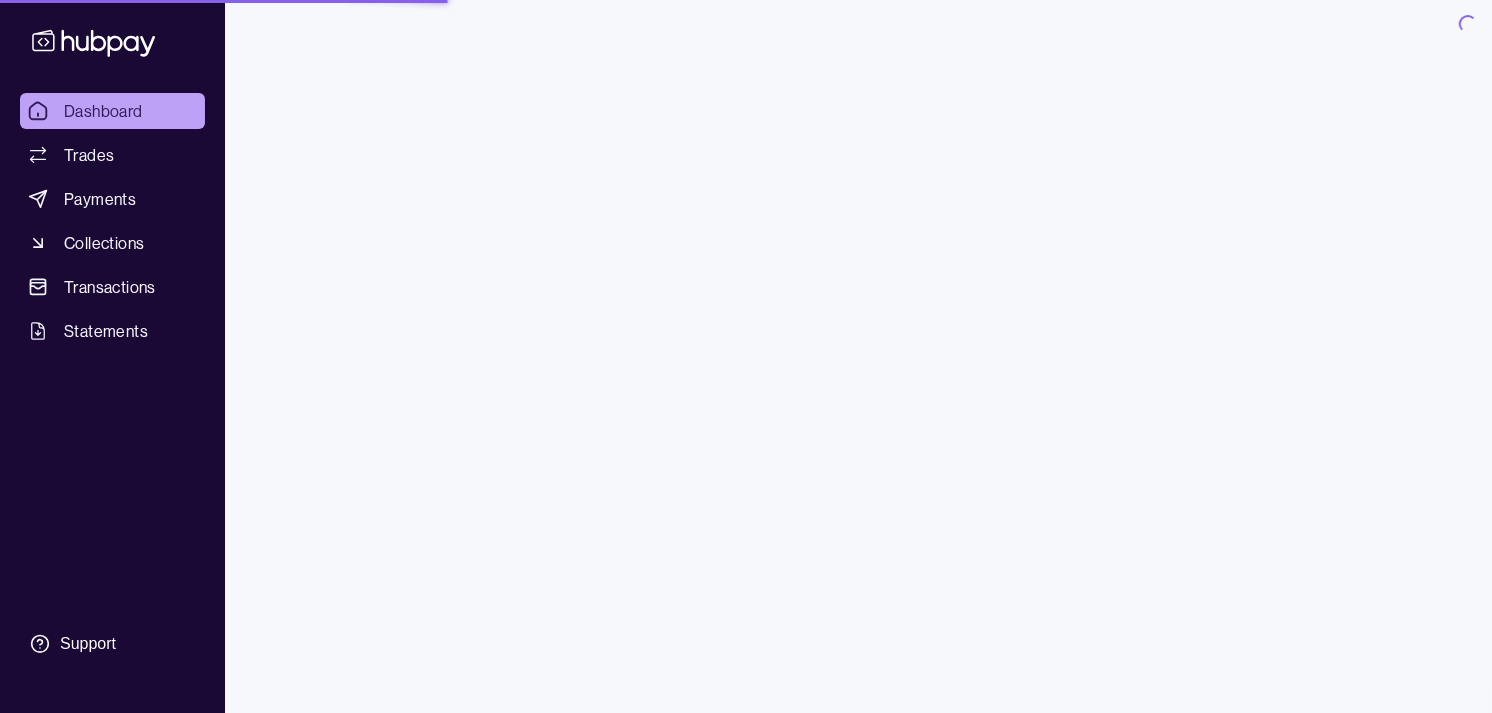 scroll, scrollTop: 0, scrollLeft: 0, axis: both 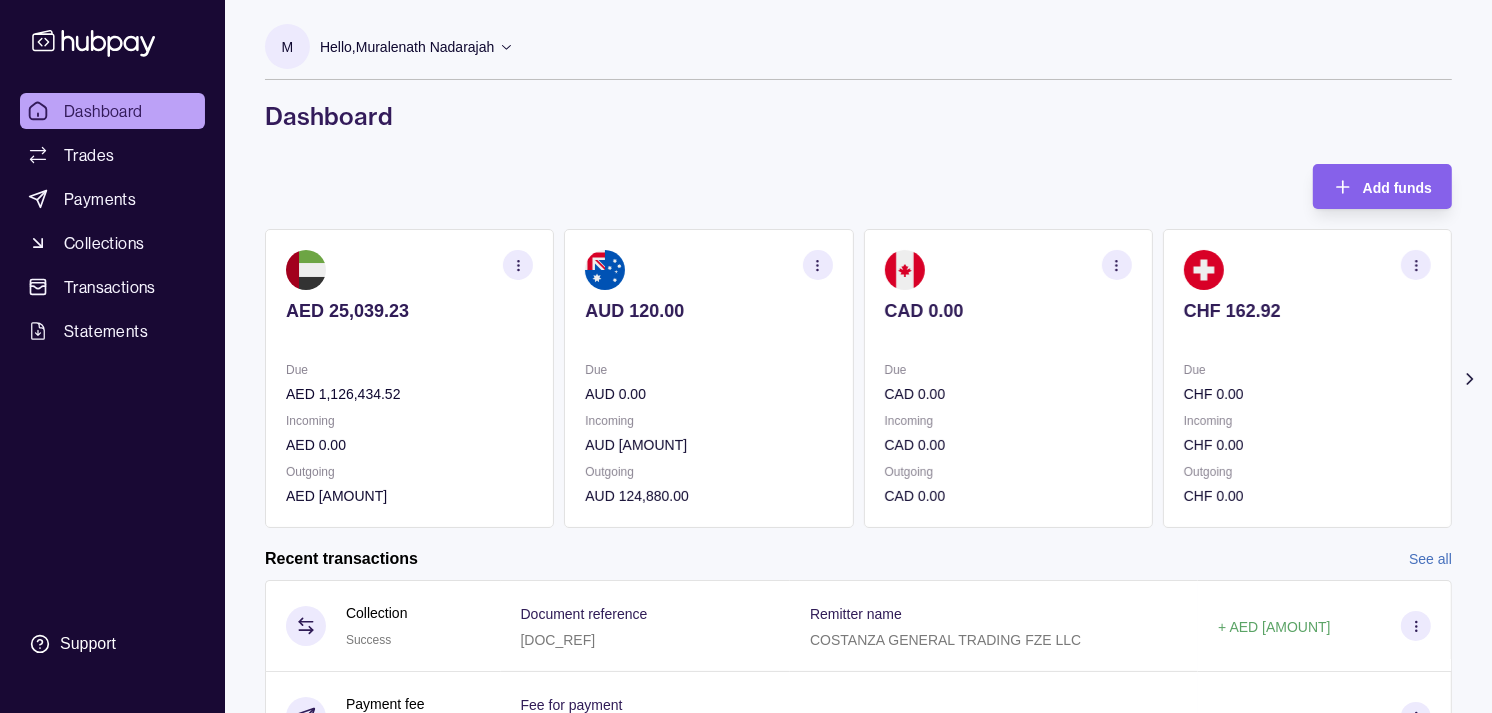 click 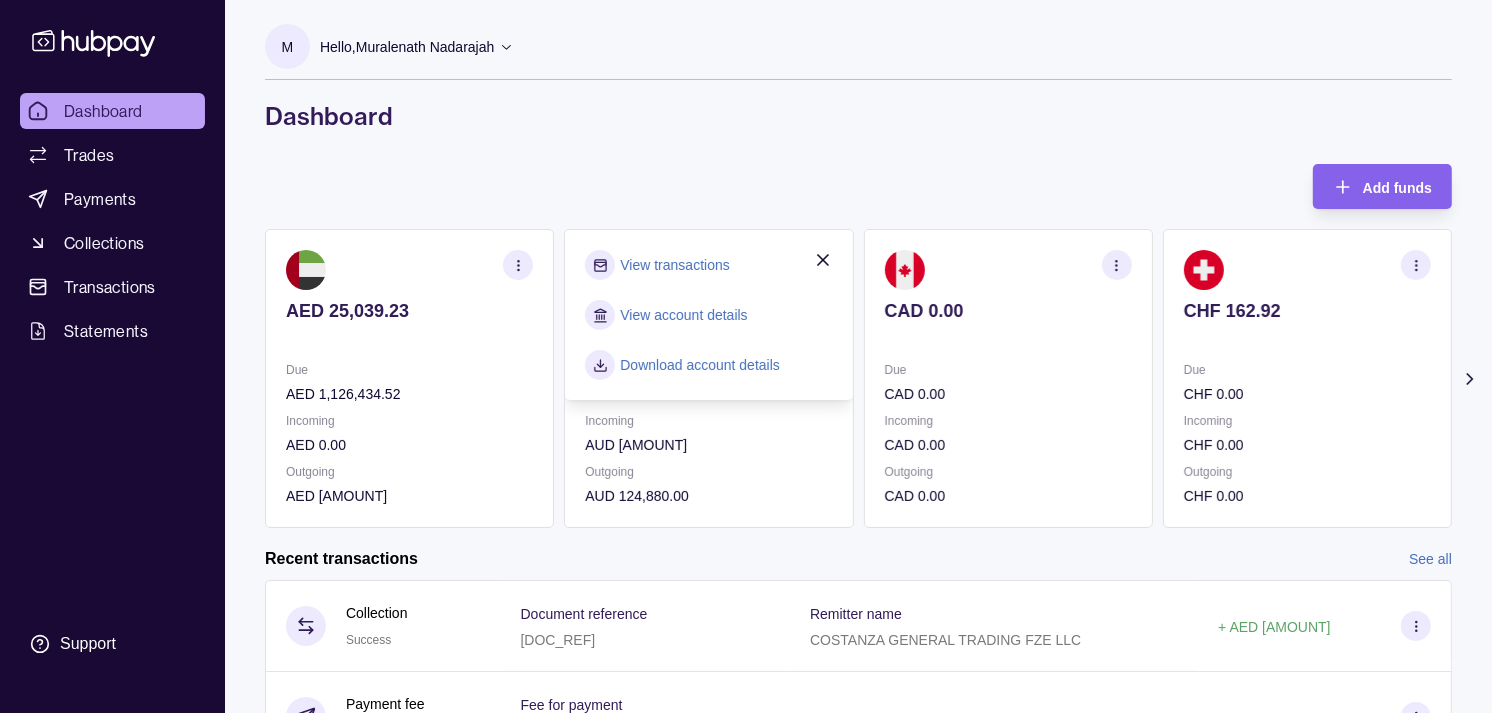 click on "View transactions" at bounding box center (674, 265) 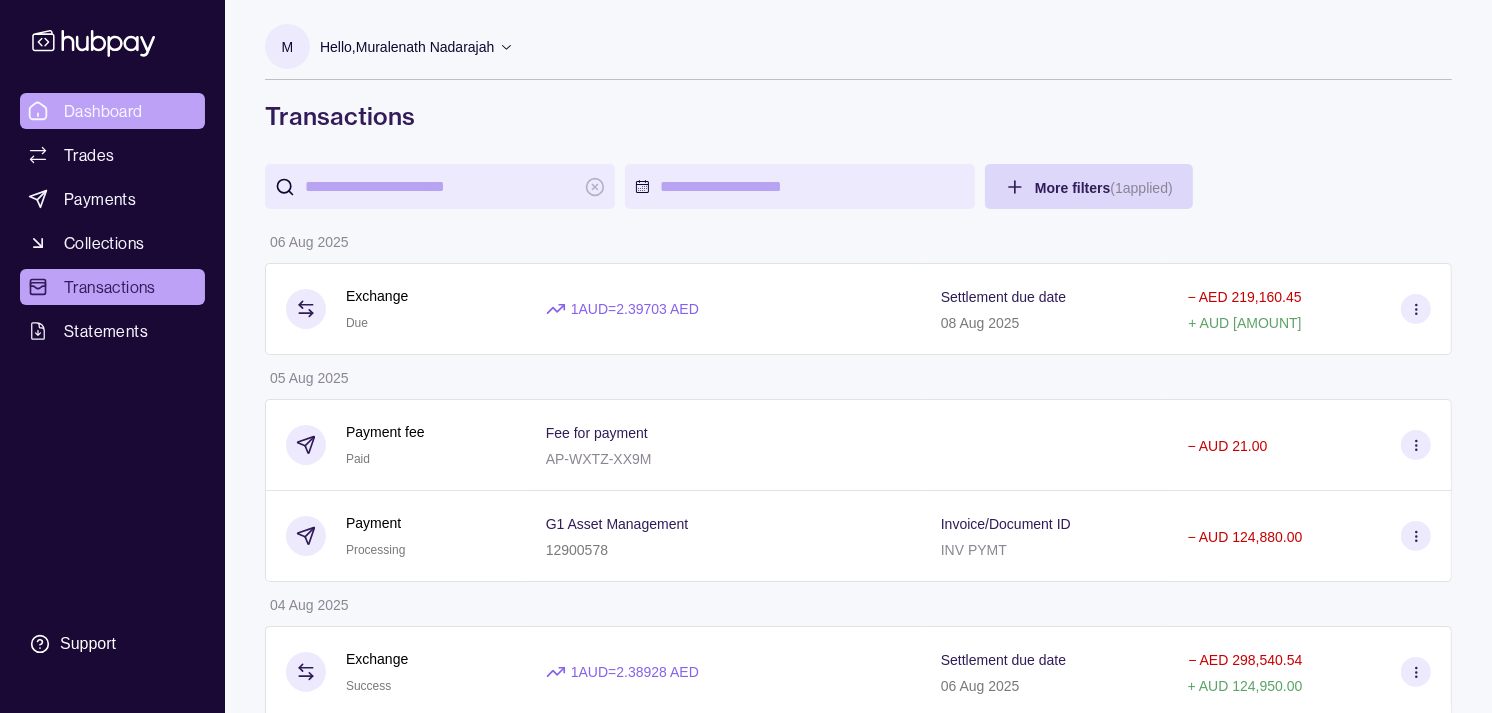 click on "Dashboard" at bounding box center [112, 111] 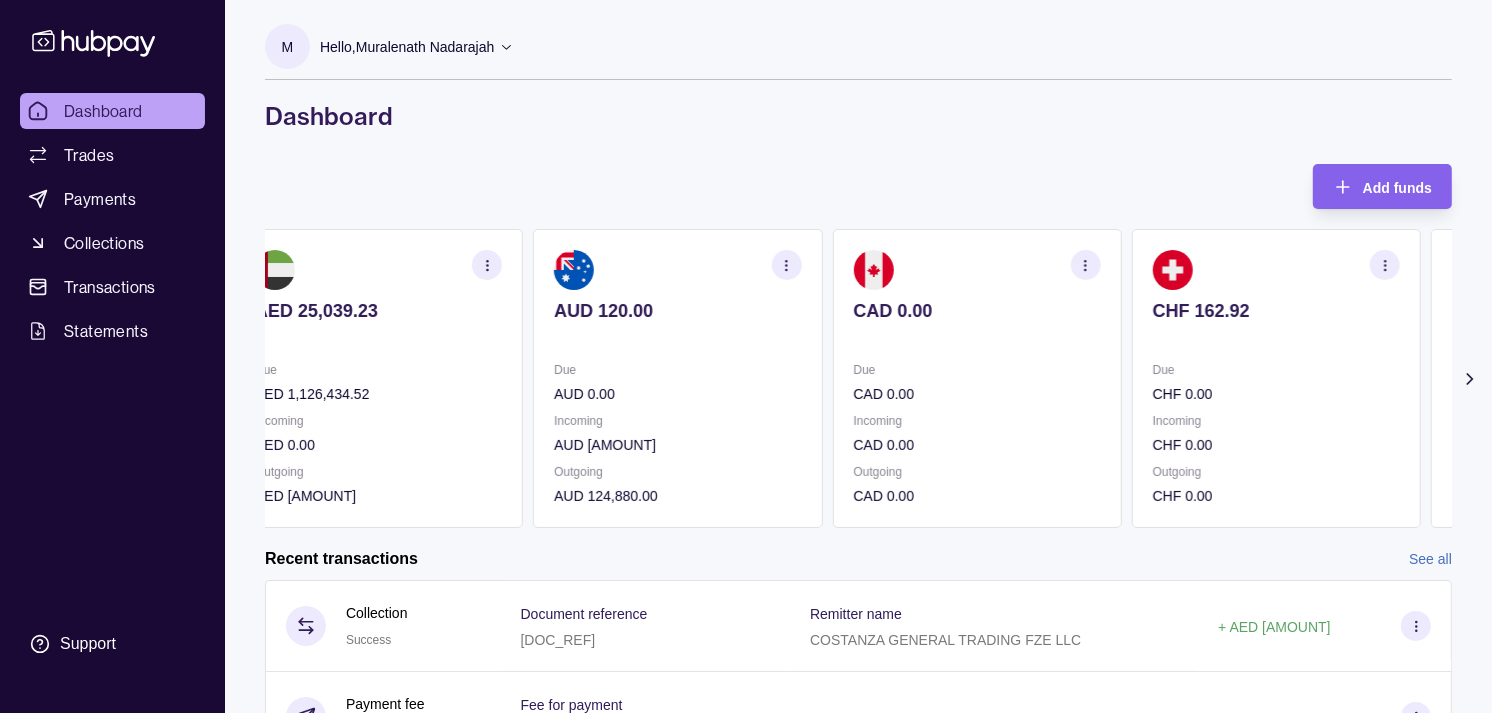 click on "Due" at bounding box center [976, 370] 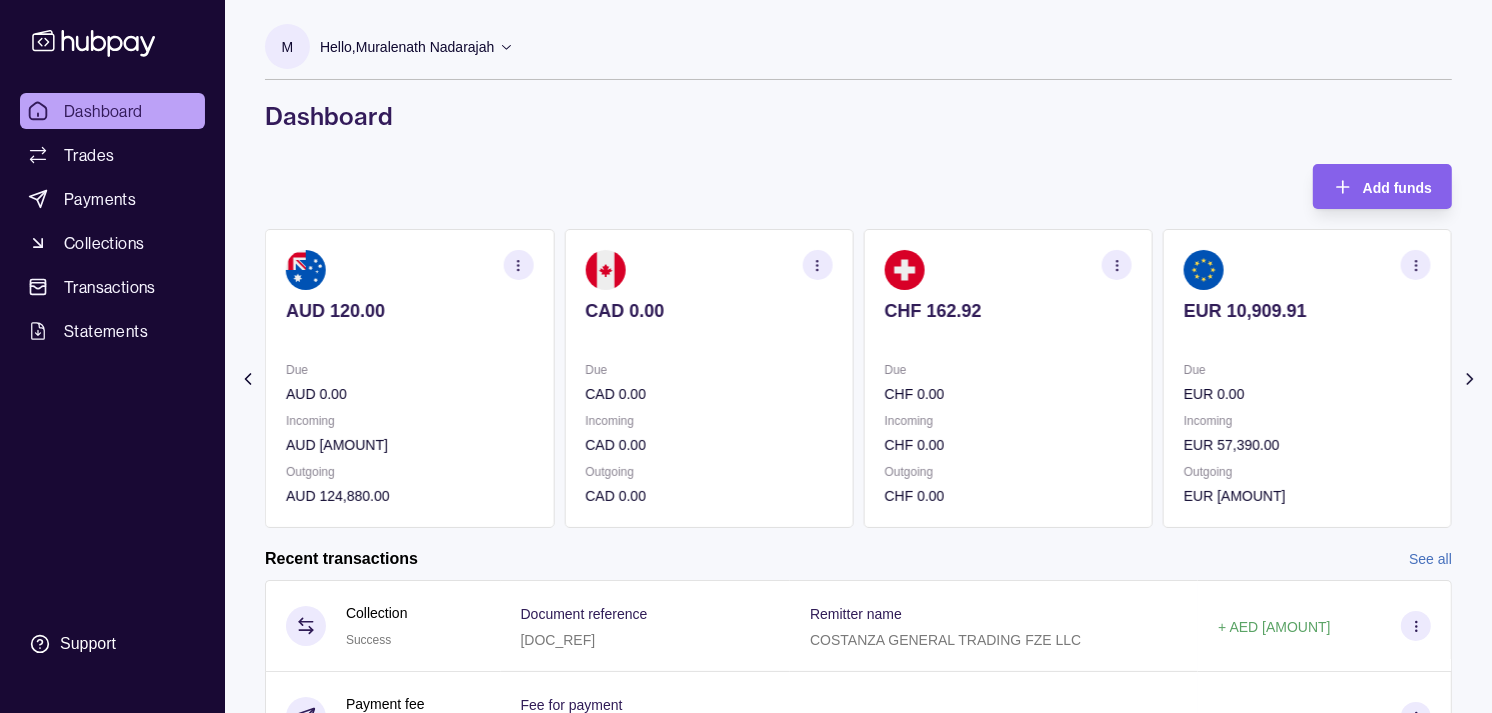click on "CHF 162.92                                                                                                               Due CHF 0.00 Incoming CHF 0.00 Outgoing CHF 0.00" at bounding box center [1008, 378] 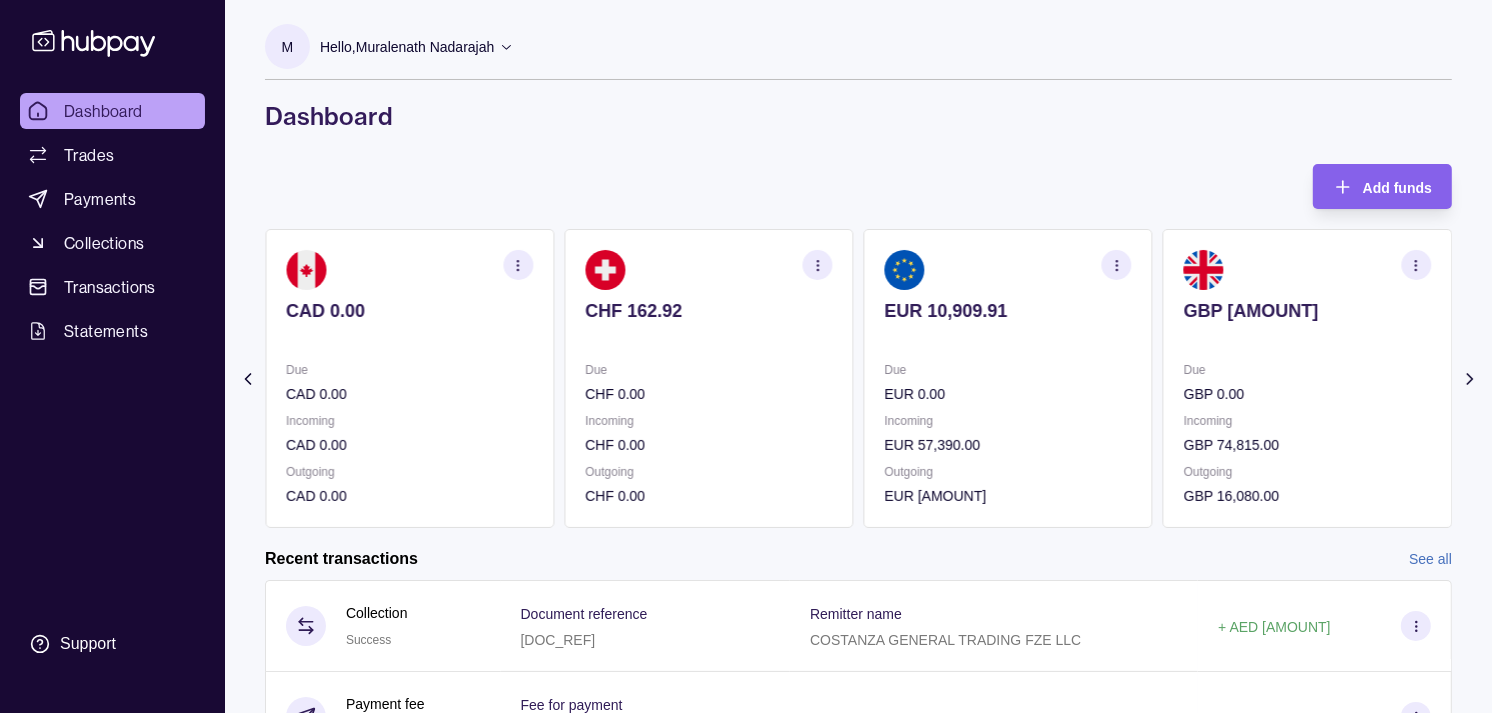 click on "EUR 10,909.91" at bounding box center (1008, 324) 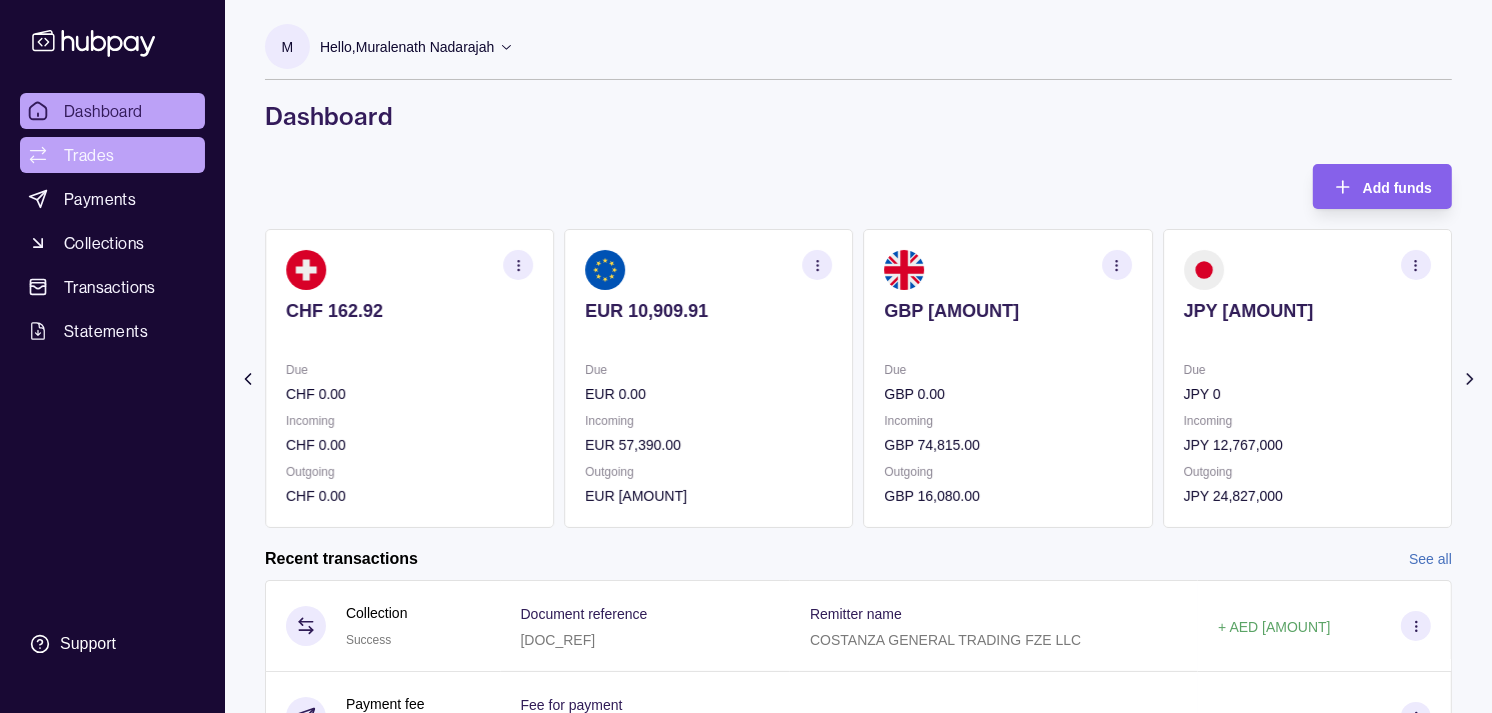 click on "Trades" at bounding box center (89, 155) 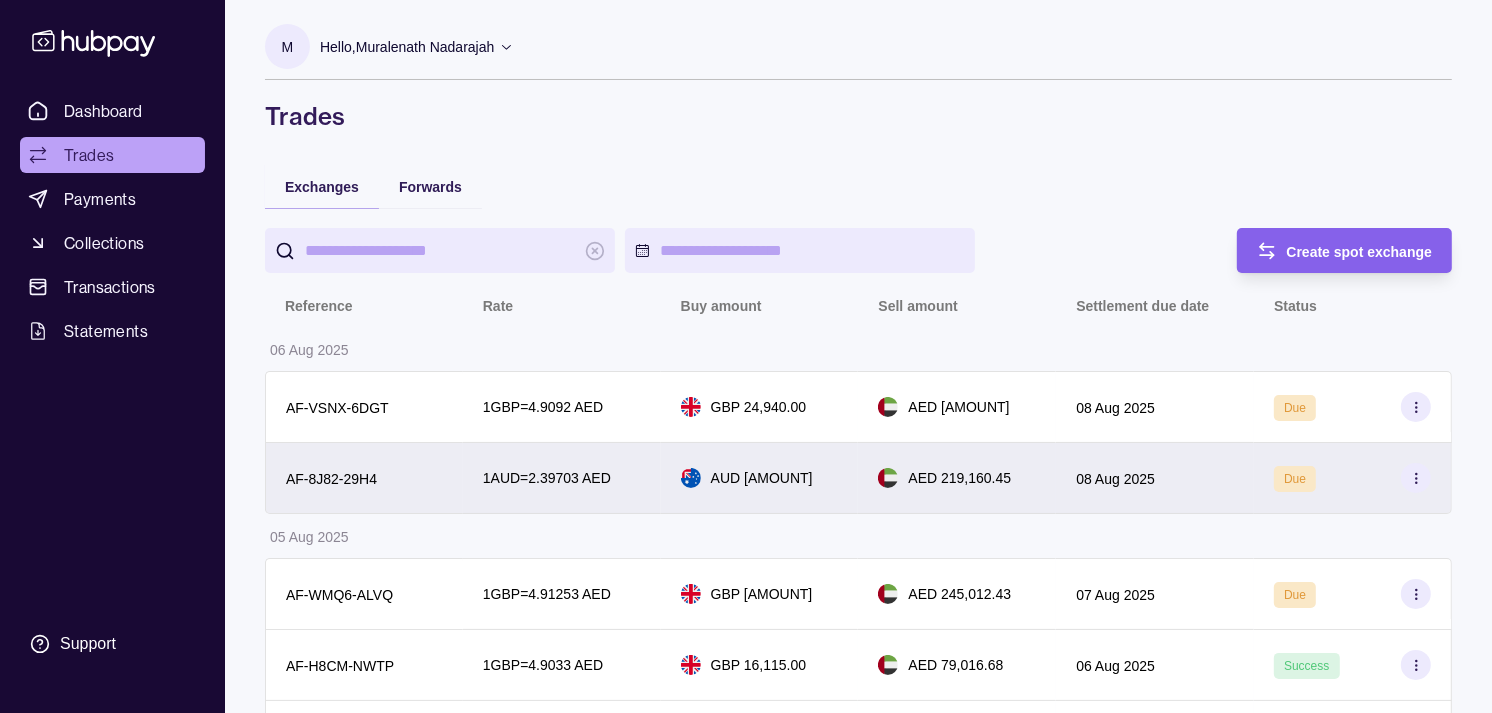 scroll, scrollTop: 111, scrollLeft: 0, axis: vertical 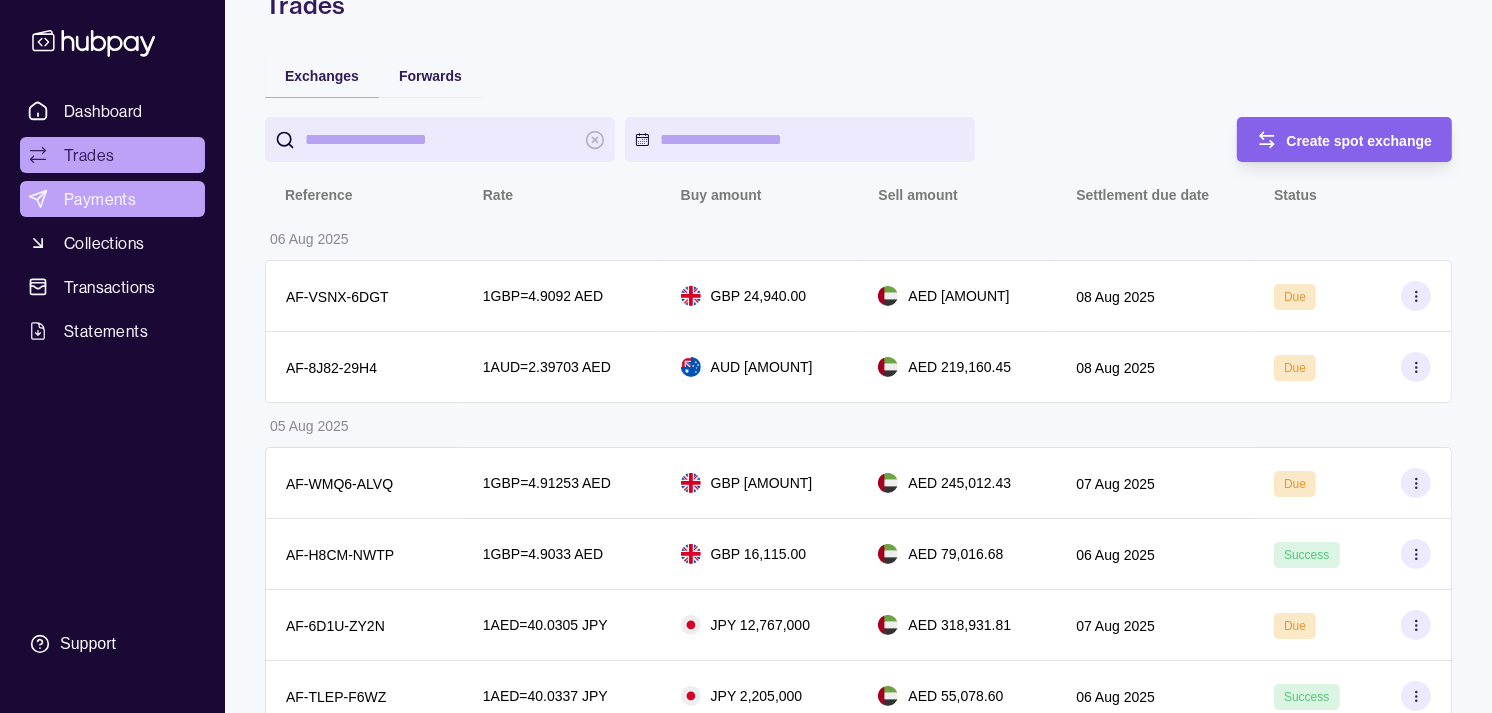 click on "Payments" at bounding box center (100, 199) 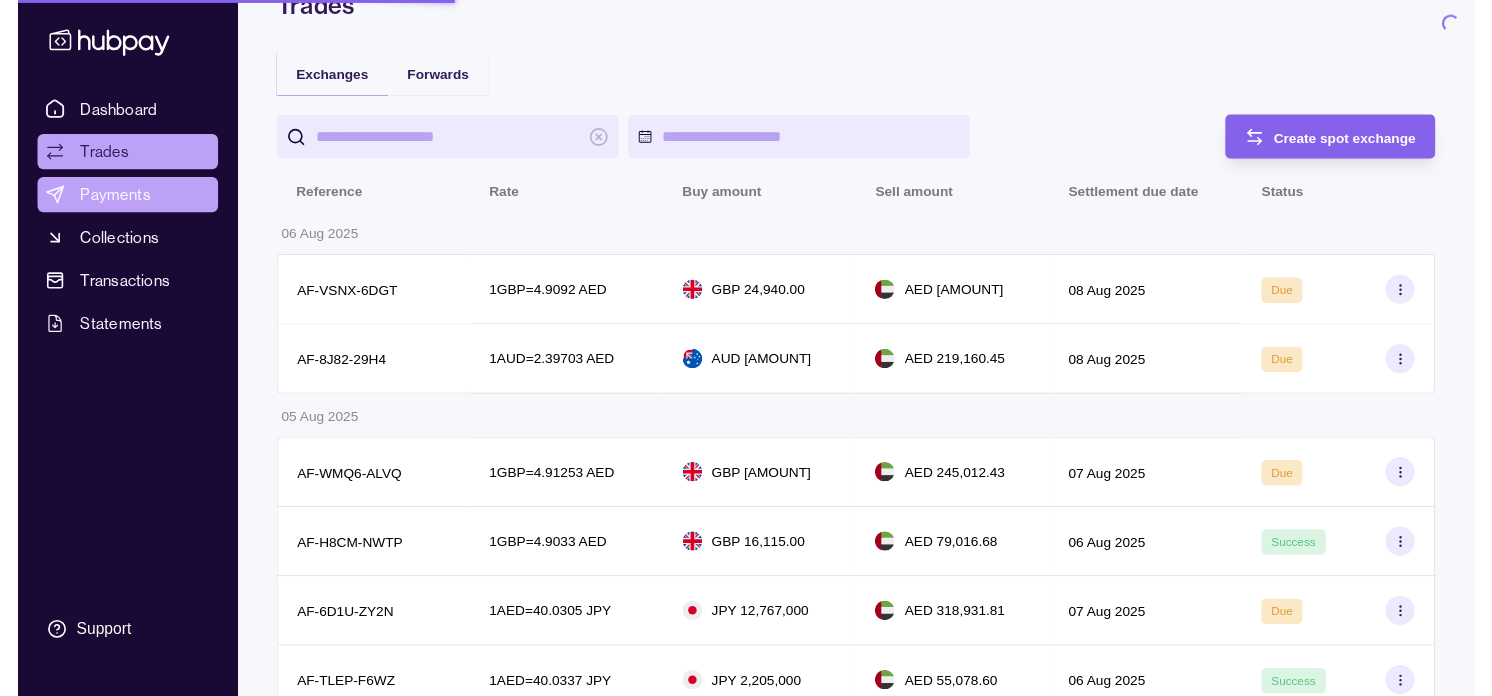 scroll, scrollTop: 0, scrollLeft: 0, axis: both 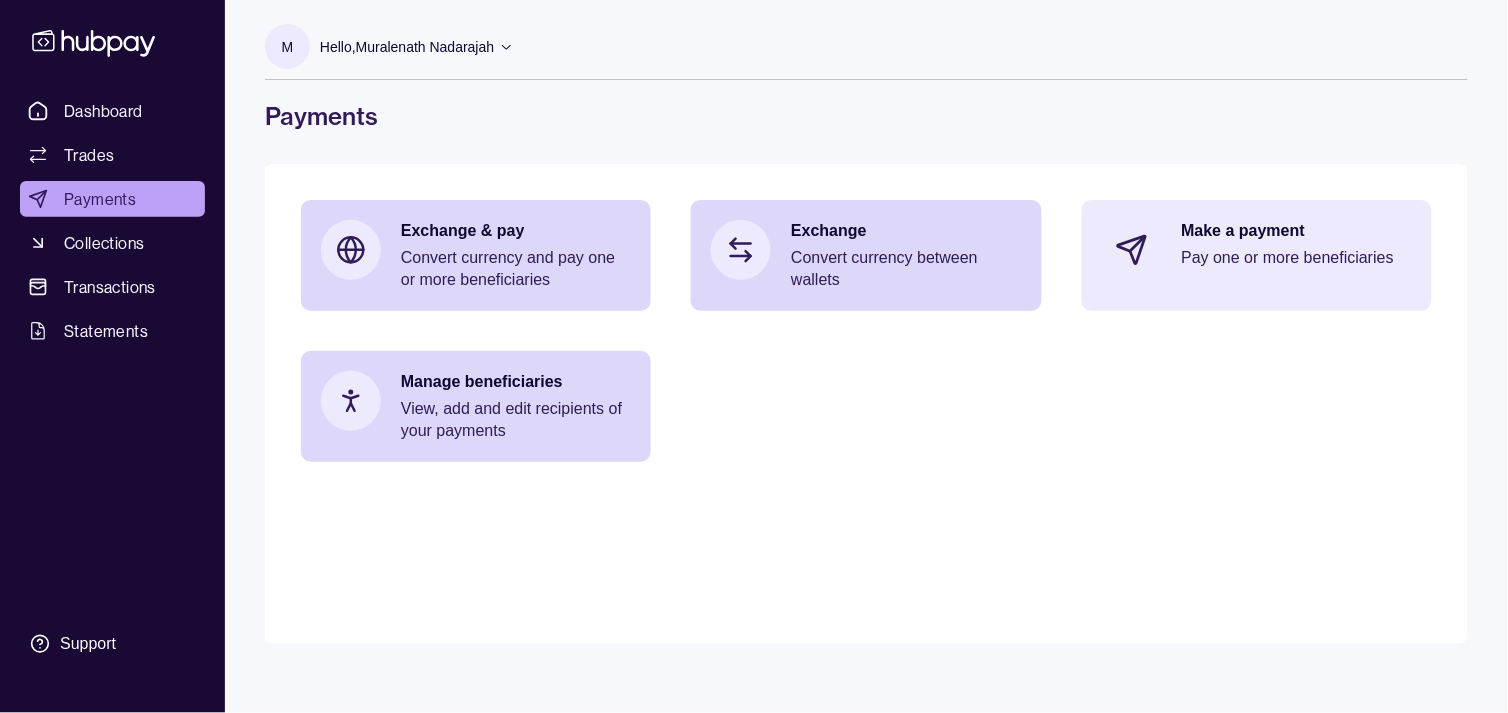 click on "Make a payment" at bounding box center (1297, 231) 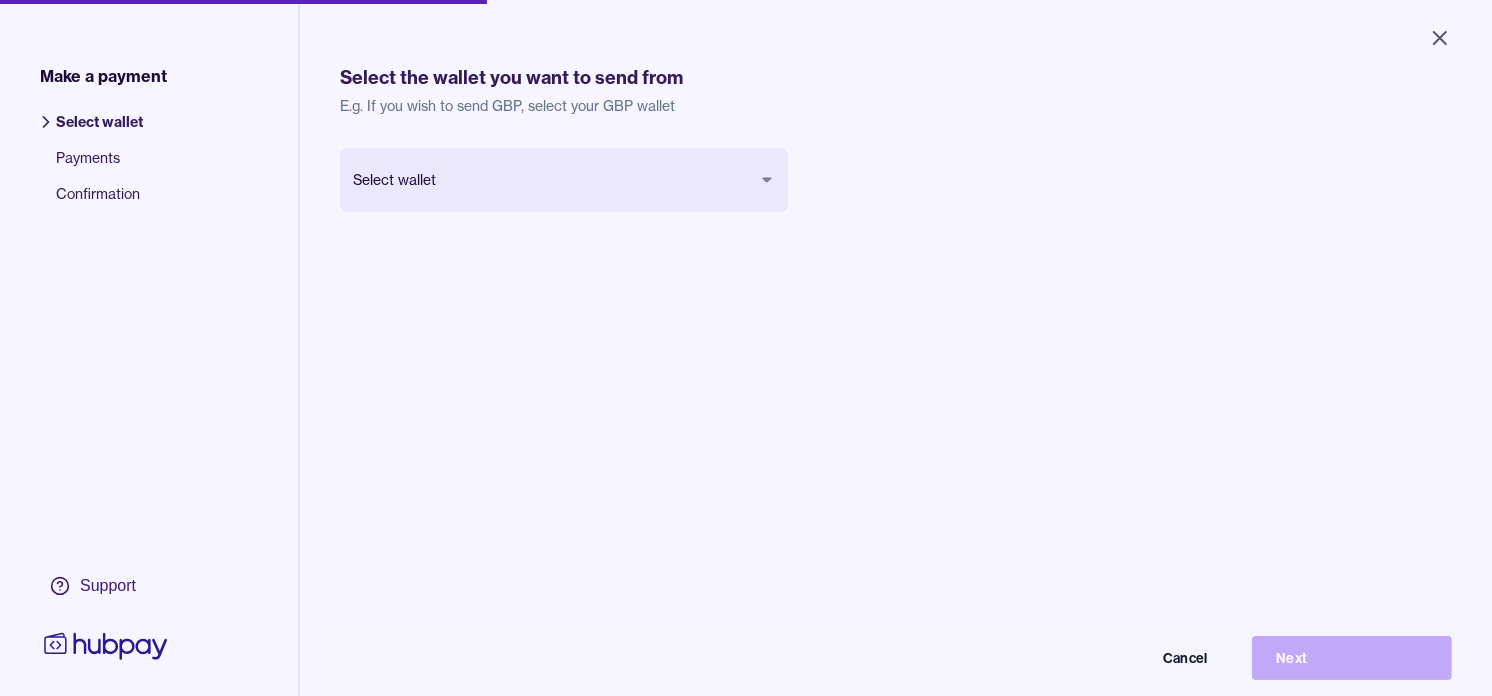 click on "Close Make a payment Select wallet Payments Confirmation Support Select the wallet you want to send from E.g. If you wish to send GBP, select your GBP wallet Select wallet Cancel Next Make a payment | Hubpay" at bounding box center [746, 348] 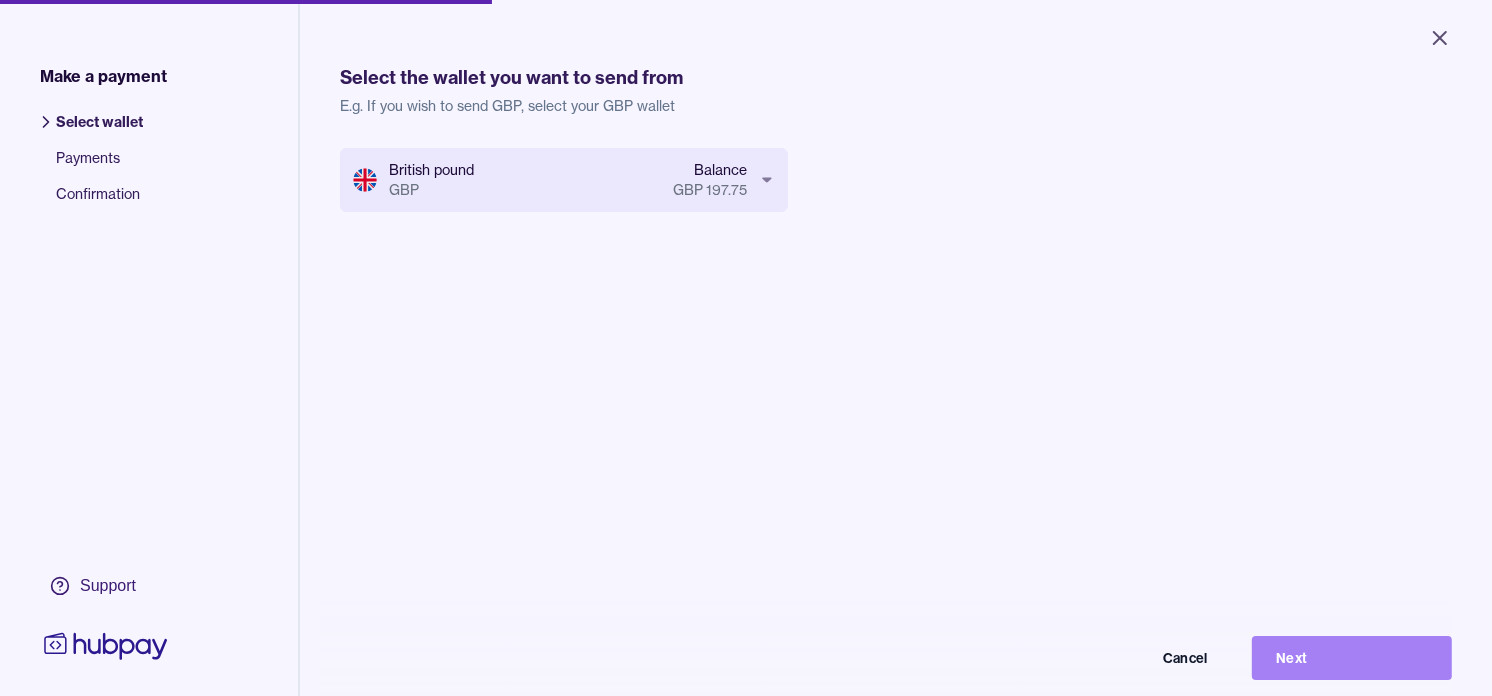 click on "Next" at bounding box center (1352, 658) 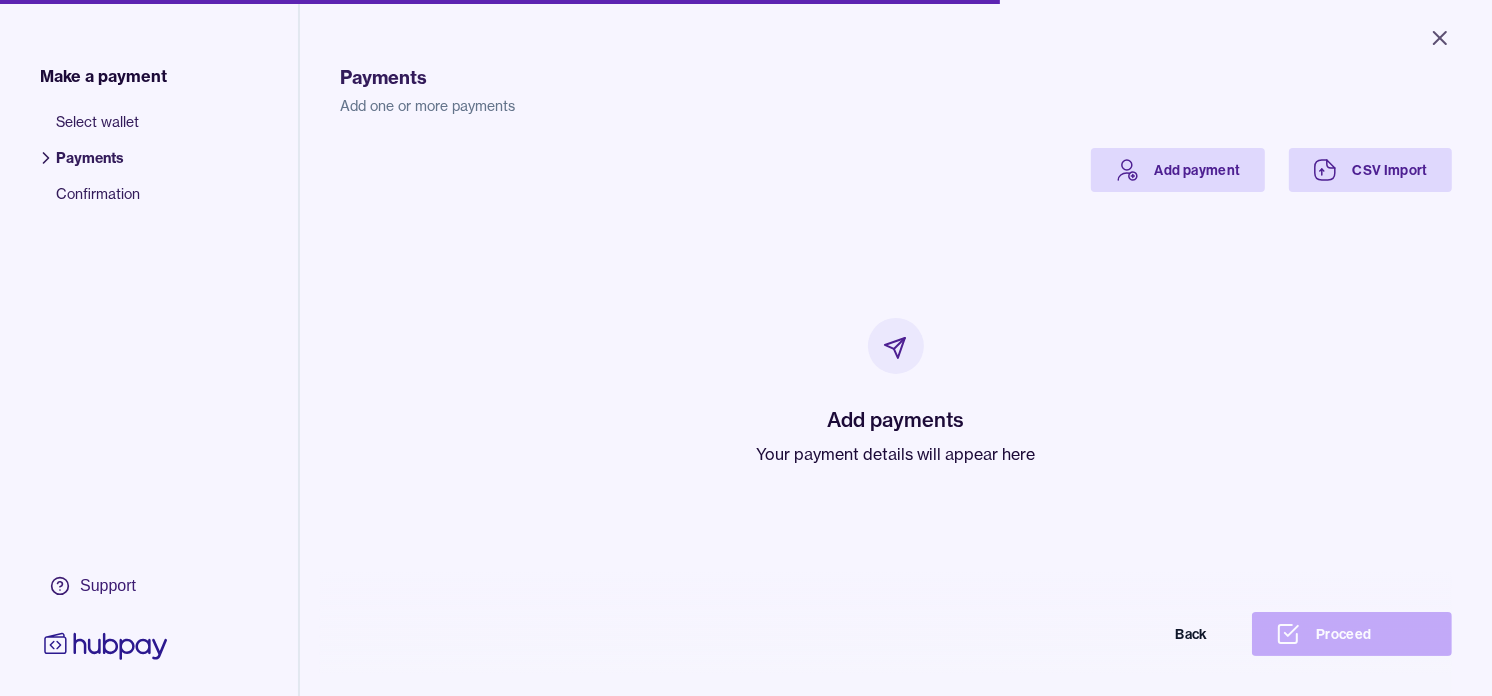 click on "Your payment details will appear here" at bounding box center [896, 454] 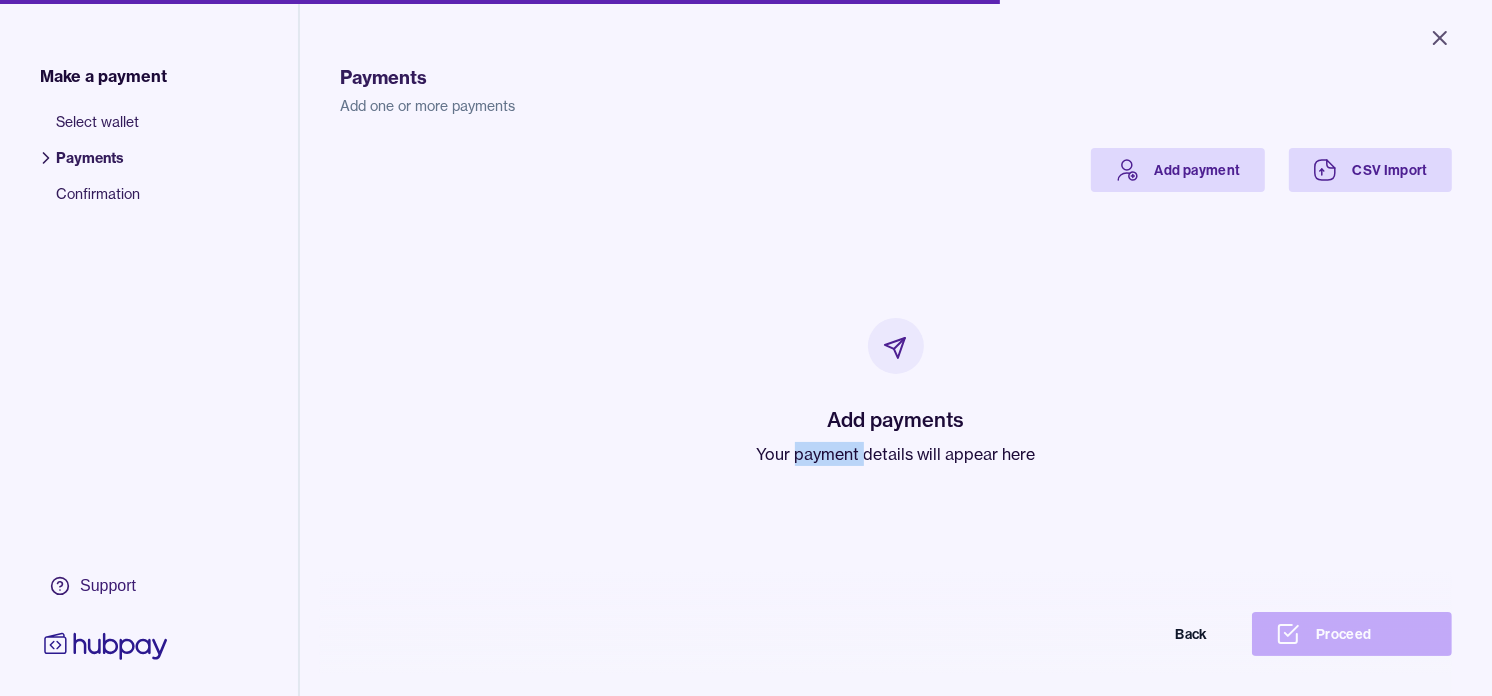 click on "Your payment details will appear here" at bounding box center (896, 454) 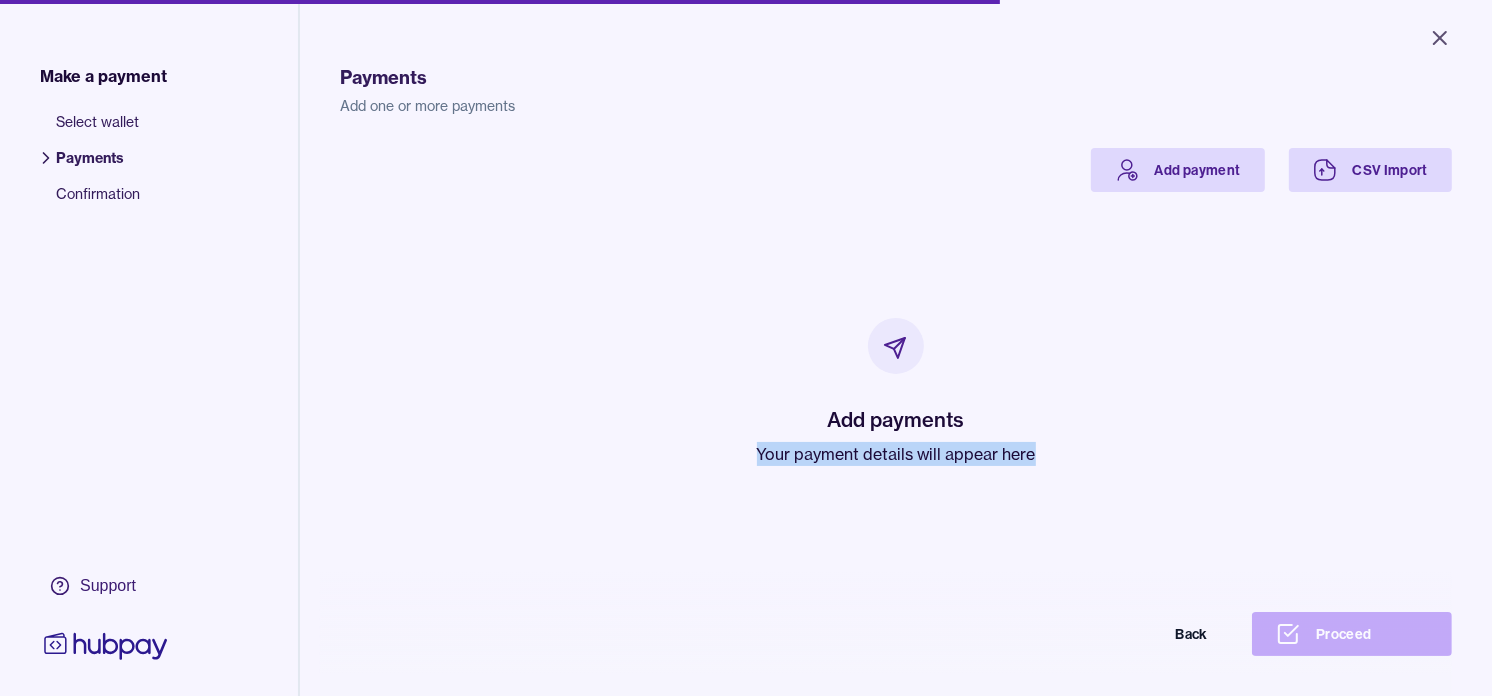 click on "Your payment details will appear here" at bounding box center [896, 454] 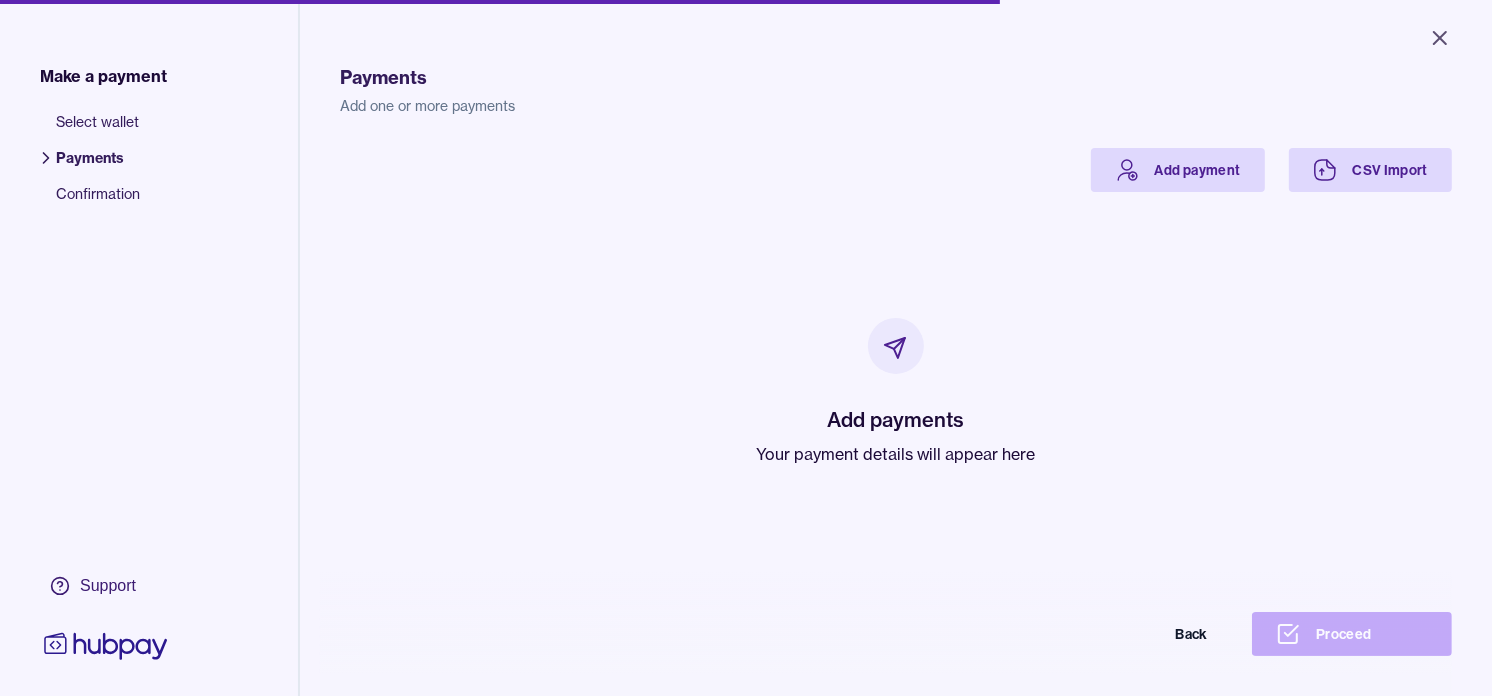 drag, startPoint x: 837, startPoint y: 450, endPoint x: 805, endPoint y: 306, distance: 147.51271 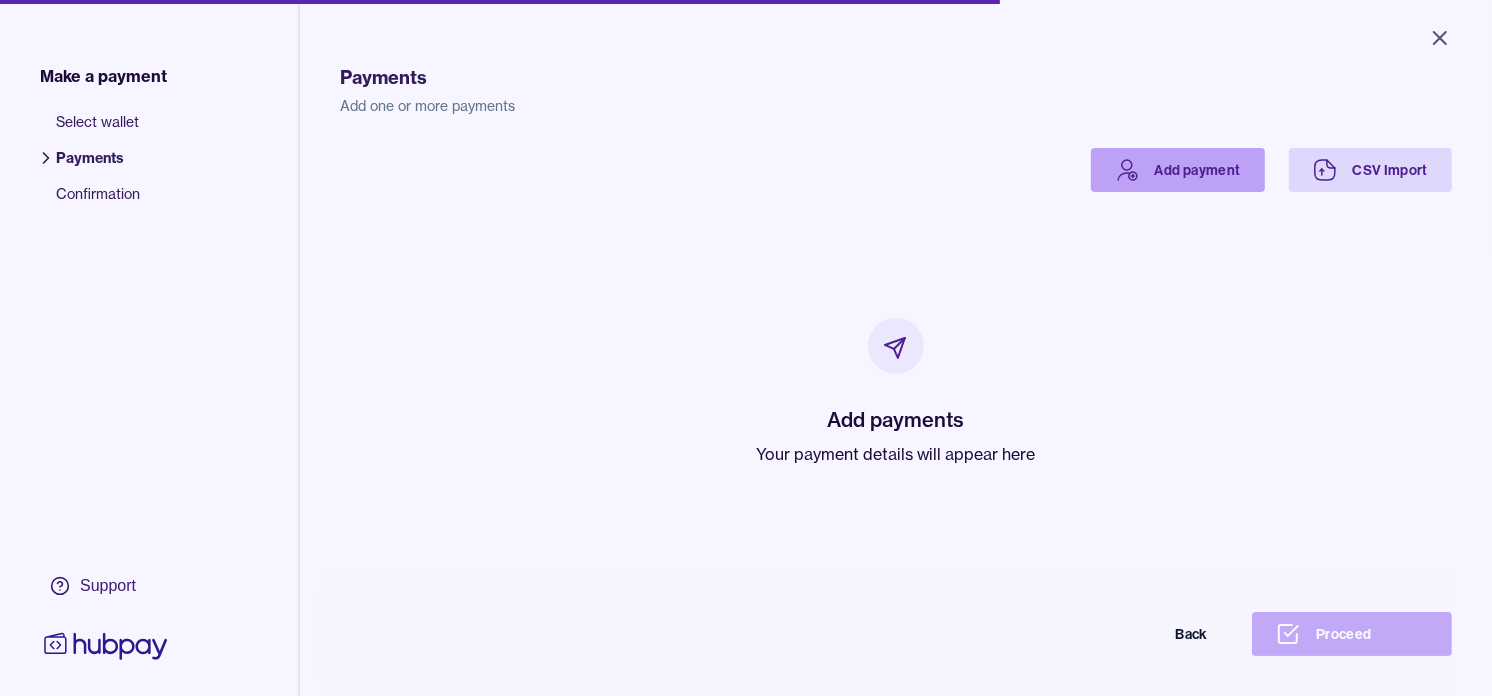 click on "Add payment" at bounding box center (1178, 170) 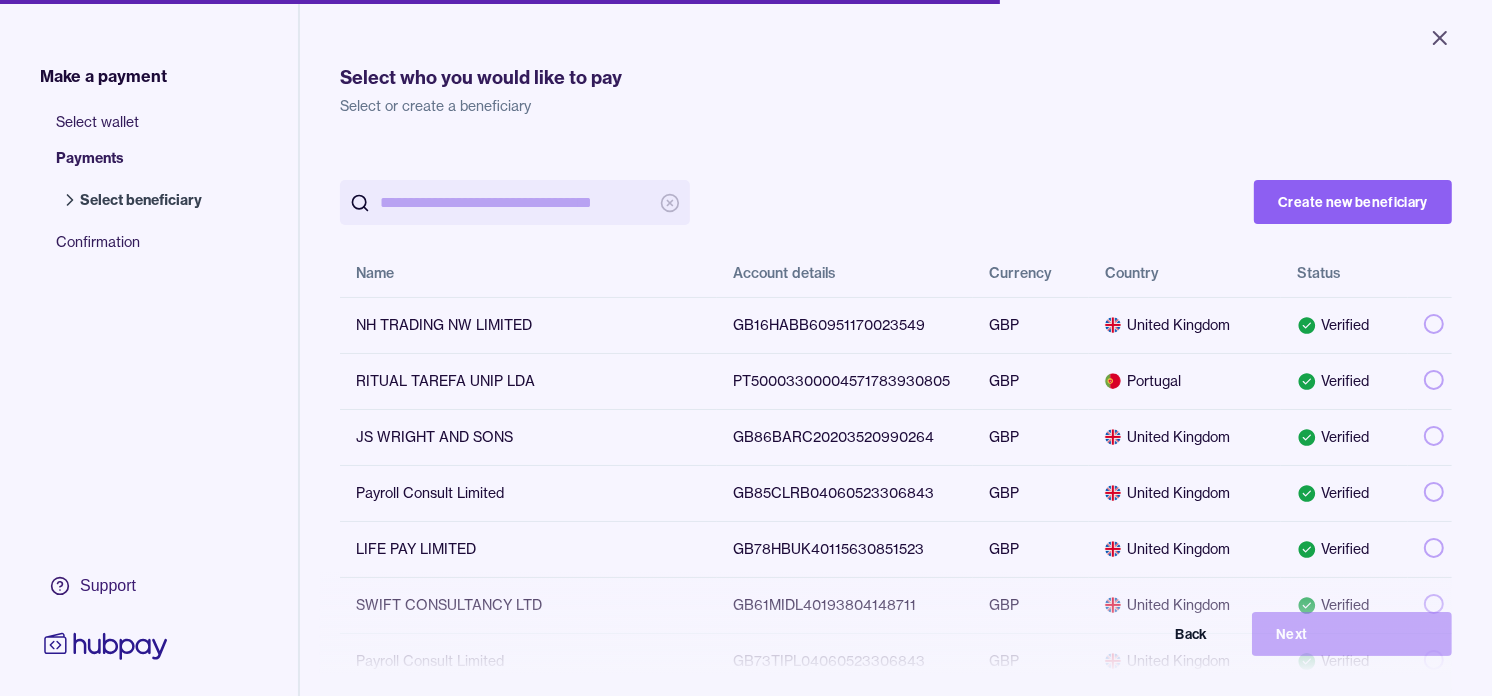 click at bounding box center (515, 202) 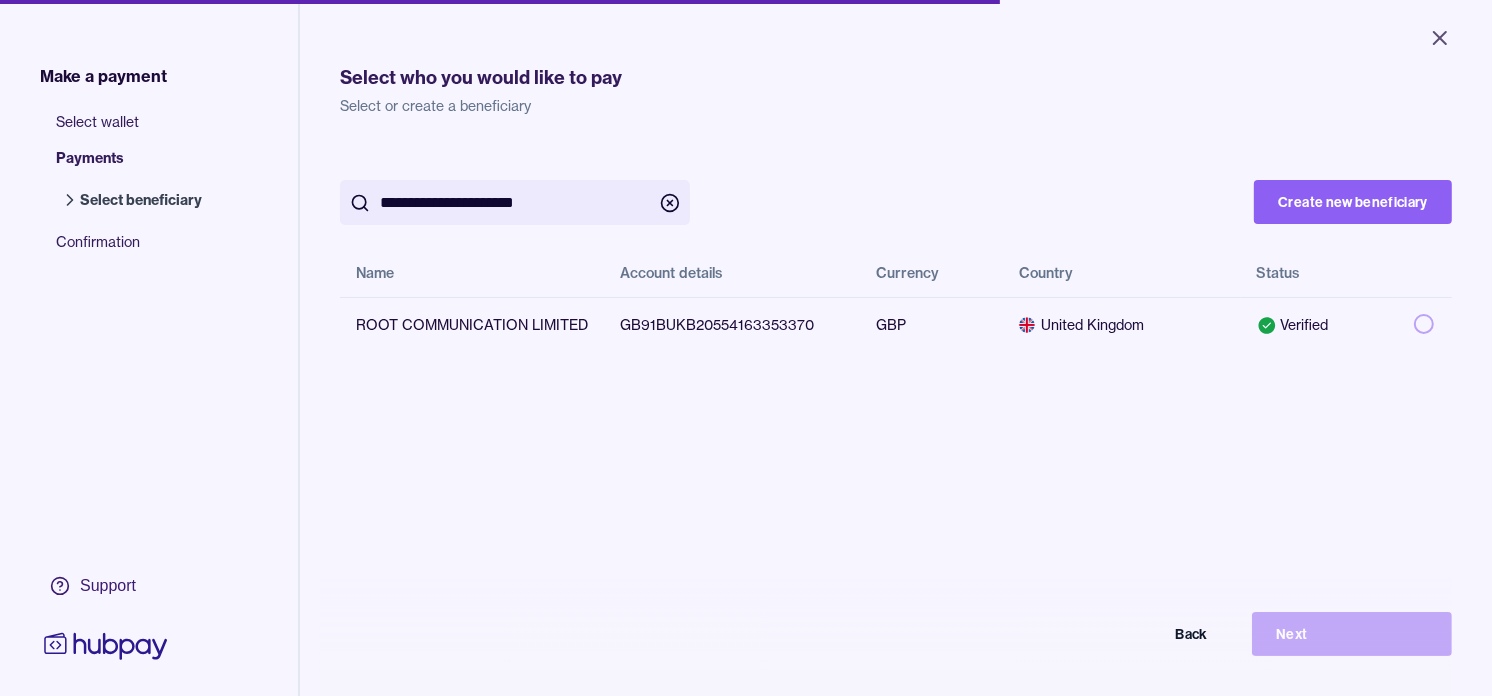 type on "**********" 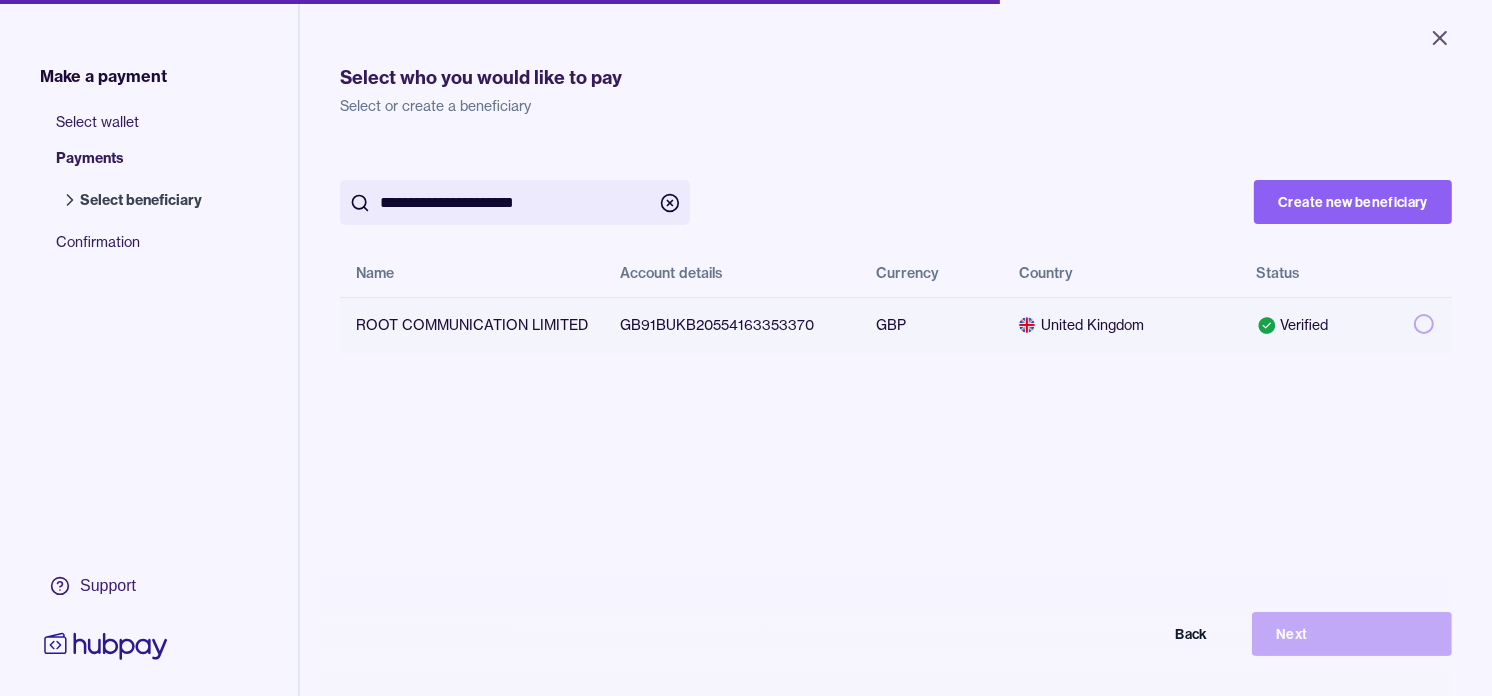 click at bounding box center [1424, 324] 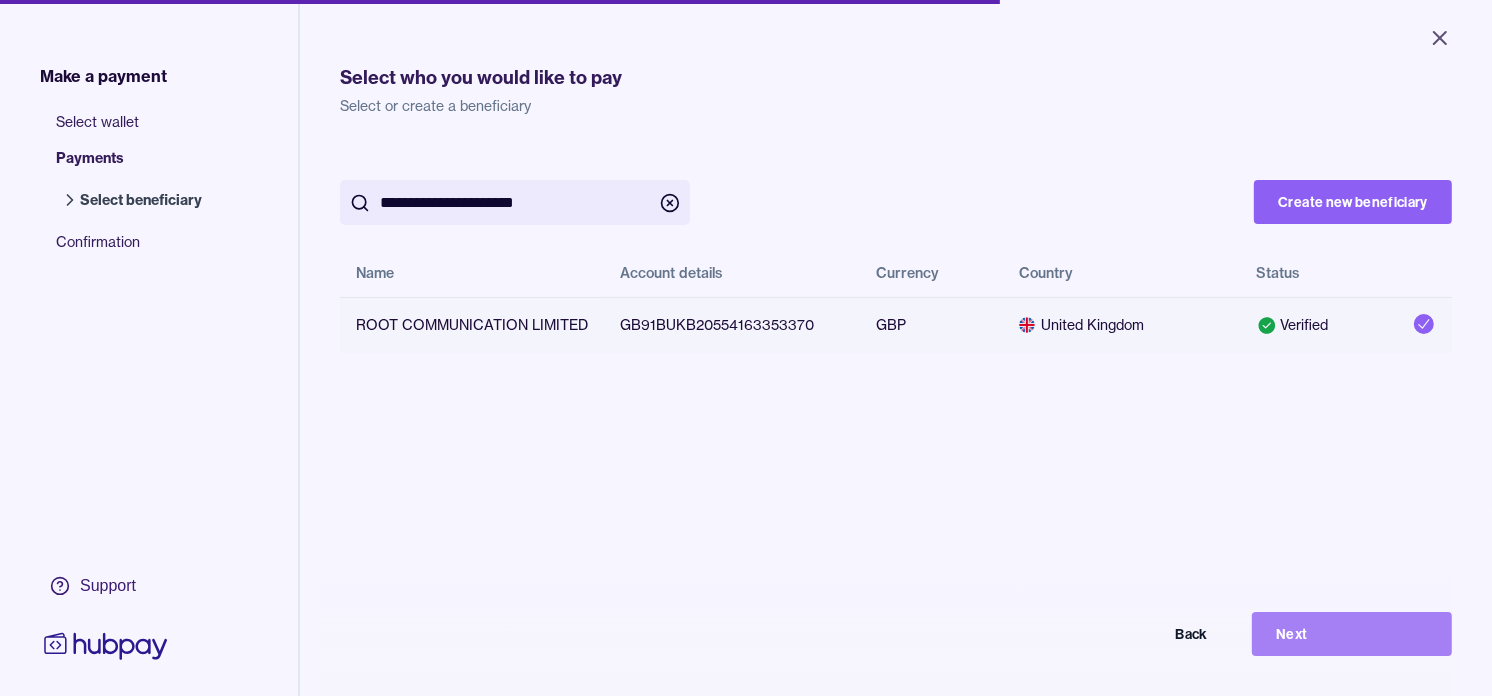 click on "Next" at bounding box center [1352, 634] 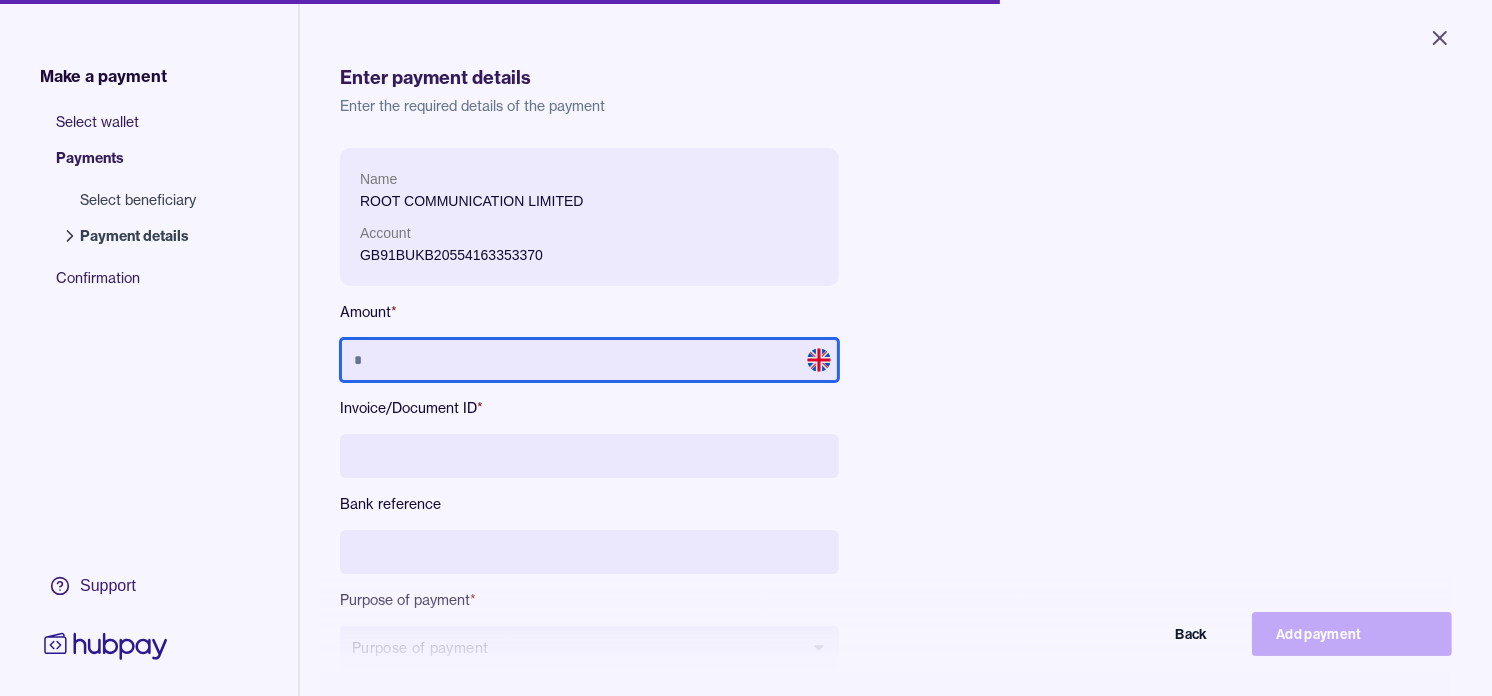 click at bounding box center (589, 360) 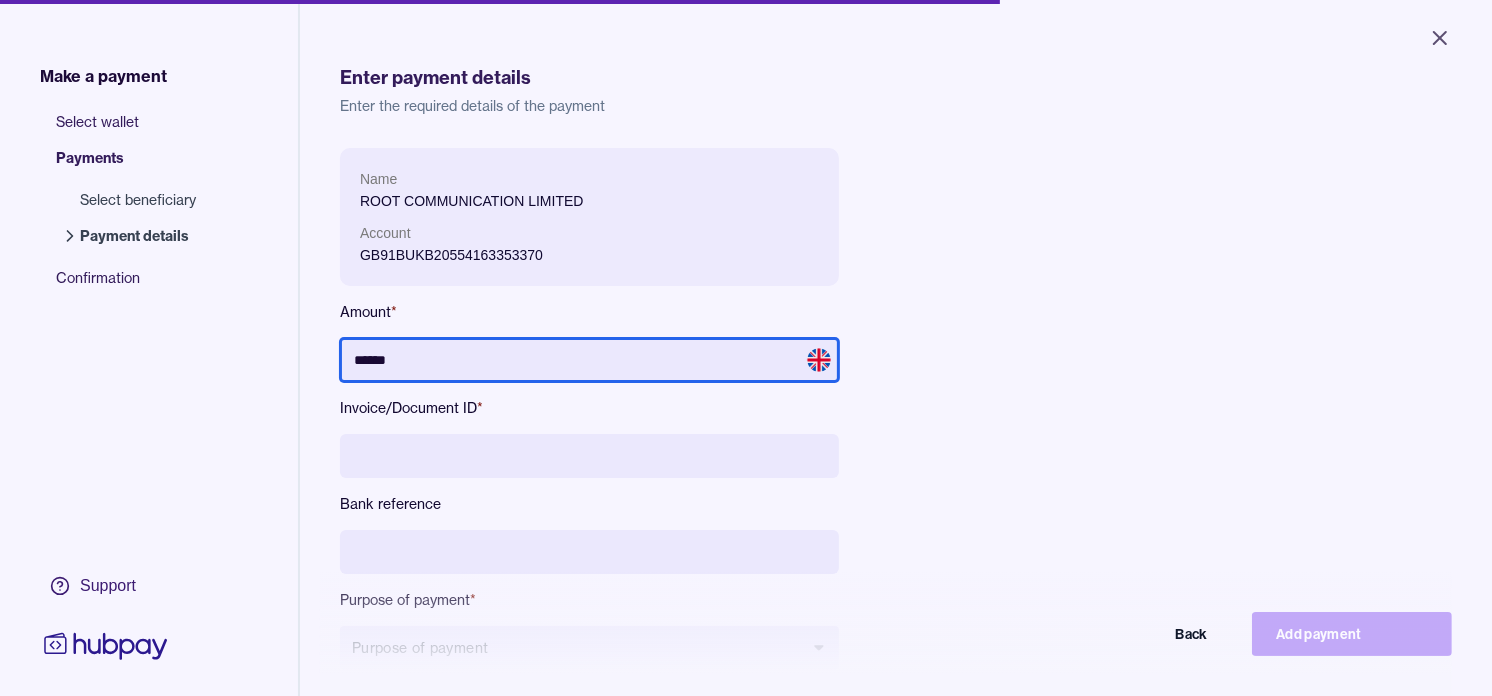 type on "******" 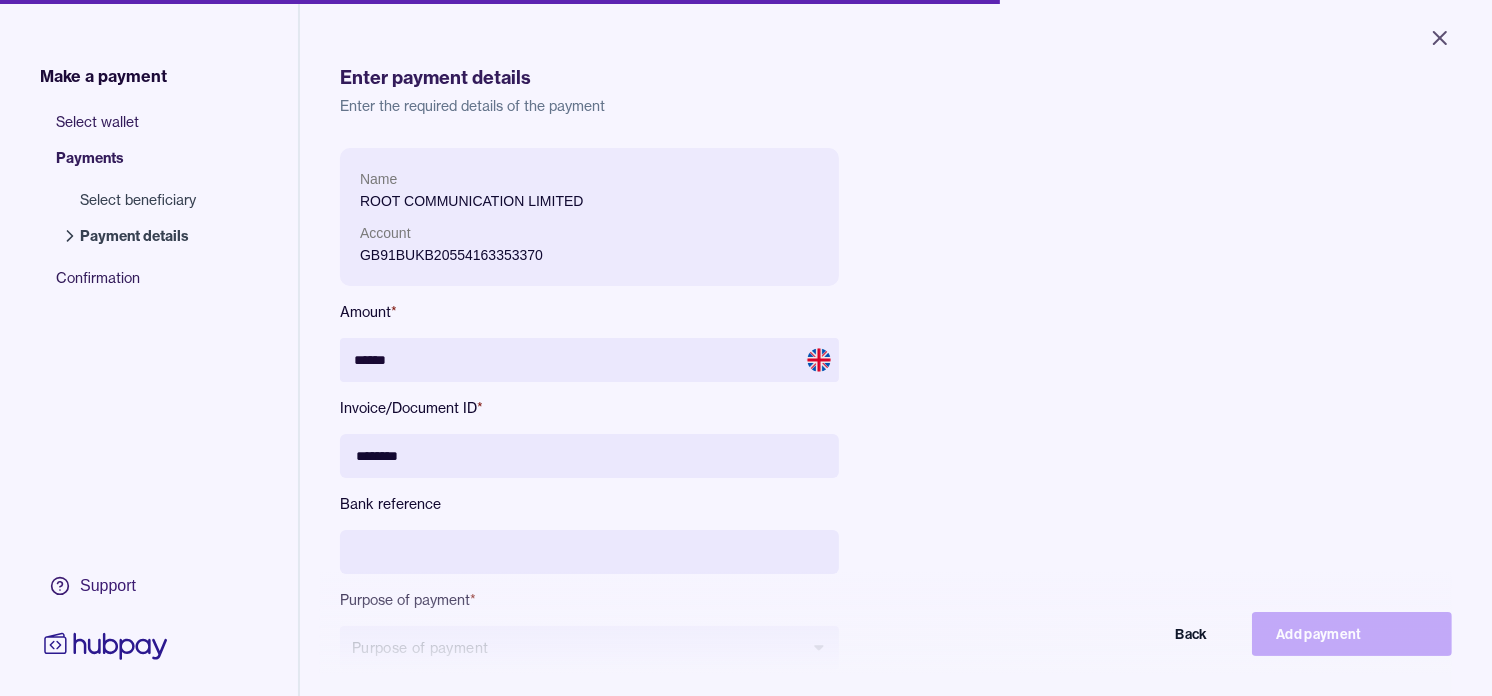 type on "********" 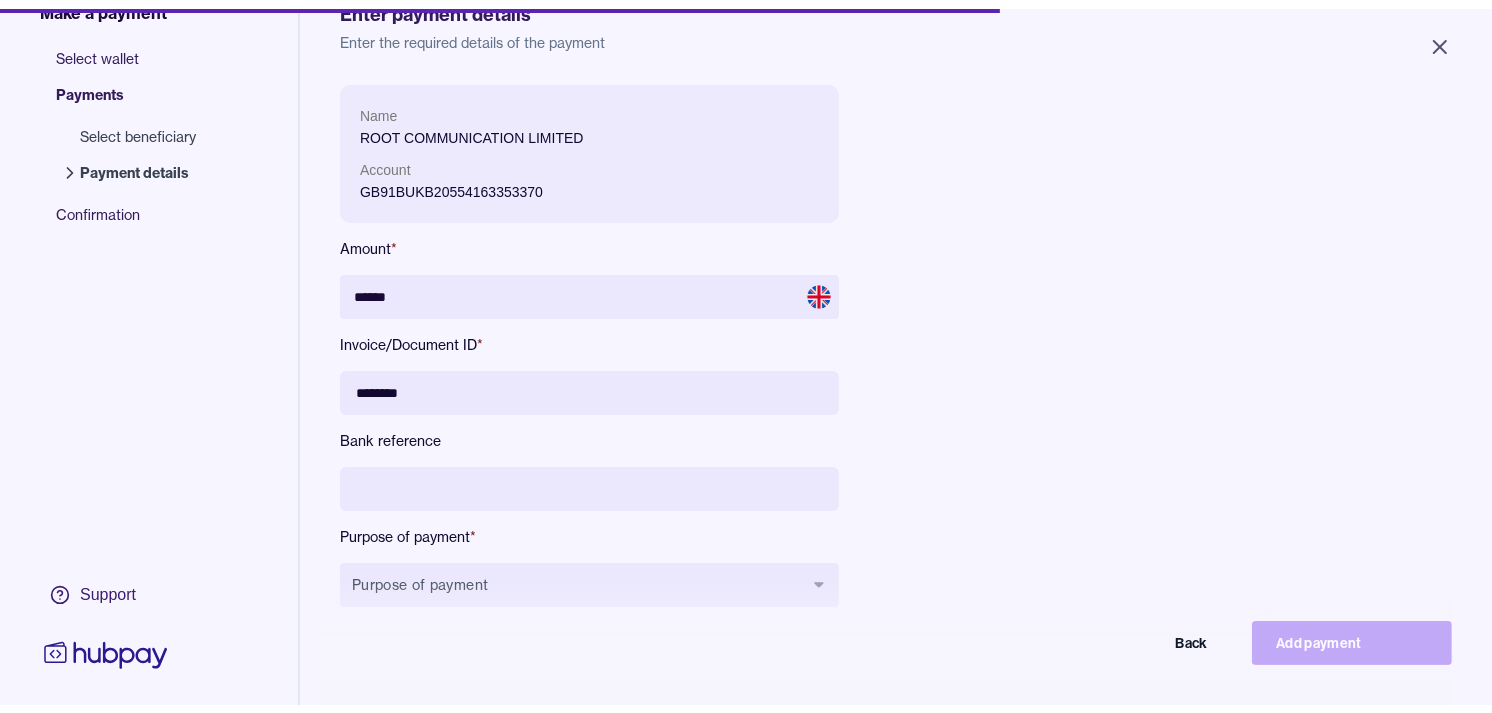 scroll, scrollTop: 267, scrollLeft: 0, axis: vertical 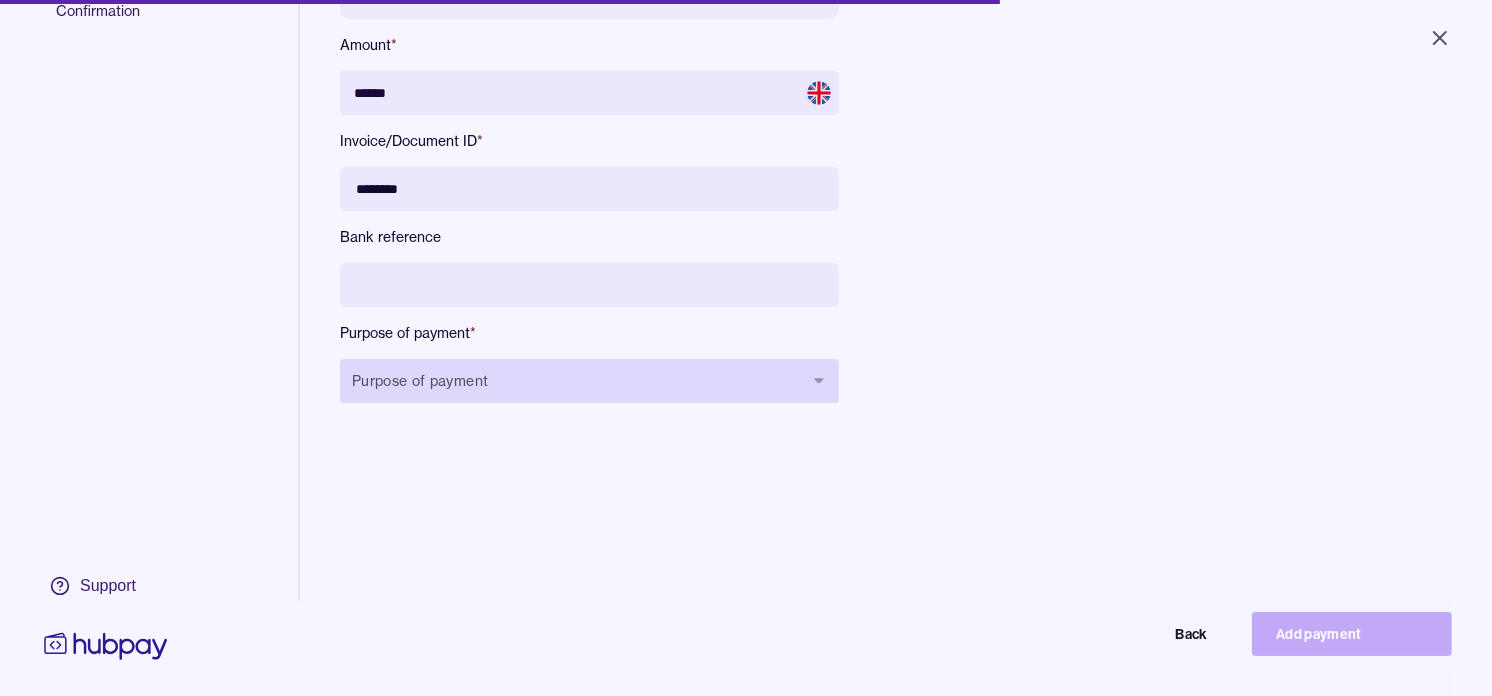 click on "Purpose of payment" at bounding box center (589, 381) 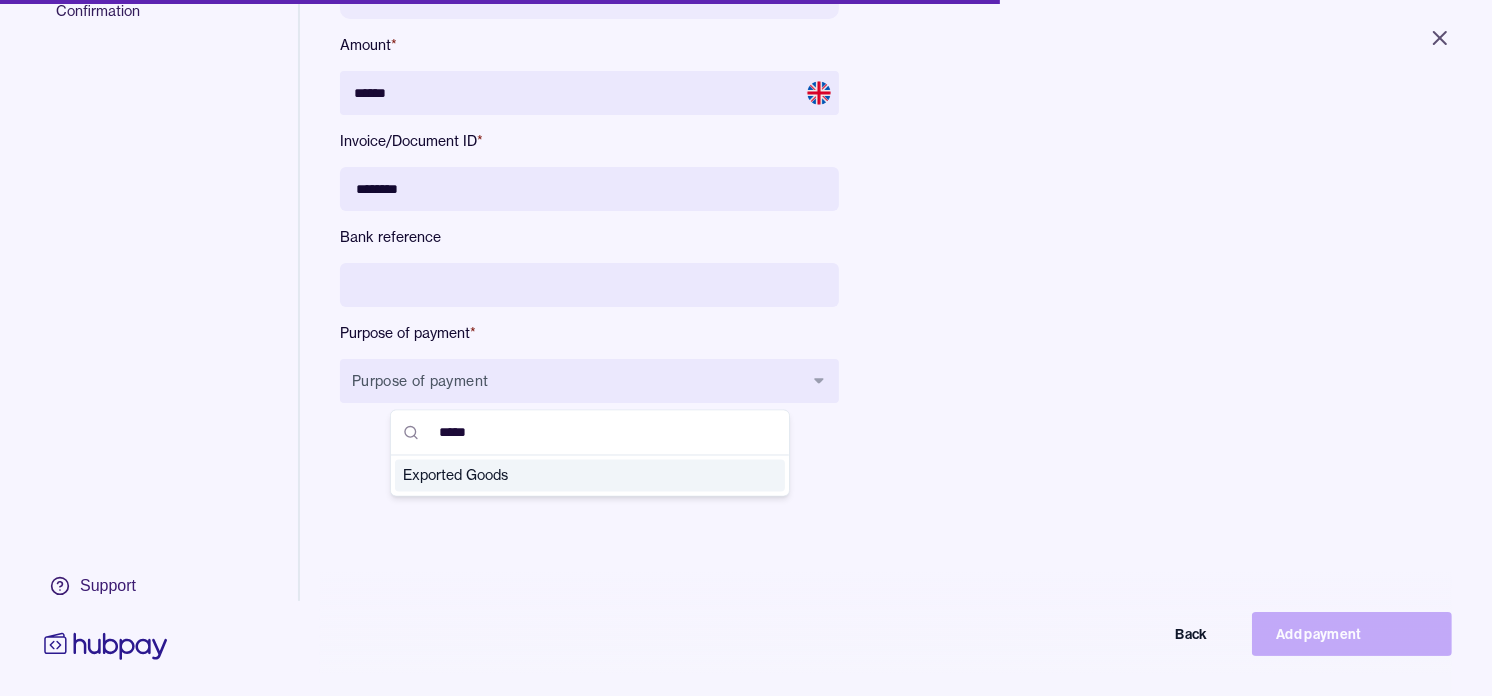 type on "*****" 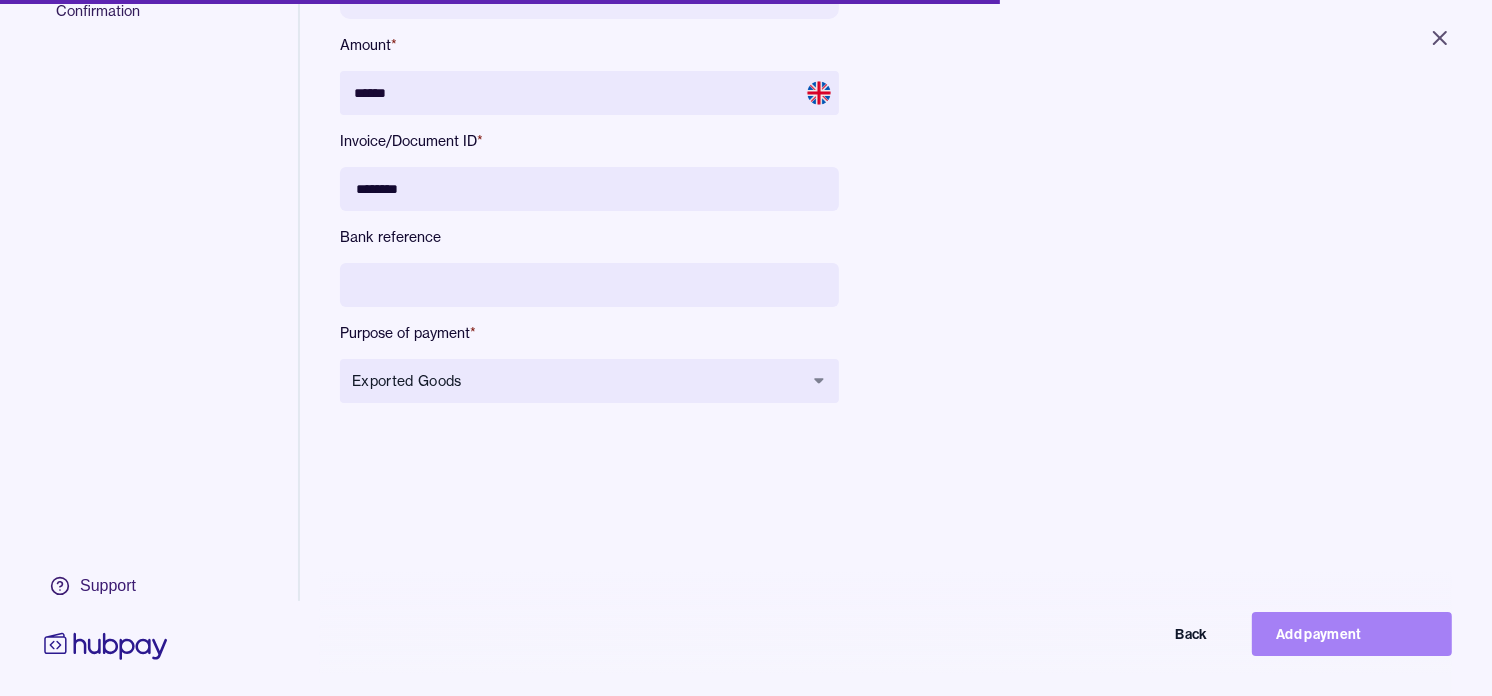 click on "Add payment" at bounding box center [1352, 634] 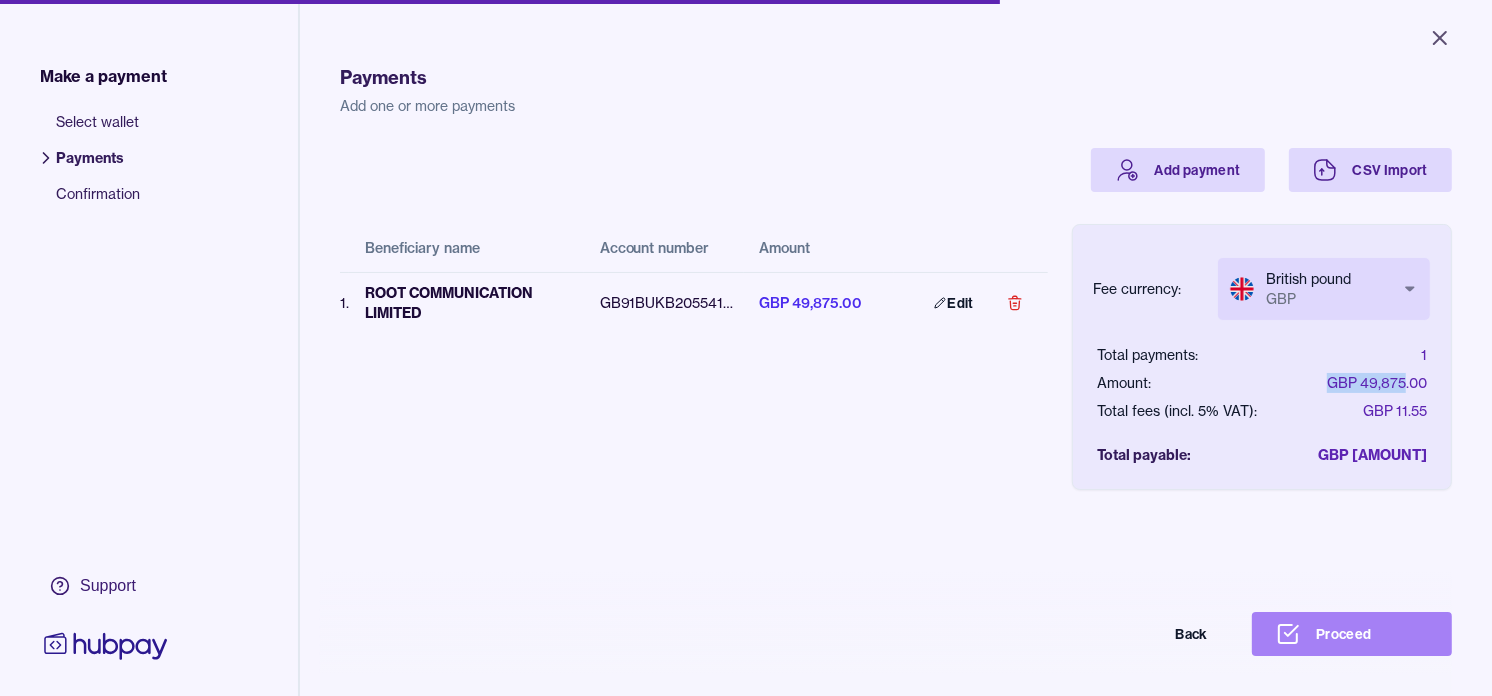 click on "Proceed" at bounding box center (1352, 634) 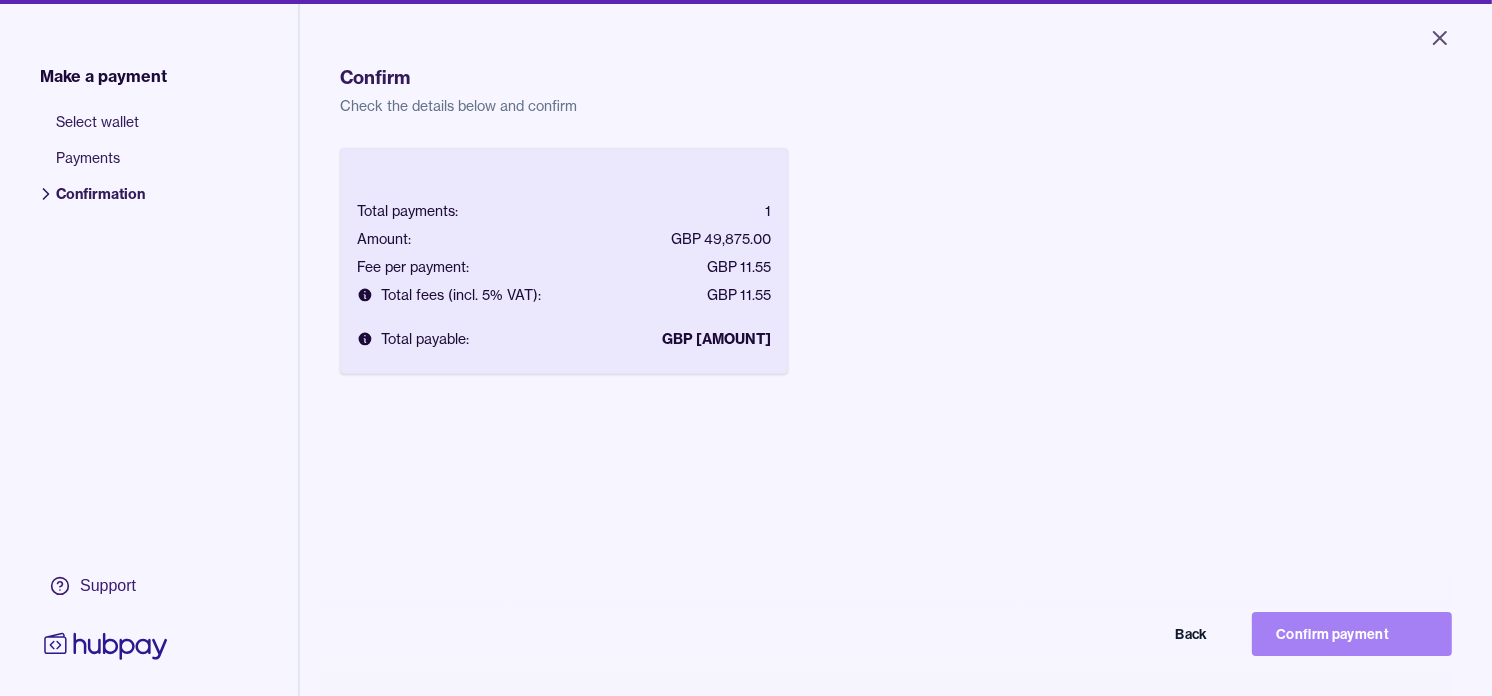 click on "Confirm payment" at bounding box center (1352, 634) 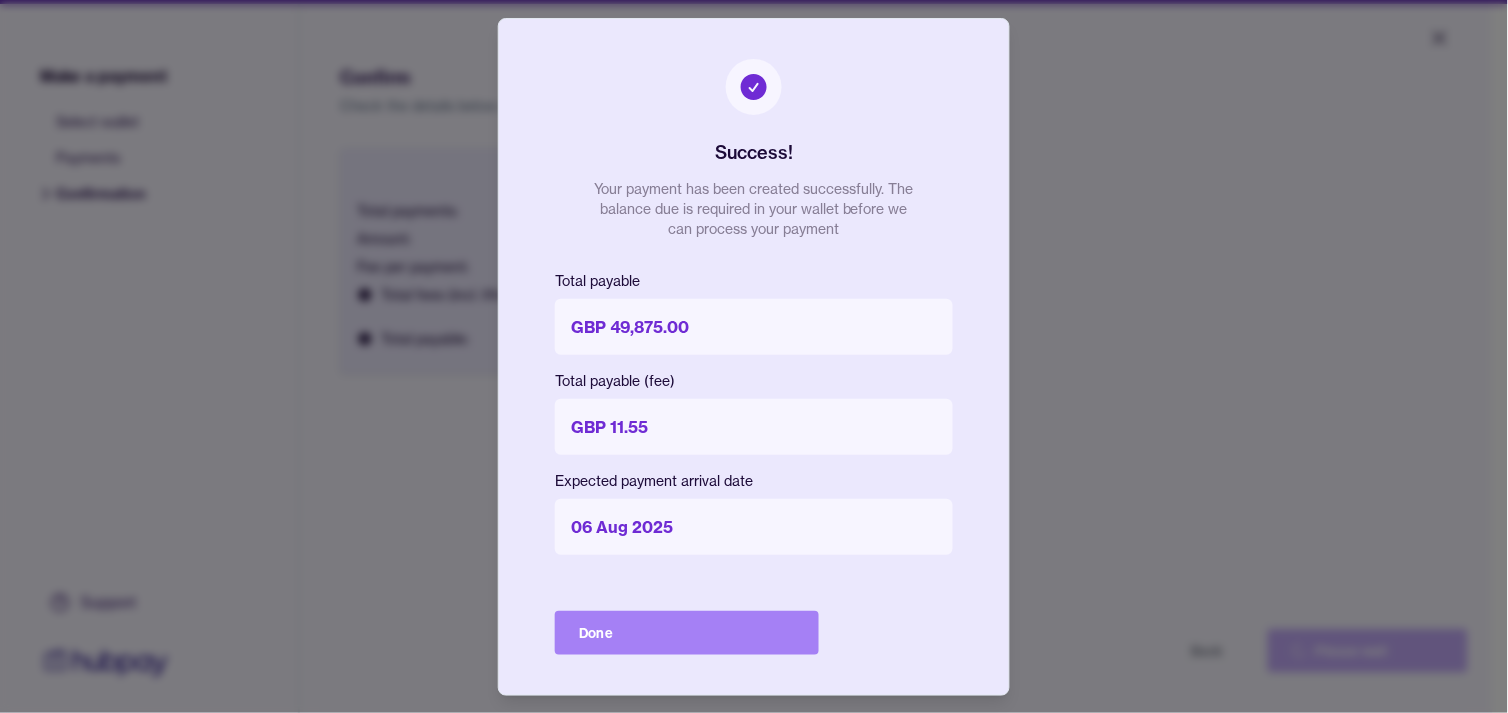click on "Done" at bounding box center [687, 633] 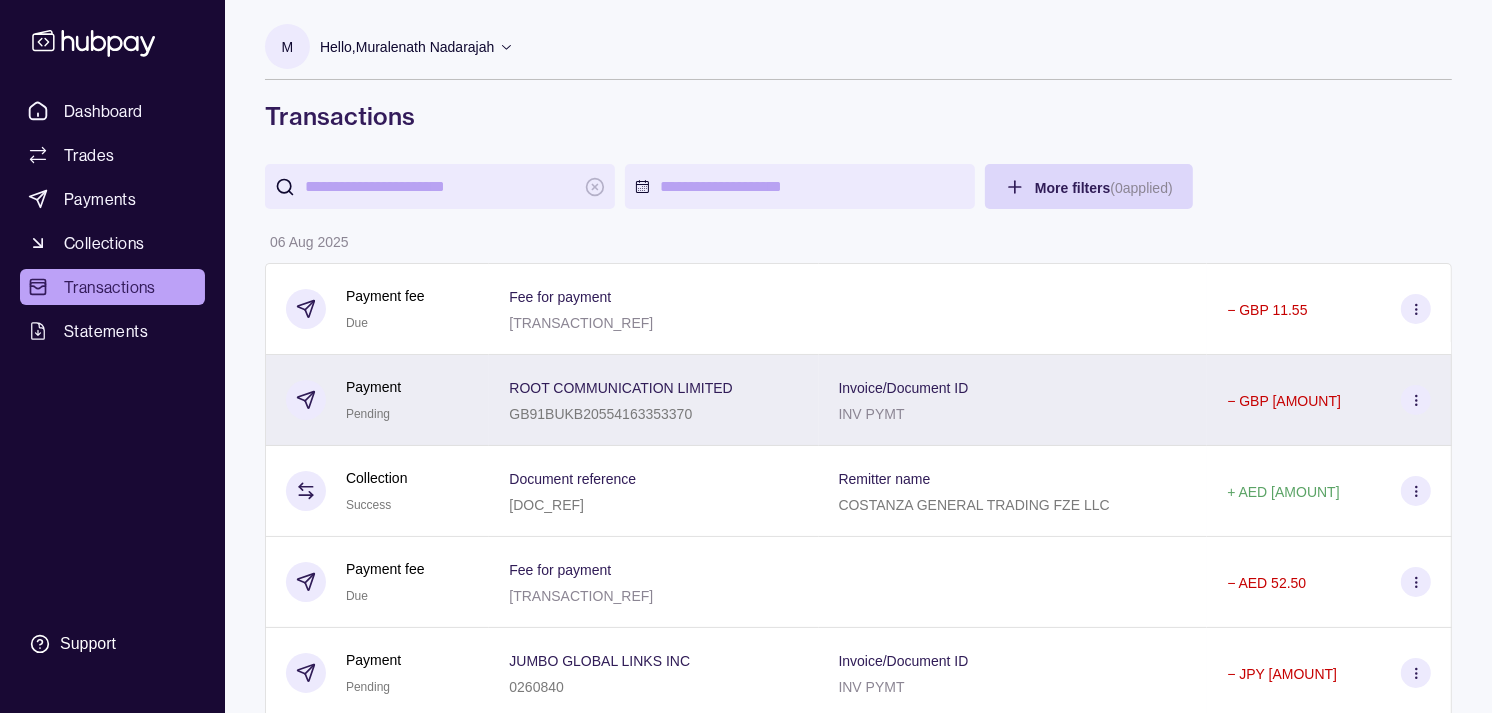 click on "ROOT COMMUNICATION LIMITED GB91BUKB20554163353370" at bounding box center [653, 400] 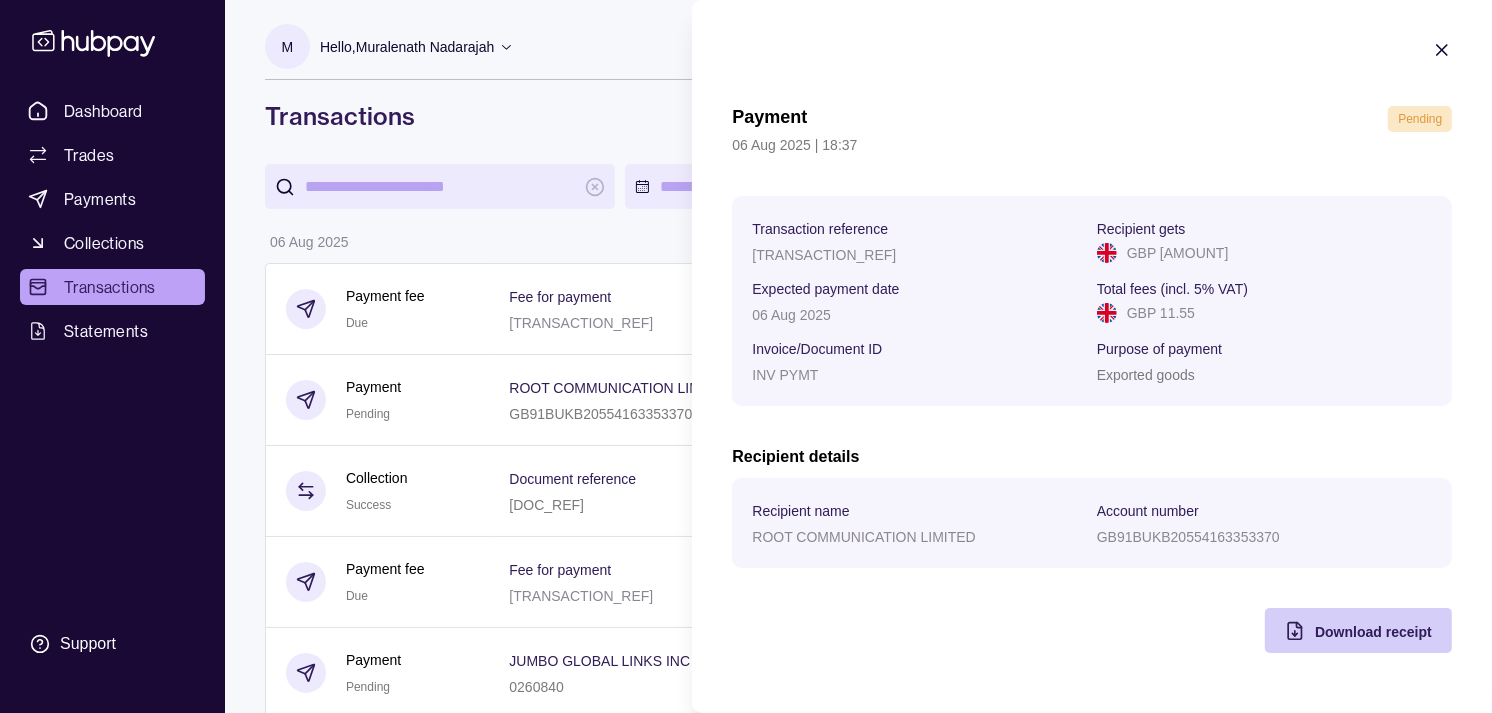 click 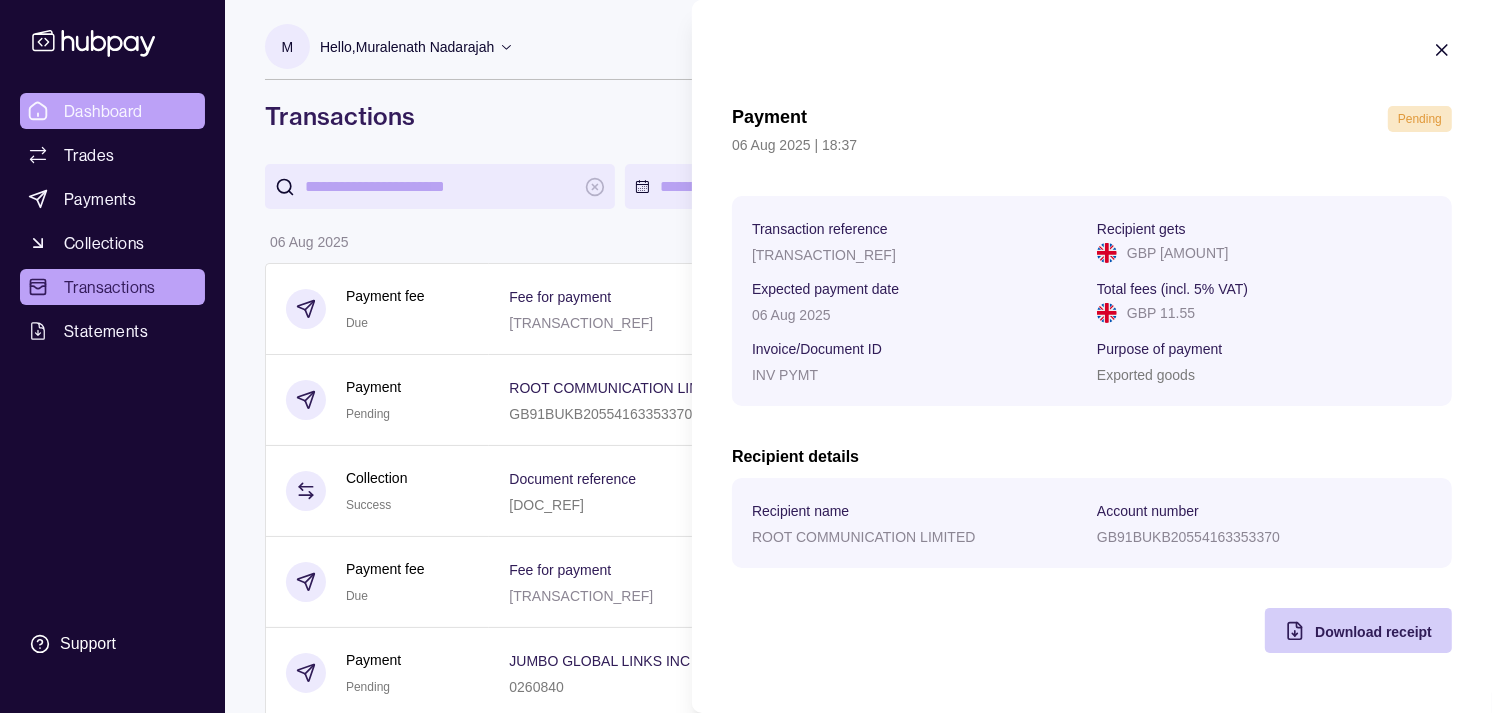 click on "Dashboard Trades Payments Collections Transactions Statements Support M Hello,  Muralenath Nadarajah Strides Trading LLC Account Terms and conditions Privacy policy Sign out Transactions More filters  ( 0  applied) Details Amount 06 Aug 2025 Payment fee Due Fee for payment AP-BAG4-PMSQ −   GBP 11.55 Payment Pending ROOT COMMUNICATION LIMITED GB91BUKB20554163353370 Invoice/Document ID INV PYMT −   GBP 49,875.00 Collection Success Document reference STR2507291 Remitter name COSTANZA GENERAL TRADING FZE LLC +   AED 450,000.00 Payment fee Due Fee for payment AP-DZSQ-9VL4 −   AED 52.50 Payment Pending JUMBO GLOBAL LINKS INC 0260840 Invoice/Document ID INV PYMT −   JPY 12,757,000 Payment fee Paid Fee for payment AP-5R6A-C7DG −   AED 52.50 Payment Processing JANNAT CORPORATION 2239655 Invoice/Document ID INV PYMT −   JPY 12,070,000 Payment fee Due Fee for payment AP-Y439-3R1J −   EUR 12.60 Payment Pending CLAYTON EUROPE S R O SK1309000000005198756382 Invoice/Document ID INV PYMT −   EUR 67,390.00 Due" at bounding box center (746, 1084) 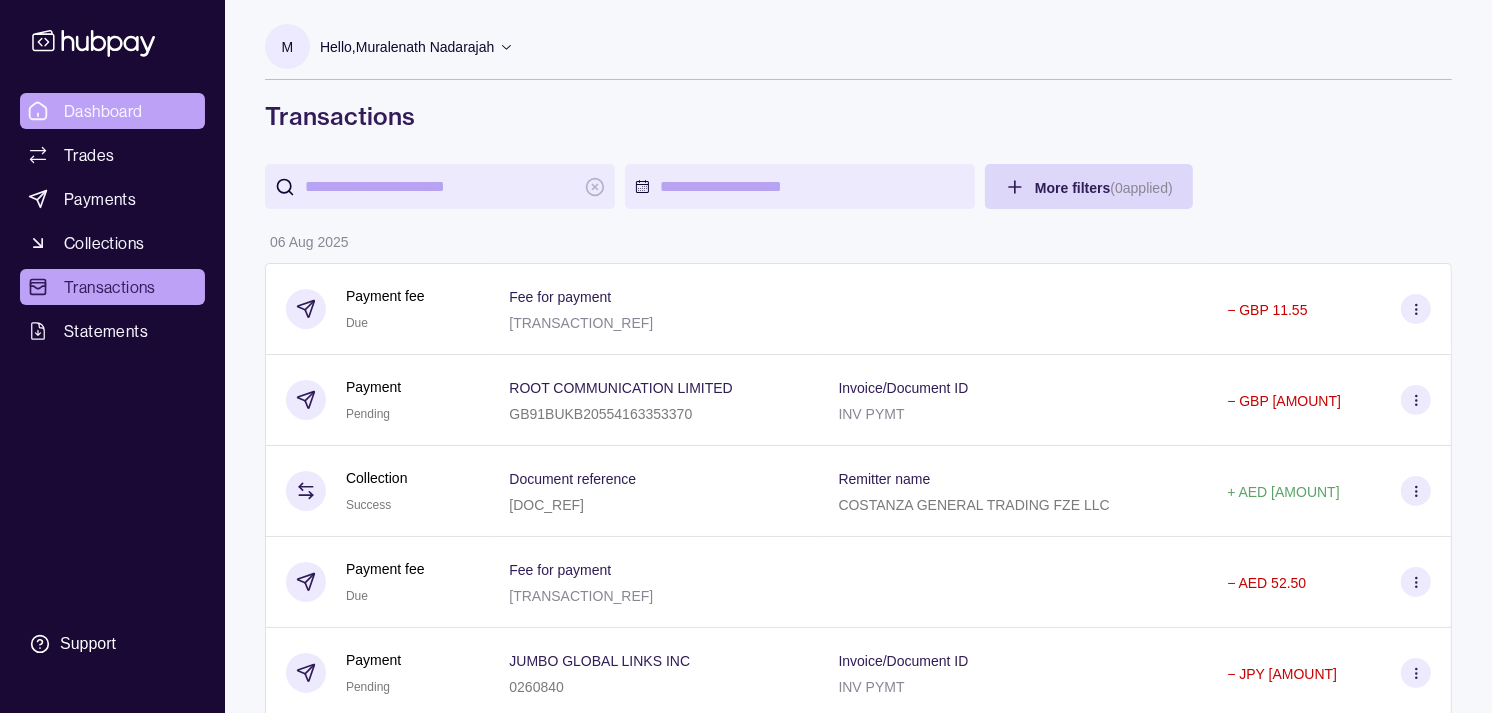 click on "Dashboard" at bounding box center [103, 111] 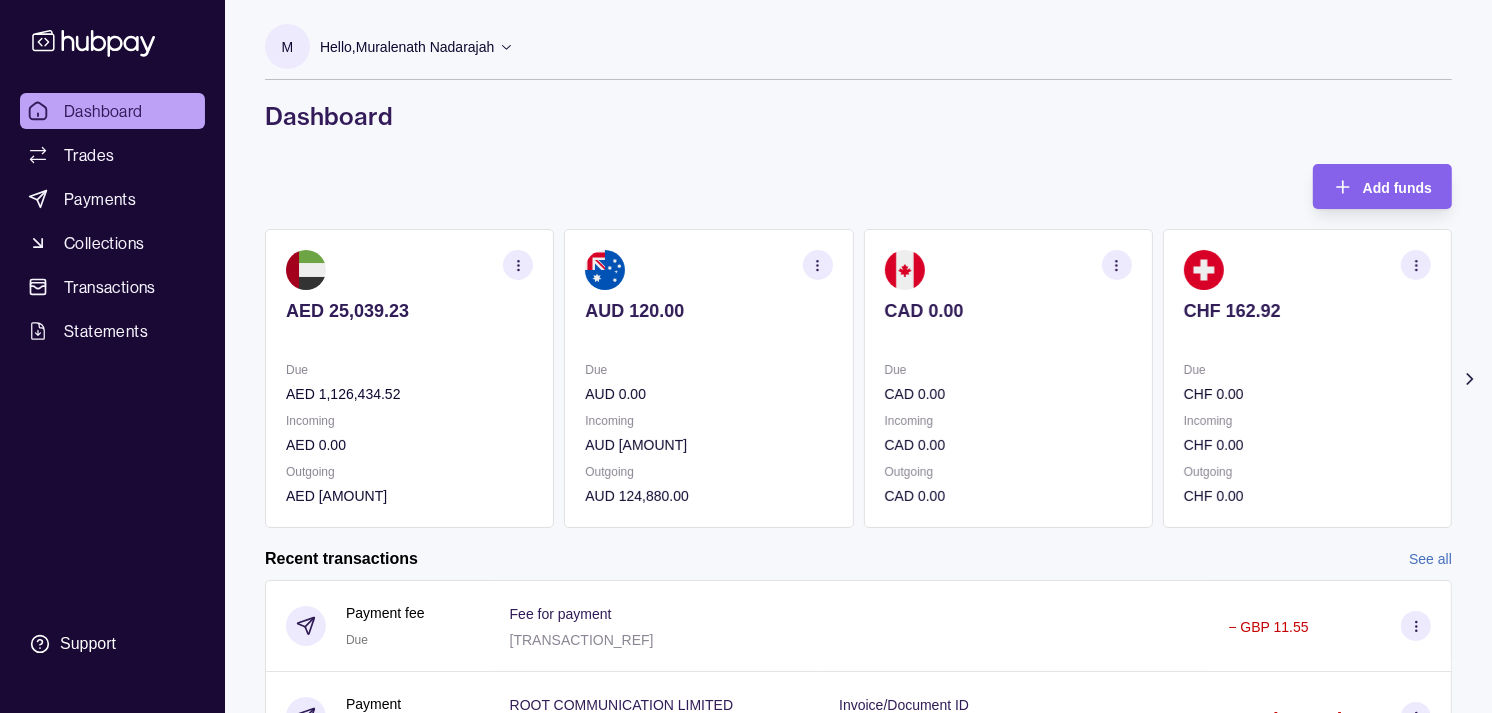 click on "CHF 162.92                                                                                                               Due CHF 0.00 Incoming CHF 0.00 Outgoing CHF 0.00" at bounding box center [1307, 378] 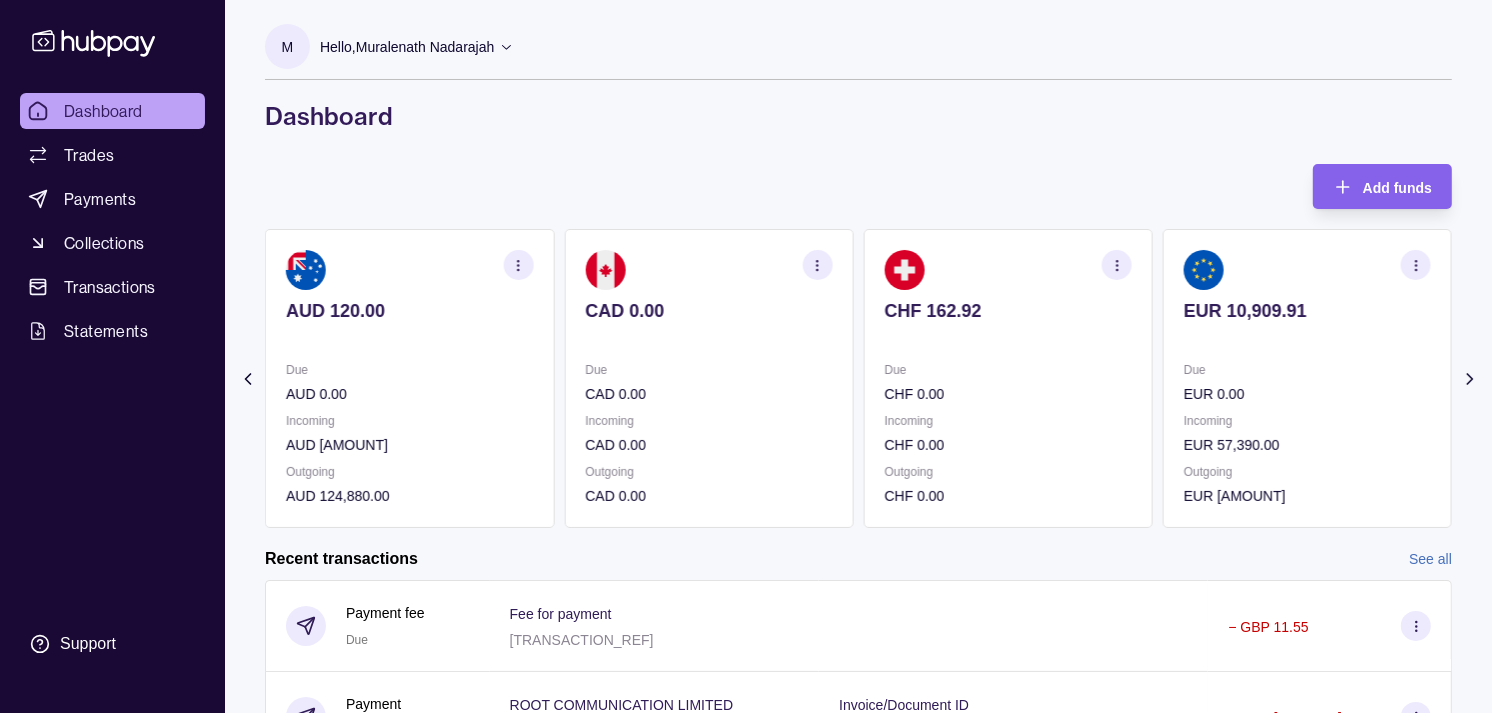 click on "EUR 10,909.91 Due EUR 0.00 Incoming EUR 57,390.00 Outgoing EUR 67,390.00" at bounding box center (1307, 378) 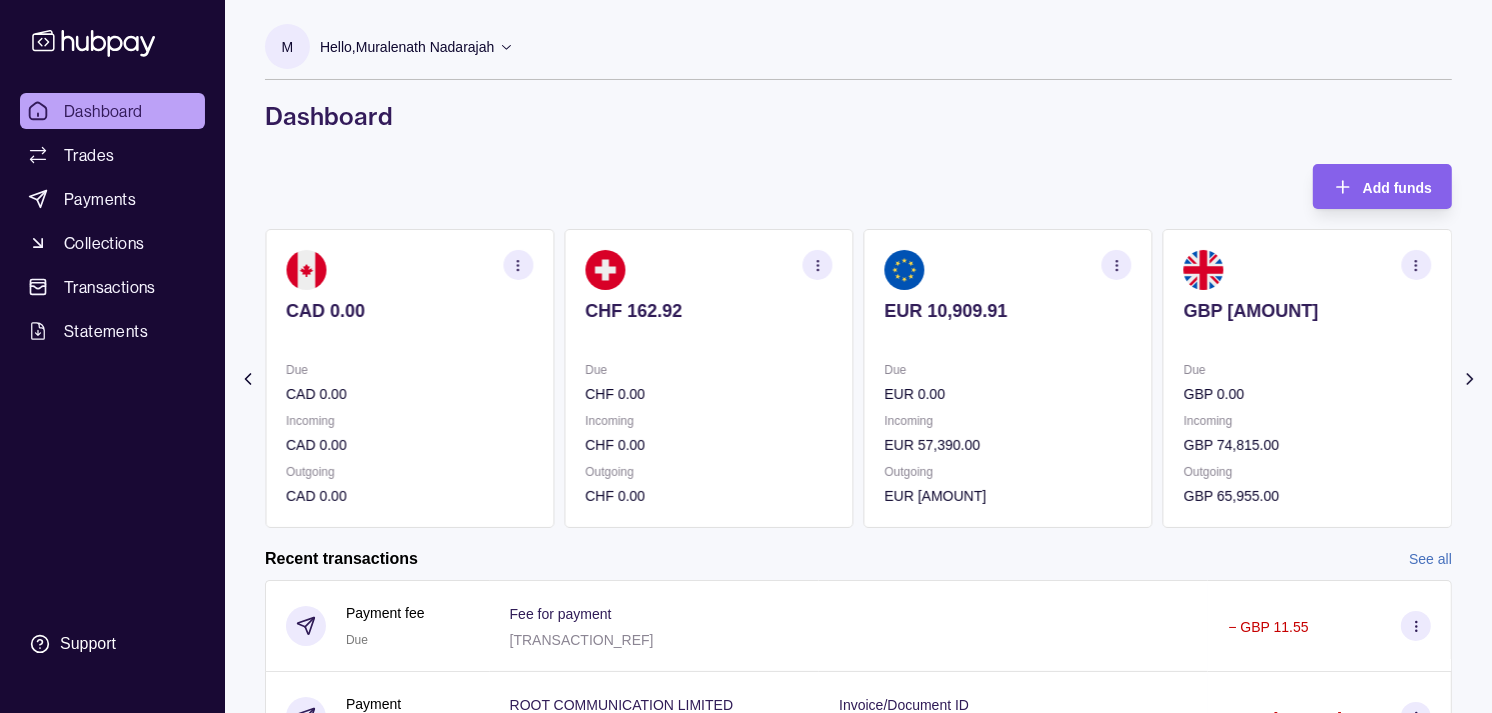click on "EUR 10,909.91 Due EUR 0.00 Incoming EUR 57,390.00 Outgoing EUR 67,390.00" at bounding box center [1008, 378] 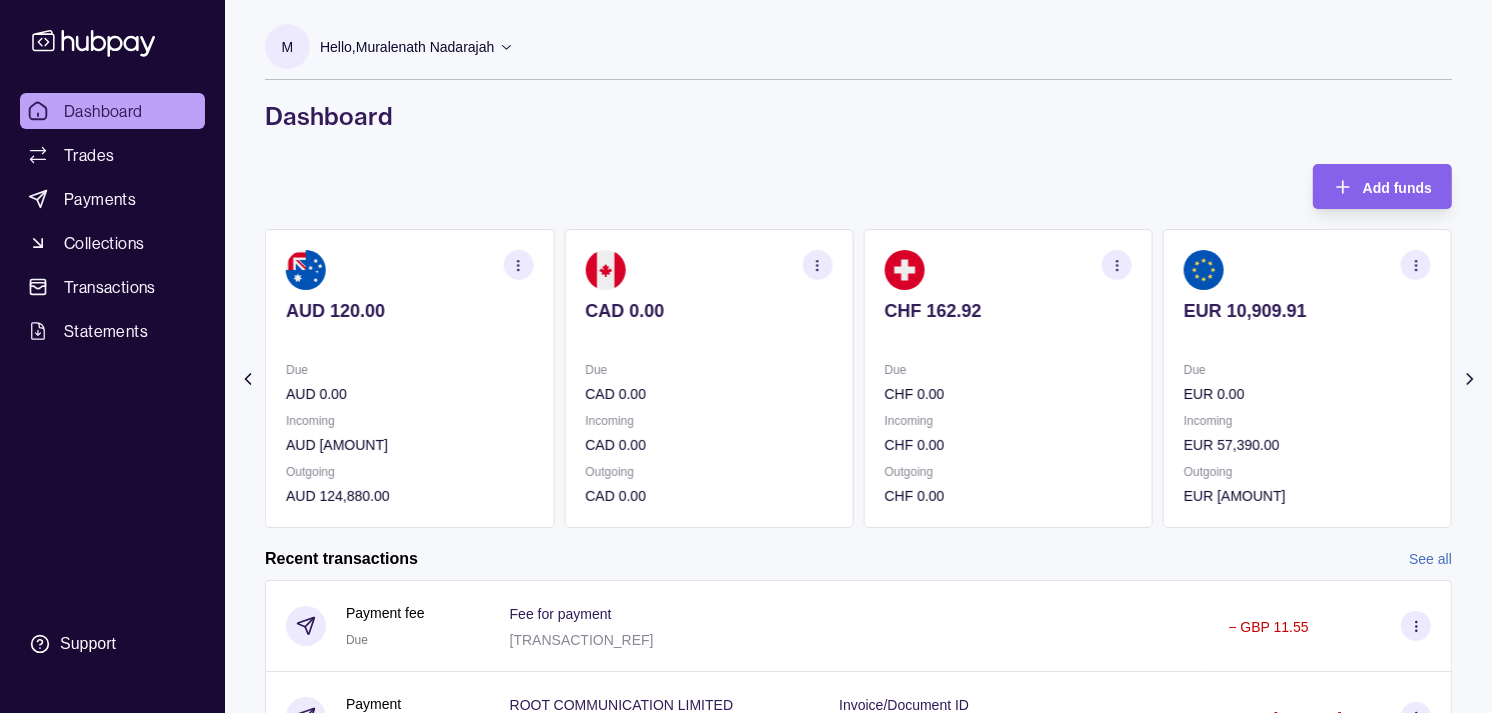 click on "Due CHF 0.00 Incoming CHF 0.00 Outgoing CHF 0.00" at bounding box center (1008, 433) 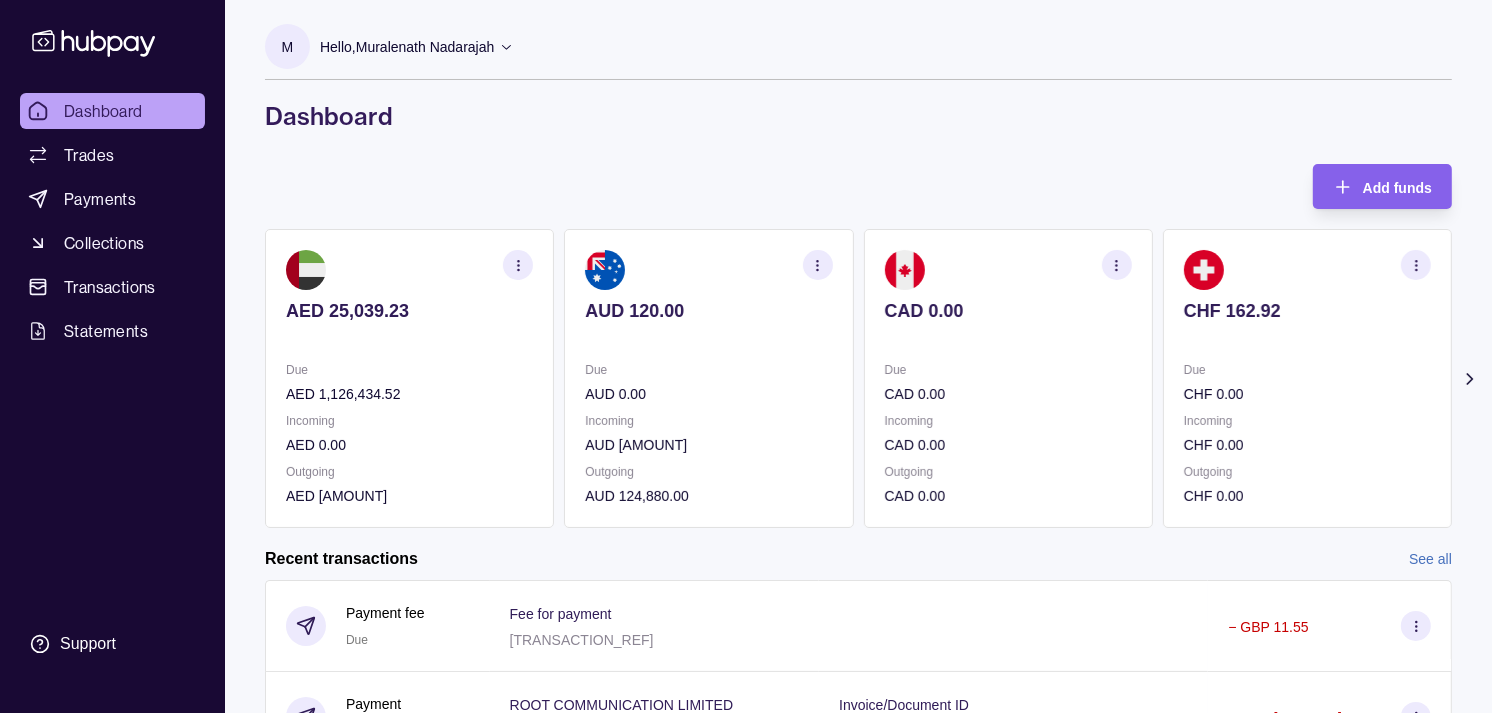 click on "Incoming" at bounding box center (1307, 421) 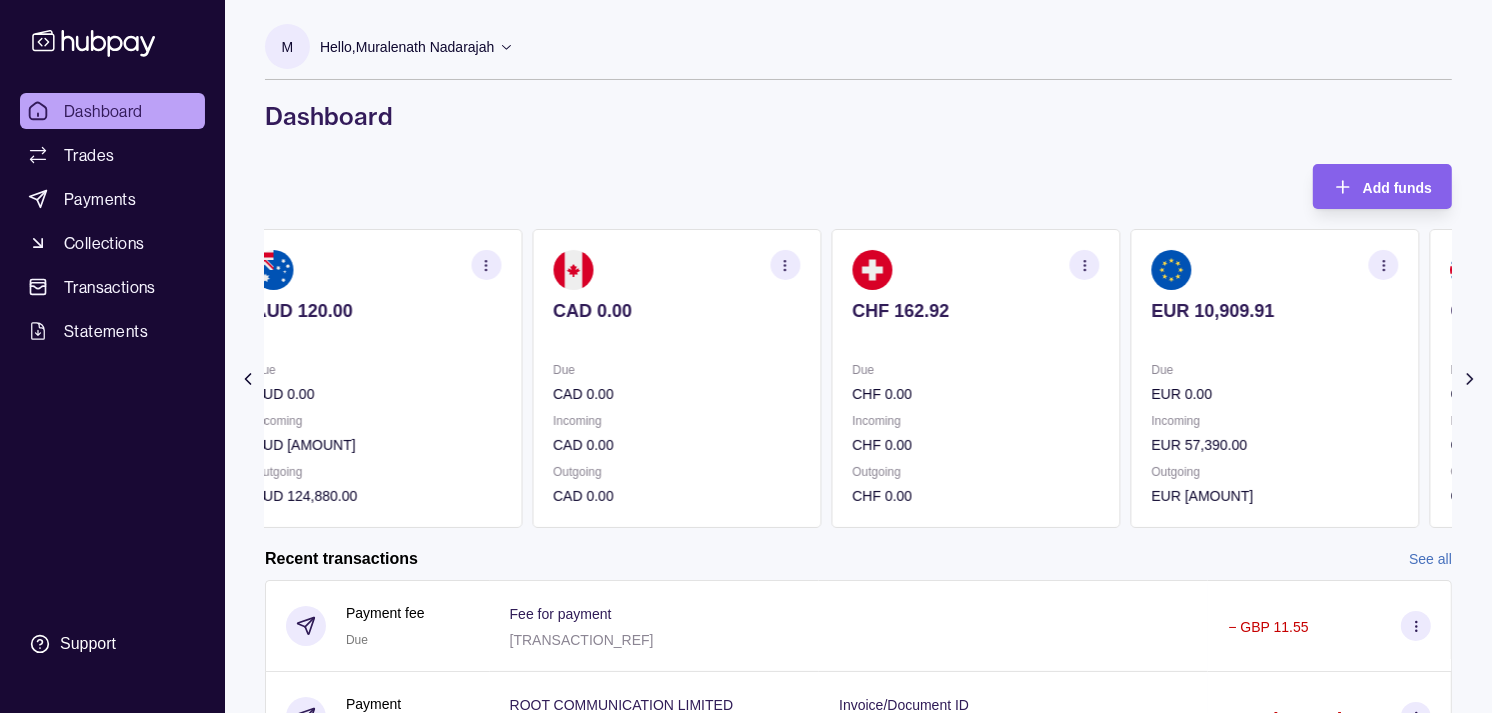 click on "EUR 10,909.91 Due EUR 0.00 Incoming EUR 57,390.00 Outgoing EUR 67,390.00" at bounding box center [1275, 378] 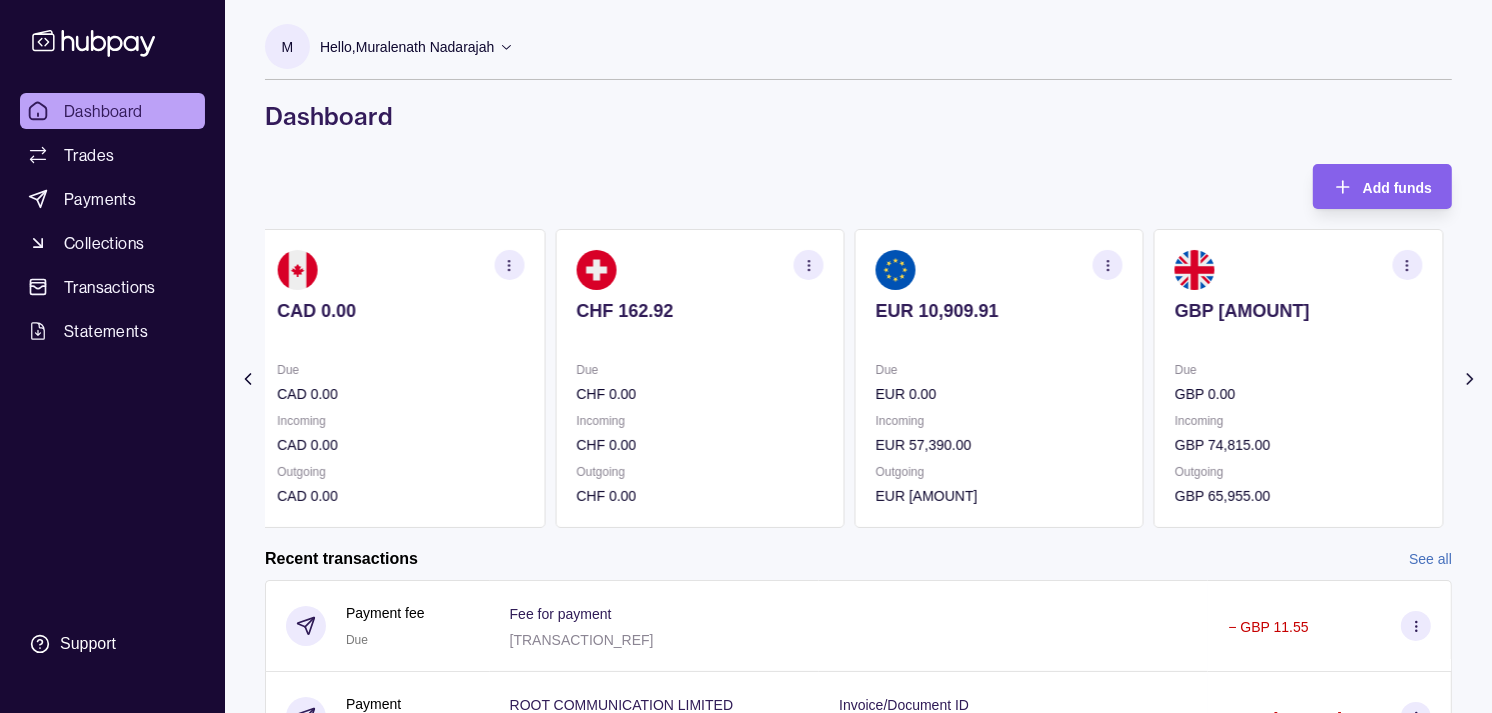 click on "Due" at bounding box center [999, 370] 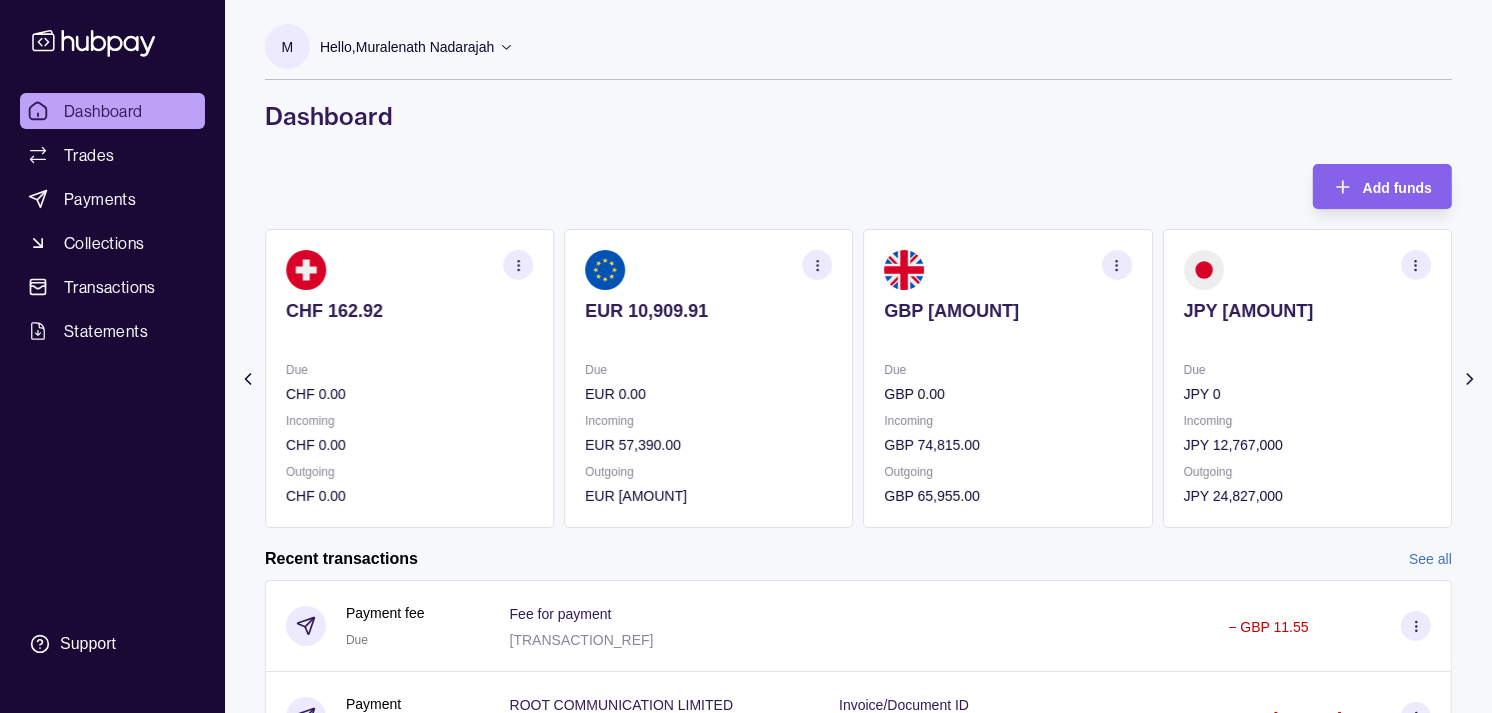 click at bounding box center (1416, 265) 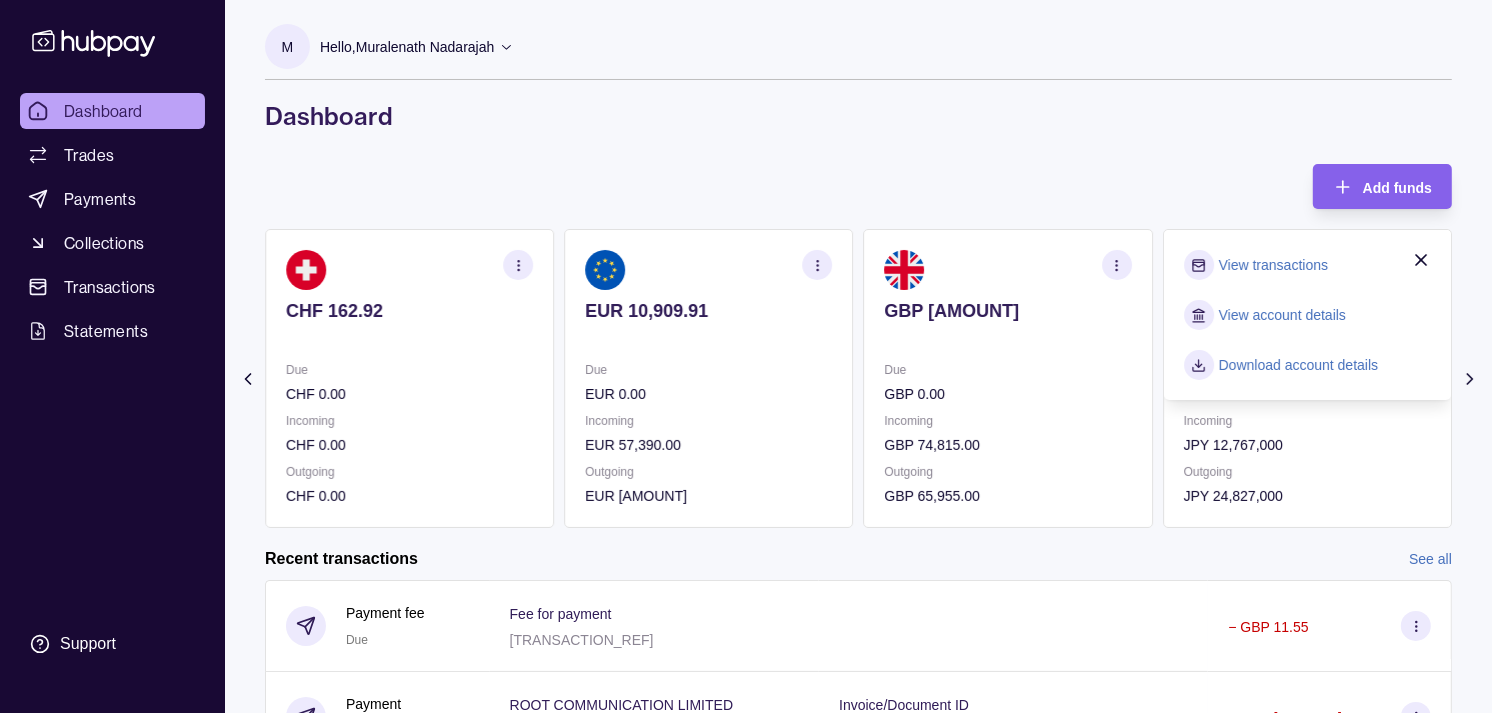 click on "View transactions" at bounding box center (1273, 265) 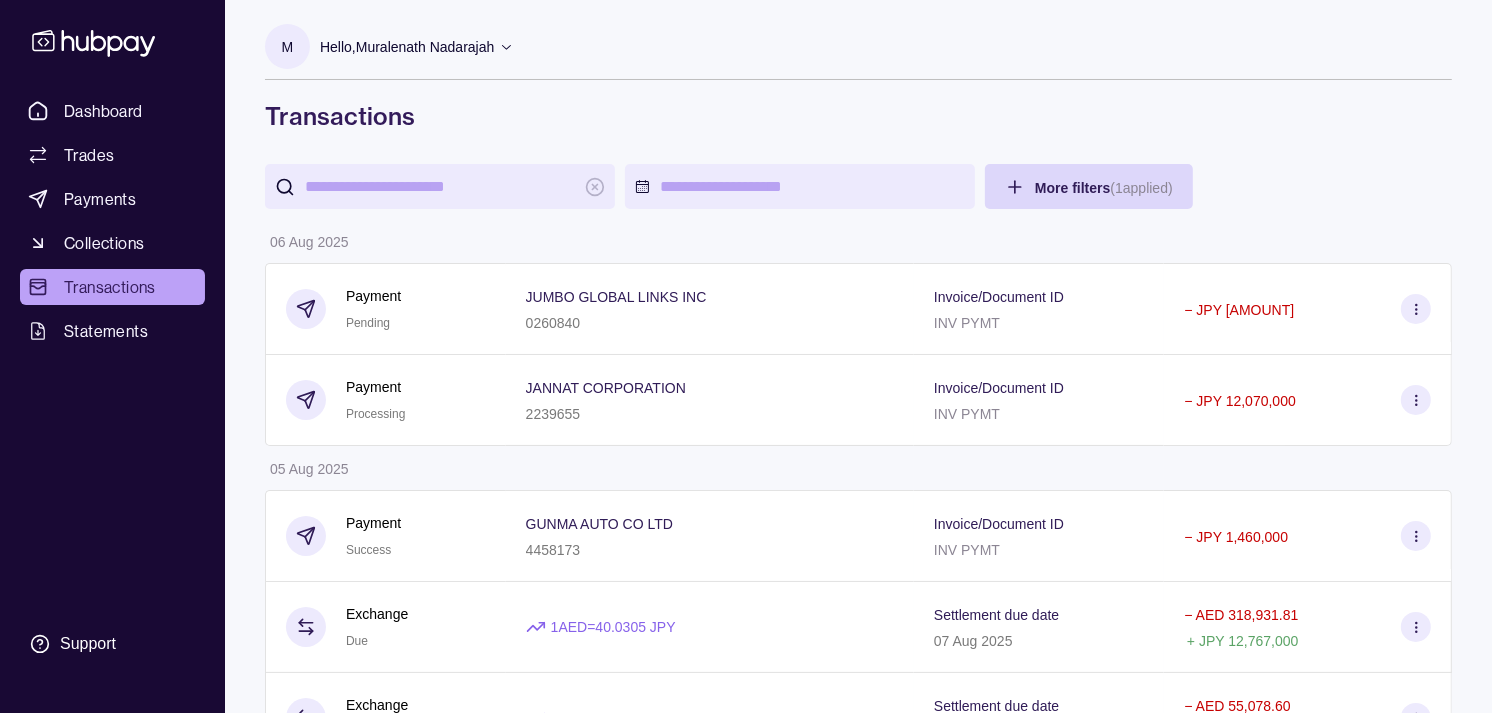 click at bounding box center [440, 186] 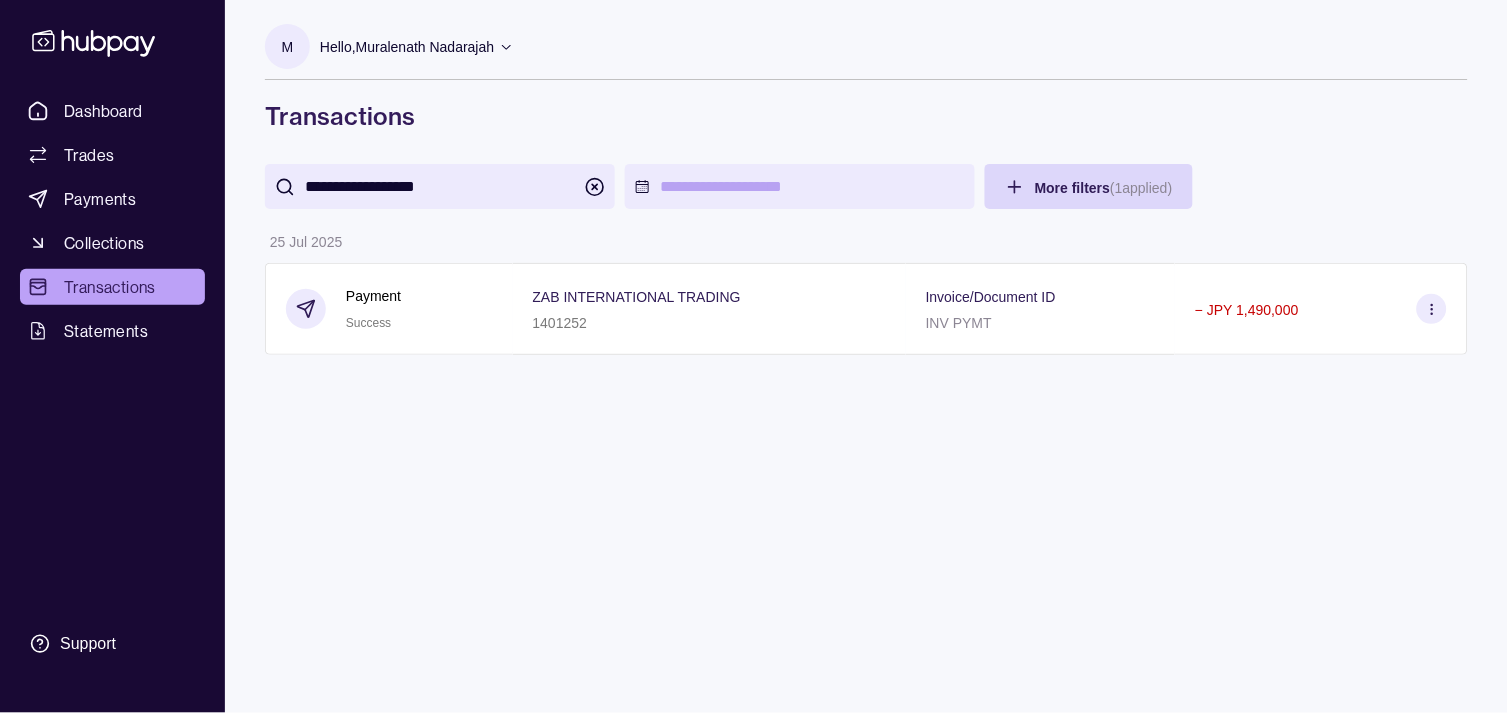 type on "**********" 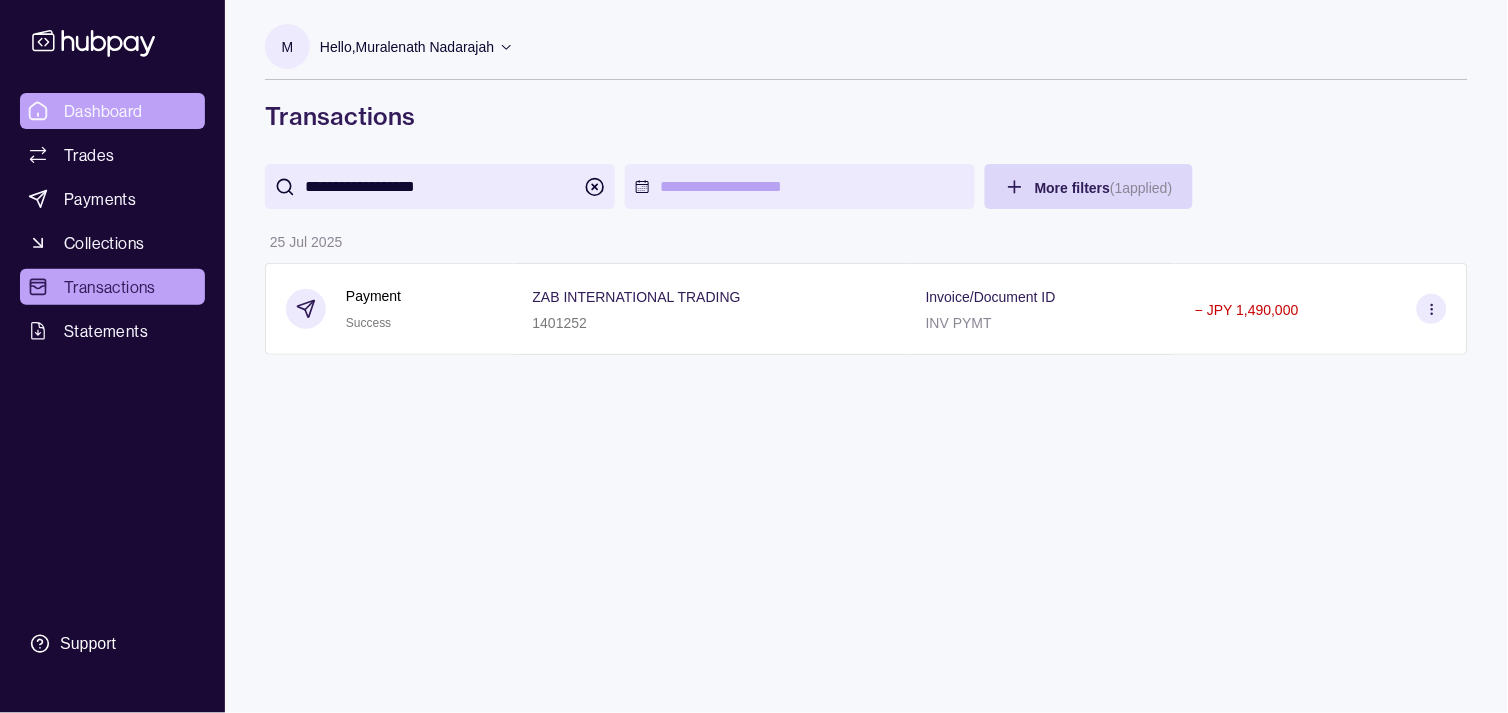 click on "Dashboard" at bounding box center [103, 111] 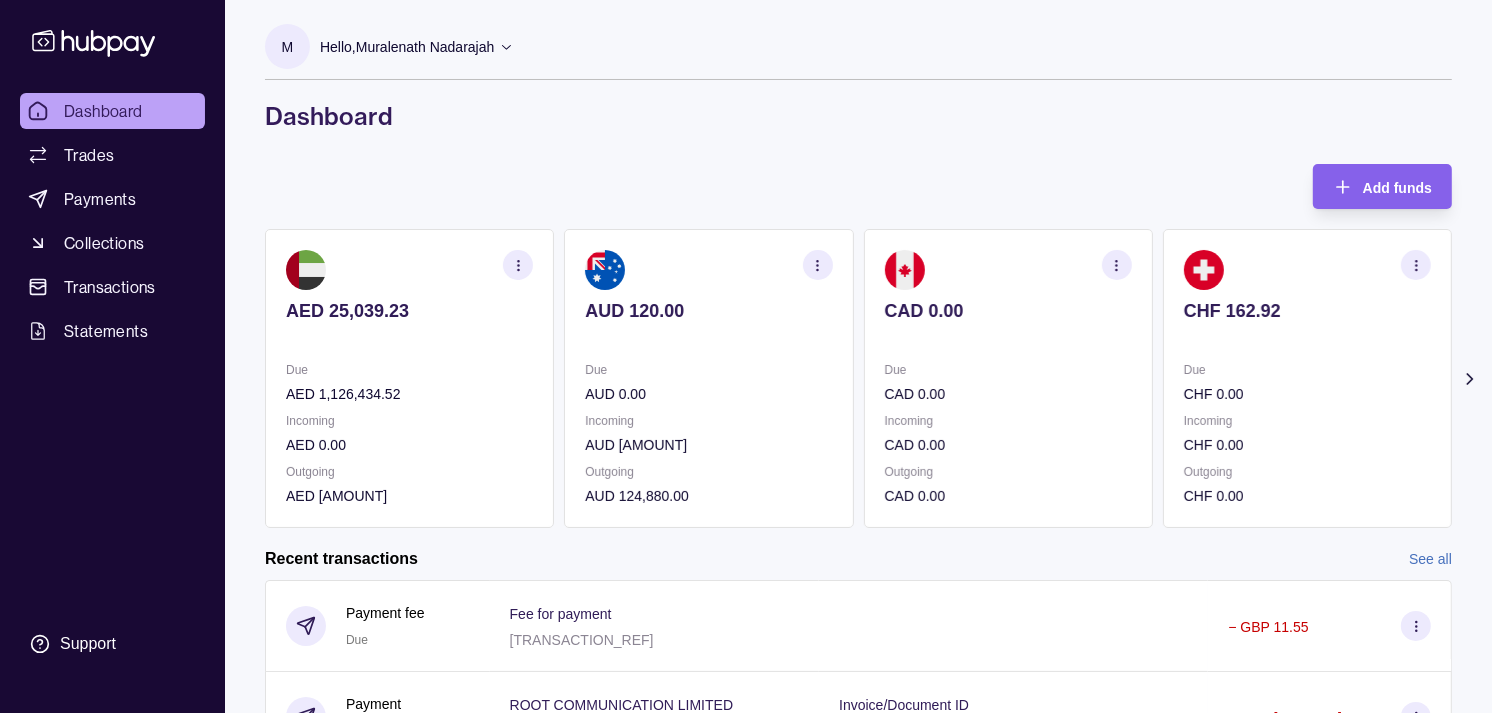 click on "Due" at bounding box center (1008, 370) 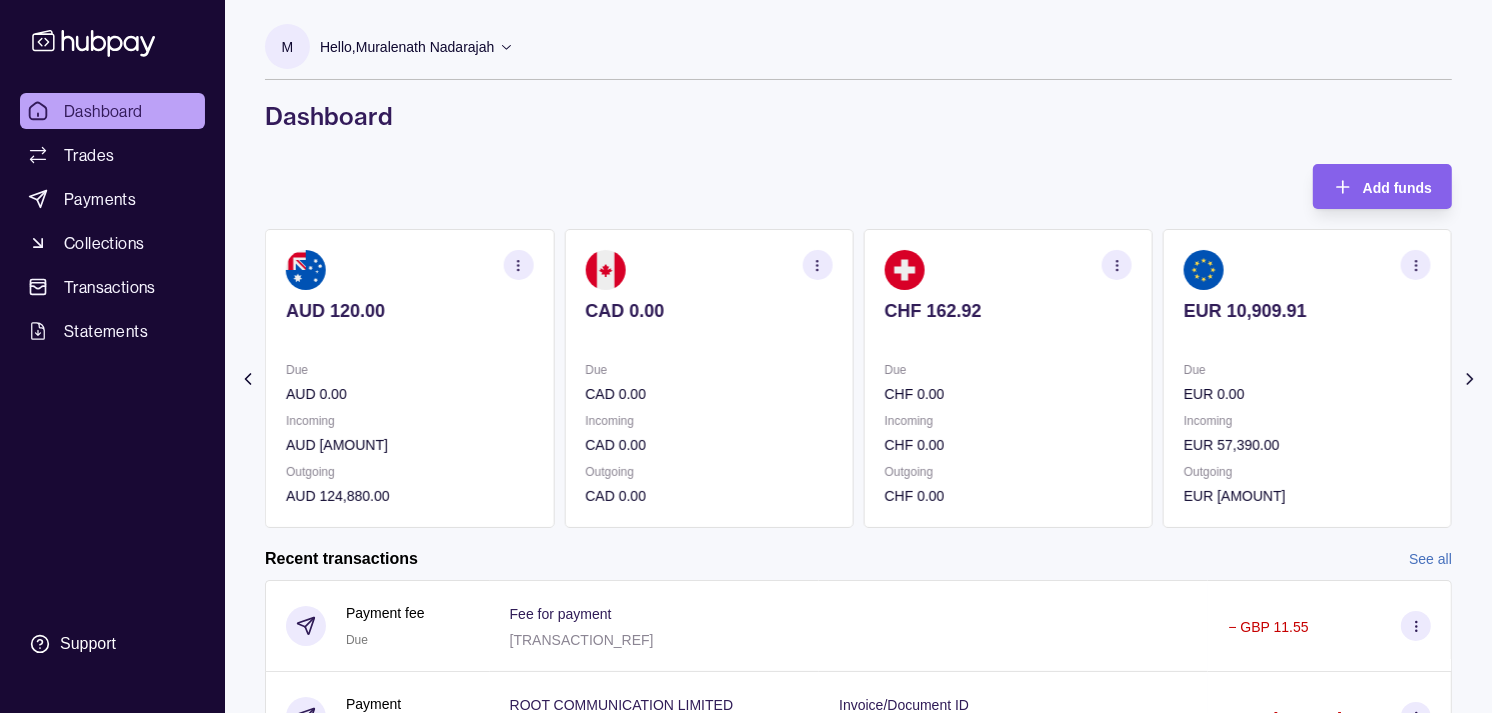 click on "Due" at bounding box center (1008, 370) 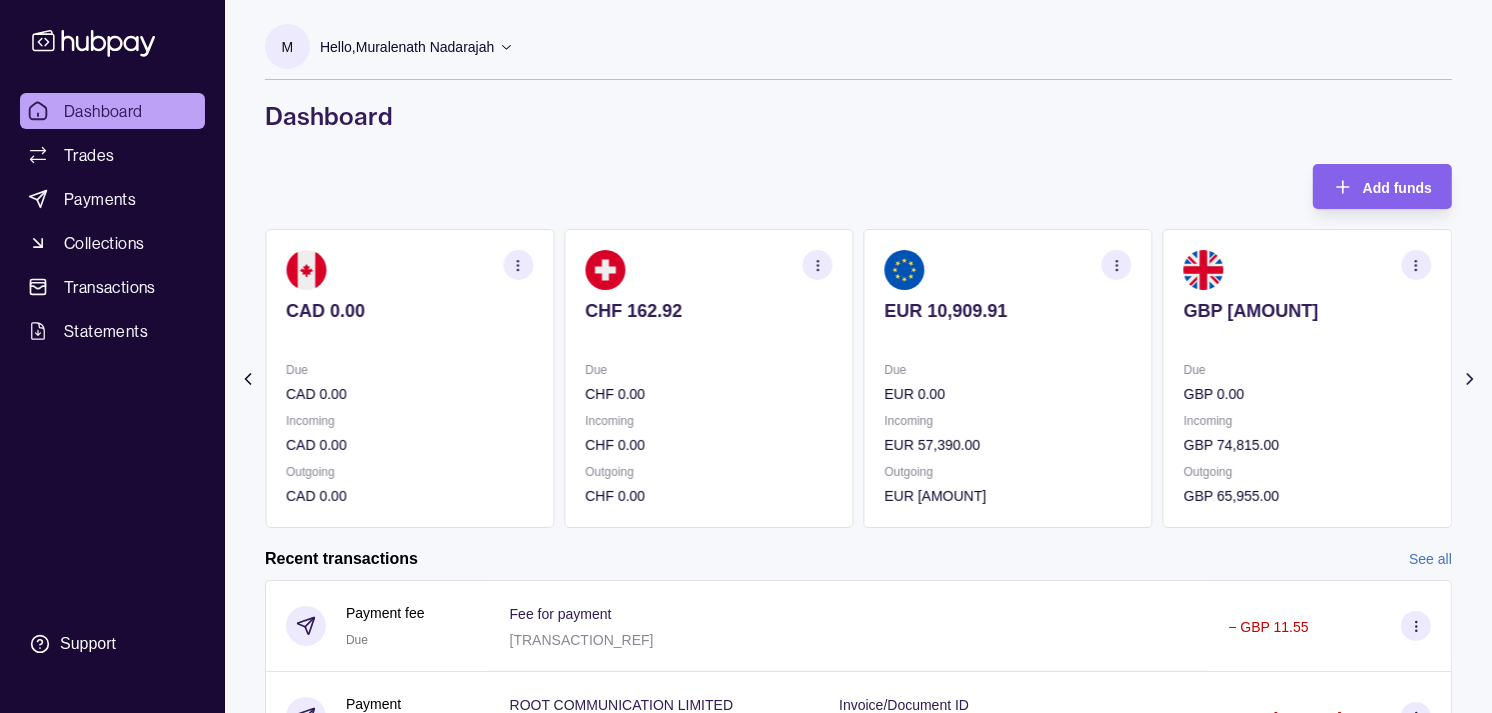 click on "EUR 10,909.91 Due EUR 0.00 Incoming EUR 57,390.00 Outgoing EUR 67,390.00" at bounding box center (1008, 378) 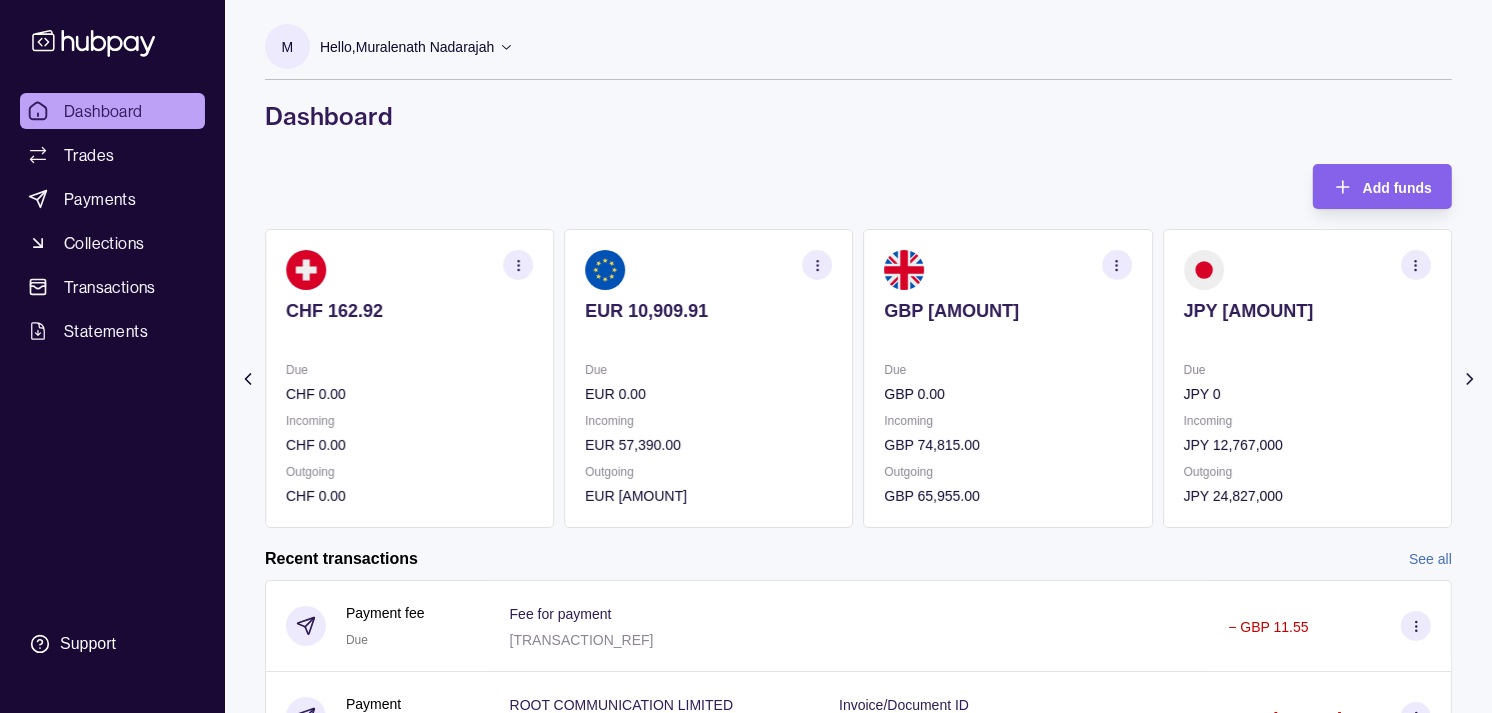 click on "Due GBP 0.00" at bounding box center (1008, 382) 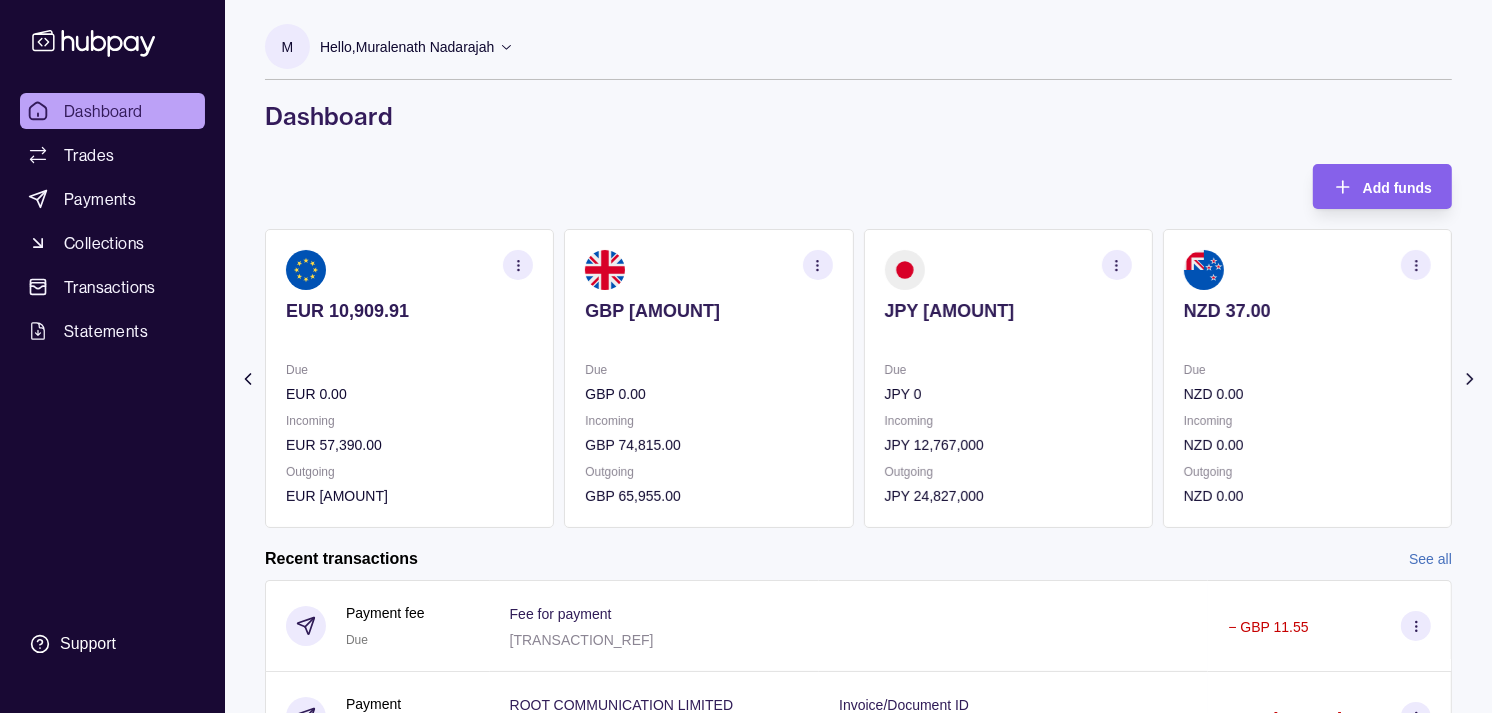 click 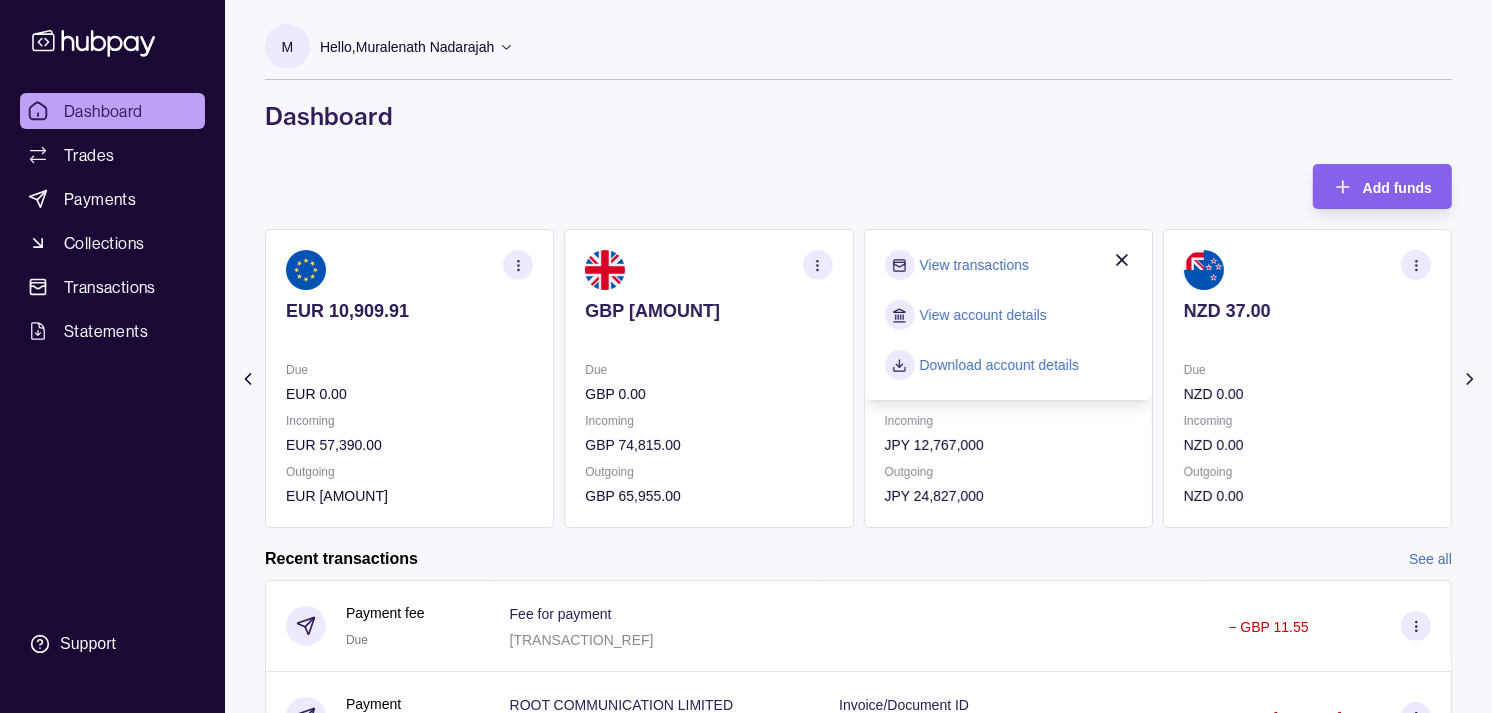 click on "View transactions" at bounding box center (974, 265) 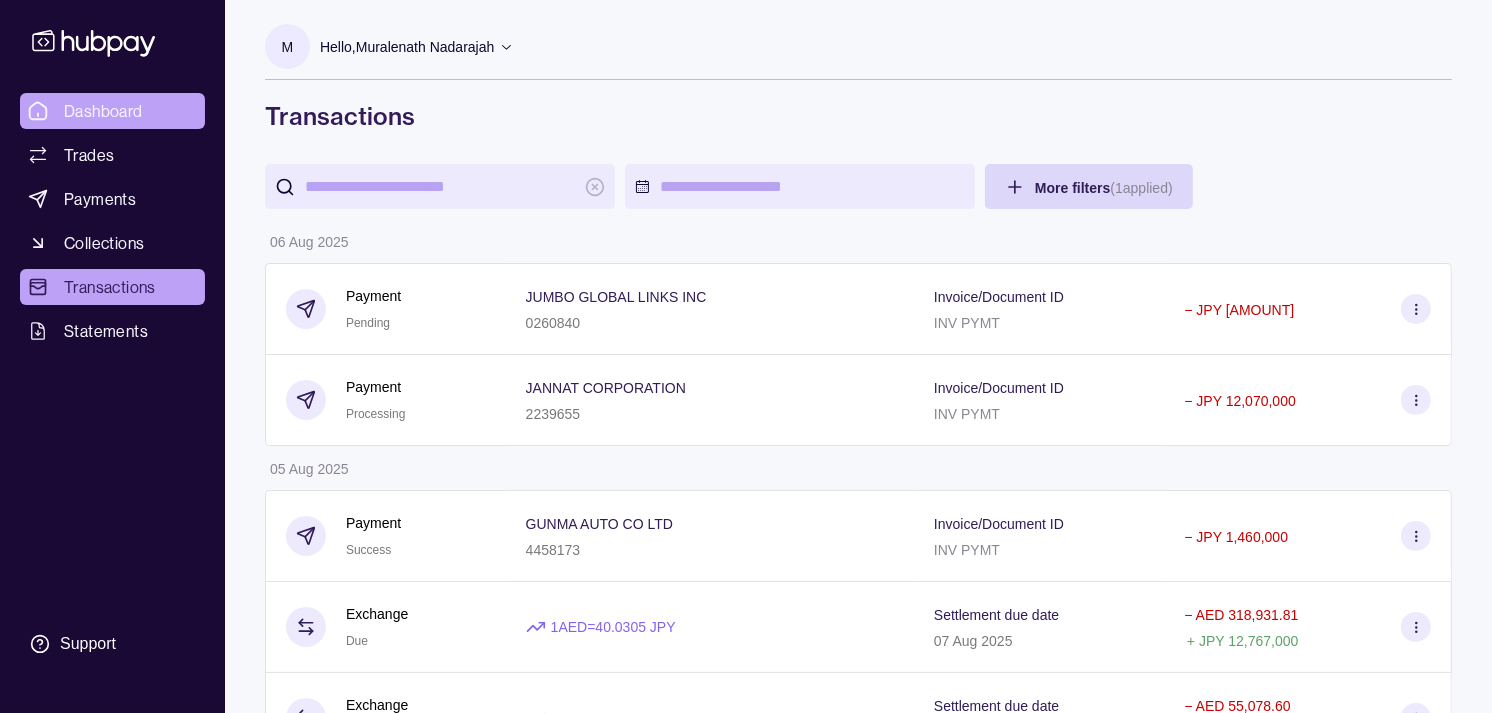 click on "Dashboard" at bounding box center (103, 111) 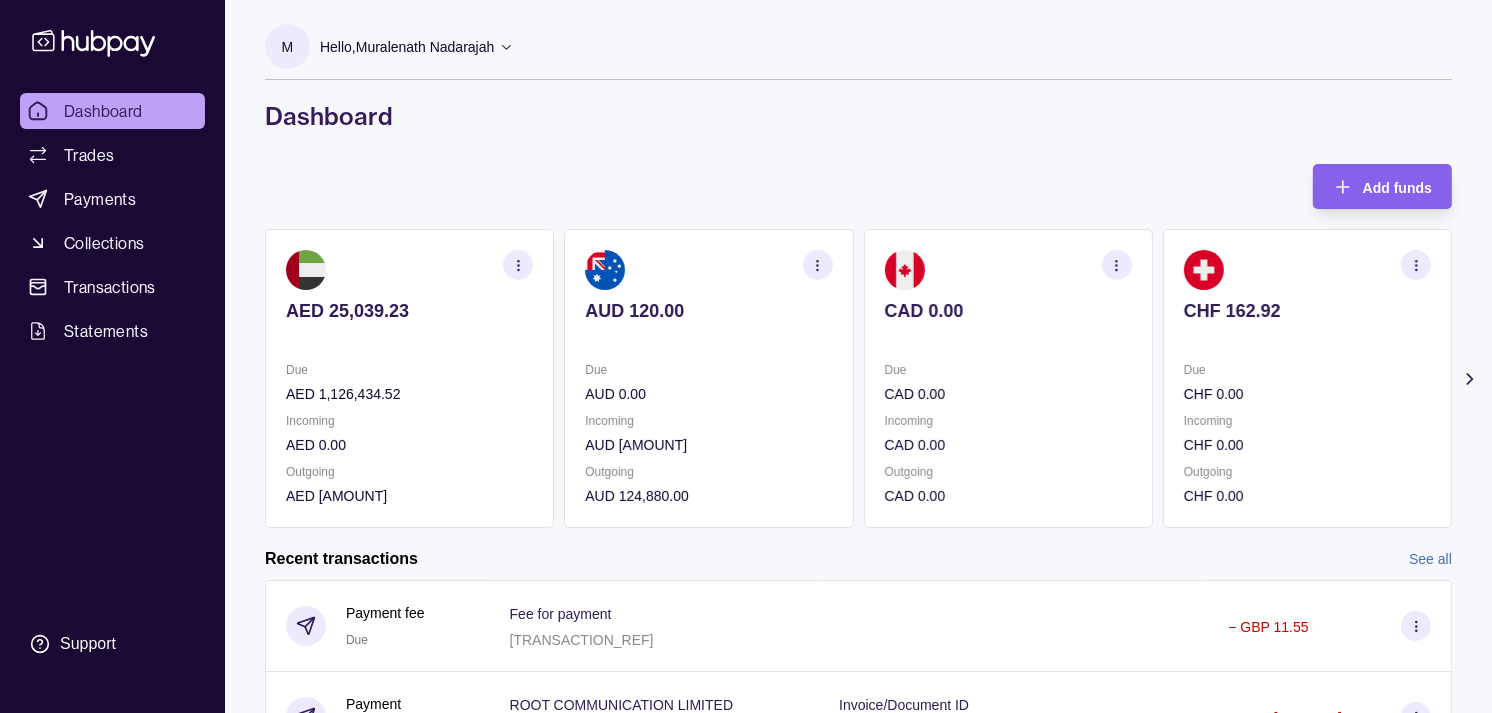click on "CHF 162.92                                                                                                               Due CHF 0.00 Incoming CHF 0.00 Outgoing CHF 0.00" at bounding box center (1307, 378) 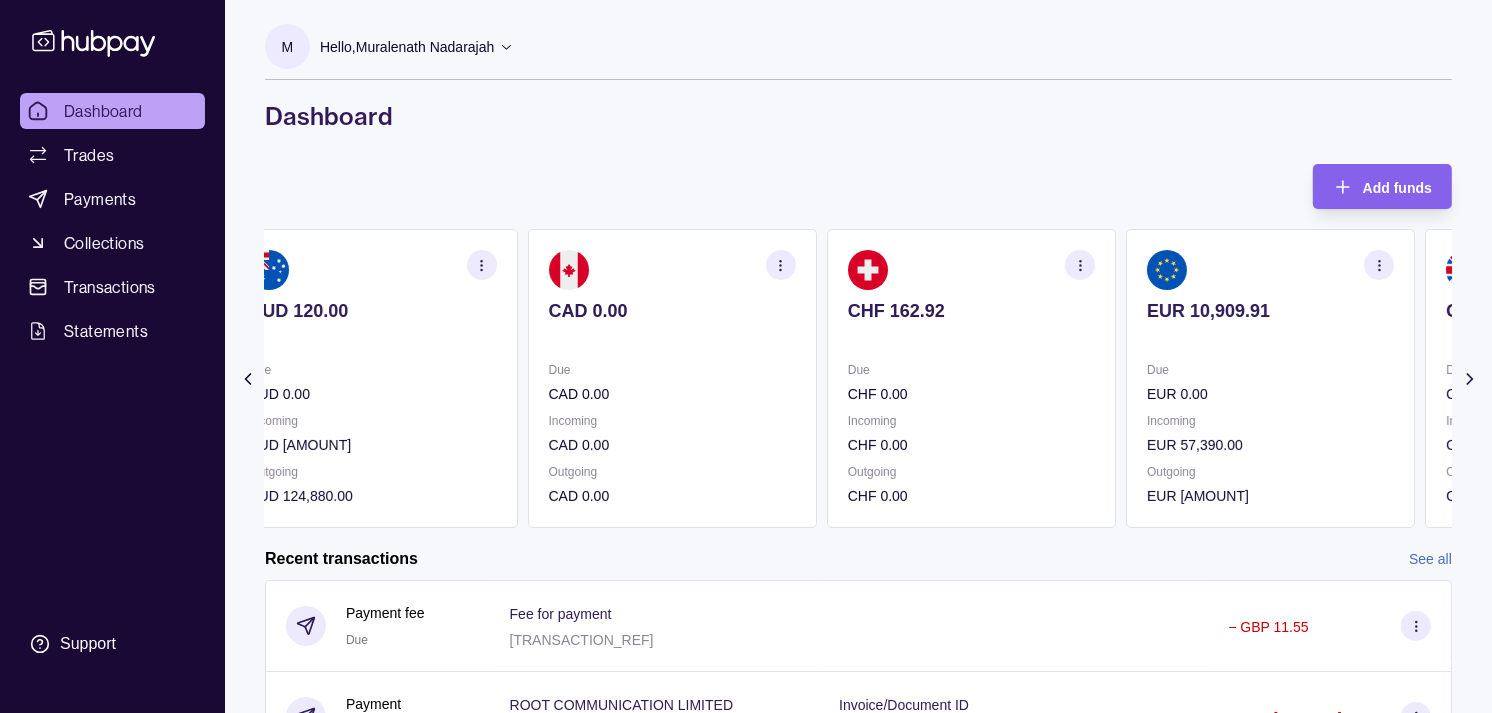 click on "EUR 10,909.91 Due EUR 0.00 Incoming EUR 57,390.00 Outgoing EUR 67,390.00" at bounding box center [1270, 378] 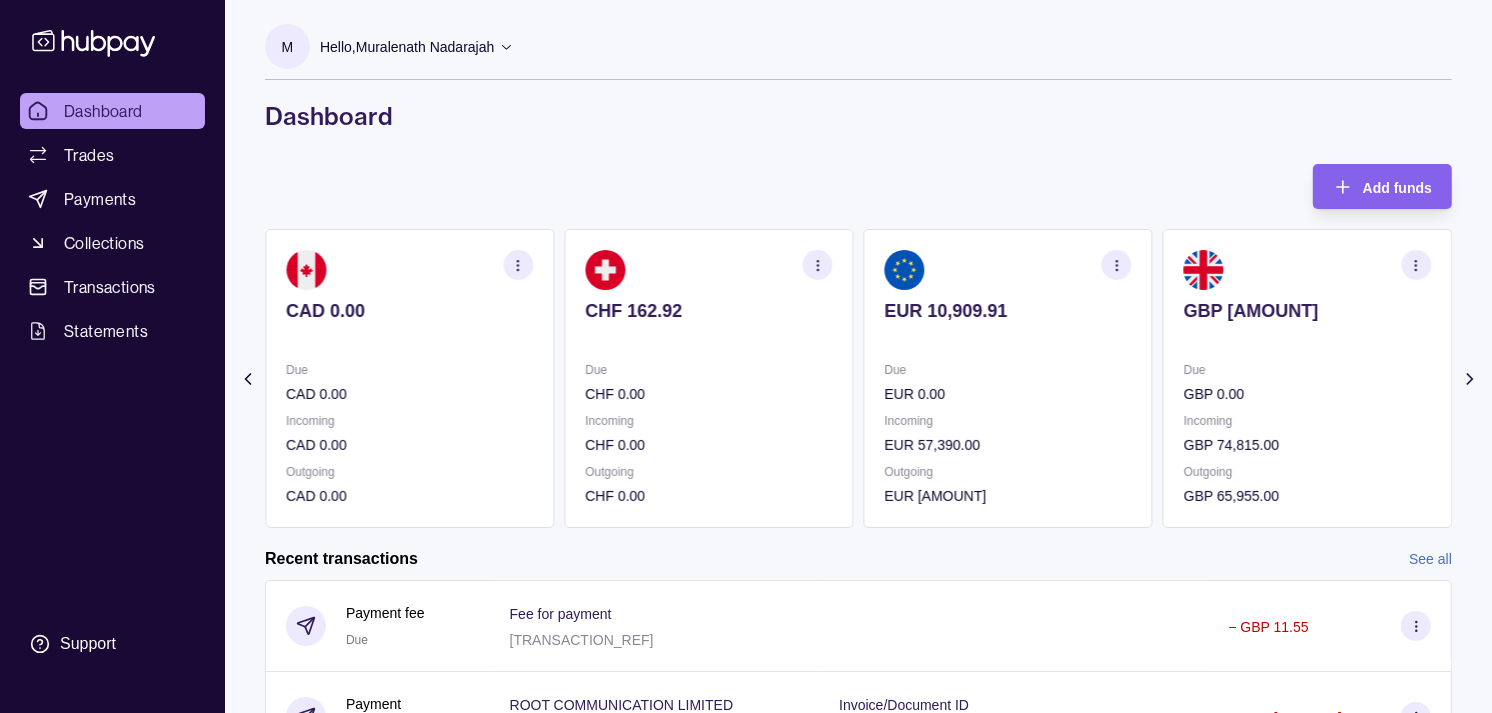 click on "EUR 10,909.91 Due EUR 0.00 Incoming EUR 57,390.00 Outgoing EUR 67,390.00" at bounding box center [1008, 378] 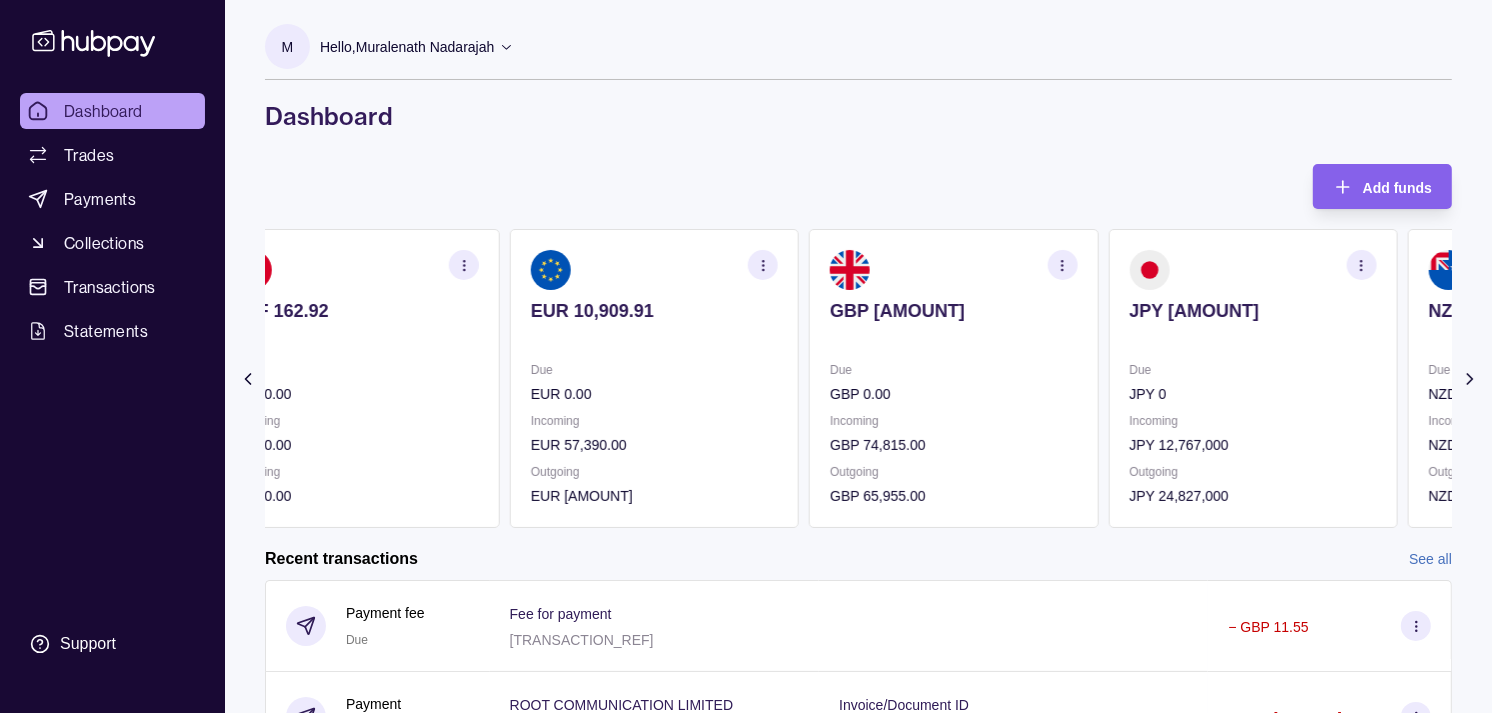 click on "JPY 905,919                                                                                                               Due JPY 0 Incoming JPY 12,767,000 Outgoing JPY 24,827,000" at bounding box center [1252, 378] 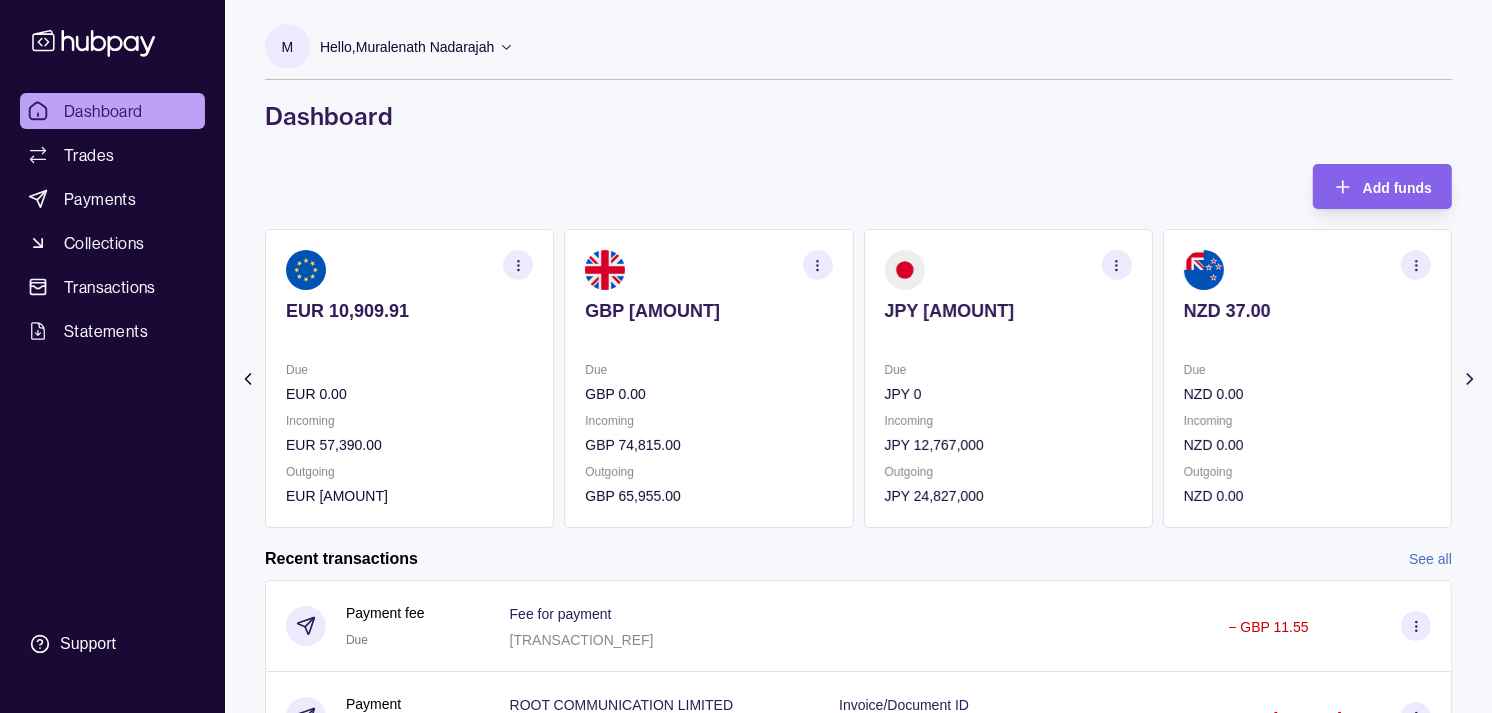click 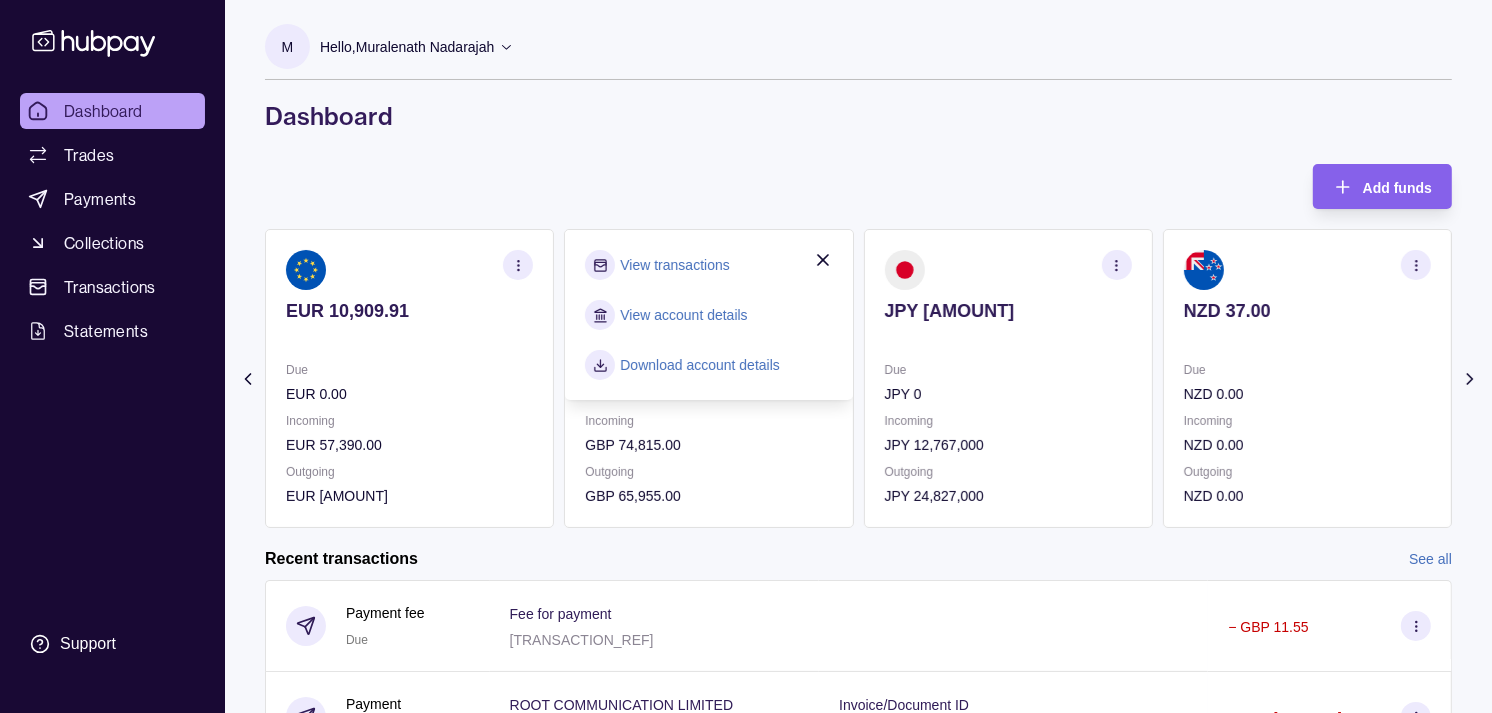 click on "View transactions" at bounding box center (674, 265) 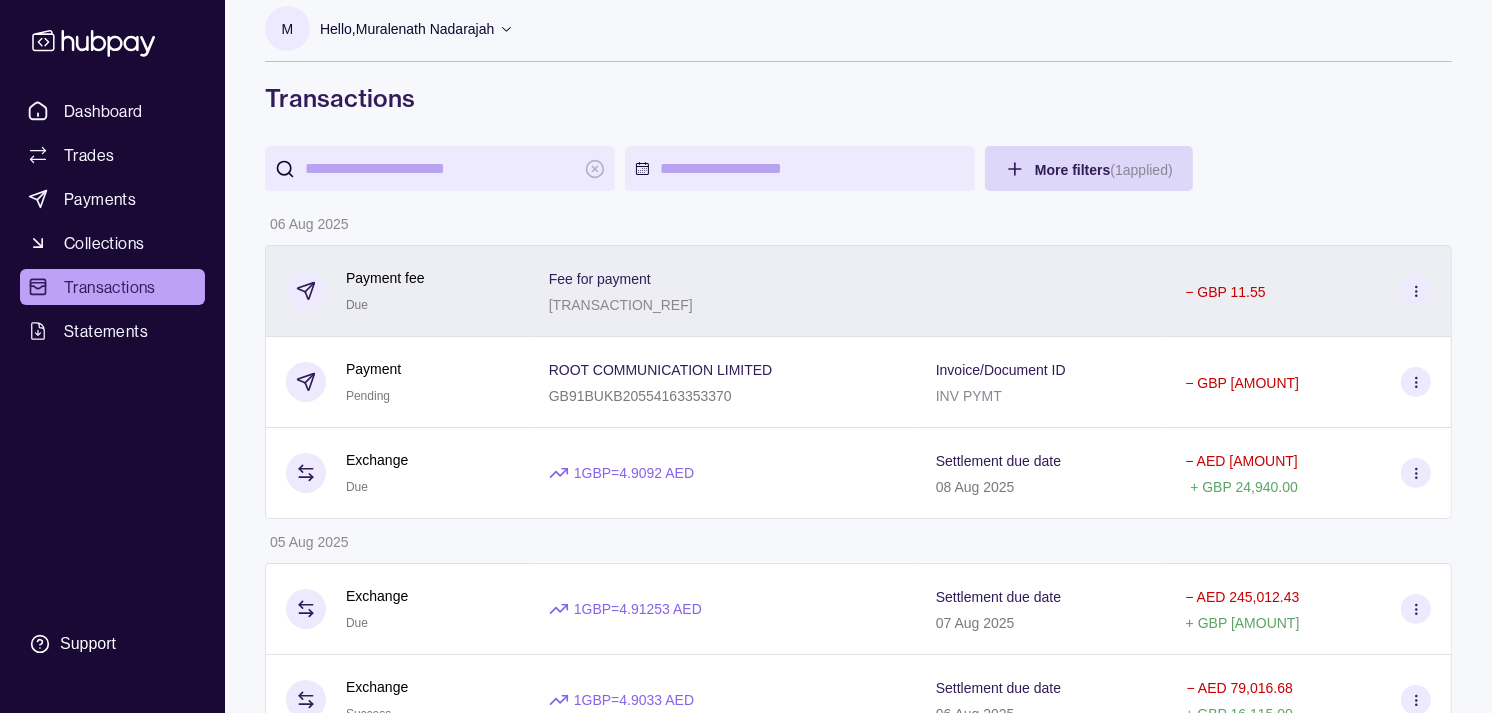scroll, scrollTop: 0, scrollLeft: 0, axis: both 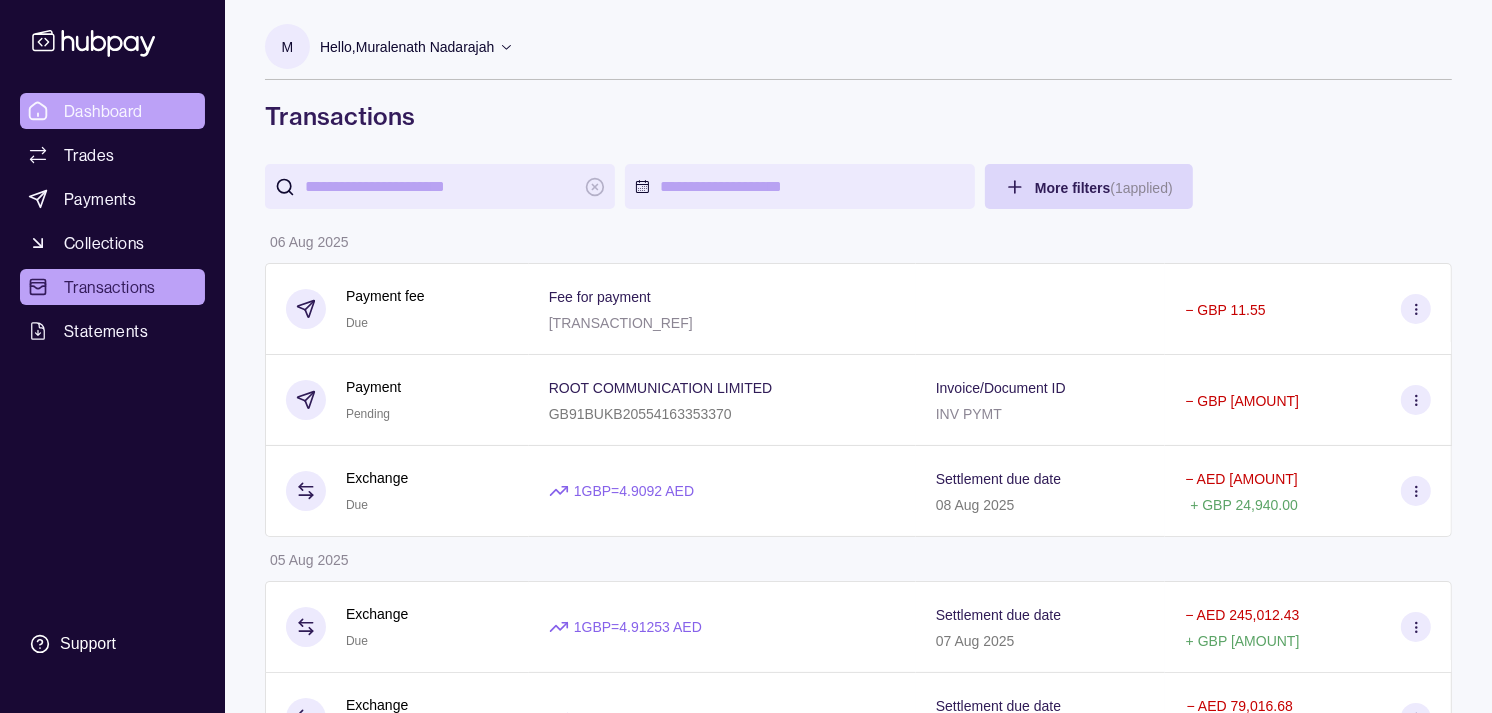 click on "Dashboard" at bounding box center [103, 111] 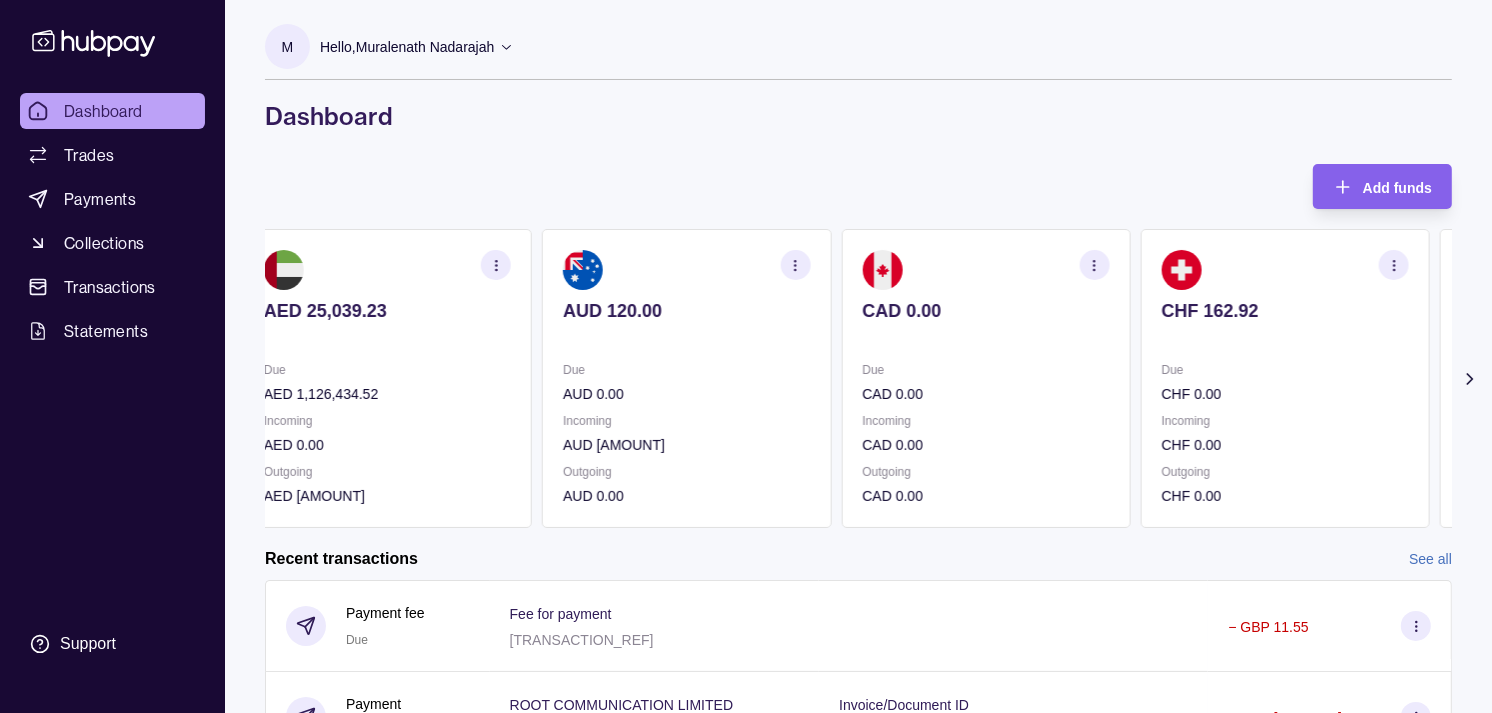 click at bounding box center [985, 338] 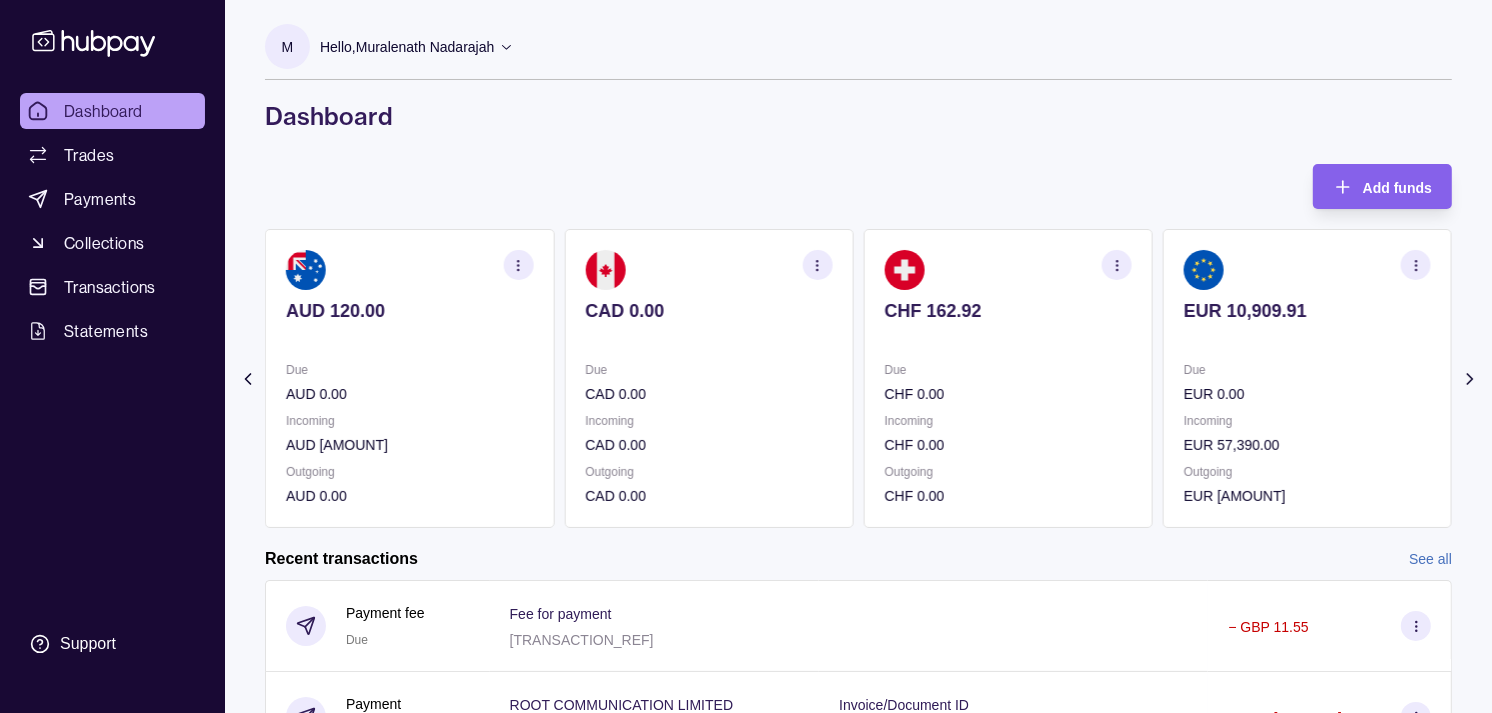 click at bounding box center (1008, 338) 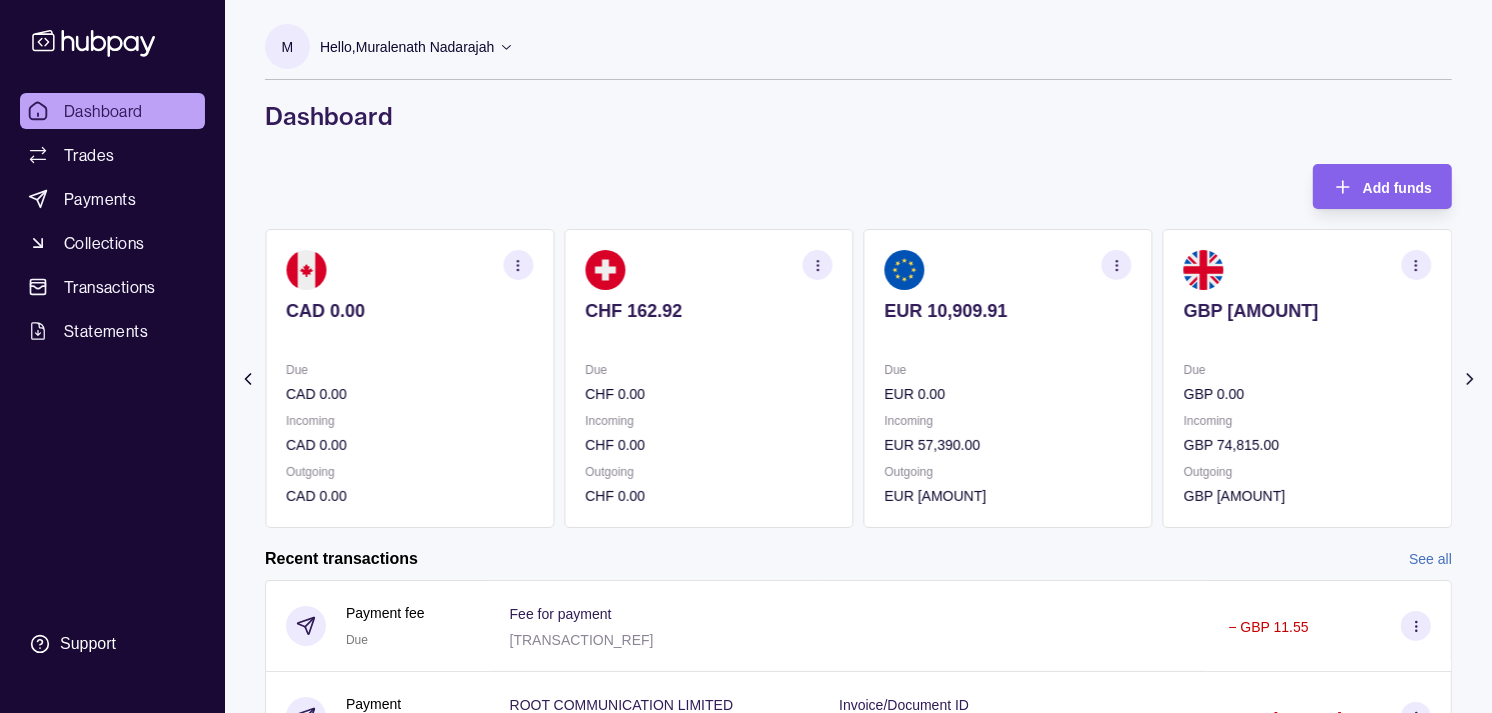 click 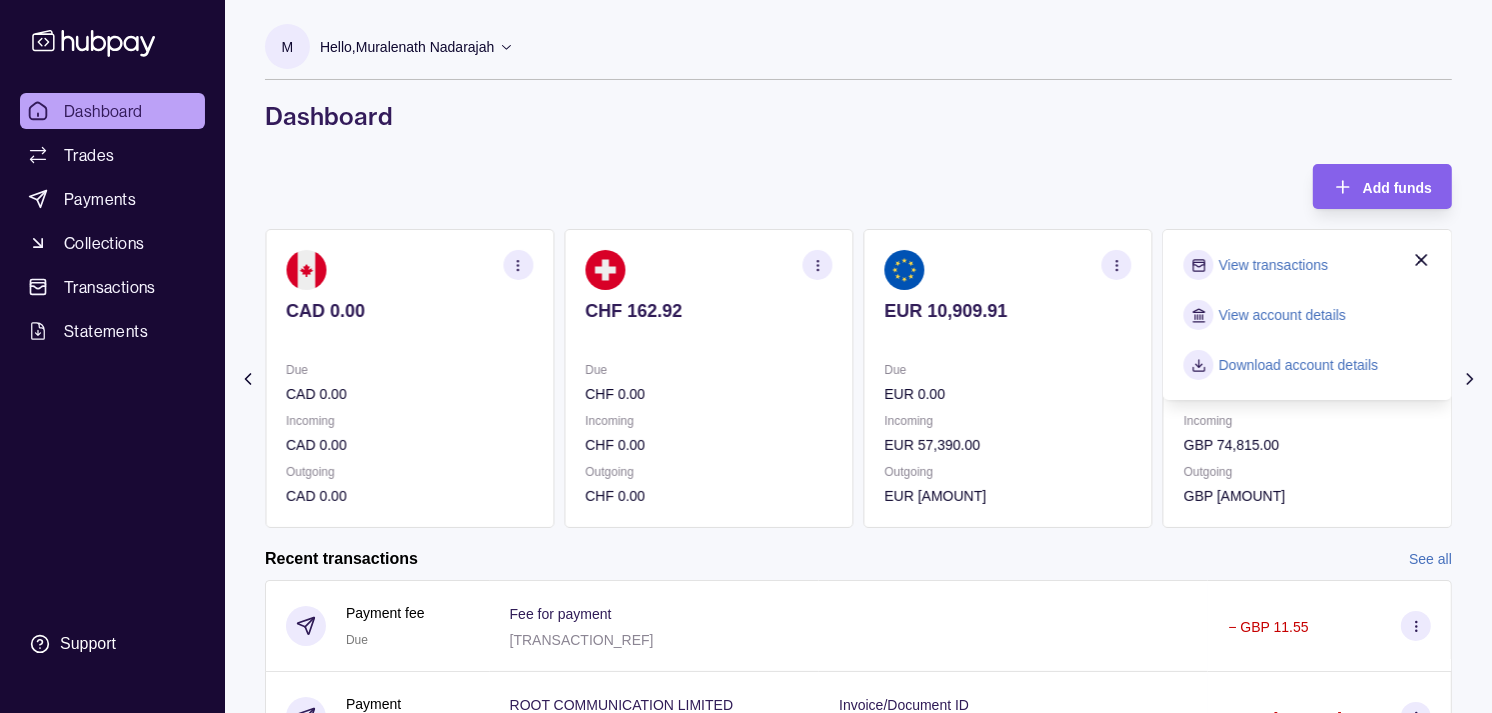 click on "View transactions" at bounding box center (1273, 265) 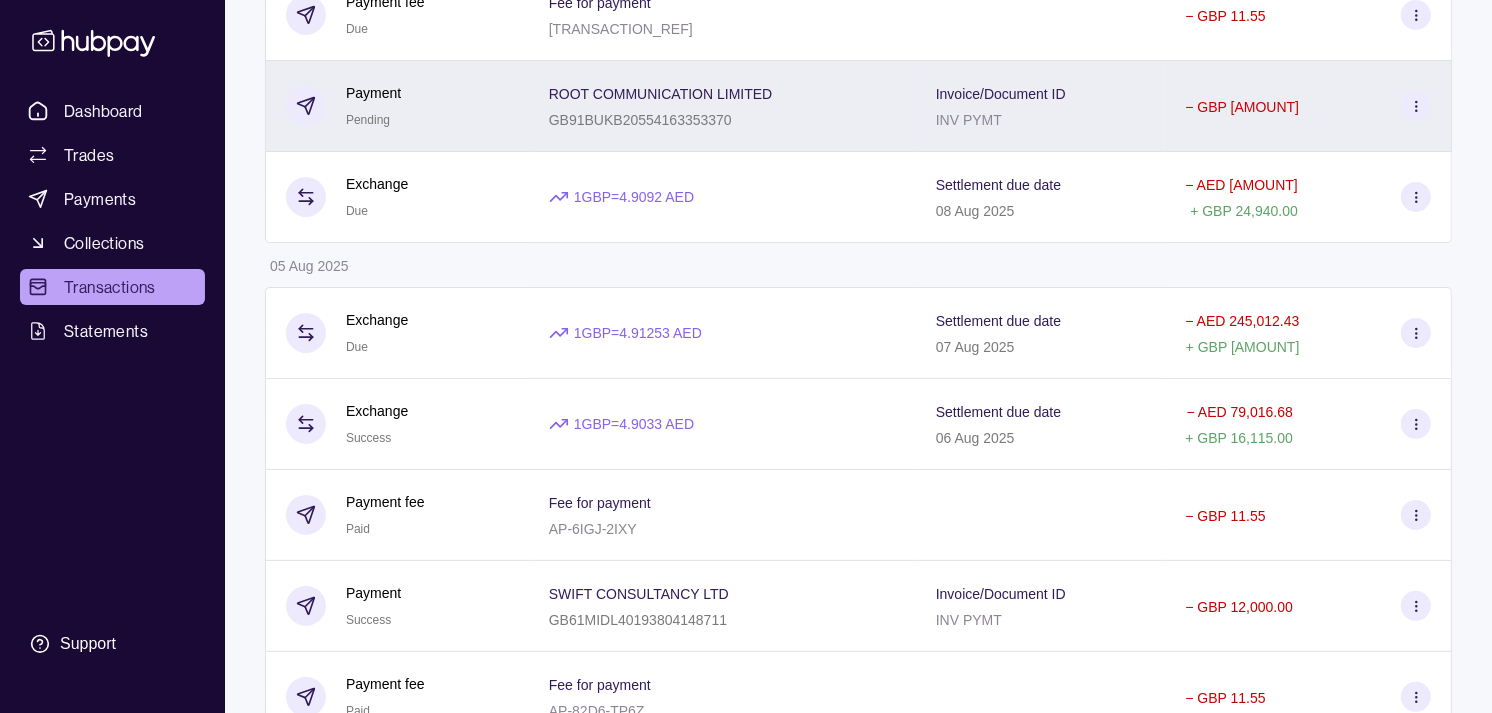 scroll, scrollTop: 333, scrollLeft: 0, axis: vertical 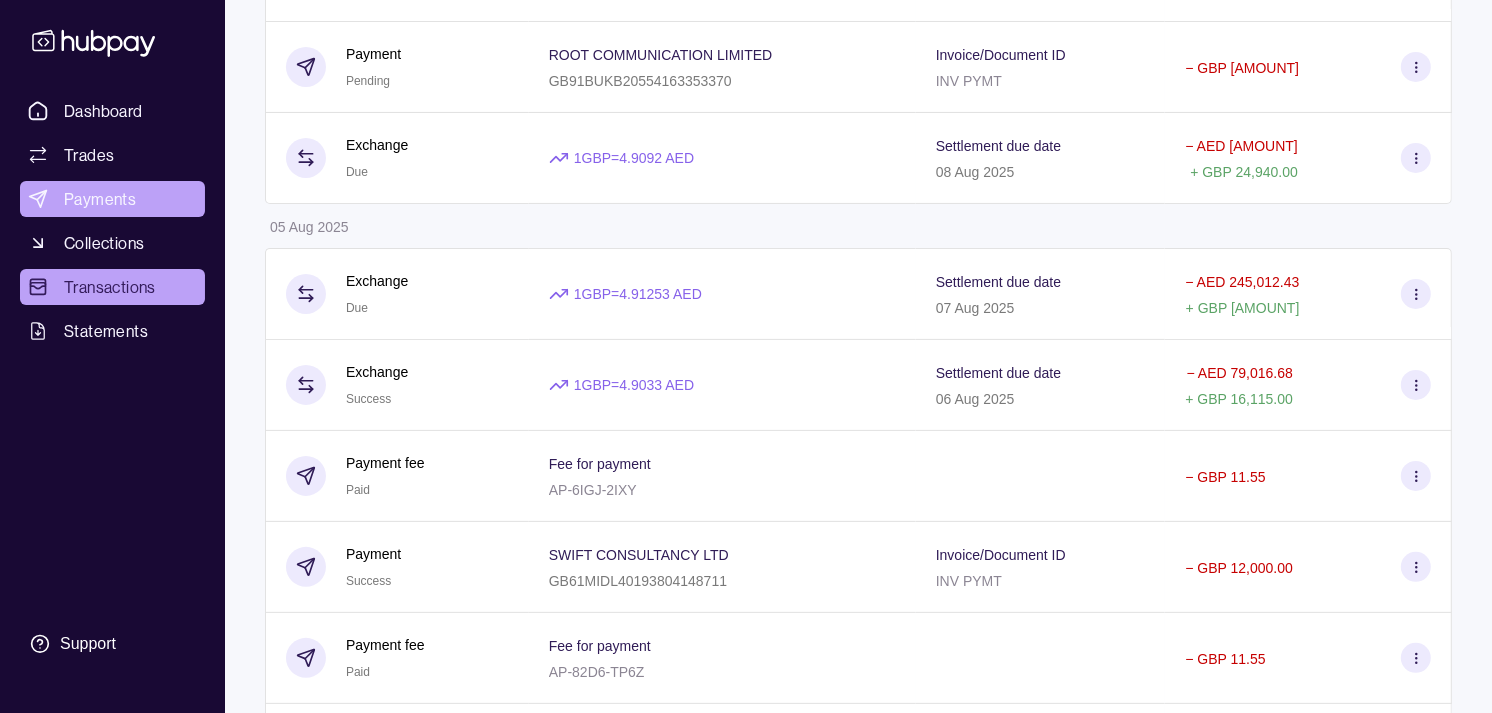 click on "Payments" at bounding box center [100, 199] 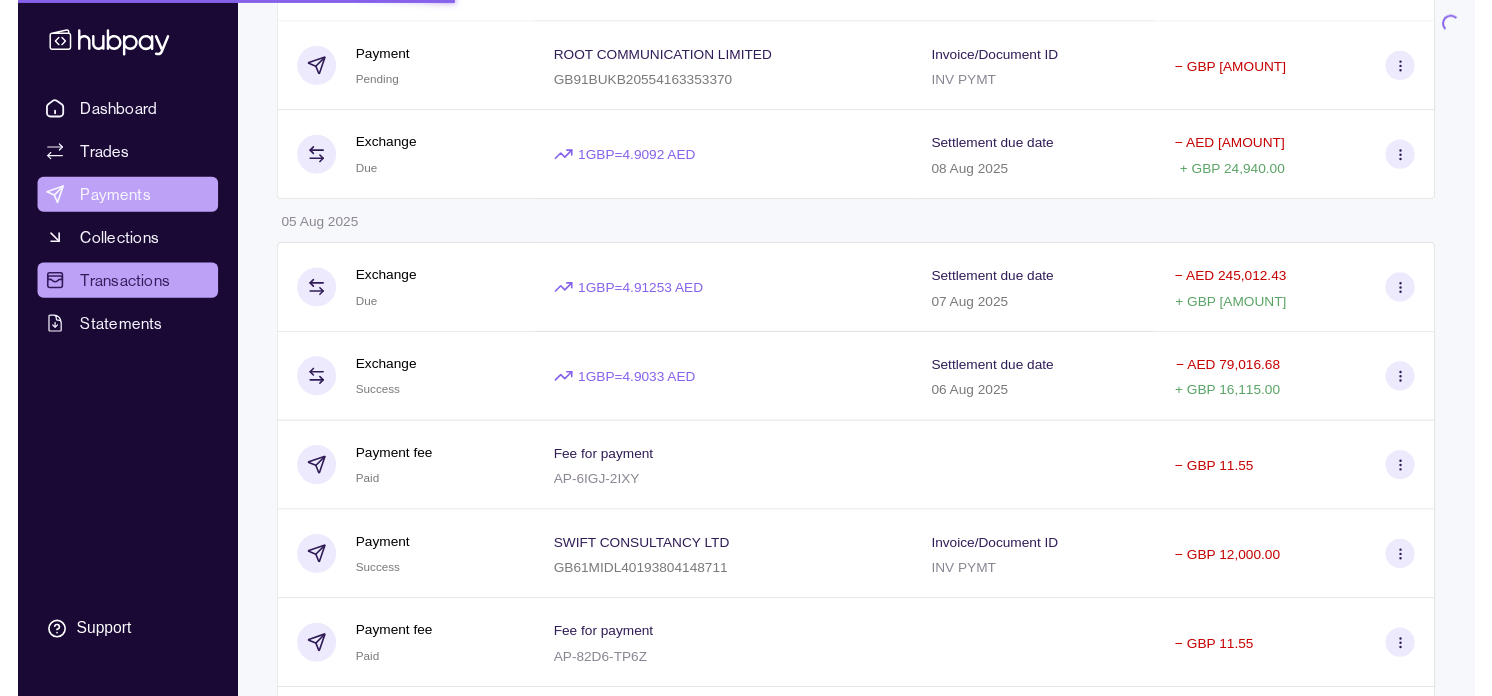 scroll, scrollTop: 0, scrollLeft: 0, axis: both 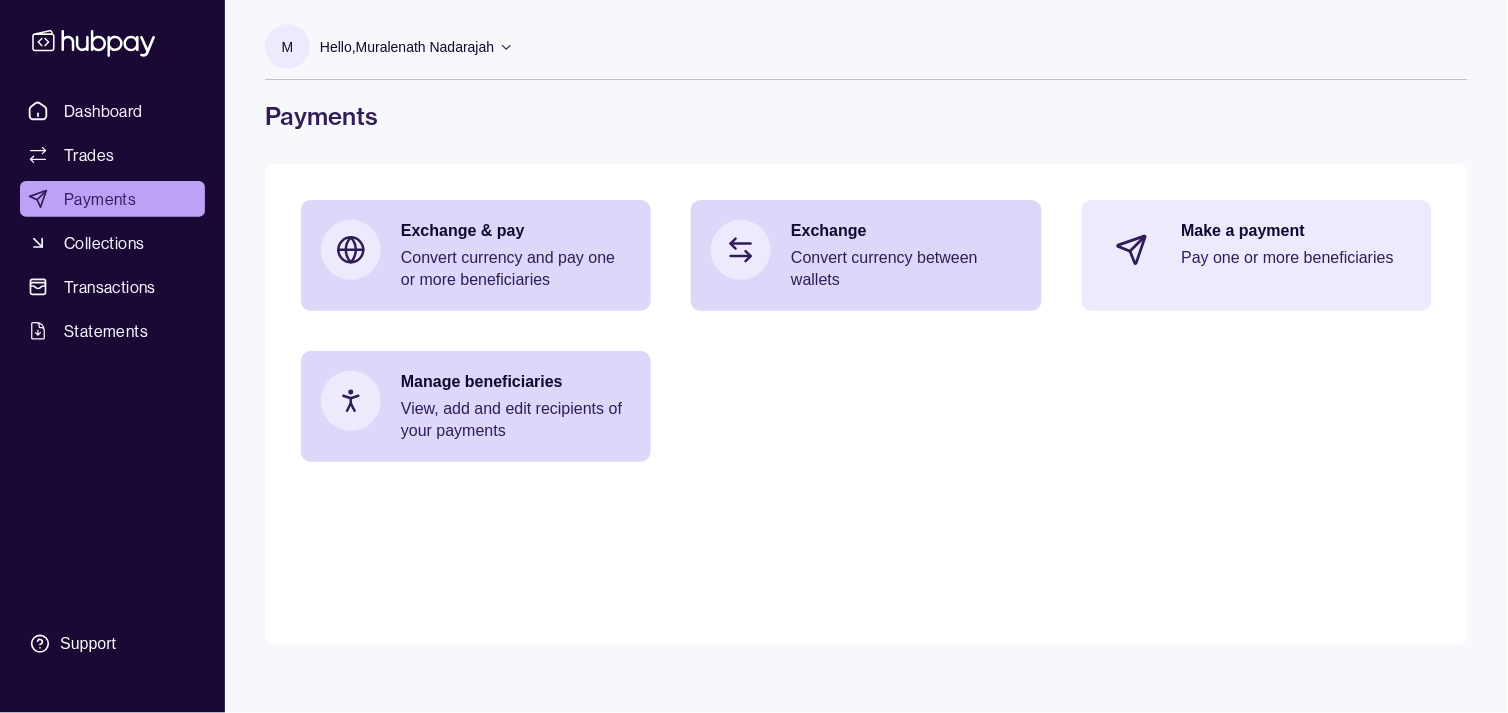 click on "Make a payment Pay one or more beneficiaries" at bounding box center (1297, 250) 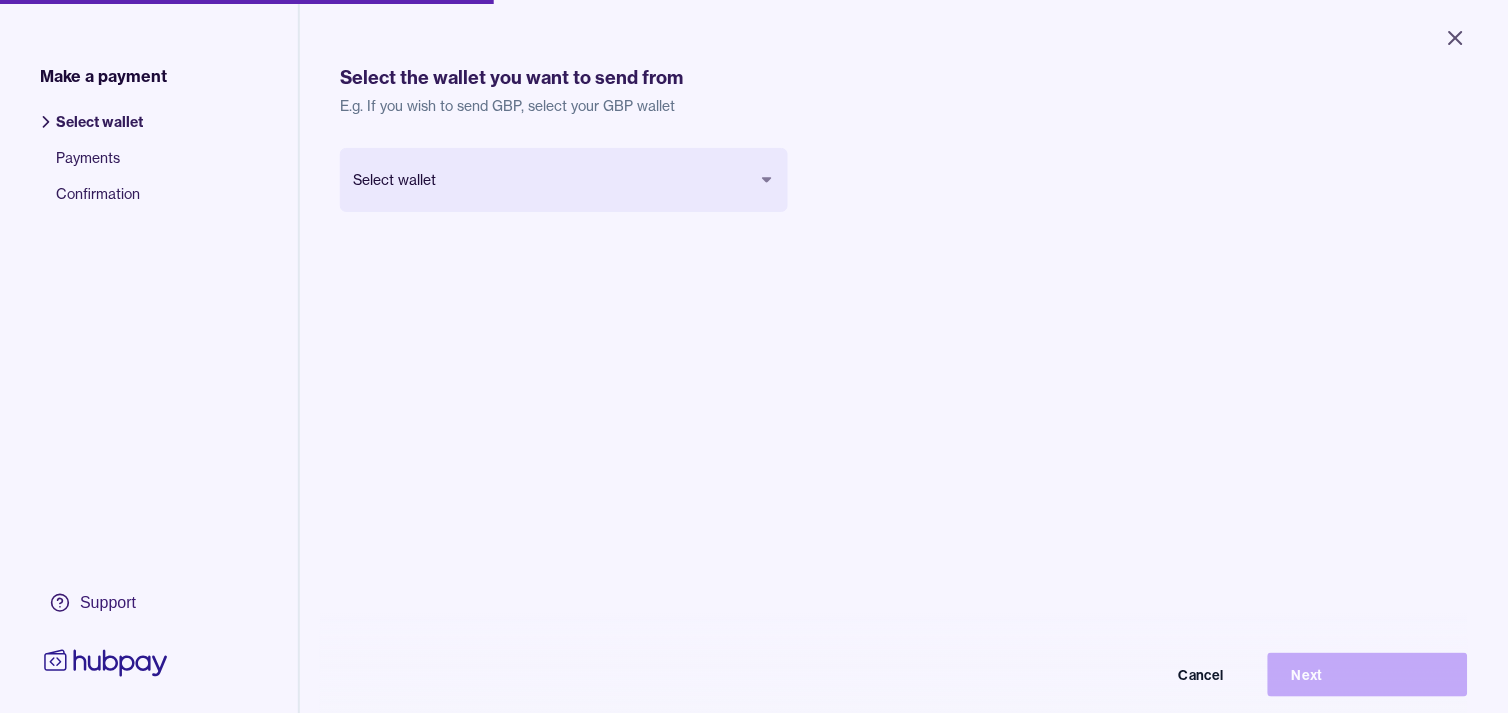 click on "Close Make a payment Select wallet Payments Confirmation Support Select the wallet you want to send from E.g. If you wish to send GBP, select your GBP wallet Select wallet Cancel Next Make a payment | Hubpay" at bounding box center [754, 356] 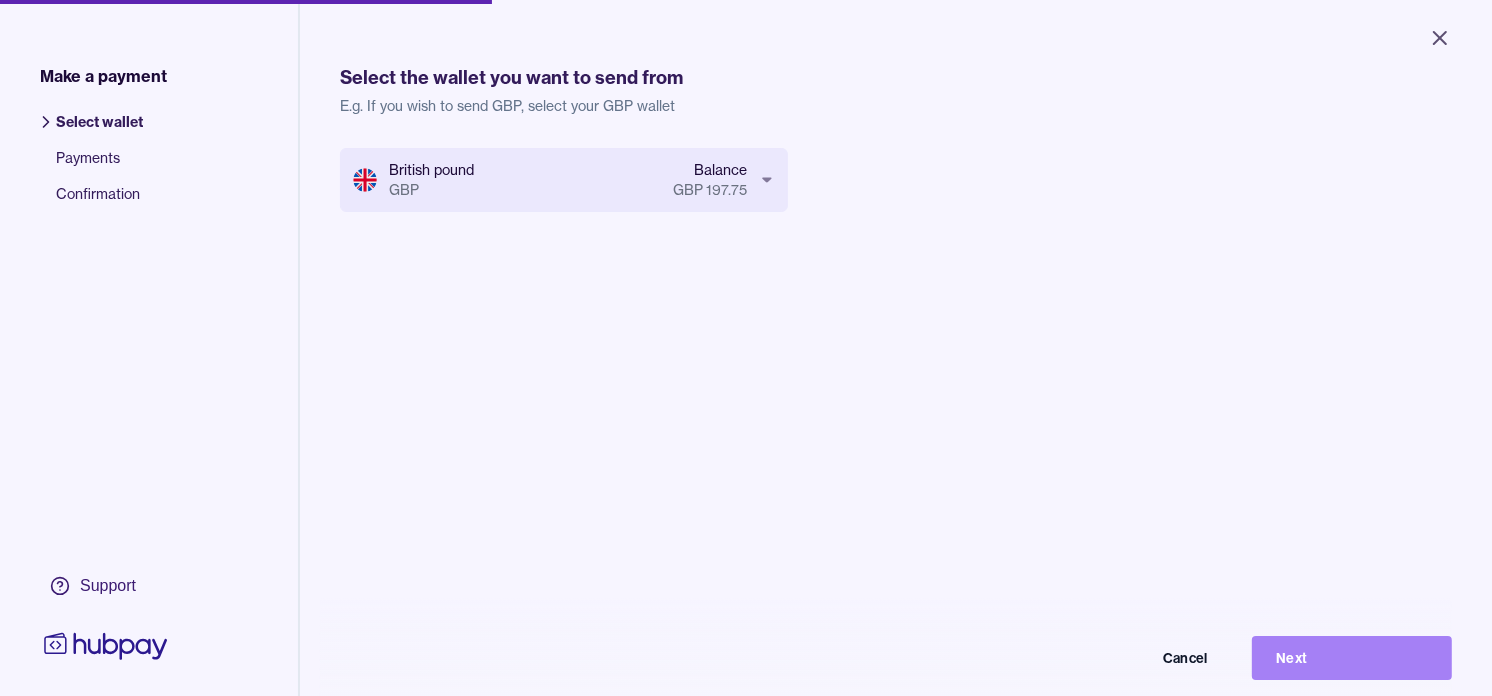 click on "Next" at bounding box center (1352, 658) 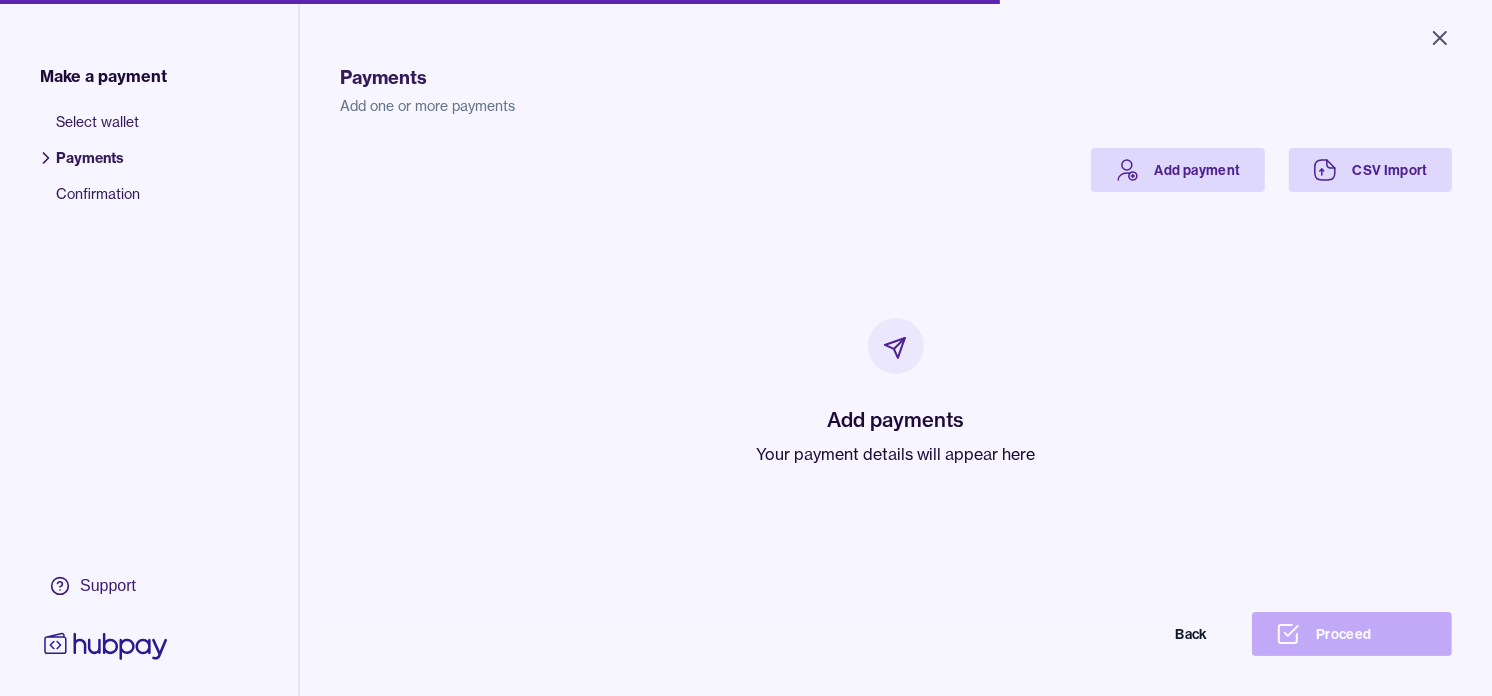 click on "Your payment details will appear here" at bounding box center [896, 454] 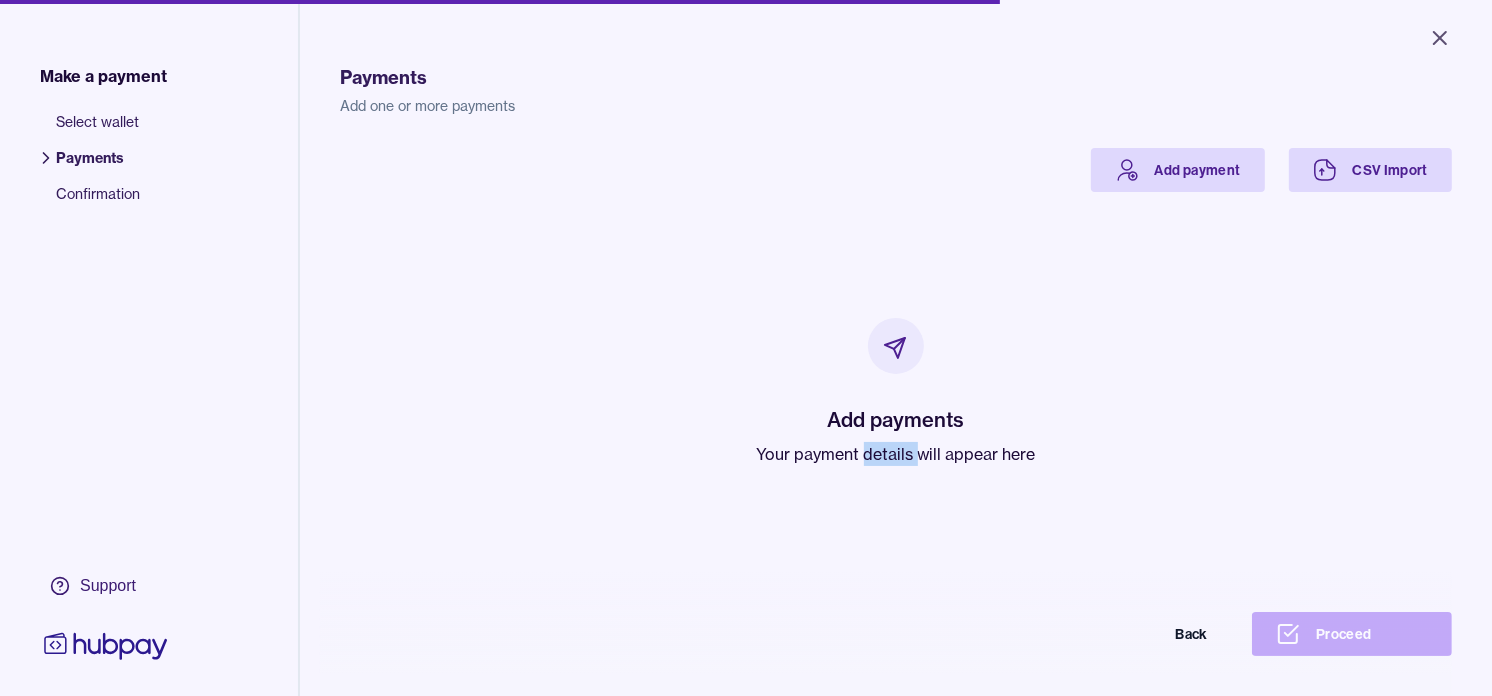 click on "Your payment details will appear here" at bounding box center (896, 454) 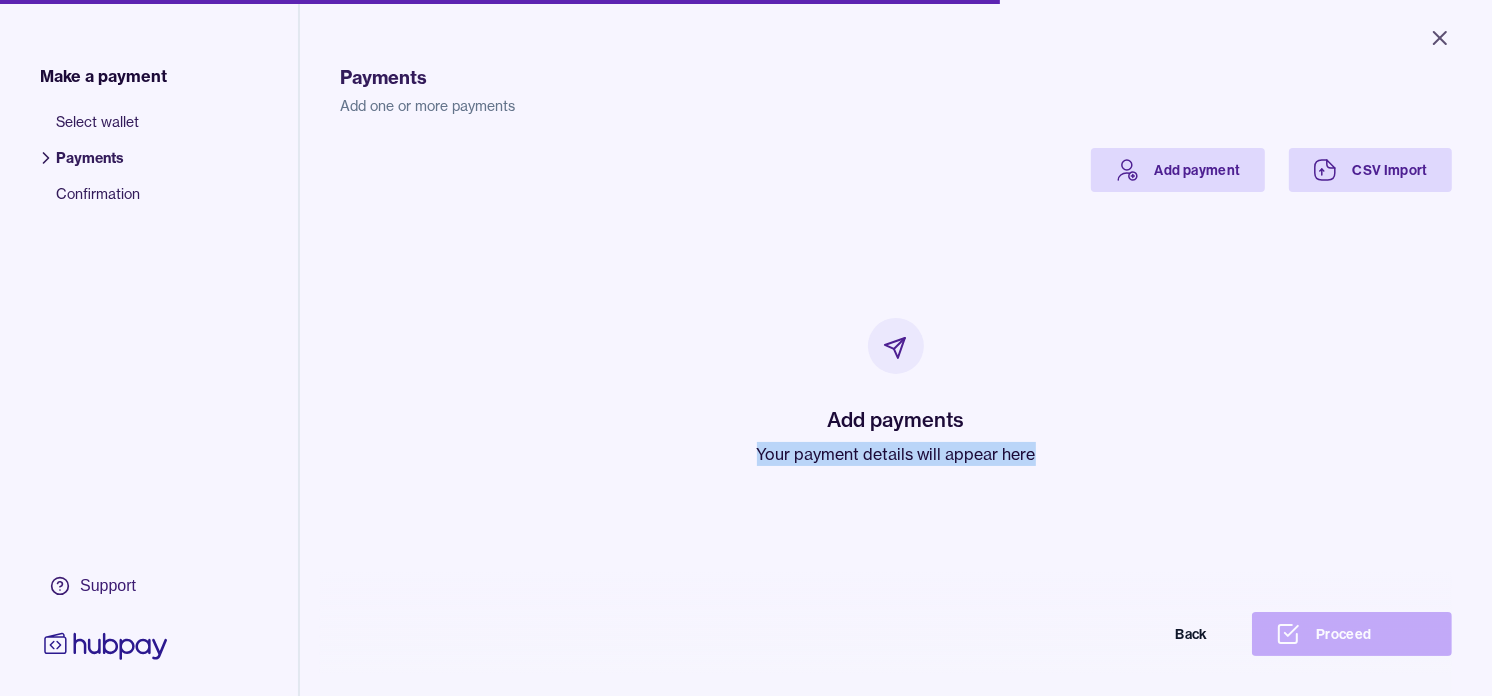 click on "Your payment details will appear here" at bounding box center [896, 454] 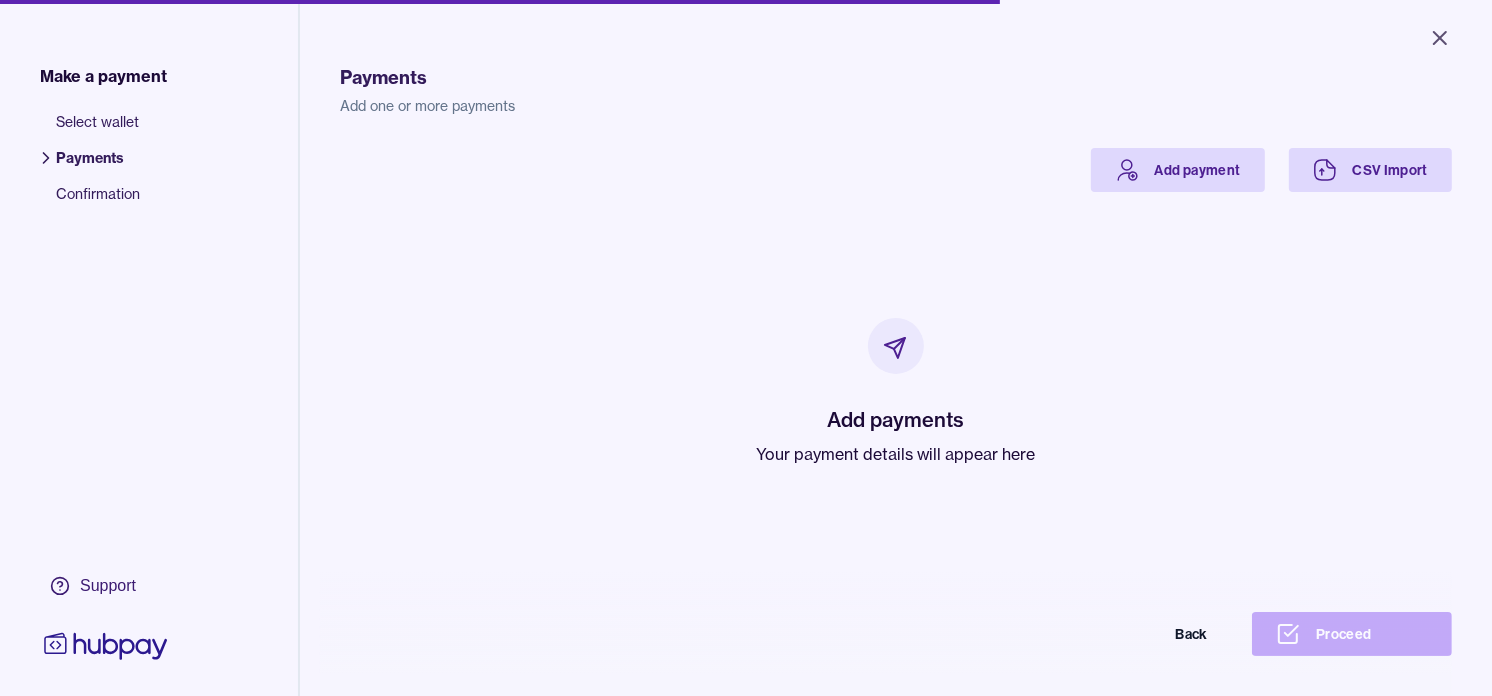click on "Add payments Your payment details will appear here" at bounding box center [896, 392] 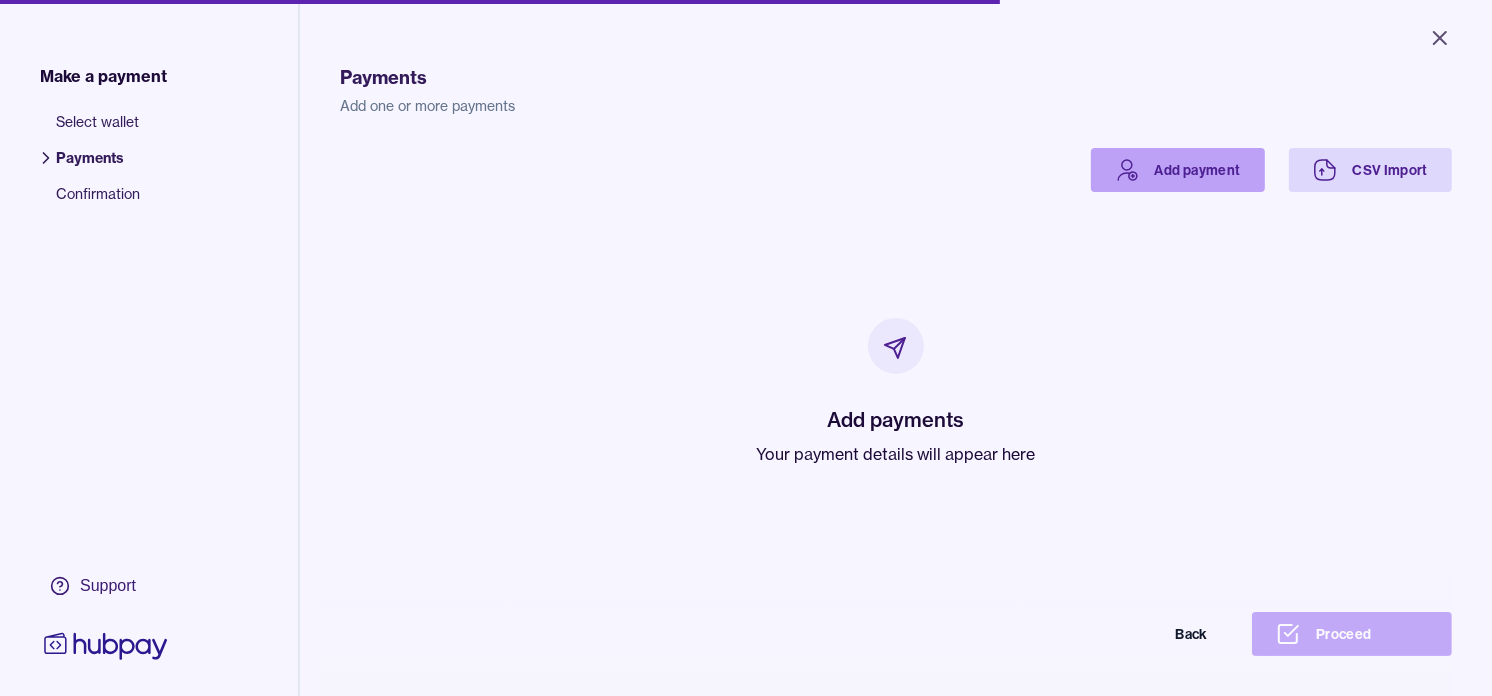 click on "Add payment" at bounding box center [1178, 170] 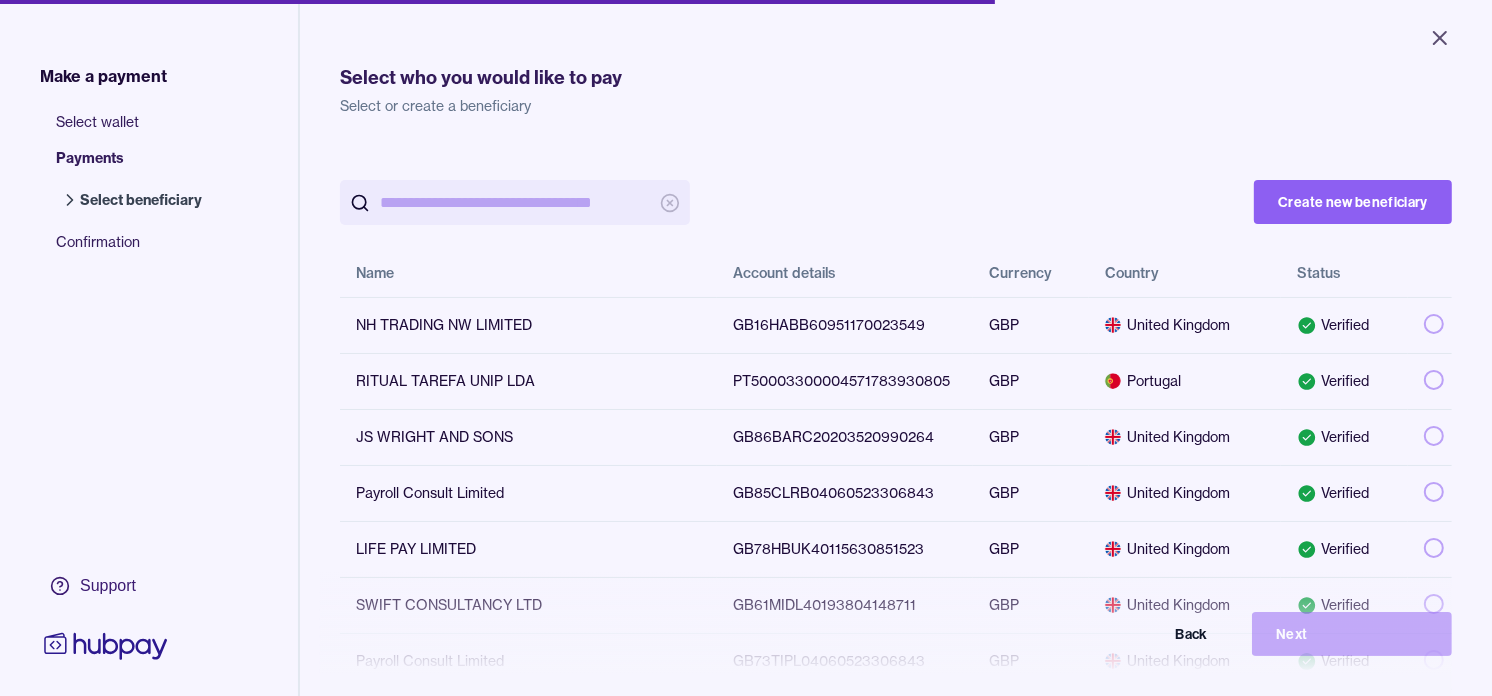 click at bounding box center [515, 202] 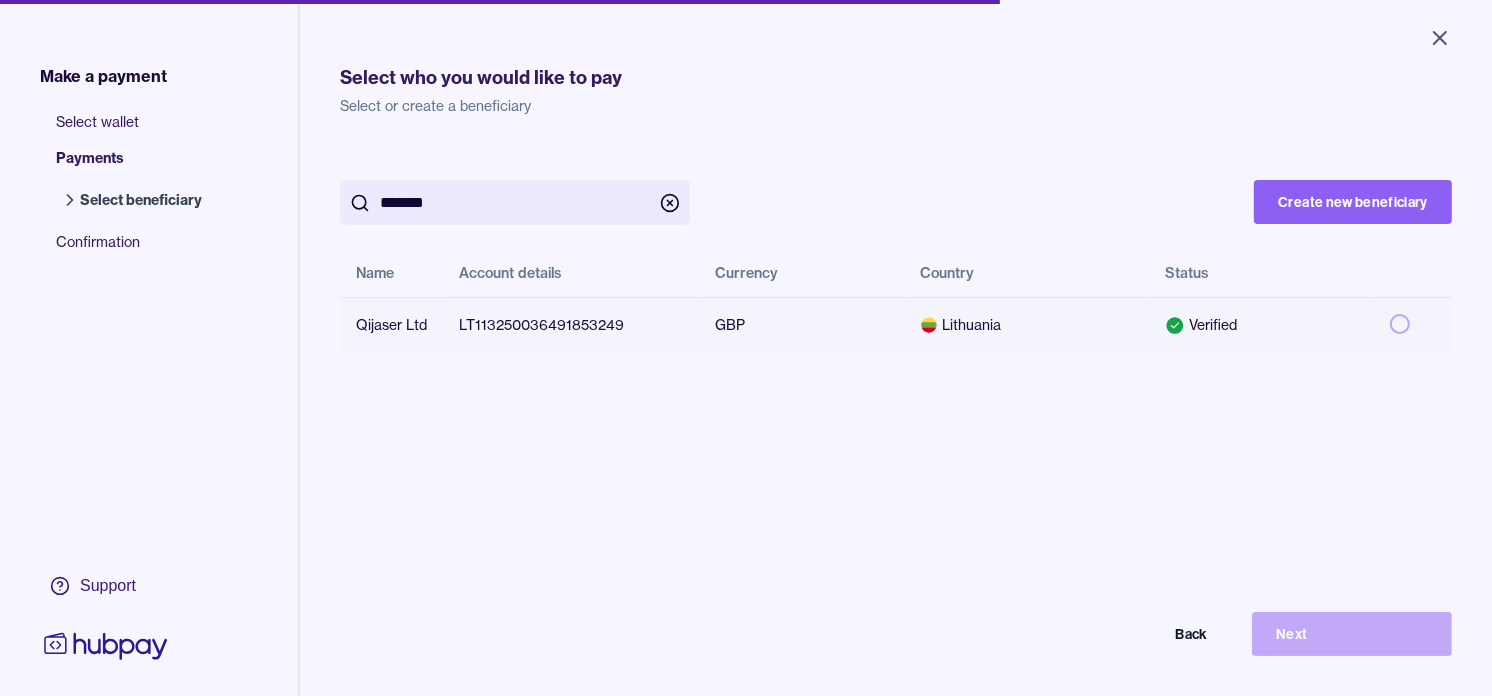 type on "*******" 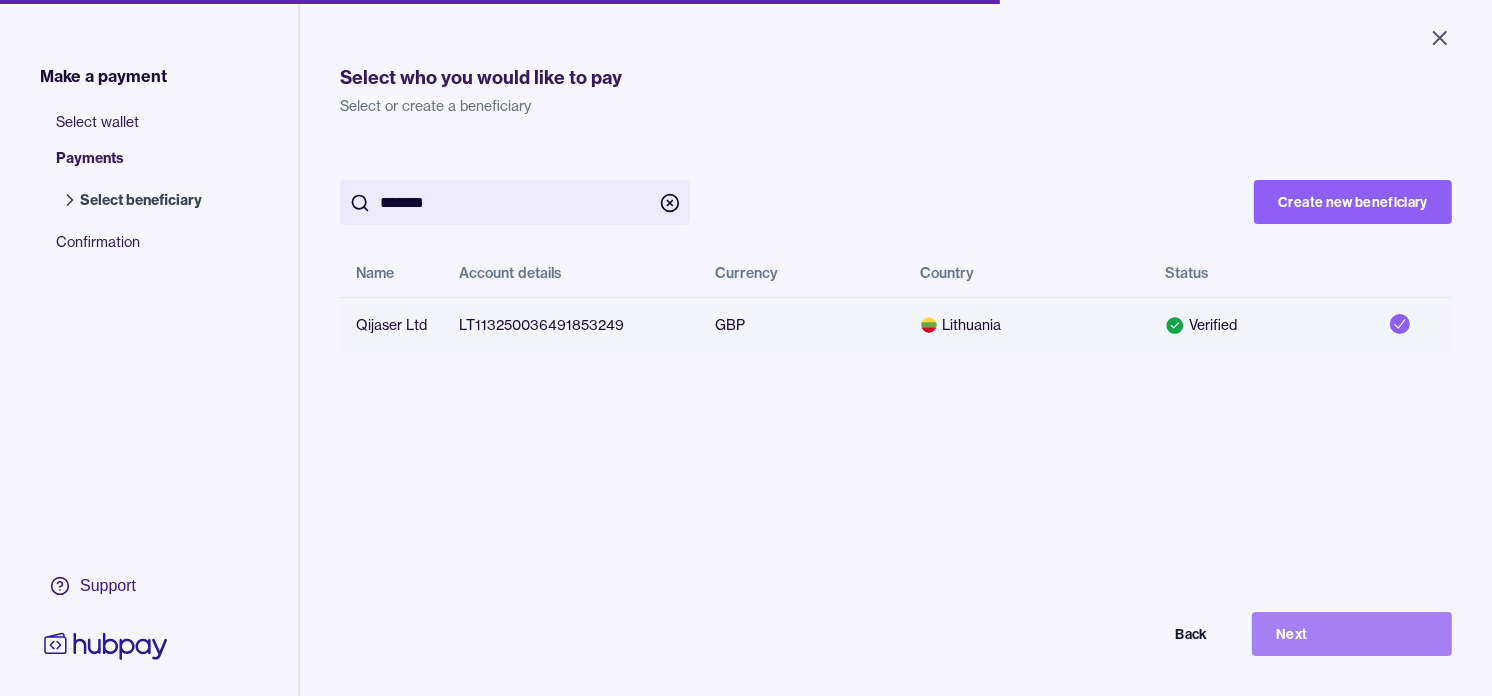 click on "Next" at bounding box center (1352, 634) 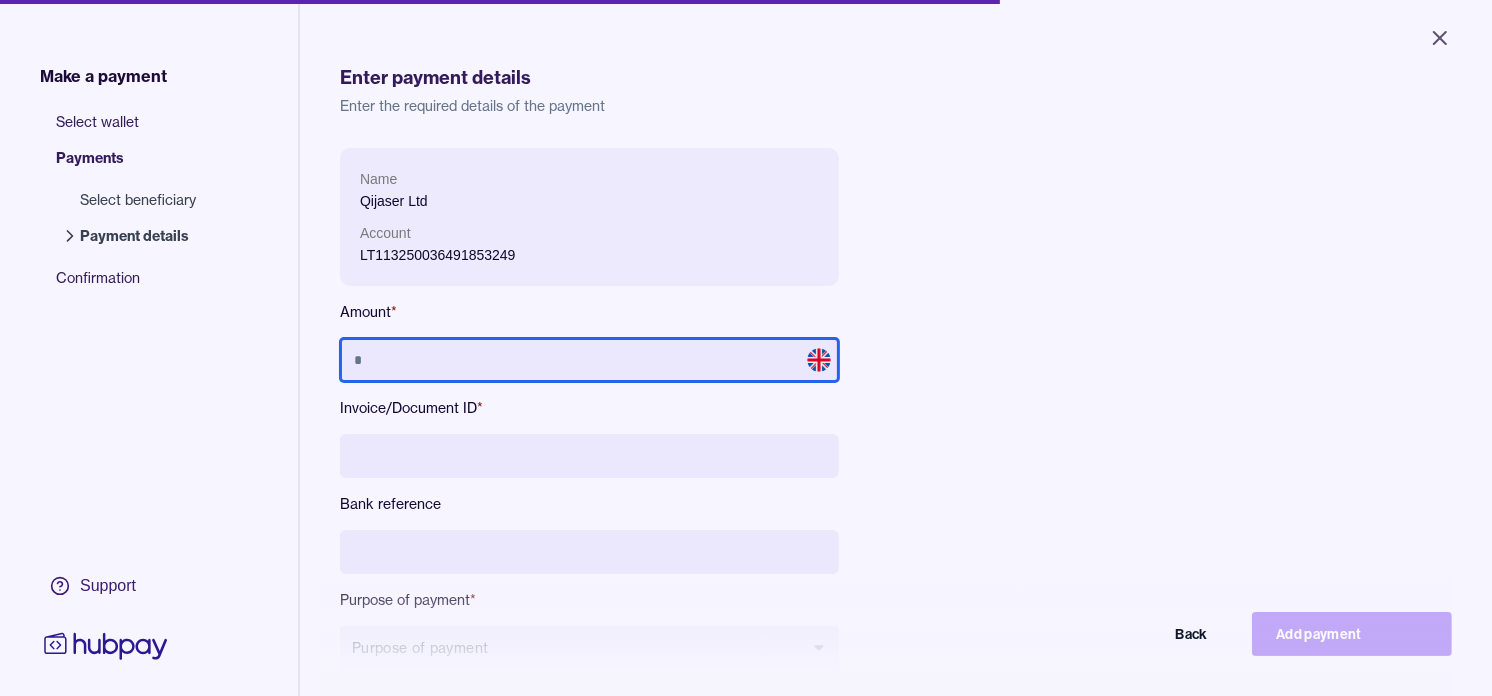 click at bounding box center (589, 360) 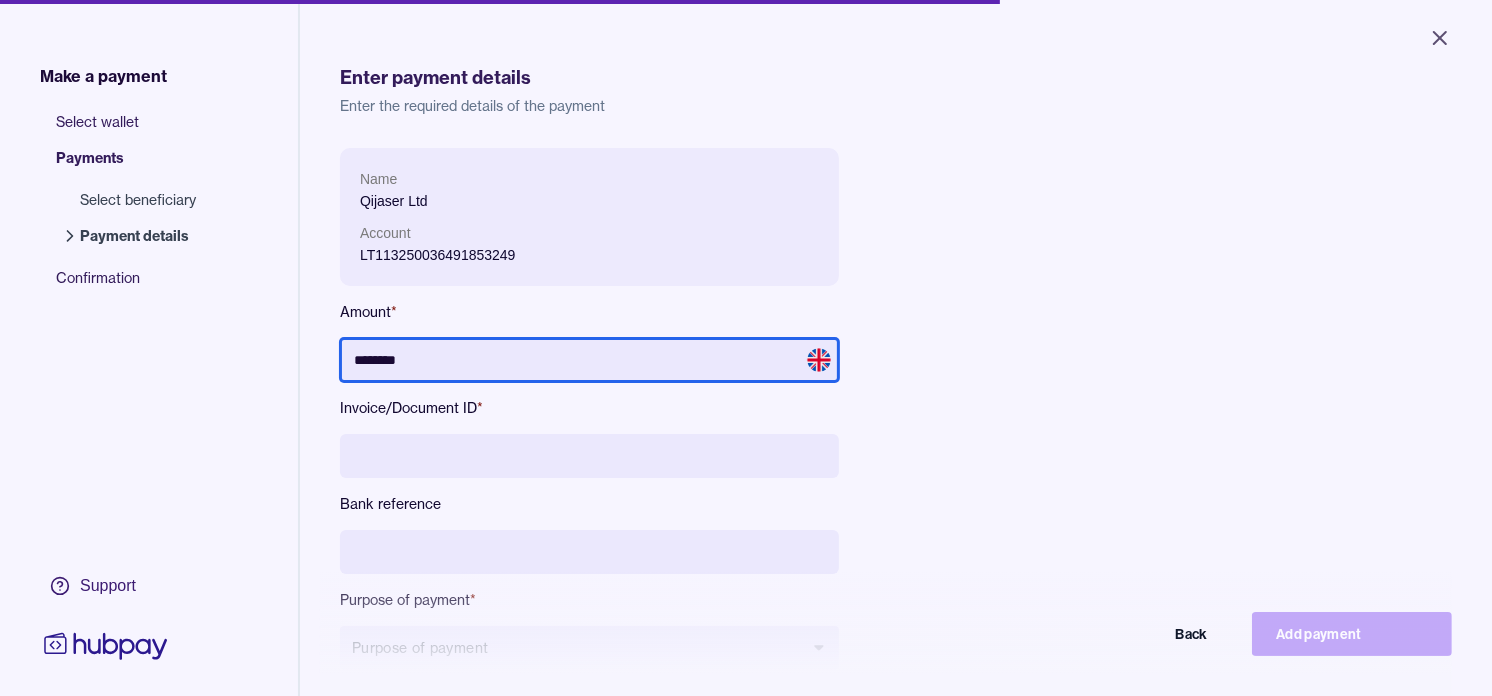 type on "********" 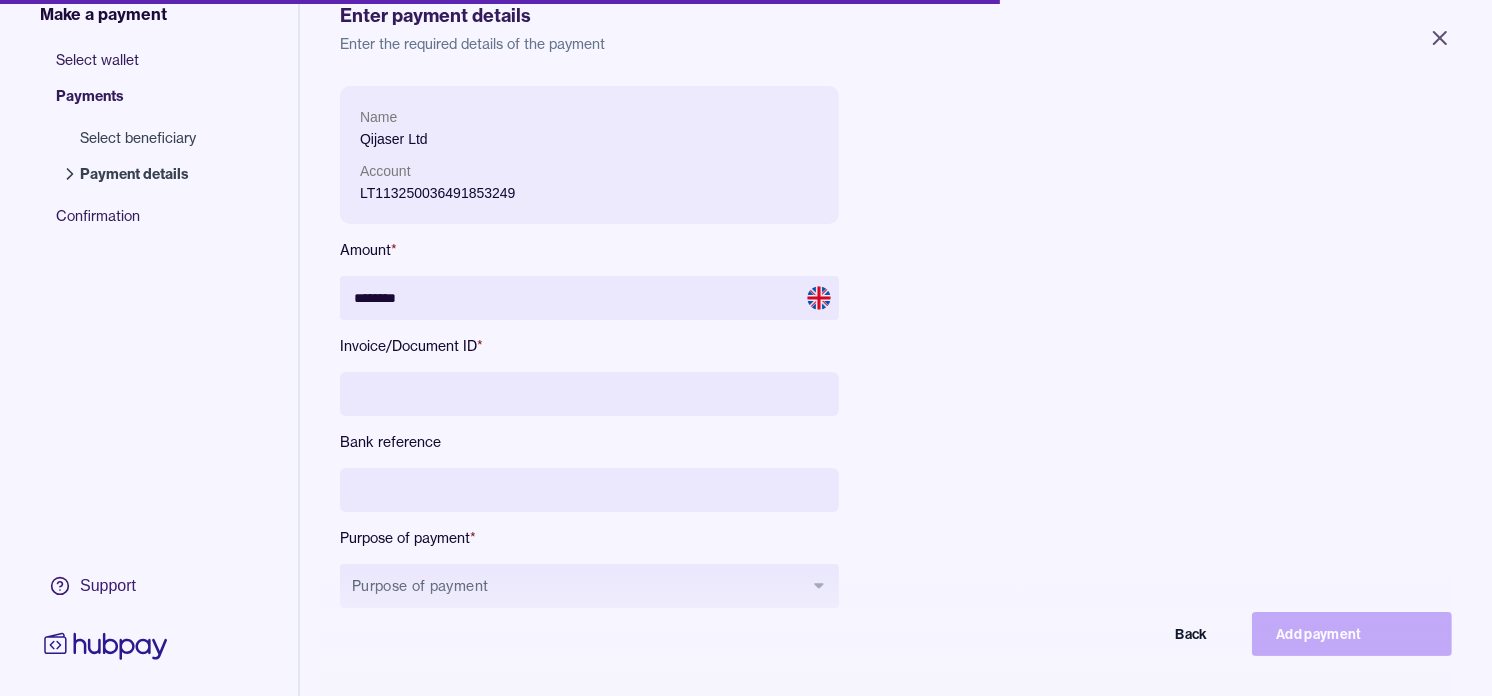 scroll, scrollTop: 111, scrollLeft: 0, axis: vertical 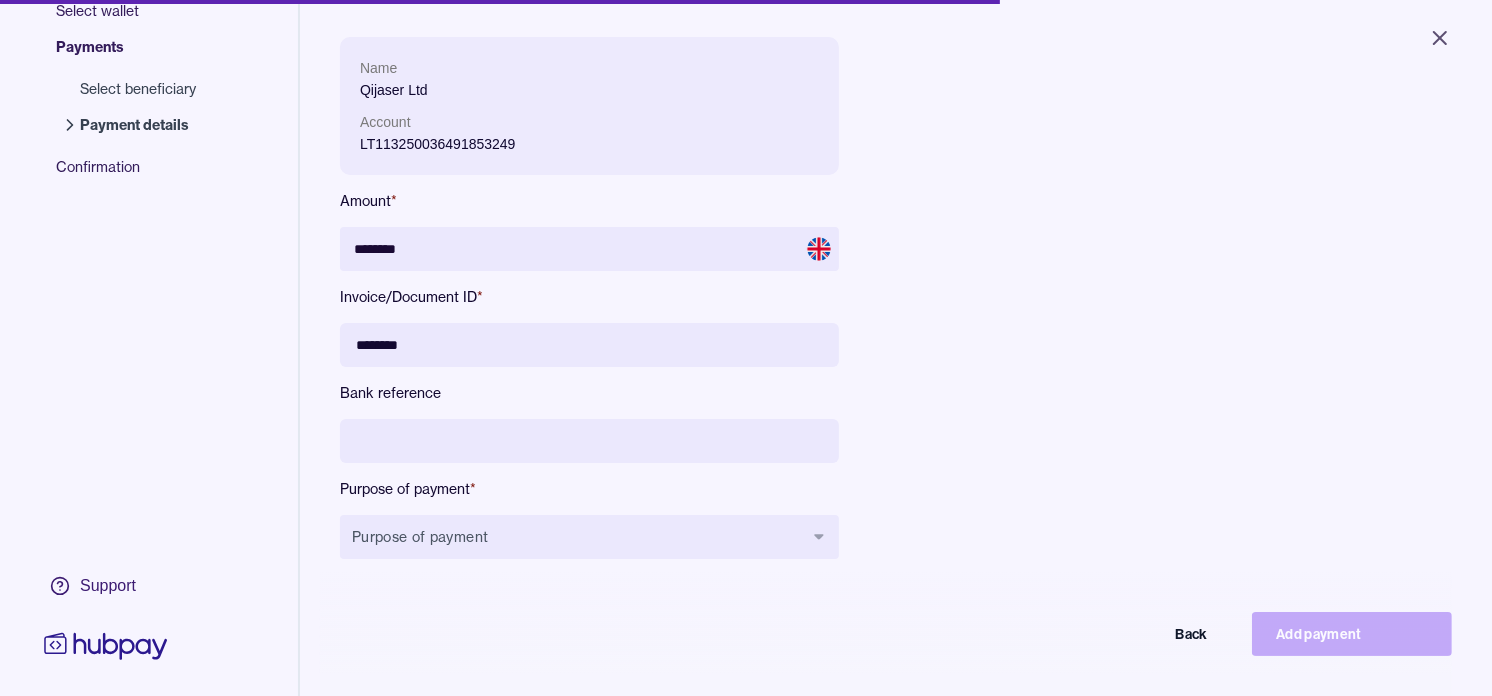 type on "********" 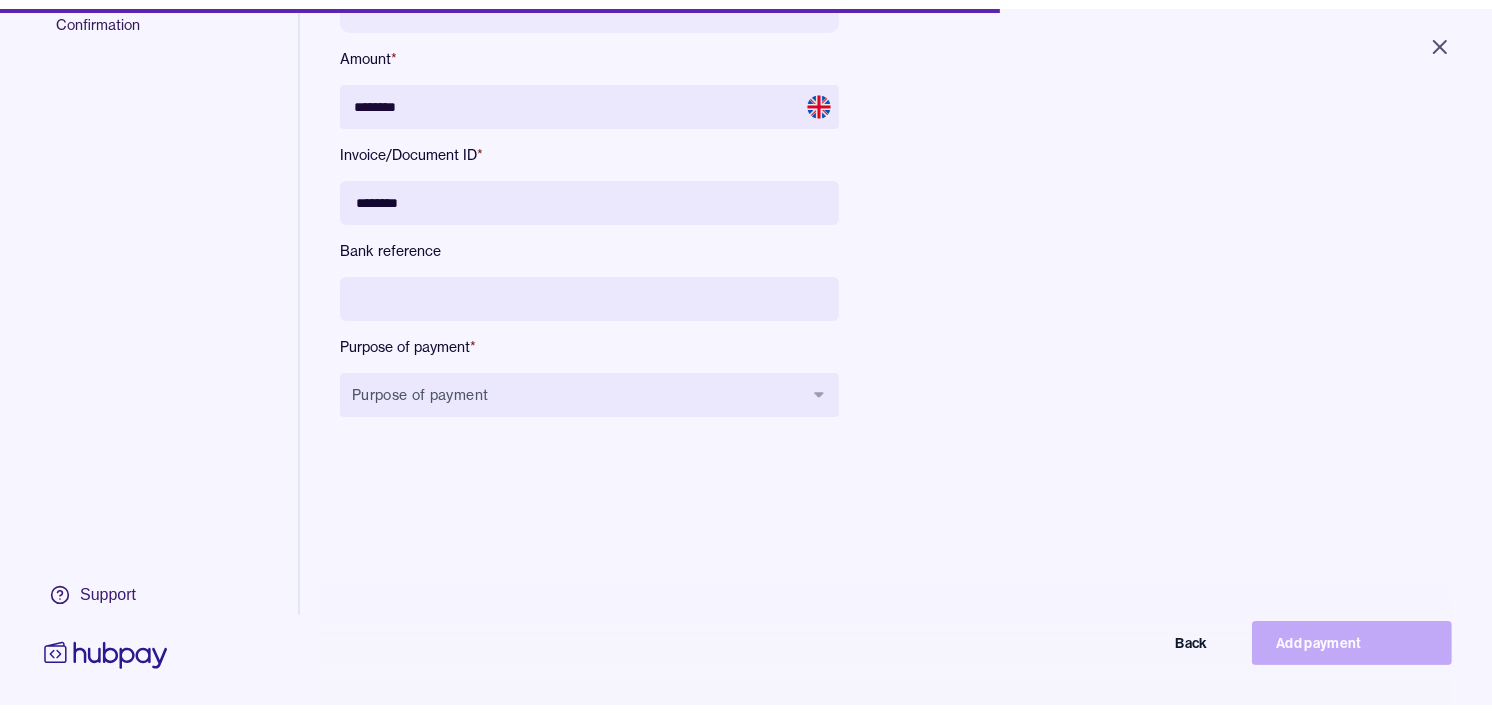 scroll, scrollTop: 267, scrollLeft: 0, axis: vertical 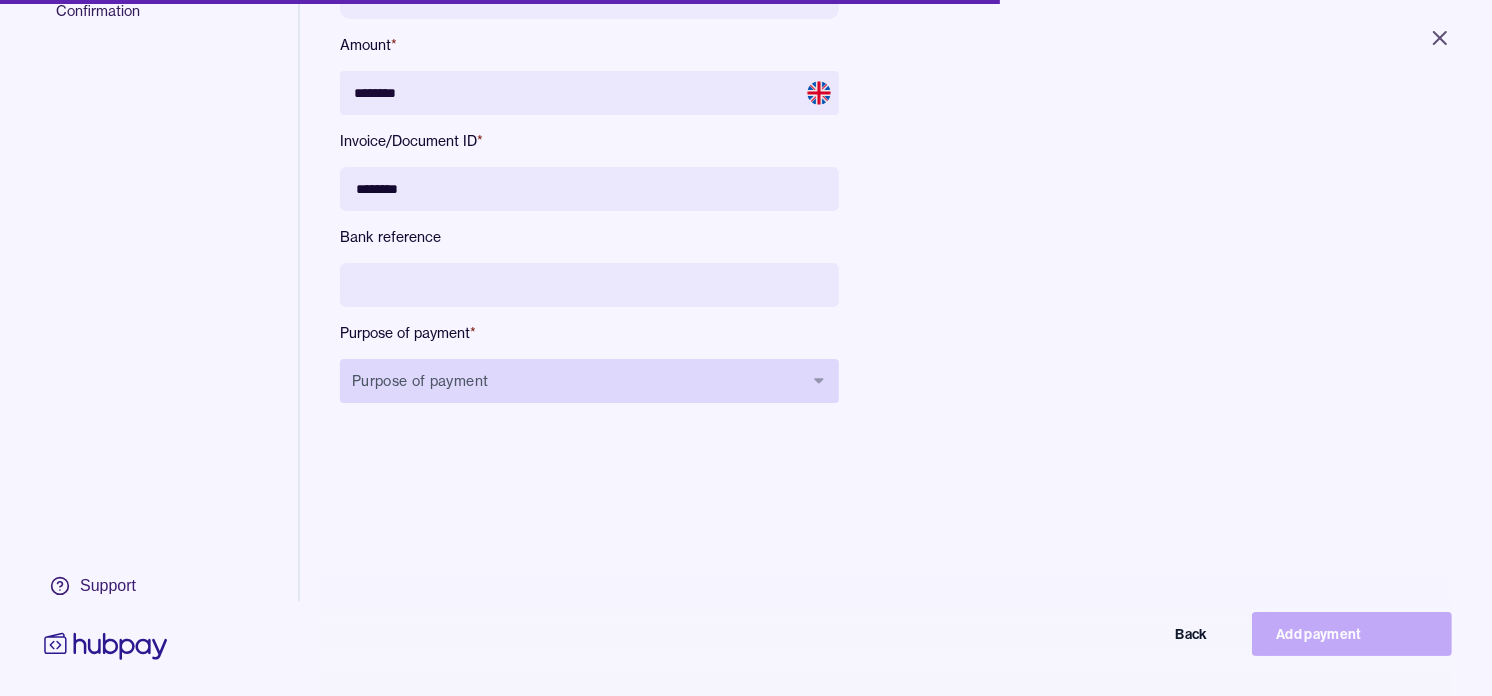 click on "Purpose of payment" at bounding box center (589, 381) 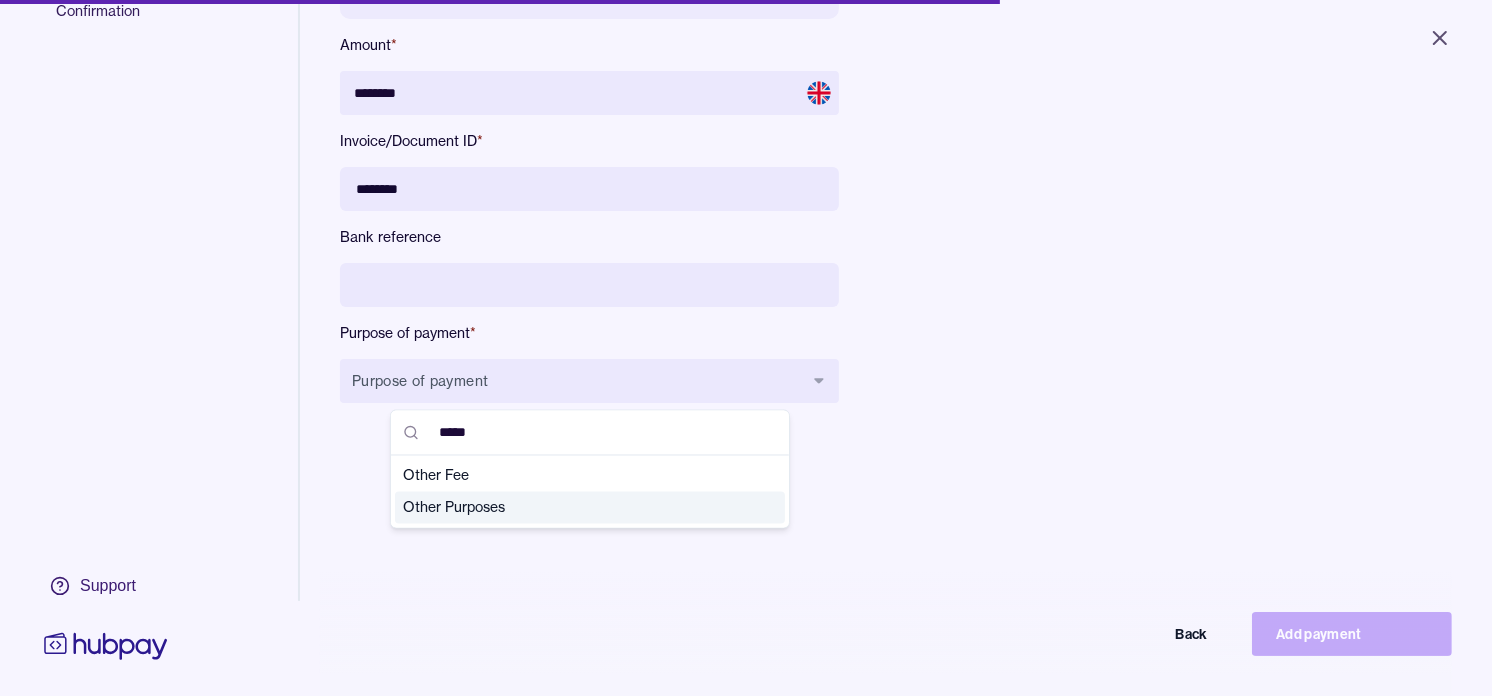 type on "*****" 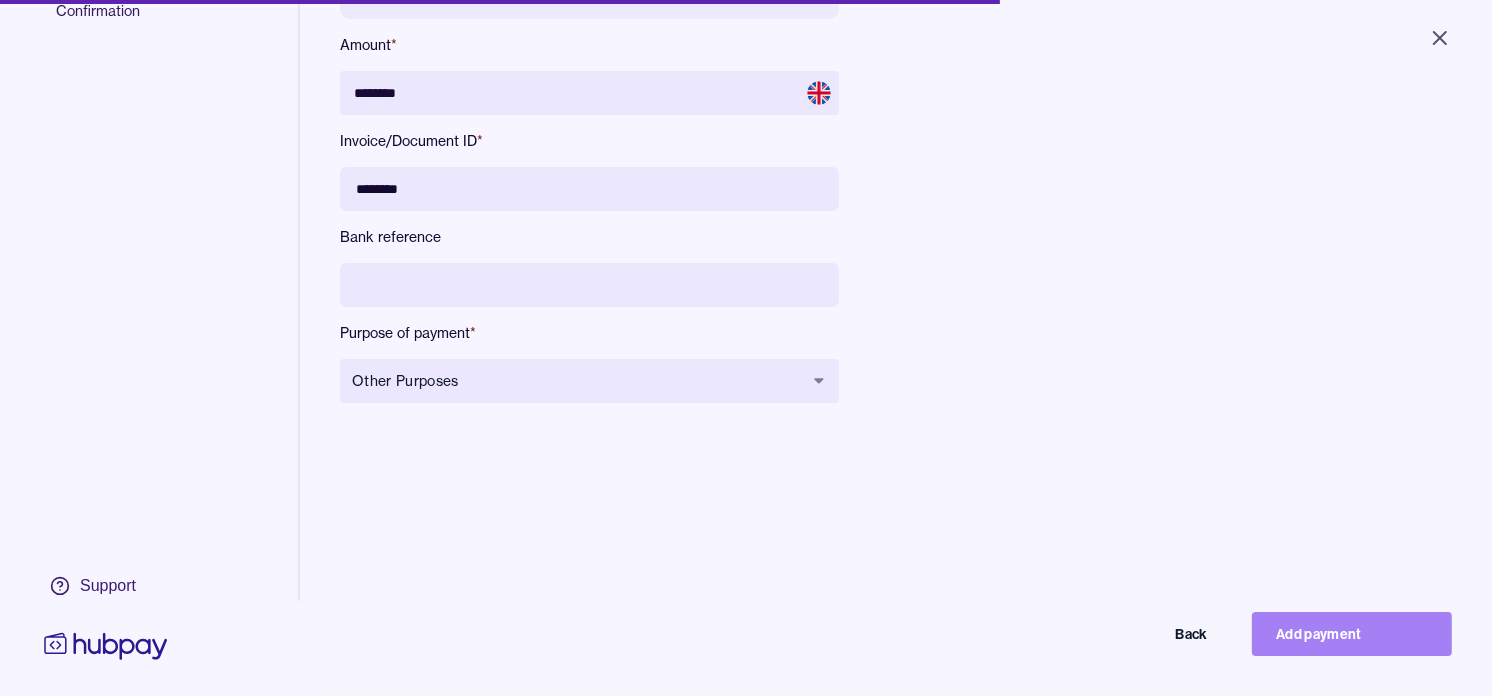 click on "Add payment" at bounding box center [1352, 634] 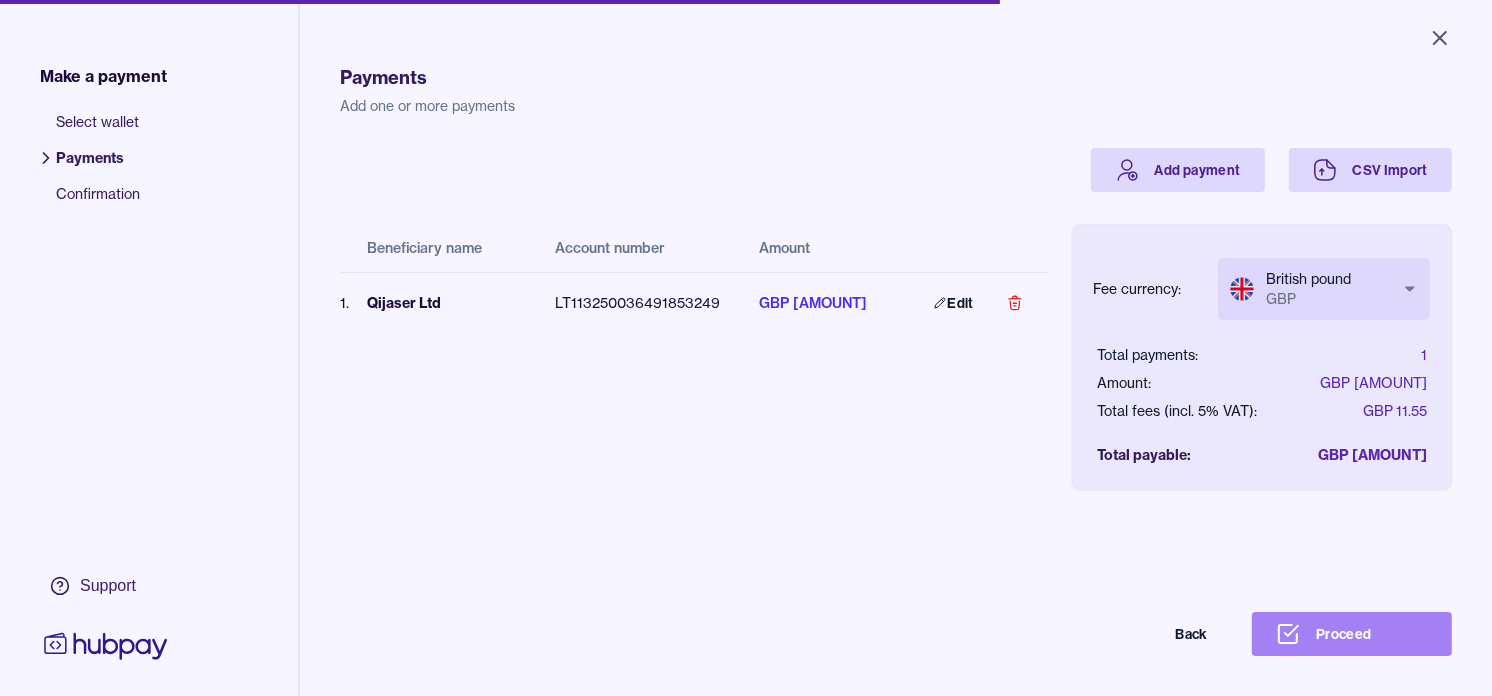 click on "Proceed" at bounding box center [1352, 634] 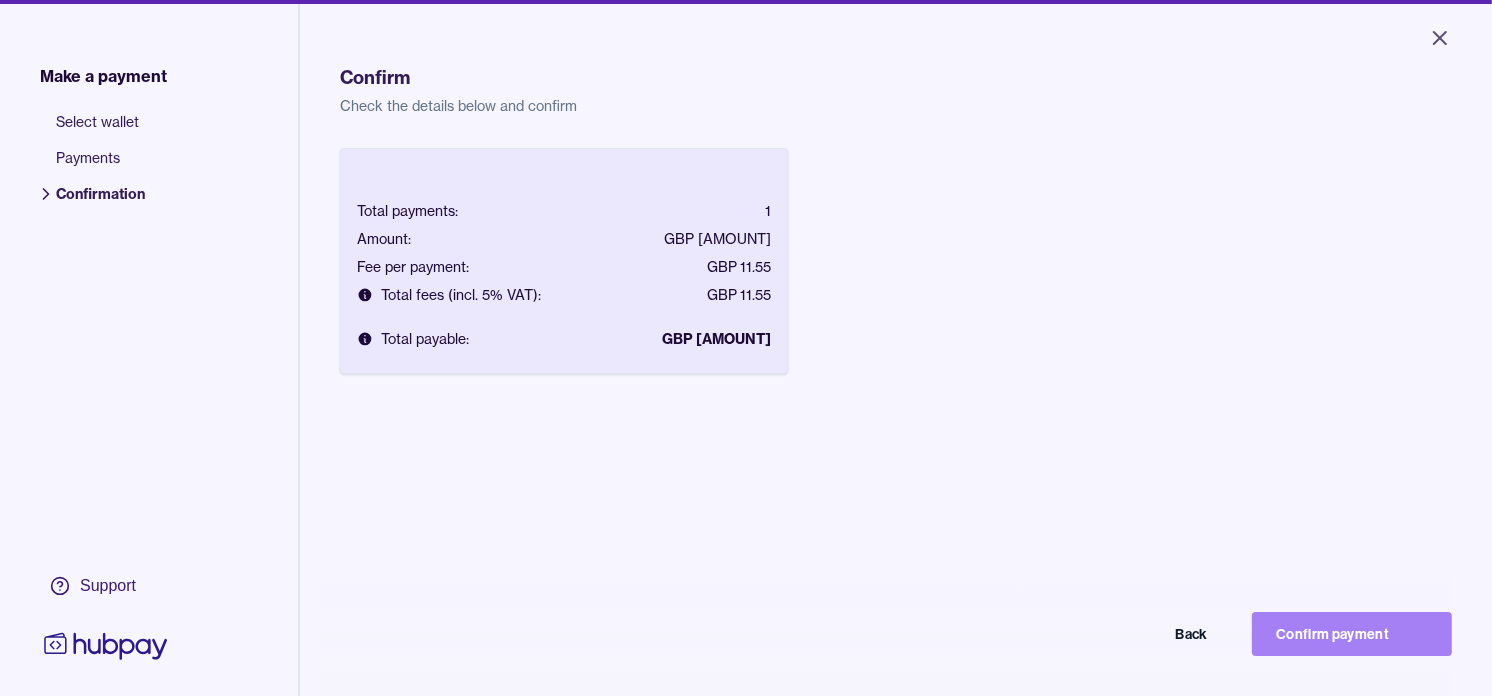 click on "Confirm payment" at bounding box center (1352, 634) 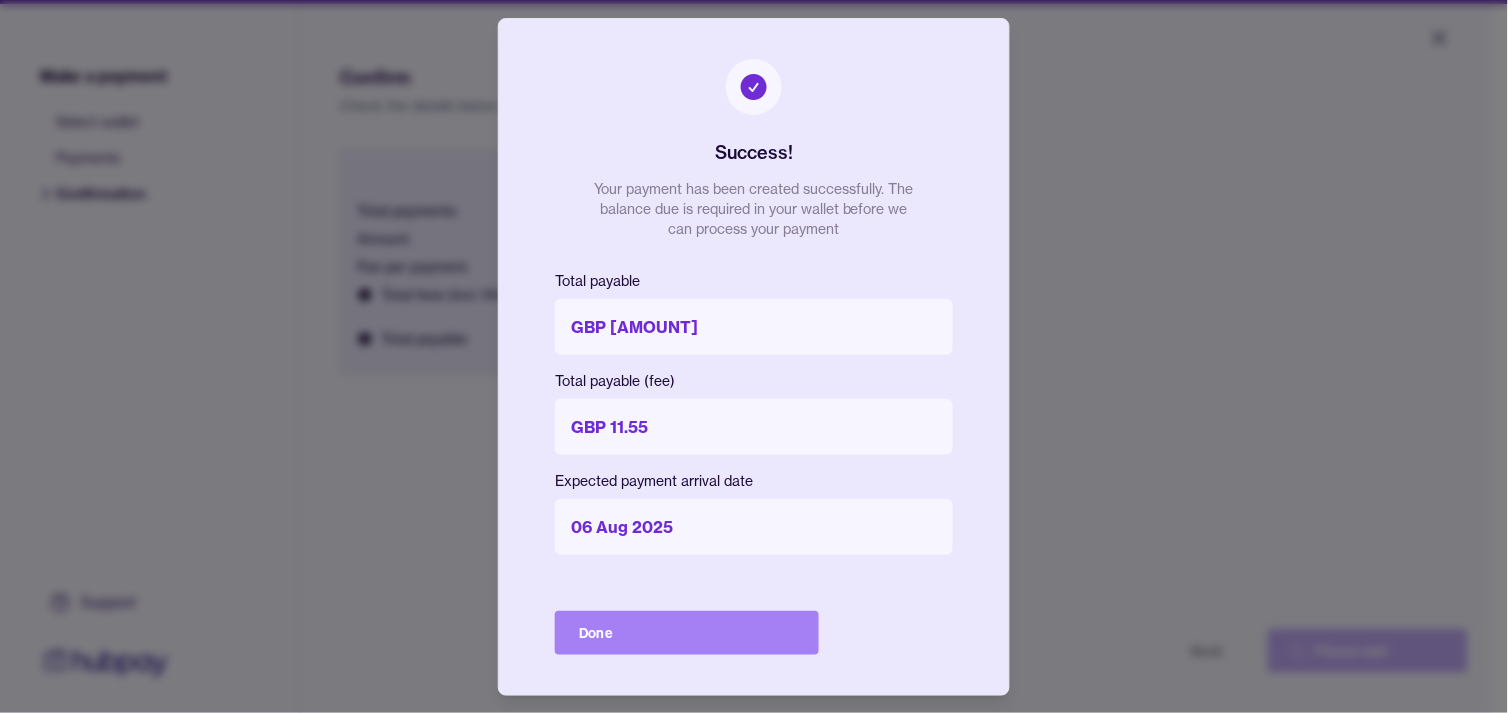 click on "Done" at bounding box center (687, 633) 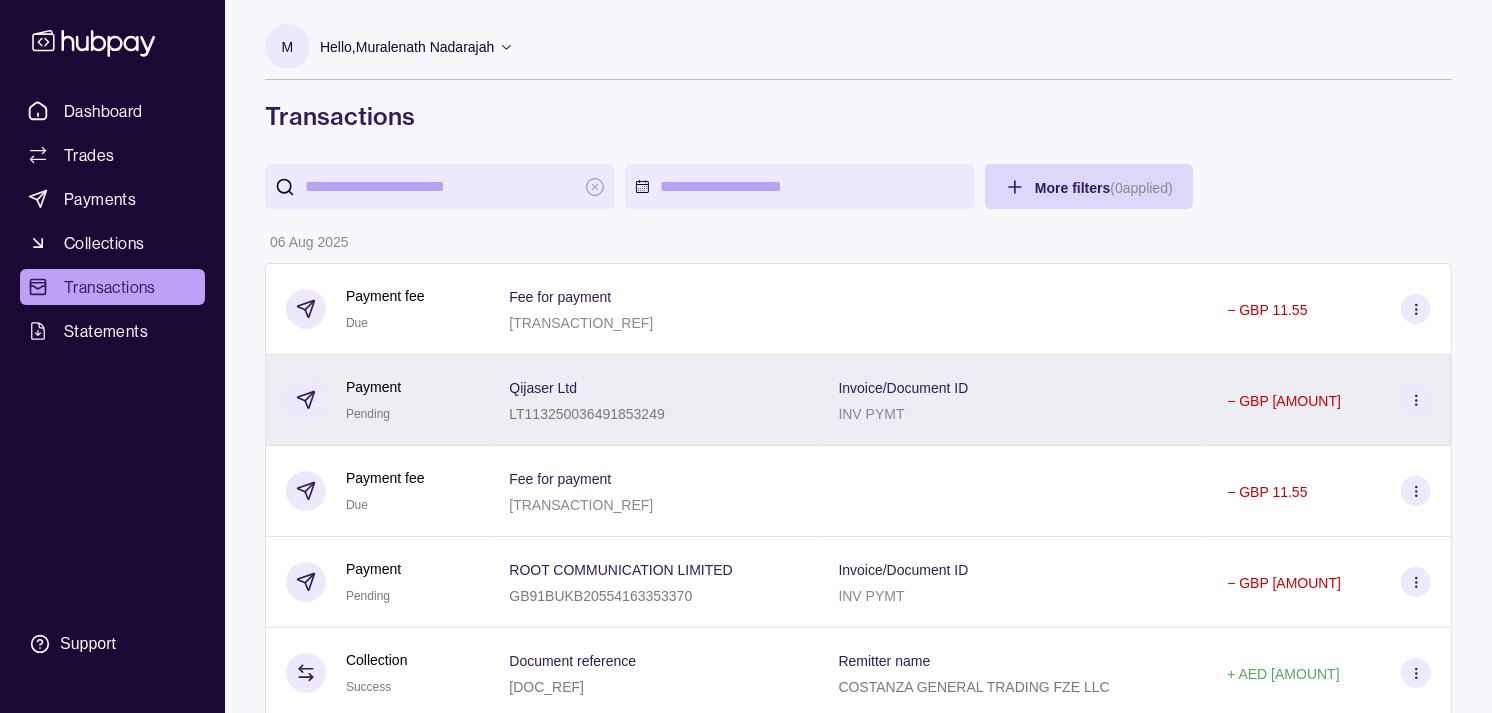 click on "Qijaser Ltd" at bounding box center [586, 387] 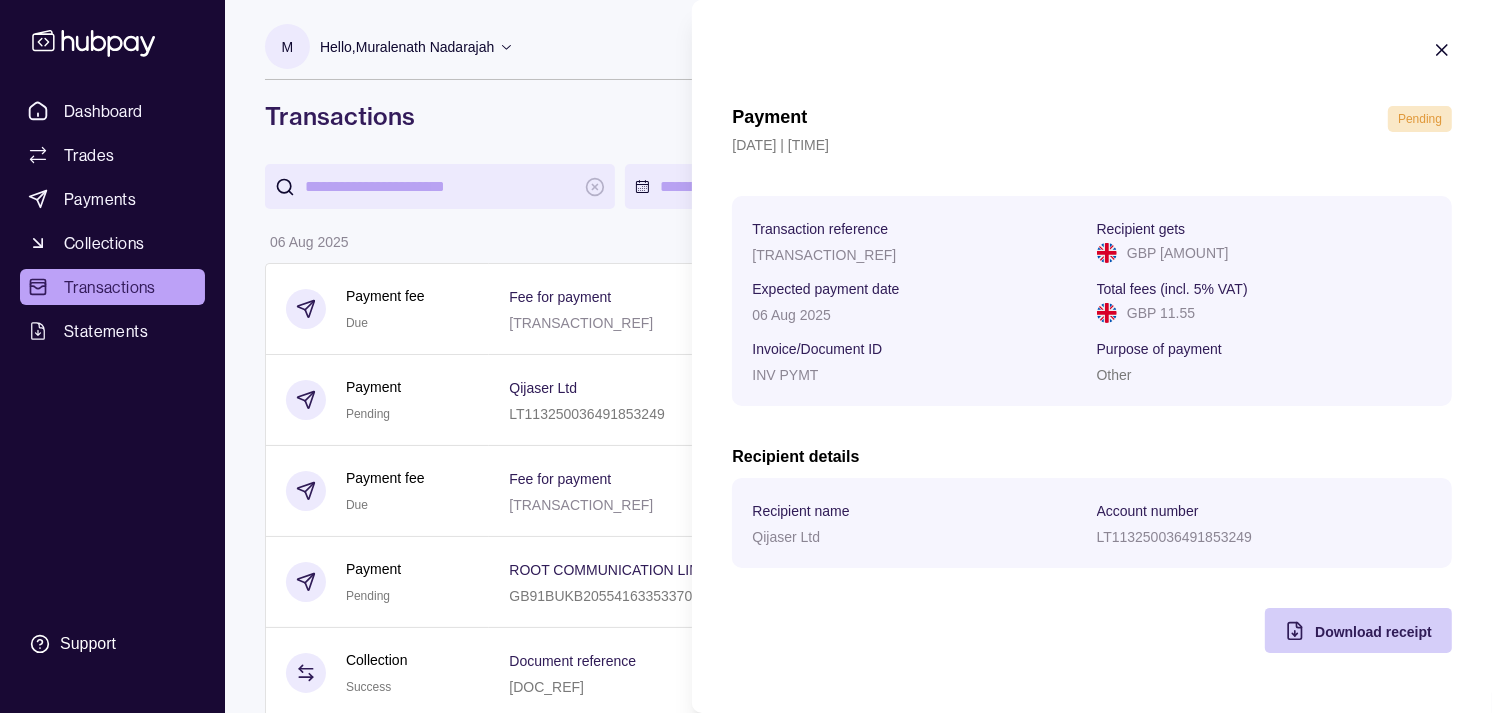 click on "Download receipt" at bounding box center (1373, 632) 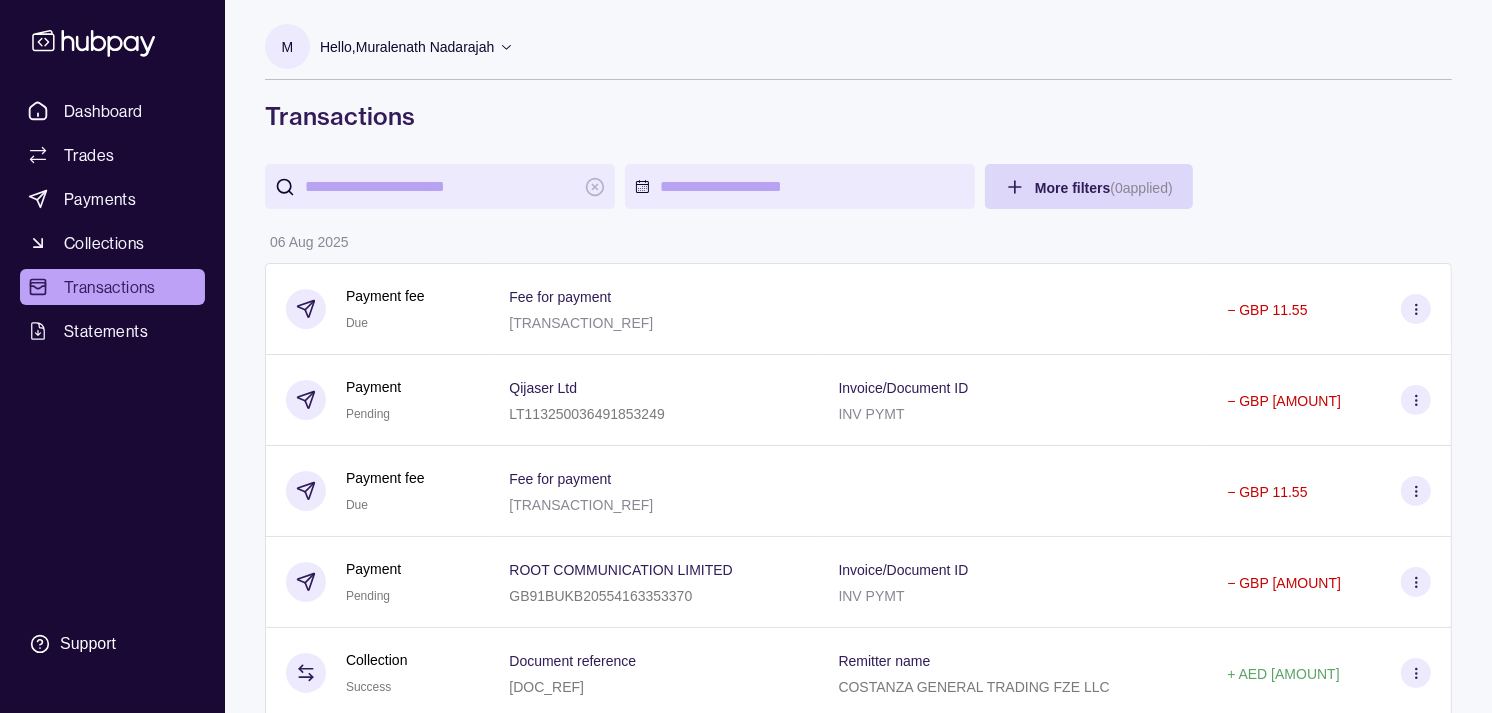 click on "Dashboard Trades Payments Collections Transactions Statements Support M Hello,  Muralenath Nadarajah Strides Trading LLC Account Terms and conditions Privacy policy Sign out Transactions More filters  ( 0  applied) Details Amount 06 Aug 2025 Payment fee Due Fee for payment AP-POK7-6C3P −   GBP 11.55 Payment Pending Qijaser Ltd LT113250036491853249 Invoice/Document ID INV PYMT −   GBP 8,330.50 Payment fee Due Fee for payment AP-BAG4-PMSQ −   GBP 11.55 Payment Pending ROOT COMMUNICATION LIMITED GB91BUKB20554163353370 Invoice/Document ID INV PYMT −   GBP 49,875.00 Collection Success Document reference STR2507291 Remitter name COSTANZA GENERAL TRADING FZE LLC +   AED 450,000.00 Payment fee Due Fee for payment AP-DZSQ-9VL4 −   AED 52.50 Payment Pending JUMBO GLOBAL LINKS INC 0260840 Invoice/Document ID INV PYMT −   JPY 12,757,000 Payment fee Paid Fee for payment AP-5R6A-C7DG −   AED 52.50 Payment Processing JANNAT CORPORATION 2239655 Invoice/Document ID INV PYMT −   JPY 12,070,000 Payment fee Due" at bounding box center (746, 1084) 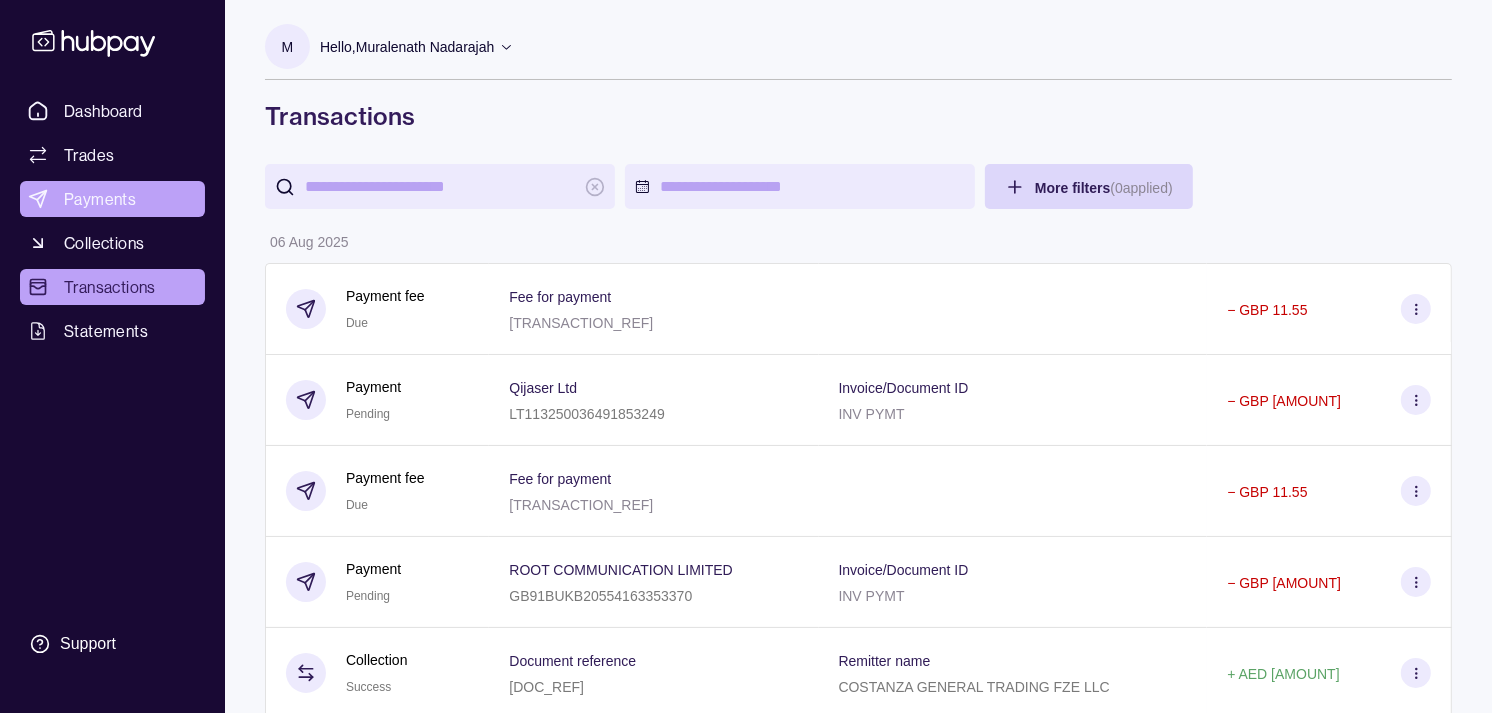 click on "Payments" at bounding box center [100, 199] 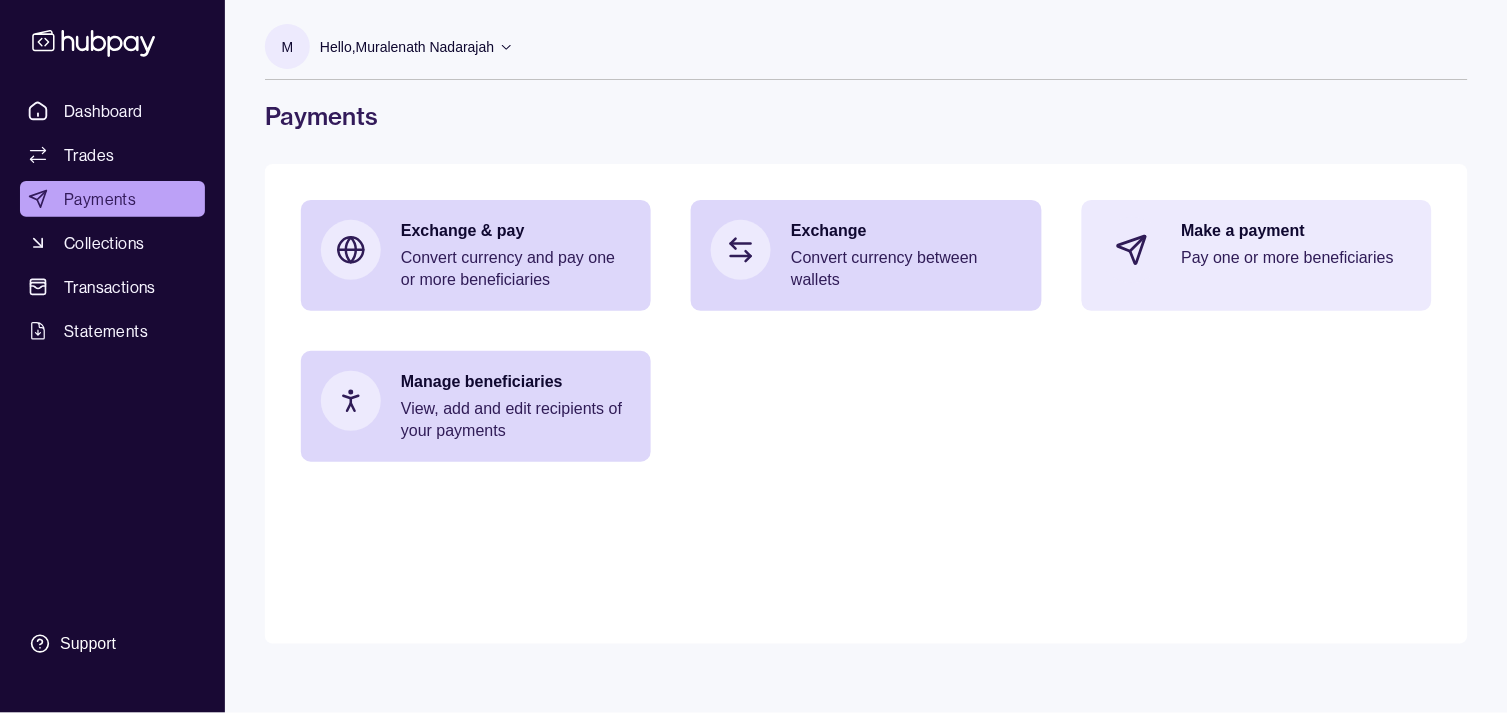 click on "Make a payment Pay one or more beneficiaries" at bounding box center [1297, 250] 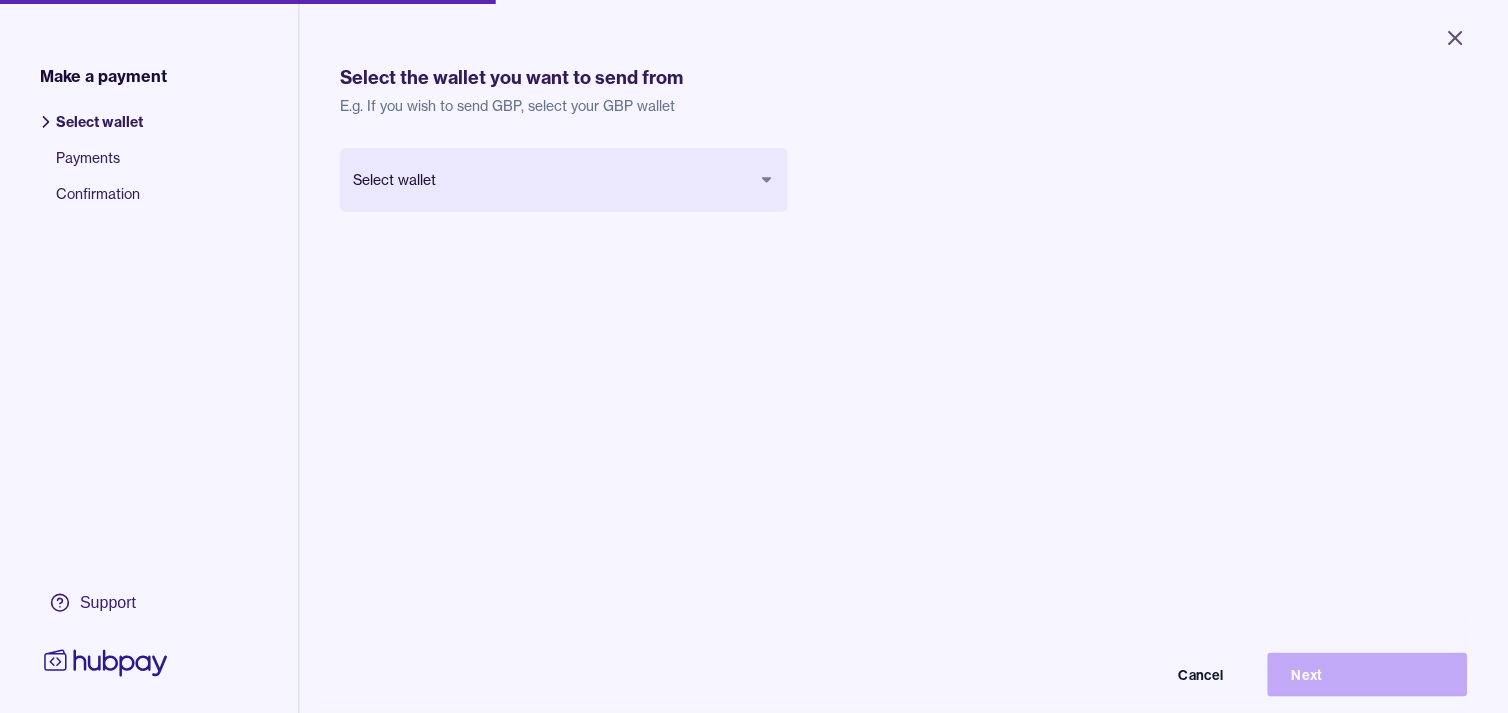 click on "Close Make a payment Select wallet Payments Confirmation Support Select the wallet you want to send from E.g. If you wish to send GBP, select your GBP wallet Select wallet Cancel Next Make a payment | Hubpay" at bounding box center [754, 356] 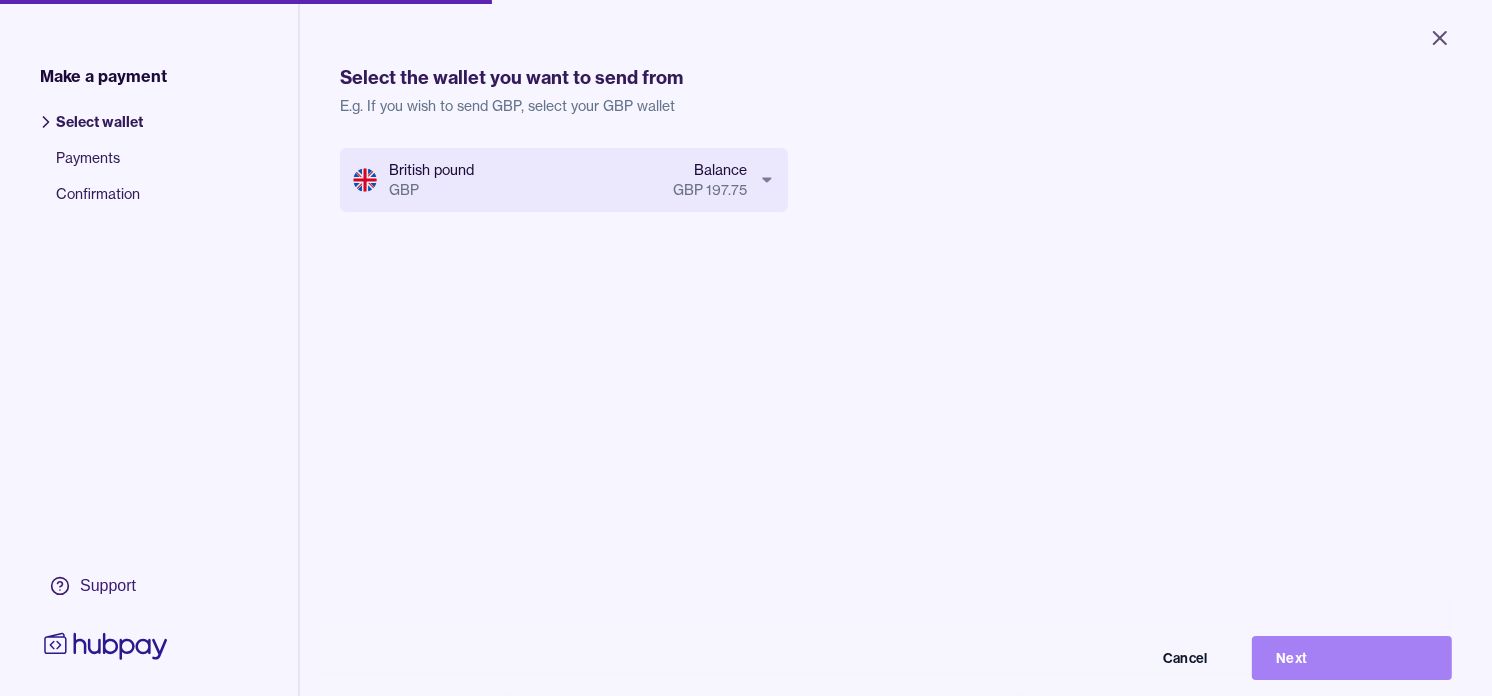 click on "Next" at bounding box center [1352, 658] 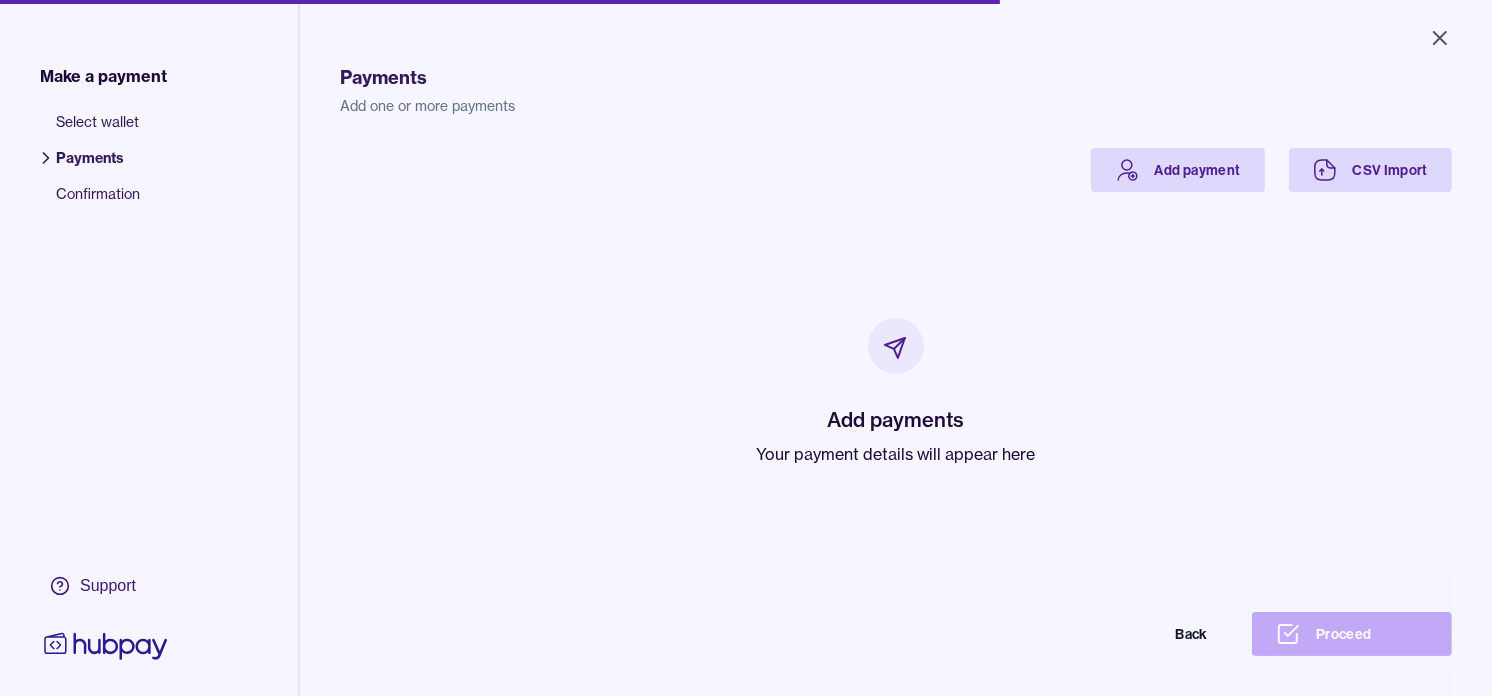 click on "Your payment details will appear here" at bounding box center (896, 454) 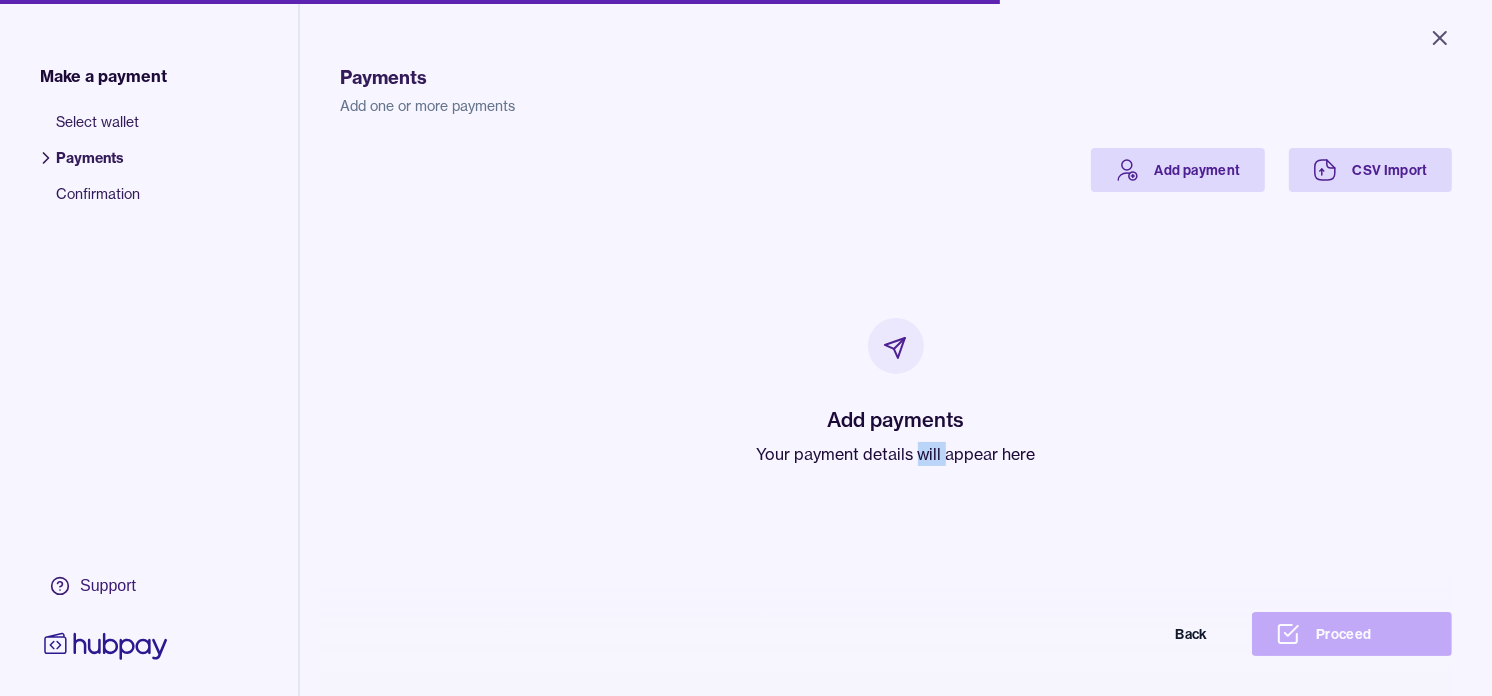 click on "Your payment details will appear here" at bounding box center [896, 454] 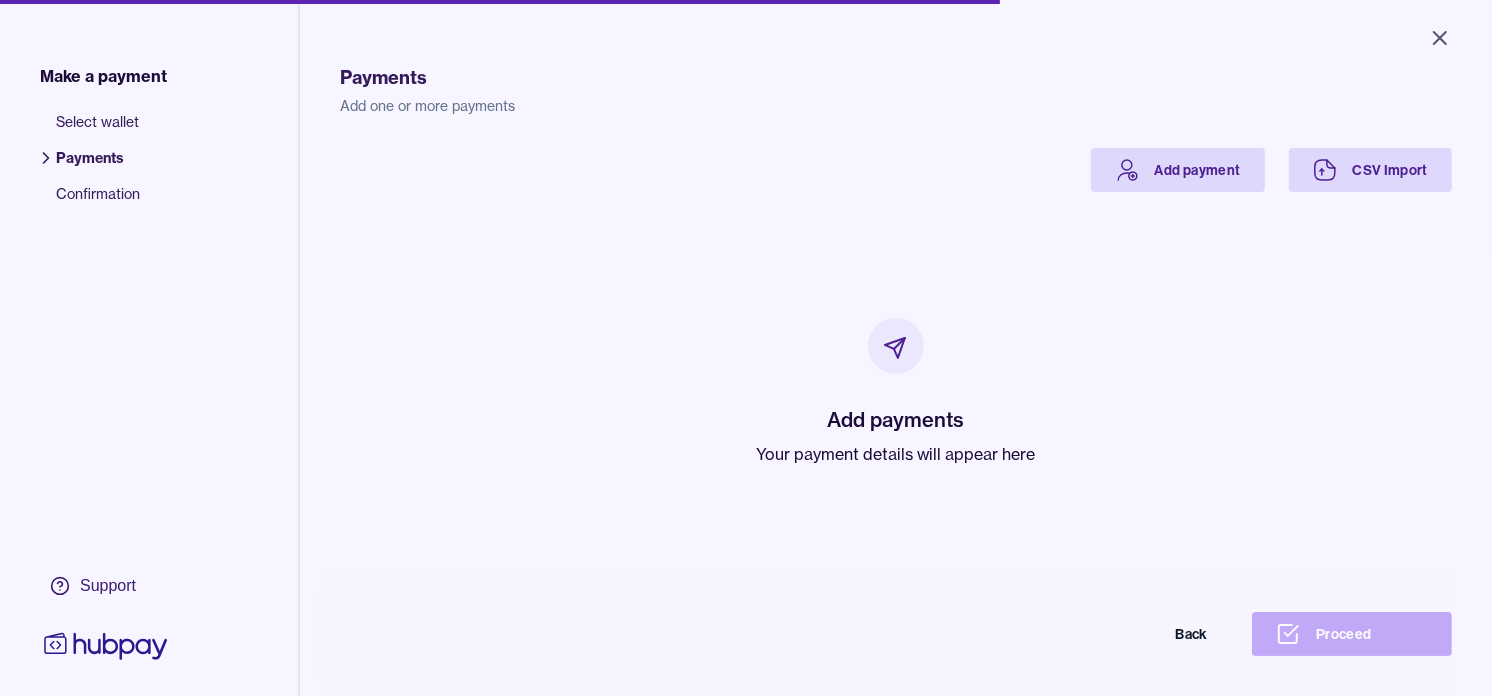 drag, startPoint x: 908, startPoint y: 443, endPoint x: 896, endPoint y: 437, distance: 13.416408 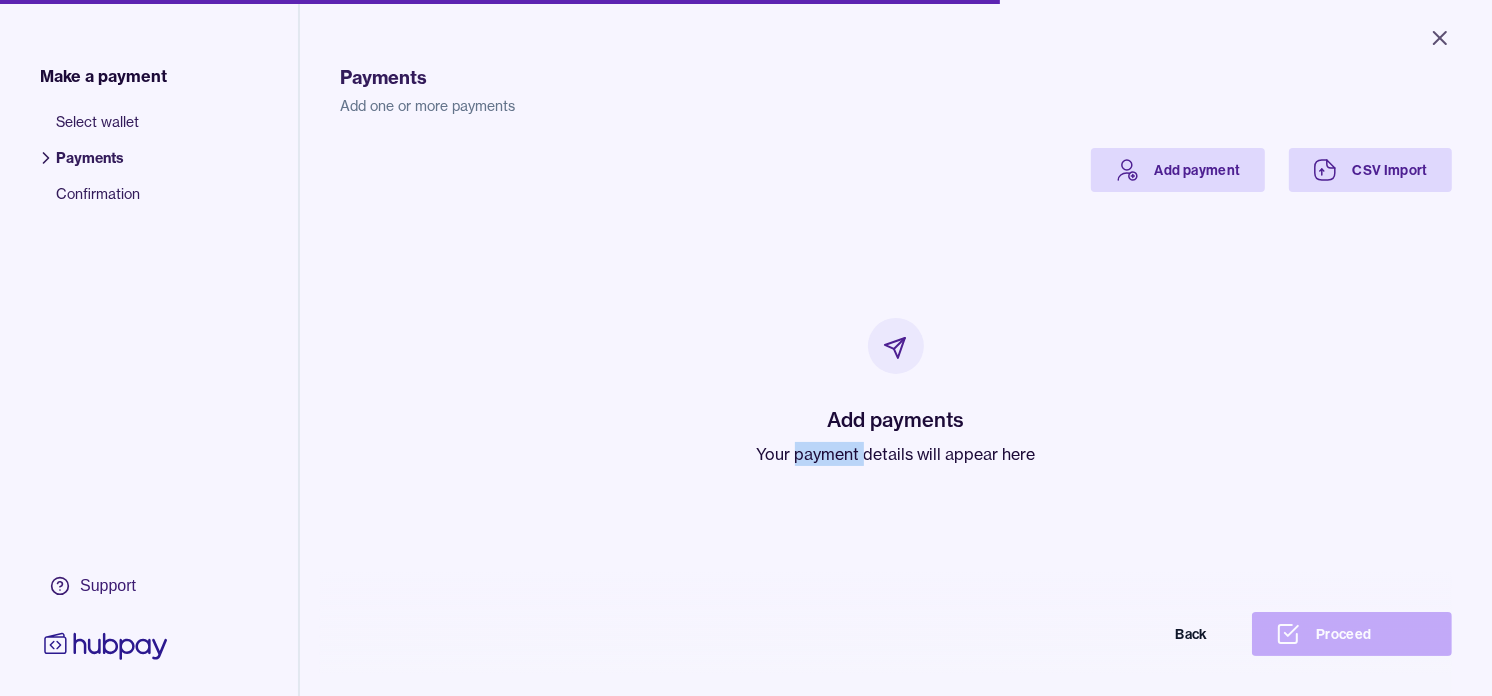 click on "Your payment details will appear here" at bounding box center (896, 454) 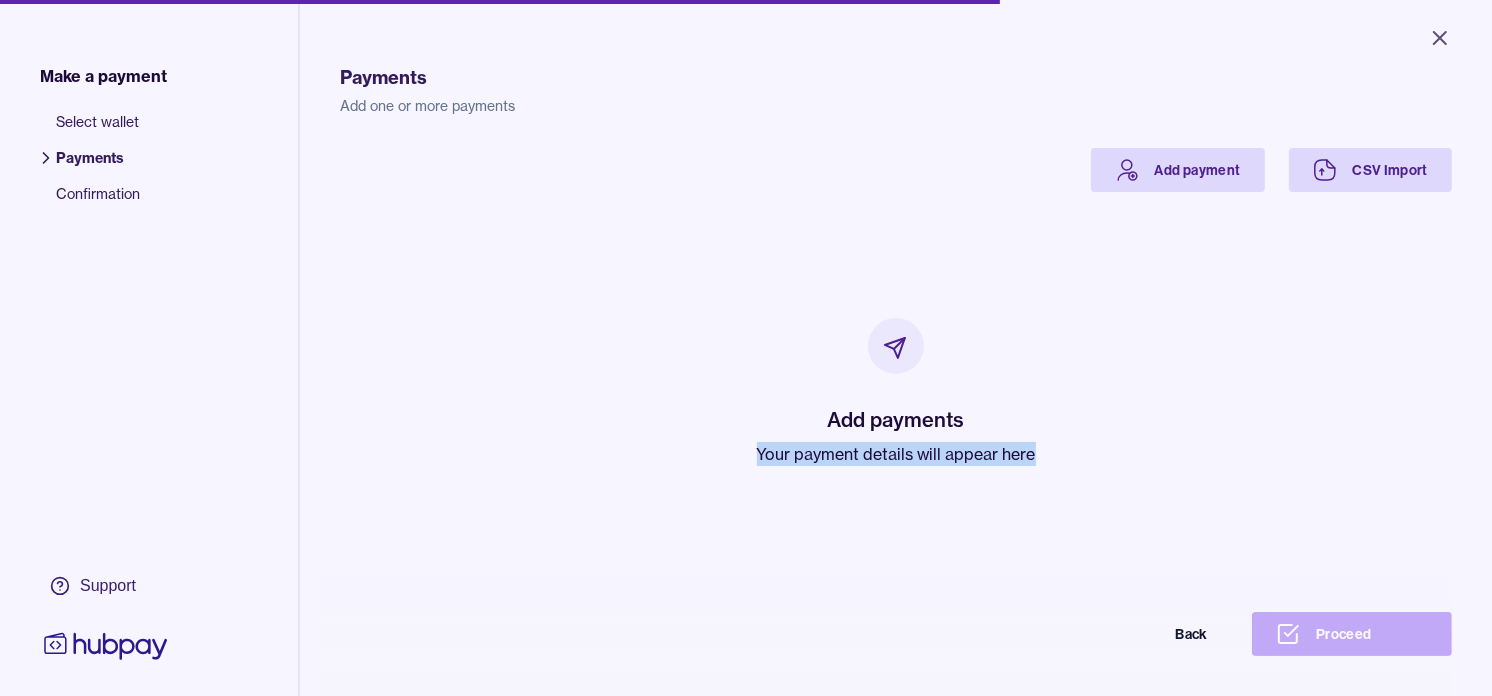 click on "Your payment details will appear here" at bounding box center [896, 454] 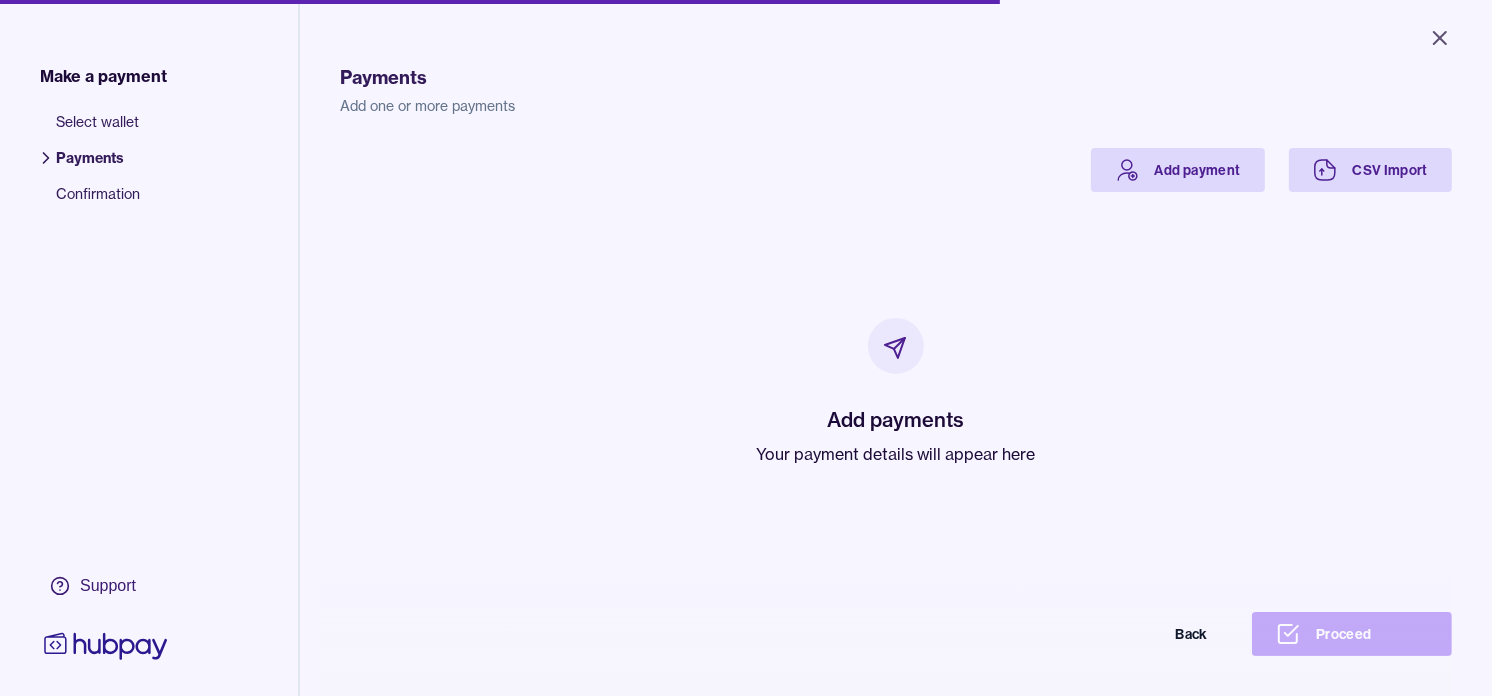 drag, startPoint x: 821, startPoint y: 445, endPoint x: 756, endPoint y: 286, distance: 171.7731 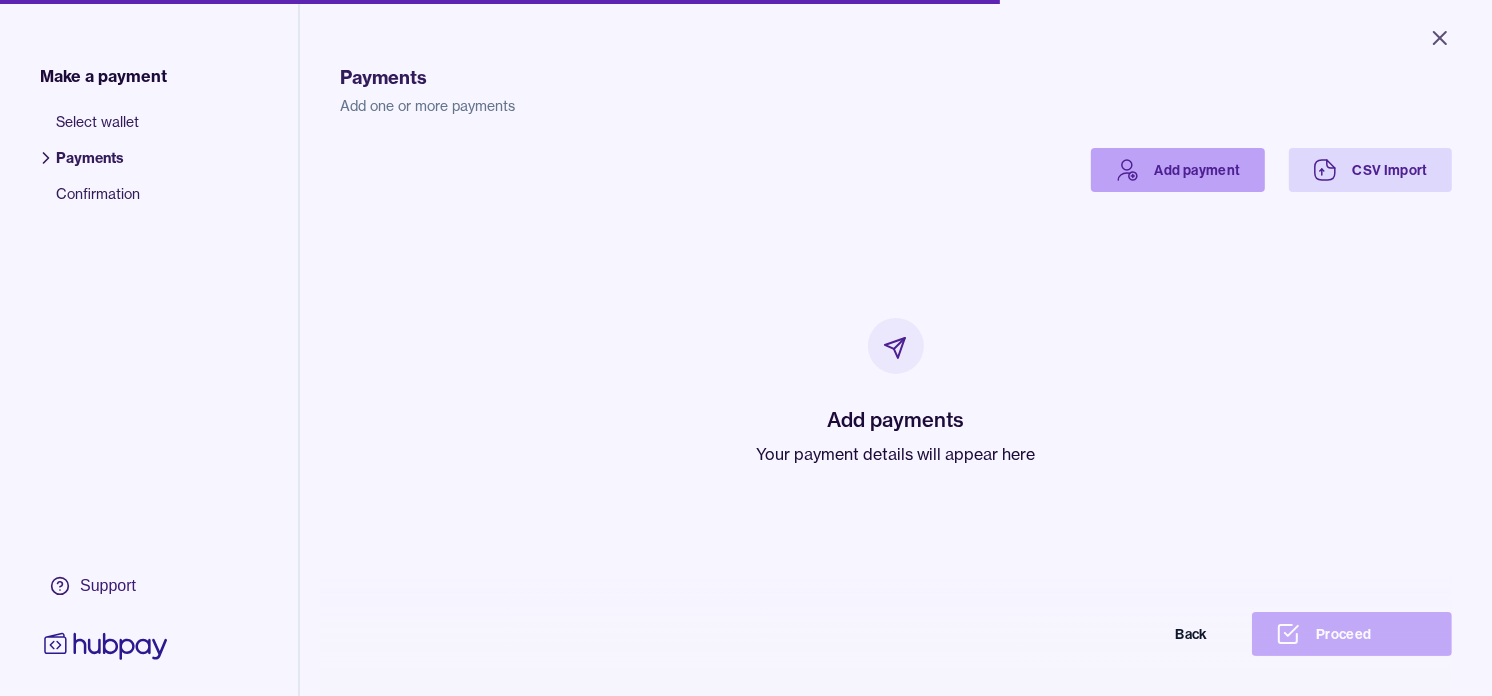 click on "Add payment" at bounding box center [1178, 170] 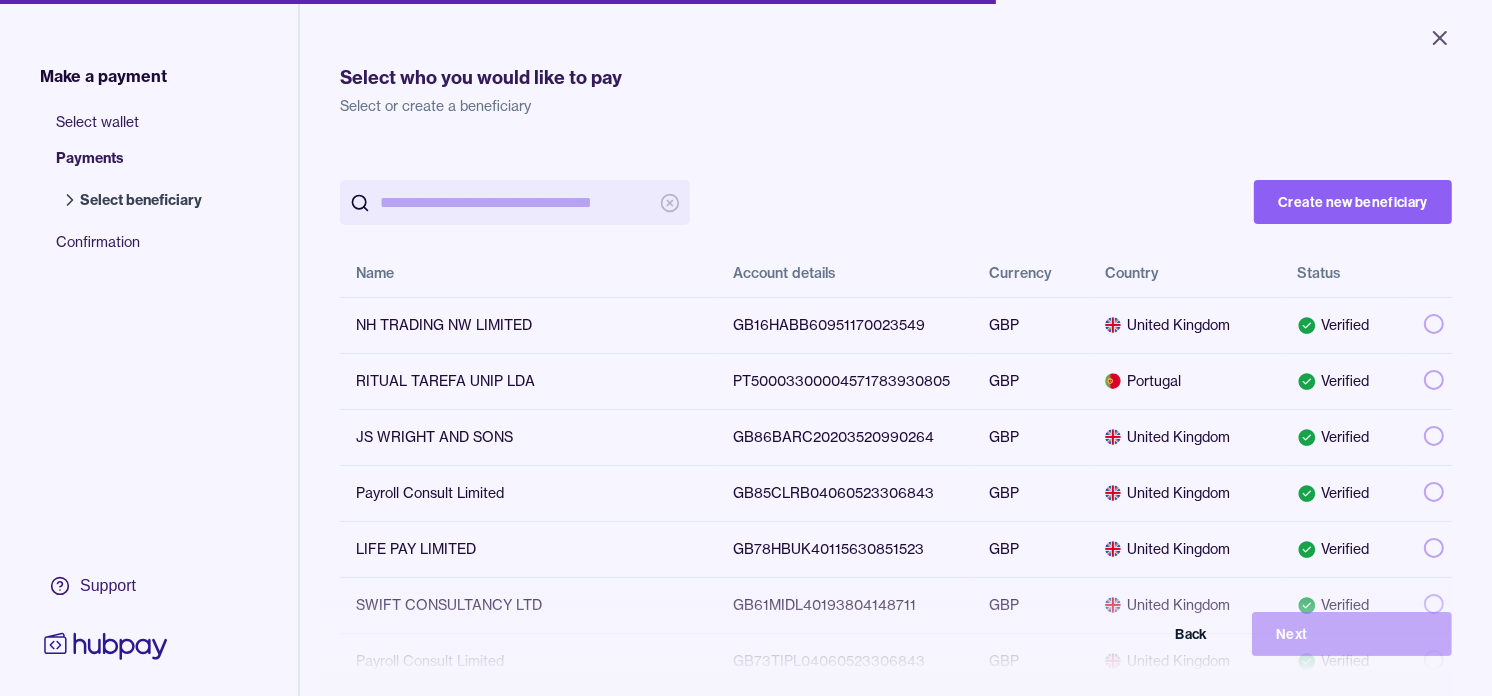 click at bounding box center (515, 202) 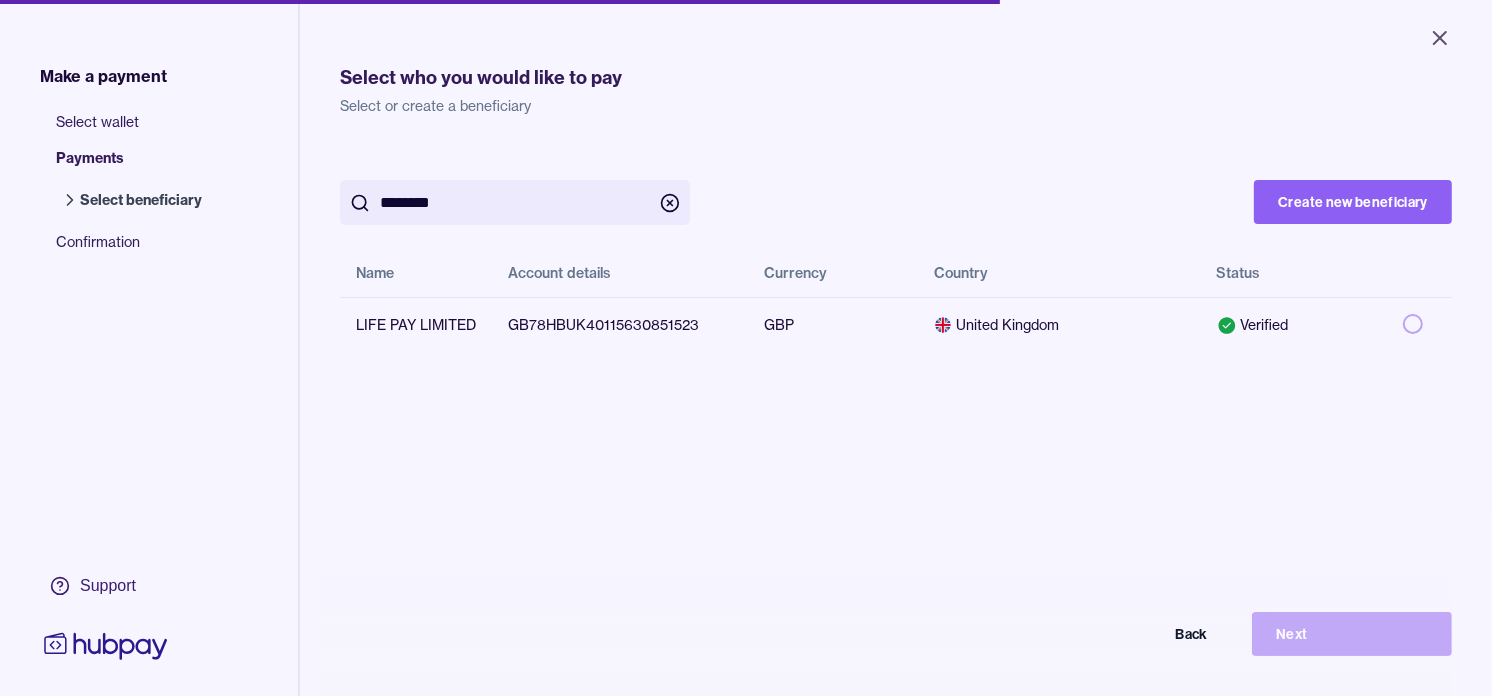 type on "********" 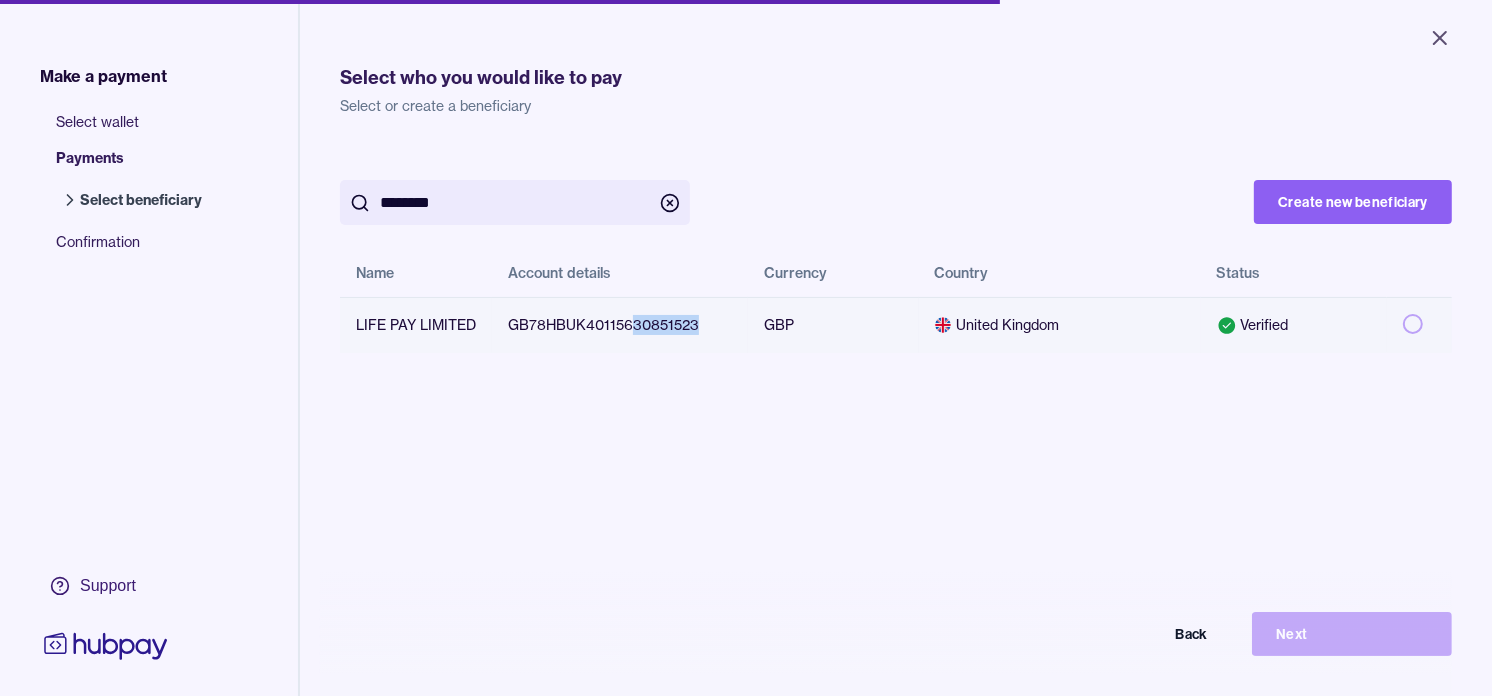 click at bounding box center [1413, 324] 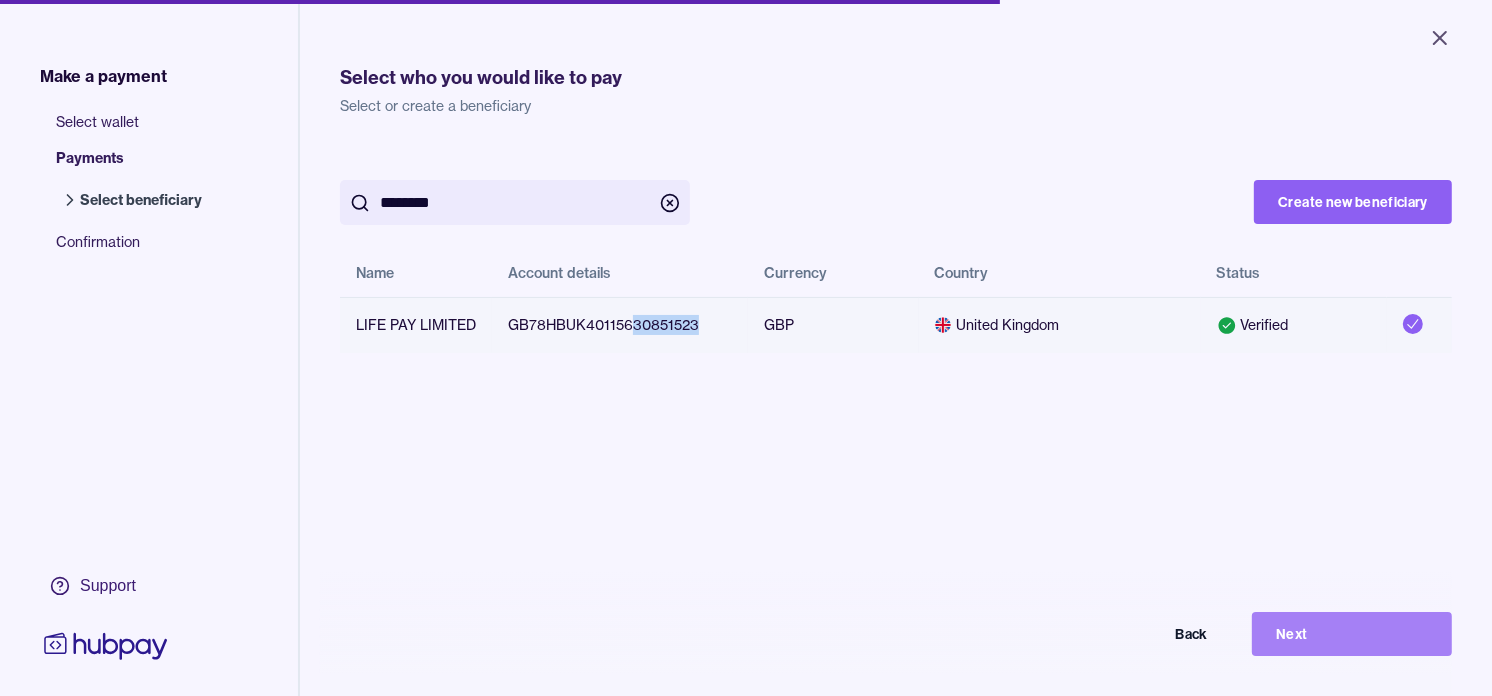 click on "Next" at bounding box center (1352, 634) 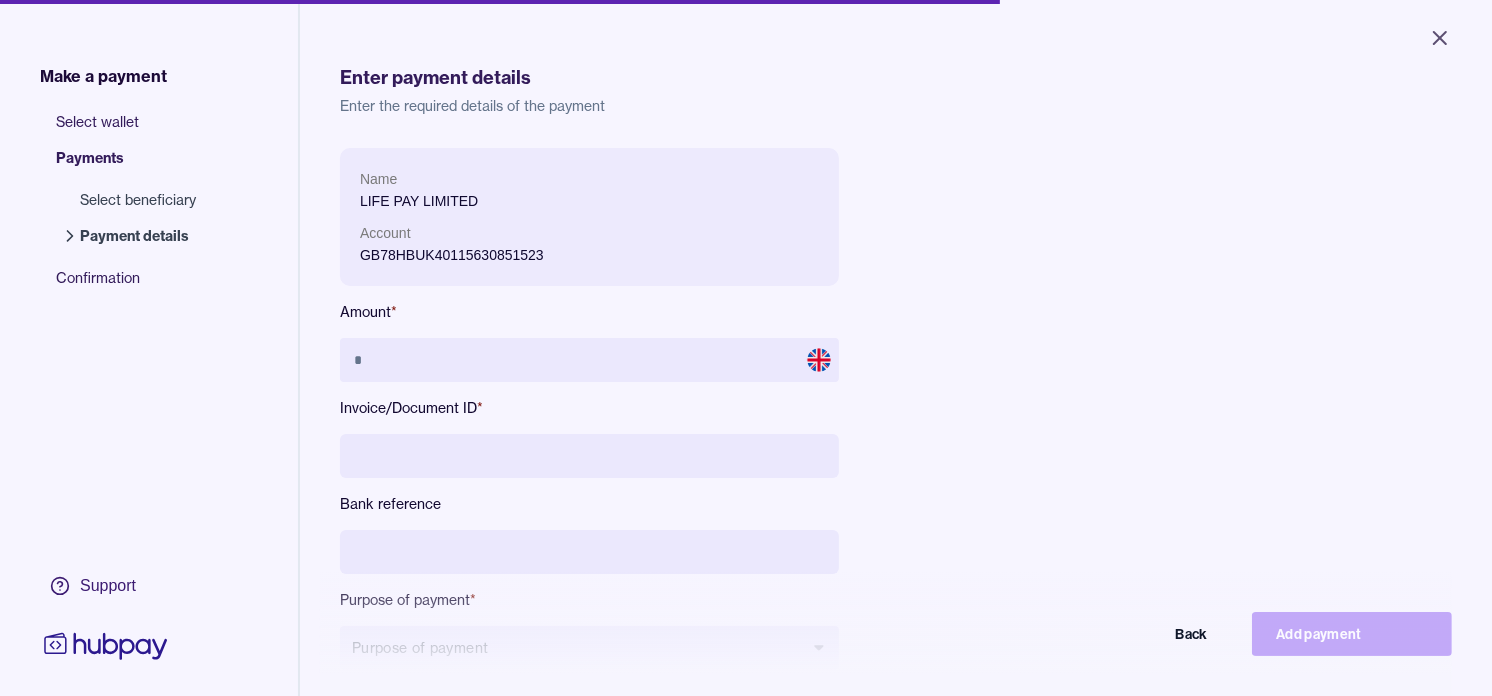 click on "GB78HBUK40115630851523" at bounding box center (589, 255) 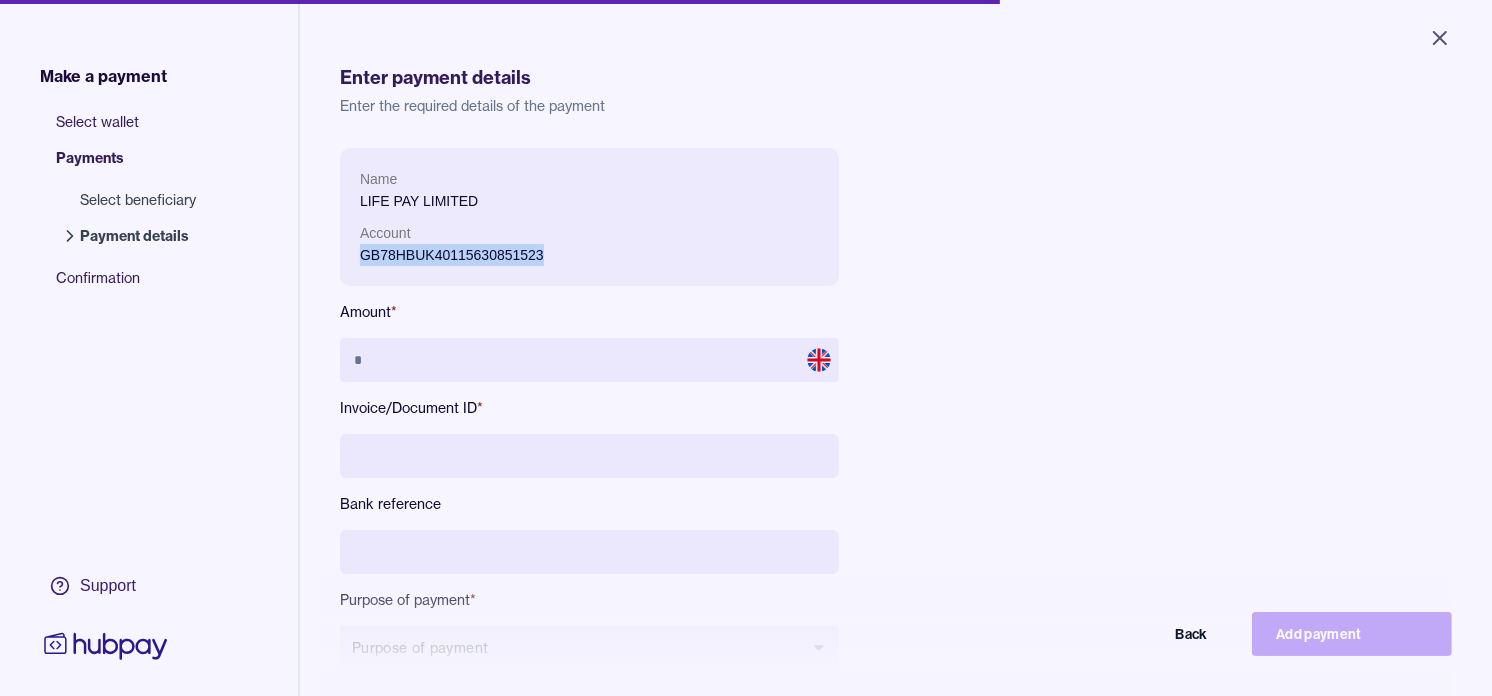 click on "GB78HBUK40115630851523" at bounding box center [589, 255] 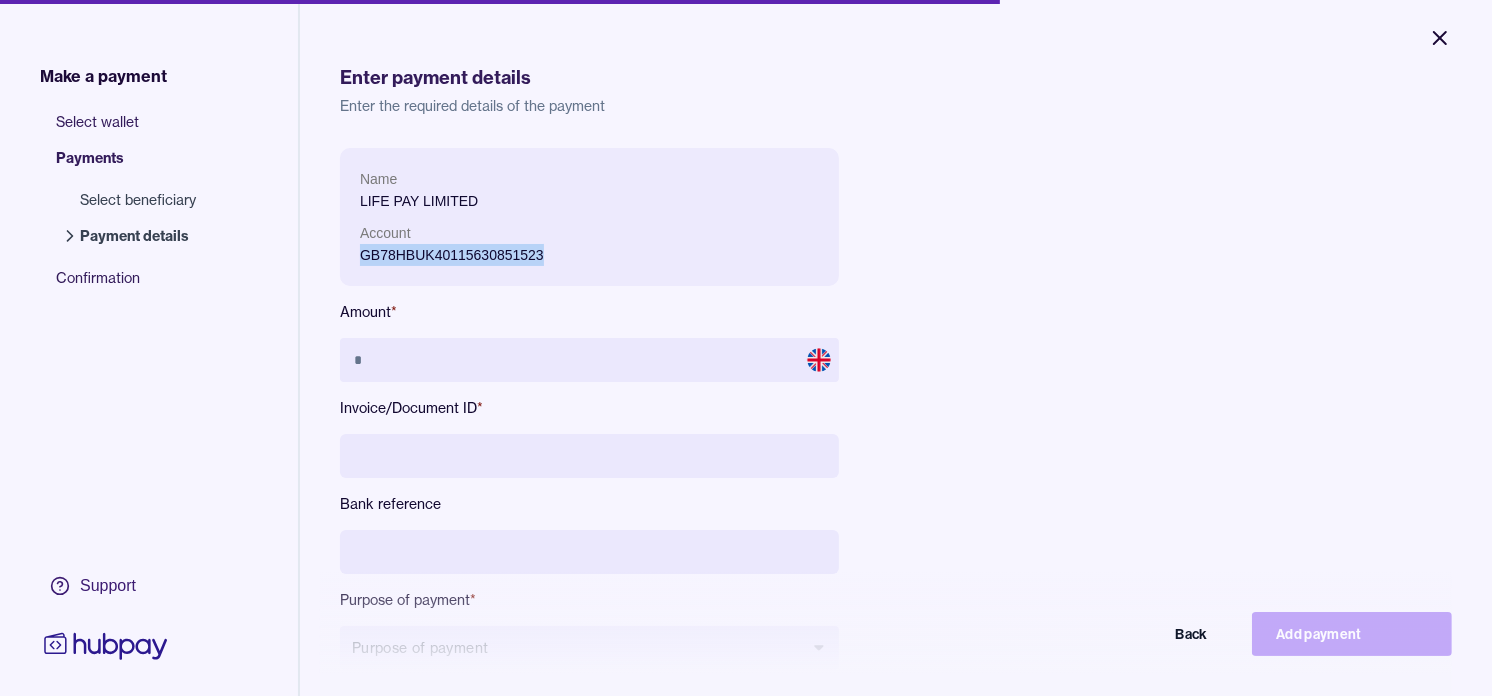 click 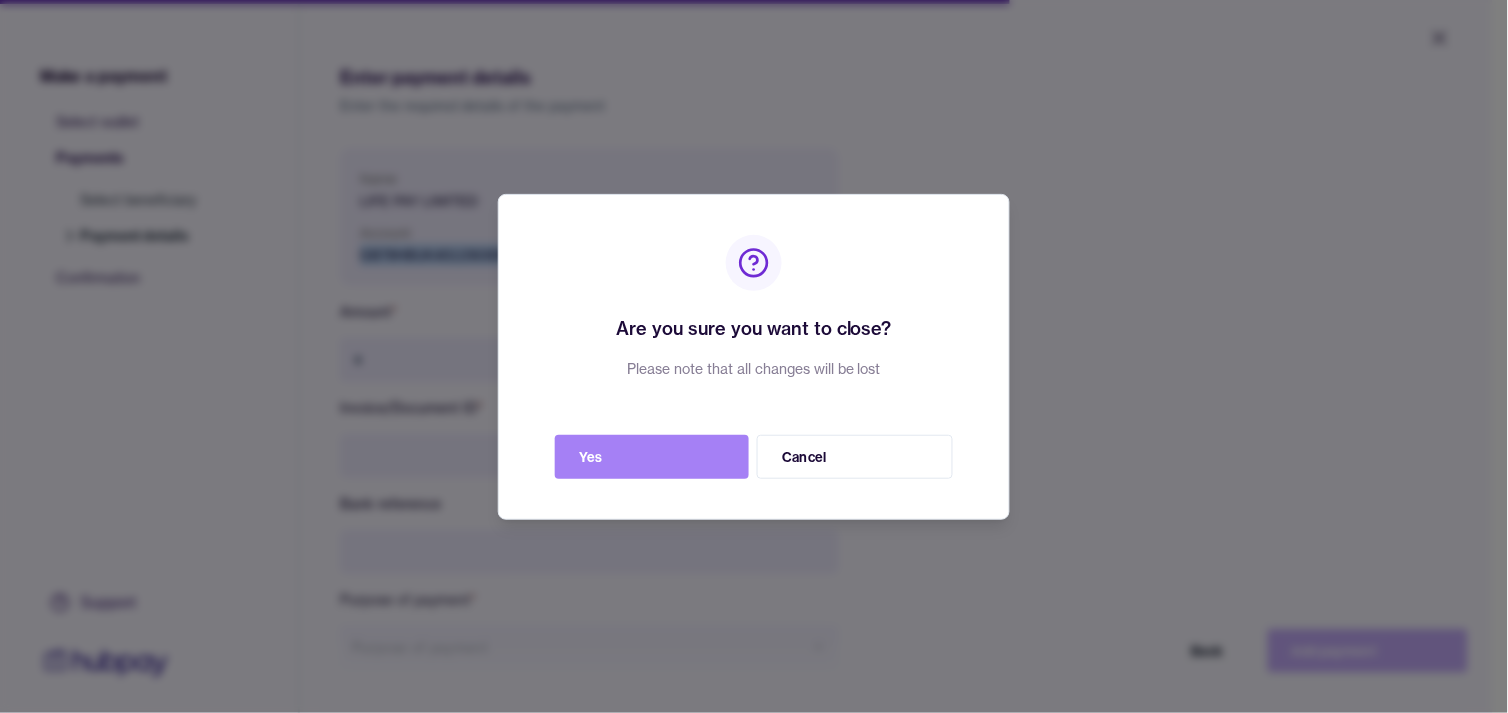 click on "Yes" at bounding box center (652, 457) 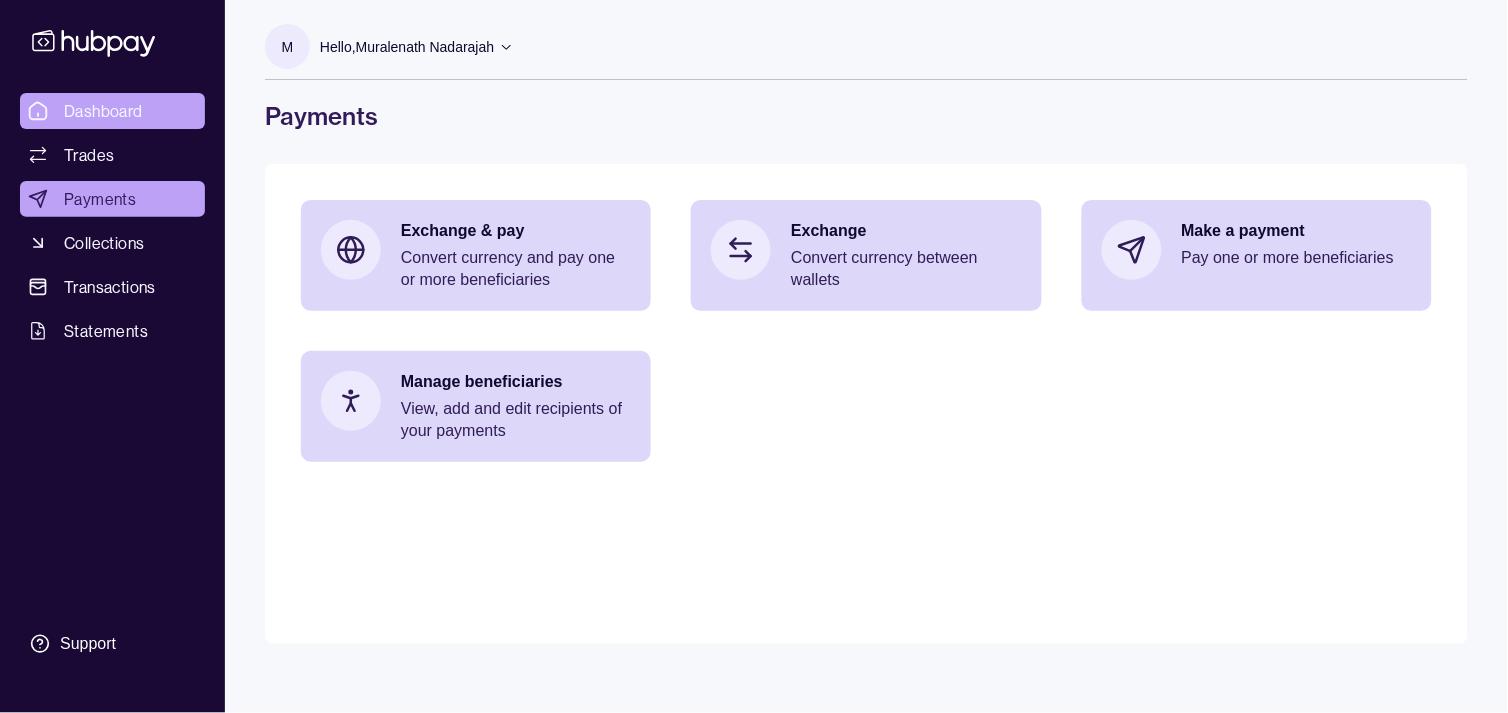 click on "Dashboard" at bounding box center (103, 111) 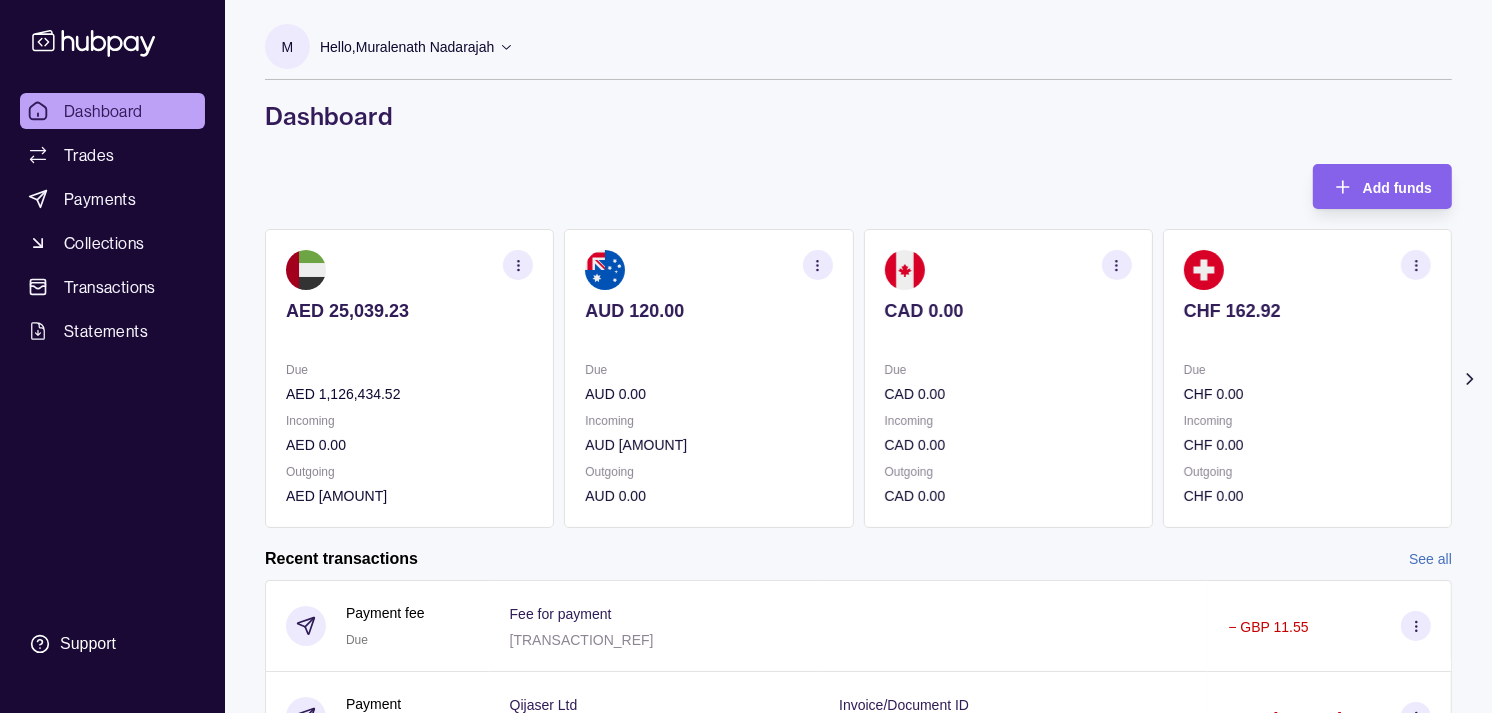 click on "CHF 162.92" at bounding box center (1307, 324) 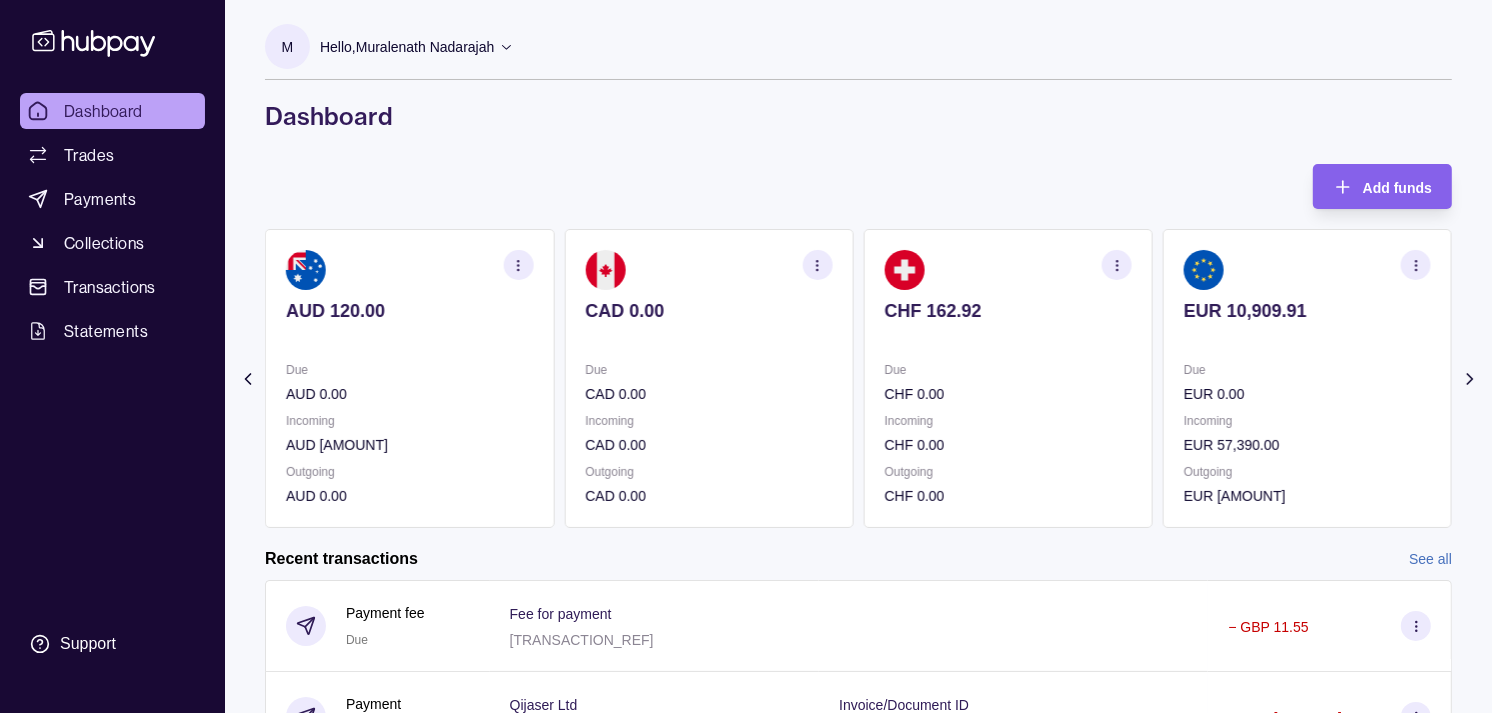 click on "EUR 10,909.91 Due EUR 0.00 Incoming EUR 57,390.00 Outgoing EUR 67,390.00" at bounding box center [1307, 378] 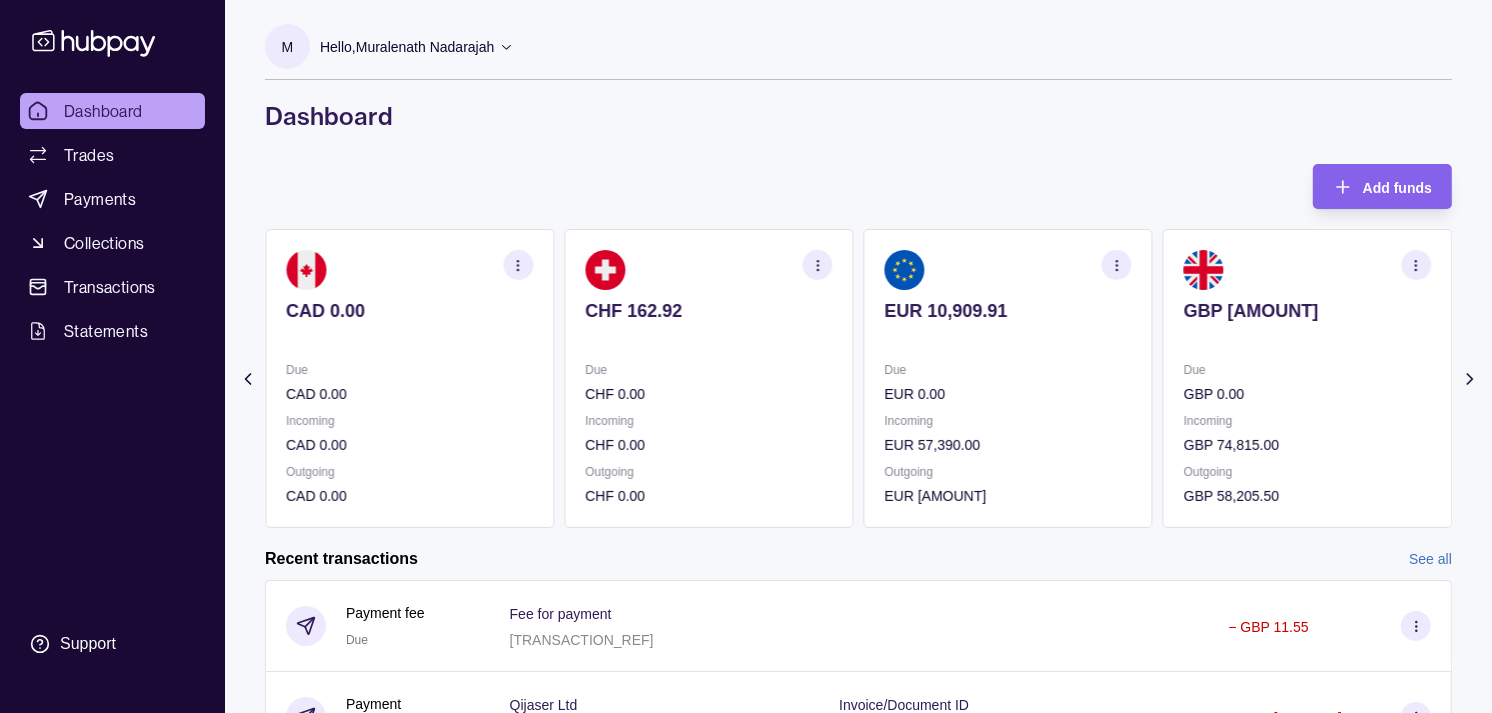 click 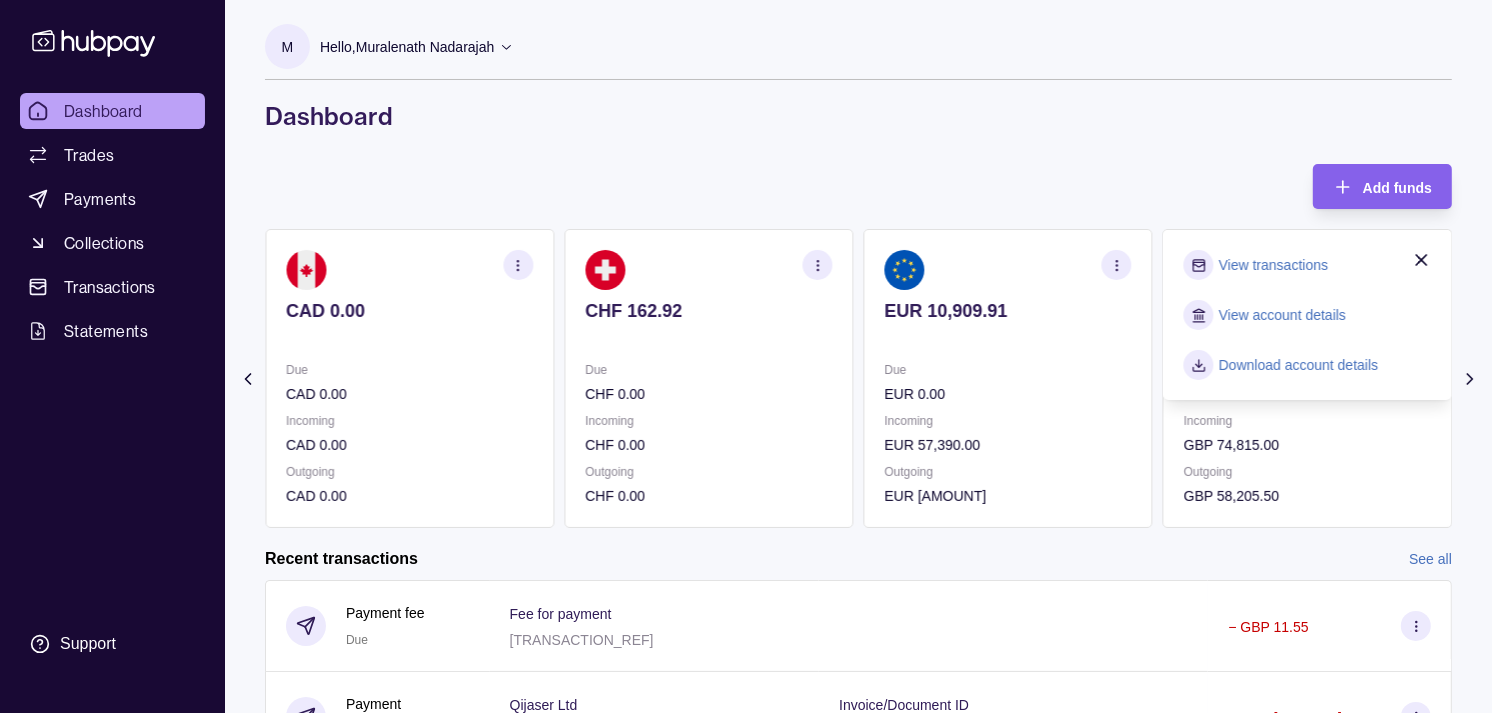 click on "View transactions" at bounding box center (1273, 265) 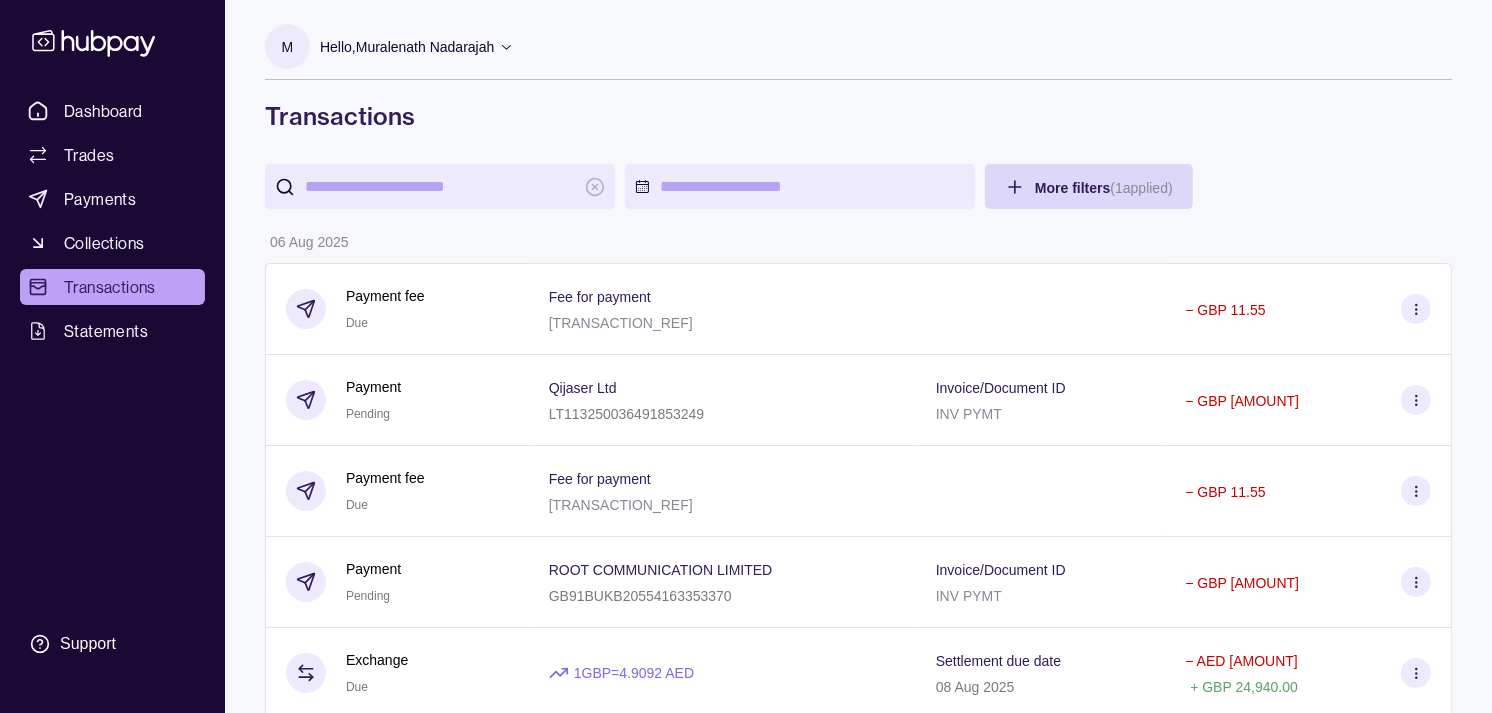 click at bounding box center (440, 186) 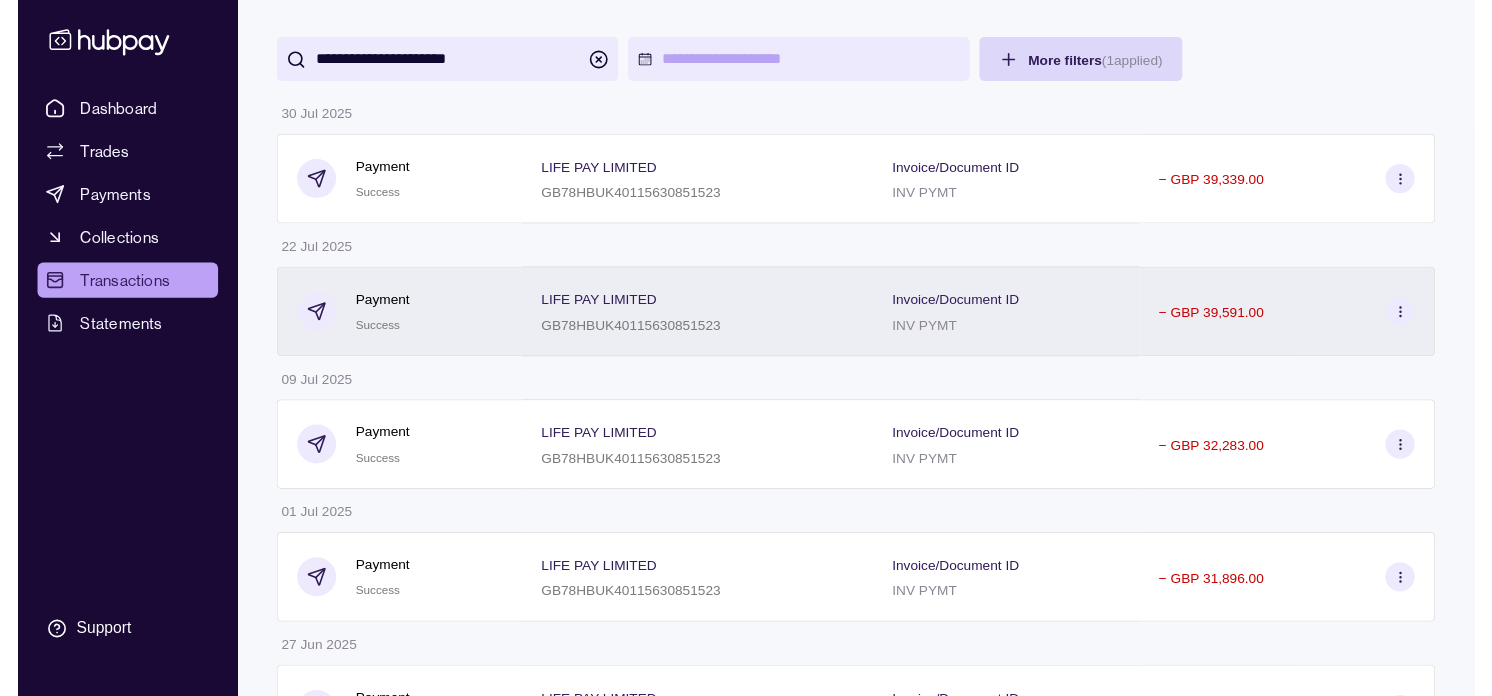 scroll, scrollTop: 0, scrollLeft: 0, axis: both 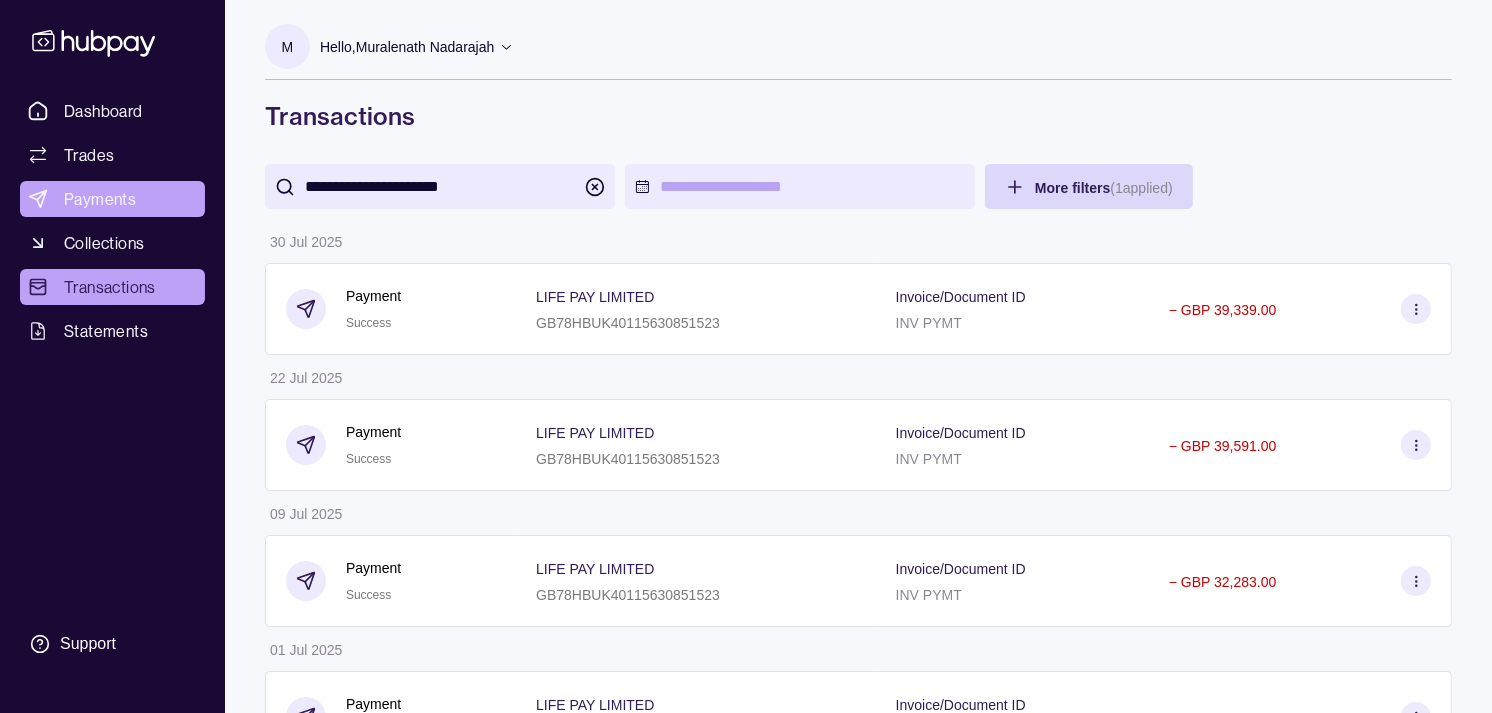 type on "**********" 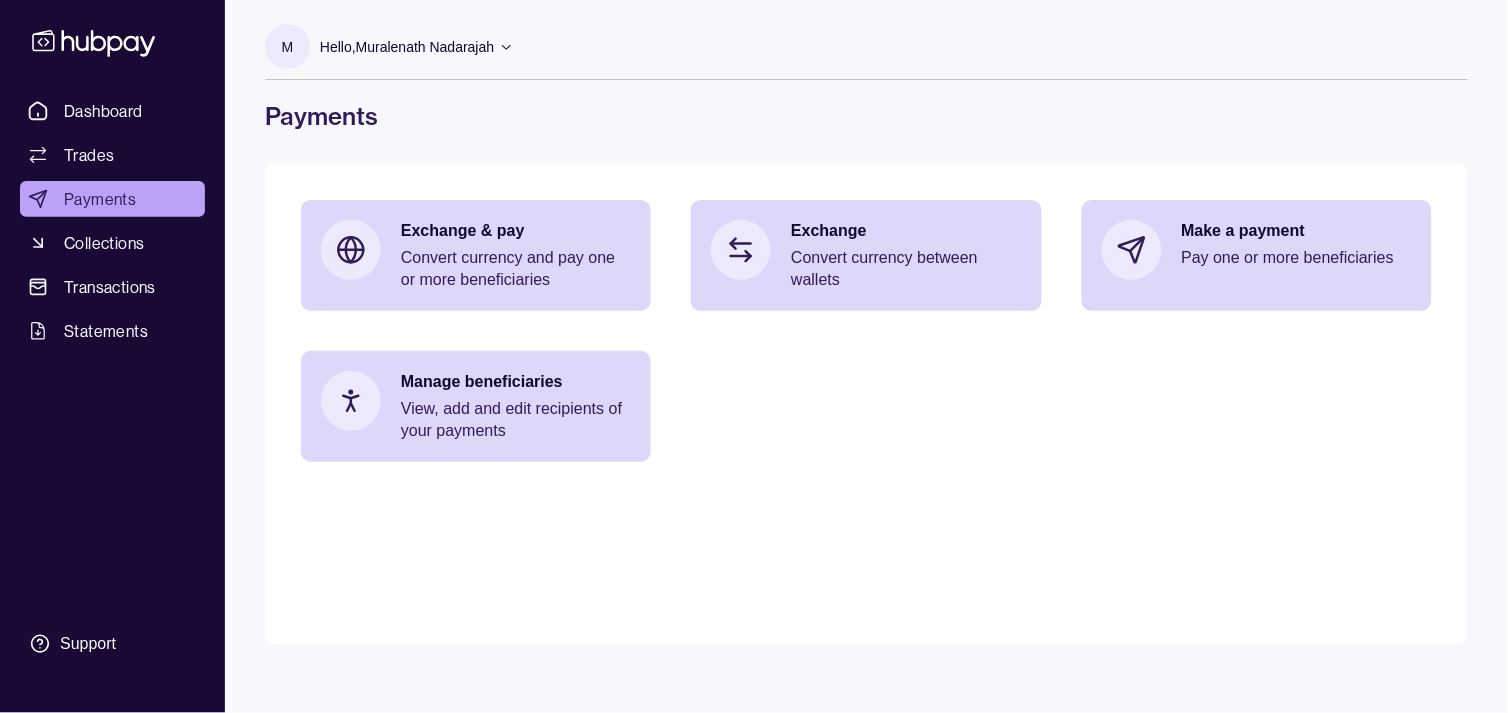 click on "Exchange & pay Convert currency and pay one or more beneficiaries Exchange Convert currency between wallets Make a payment Pay one or more beneficiaries Manage beneficiaries View, add and edit recipients of your payments" at bounding box center (866, 331) 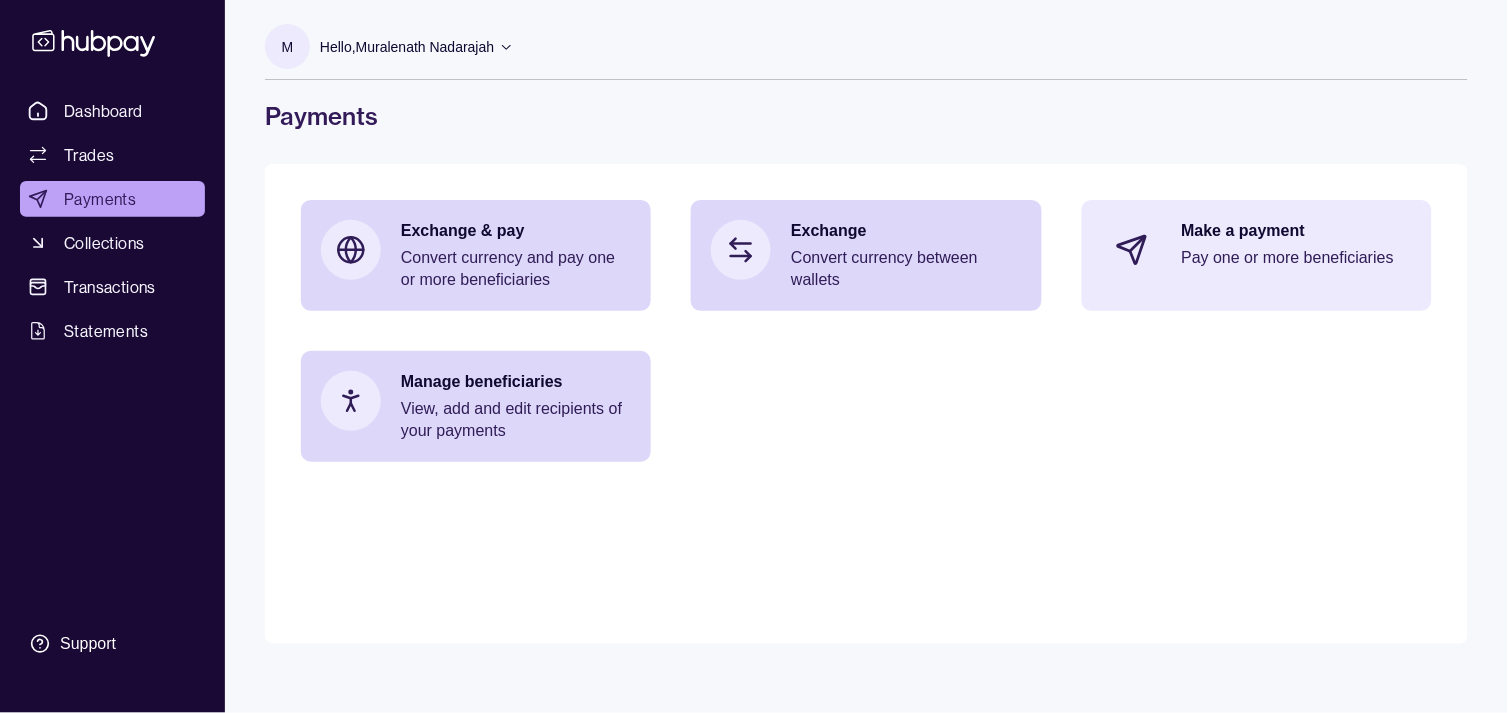 click on "Pay one or more beneficiaries" at bounding box center [1297, 258] 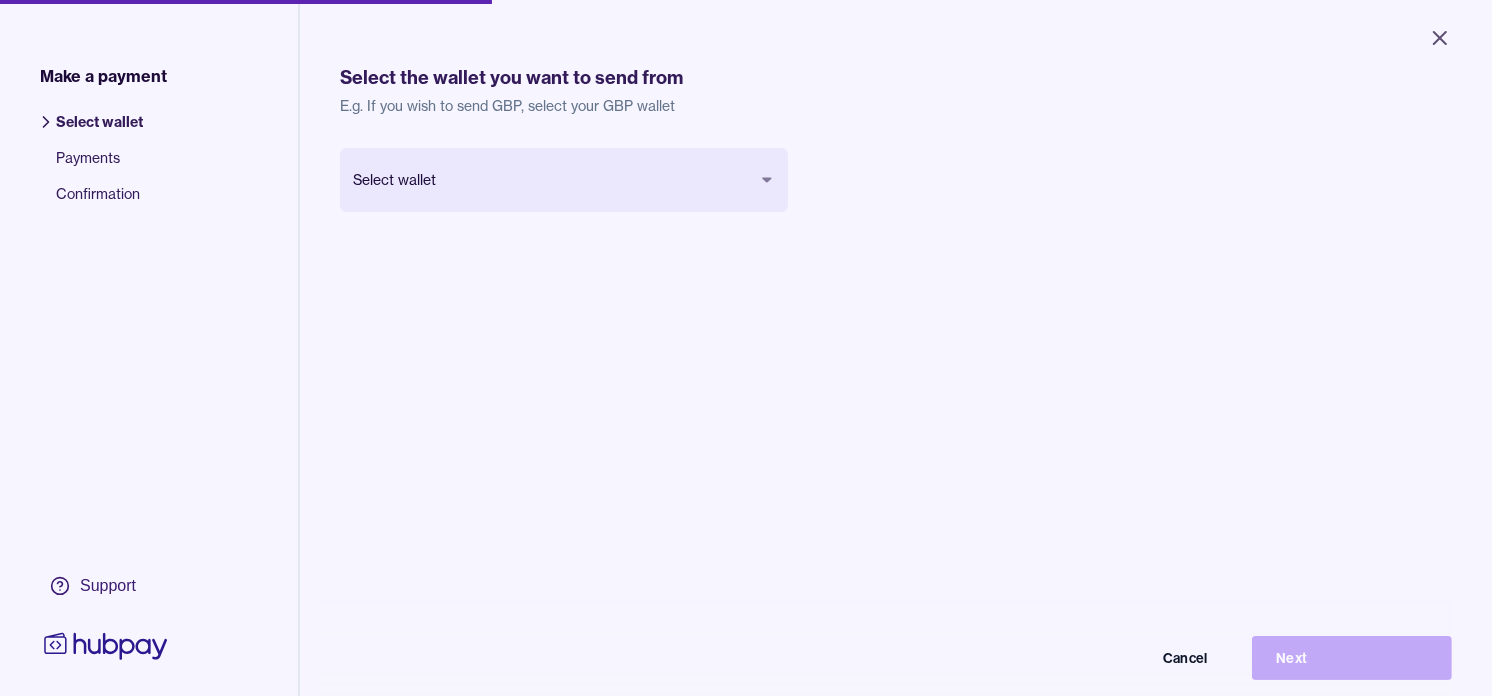 click on "Close Make a payment Select wallet Payments Confirmation Support Select the wallet you want to send from E.g. If you wish to send GBP, select your GBP wallet Select wallet Cancel Next Make a payment | Hubpay" at bounding box center [746, 348] 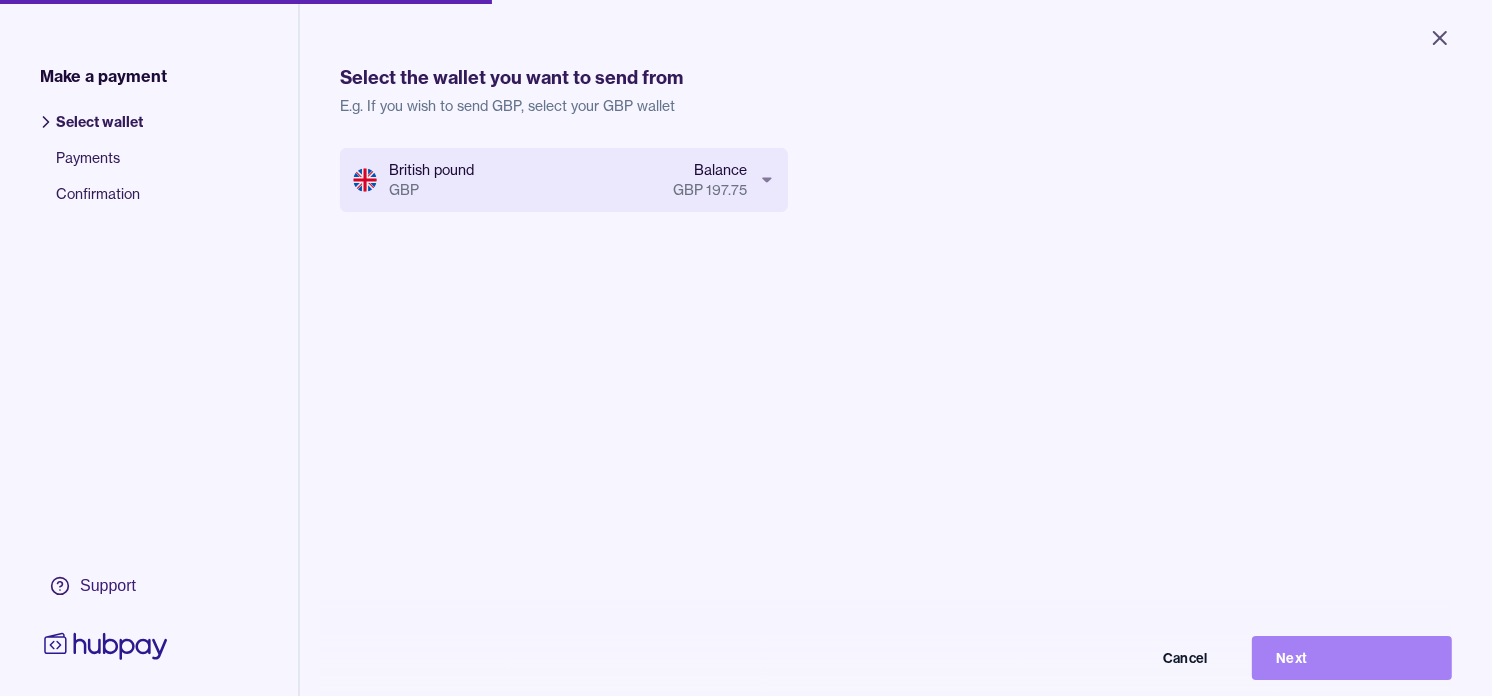 click on "Next" at bounding box center (1352, 658) 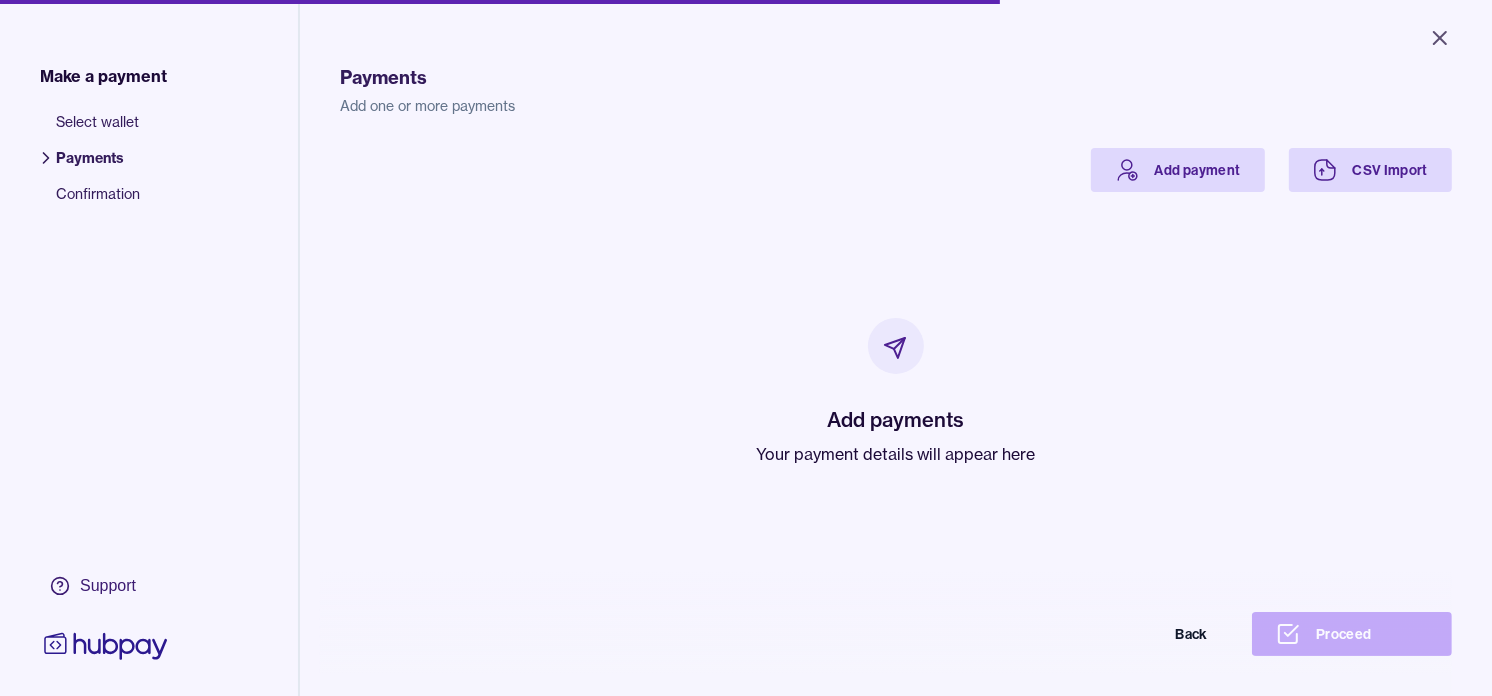 click on "Your payment details will appear here" at bounding box center (896, 454) 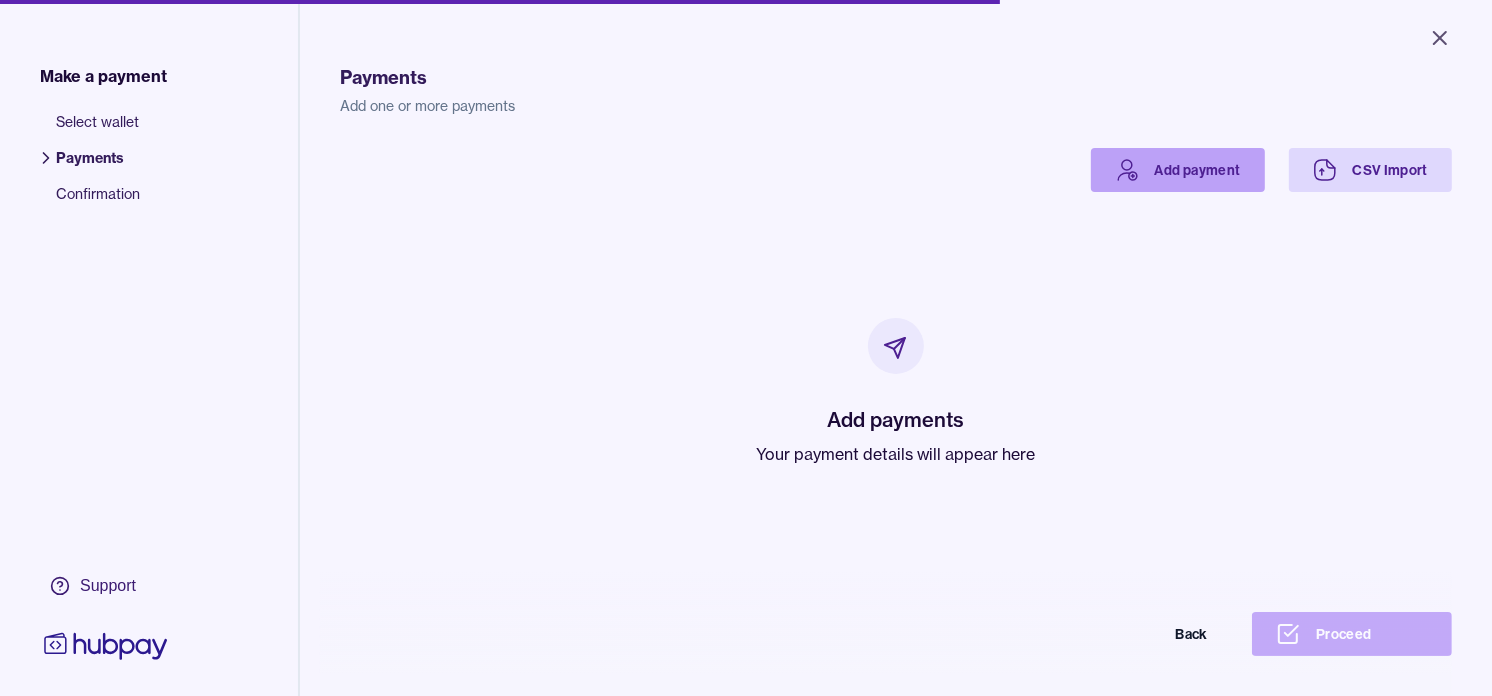 click on "Add payment" at bounding box center [1178, 170] 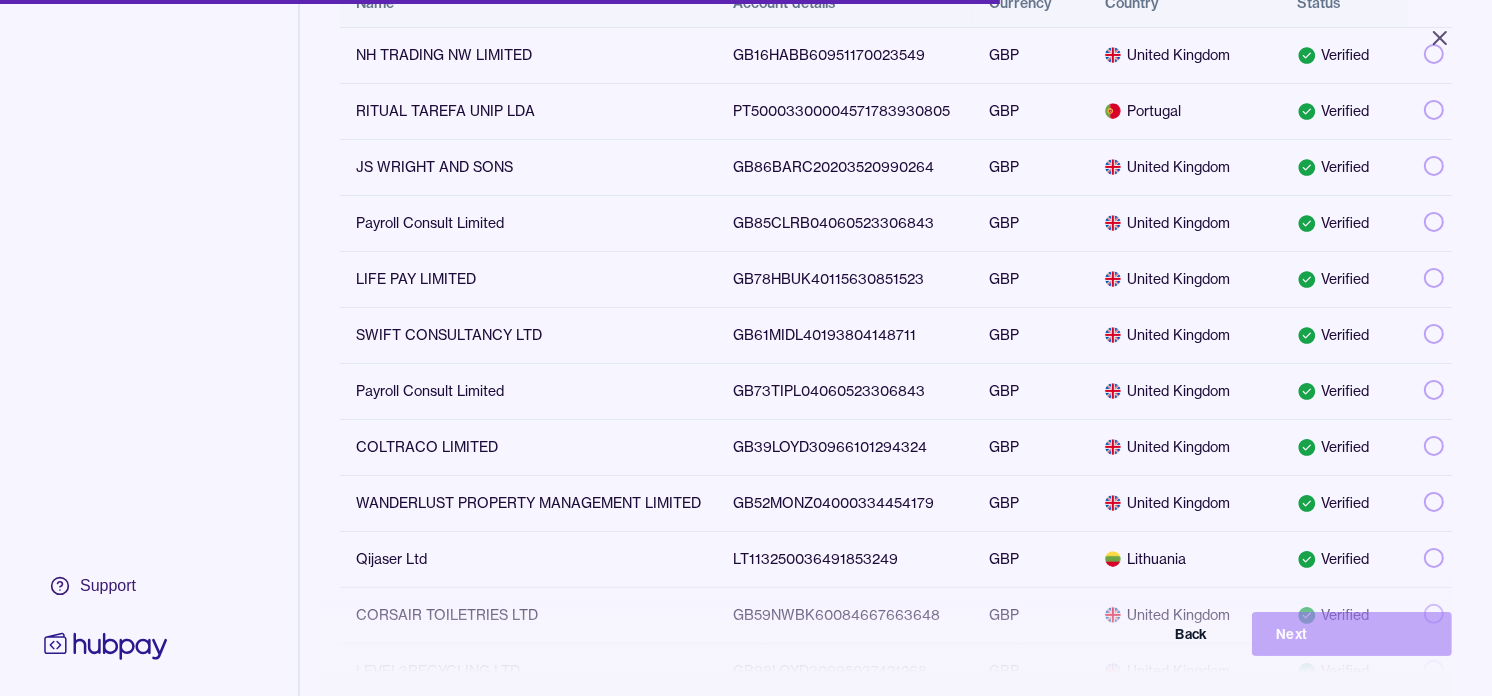 scroll, scrollTop: 0, scrollLeft: 0, axis: both 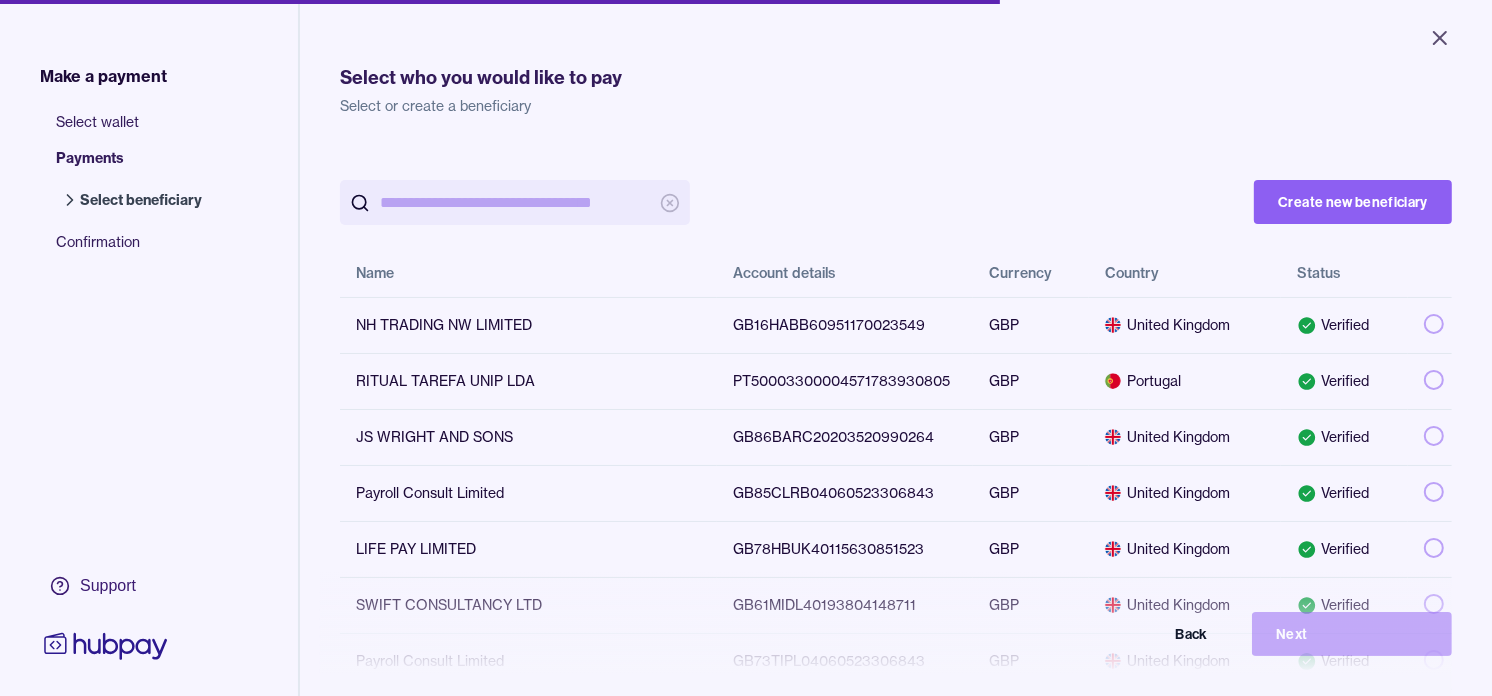 click at bounding box center [515, 202] 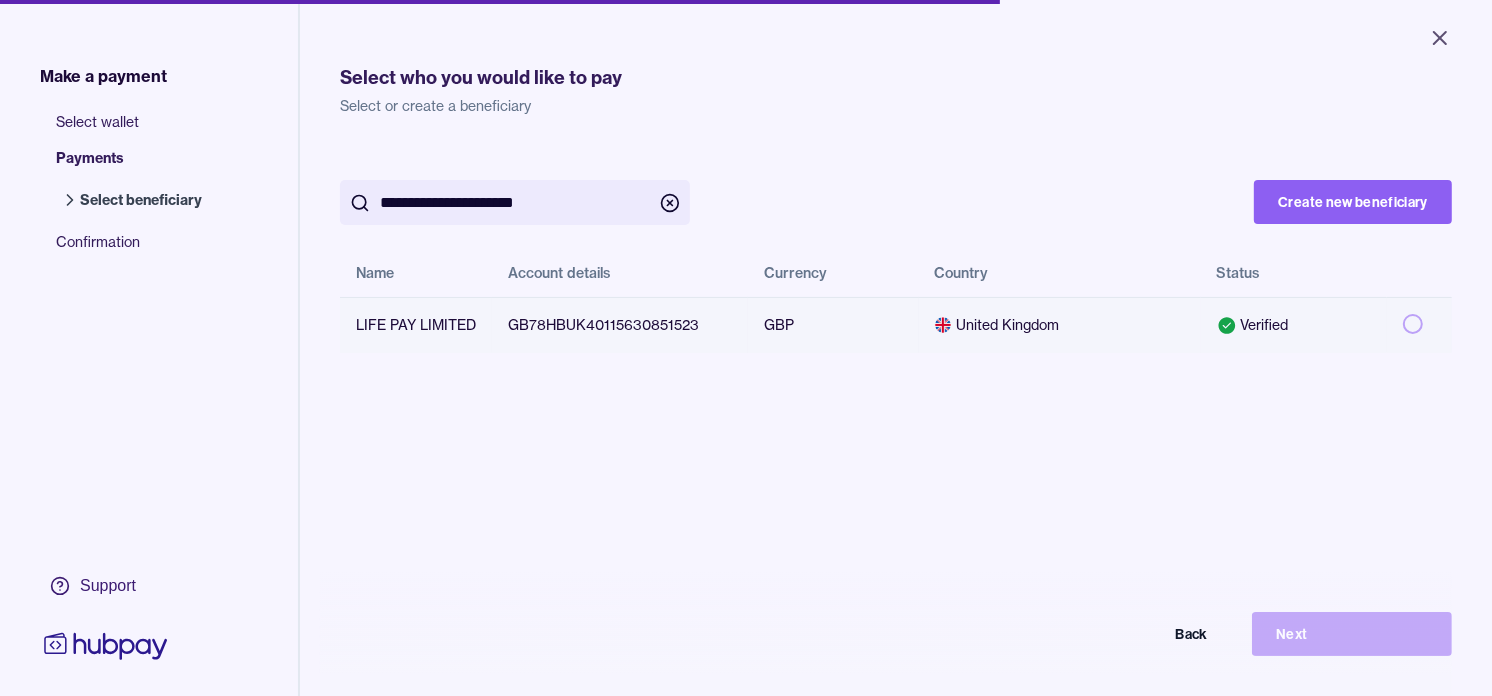 type on "**********" 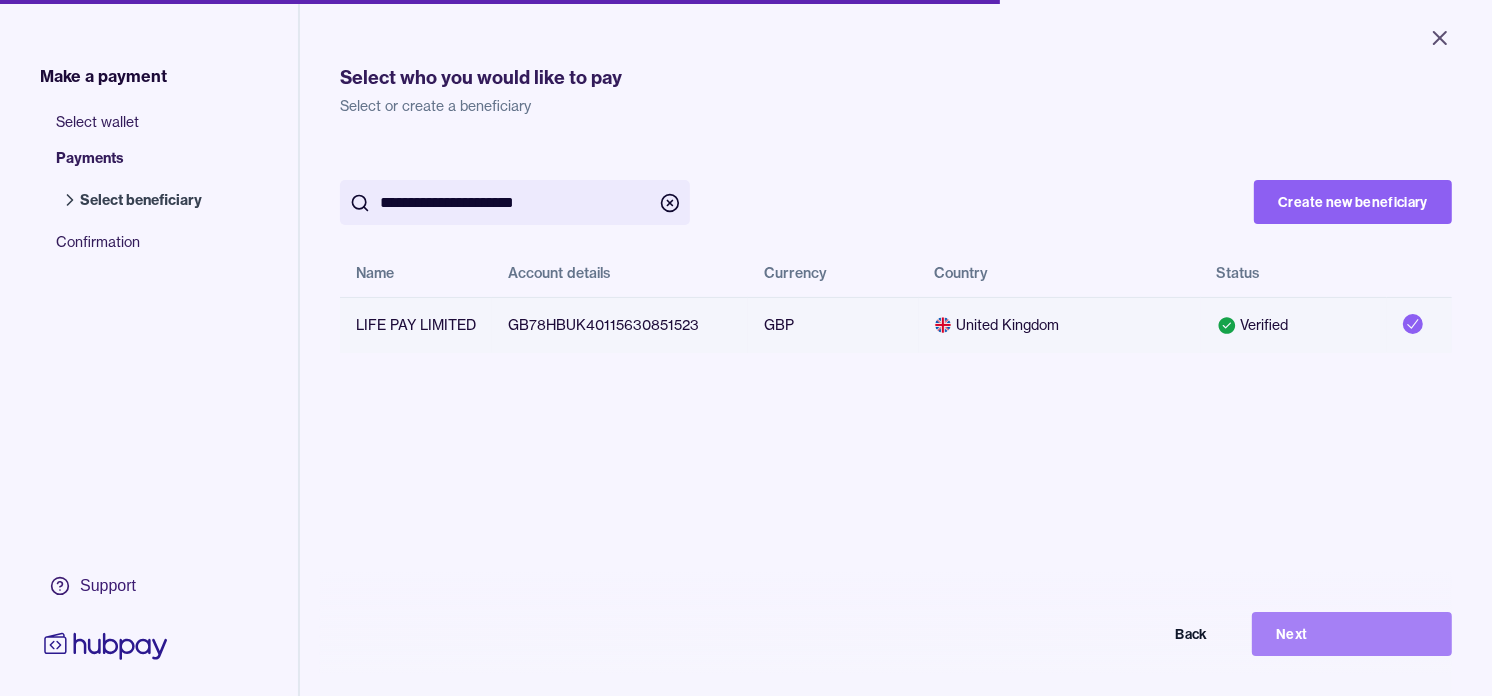 click on "Next" at bounding box center [1352, 634] 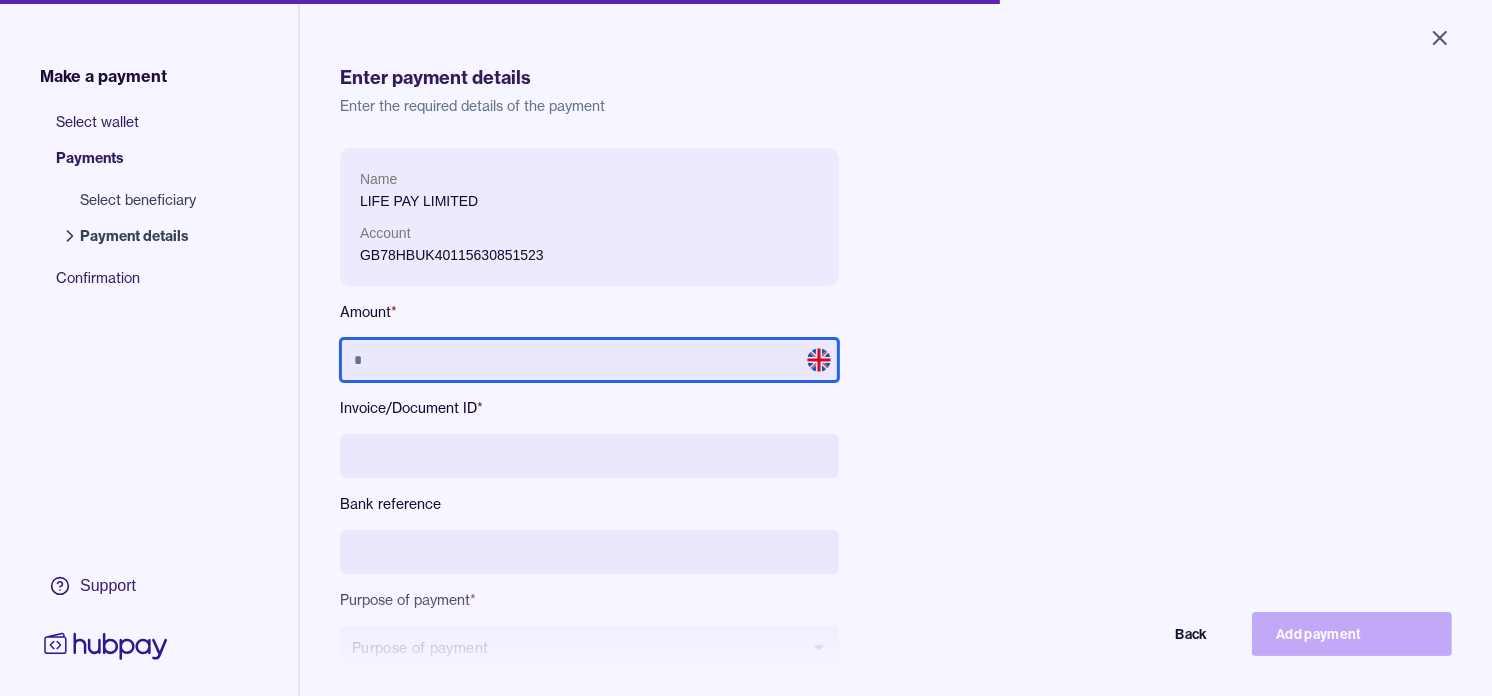 click at bounding box center (589, 360) 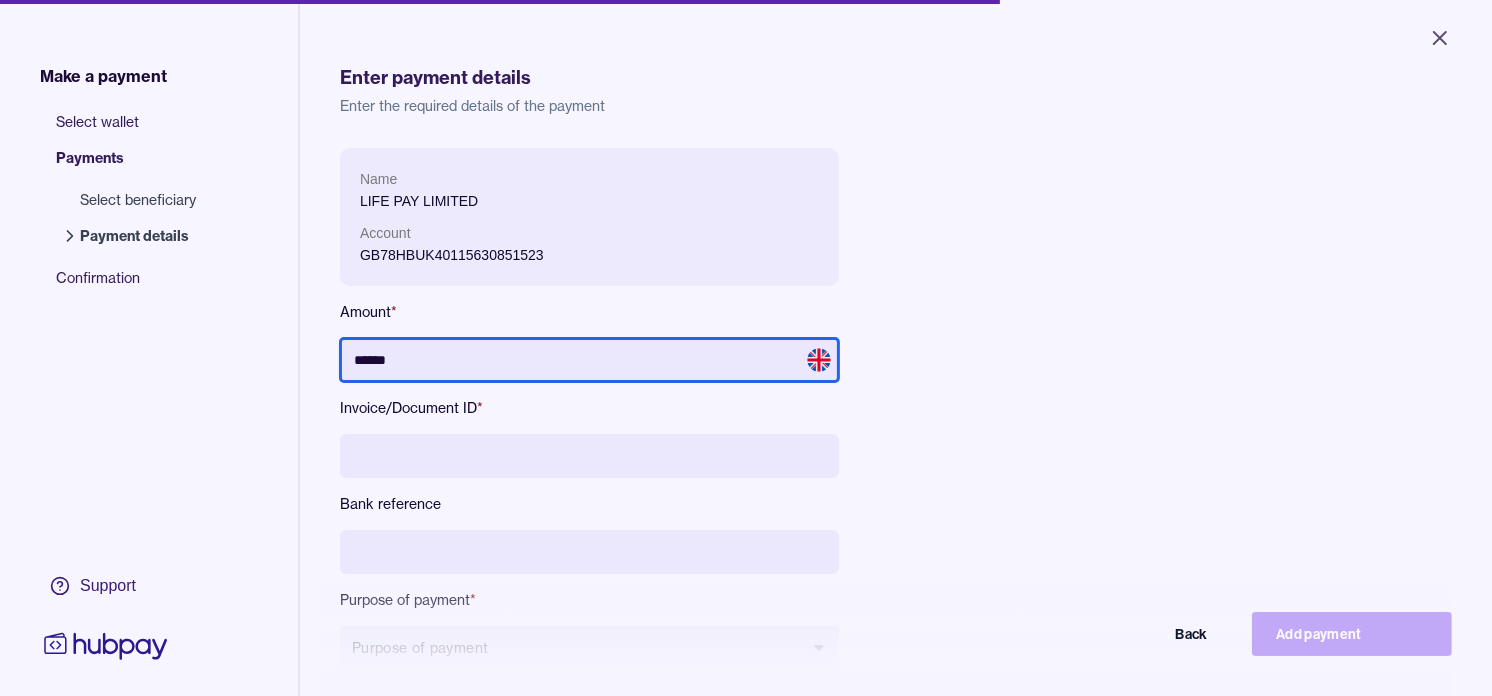 type on "******" 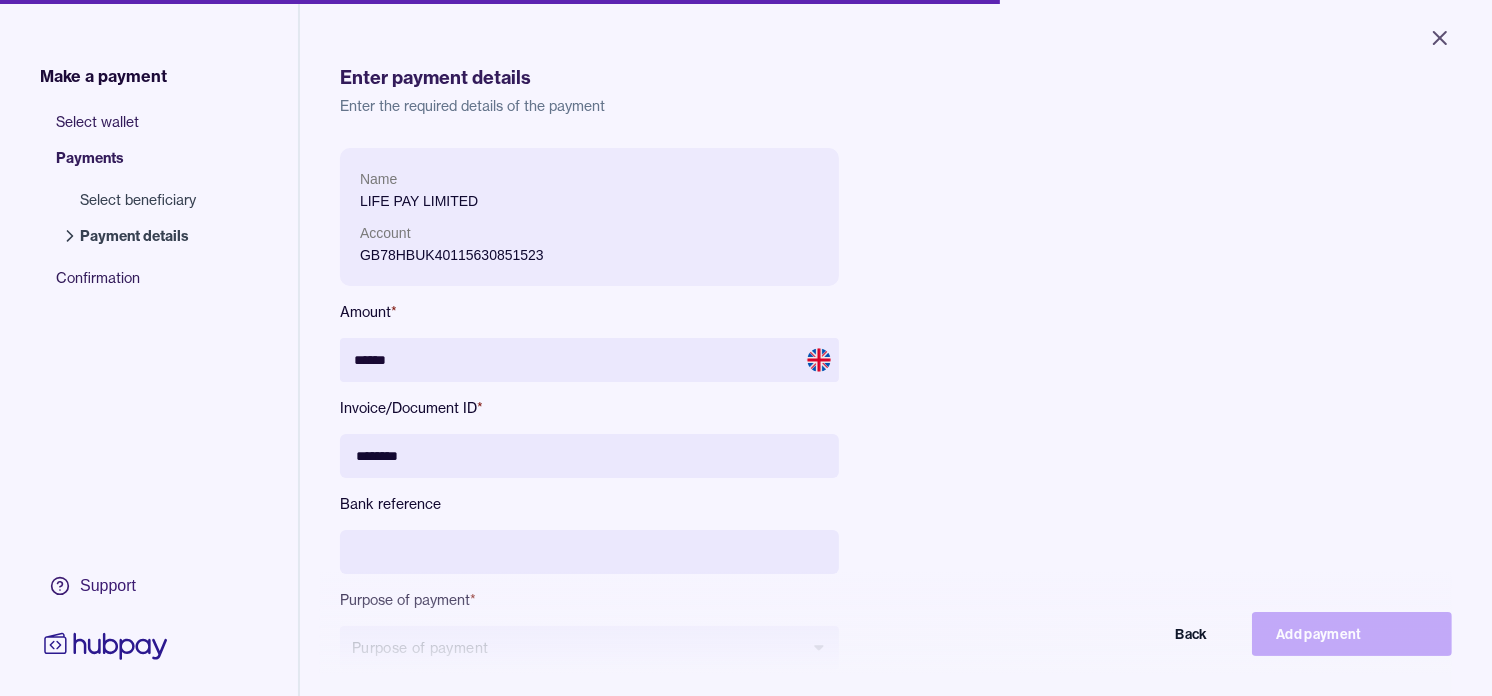type on "********" 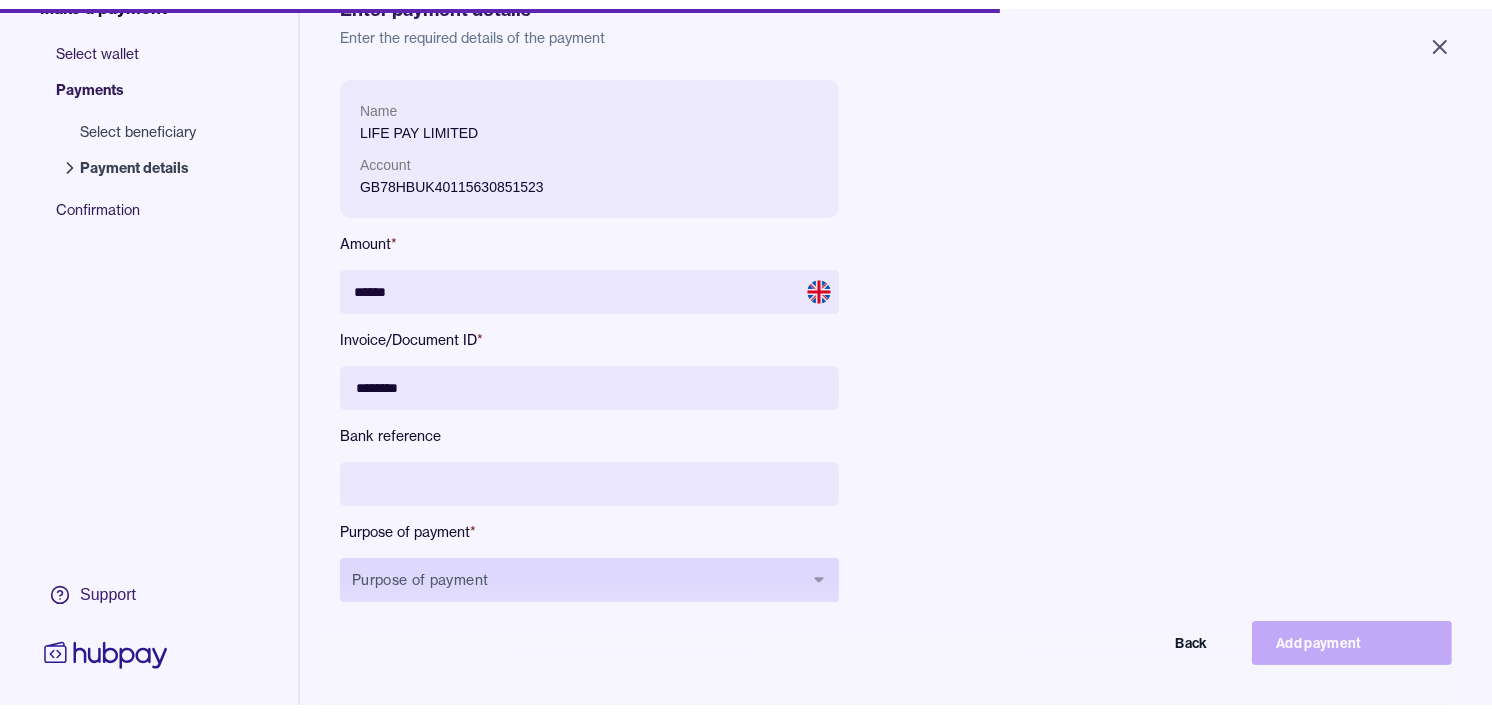 scroll, scrollTop: 222, scrollLeft: 0, axis: vertical 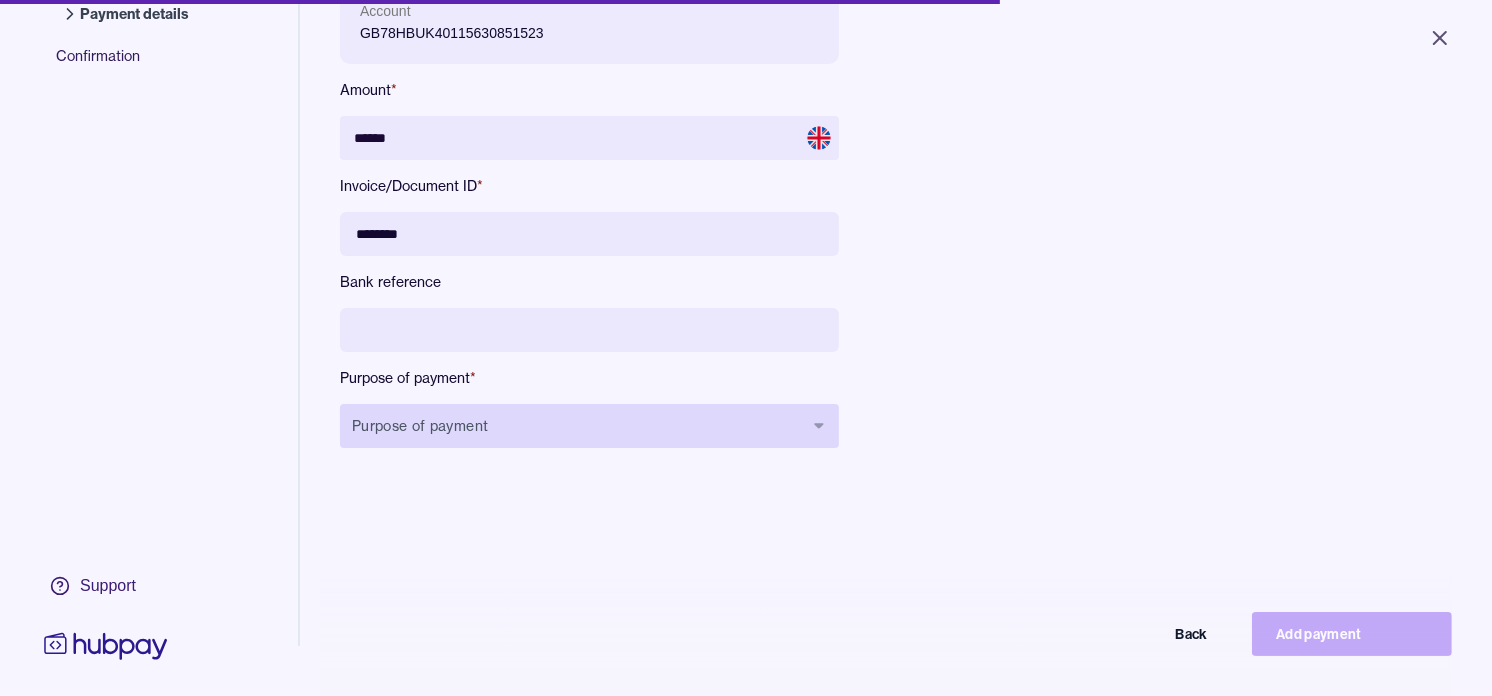 click on "Purpose of payment" at bounding box center (589, 426) 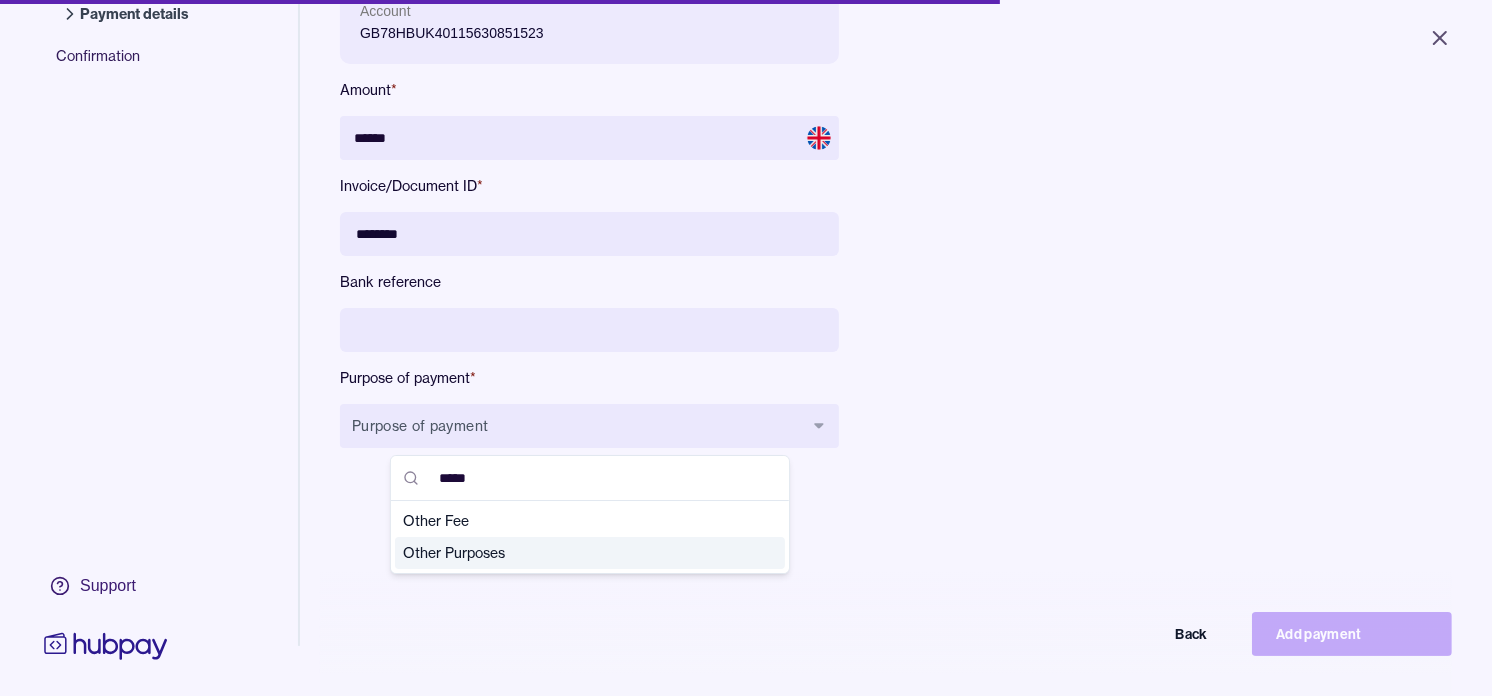 type on "*****" 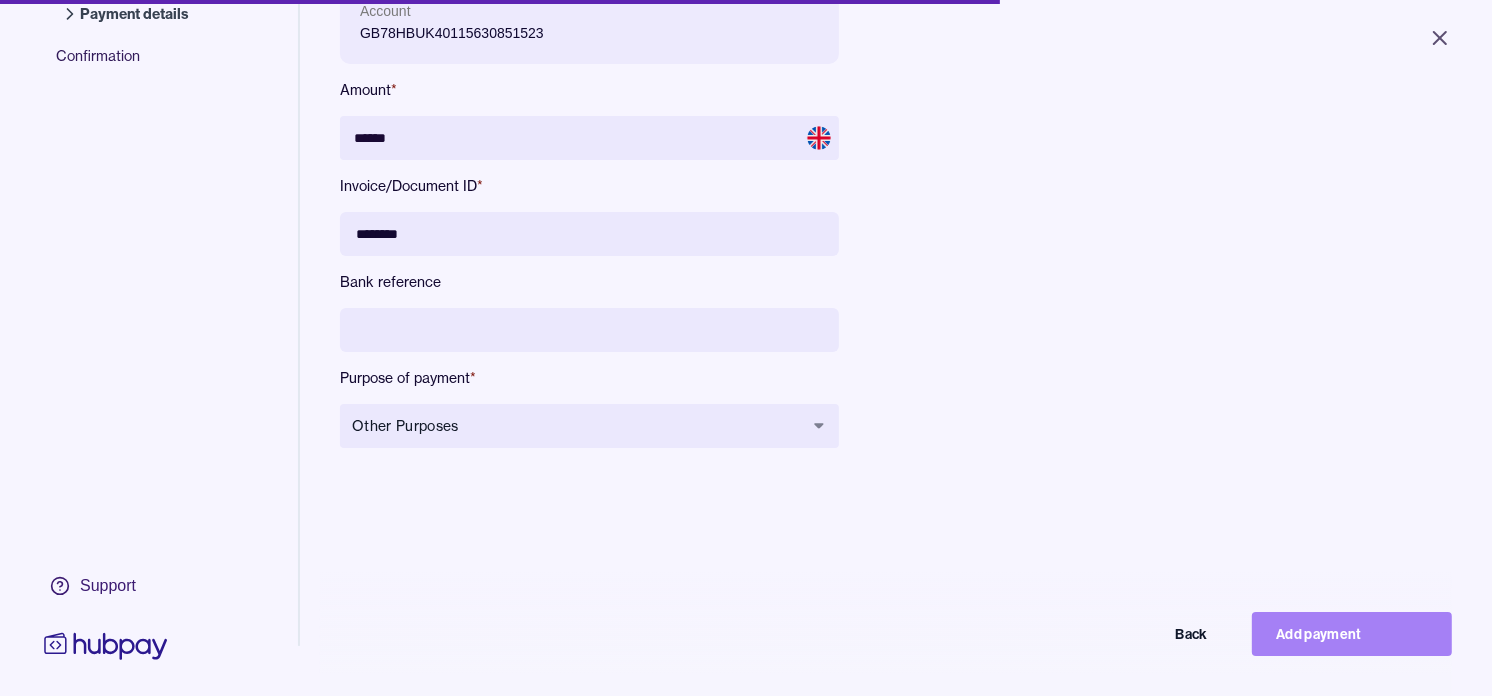 click on "Add payment" at bounding box center [1352, 634] 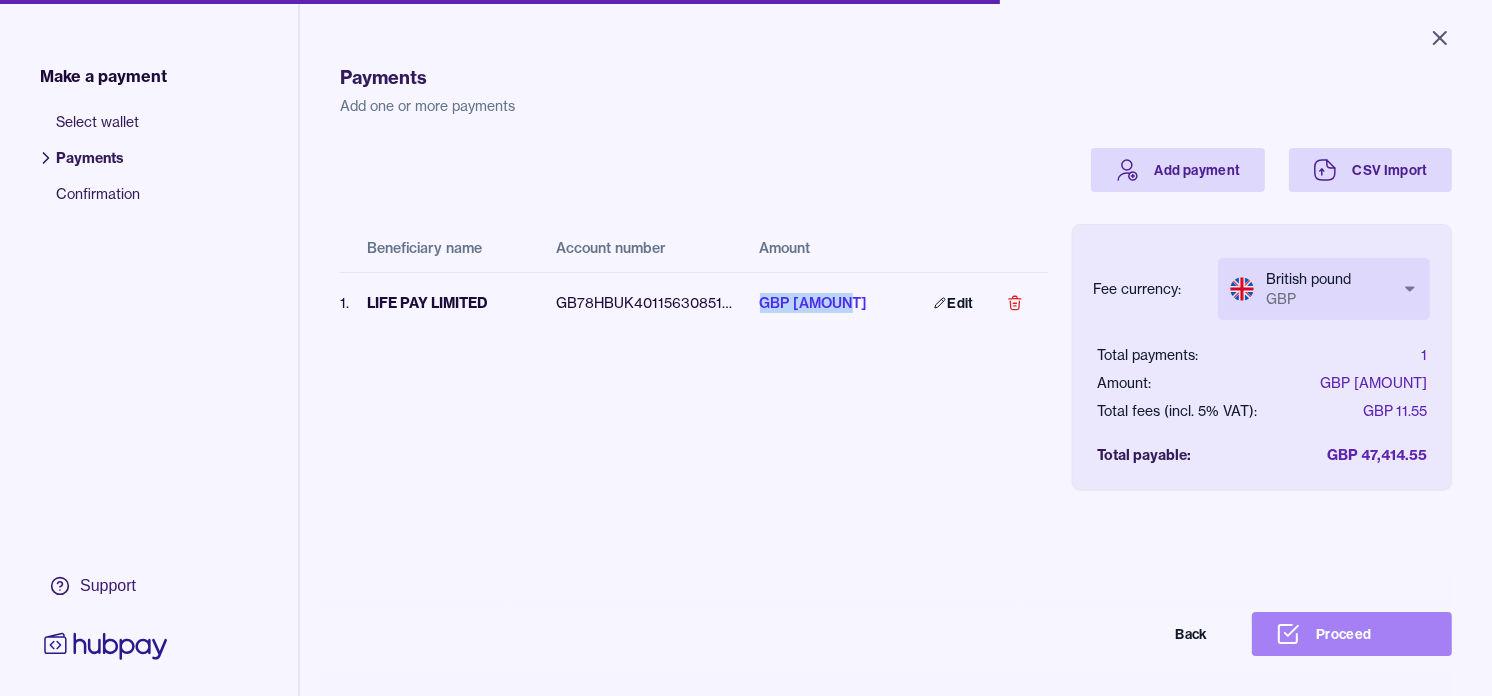click on "Proceed" at bounding box center [1352, 634] 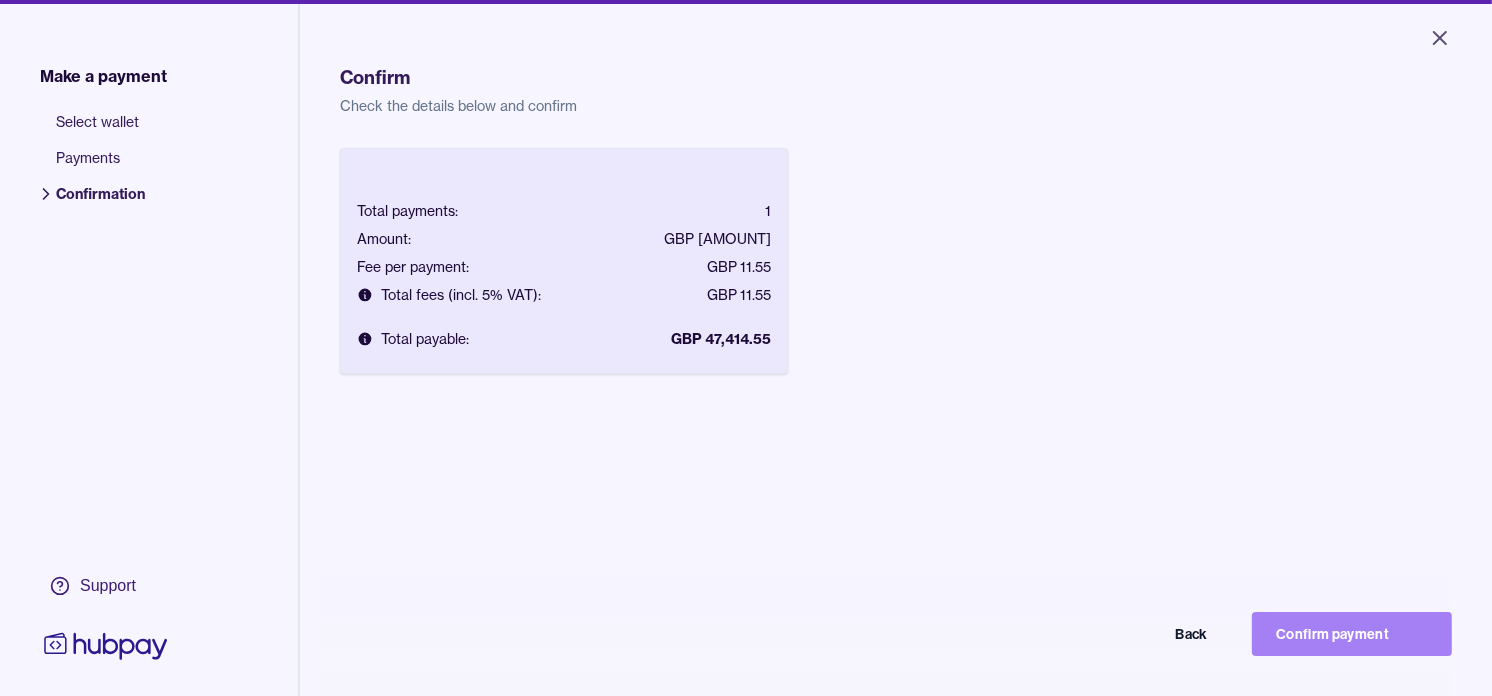 click on "Confirm payment" at bounding box center (1352, 634) 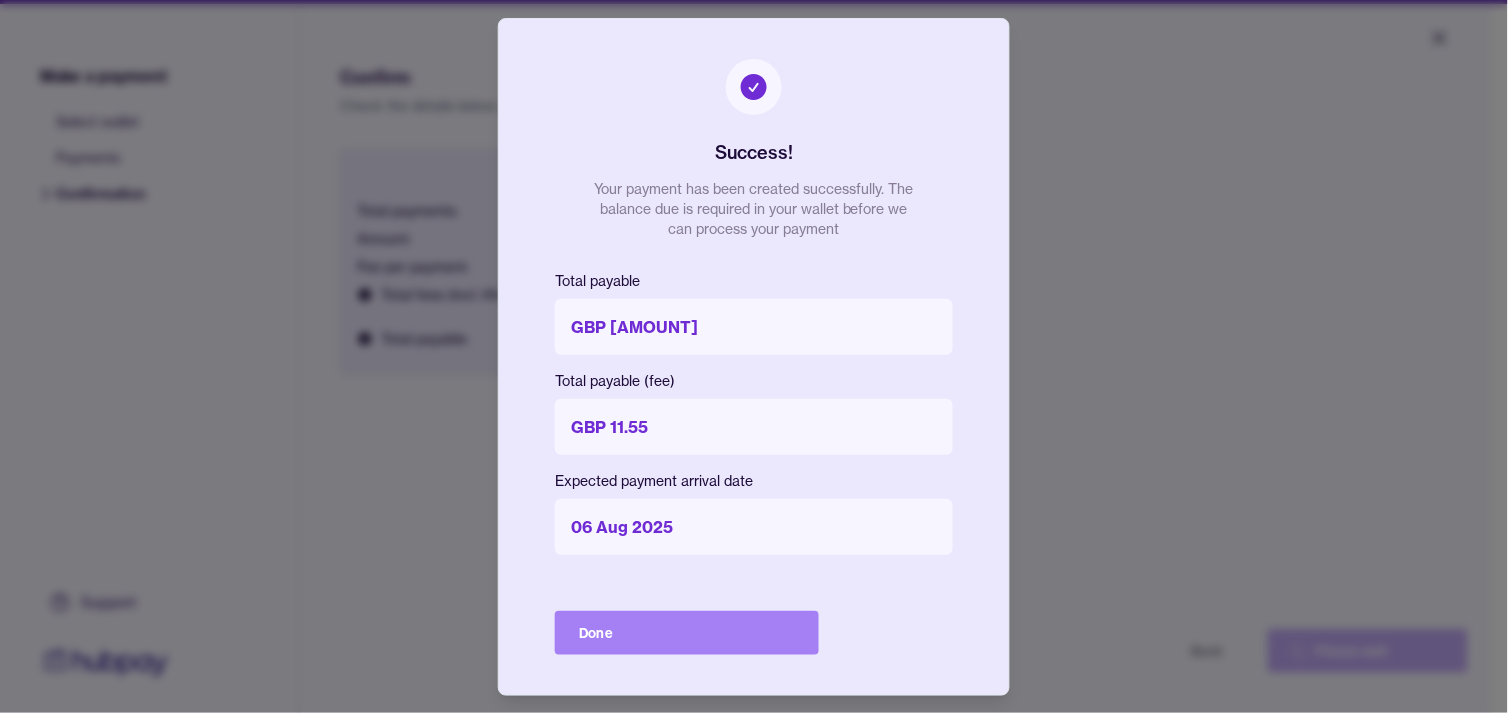 click on "Done" at bounding box center [687, 633] 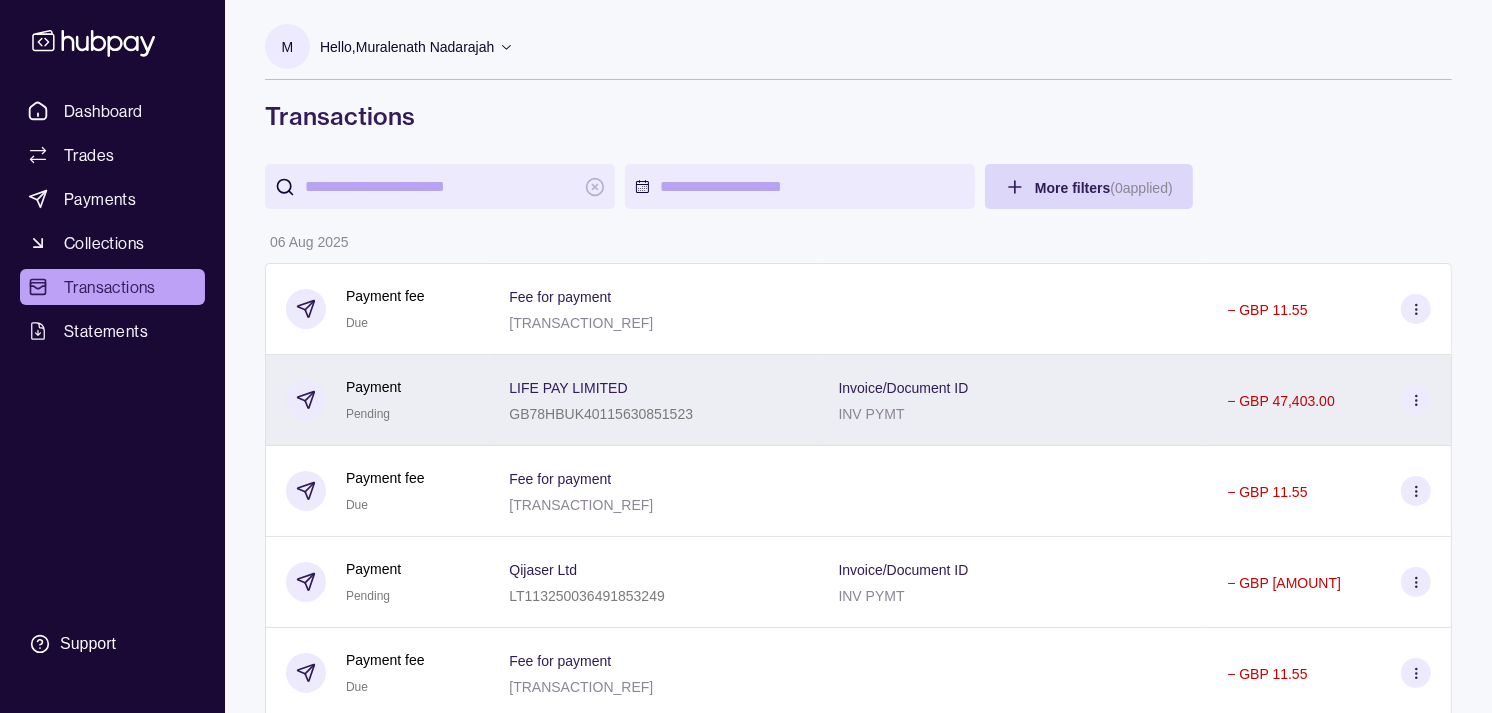 click on "Payment Pending" at bounding box center [377, 400] 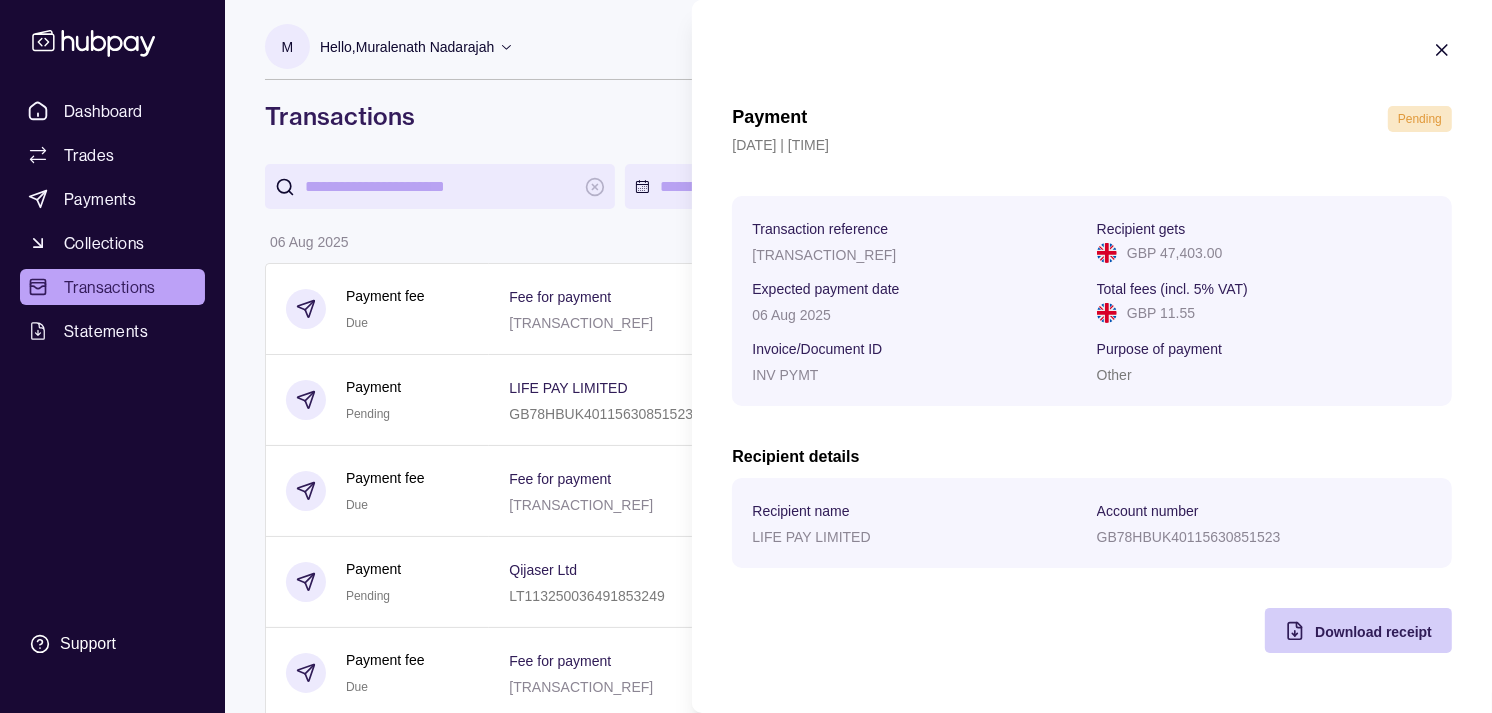 click on "Download receipt" at bounding box center (1343, 630) 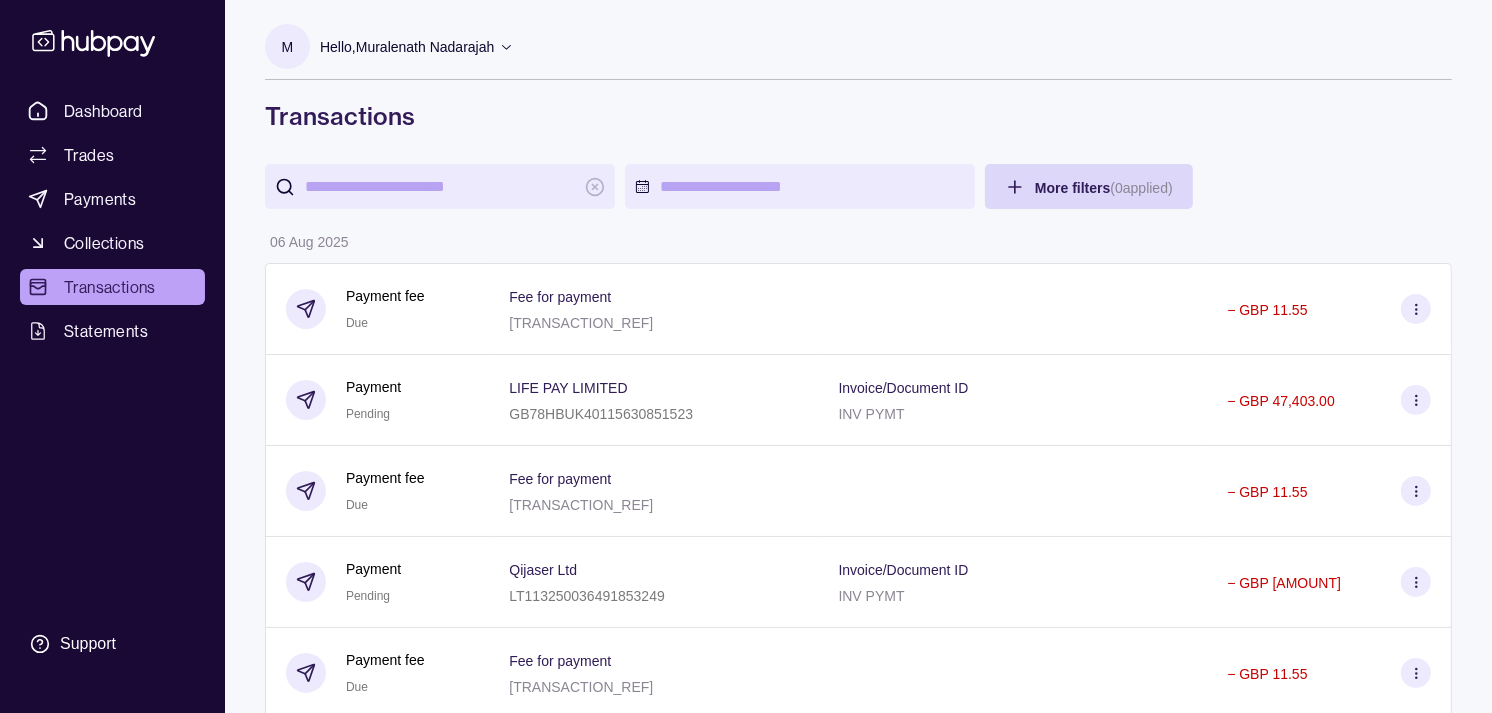 click on "Dashboard Trades Payments Collections Transactions Statements Support M Hello,  Muralenath Nadarajah Strides Trading LLC Account Terms and conditions Privacy policy Sign out Transactions More filters  ( 0  applied) Details Amount 06 Aug 2025 Payment fee Due Fee for payment AP-NS6J-M71V −   GBP 11.55 Payment Pending LIFE PAY LIMITED GB78HBUK40115630851523 Invoice/Document ID INV PYMT −   GBP 47,403.00 Payment fee Due Fee for payment AP-POK7-6C3P −   GBP 11.55 Payment Pending Qijaser Ltd LT113250036491853249 Invoice/Document ID INV PYMT −   GBP 8,330.50 Payment fee Due Fee for payment AP-BAG4-PMSQ −   GBP 11.55 Payment Pending ROOT COMMUNICATION LIMITED GB91BUKB20554163353370 Invoice/Document ID INV PYMT −   GBP 49,875.00 Collection Success Document reference STR2507291 Remitter name COSTANZA GENERAL TRADING FZE LLC +   AED 450,000.00 Payment fee Due Fee for payment AP-DZSQ-9VL4 −   AED 52.50 Payment Pending JUMBO GLOBAL LINKS INC 0260840 Invoice/Document ID INV PYMT −   JPY 12,757,000 Paid −" at bounding box center (746, 1084) 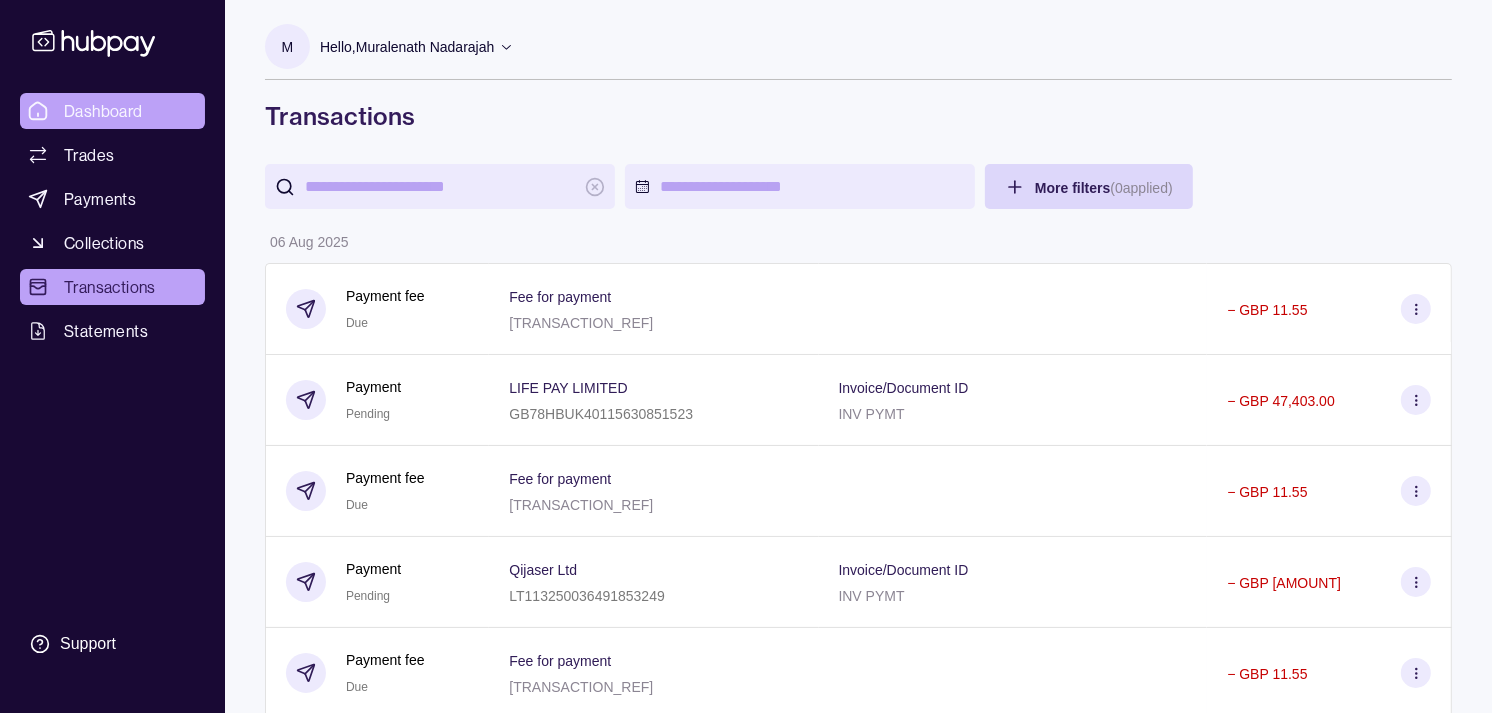click on "Dashboard" at bounding box center (103, 111) 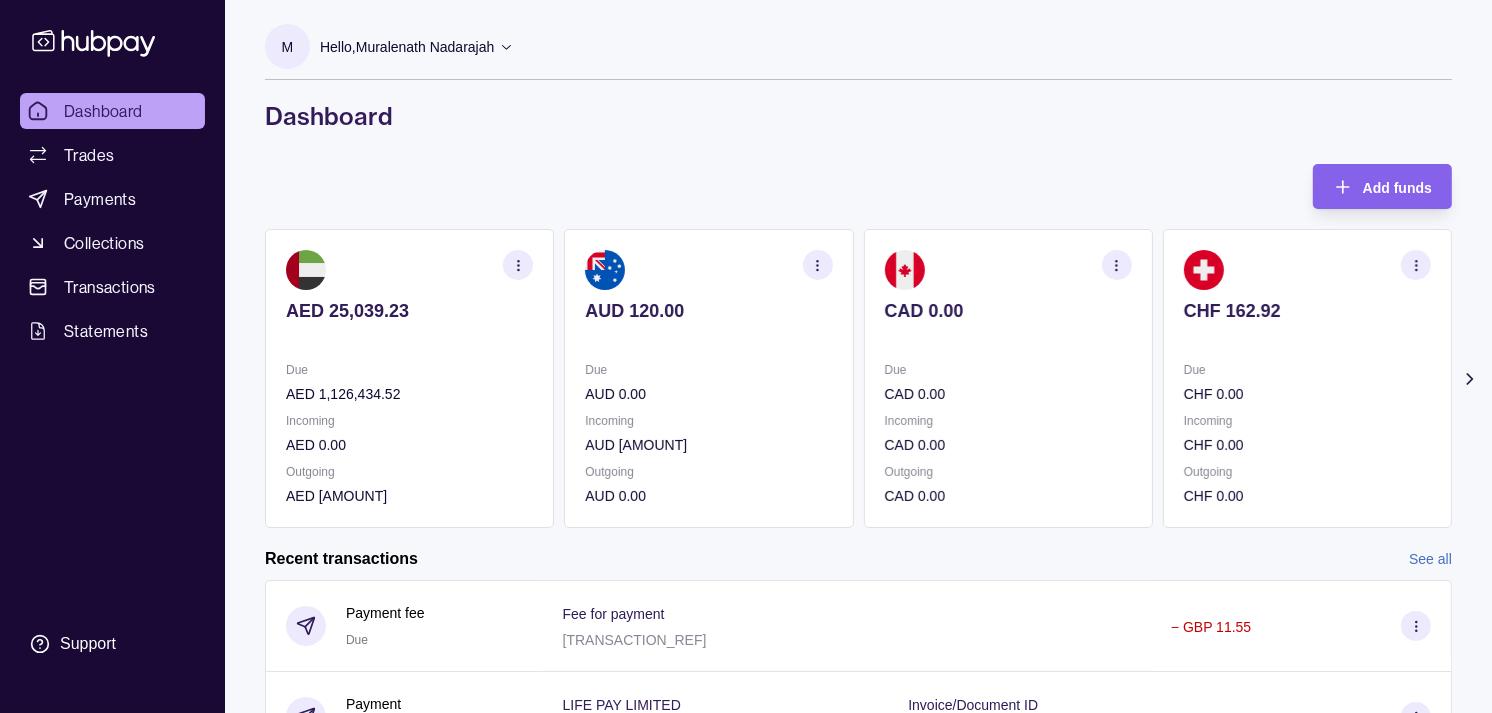 click on "Due CAD 0.00" at bounding box center [1008, 382] 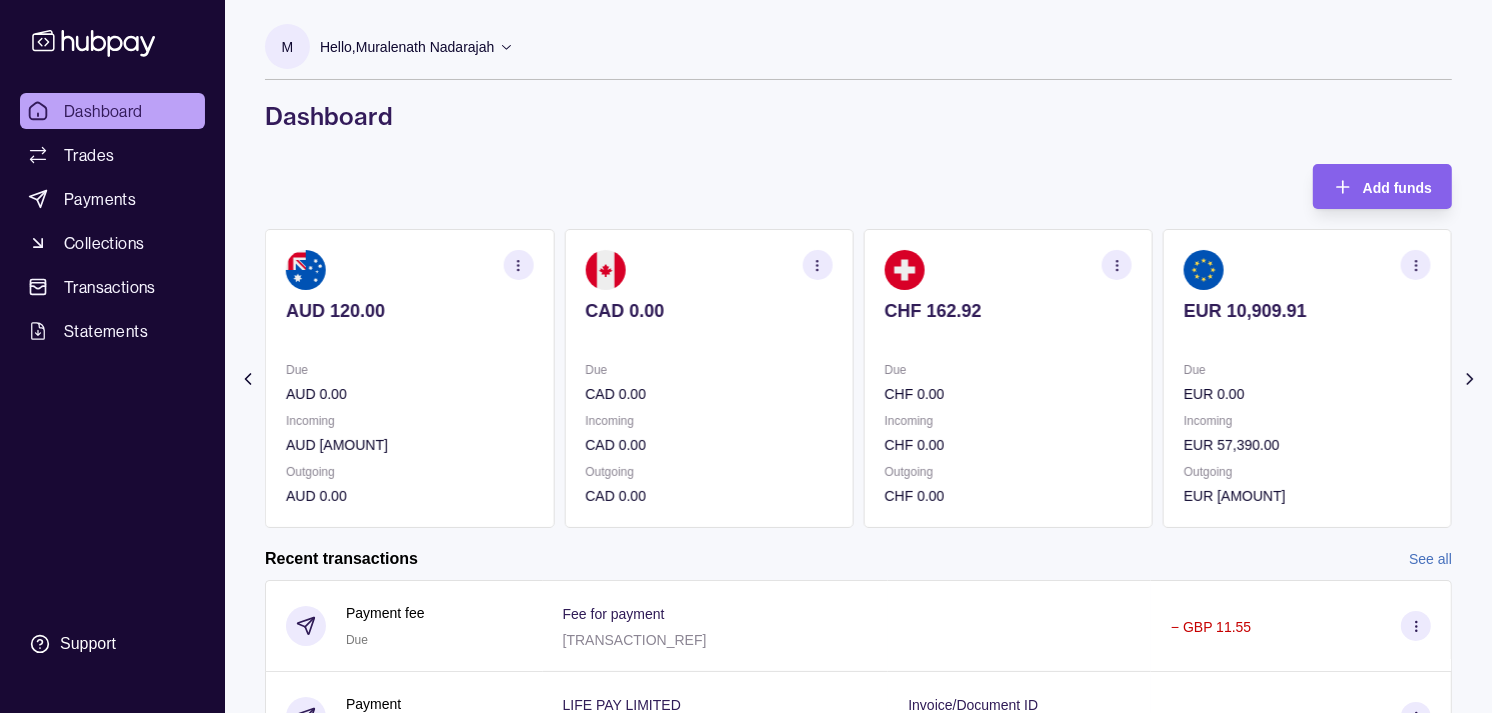 click on "Due CHF 0.00" at bounding box center [1008, 382] 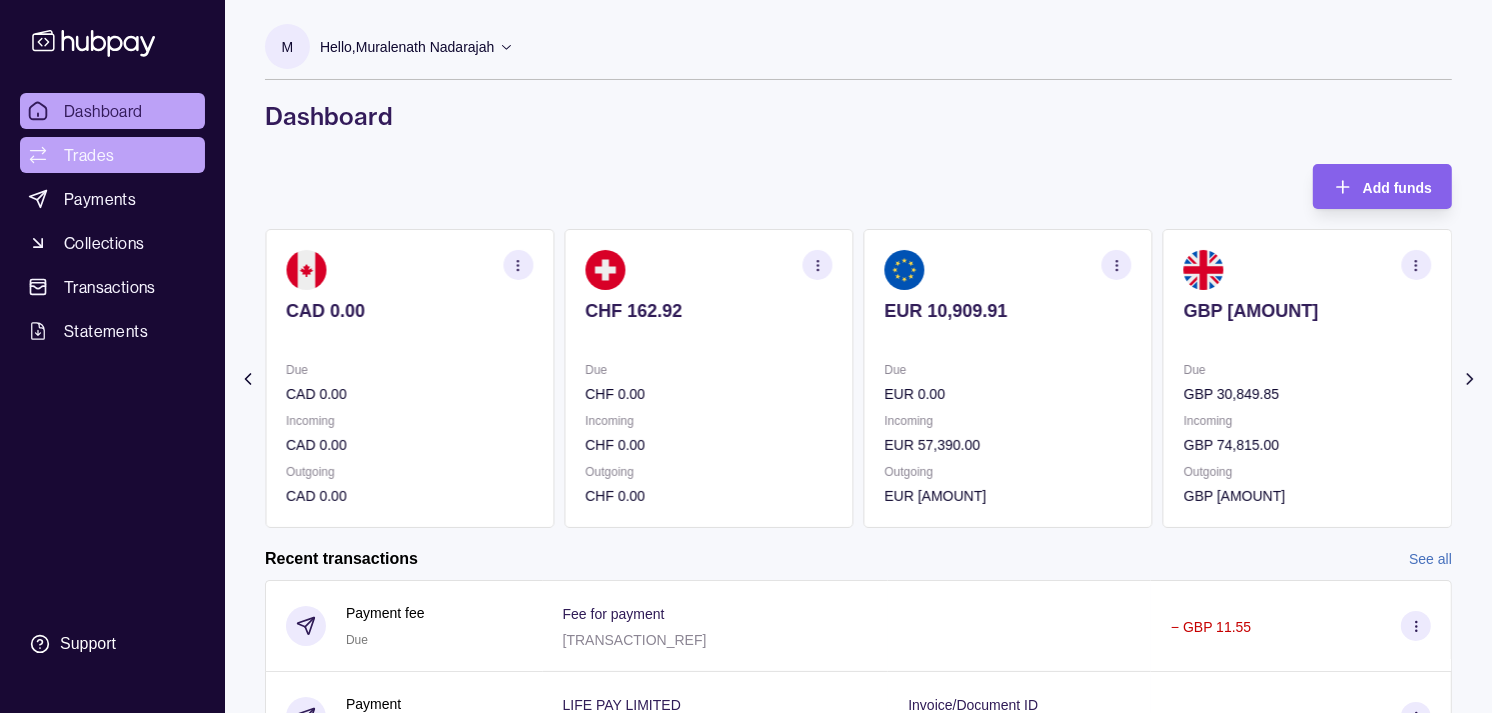 click on "Trades" at bounding box center (112, 155) 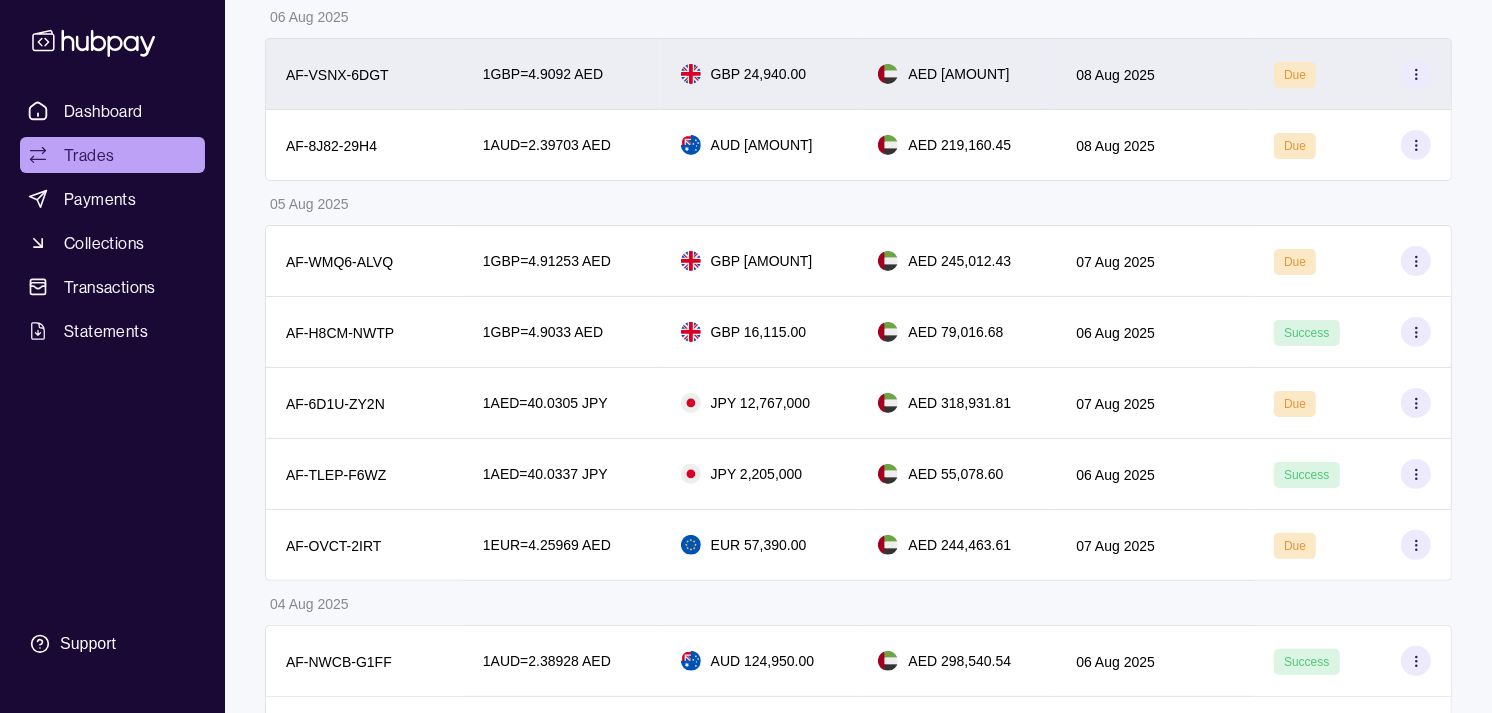 scroll, scrollTop: 222, scrollLeft: 0, axis: vertical 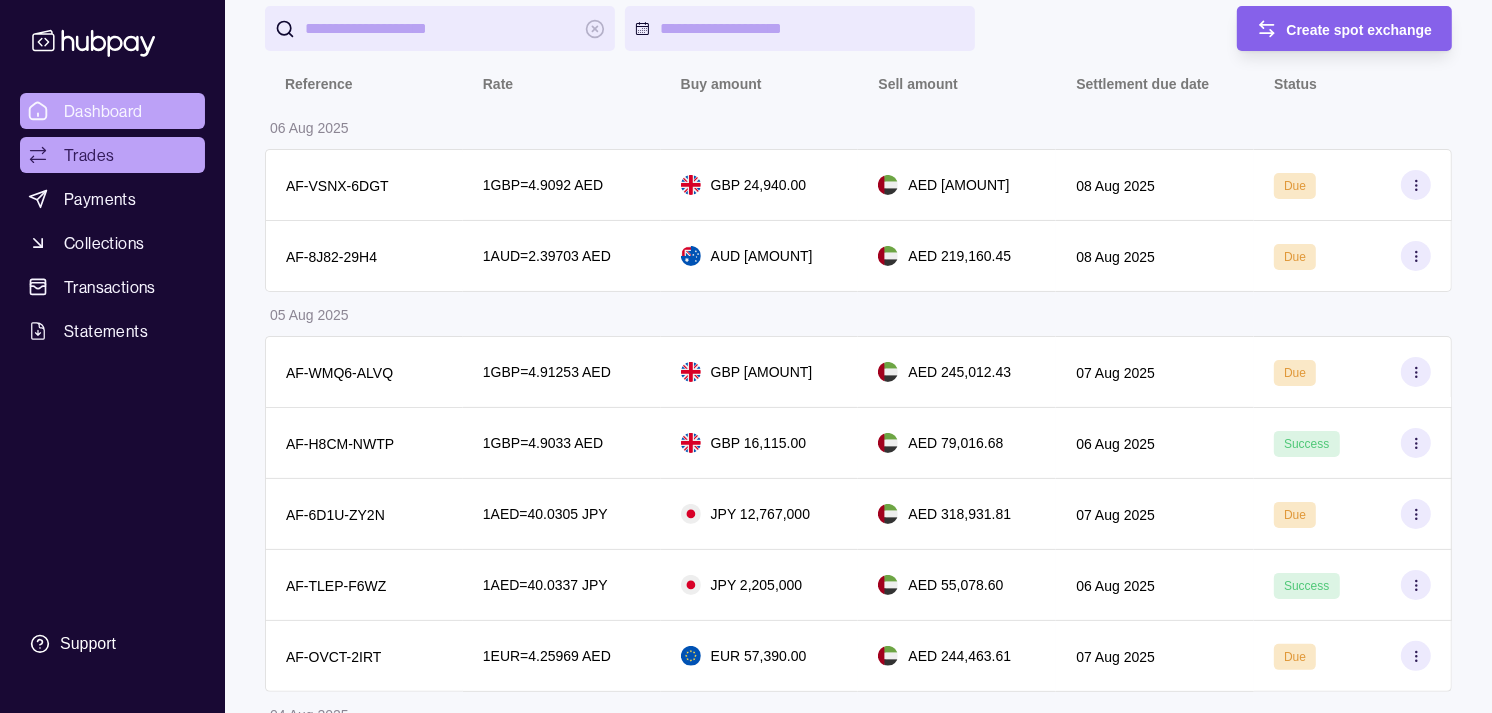 click on "Dashboard" at bounding box center [103, 111] 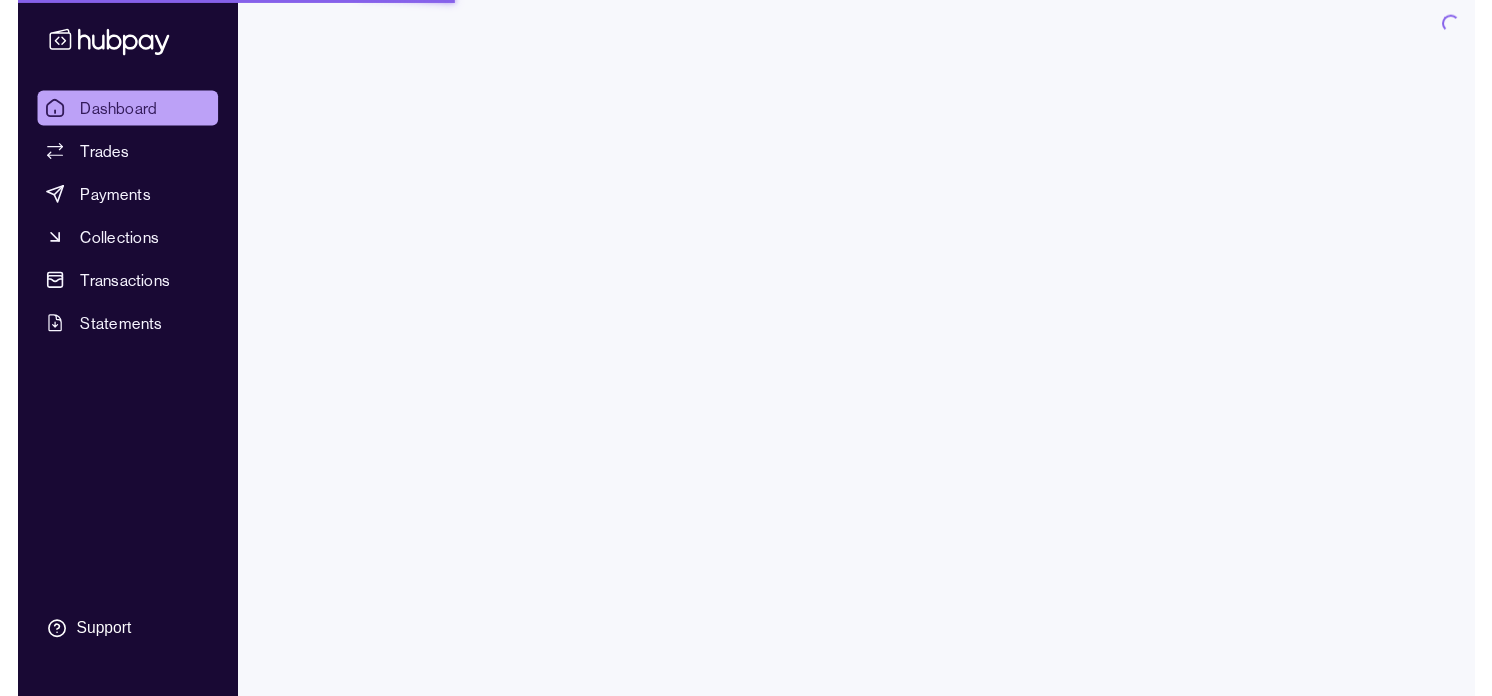 scroll, scrollTop: 0, scrollLeft: 0, axis: both 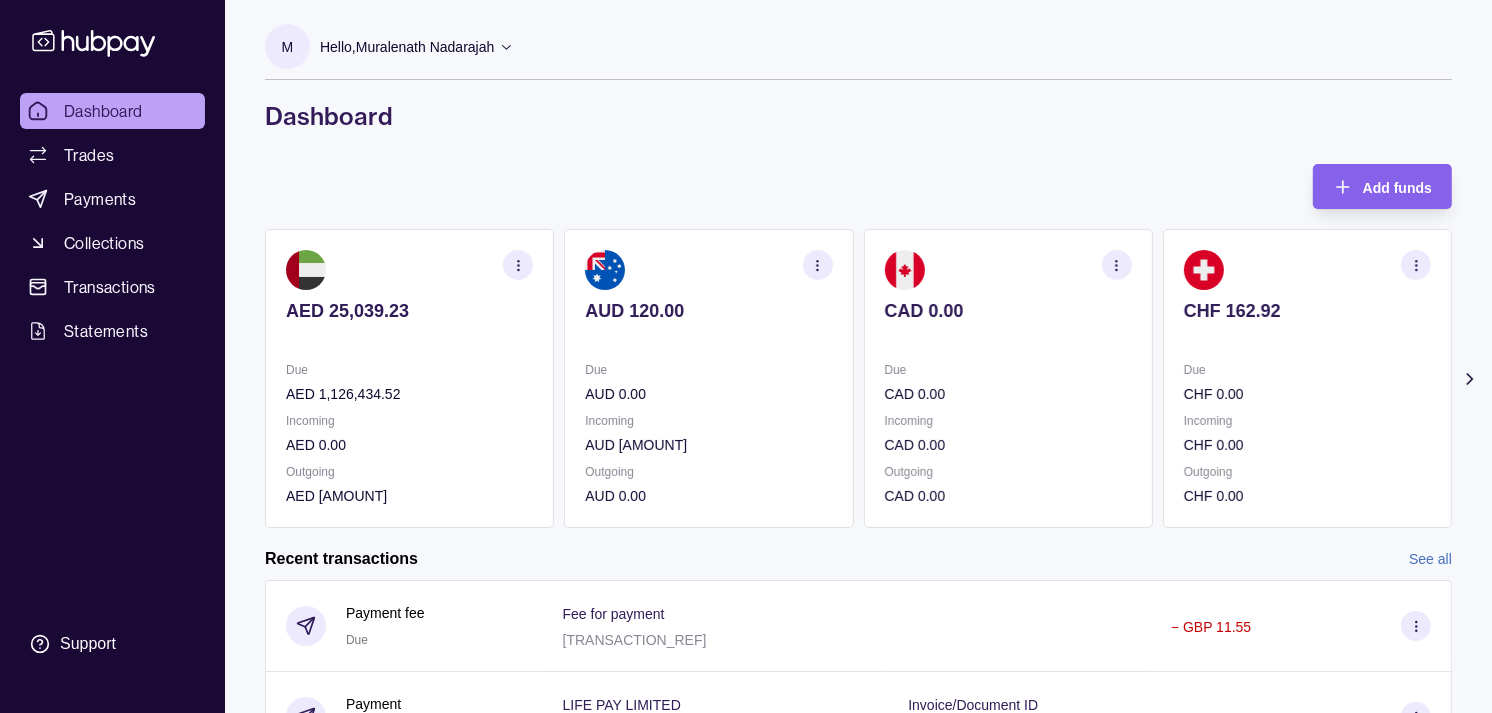 click on "CAD 0.00 Due CAD 0.00 Incoming CAD 0.00 Outgoing CAD 0.00" at bounding box center [1008, 378] 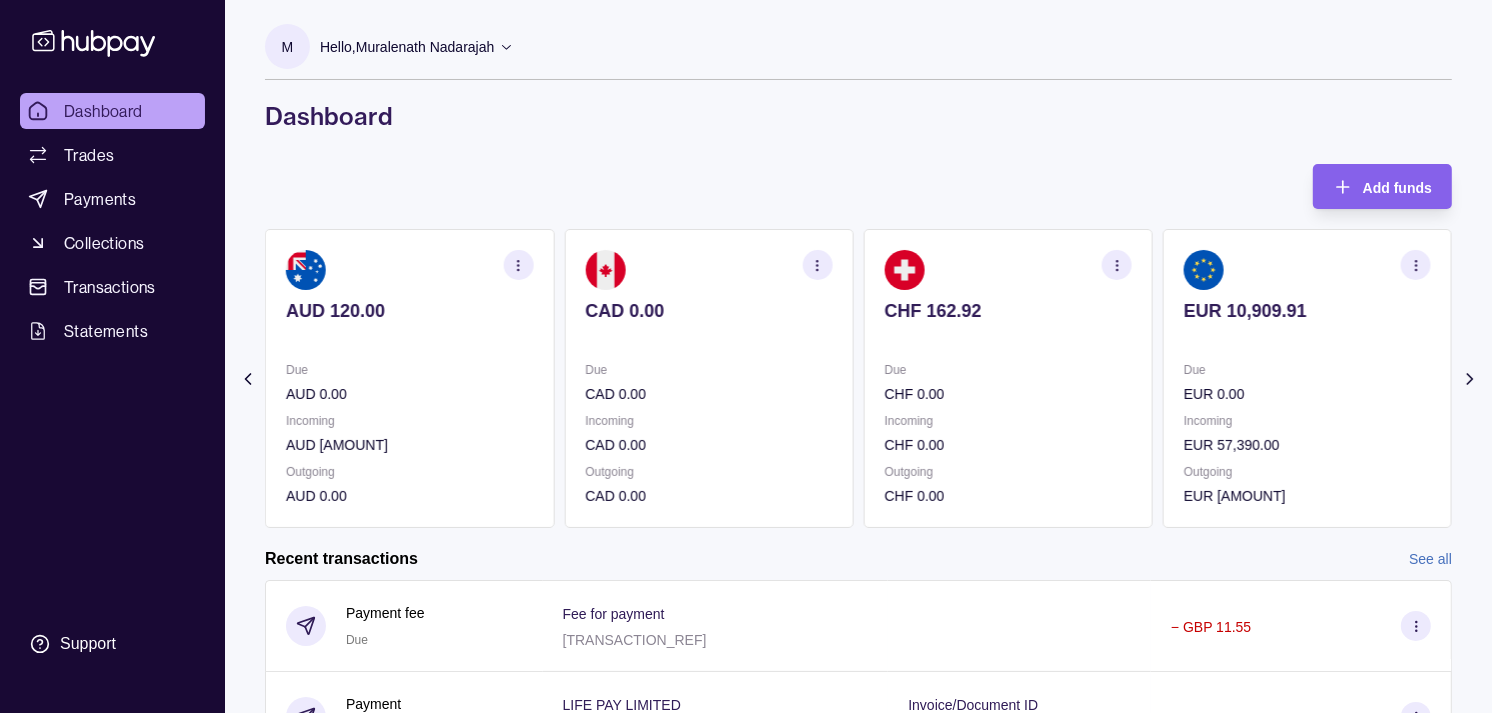 click at bounding box center (1008, 338) 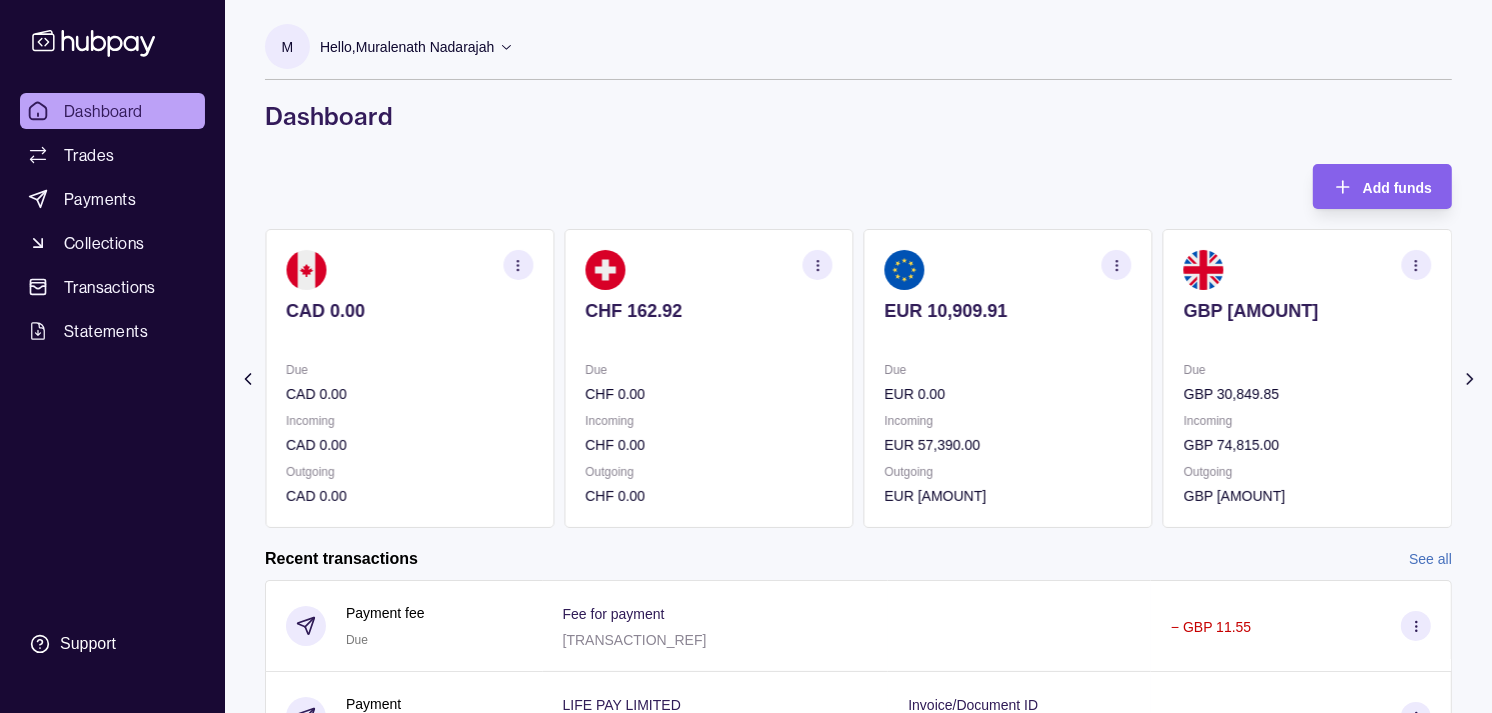 click on "EUR 10,909.91 Due EUR 0.00 Incoming EUR 57,390.00 Outgoing EUR 67,390.00" at bounding box center [1008, 378] 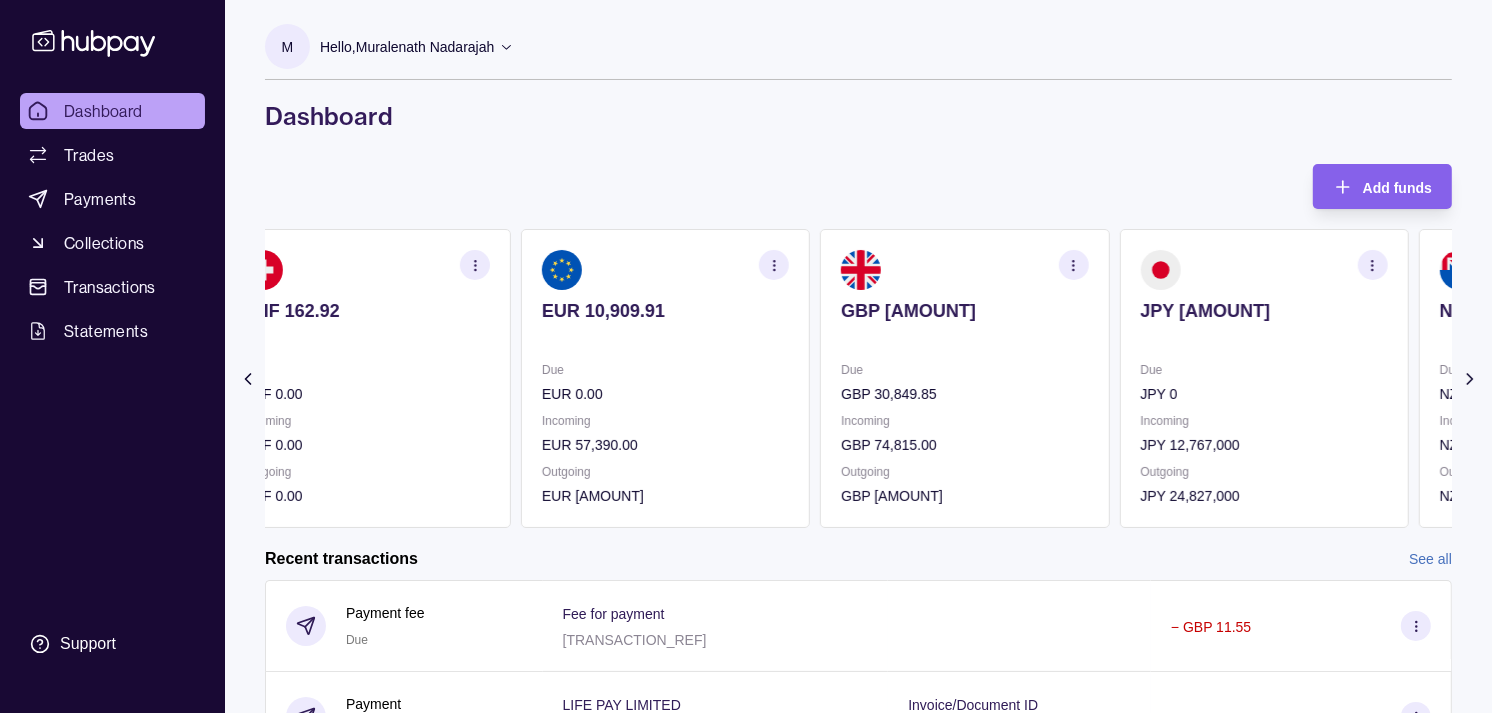 click on "GBP 197.75                                                                                                               Due GBP 30,849.85 Incoming GBP 74,815.00 Outgoing GBP 105,608.50" at bounding box center [964, 378] 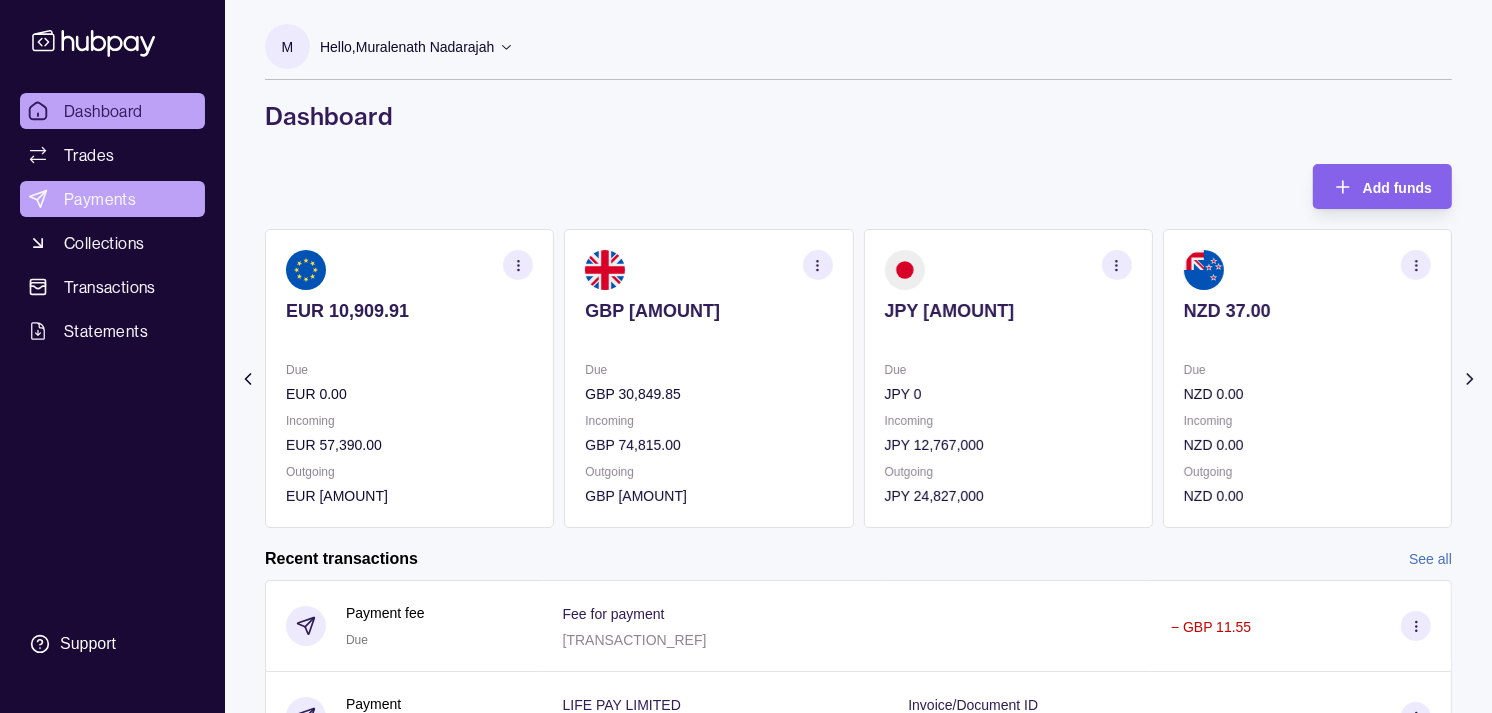 click on "Payments" at bounding box center (100, 199) 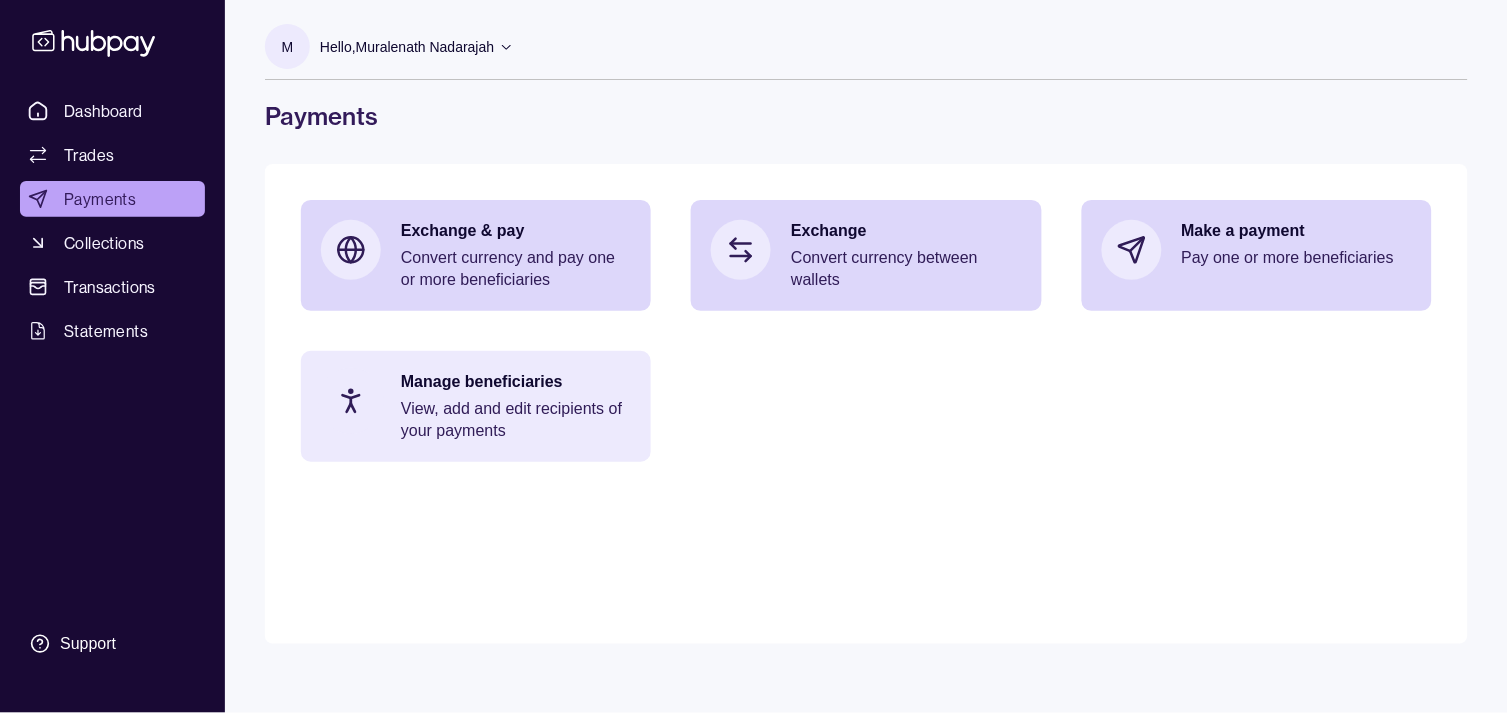 click on "Manage beneficiaries View, add and edit recipients of your payments" at bounding box center [476, 406] 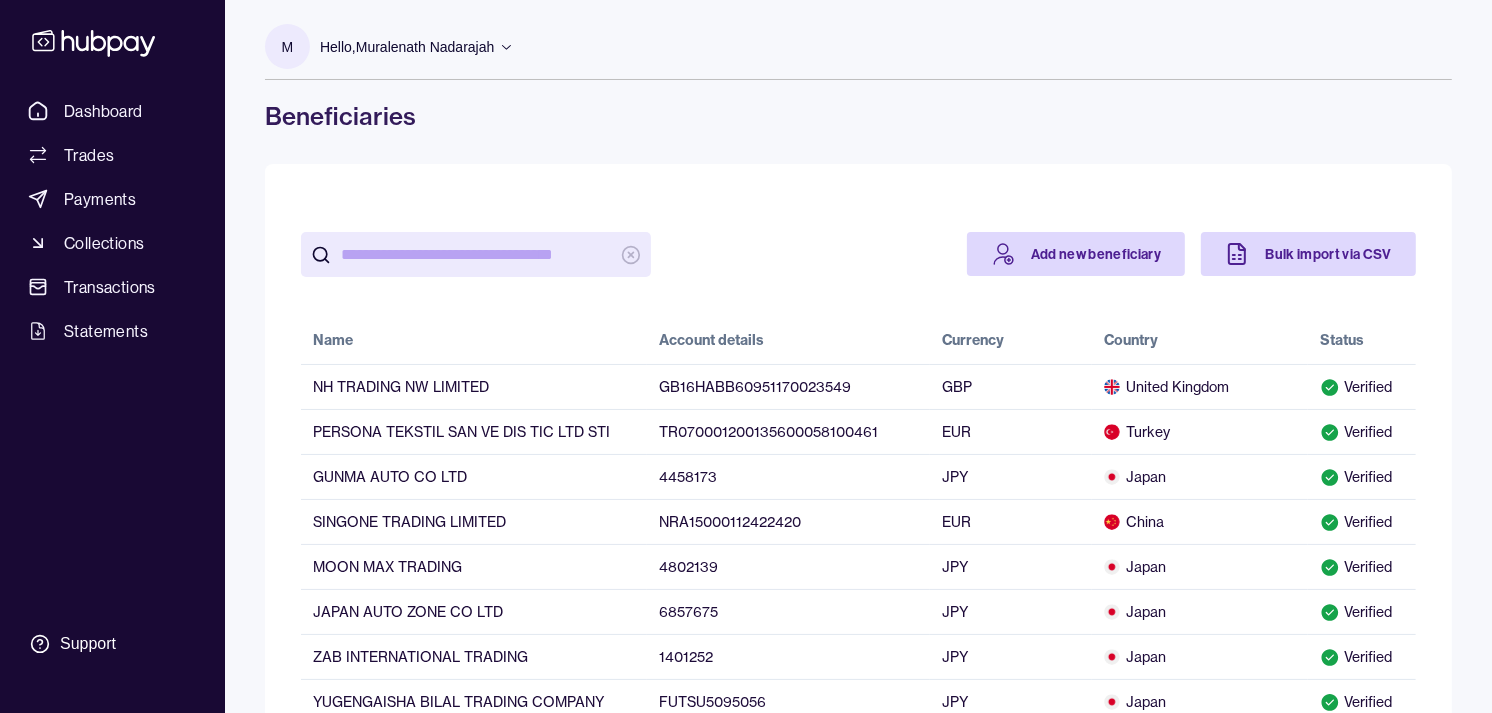 click at bounding box center [476, 254] 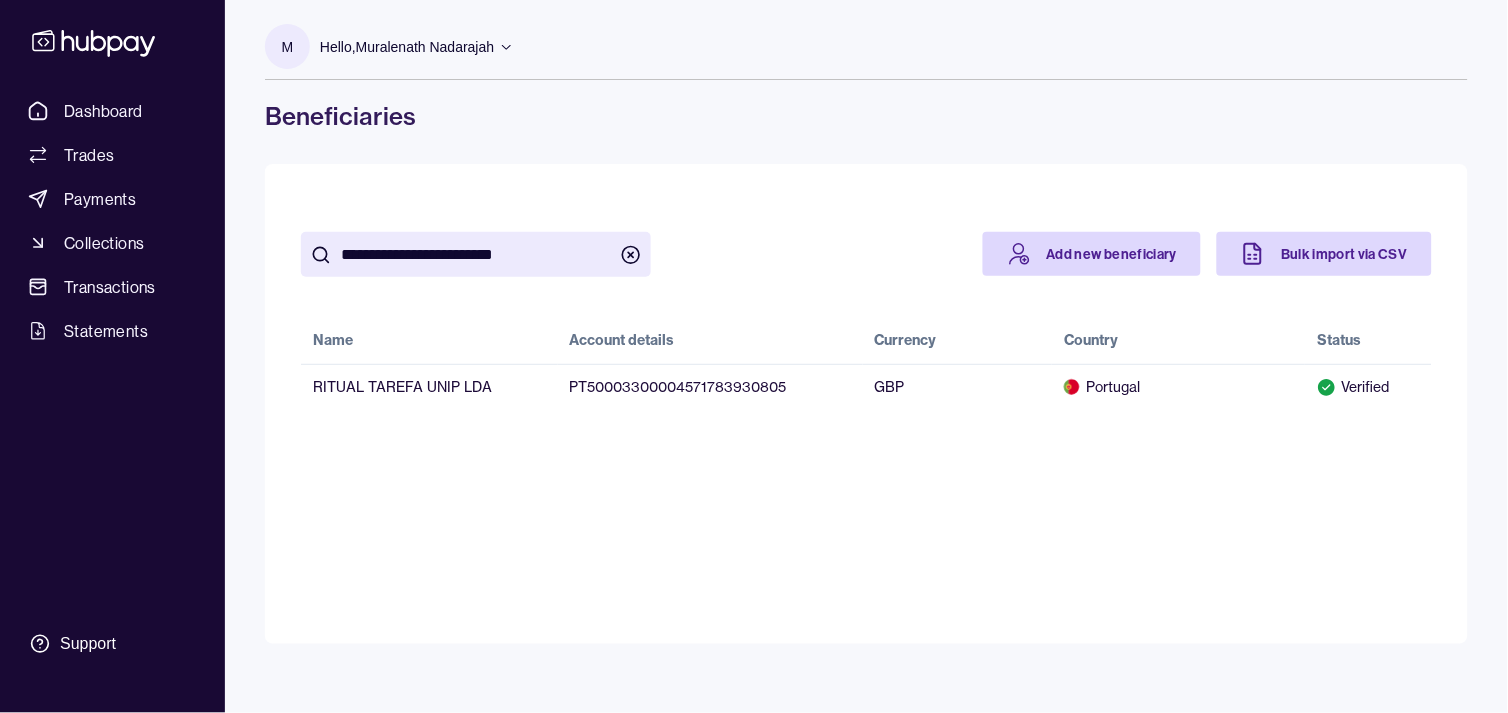 type on "**********" 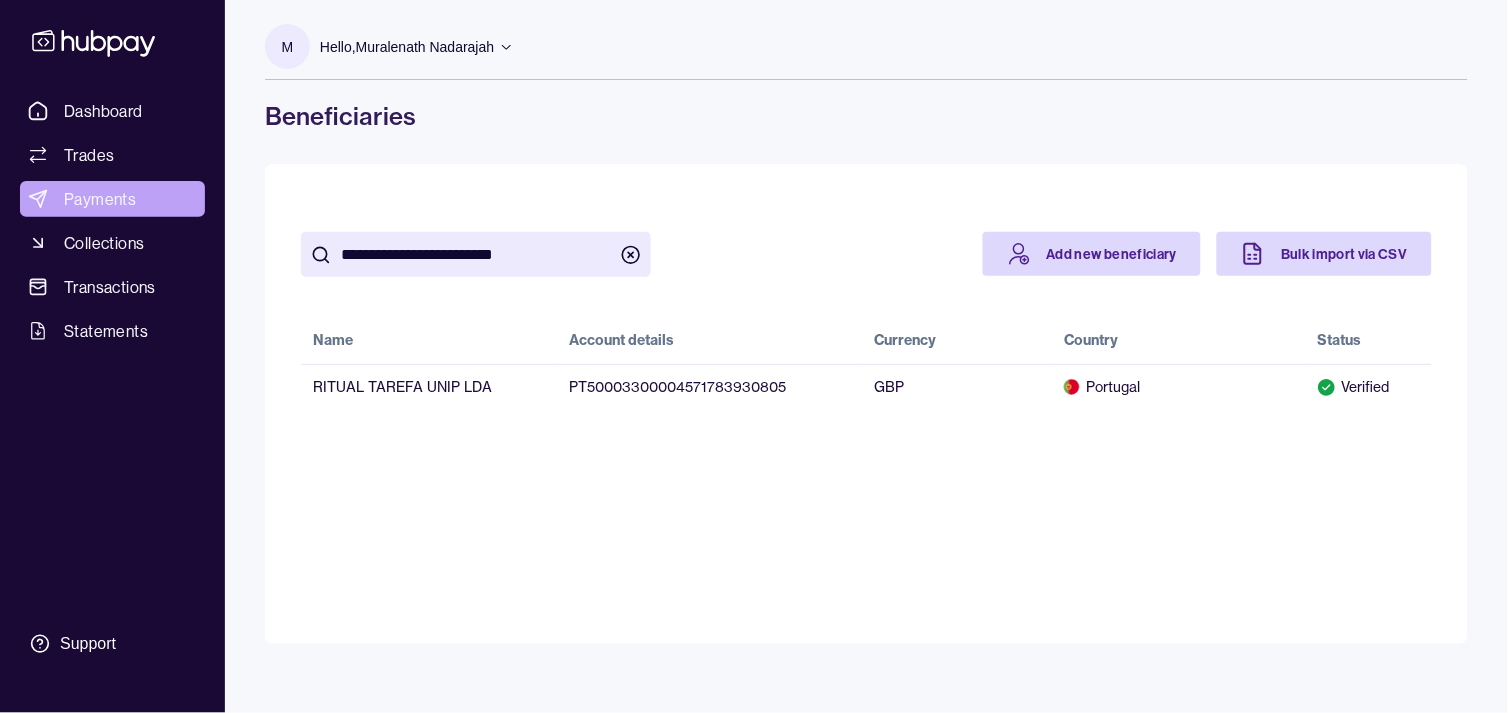 click on "Payments" at bounding box center (100, 199) 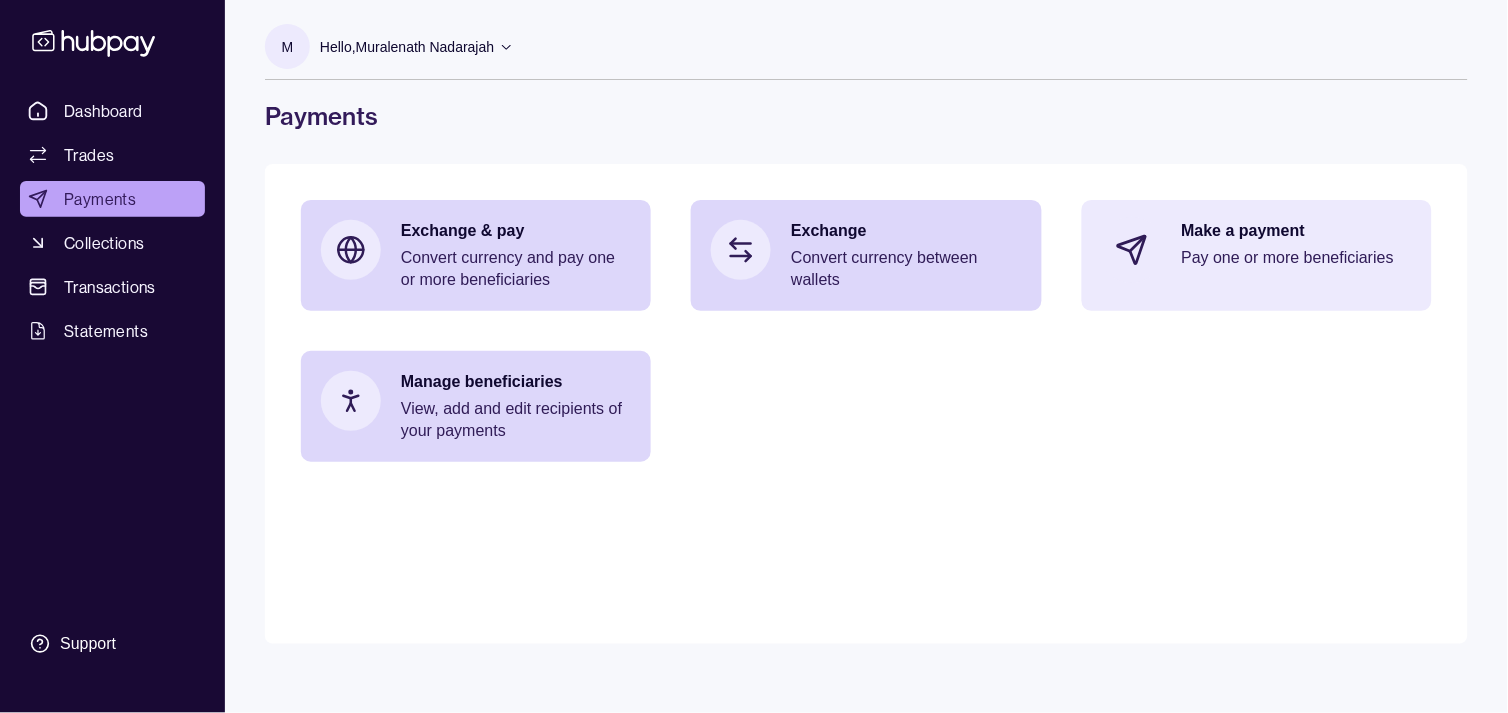 click on "Pay one or more beneficiaries" at bounding box center [1297, 258] 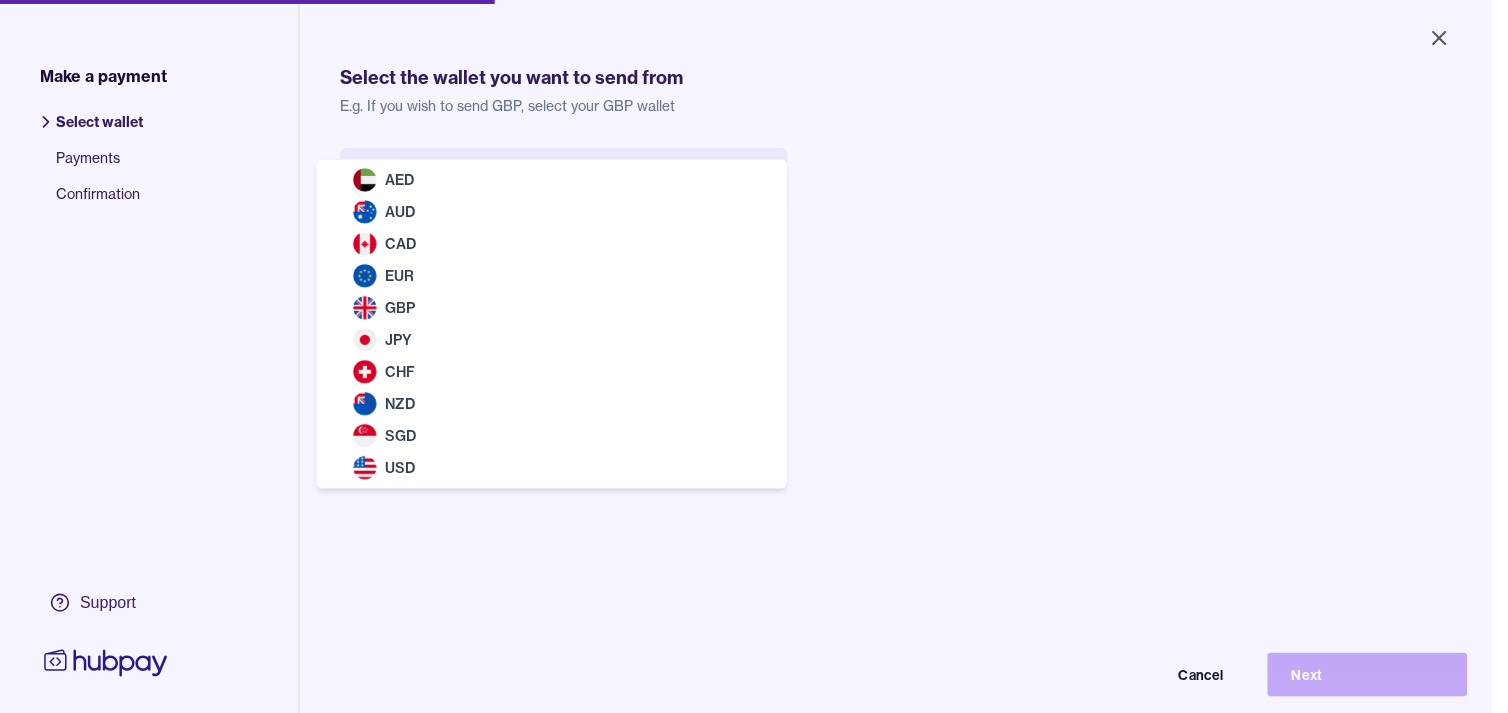 click on "Close Make a payment Select wallet Payments Confirmation Support Select the wallet you want to send from E.g. If you wish to send GBP, select your GBP wallet Select wallet Cancel Next Make a payment | Hubpay AED AUD CAD EUR GBP JPY CHF NZD SGD USD" at bounding box center [746, 356] 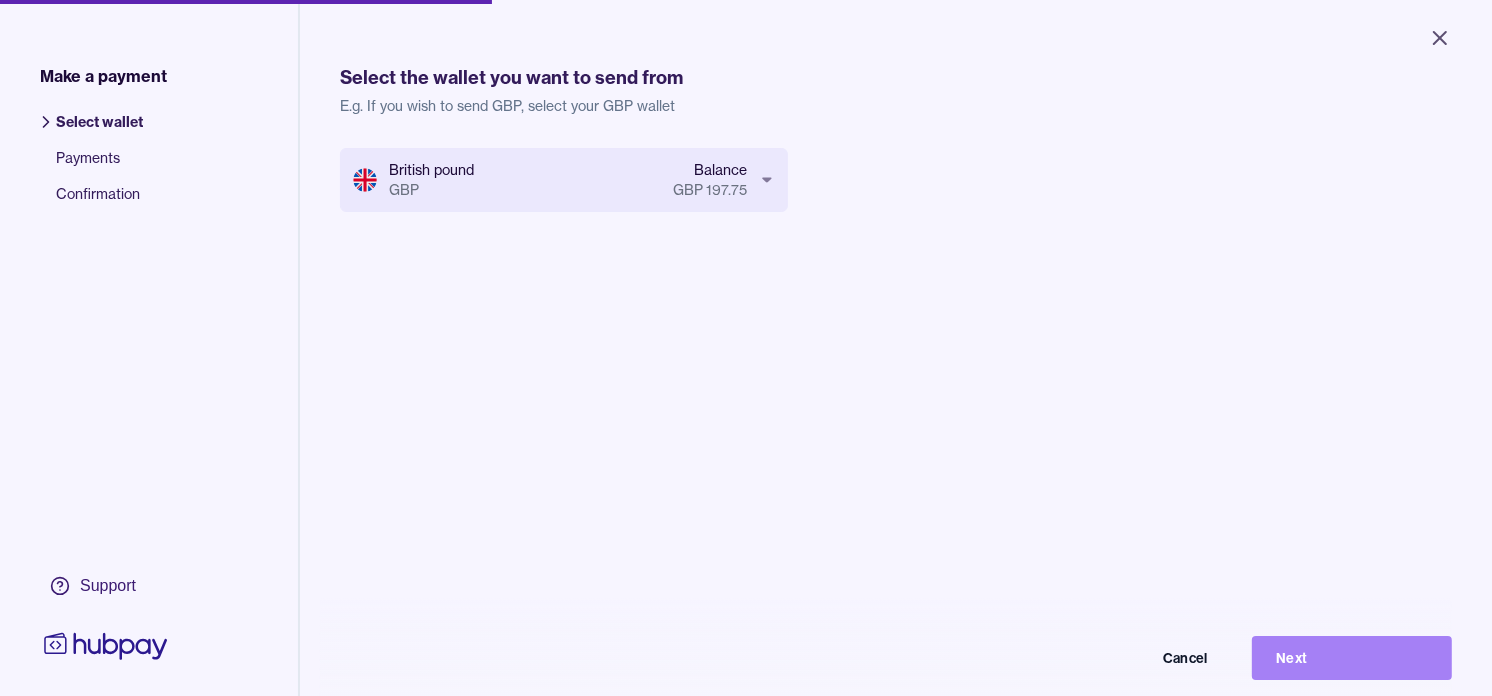 click on "Next" at bounding box center [1352, 658] 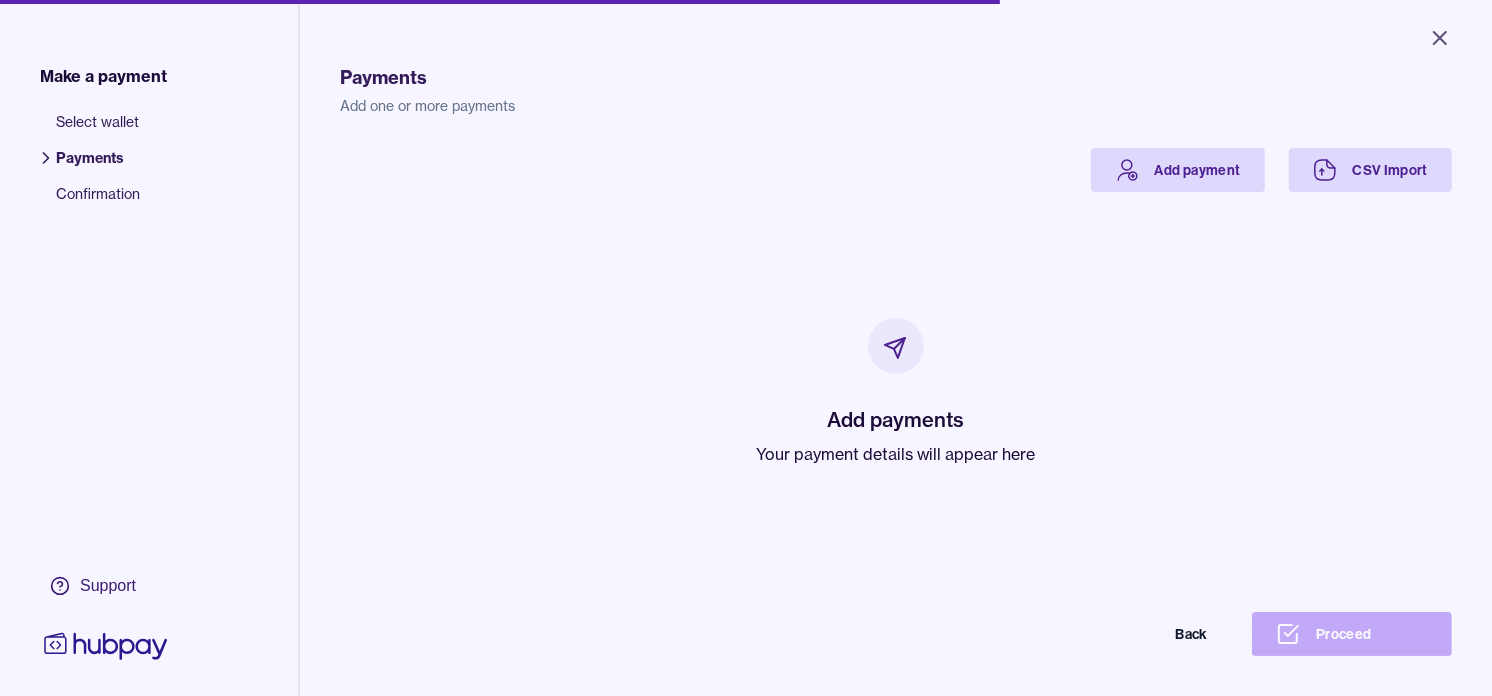 click on "Your payment details will appear here" at bounding box center (896, 454) 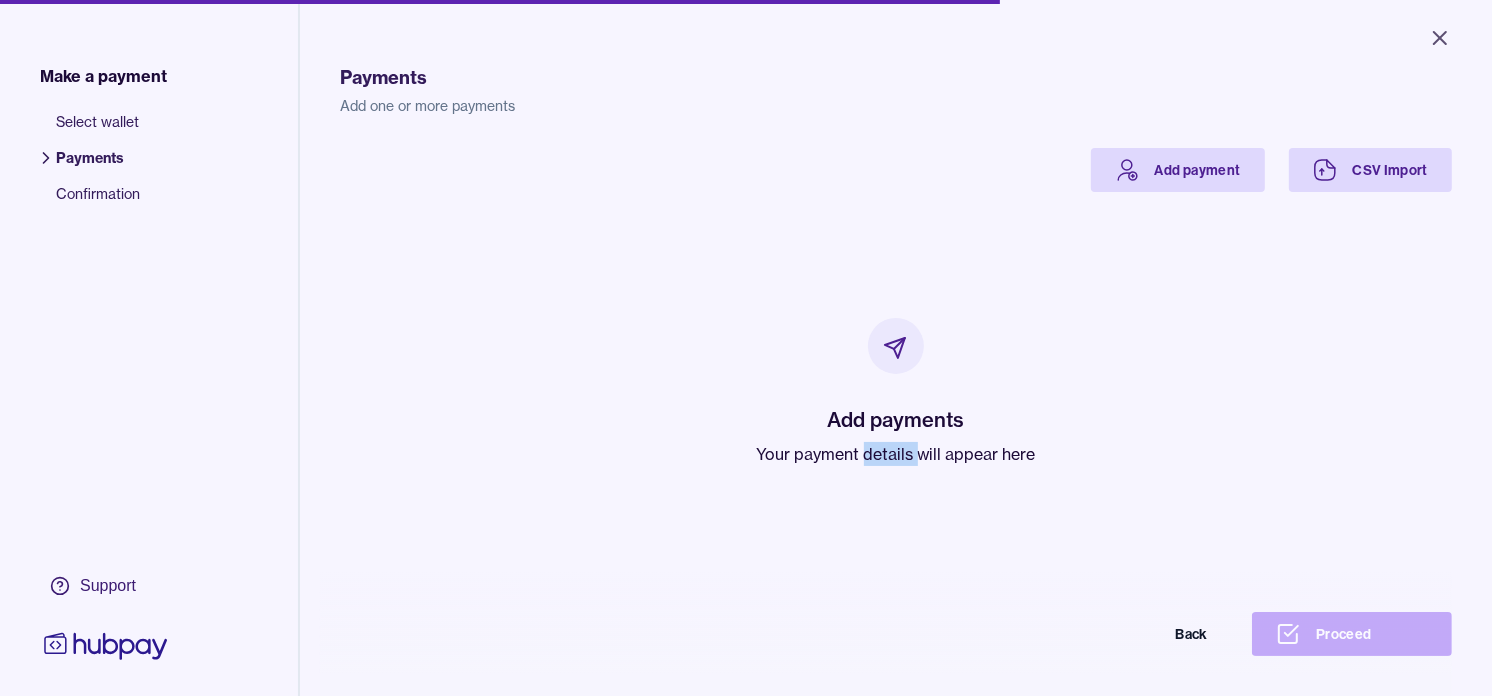 click on "Your payment details will appear here" at bounding box center [896, 454] 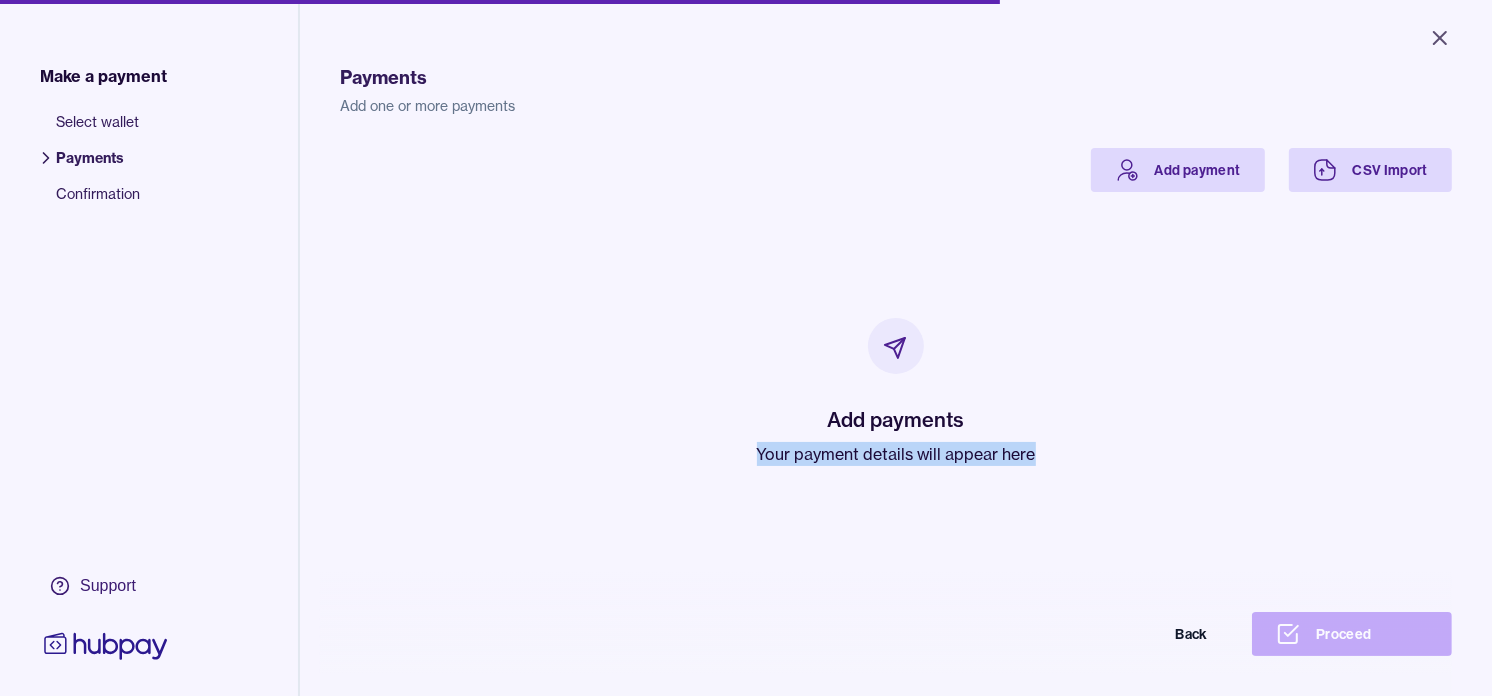 click on "Your payment details will appear here" at bounding box center (896, 454) 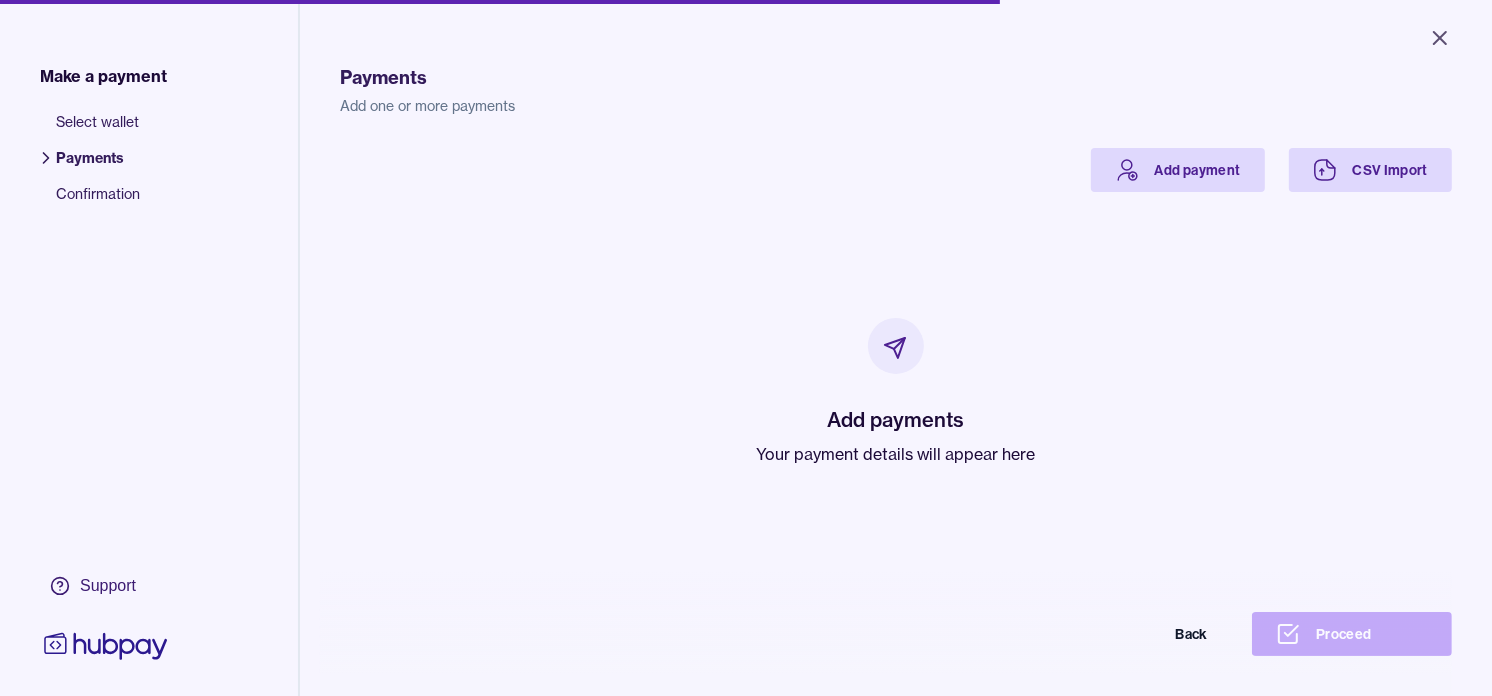 drag, startPoint x: 883, startPoint y: 453, endPoint x: 788, endPoint y: 302, distance: 178.39844 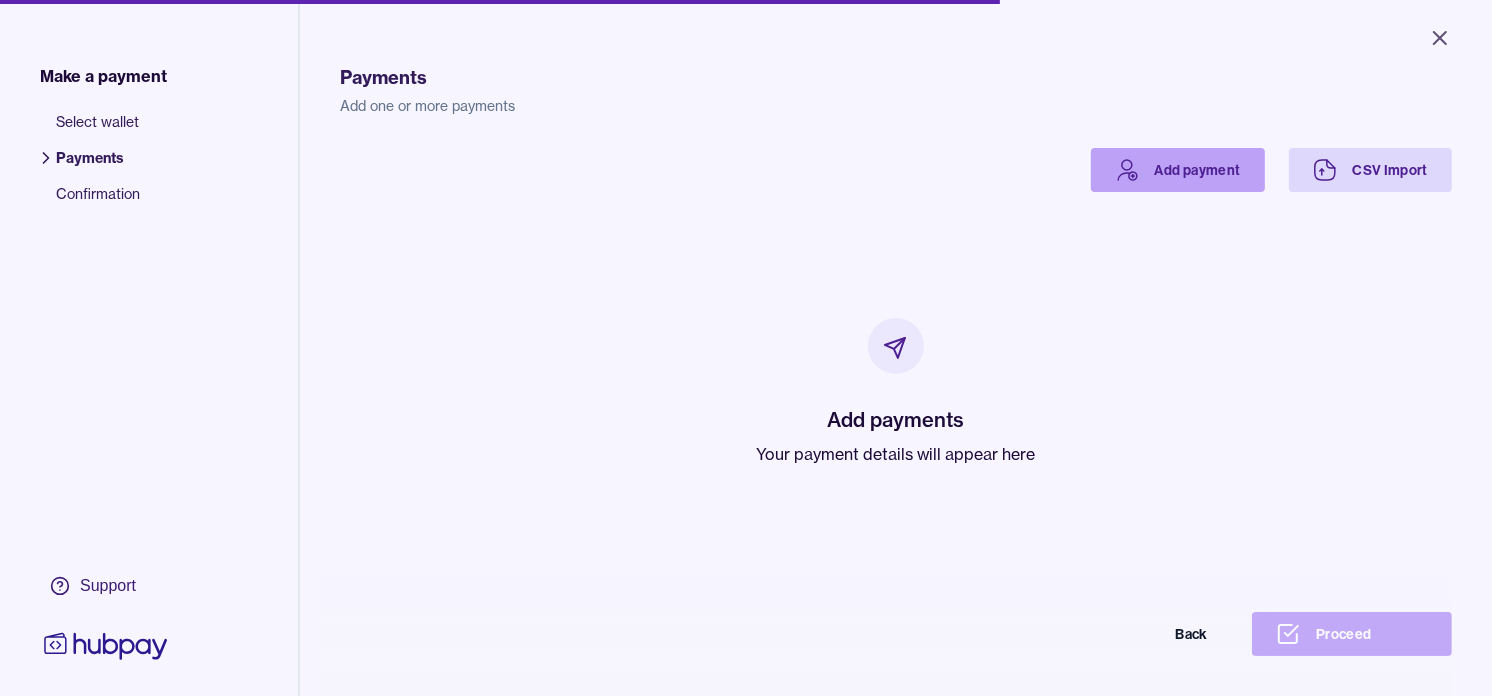 click on "Add payment" at bounding box center (1178, 170) 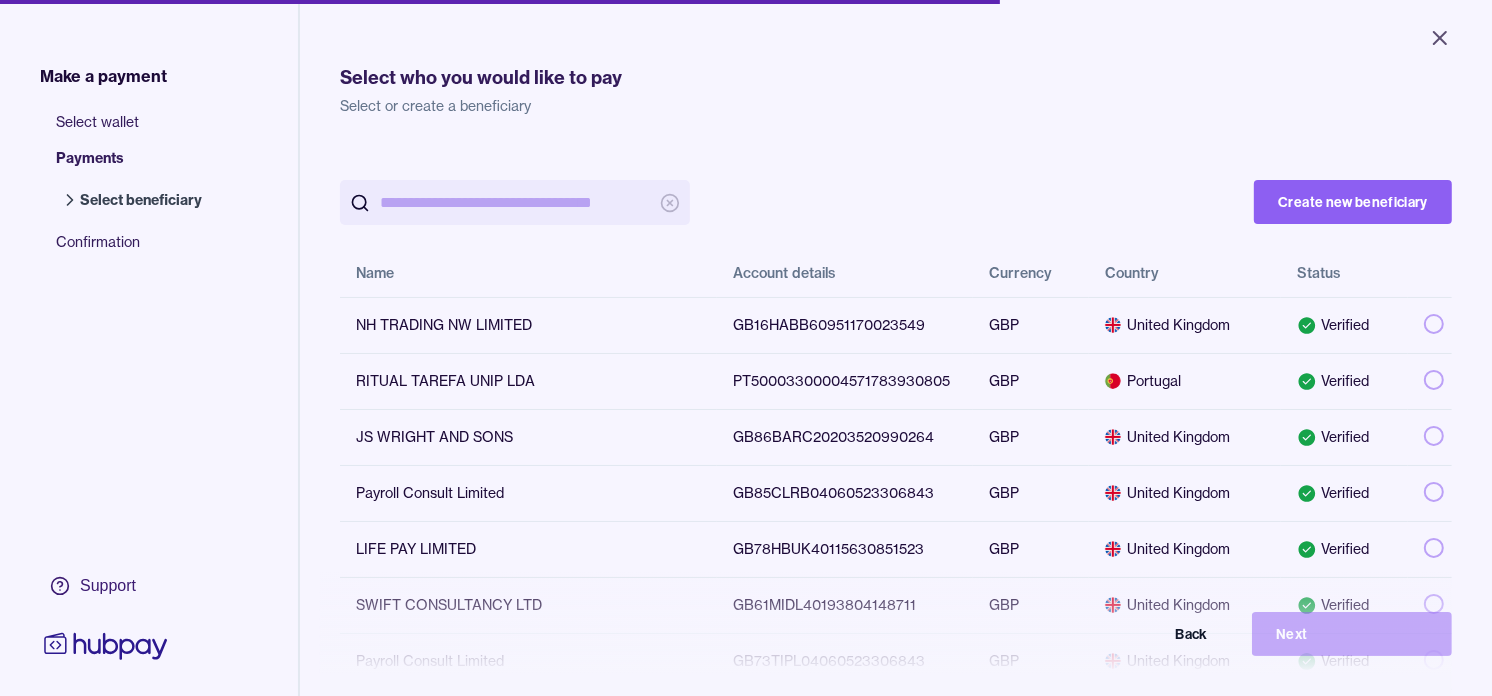 click at bounding box center (515, 202) 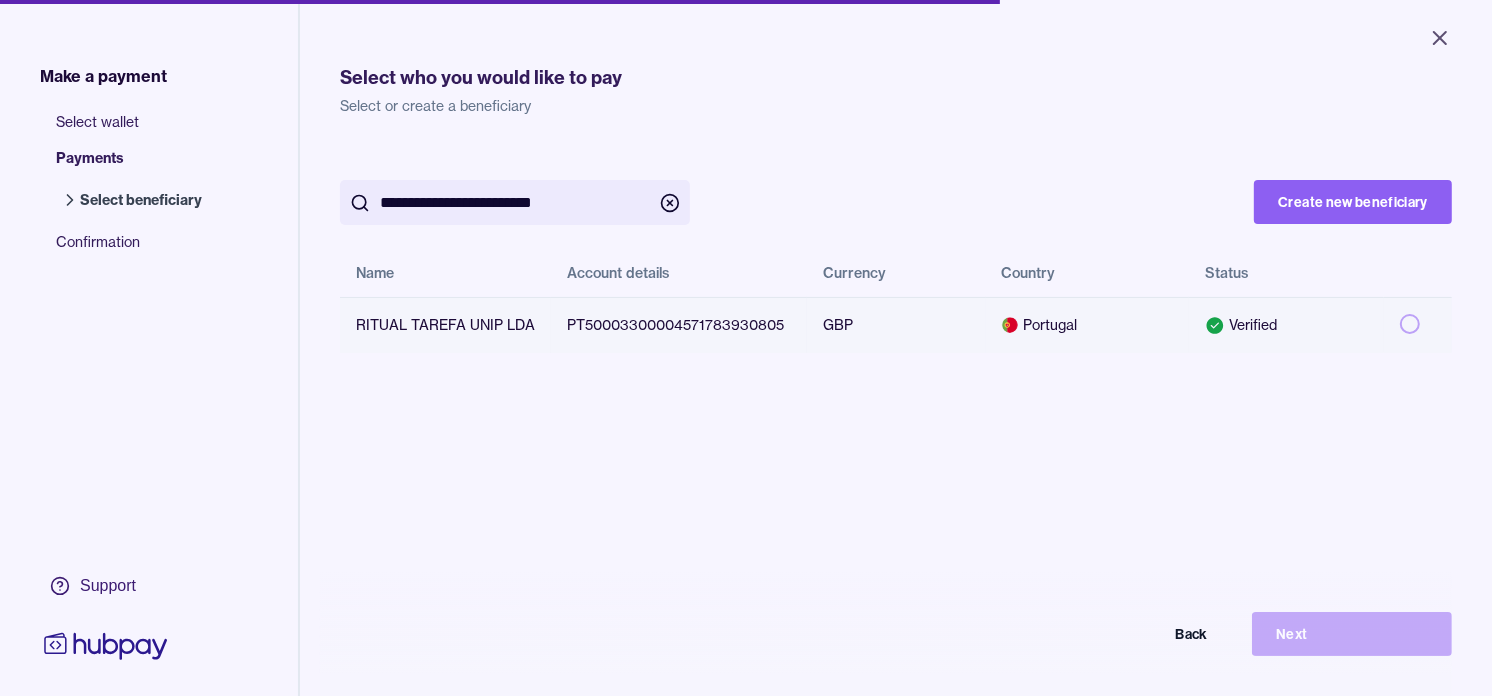 type on "**********" 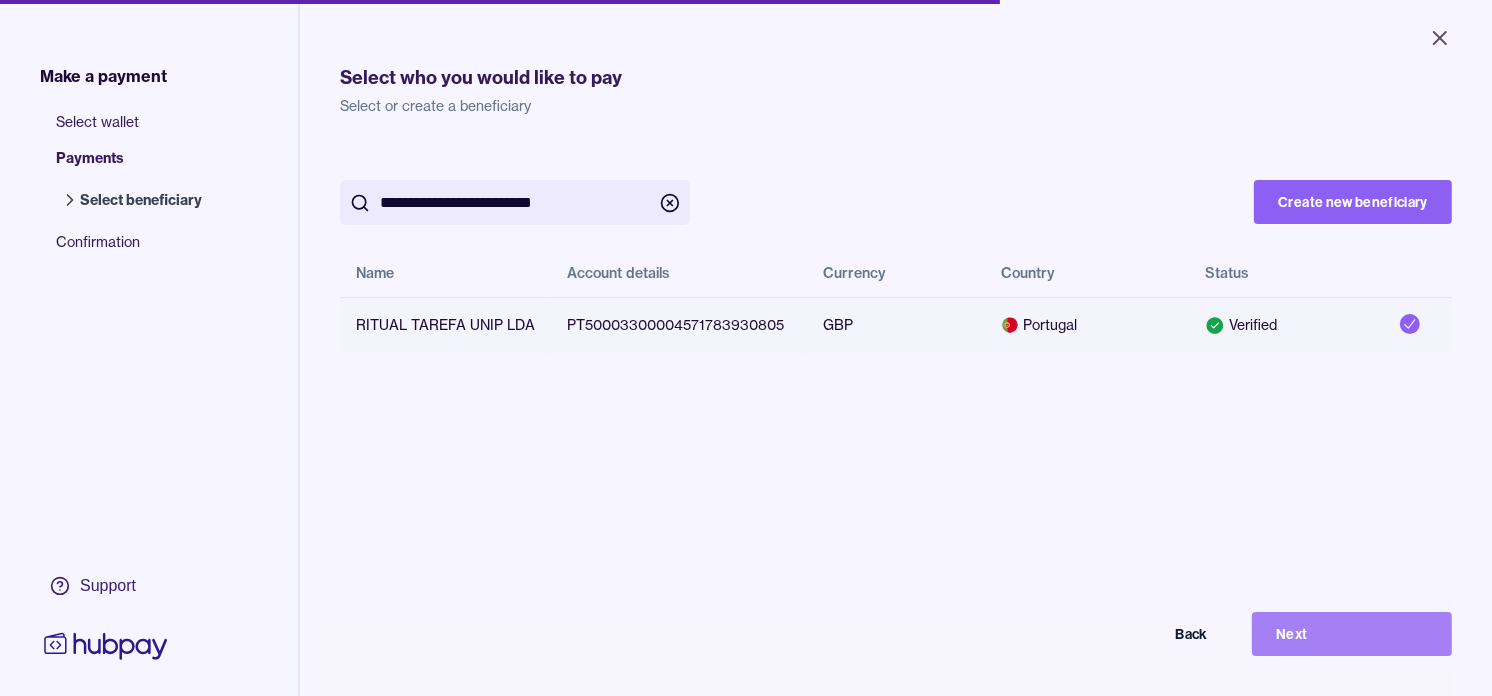 click on "Next" at bounding box center [1352, 634] 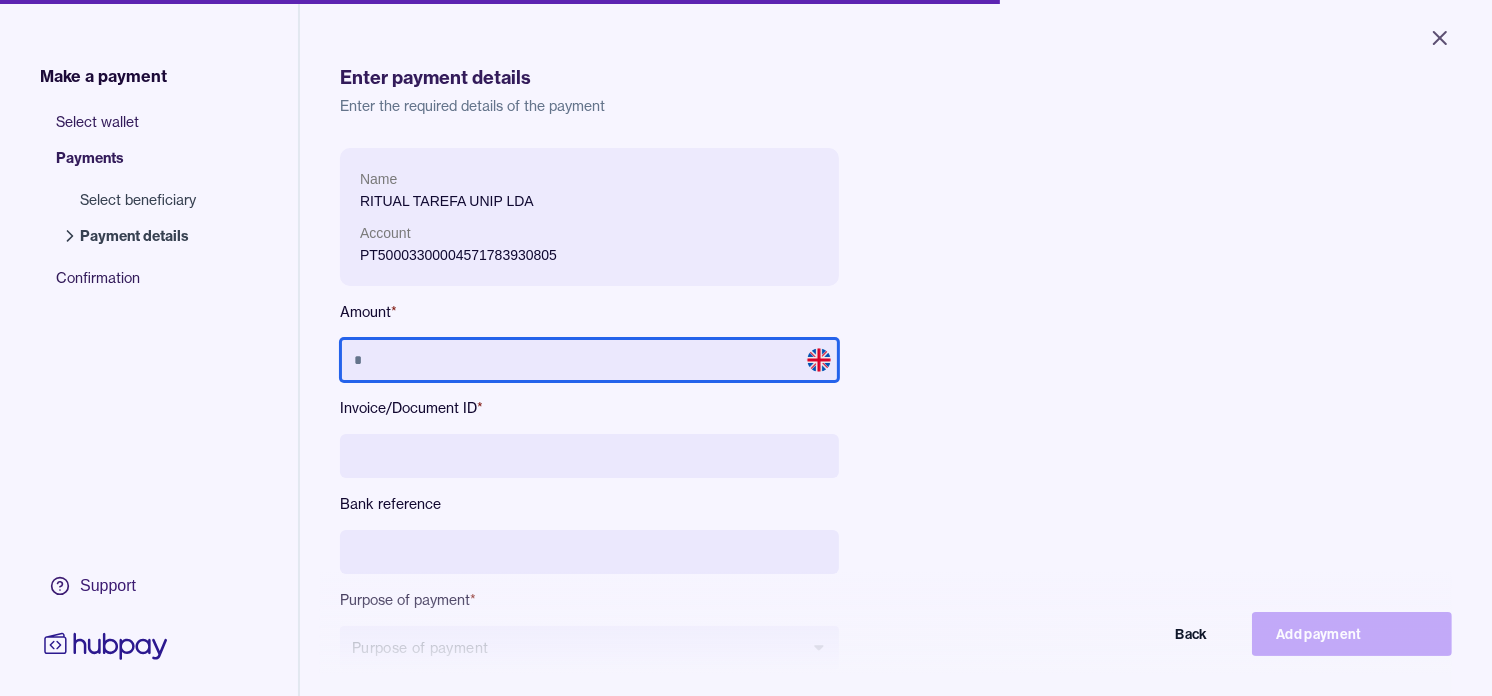 click at bounding box center (589, 360) 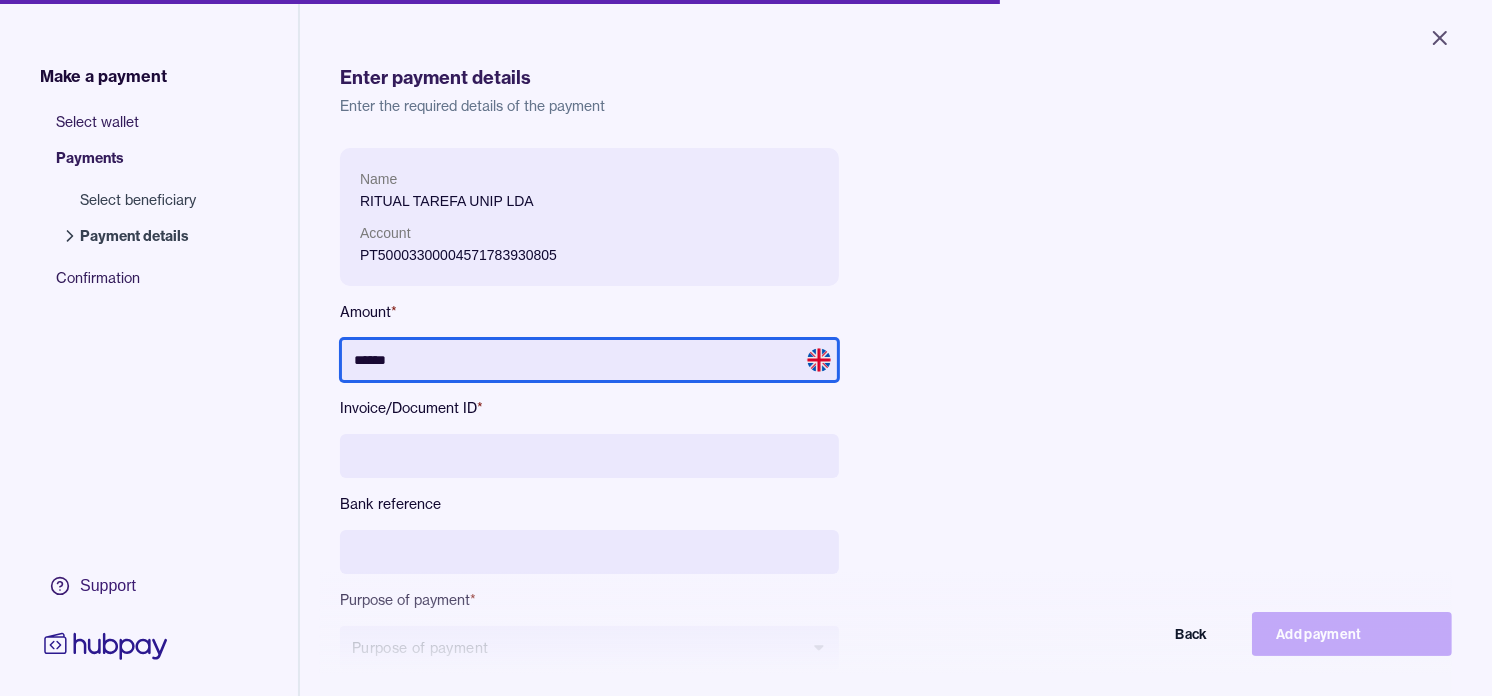 type on "******" 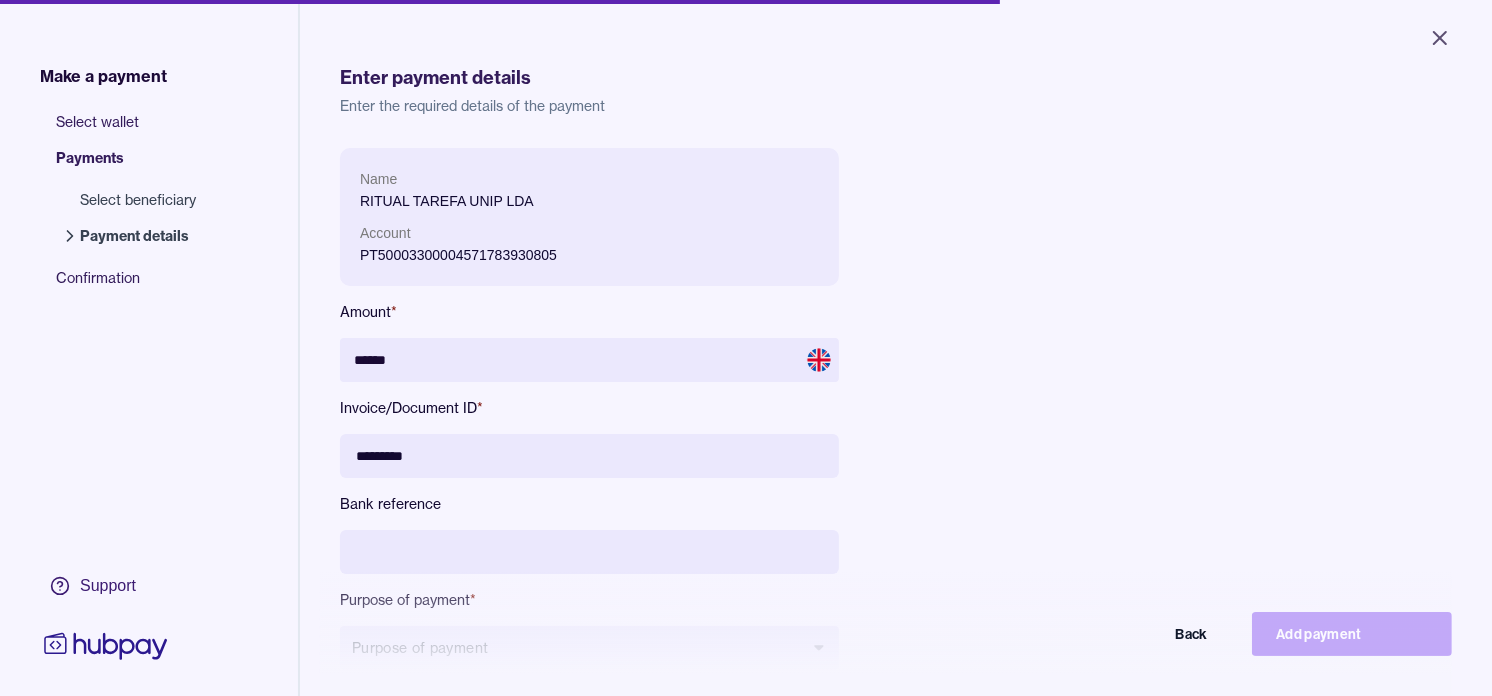type on "********" 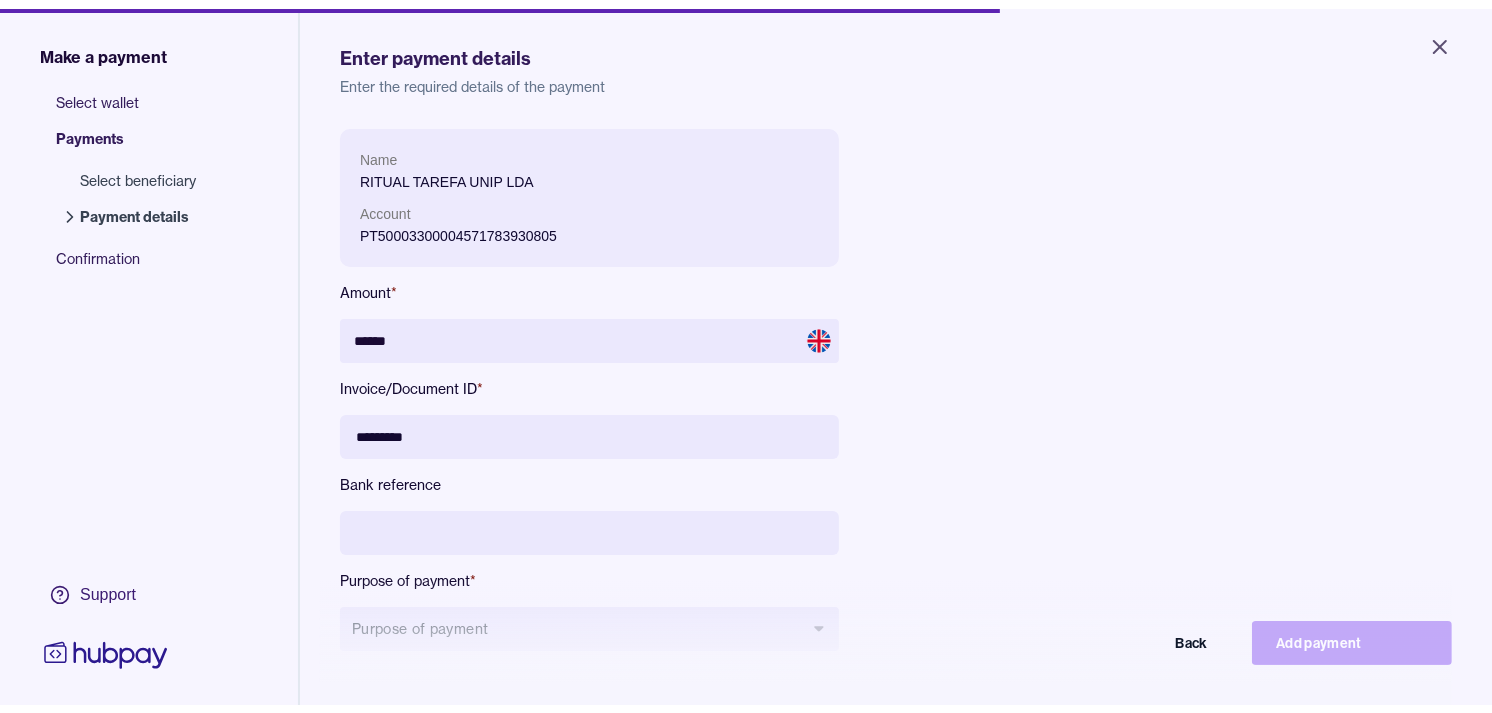 scroll, scrollTop: 111, scrollLeft: 0, axis: vertical 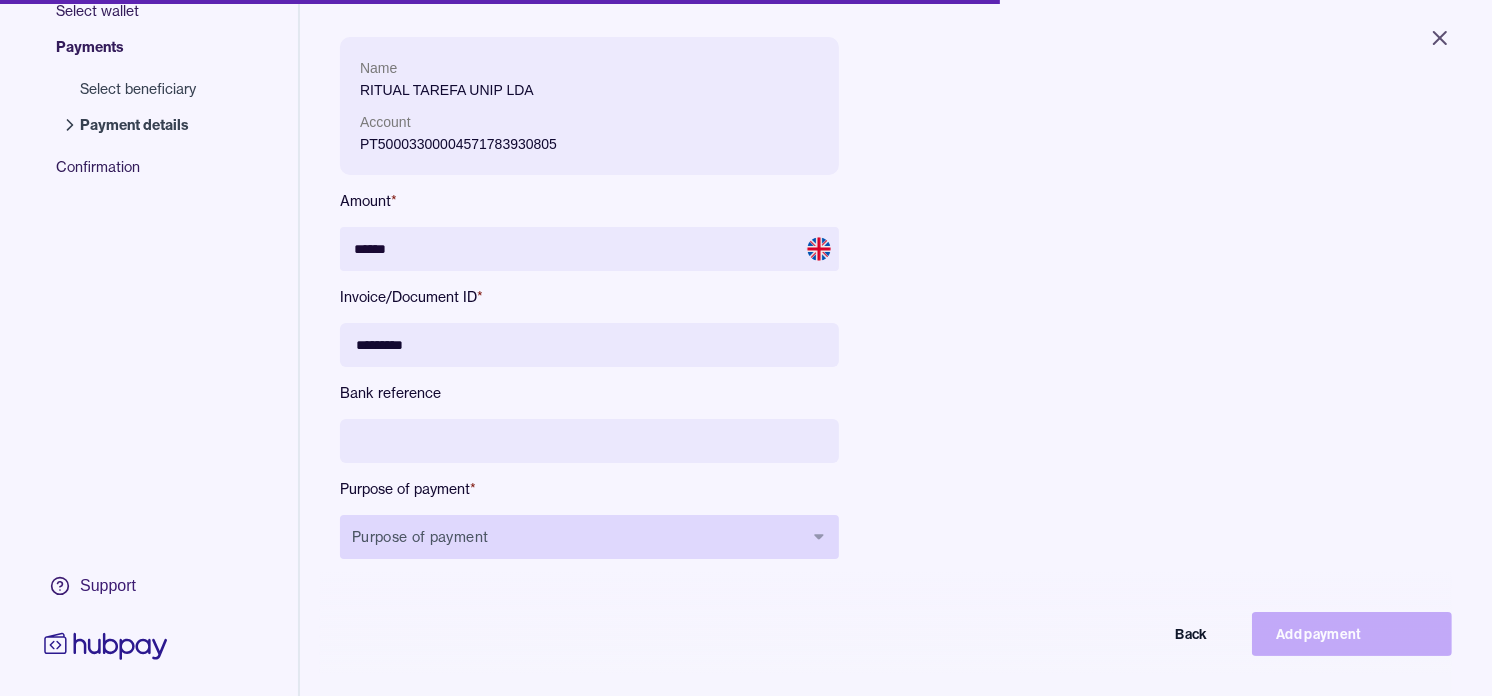 click on "Purpose of payment" at bounding box center [589, 537] 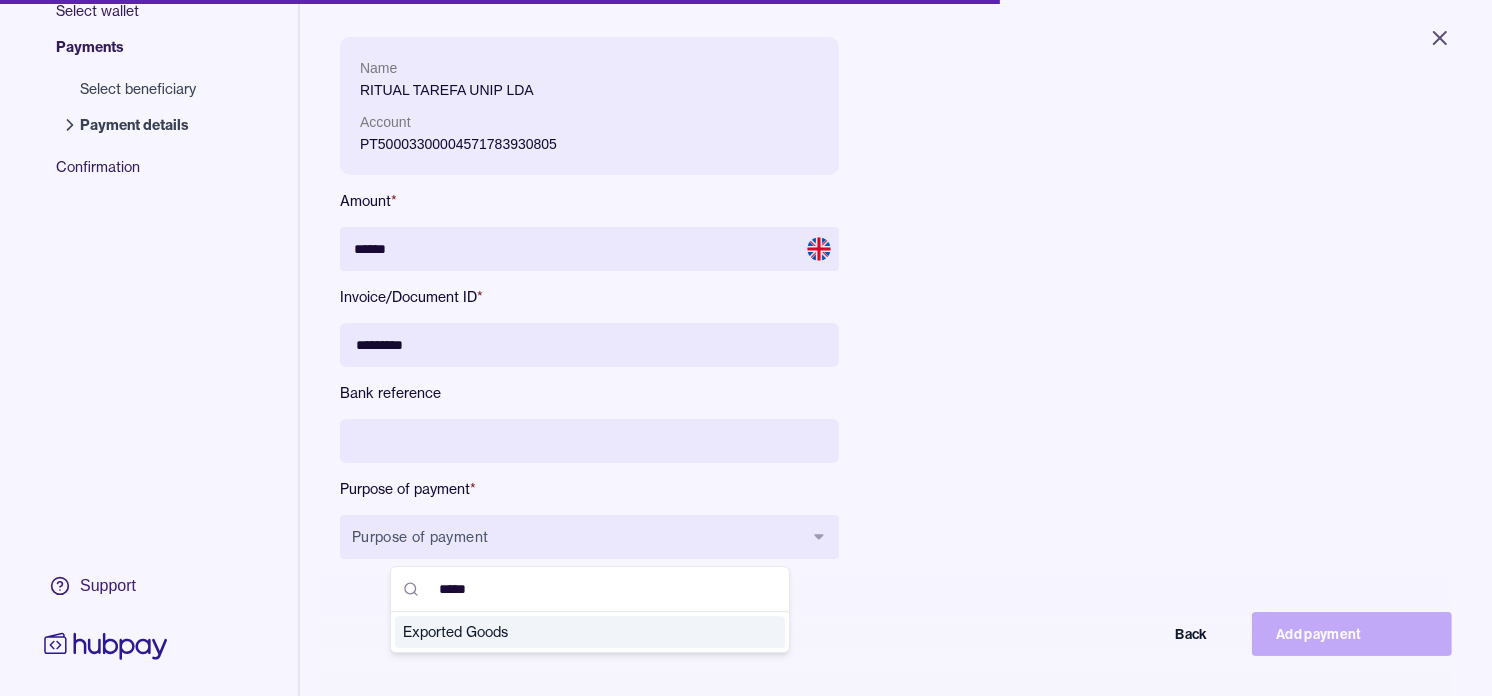 type on "*****" 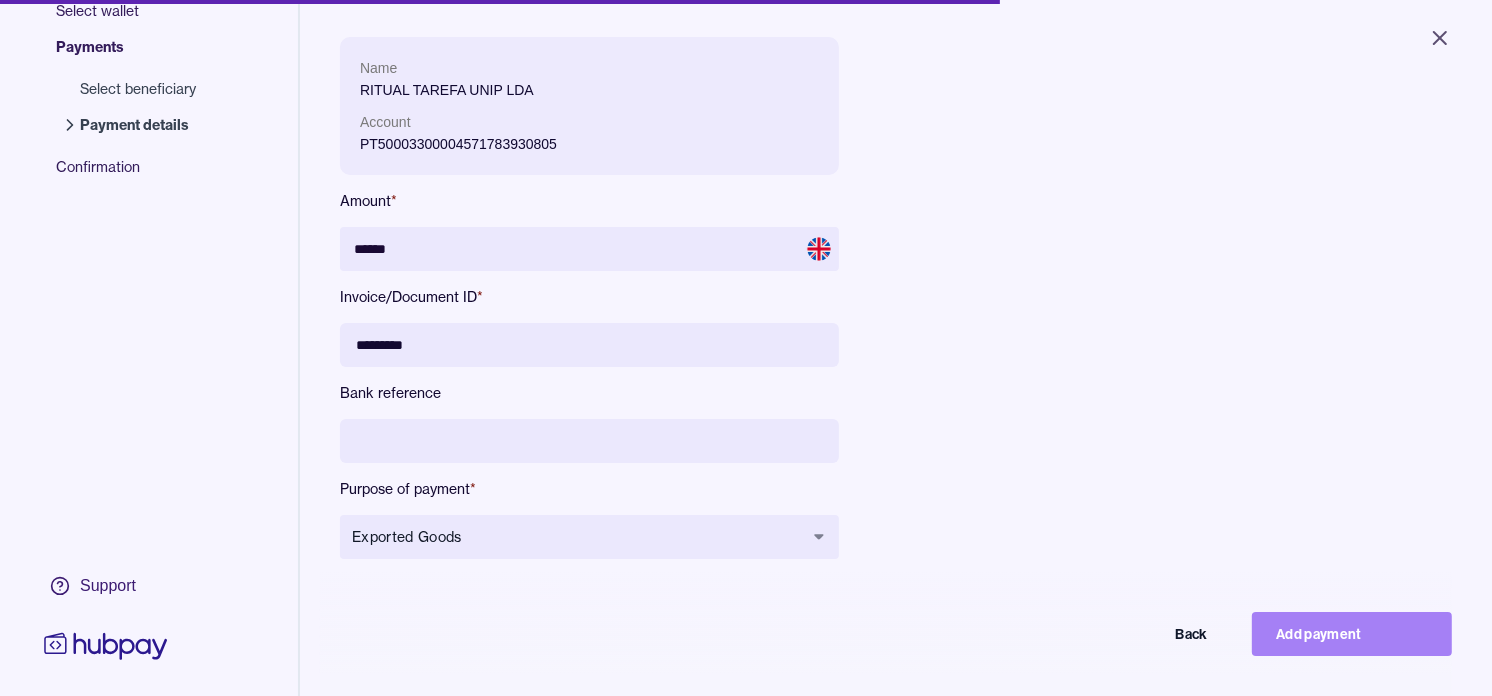 click on "Add payment" at bounding box center (1352, 634) 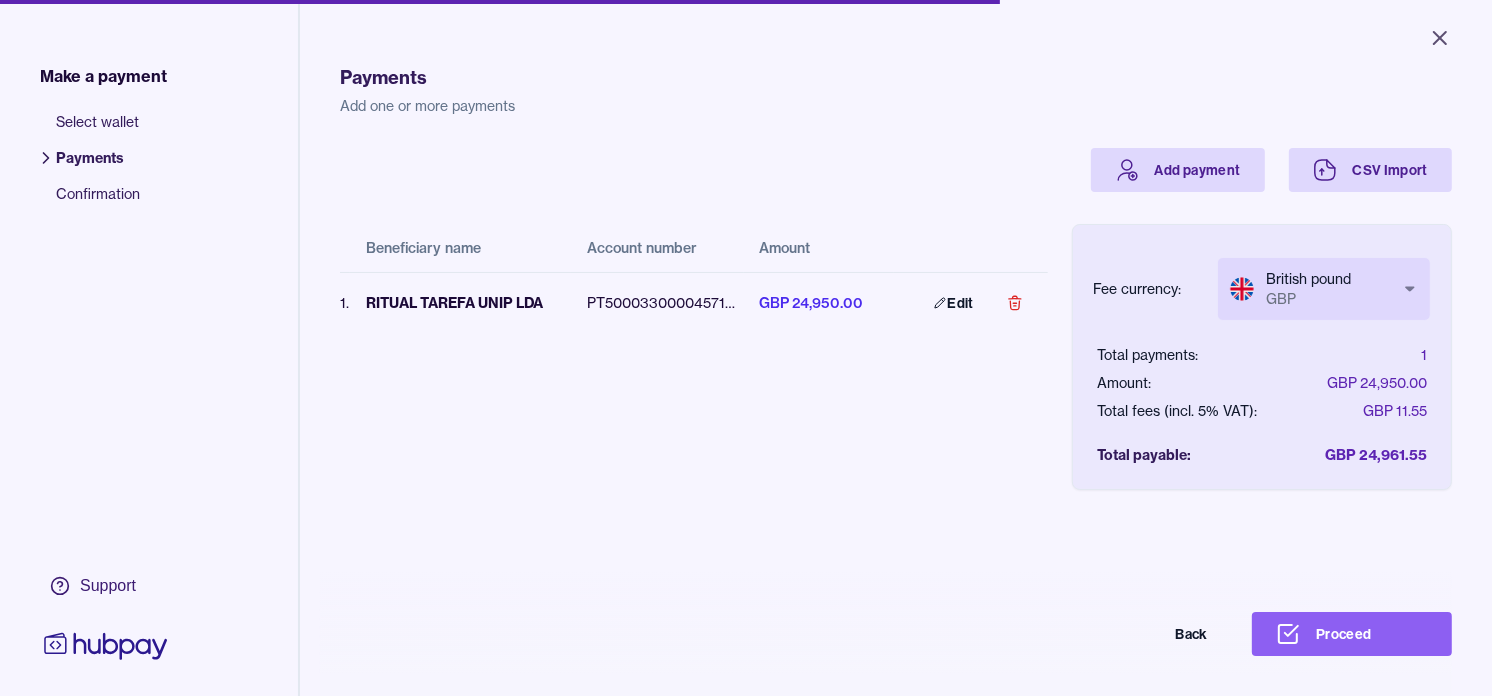 click on "Payments Add one or more payments" at bounding box center (896, 76) 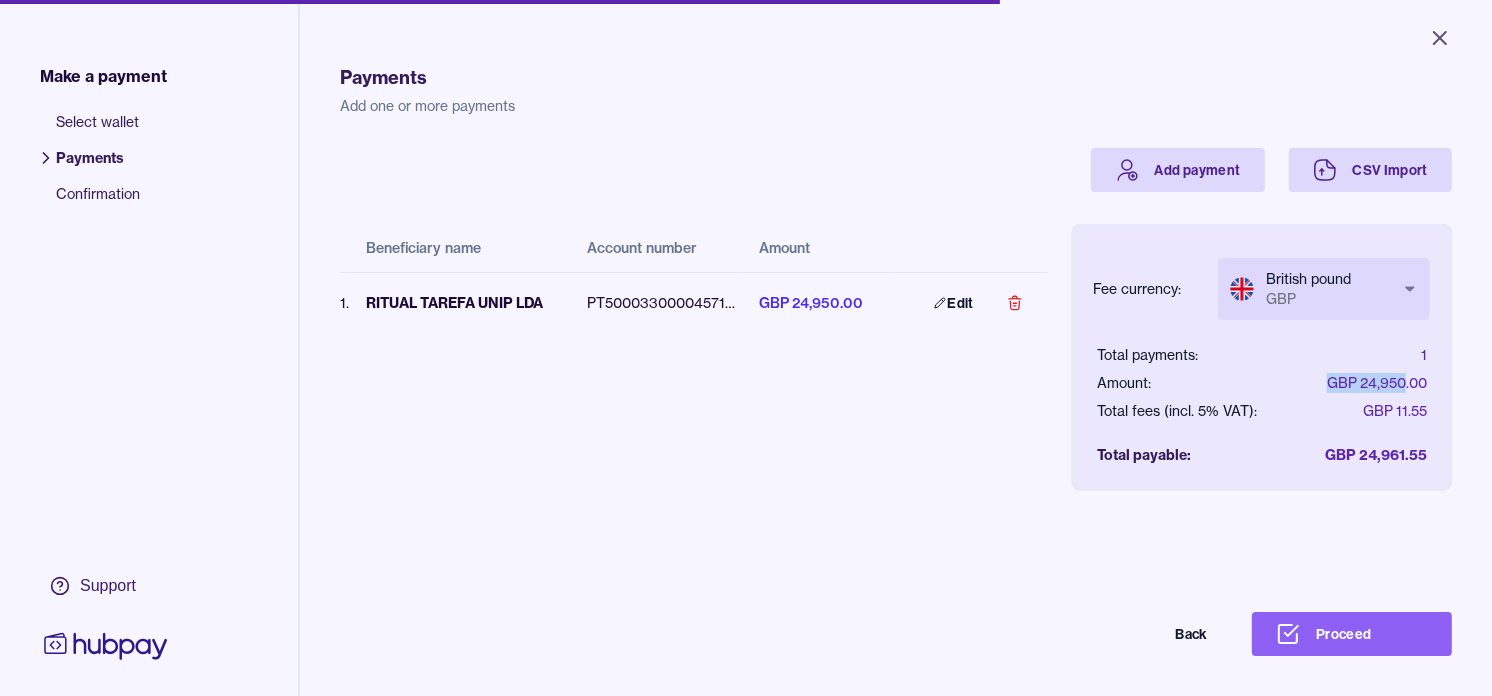 click on "Proceed" at bounding box center [1352, 634] 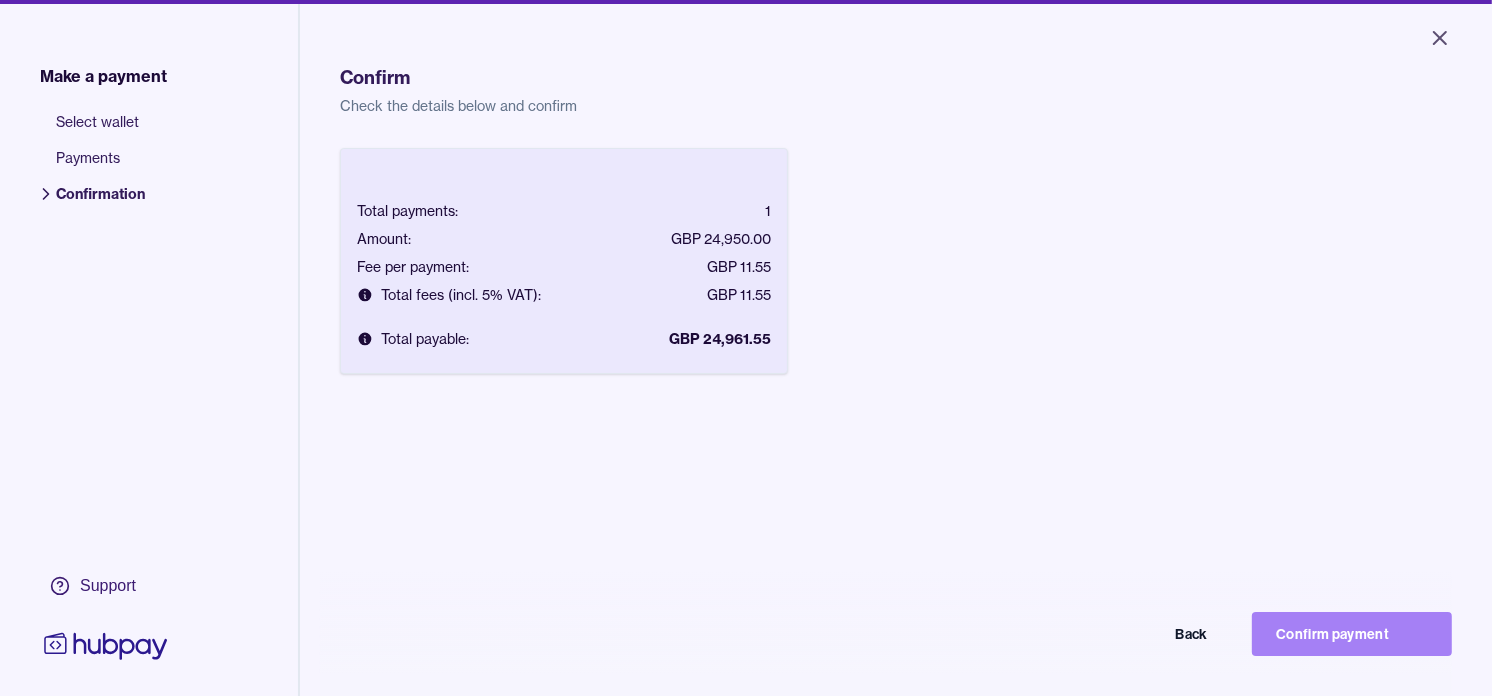 click on "Confirm payment" at bounding box center (1352, 634) 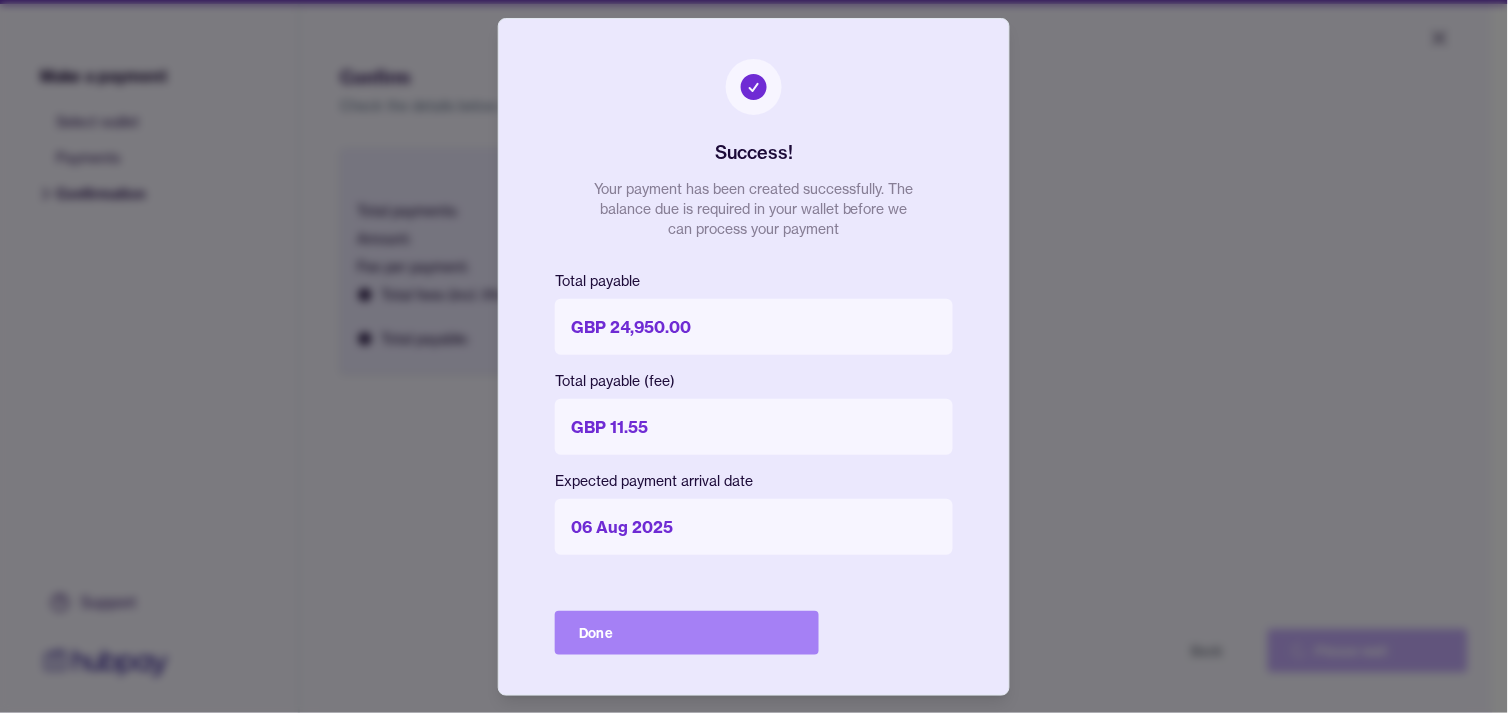 click on "Done" at bounding box center [687, 633] 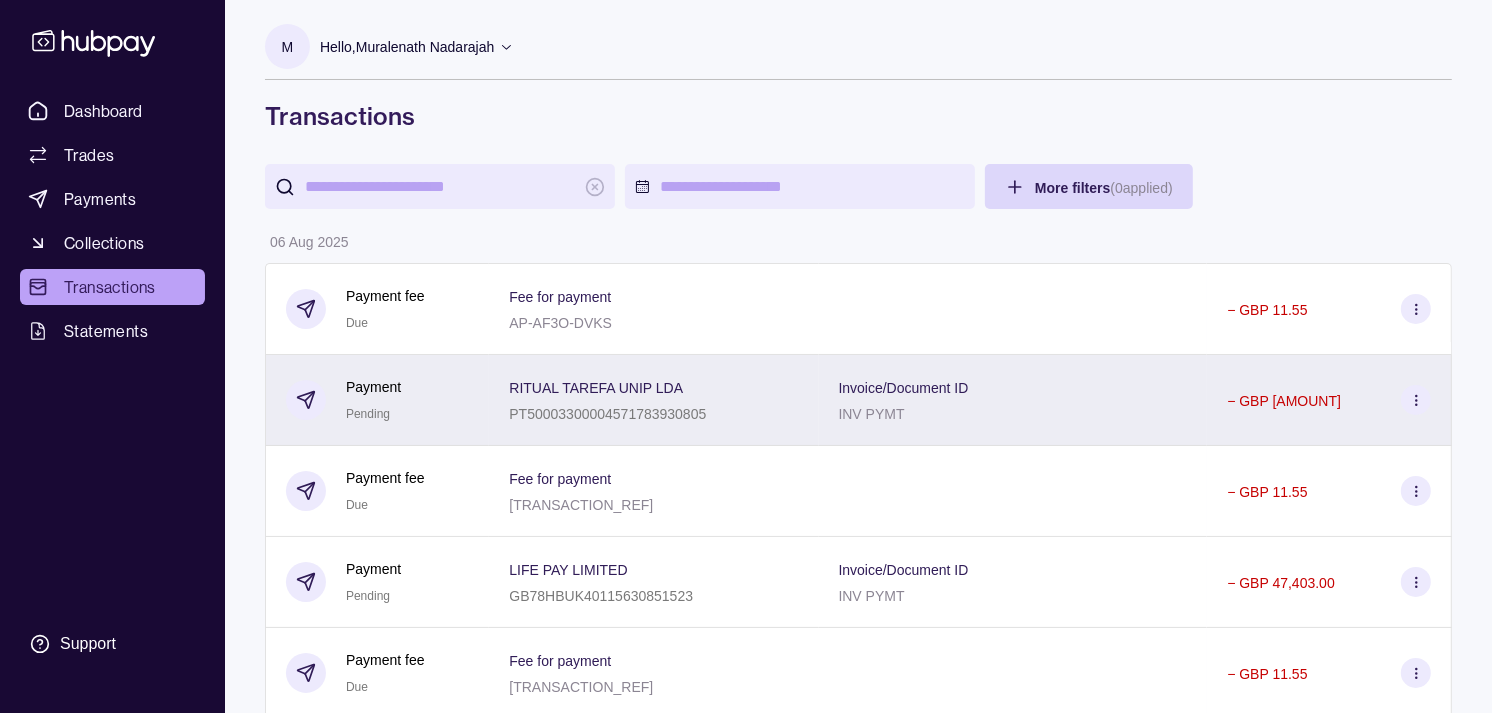click on "Payment Pending" at bounding box center (377, 400) 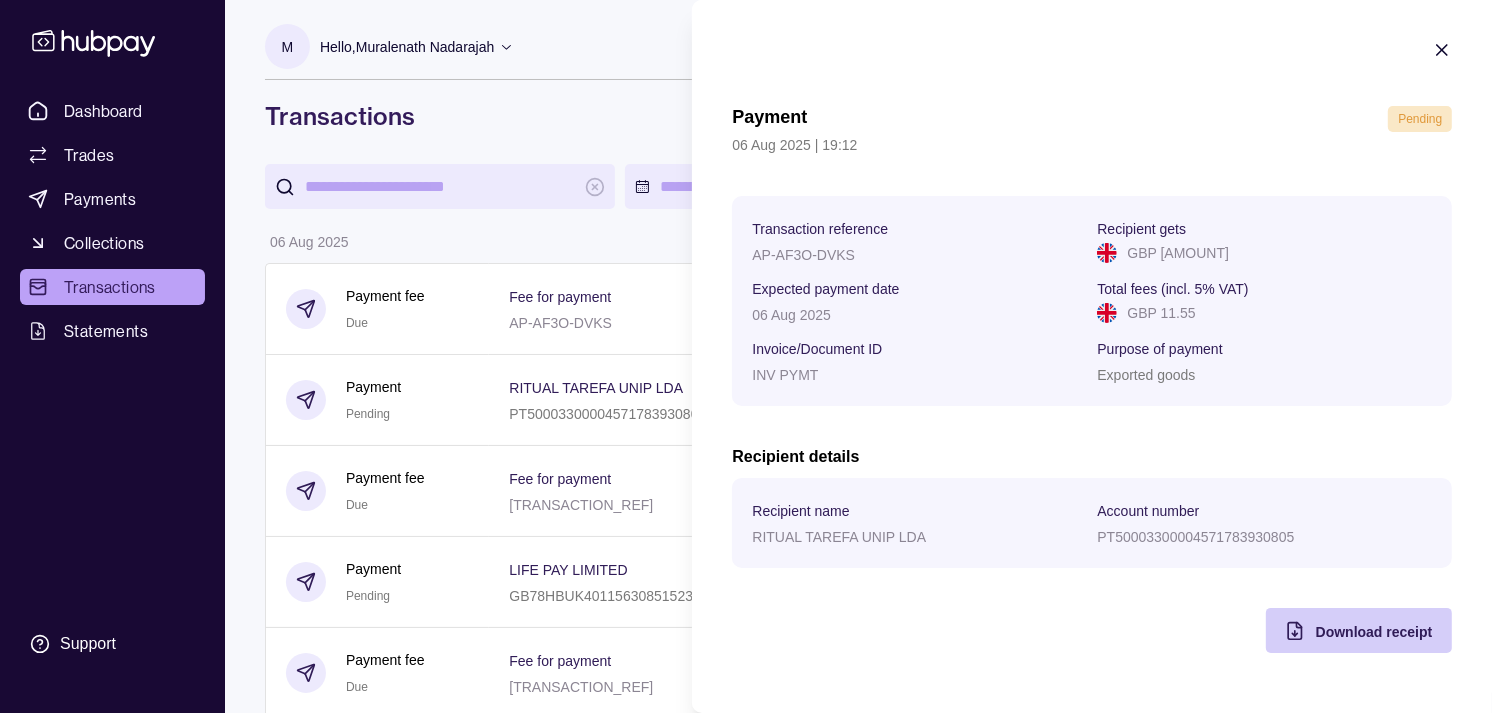 click 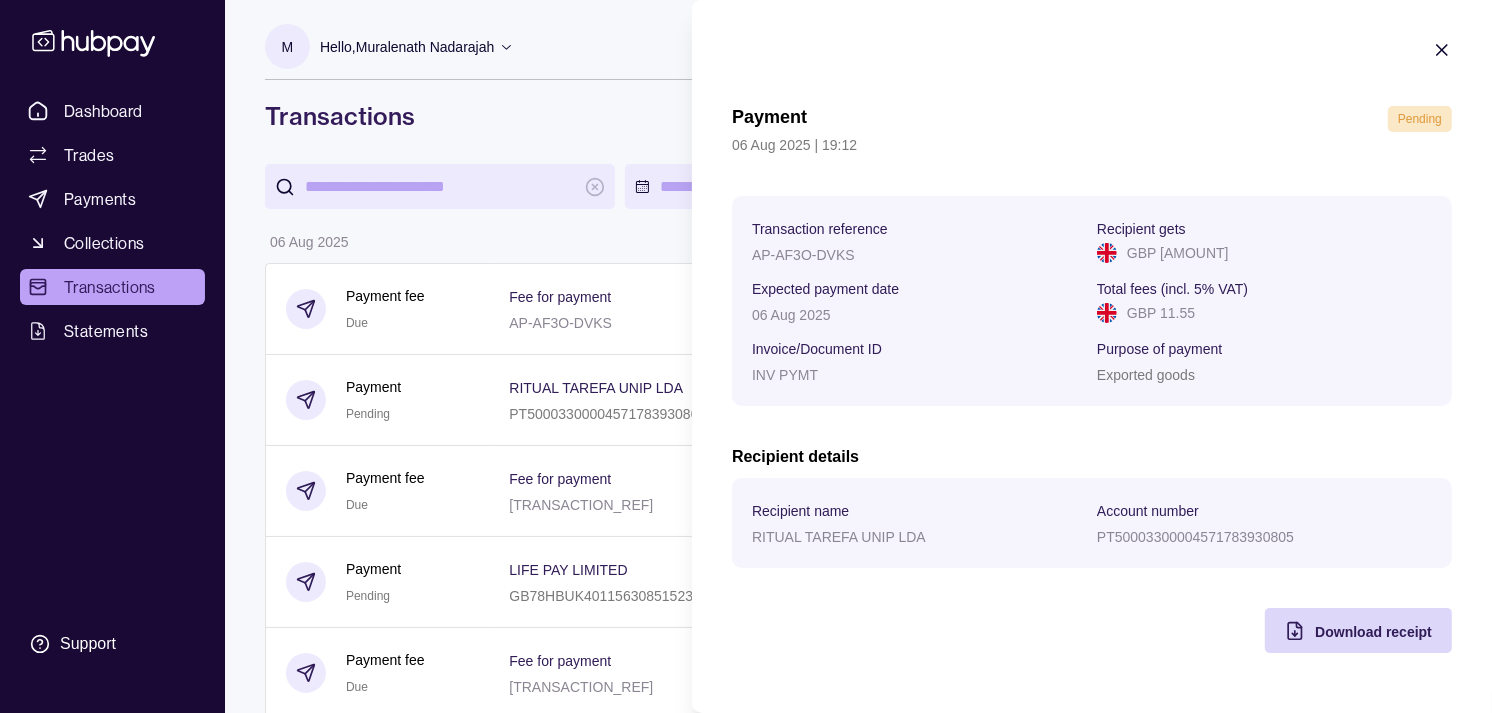 click on "Dashboard Trades Payments Collections Transactions Statements Support M Hello,  Muralenath Nadarajah Strides Trading LLC Account Terms and conditions Privacy policy Sign out Transactions More filters  ( 0  applied) Details Amount 06 Aug 2025 Payment fee Due Fee for payment AP-AF3O-DVKS −   GBP 11.55 Payment Pending RITUAL TAREFA UNIP LDA PT50003300004571783930805 Invoice/Document ID INV PYMT −   GBP 24,950.00 Payment fee Due Fee for payment AP-NS6J-M71V −   GBP 11.55 Payment Pending LIFE PAY LIMITED GB78HBUK40115630851523 Invoice/Document ID INV PYMT −   GBP 47,403.00 Payment fee Due Fee for payment AP-POK7-6C3P −   GBP 11.55 Payment Pending Qijaser Ltd LT113250036491853249 Invoice/Document ID INV PYMT −   GBP 8,330.50 Payment fee Due Fee for payment AP-BAG4-PMSQ −   GBP 11.55 Payment Pending ROOT COMMUNICATION LIMITED GB91BUKB20554163353370 Invoice/Document ID INV PYMT −   GBP 49,875.00 Collection Success Document reference STR2507291 Remitter name COSTANZA GENERAL TRADING FZE LLC +   Due −" at bounding box center (746, 1084) 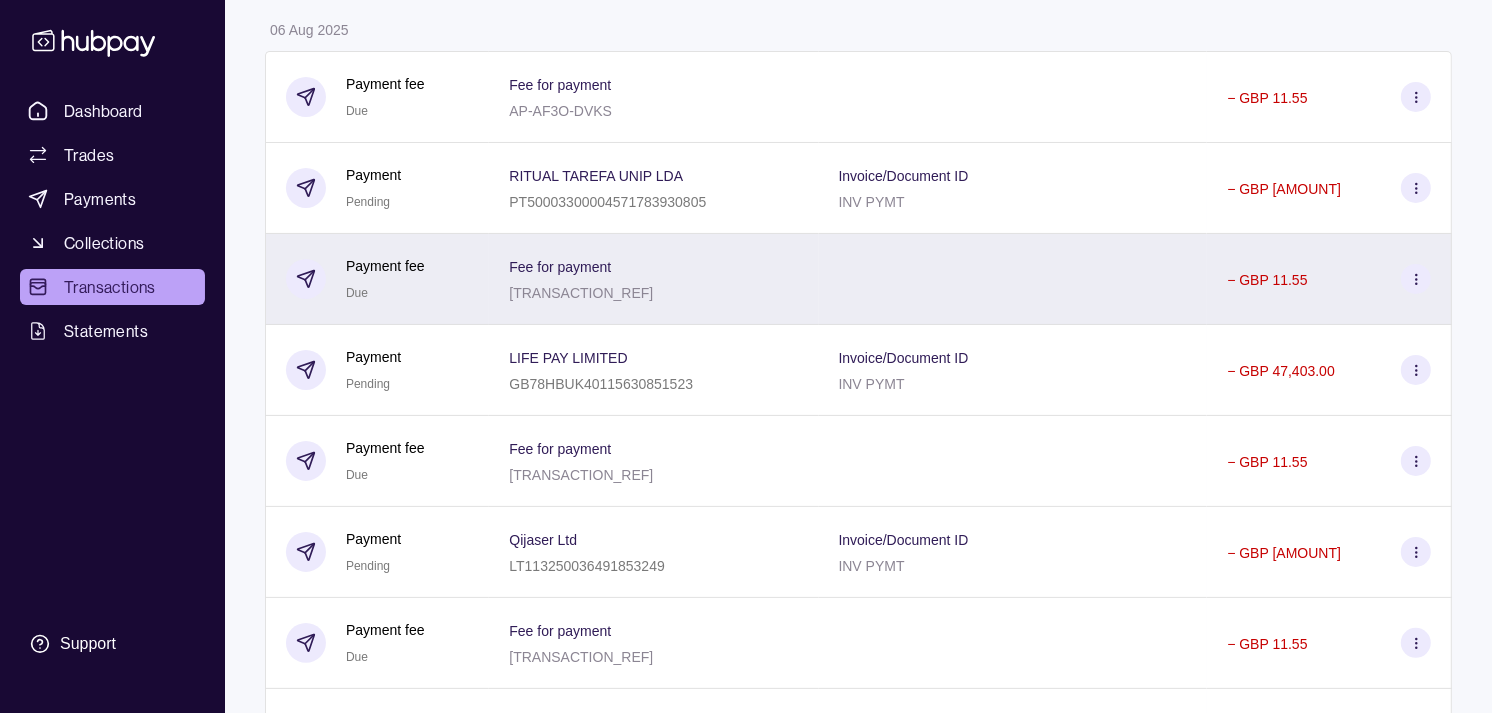scroll, scrollTop: 222, scrollLeft: 0, axis: vertical 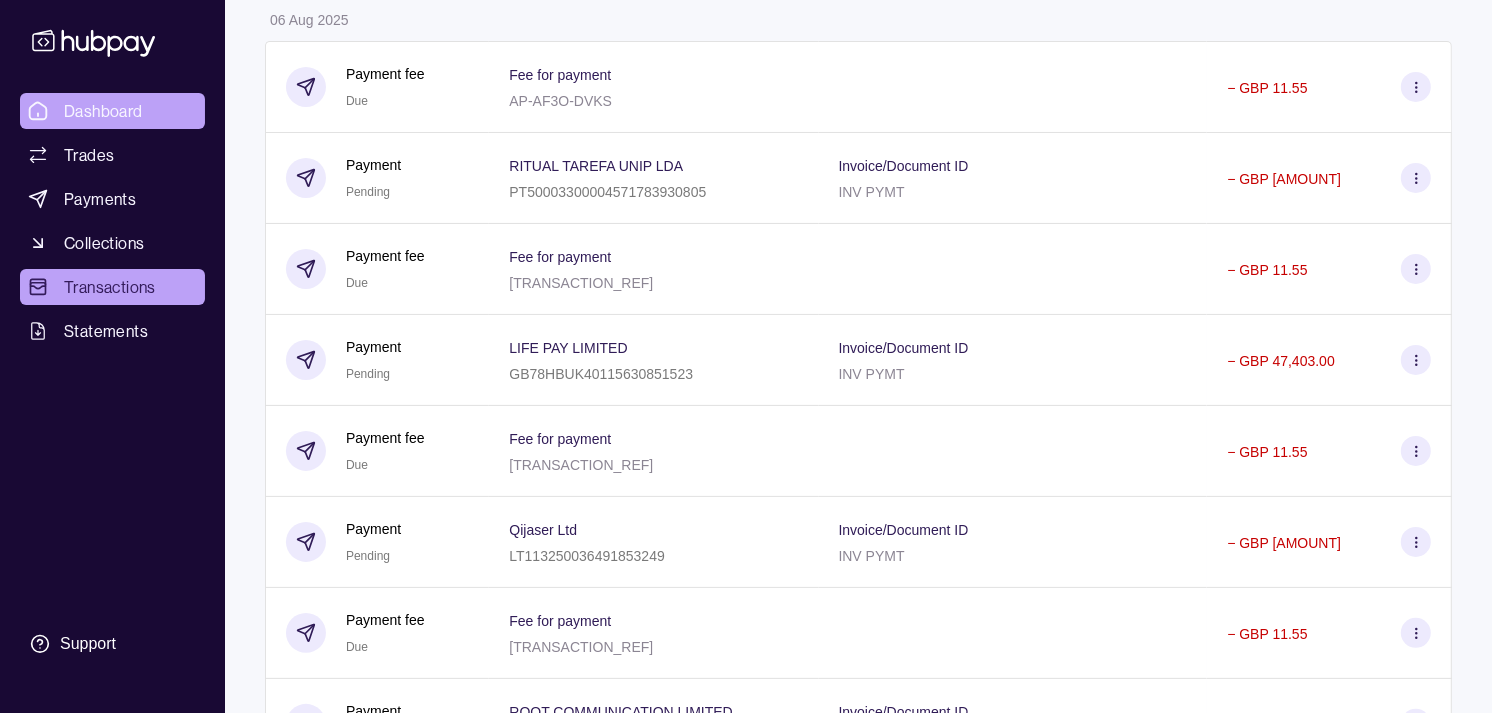 click on "Dashboard" at bounding box center (103, 111) 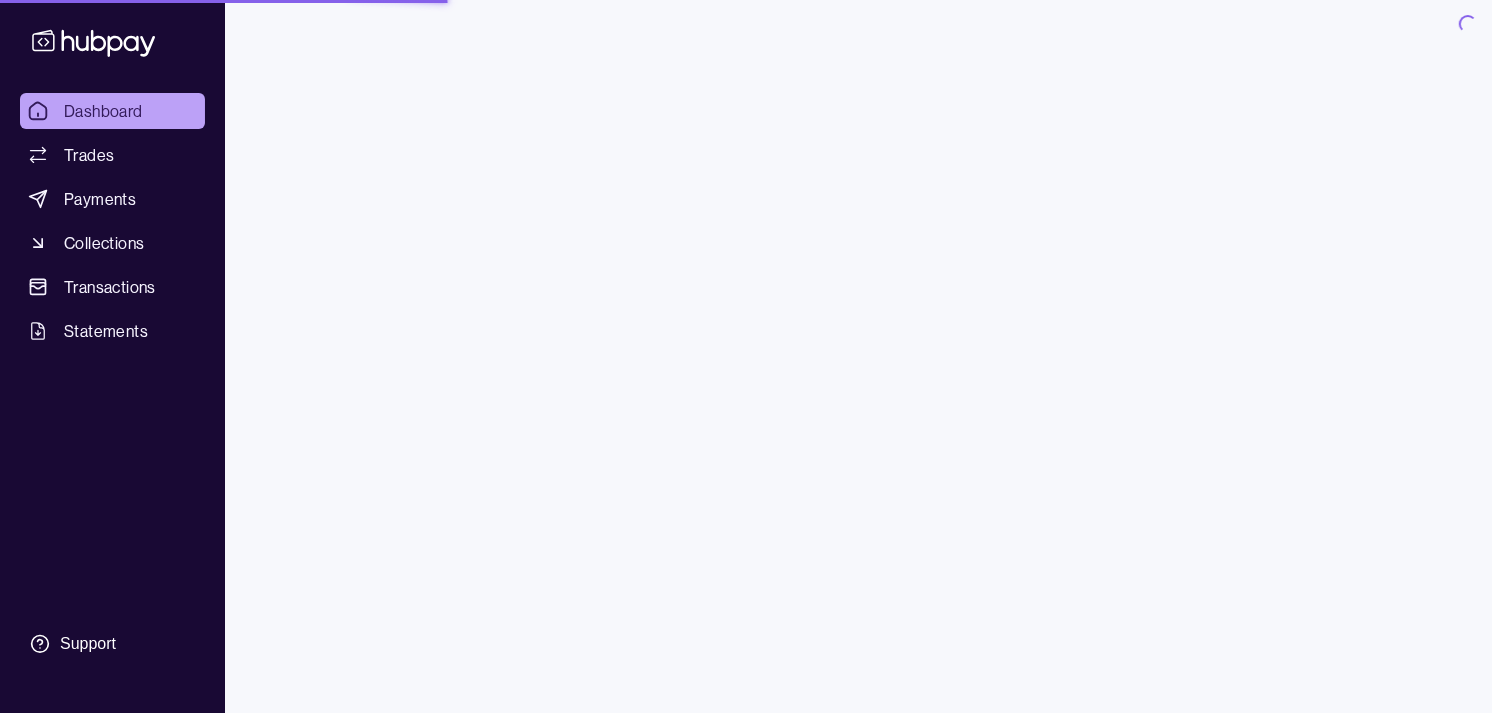 scroll, scrollTop: 0, scrollLeft: 0, axis: both 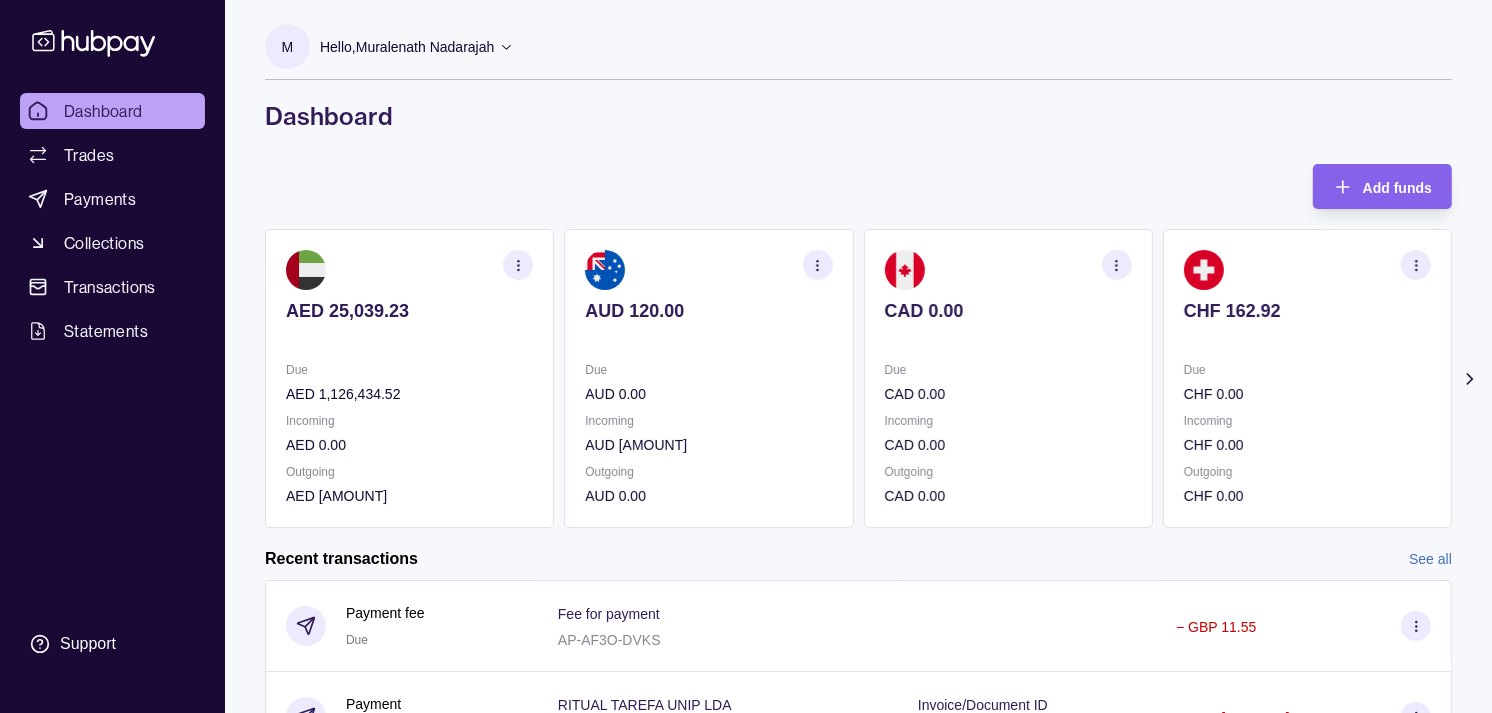 click on "CAD 0.00 Due CAD 0.00 Incoming CAD 0.00 Outgoing CAD 0.00" at bounding box center [1008, 378] 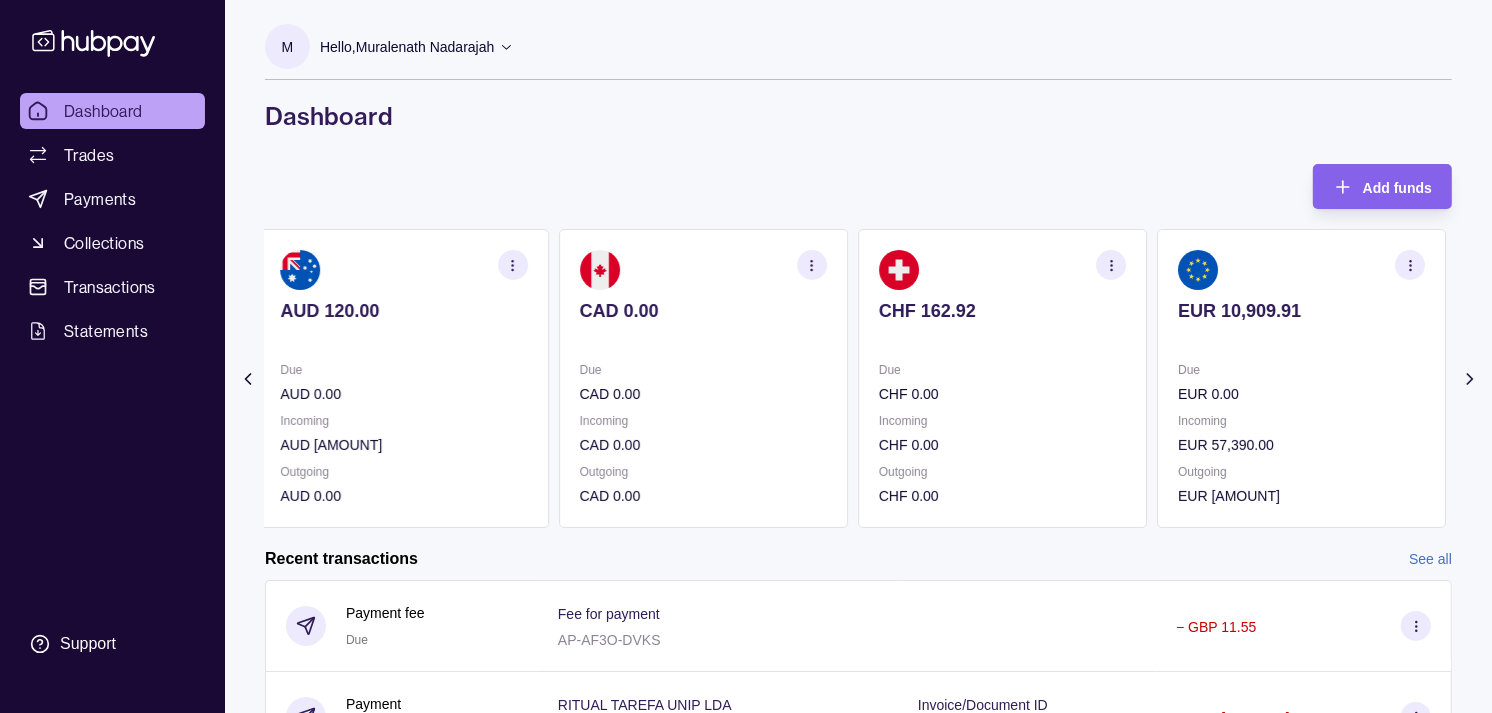 click at bounding box center [1002, 338] 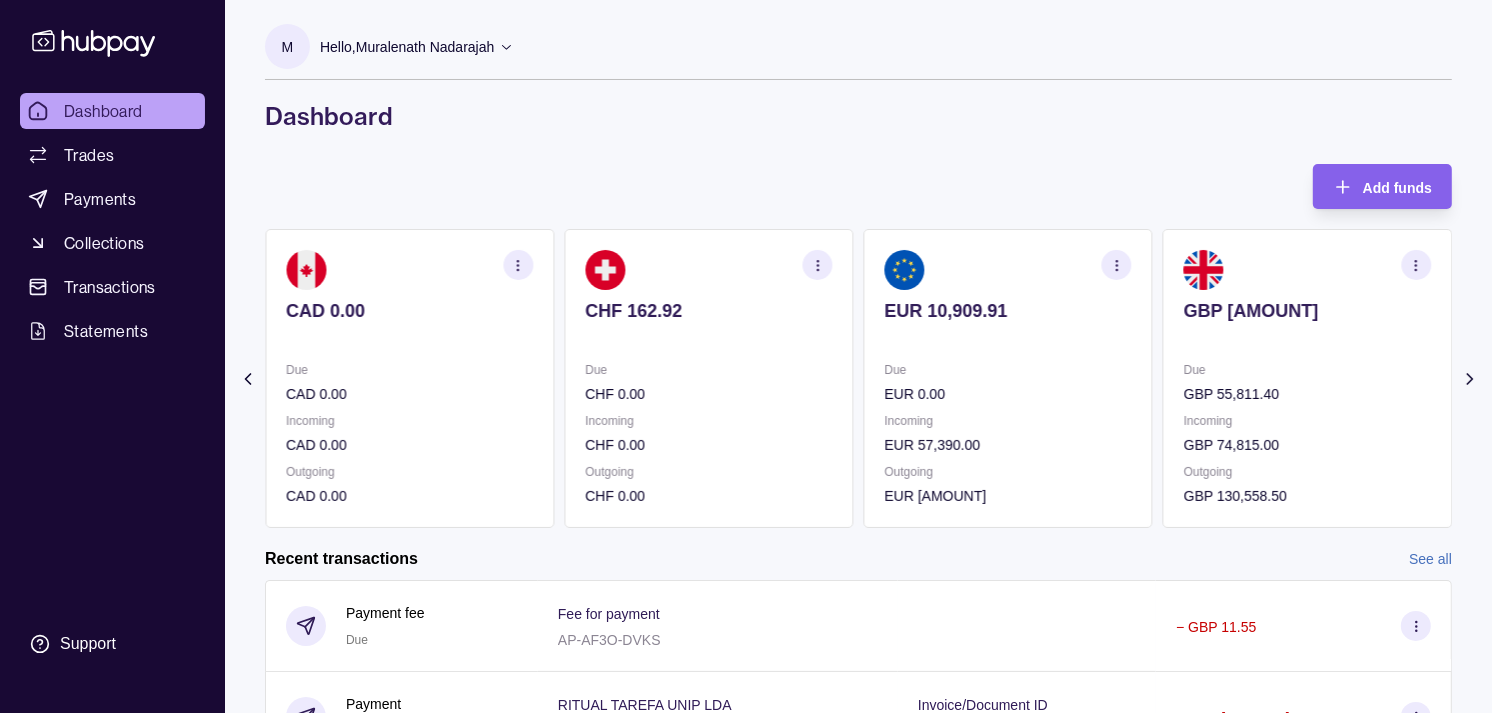 click at bounding box center (1008, 338) 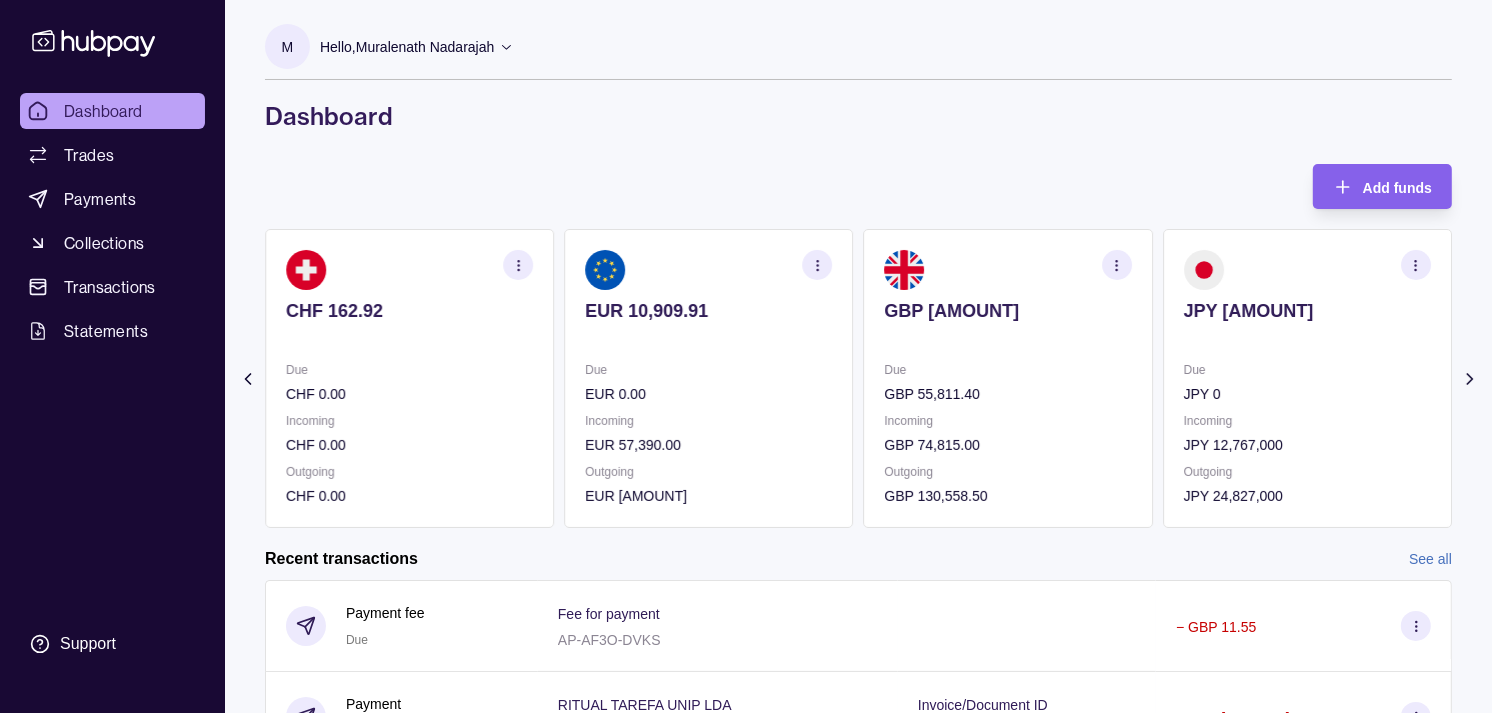 click at bounding box center (1008, 338) 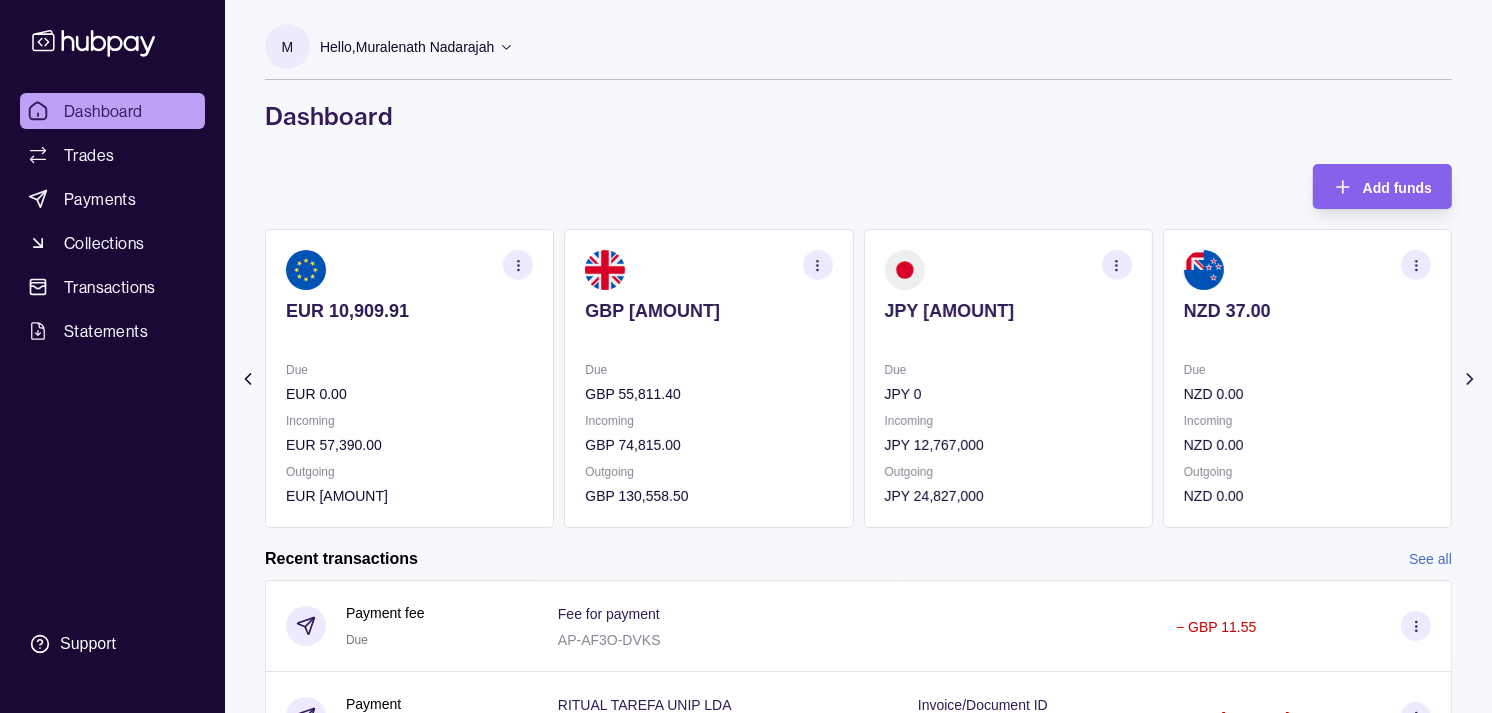 click 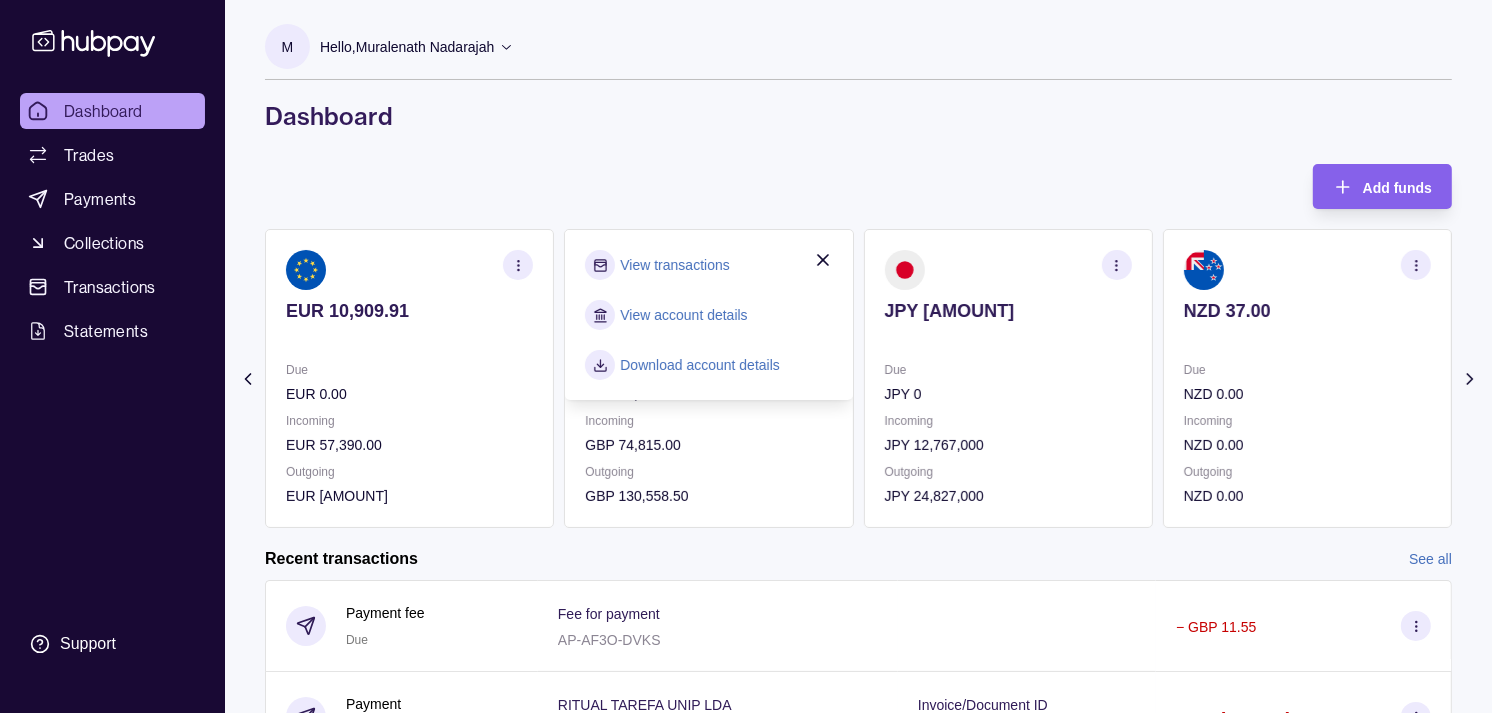 click on "View transactions" at bounding box center [708, 265] 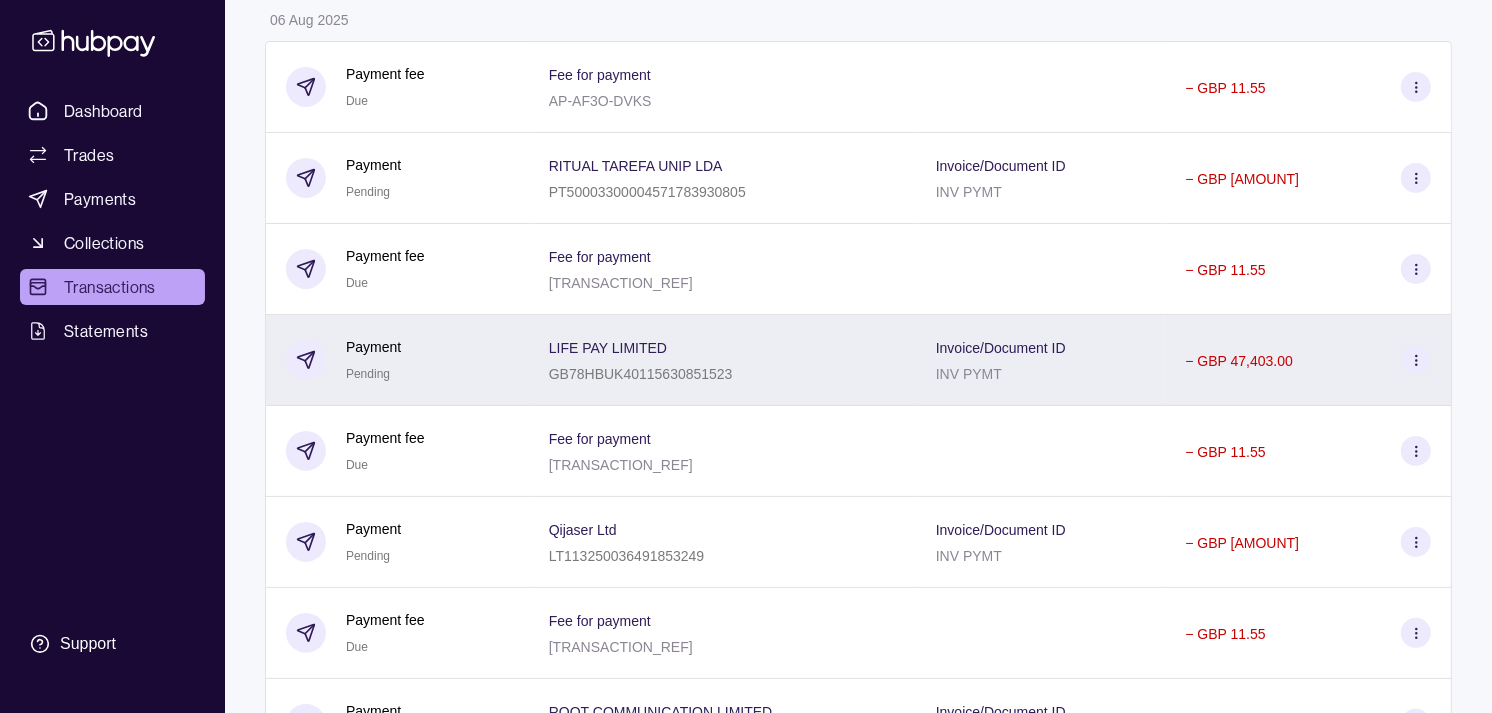 scroll, scrollTop: 333, scrollLeft: 0, axis: vertical 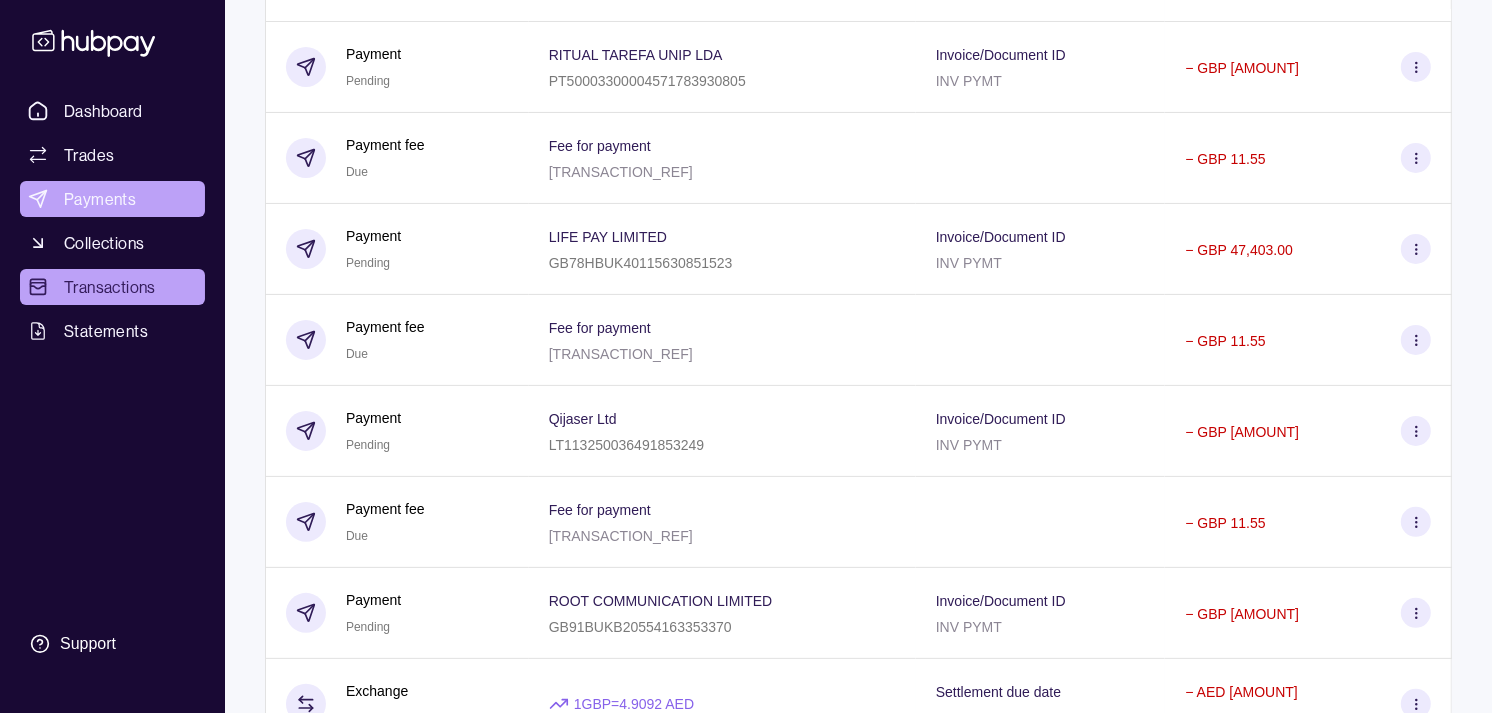 click on "Payments" at bounding box center [100, 199] 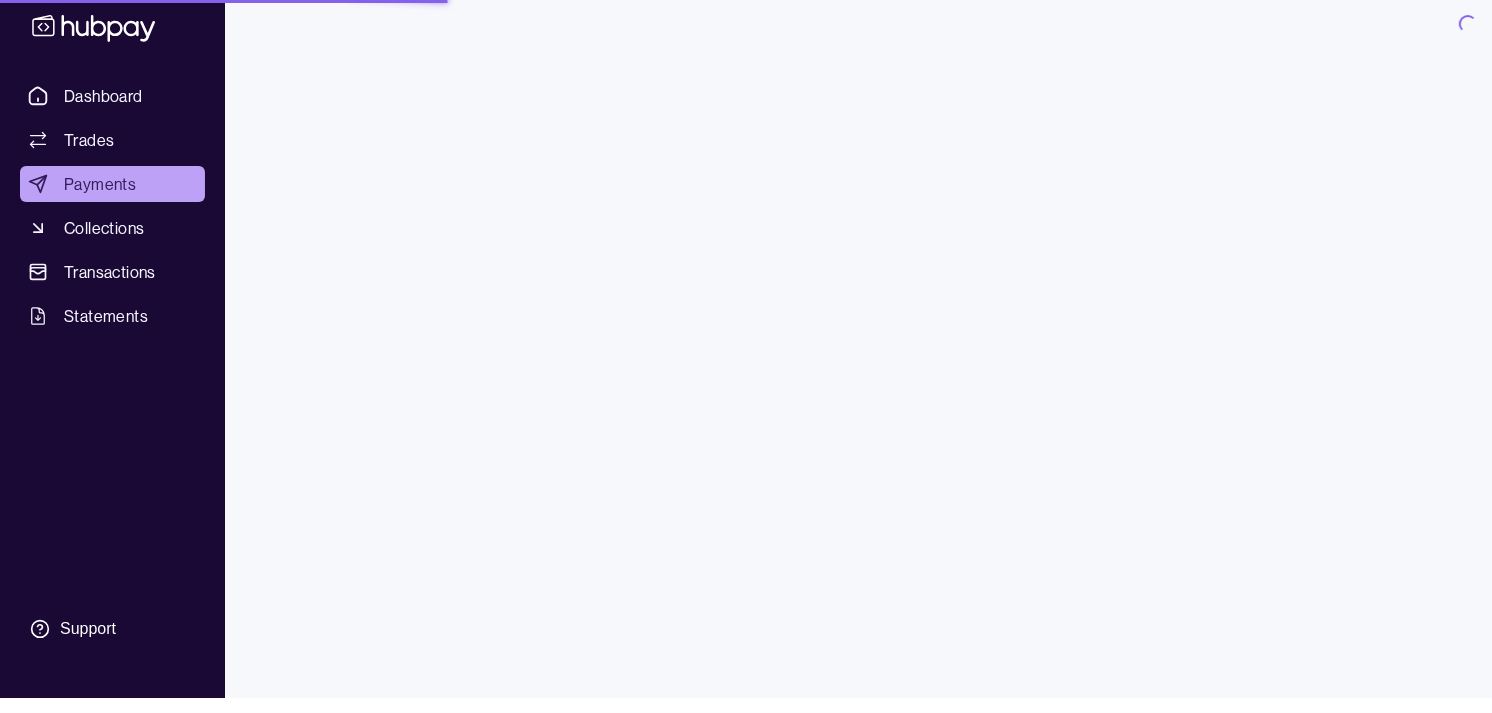 scroll, scrollTop: 0, scrollLeft: 0, axis: both 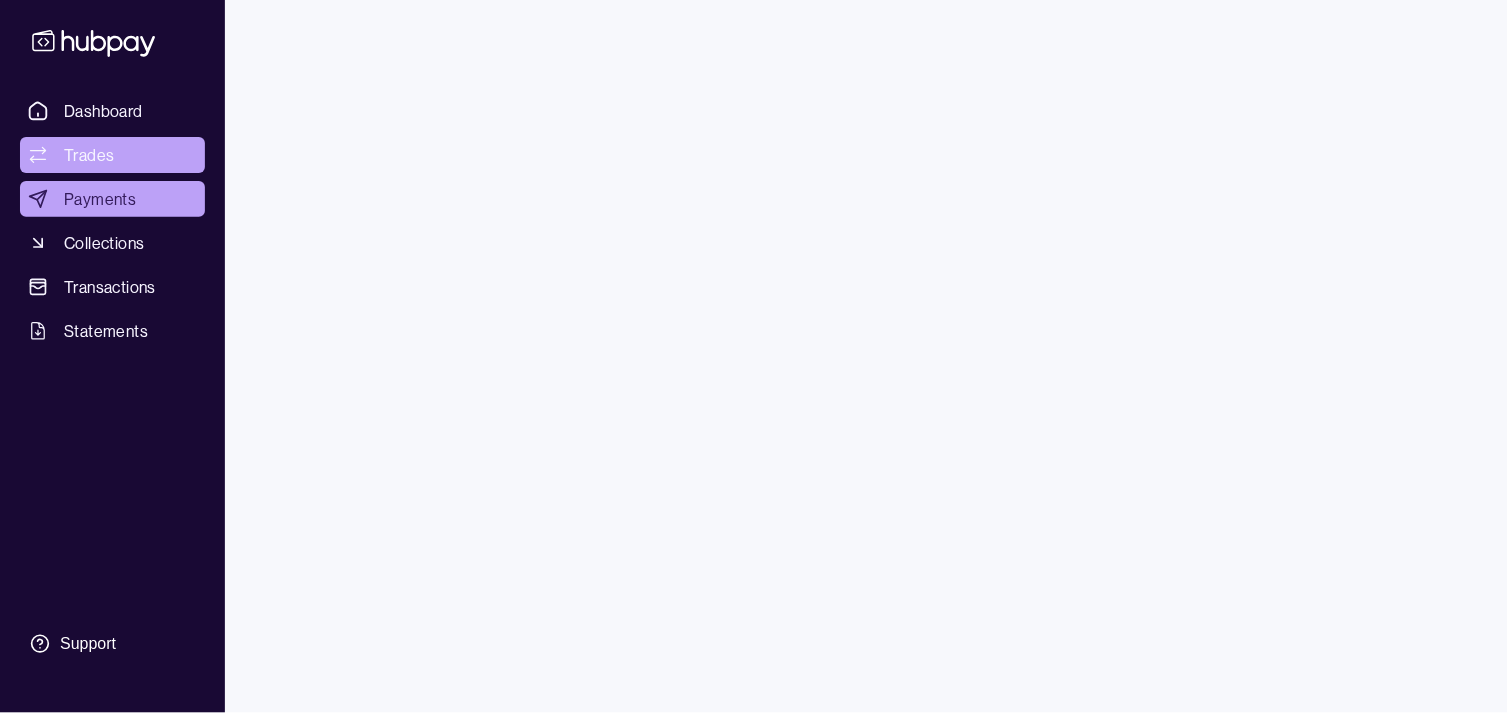 click on "Trades" at bounding box center [112, 155] 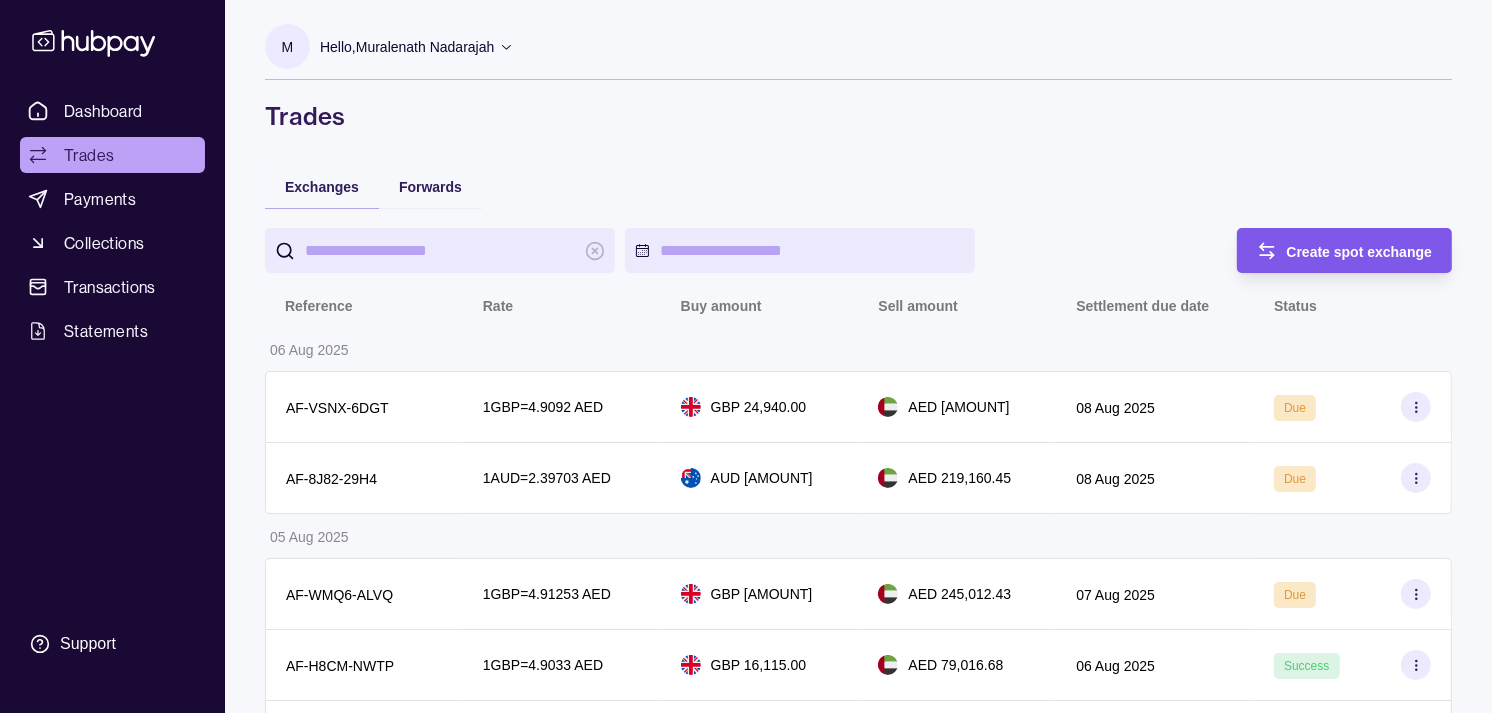 click on "Create spot exchange" at bounding box center [1360, 252] 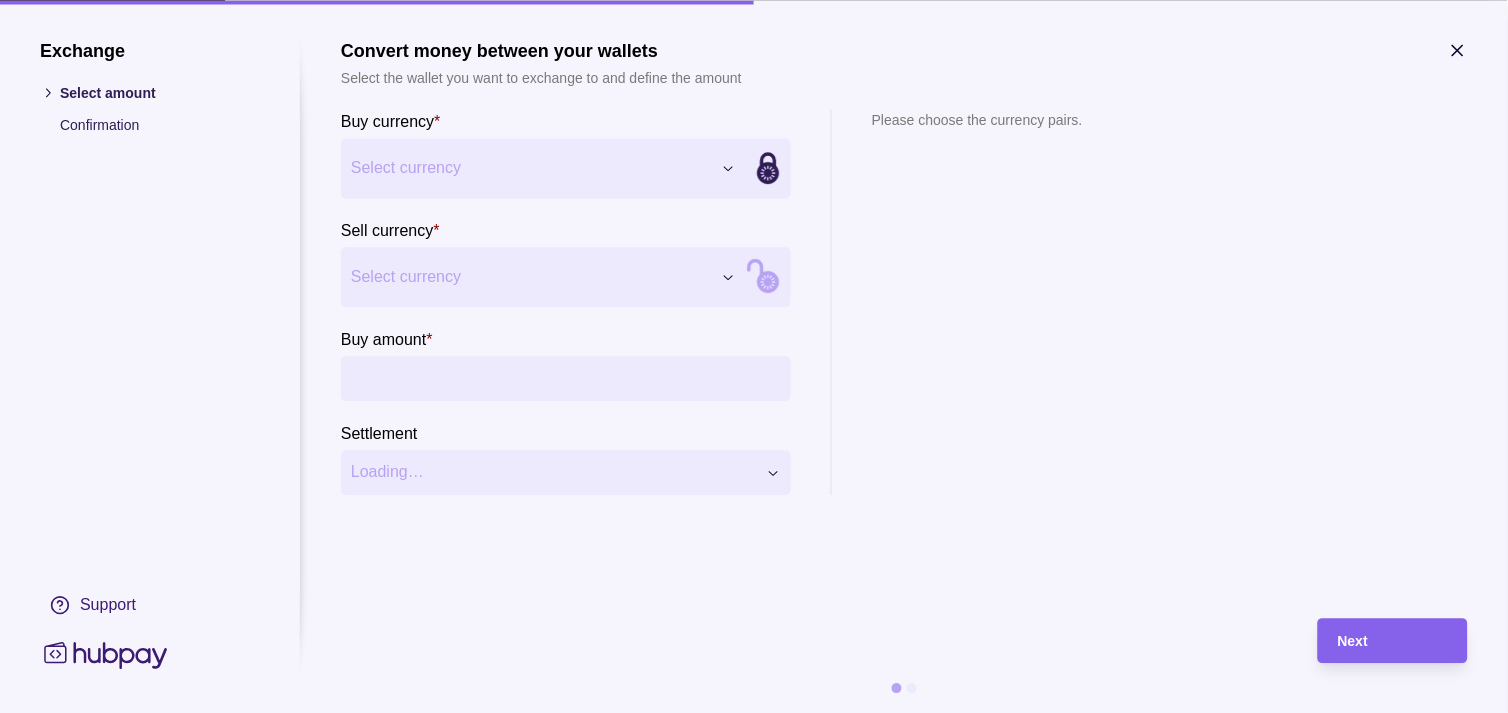 click 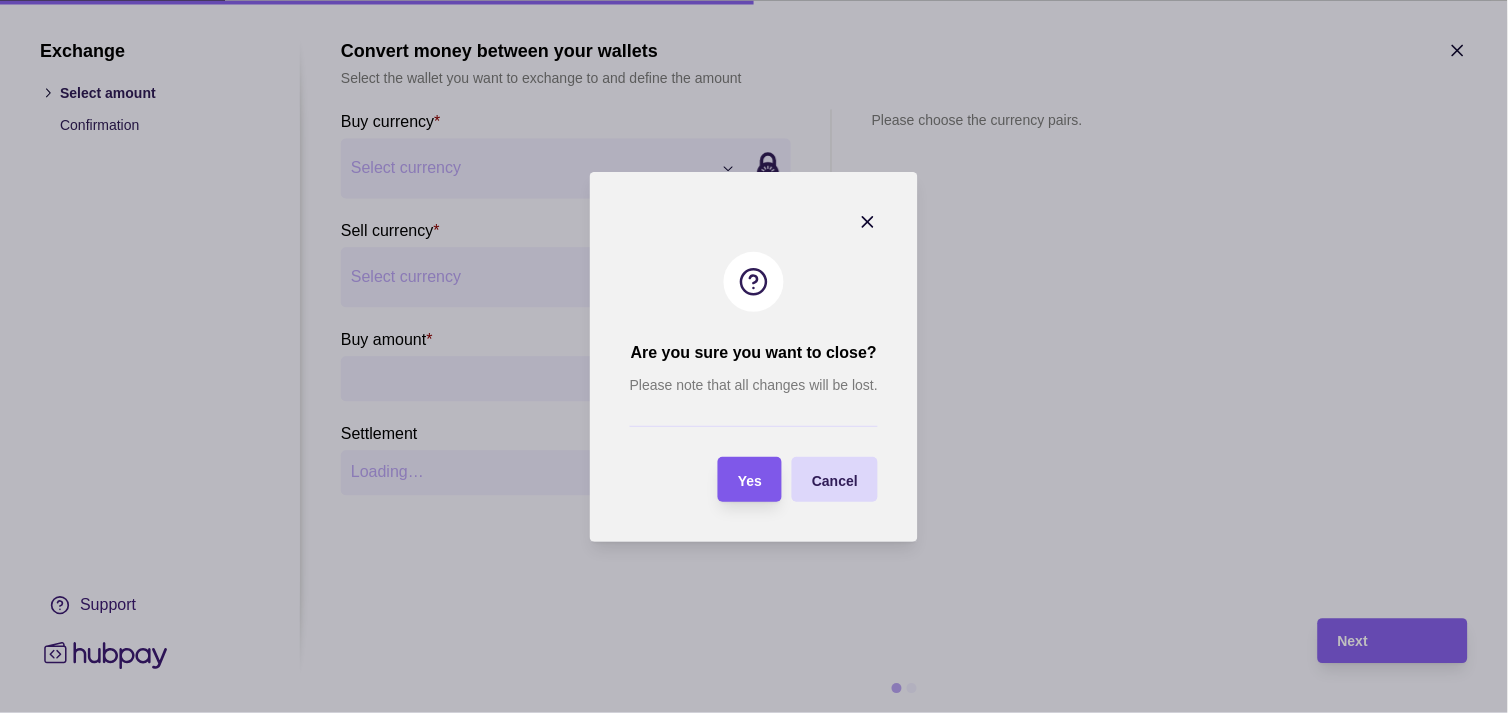 click on "Yes" at bounding box center (750, 479) 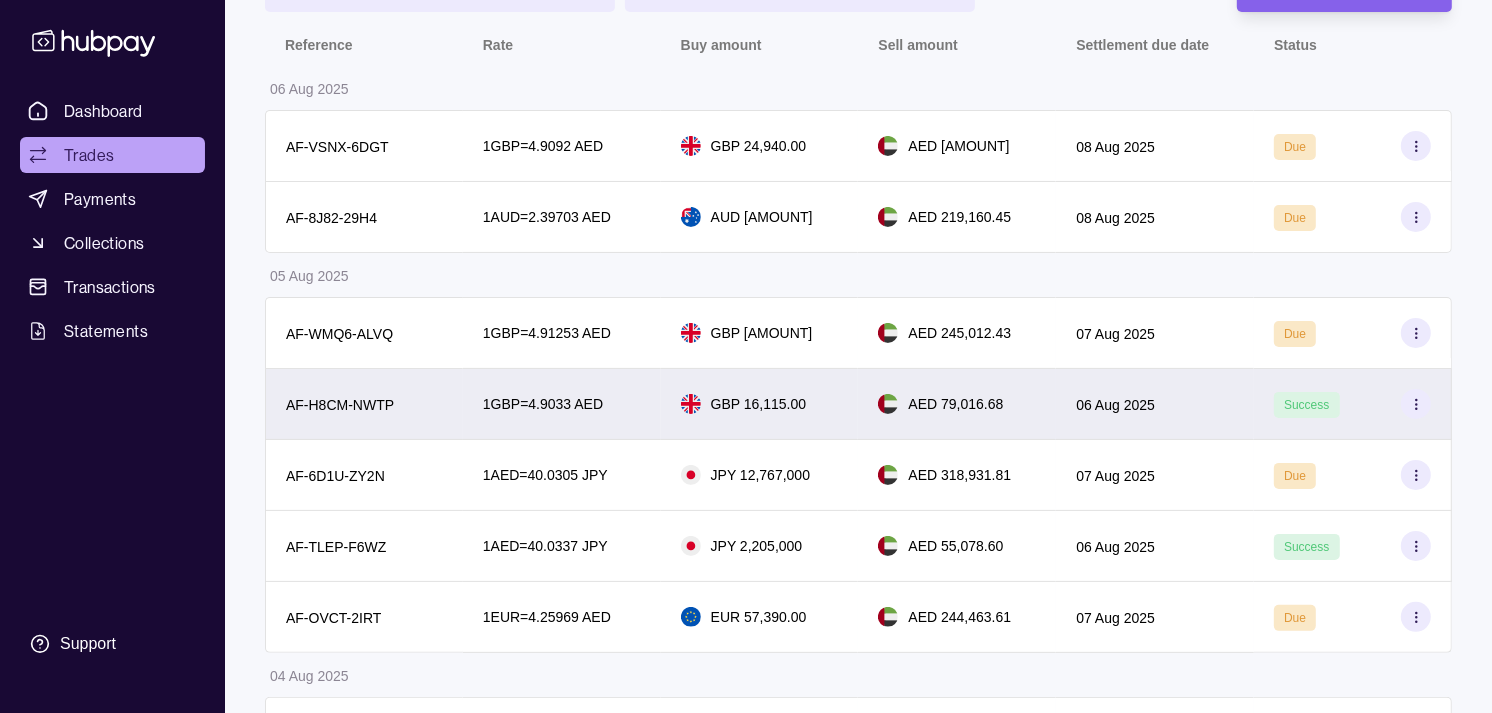 scroll, scrollTop: 222, scrollLeft: 0, axis: vertical 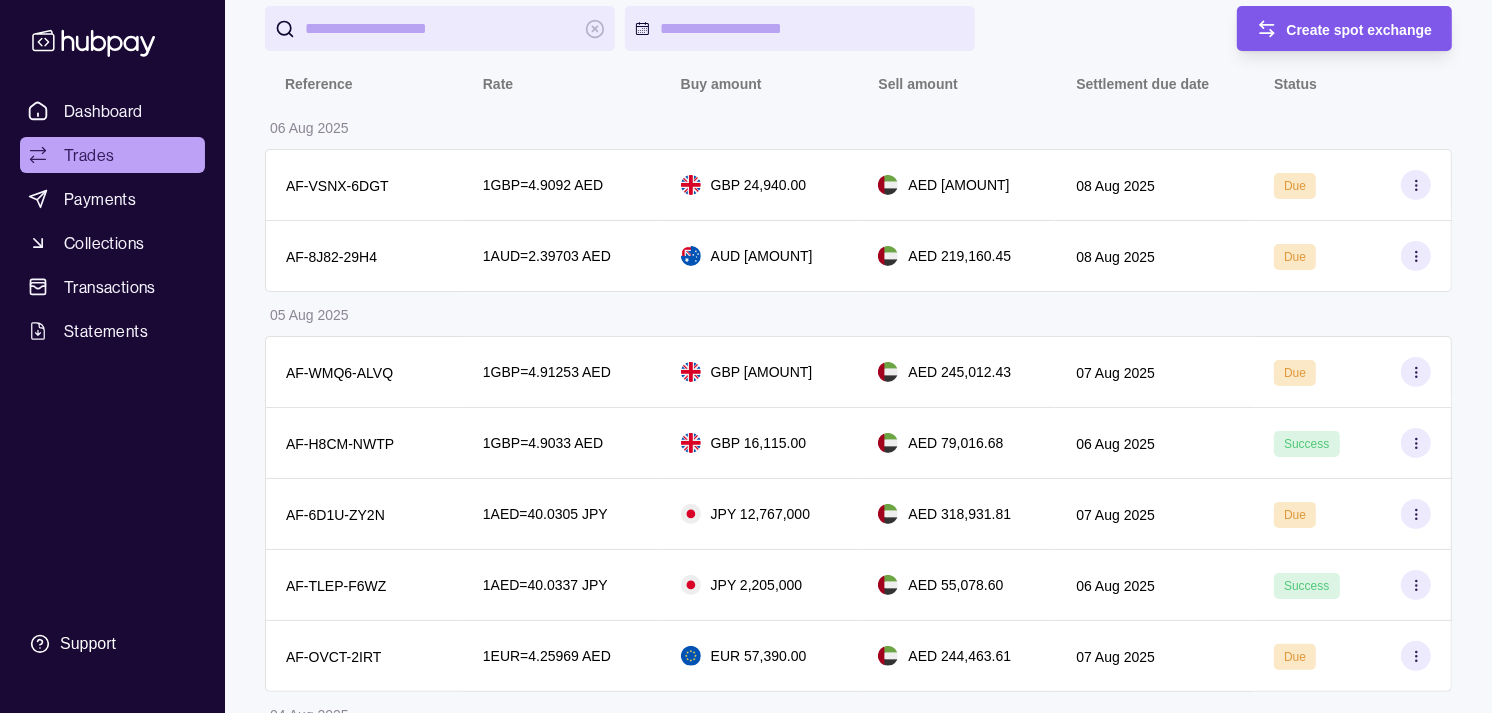 click on "Create spot exchange" at bounding box center (1330, 28) 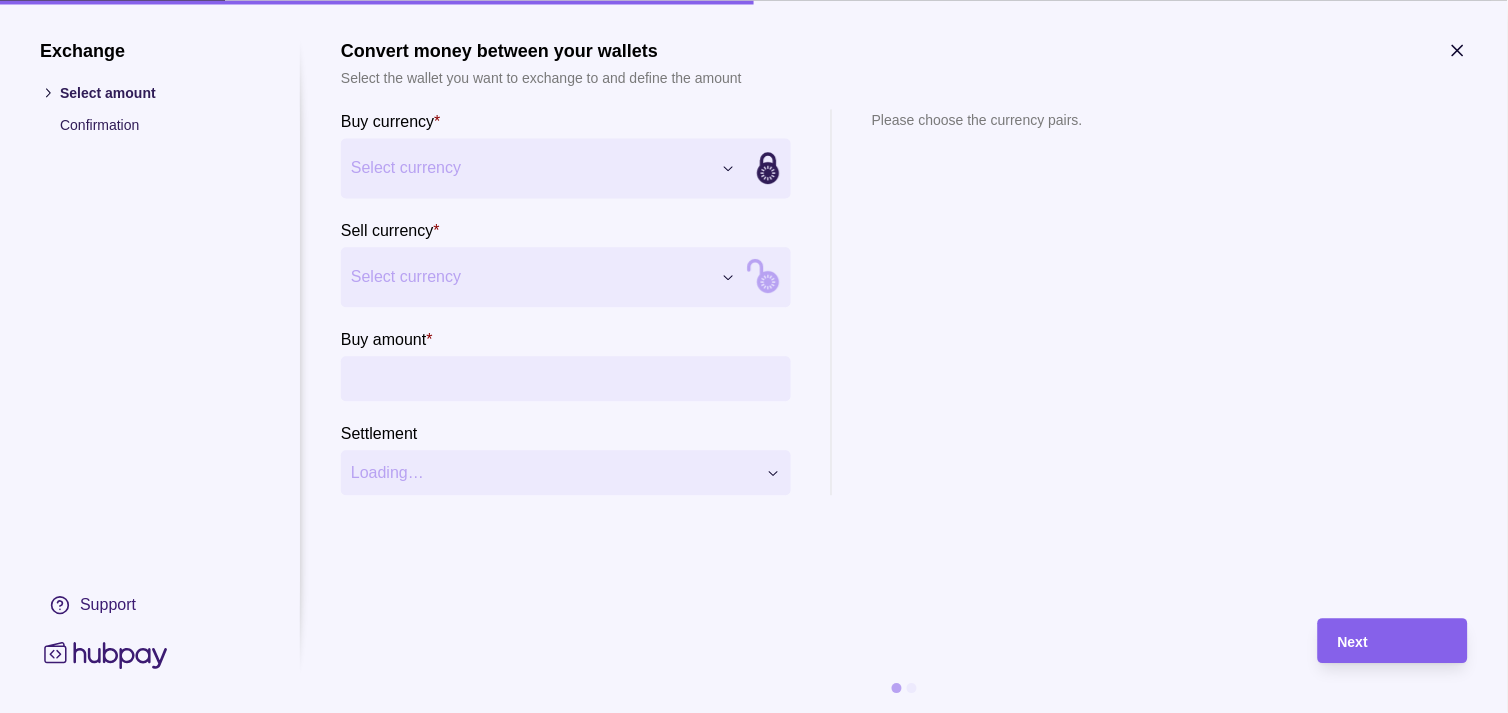 click on "Exchange Select amount Confirmation Support Convert money between your wallets Select the wallet you want to exchange to and define the amount Buy currency * Select currency *** *** *** *** *** *** *** *** *** *** Sell currency * Select currency *** *** *** *** *** *** *** *** *** *** Buy amount * Settlement Loading… Please choose the currency pairs. Next" at bounding box center (746, 1860) 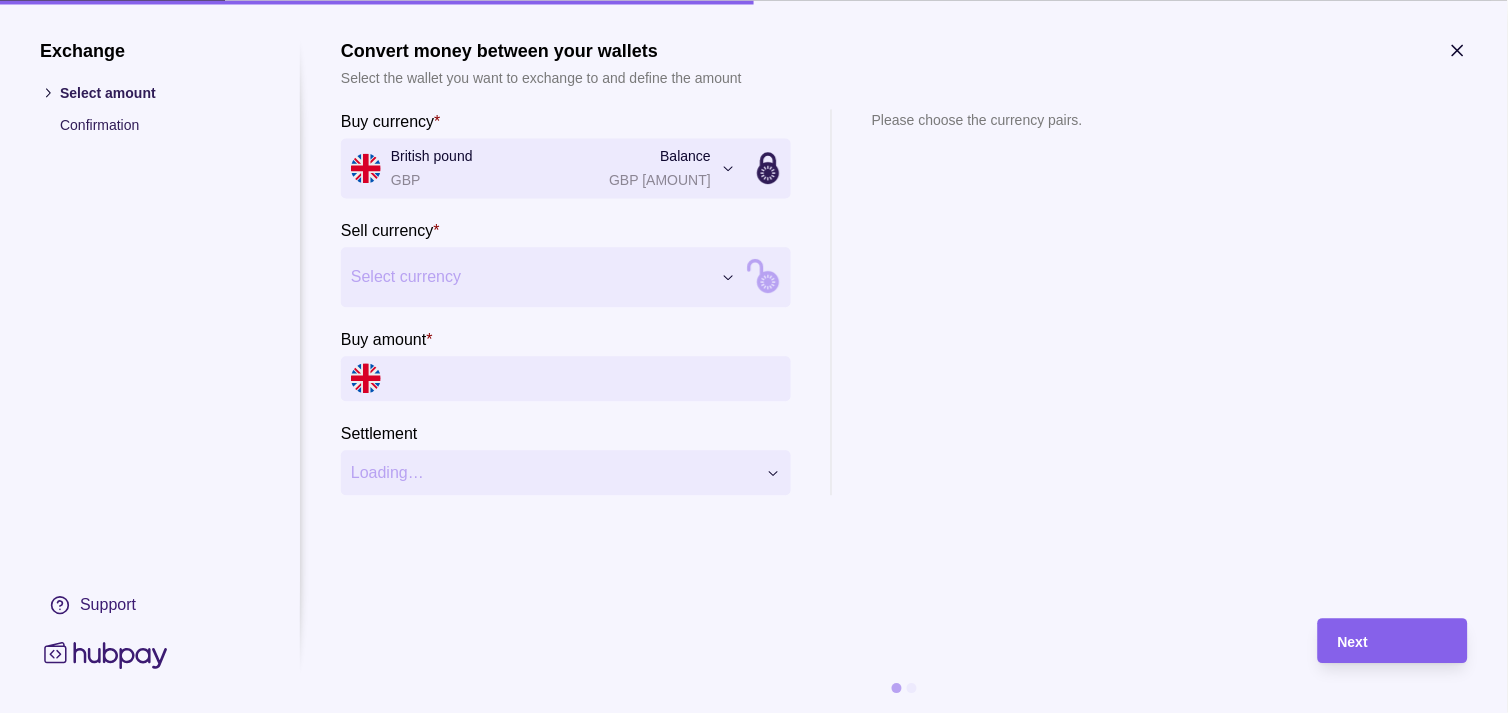click on "Exchange Select amount Confirmation Support Convert money between your wallets Select the wallet you want to exchange to and define the amount Buy currency  * British pound GBP Balance GBP 197.75 *** *** *** *** *** *** *** *** *** *** Sell currency  * Select currency *** *** *** *** *** *** *** *** *** *** Buy amount  * Settlement Loading… Please choose the currency pairs. Next" at bounding box center (746, 1860) 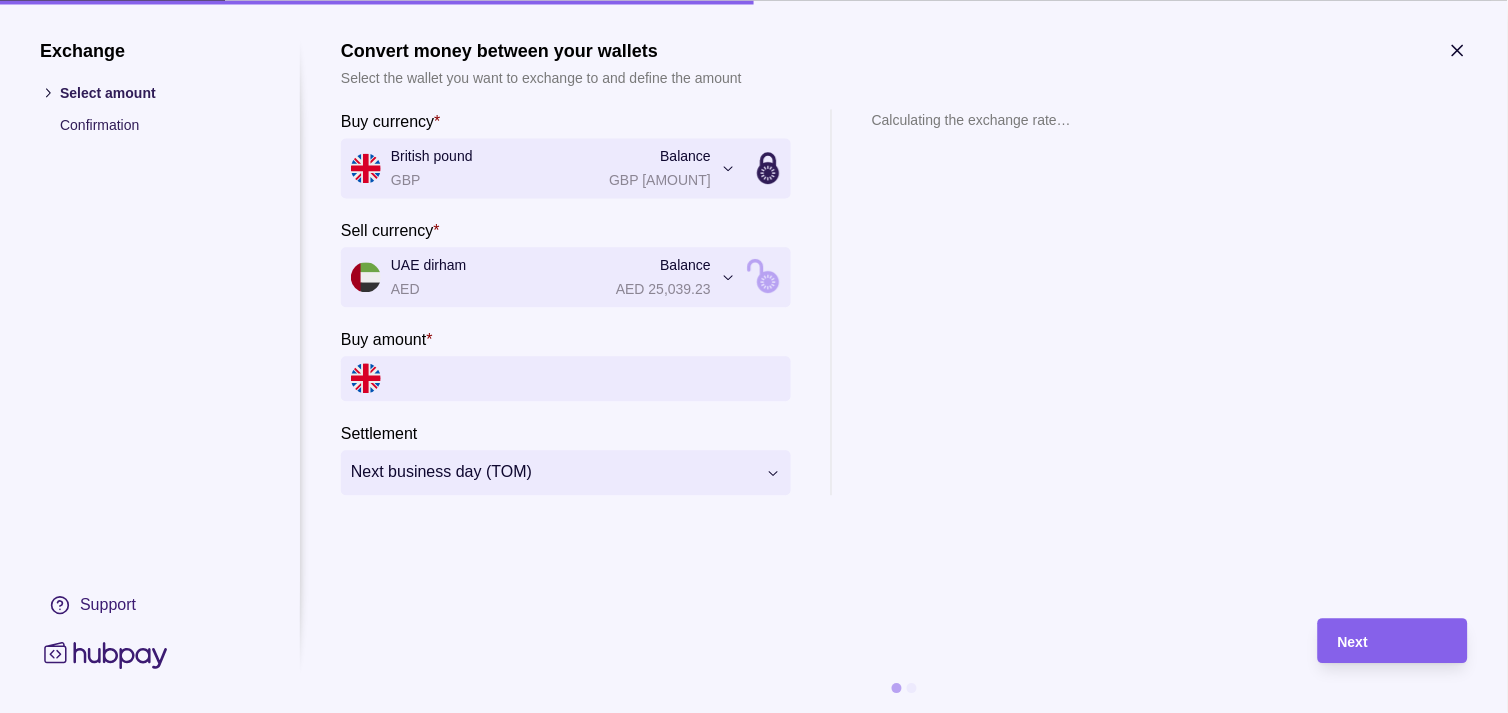 click on "Buy amount  *" at bounding box center [586, 378] 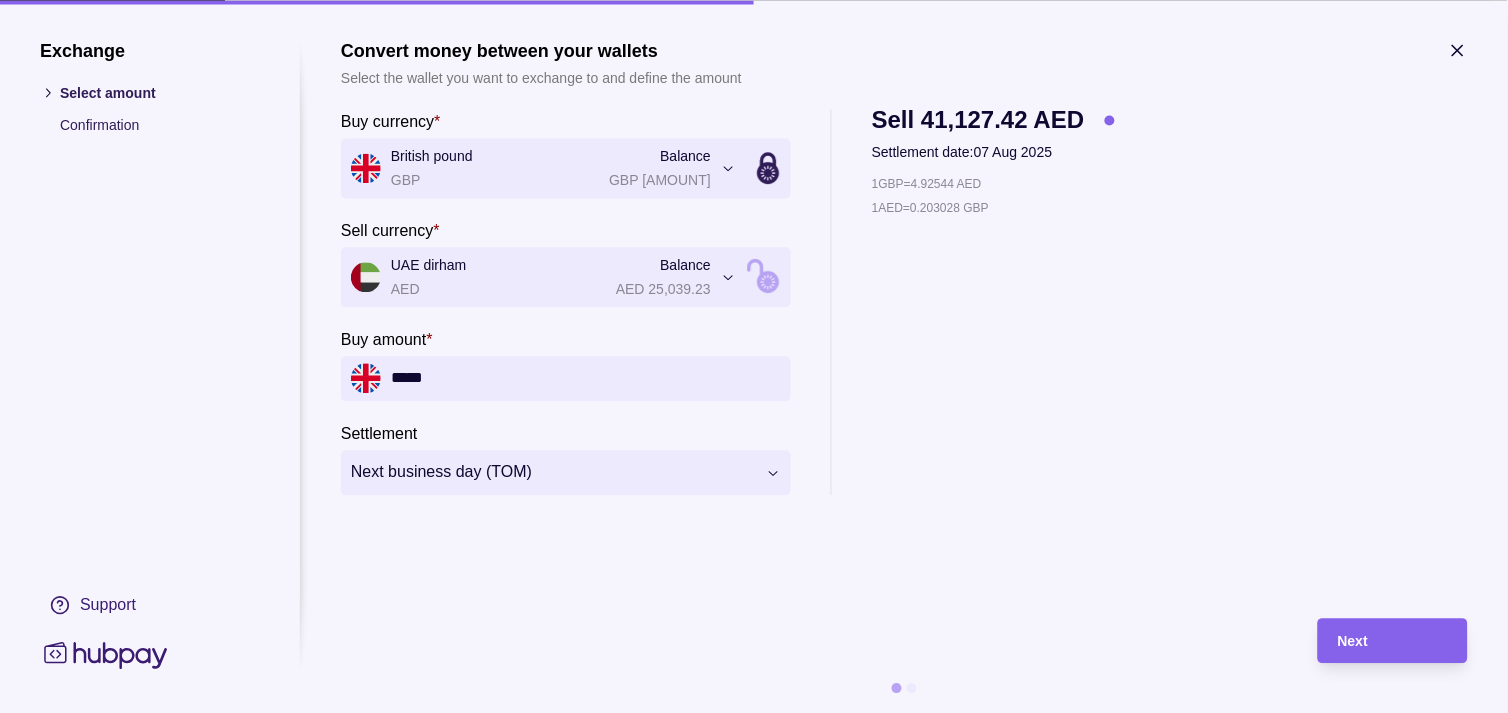 type on "*****" 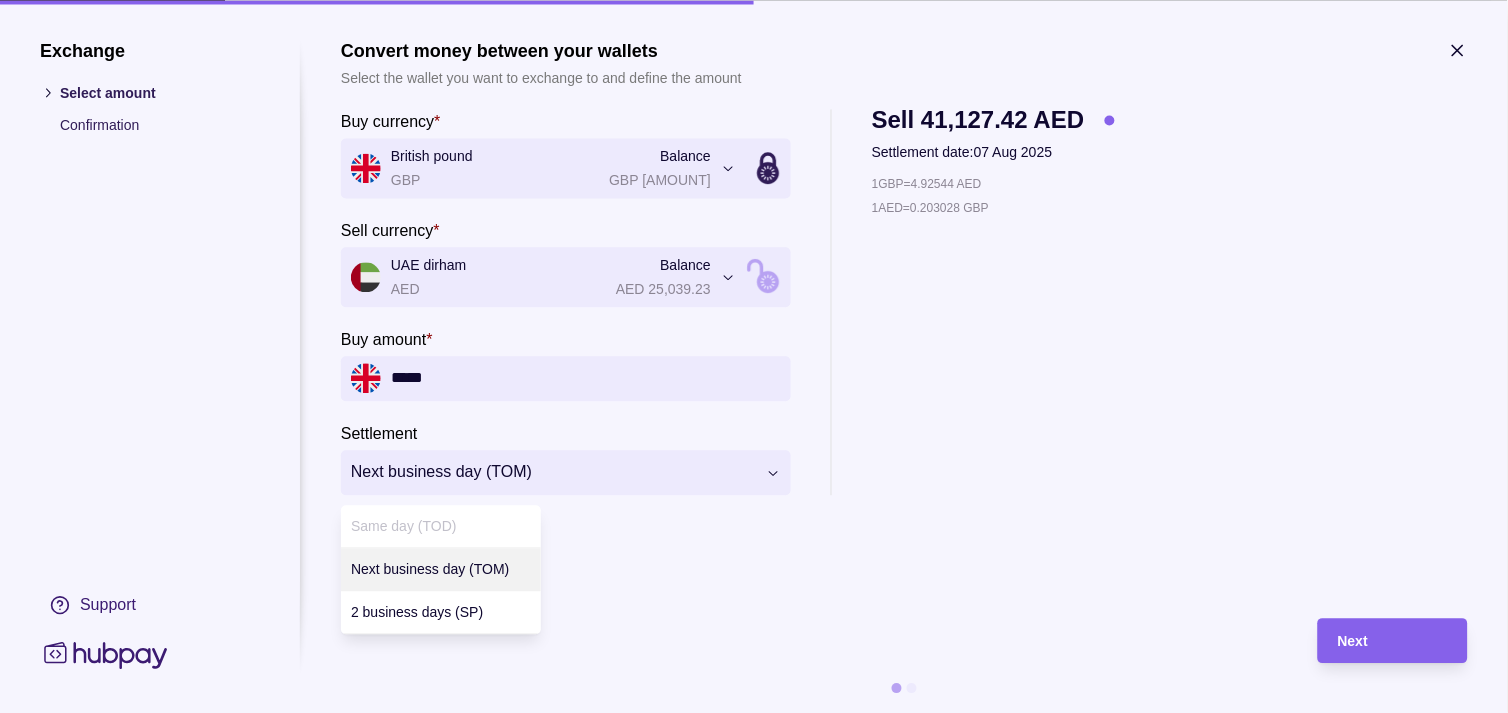 click on "**********" at bounding box center (746, 1860) 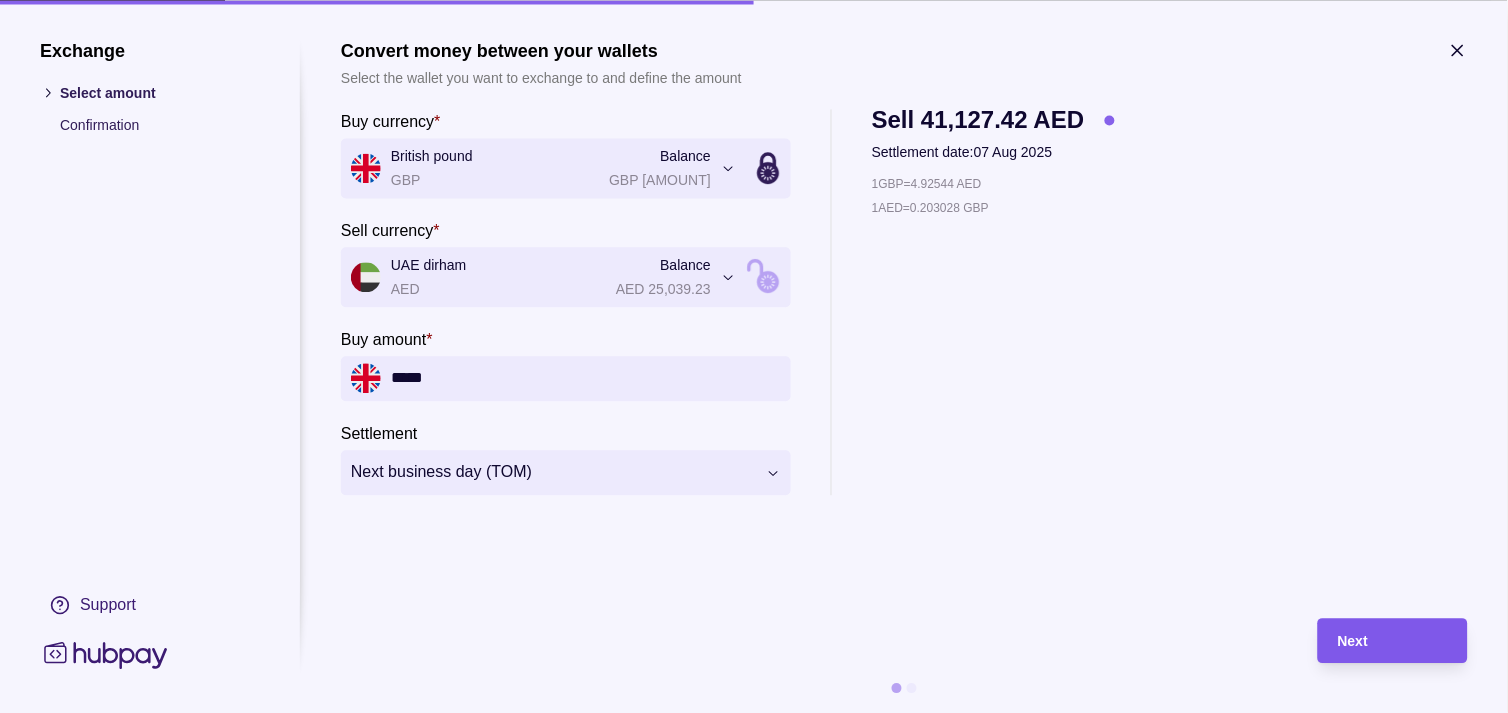 click on "Next" at bounding box center (1393, 641) 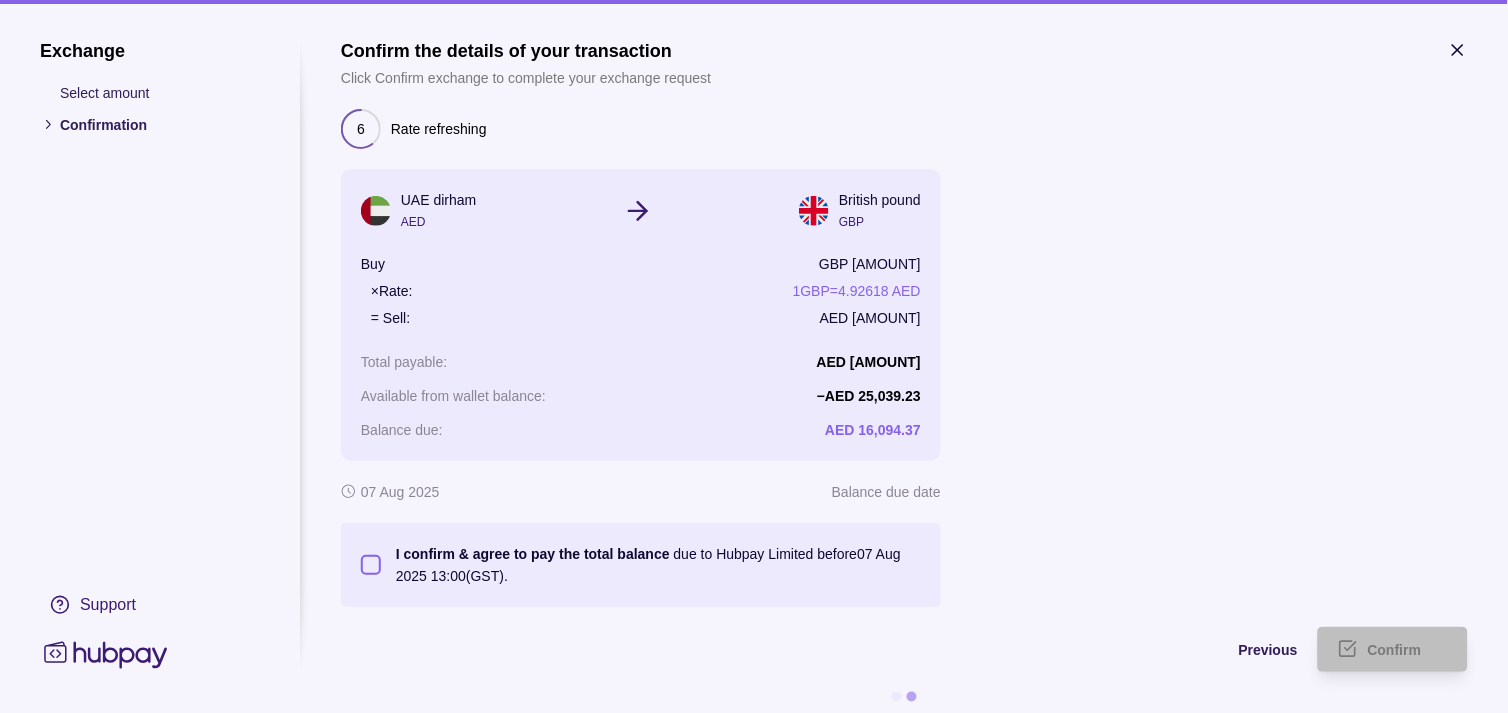 click on "I confirm & agree to pay the total balance   due to Hubpay Limited before  07 Aug 2025   13:00  (GST)." at bounding box center [371, 565] 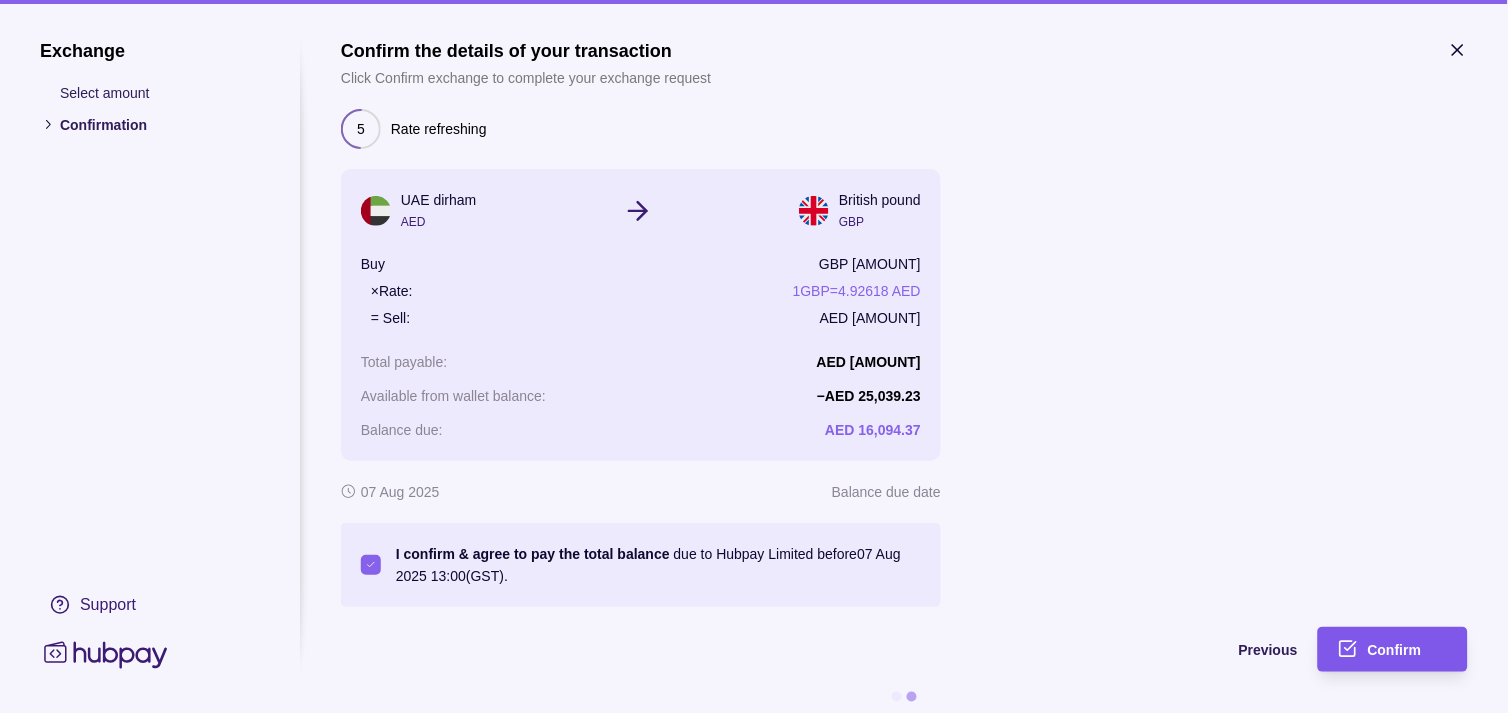 click on "Confirm" at bounding box center [1395, 651] 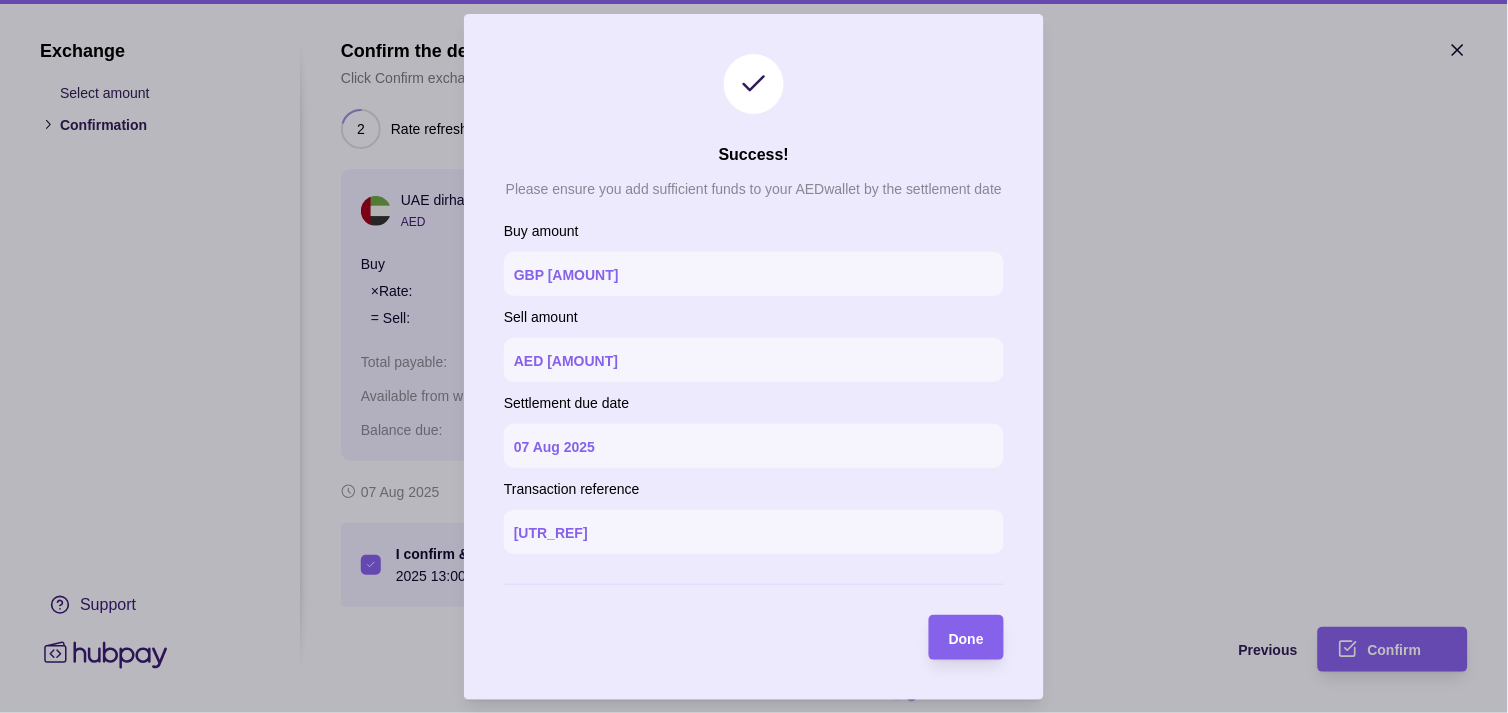 click on "Done" at bounding box center (951, 637) 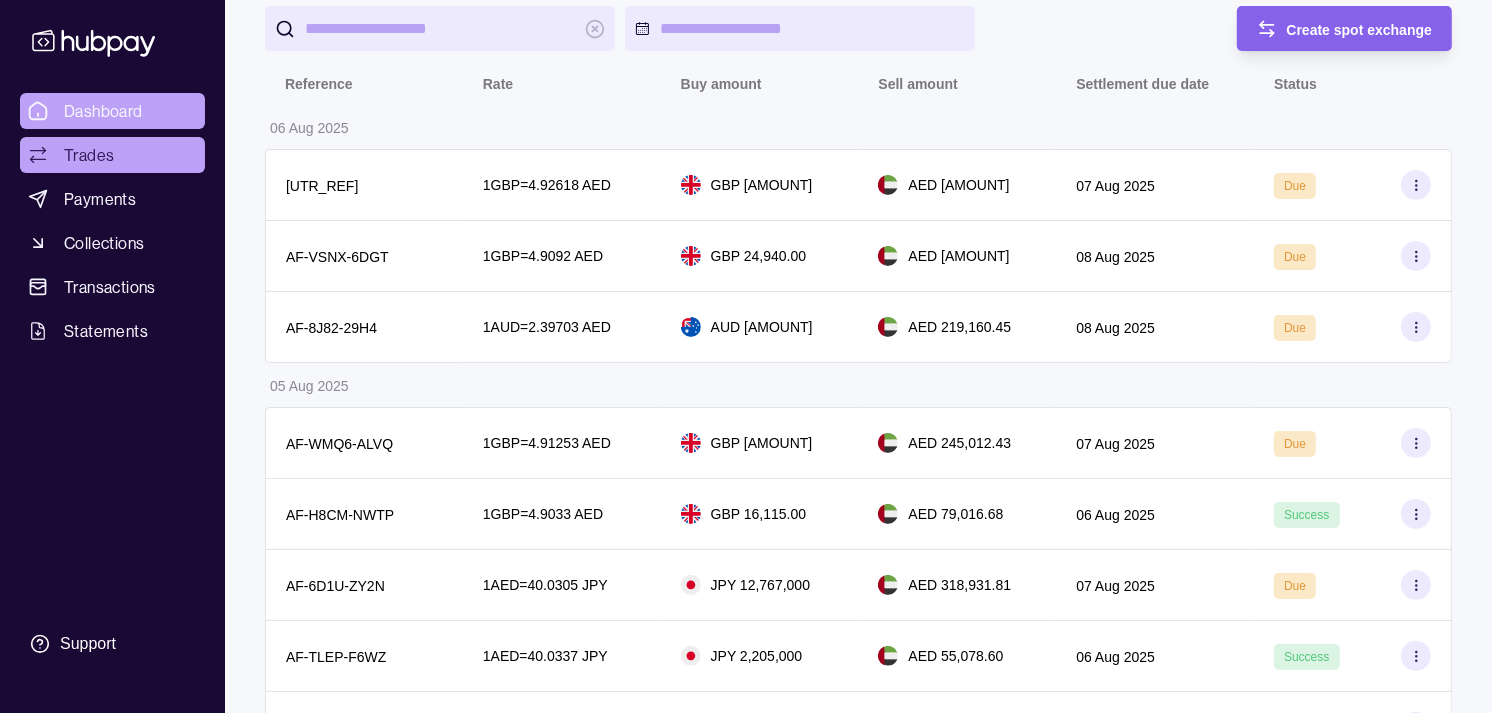 click on "Dashboard" at bounding box center [112, 111] 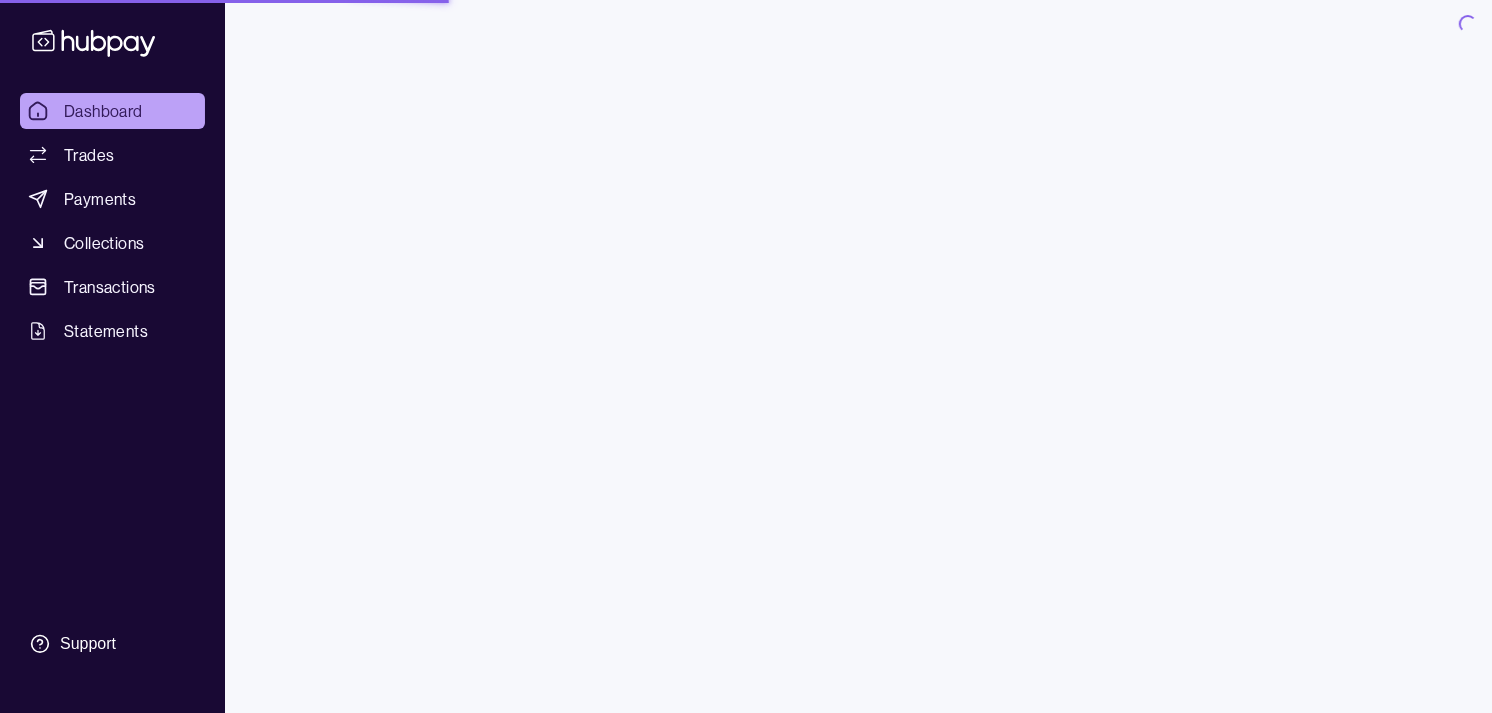 scroll, scrollTop: 0, scrollLeft: 0, axis: both 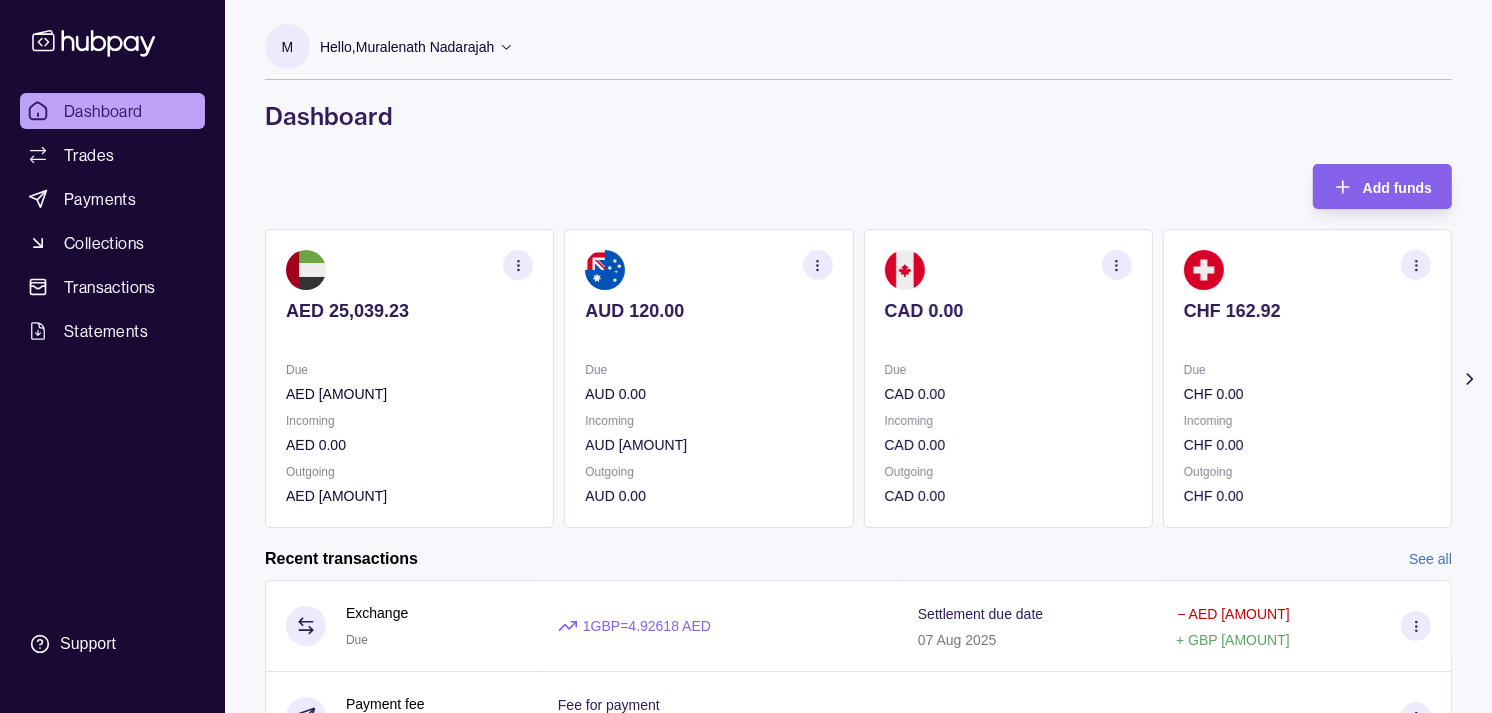 click at bounding box center (1307, 338) 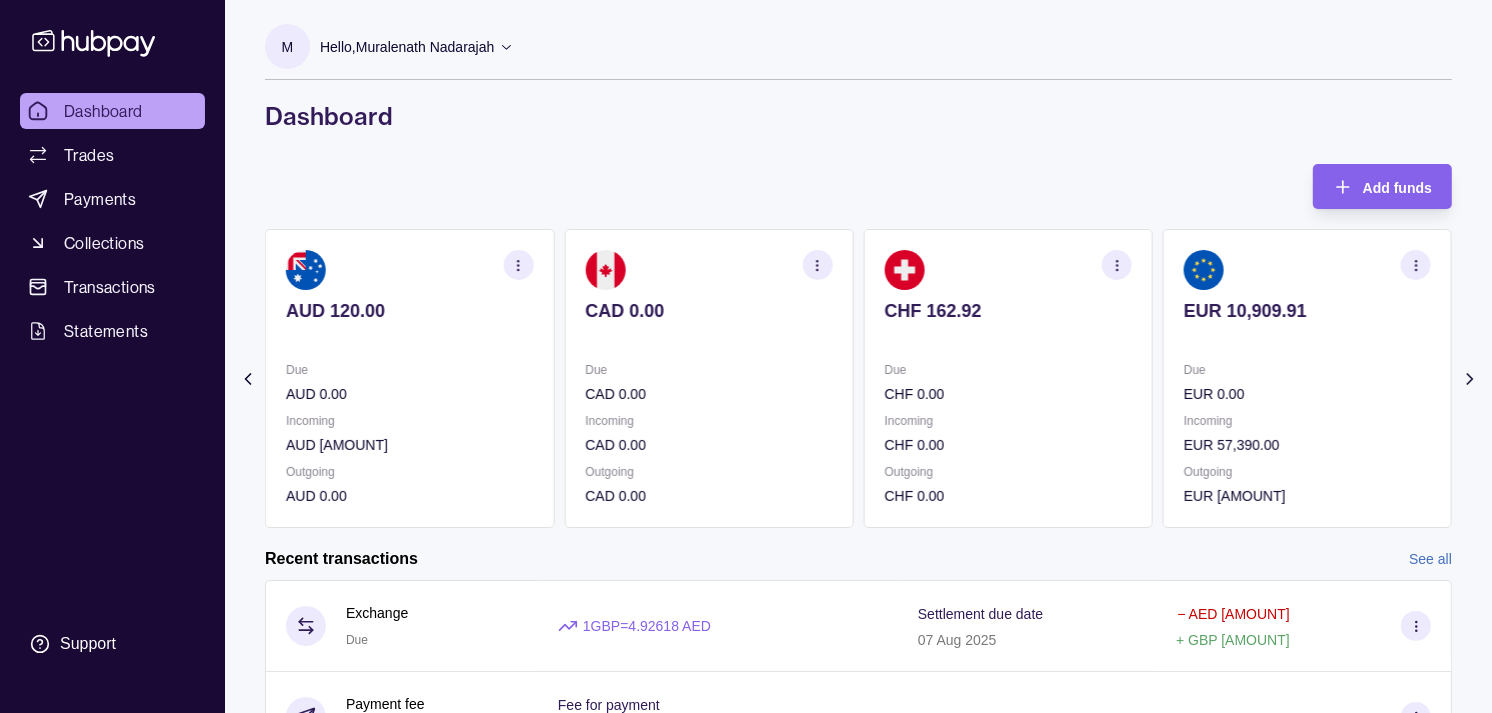 click on "EUR 10,909.91" at bounding box center [1307, 324] 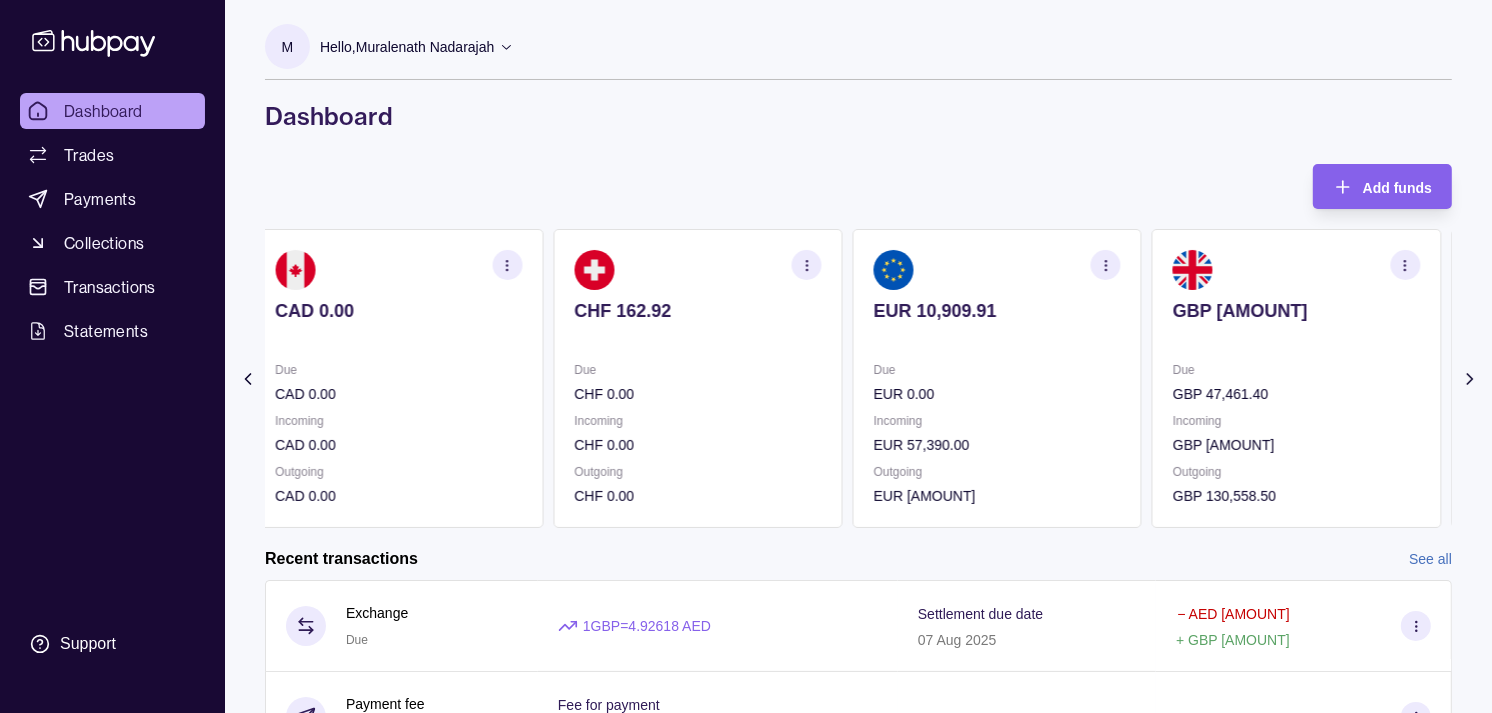 click on "GBP 197.75" at bounding box center [1296, 324] 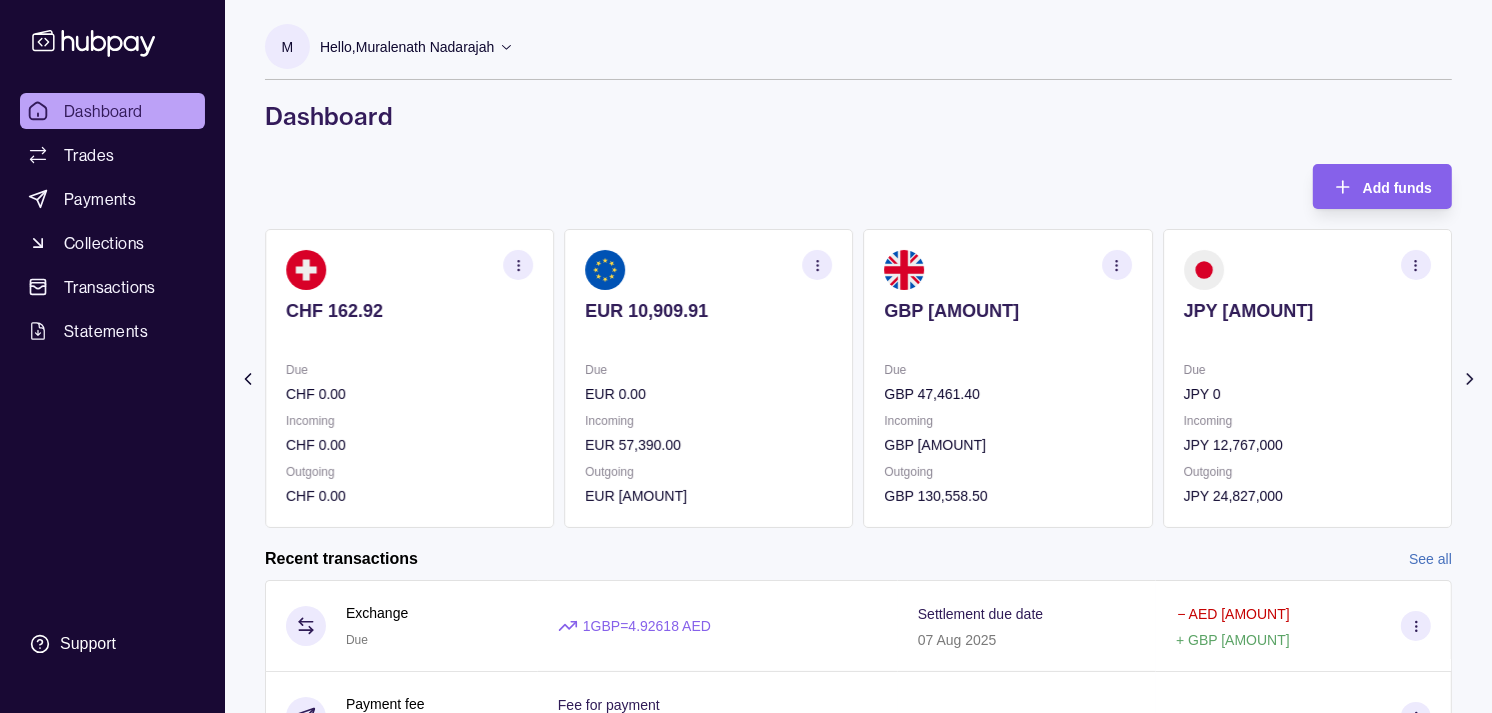 click 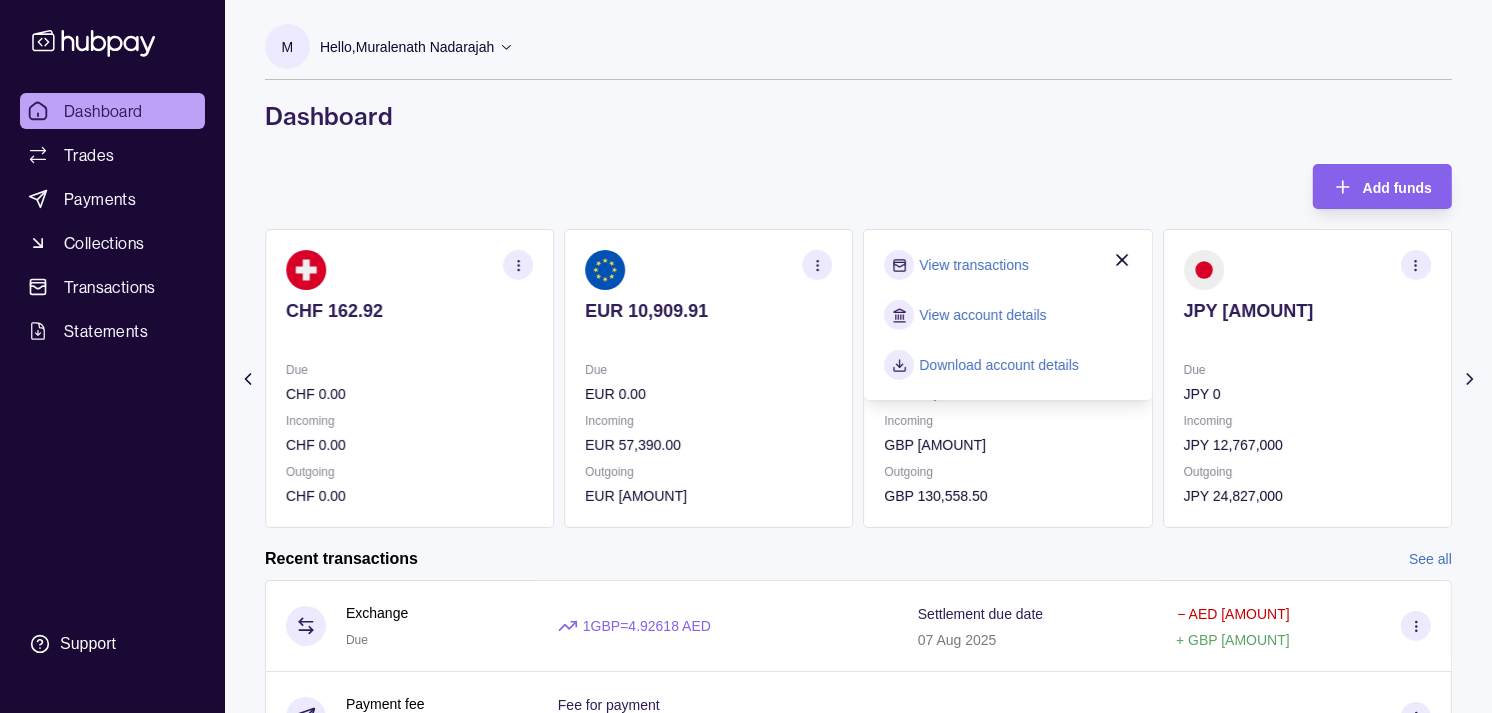 click on "View transactions" at bounding box center [974, 265] 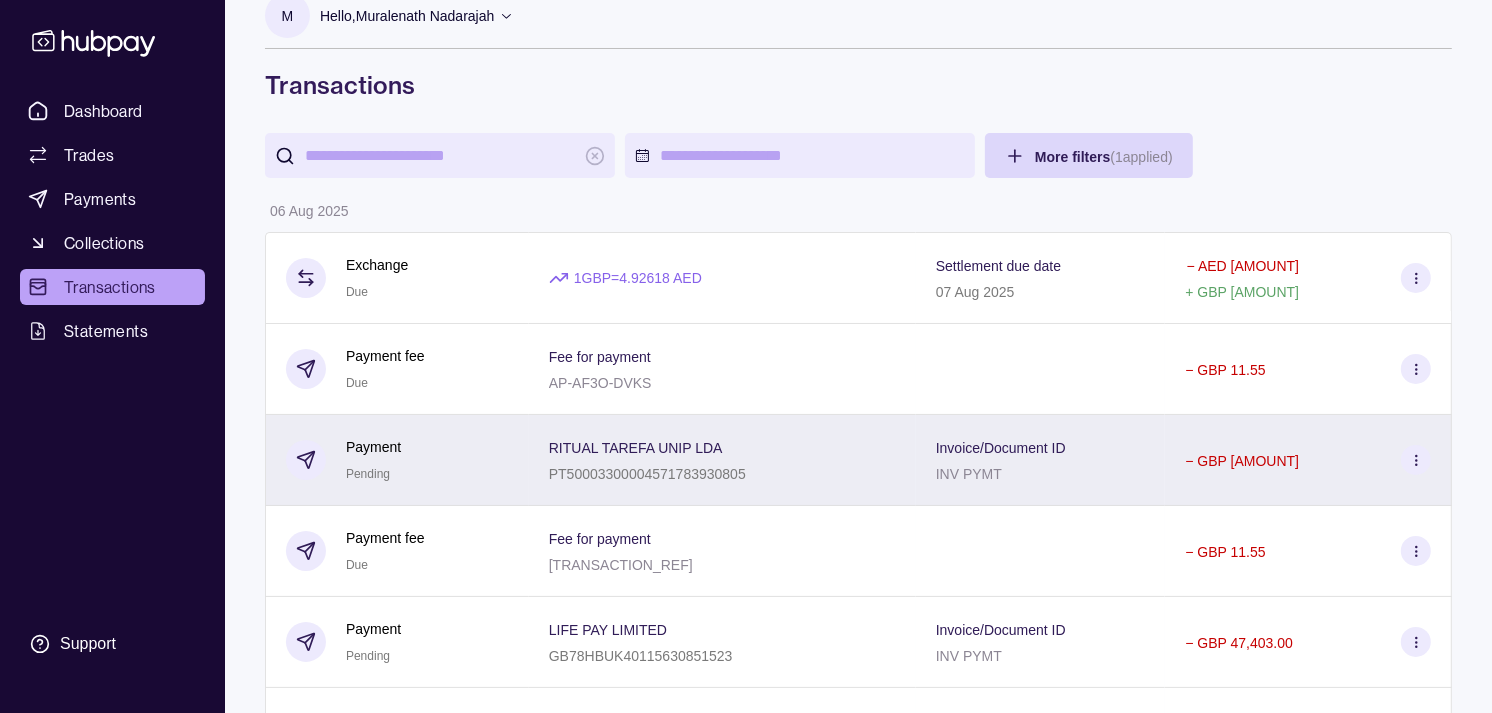 scroll, scrollTop: 0, scrollLeft: 0, axis: both 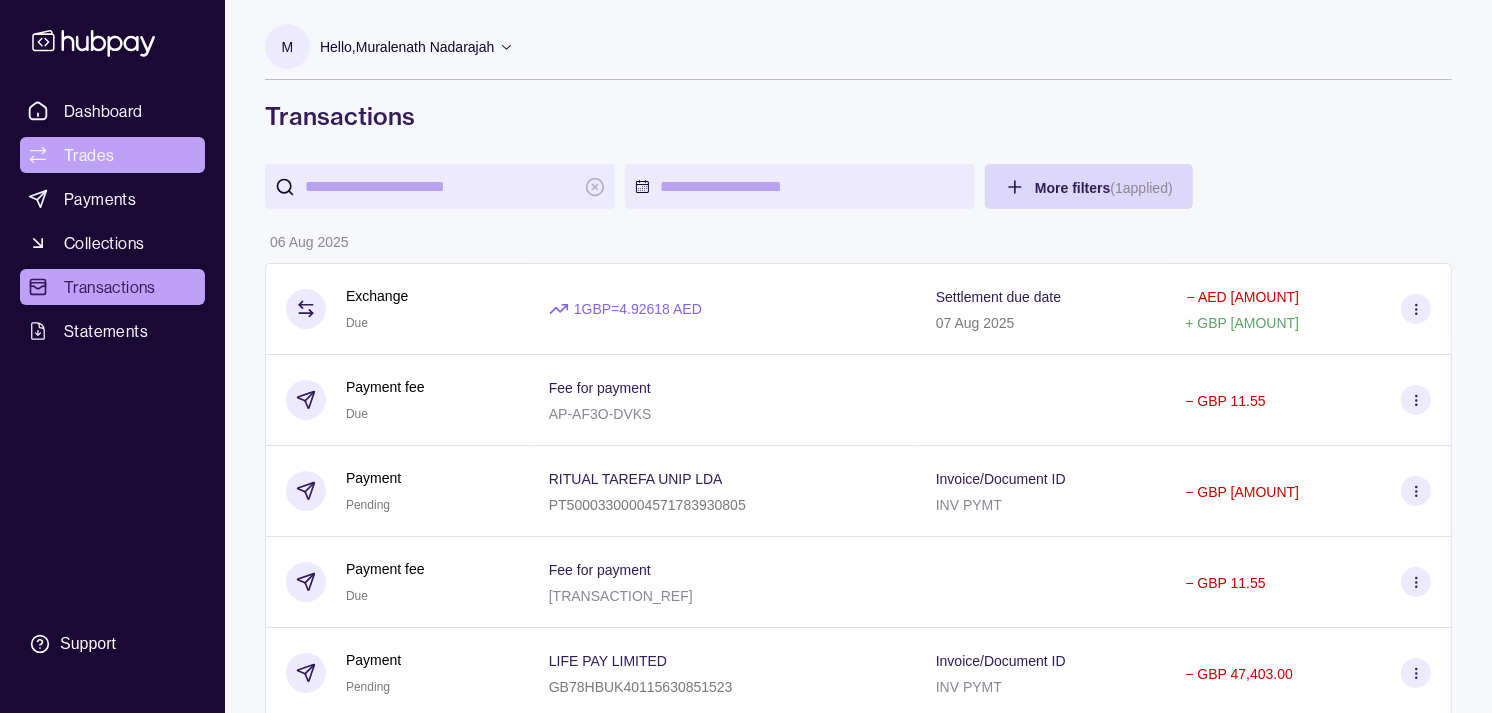 click on "Trades" at bounding box center [112, 155] 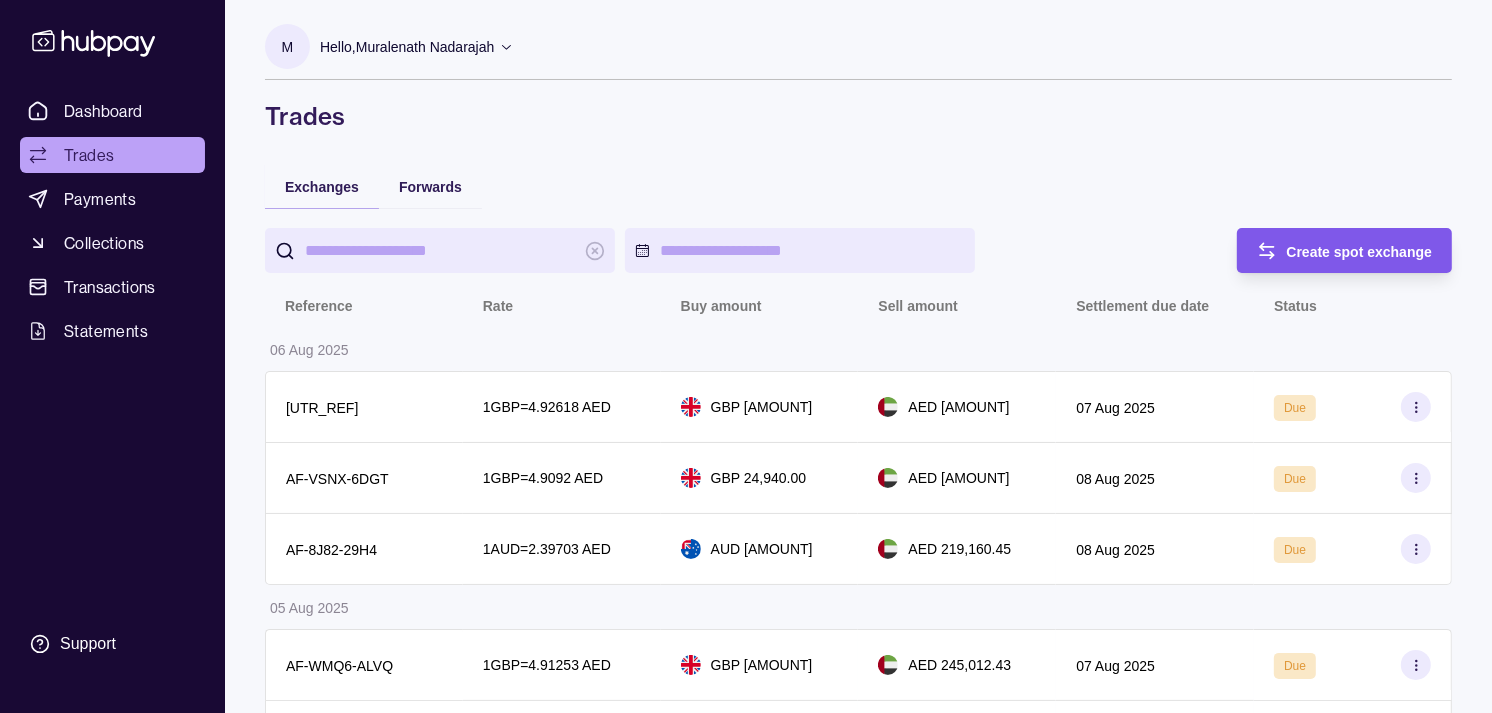click on "Create spot exchange" at bounding box center (1360, 251) 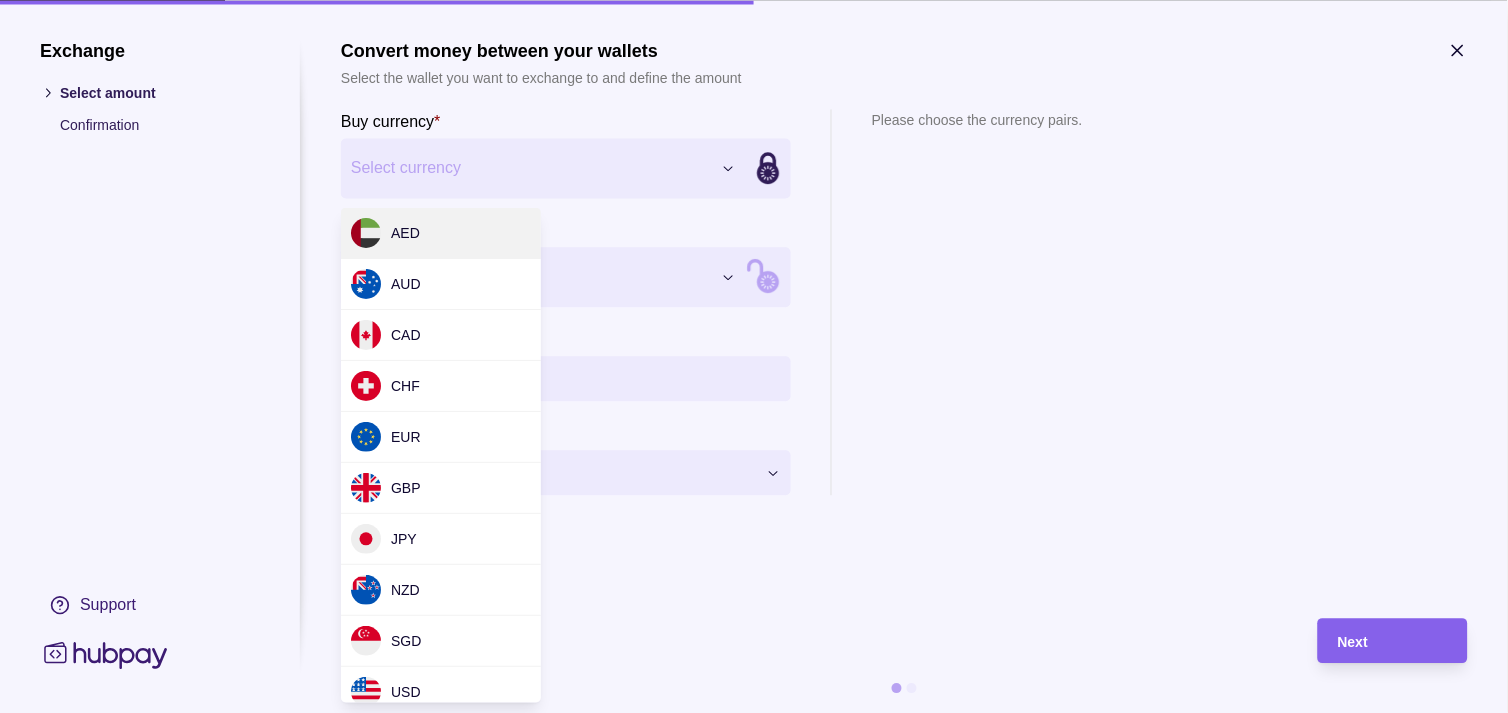 click on "Exchange Select amount Confirmation Support Convert money between your wallets Select the wallet you want to exchange to and define the amount Buy currency * Select currency *** *** *** *** *** *** *** *** *** *** Sell currency * Select currency *** *** *** *** *** *** *** *** *** *** Buy amount * Settlement Loading… Please choose the currency pairs. Next" at bounding box center (746, 2082) 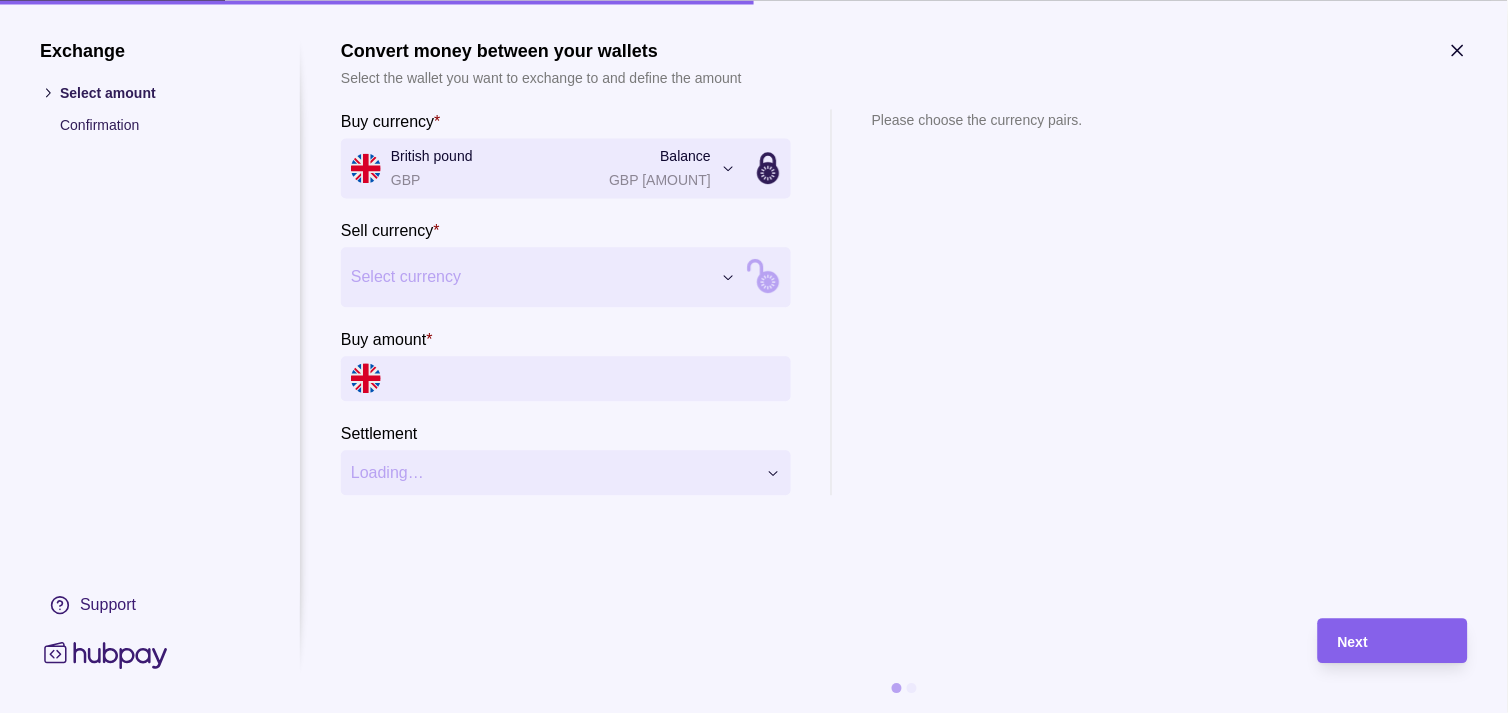 click on "Exchange Select amount Confirmation Support Convert money between your wallets Select the wallet you want to exchange to and define the amount Buy currency  * British pound GBP Balance GBP 197.75 *** *** *** *** *** *** *** *** *** *** Sell currency  * Select currency *** *** *** *** *** *** *** *** *** *** Buy amount  * Settlement Loading… Please choose the currency pairs. Next" at bounding box center [746, 2082] 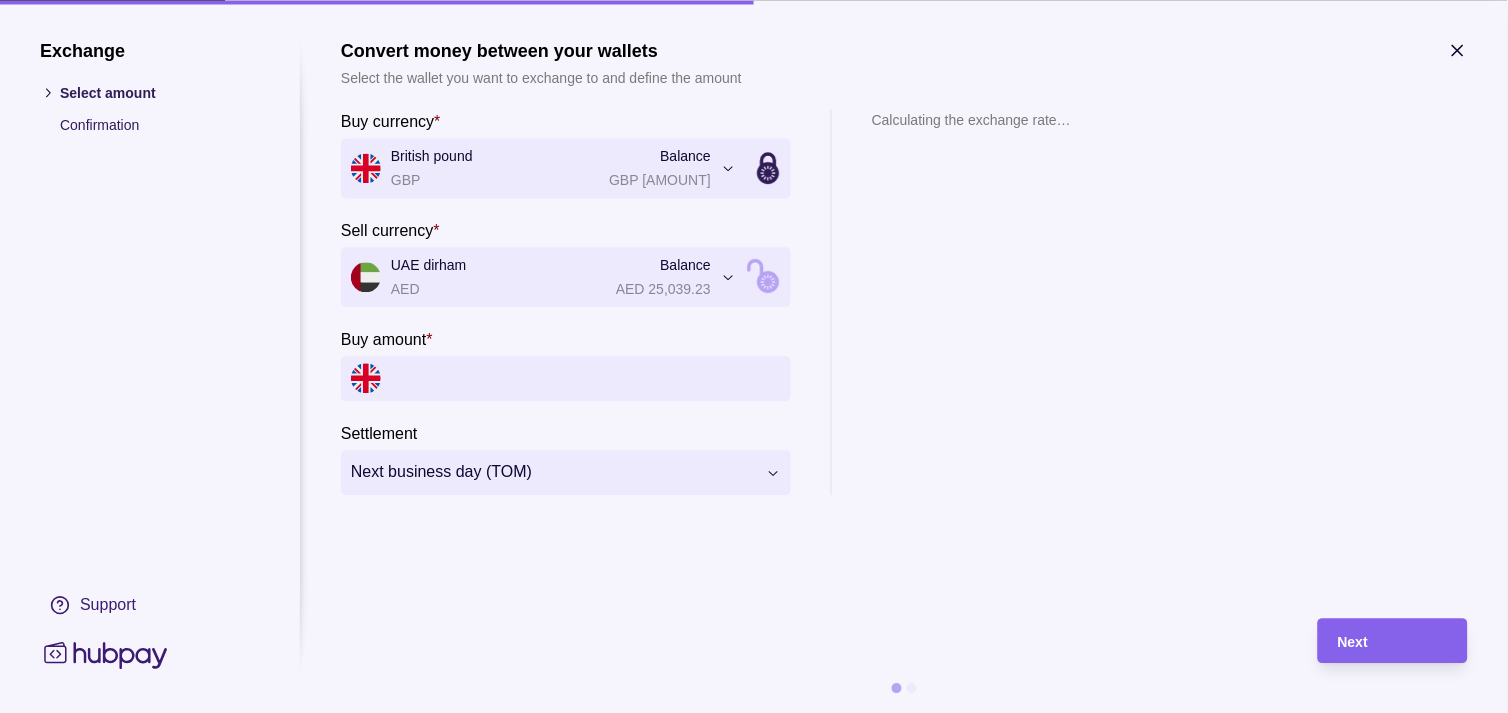 click on "Buy amount  *" at bounding box center (586, 378) 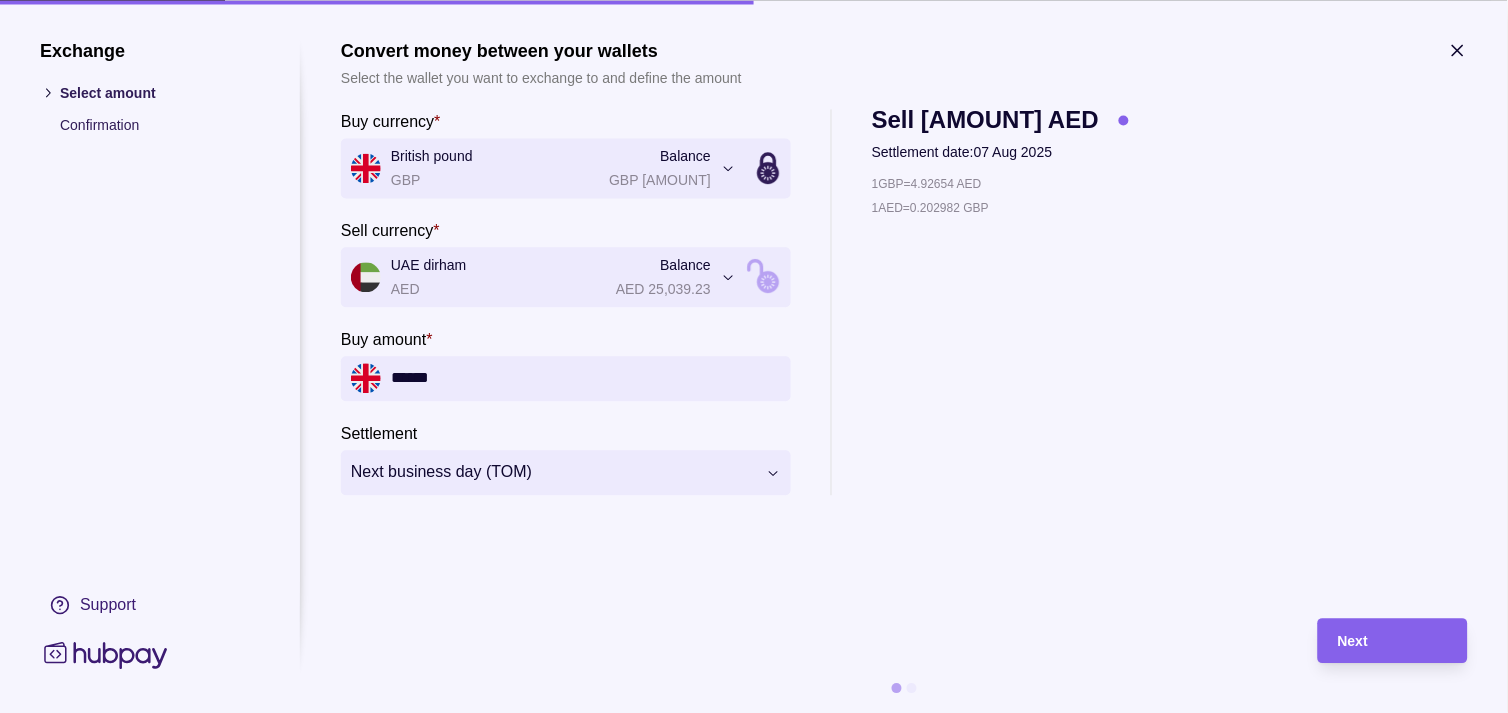type on "******" 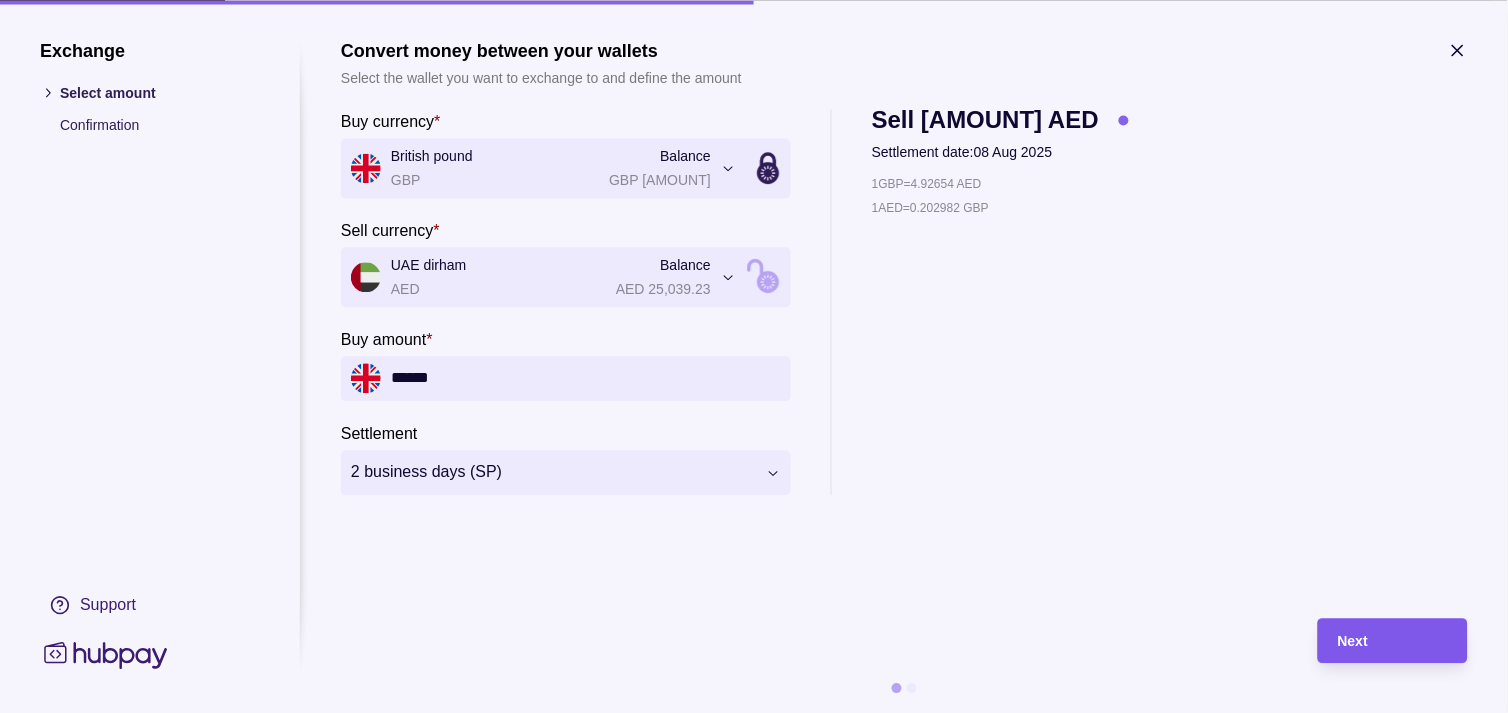click on "Next" at bounding box center [1393, 641] 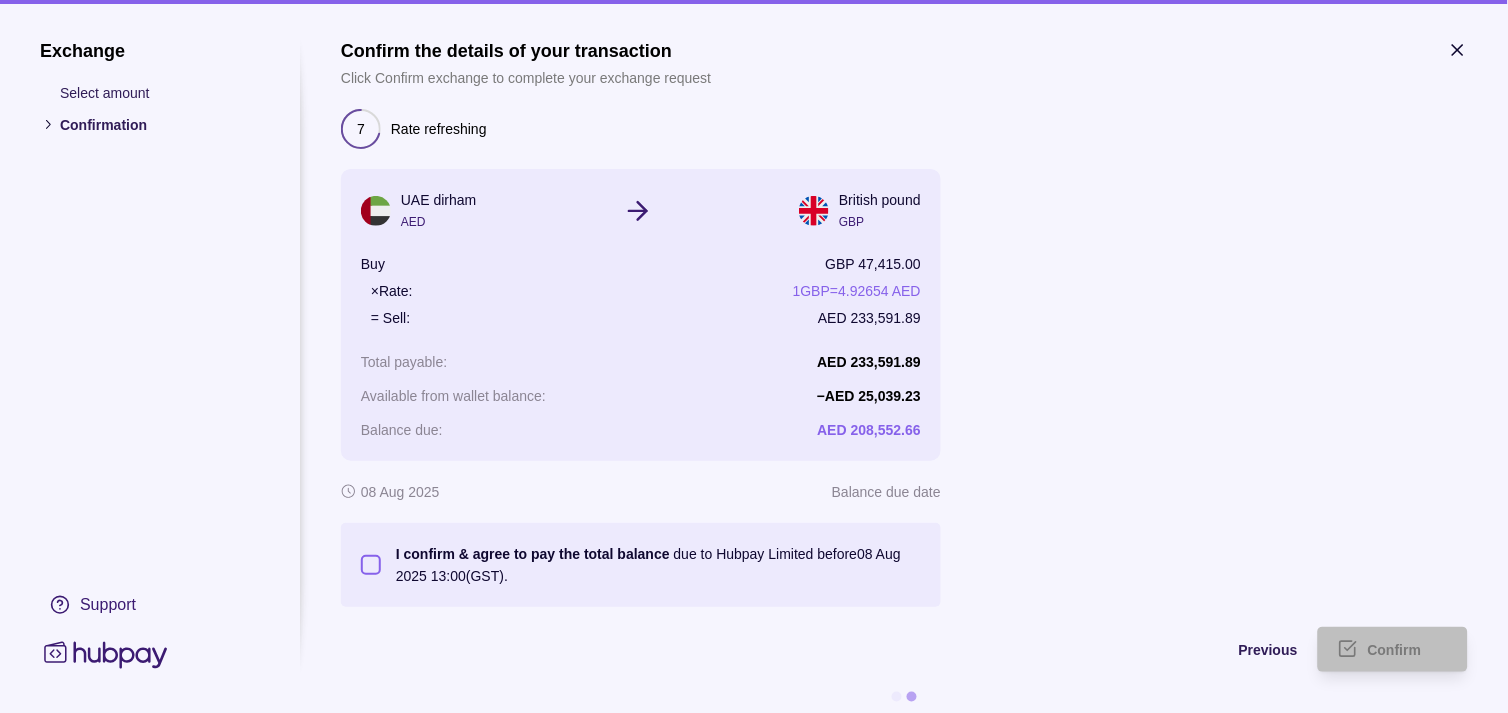 click on "I confirm & agree to pay the total balance   due to Hubpay Limited before  08 Aug 2025   13:00  (GST)." at bounding box center [641, 565] 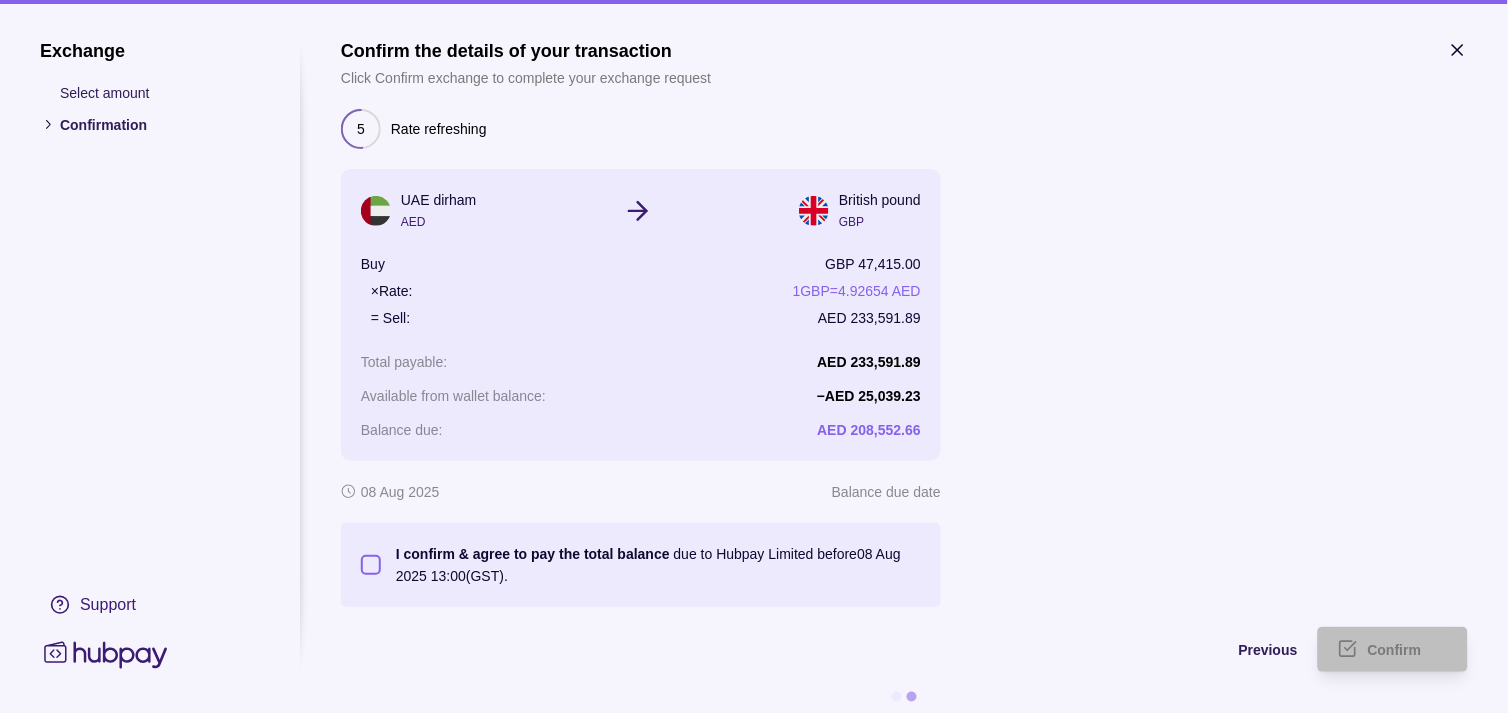 click on "I confirm & agree to pay the total balance   due to Hubpay Limited before  08 Aug 2025   13:00  (GST)." at bounding box center (371, 565) 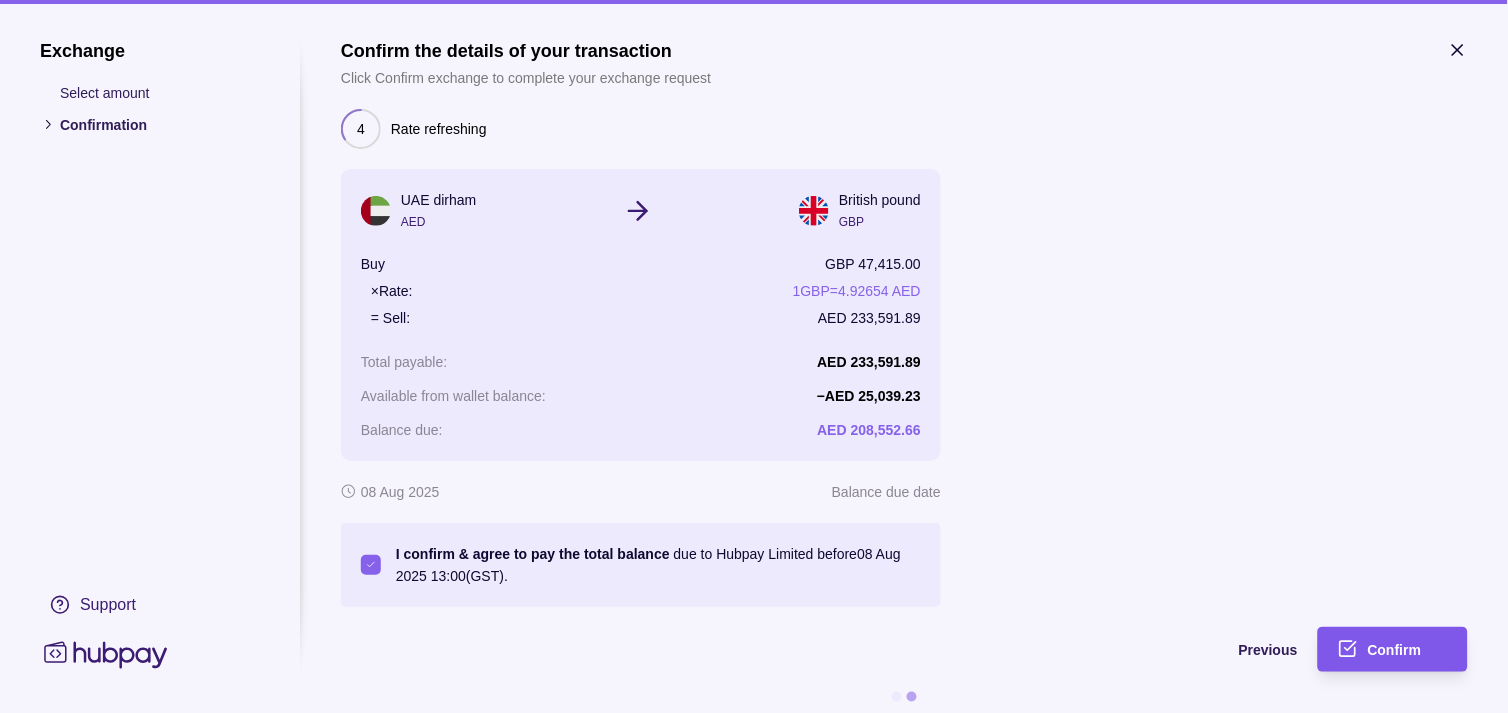 click on "Confirm" at bounding box center (1395, 651) 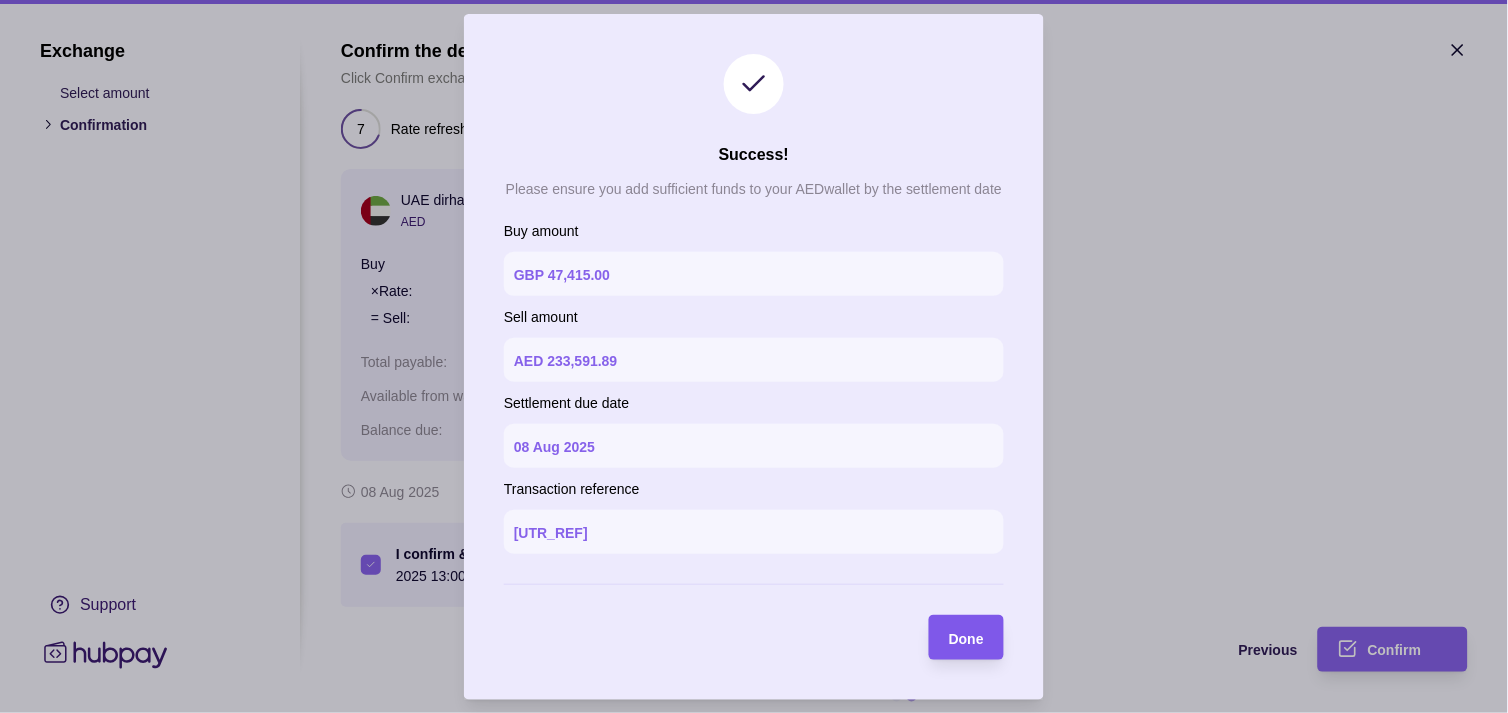 drag, startPoint x: 982, startPoint y: 630, endPoint x: 916, endPoint y: 605, distance: 70.5762 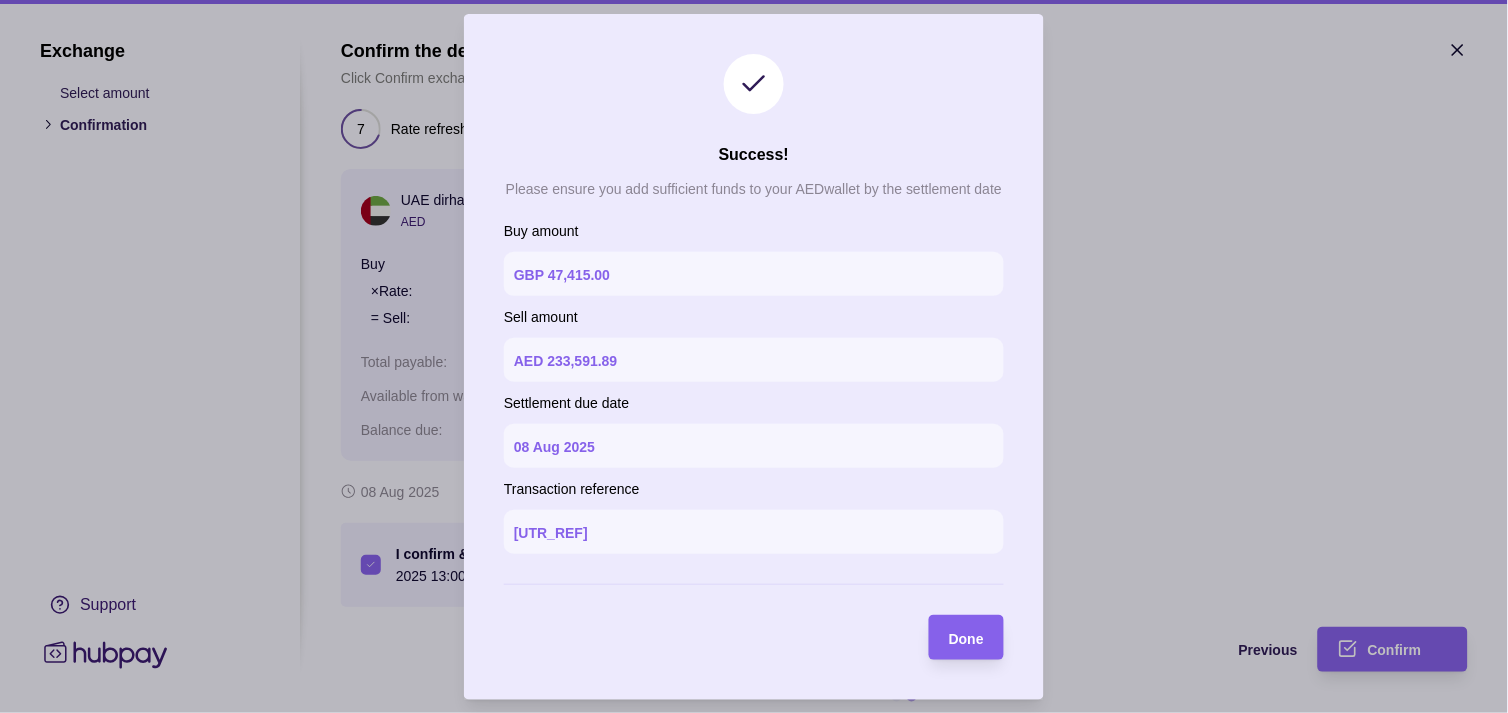click on "Done" at bounding box center [966, 638] 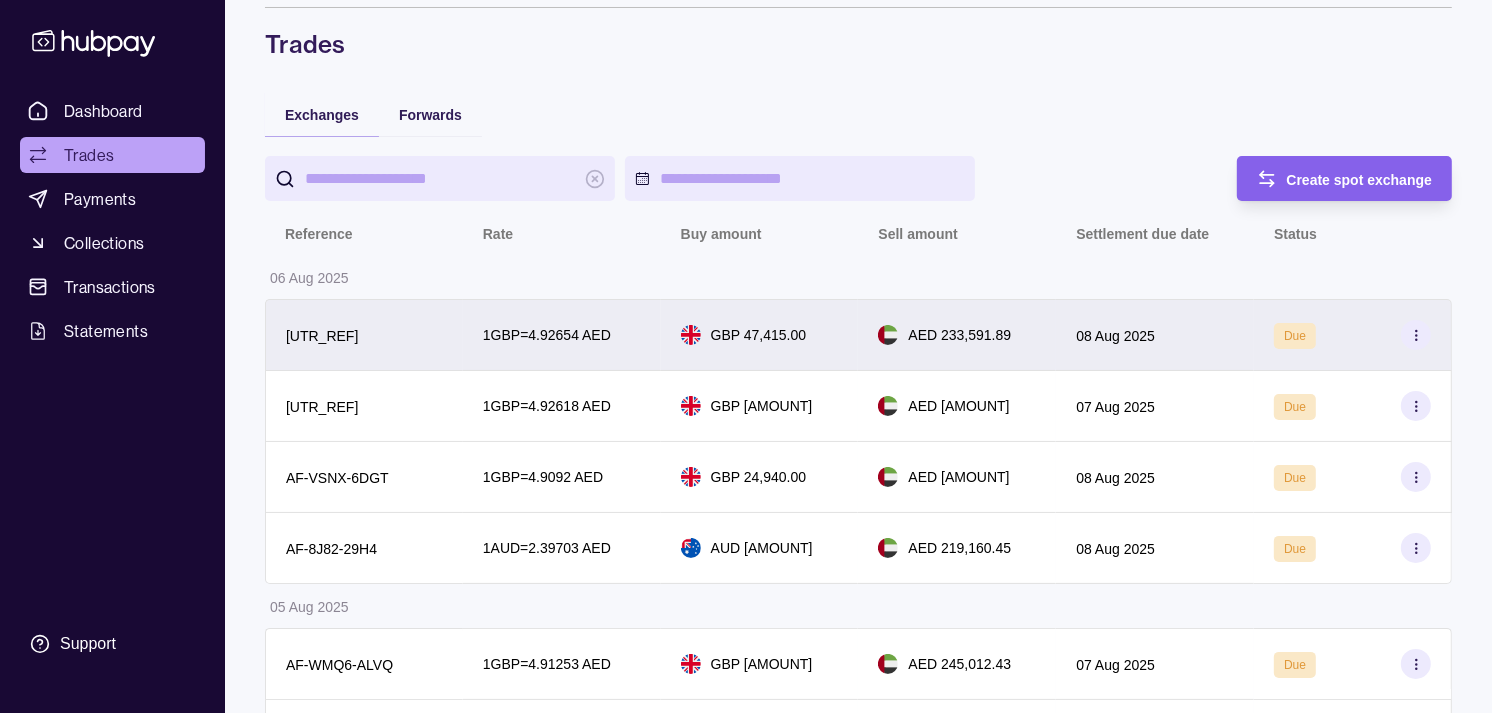 scroll, scrollTop: 111, scrollLeft: 0, axis: vertical 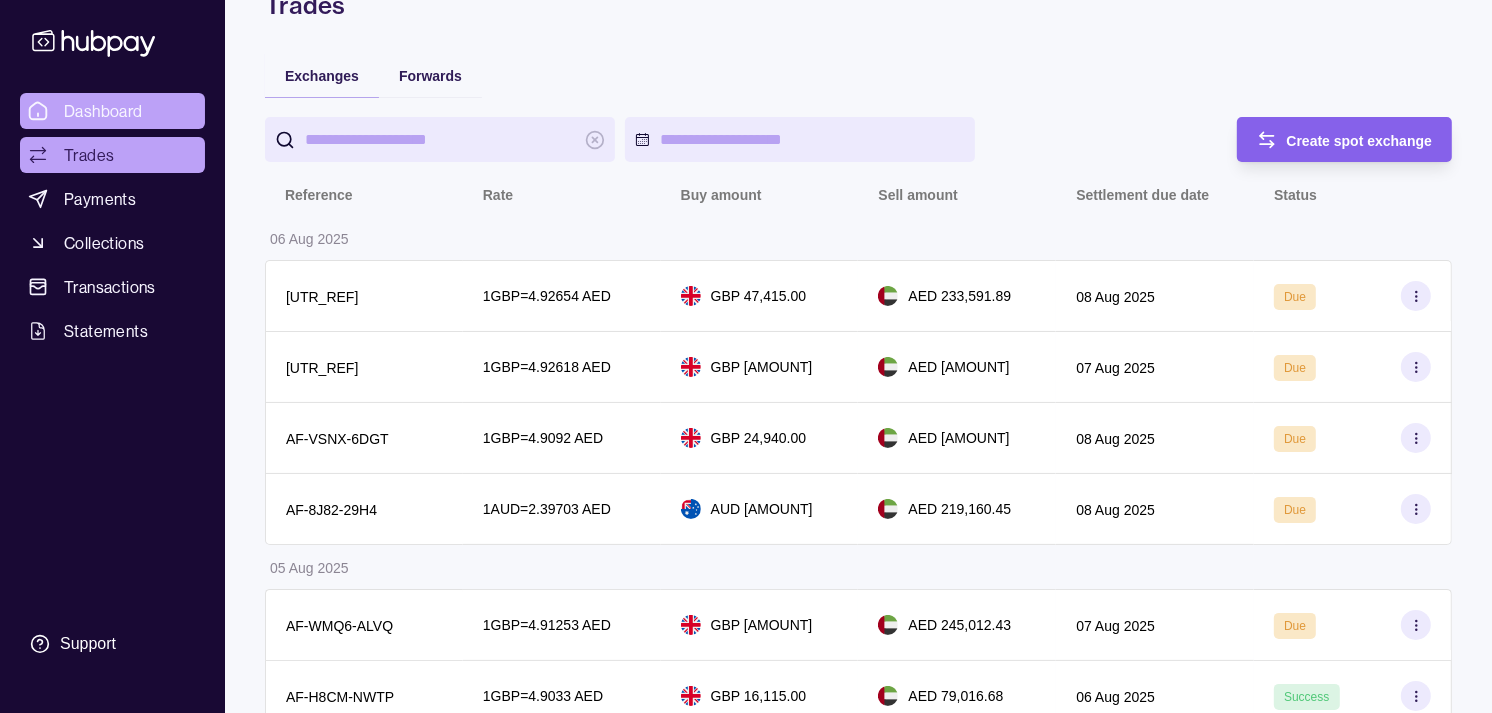 click on "Dashboard" at bounding box center [103, 111] 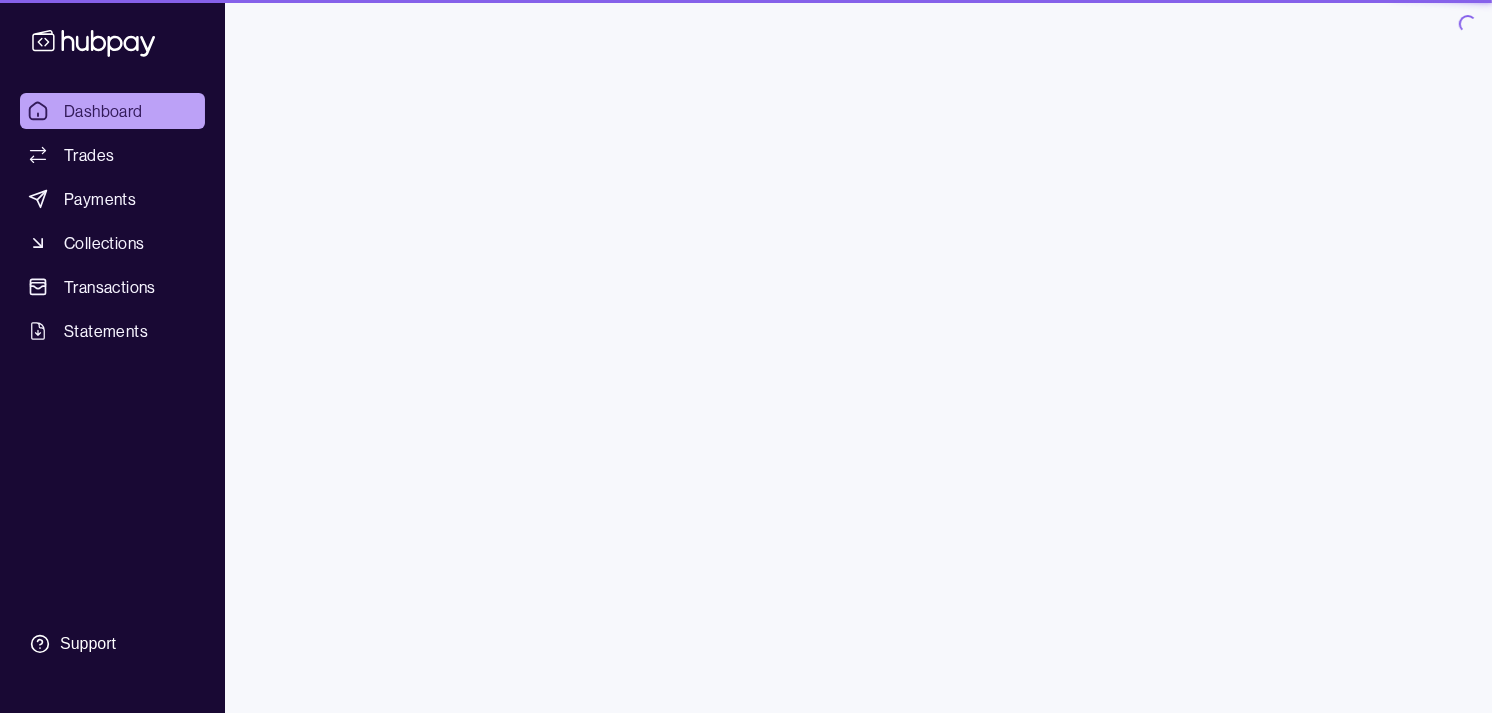 scroll, scrollTop: 0, scrollLeft: 0, axis: both 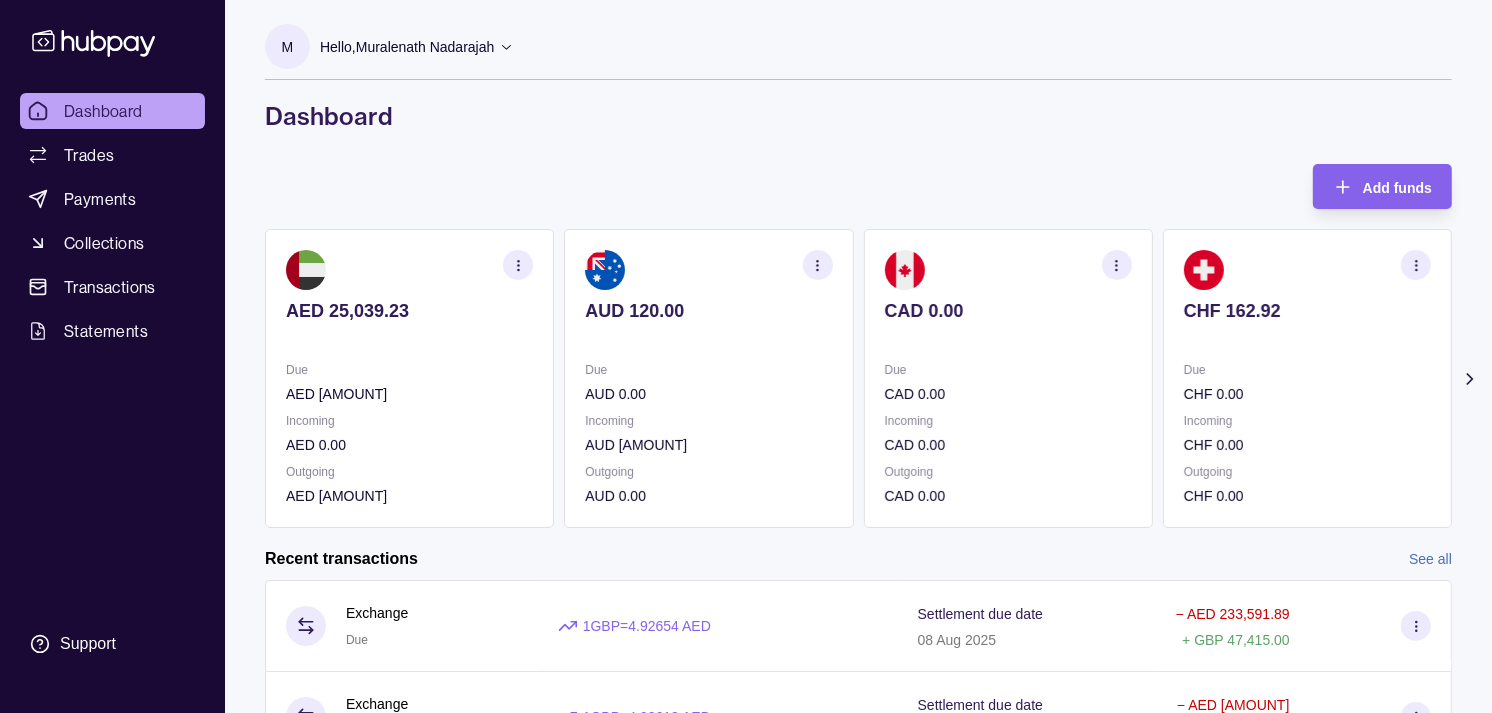 click at bounding box center [818, 265] 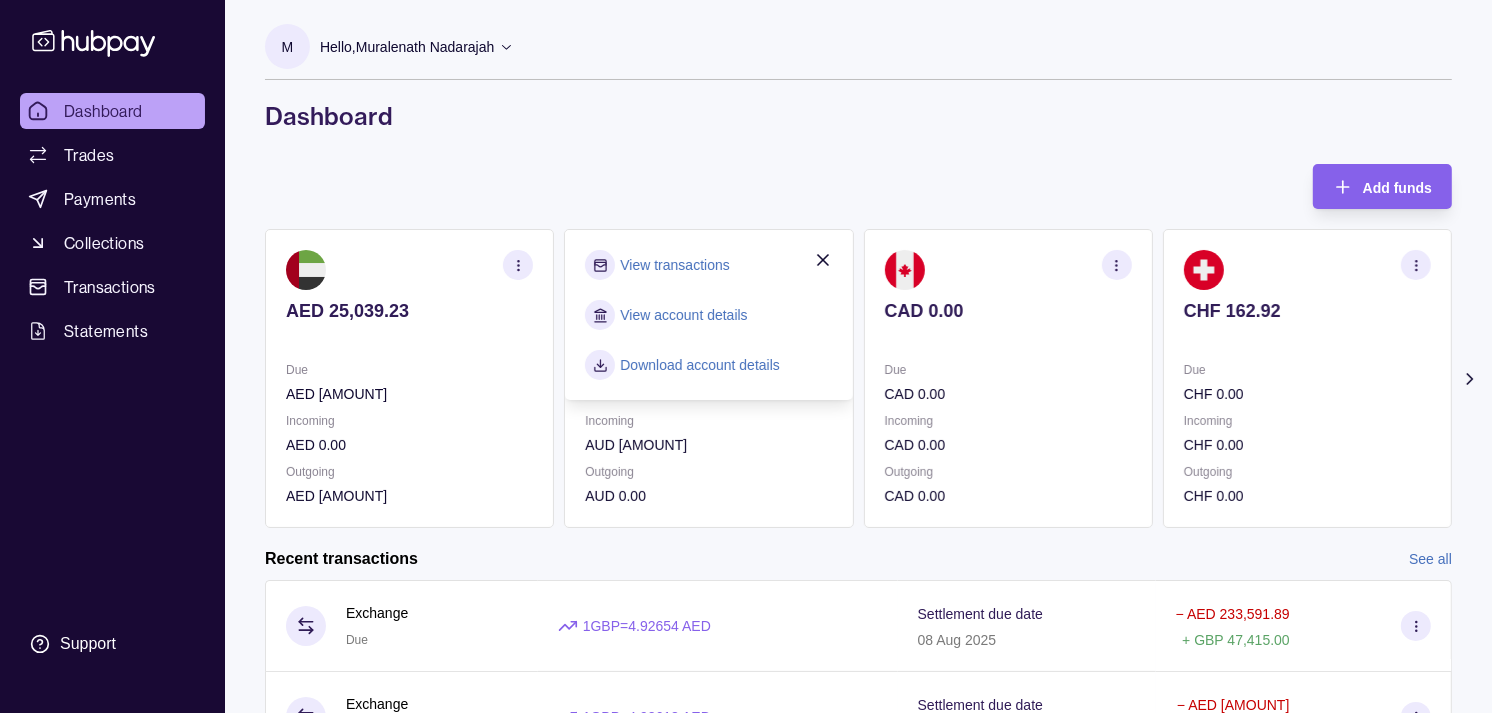 click on "View transactions" at bounding box center (674, 265) 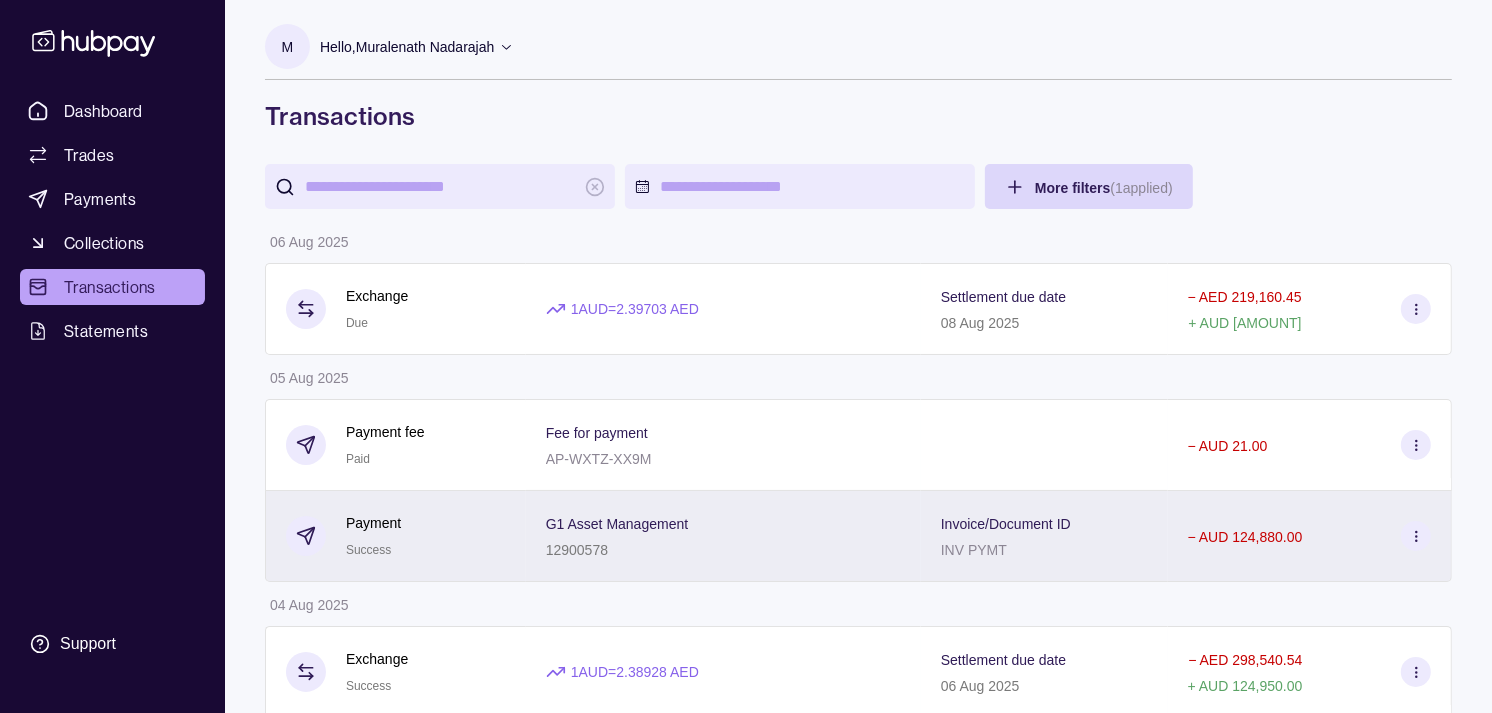 click on "Payment Success" at bounding box center [396, 536] 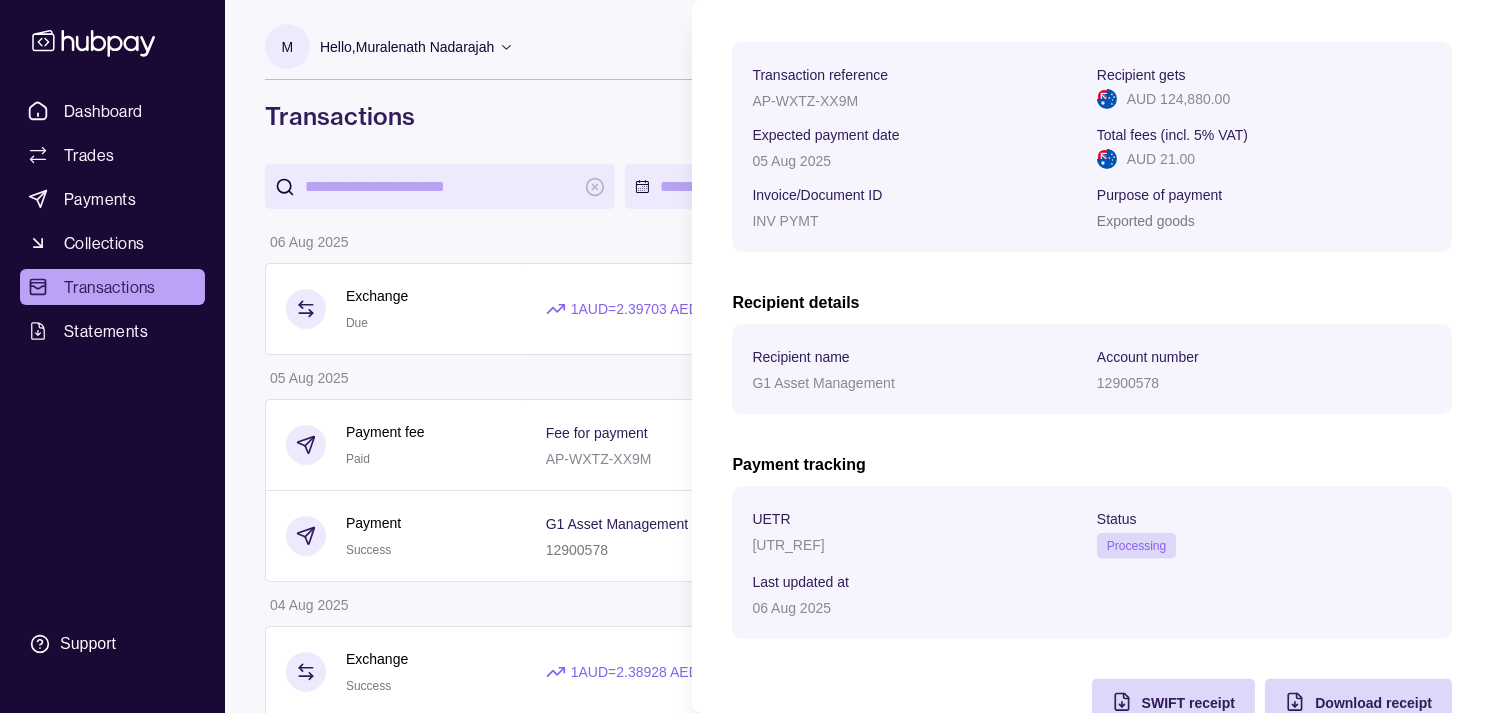 scroll, scrollTop: 334, scrollLeft: 0, axis: vertical 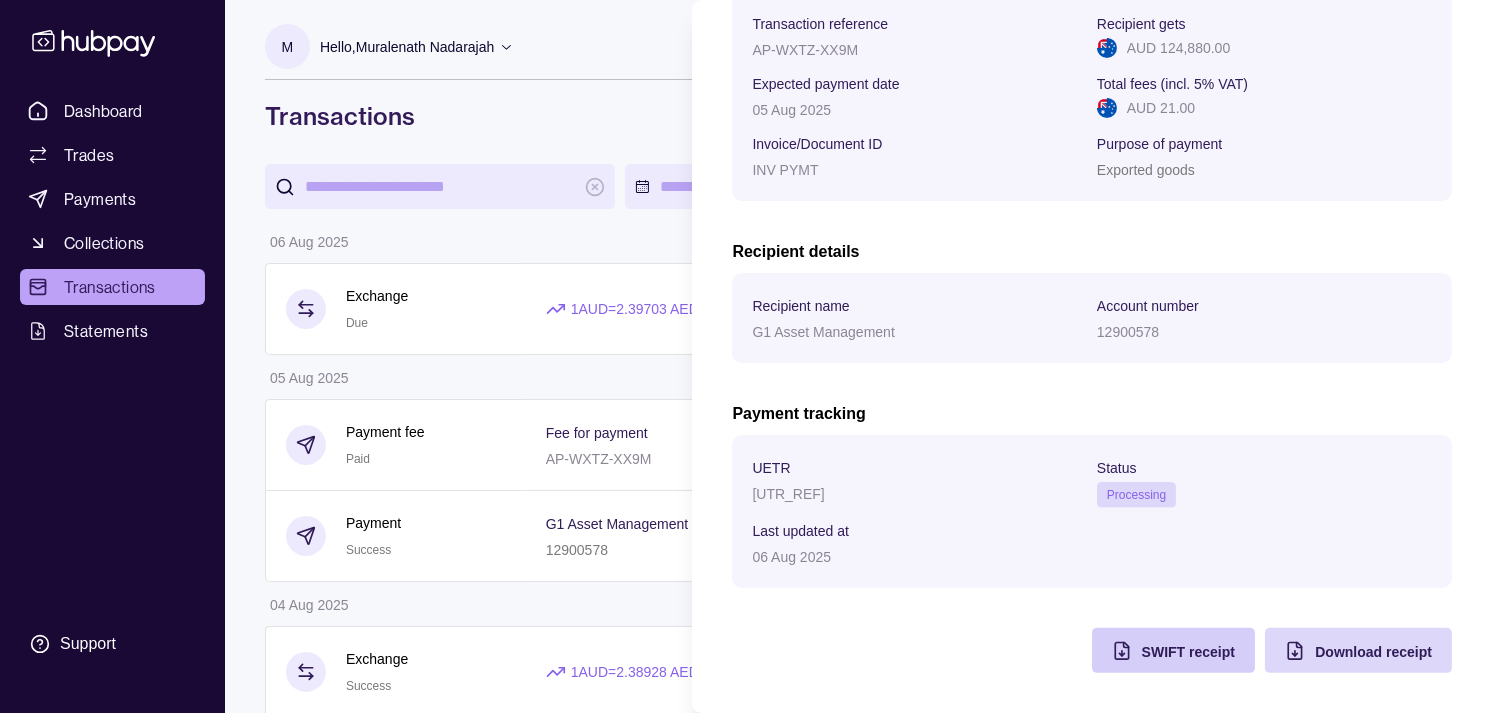 click on "SWIFT receipt" at bounding box center (1188, 652) 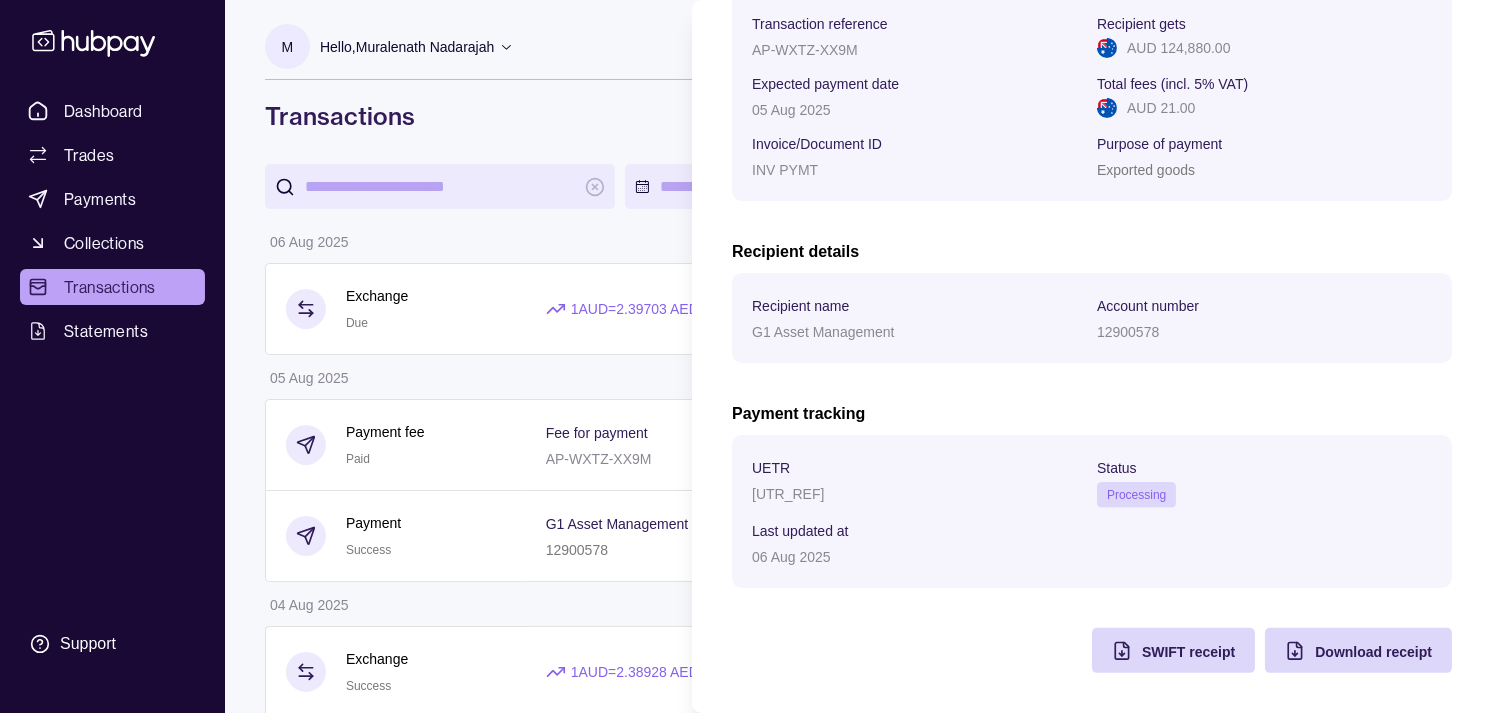 click on "Dashboard Trades Payments Collections Transactions Statements Support M Hello,  Muralenath Nadarajah Strides Trading LLC Account Terms and conditions Privacy policy Sign out Transactions More filters  ( 1  applied) Details Amount 06 Aug 2025 Exchange Due 1  AUD  =  2.39703   AED Settlement due date 08 Aug 2025 −   AED 219,160.45 +   AUD 91,430.00 05 Aug 2025 Payment fee Paid Fee for payment AP-WXTZ-XX9M −   AUD 21.00 Payment Success G1 Asset Management 12900578 Invoice/Document ID INV PYMT −   AUD 124,880.00 04 Aug 2025 Exchange Success 1  AUD  =  2.38928   AED Settlement due date 06 Aug 2025 −   AED 298,540.54 +   AUD 124,950.00 Payment fee Paid Fee for payment AP-NBN3-QOOK −   AUD 21.00 Payment Success GLOBAL IT TRADERS PTY LIMITED 441032630 Invoice/Document ID INV PYMT −   AUD 81,590.00 01 Aug 2025 Exchange Success 1  EUR  =  1.7679   AUD Settlement due date 05 Aug 2025 −   EUR 46,150.80 +   AUD 81,590.00 30 Jul 2025 Payment fee Paid Fee for payment AP-FY29-5GKQ −   AUD 21.00 Payment −" at bounding box center (746, 1264) 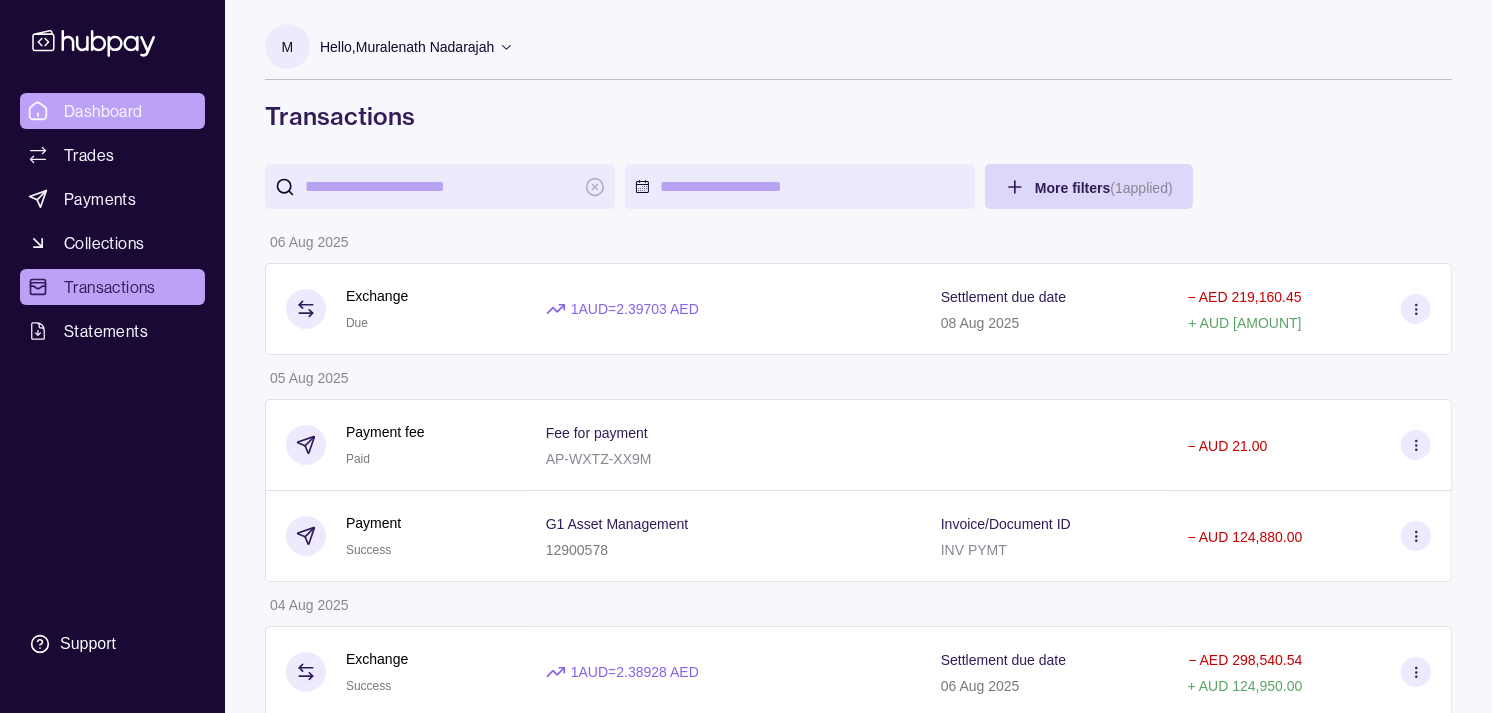 click on "Dashboard" at bounding box center [112, 111] 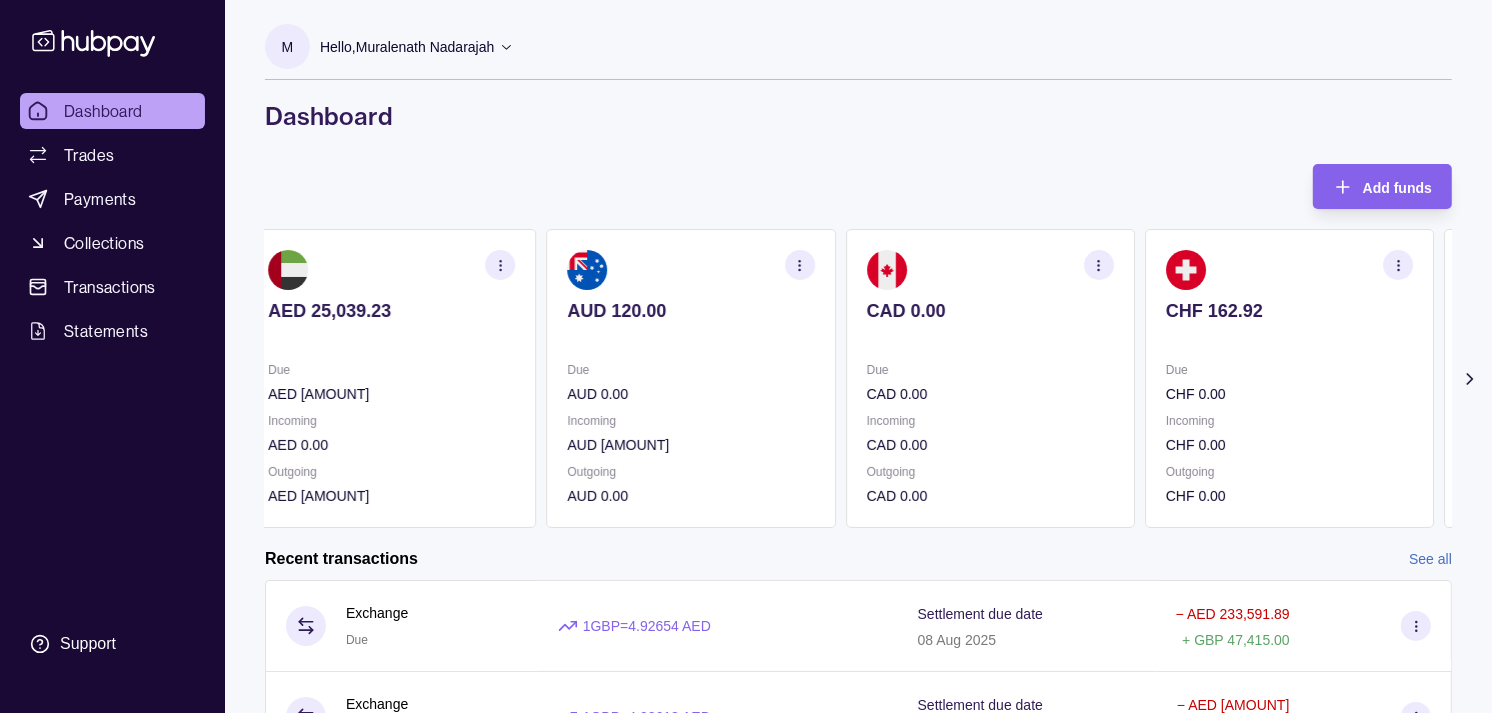 click at bounding box center [990, 338] 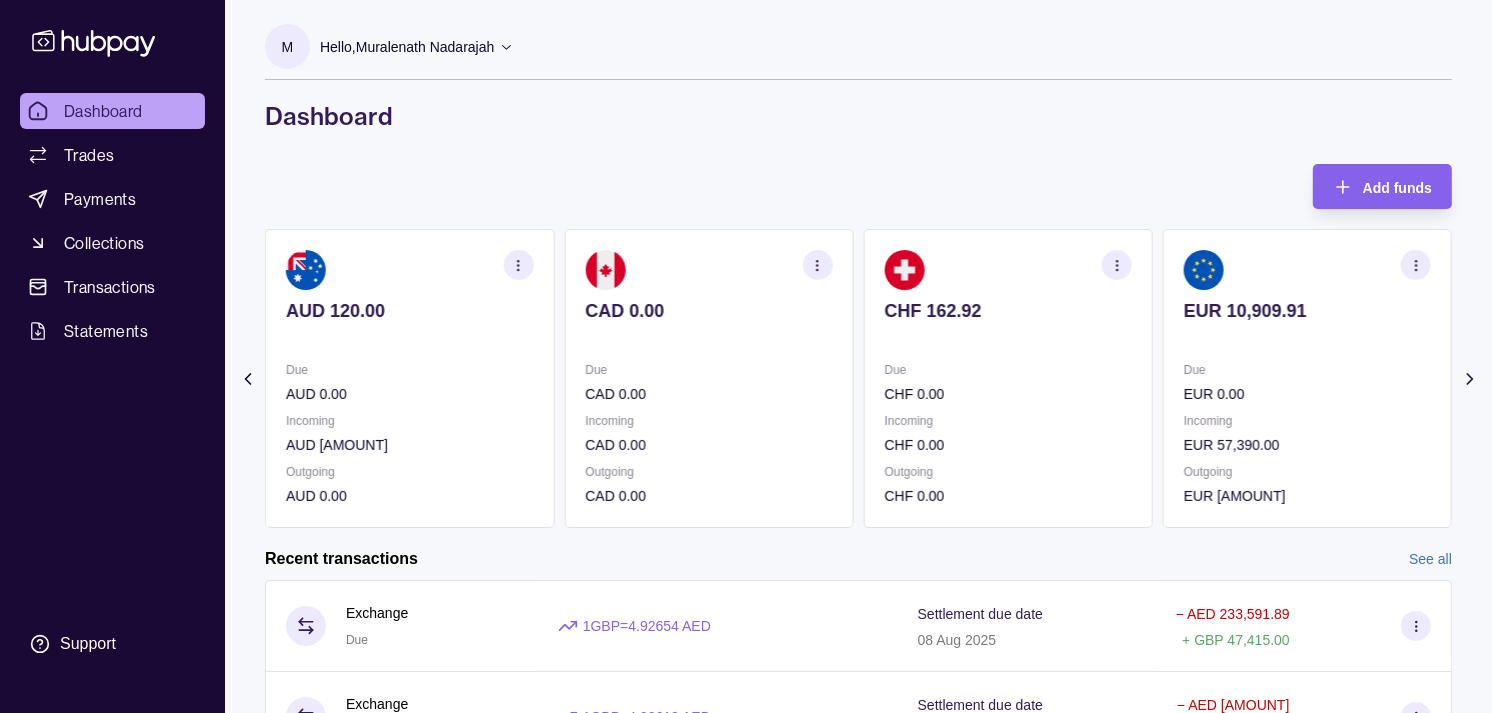 click at bounding box center [1008, 338] 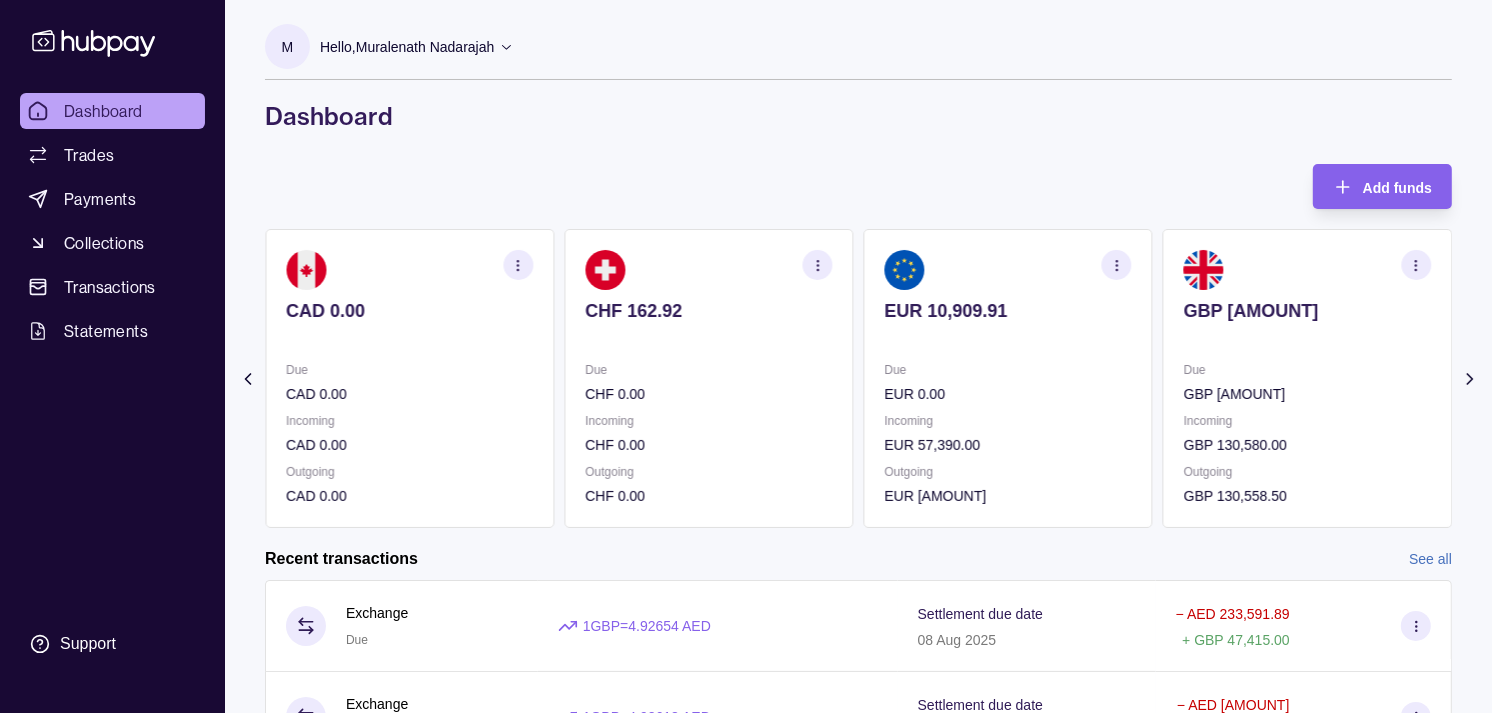 click at bounding box center (1008, 338) 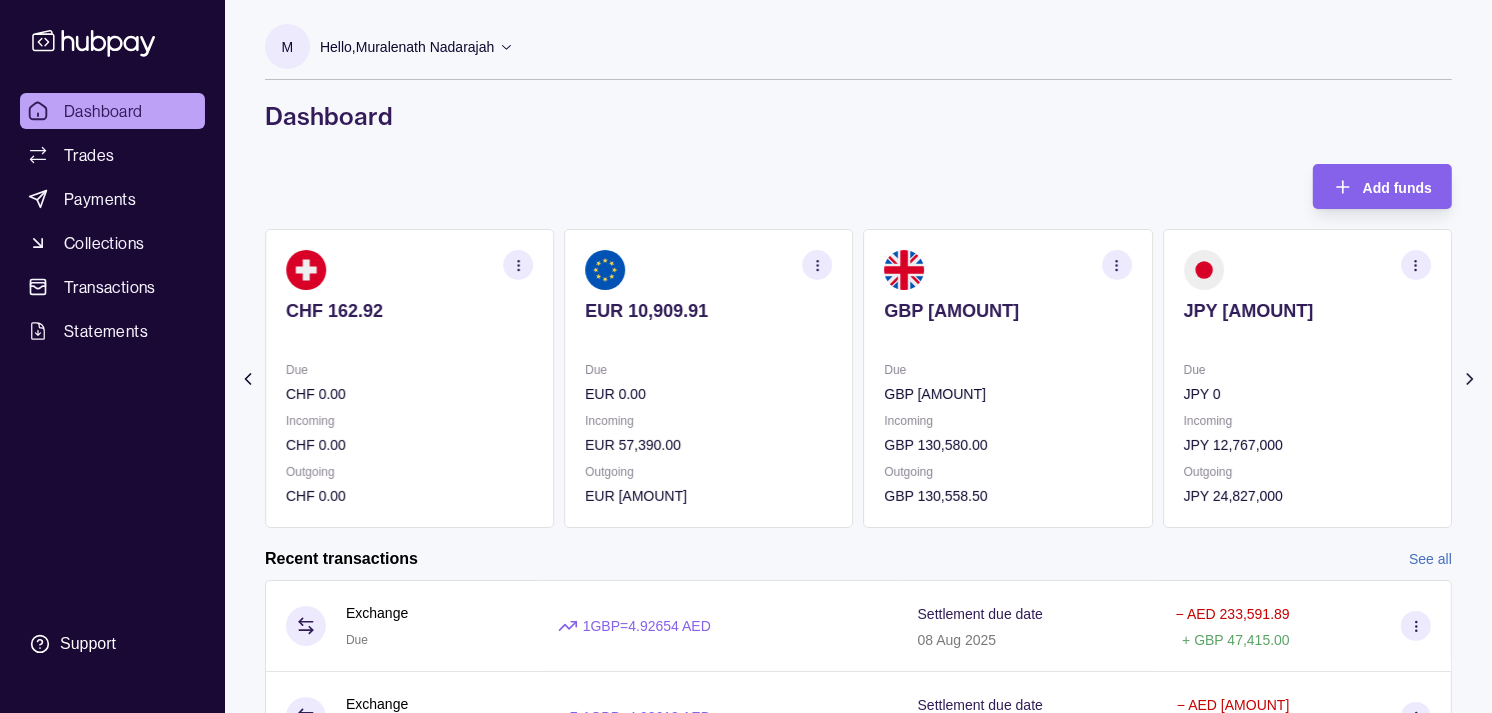 click on "GBP 197.75                                                                                                               Due GBP 46.40 Incoming GBP 130,580.00 Outgoing GBP 130,558.50" at bounding box center (1008, 378) 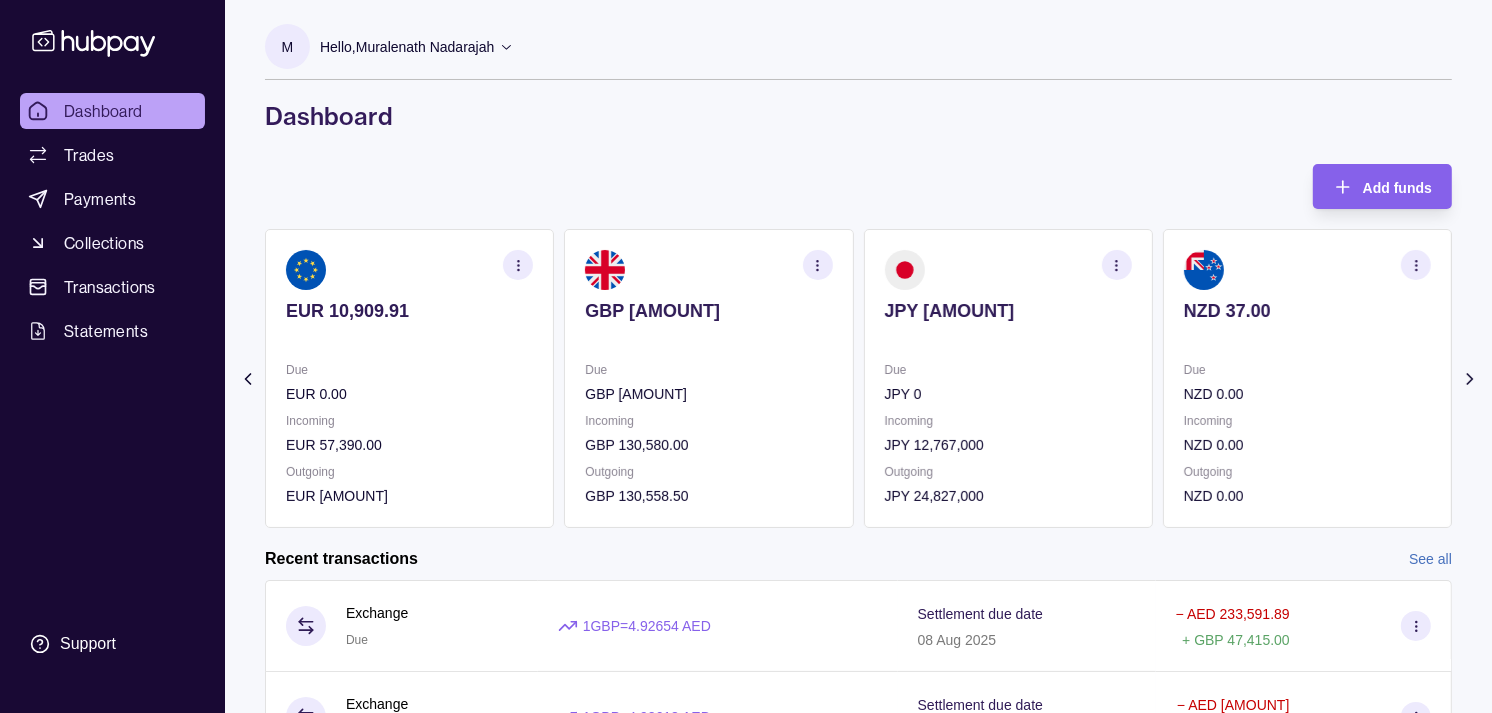 click at bounding box center [1008, 338] 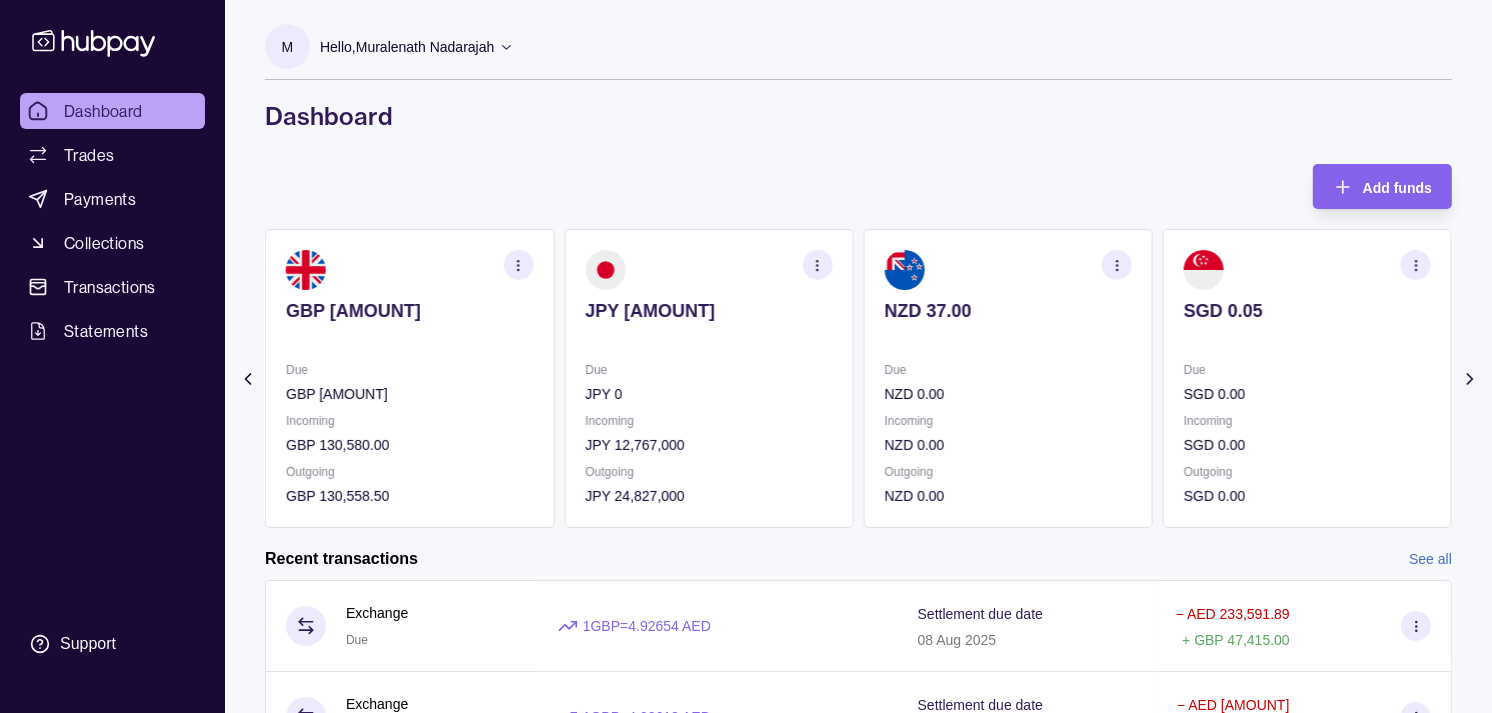 click on "JPY 0" at bounding box center (708, 394) 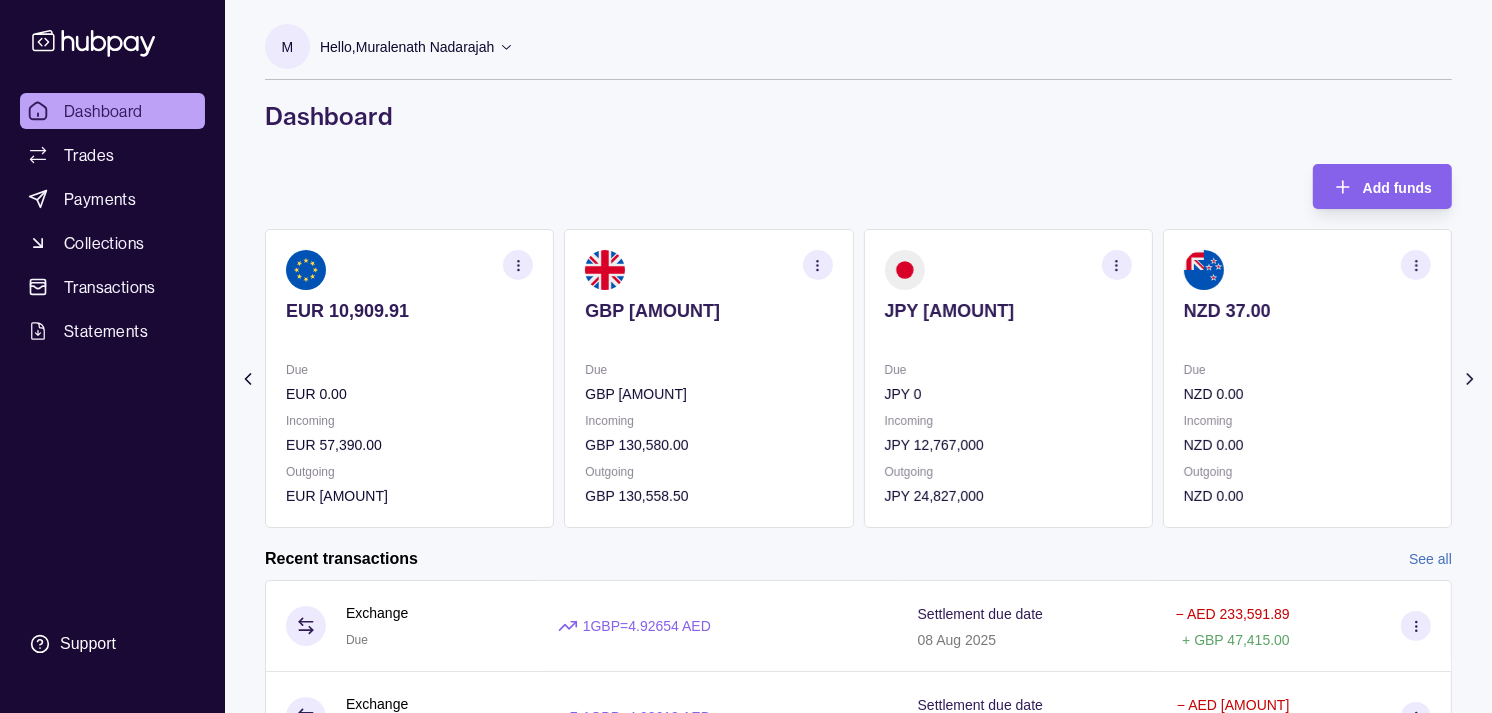 click on "GBP 46.40" at bounding box center (708, 394) 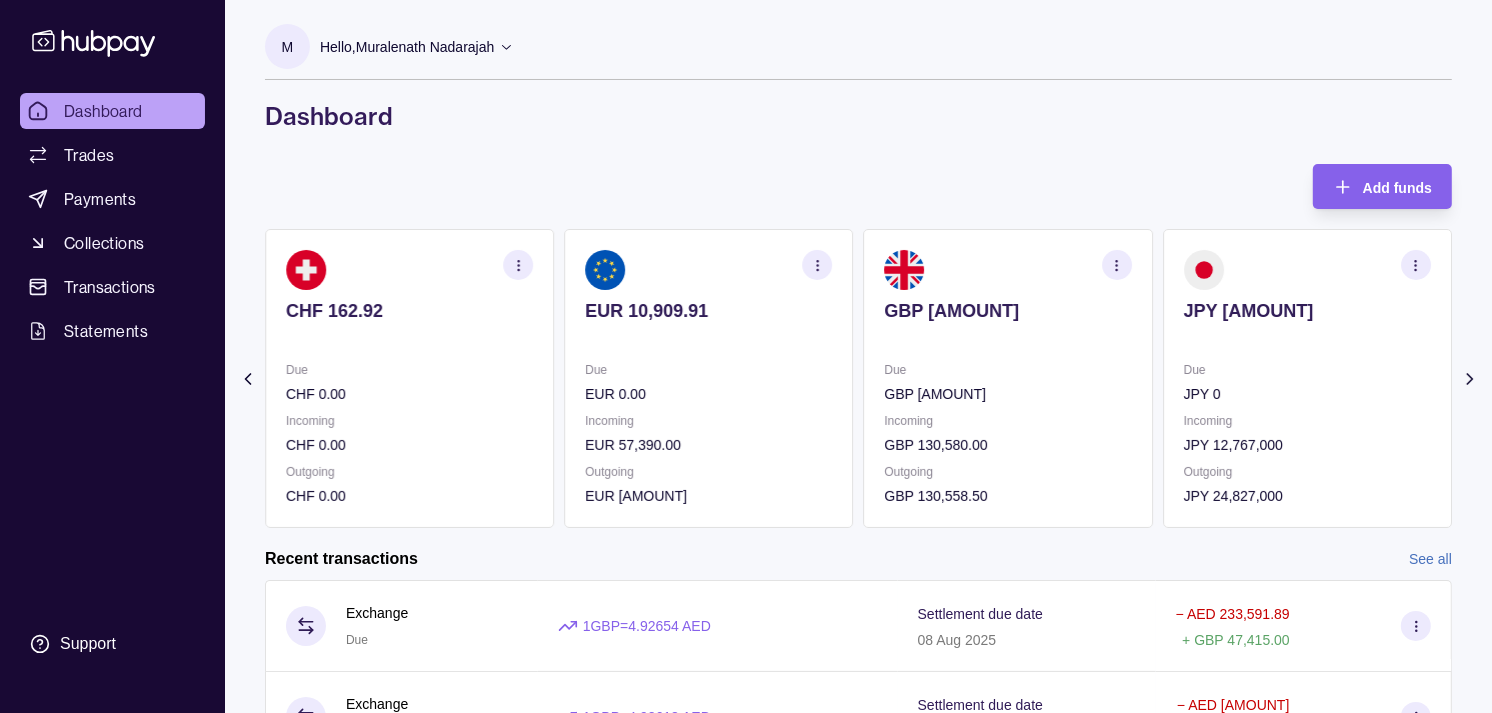 click 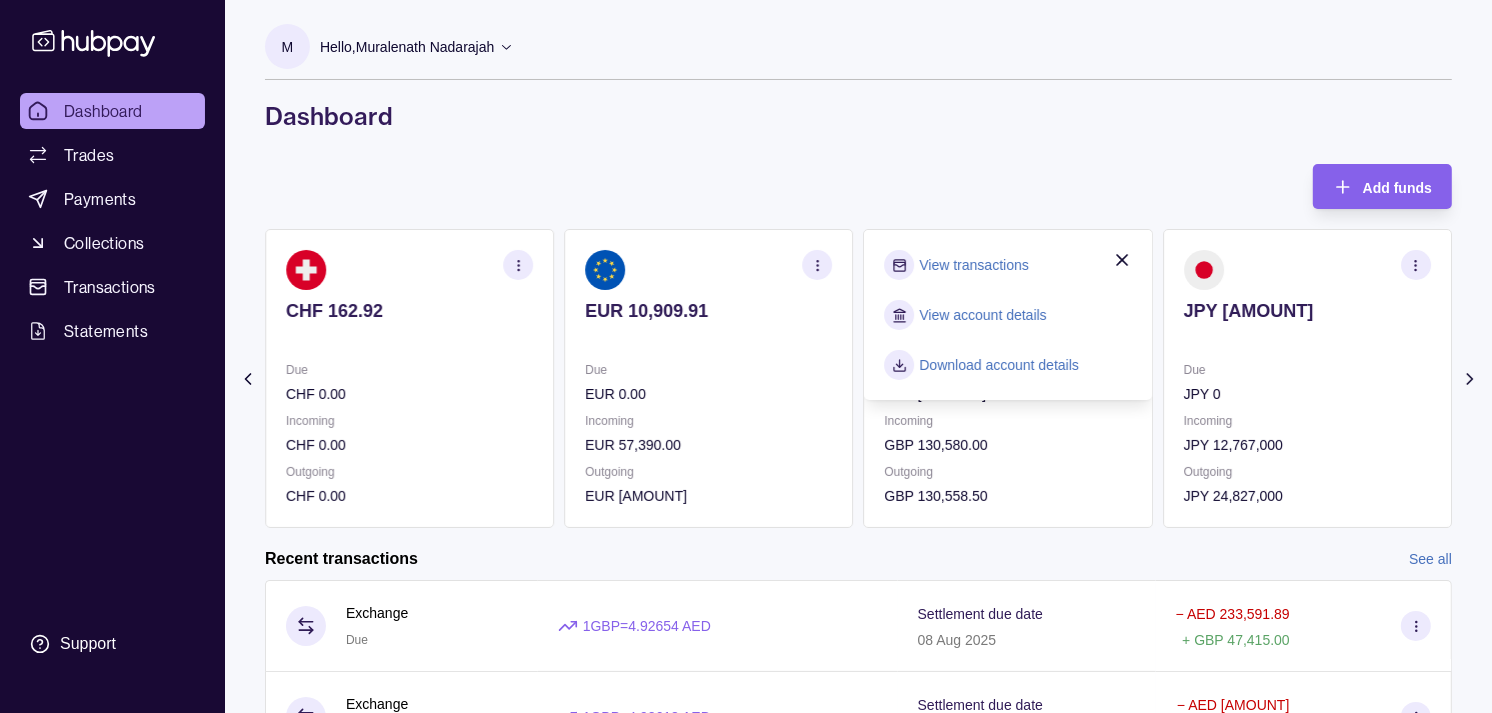 click on "View transactions" at bounding box center (974, 265) 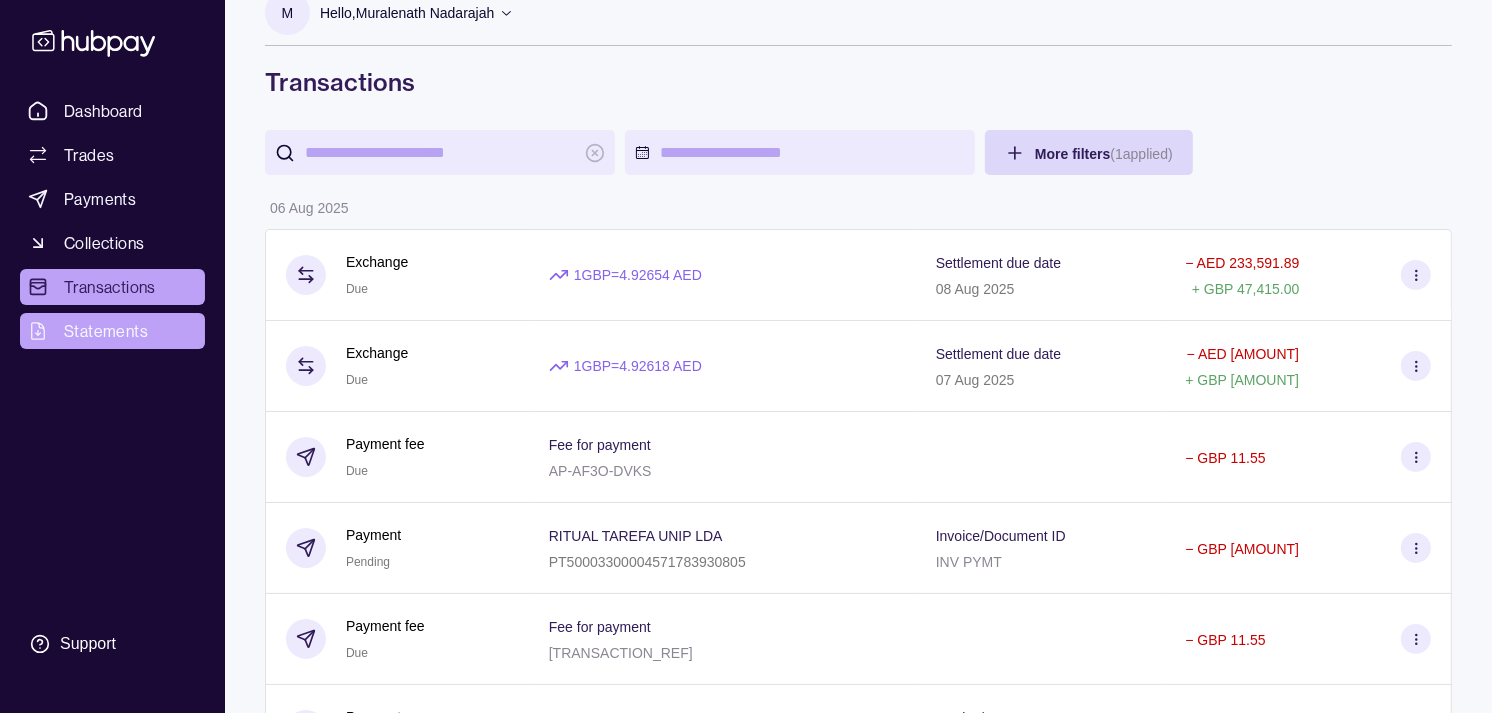 scroll, scrollTop: 0, scrollLeft: 0, axis: both 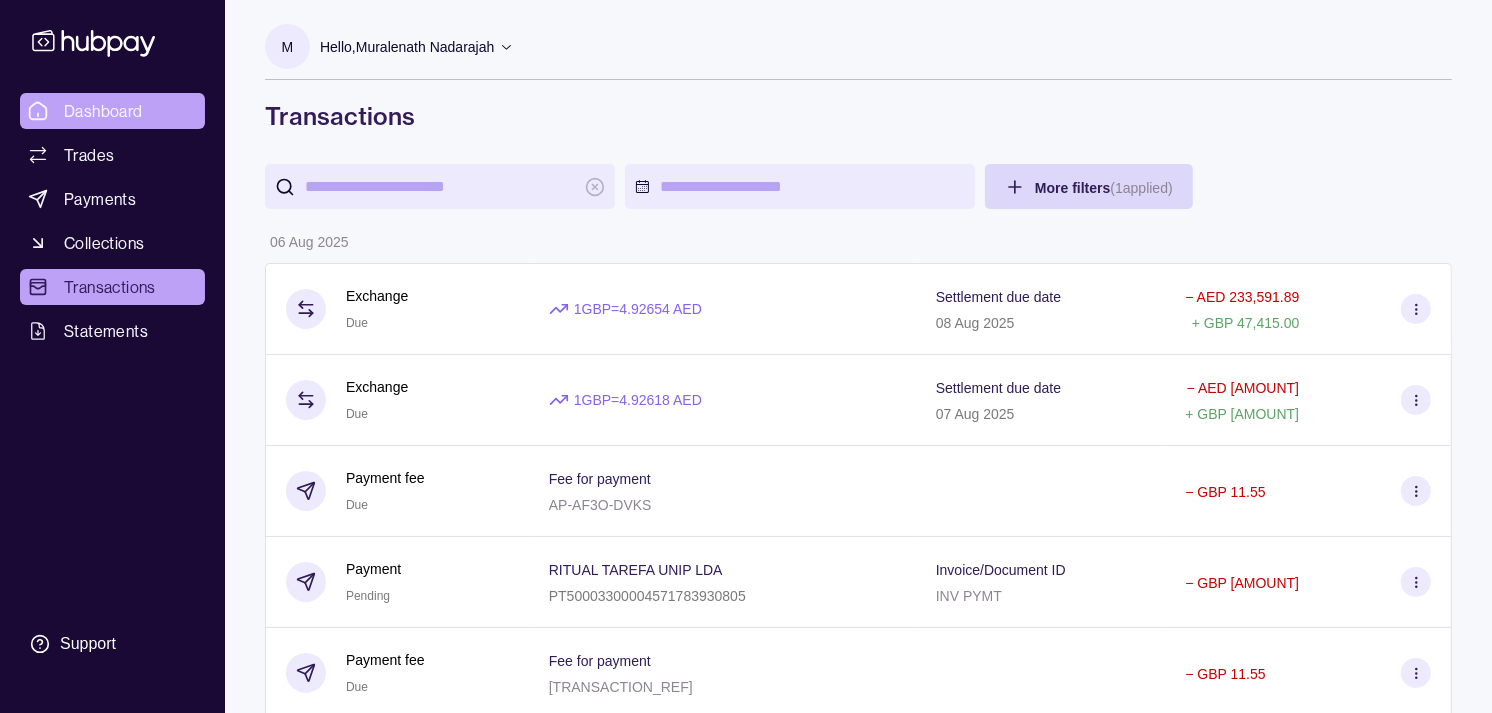 click on "Dashboard" at bounding box center (103, 111) 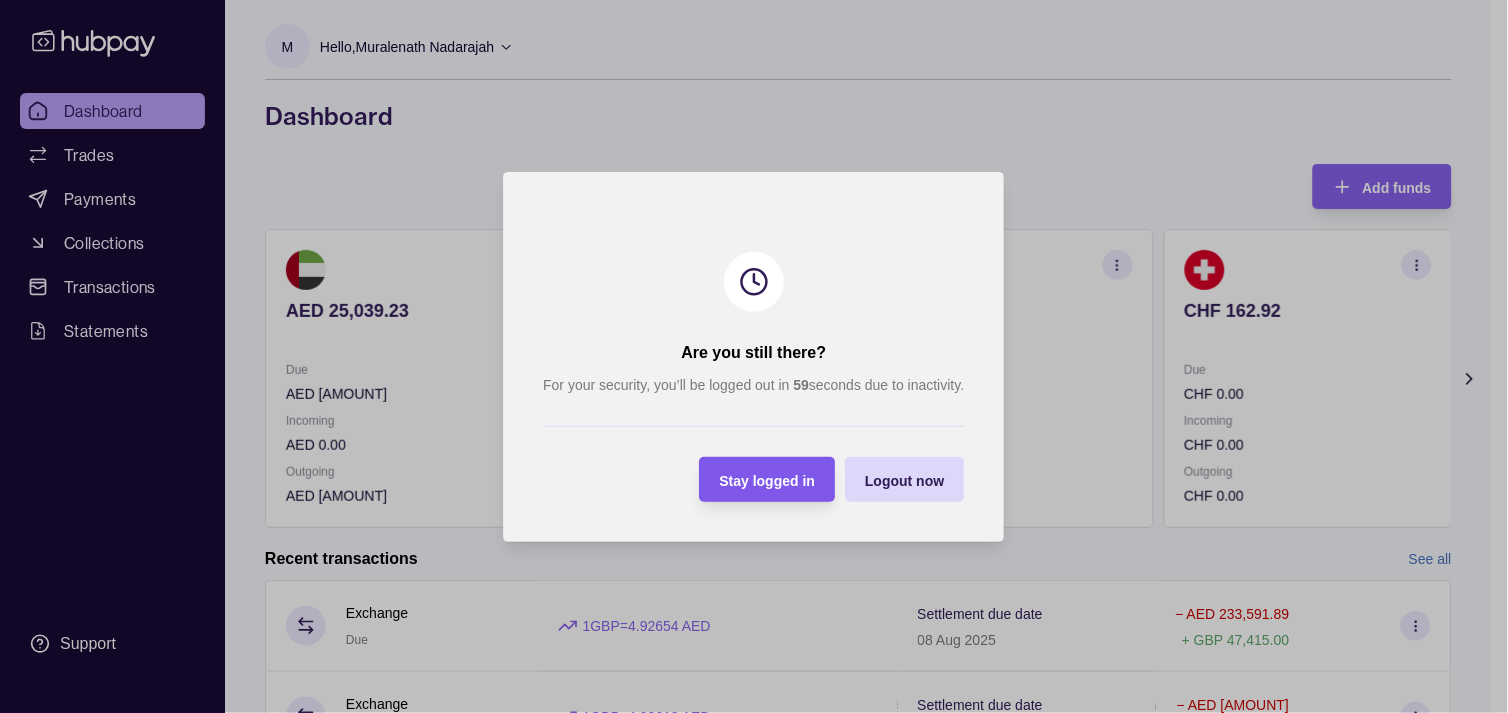 click on "Stay logged in" at bounding box center (768, 480) 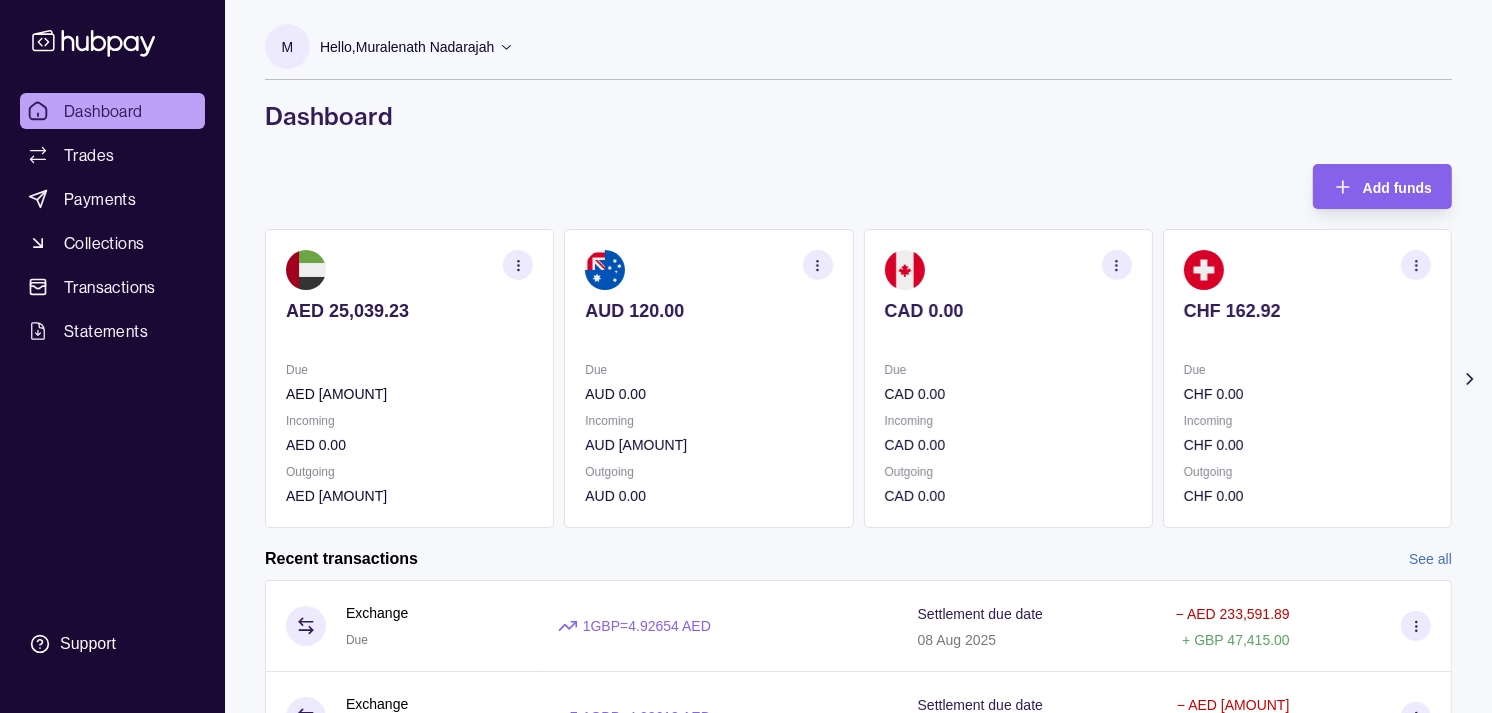 click on "CAD 0.00 Due CAD 0.00 Incoming CAD 0.00 Outgoing CAD 0.00" at bounding box center (1008, 378) 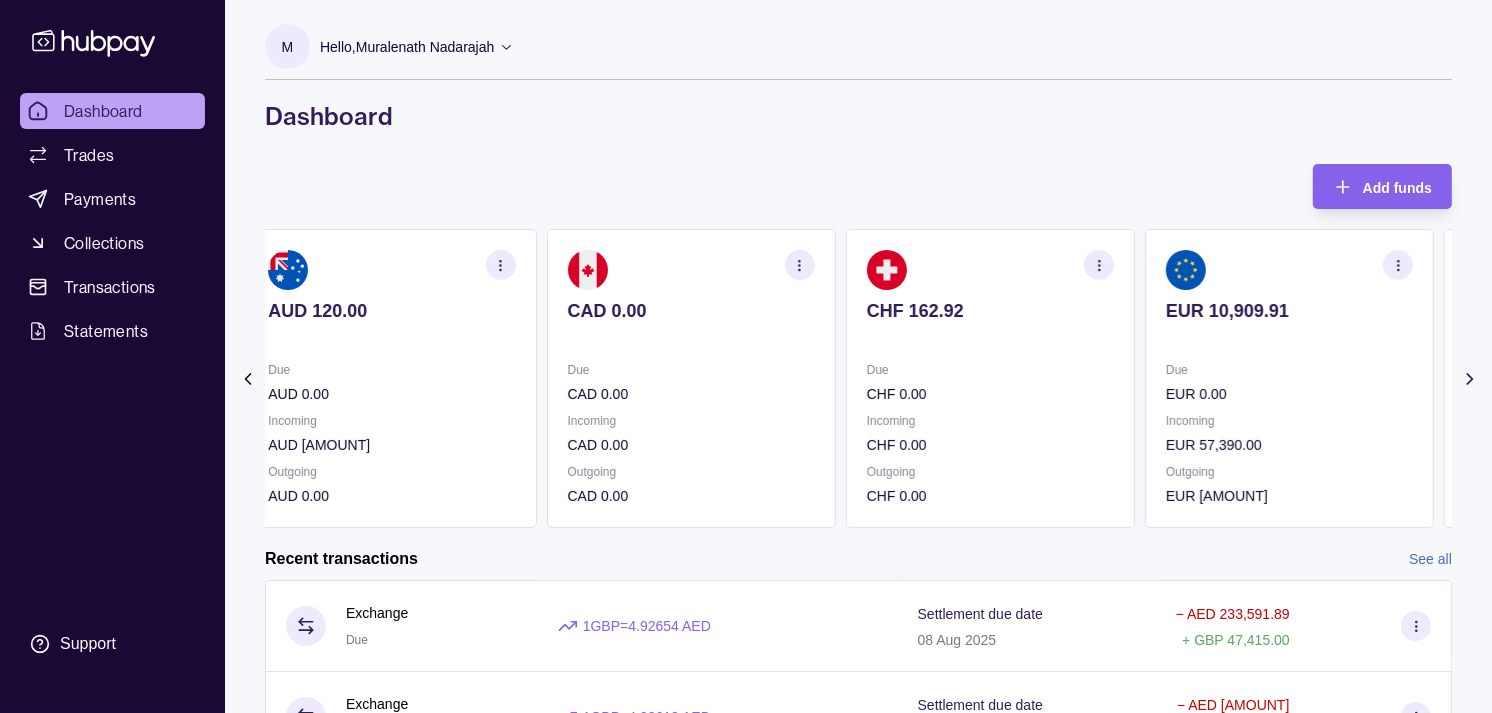 click at bounding box center (990, 338) 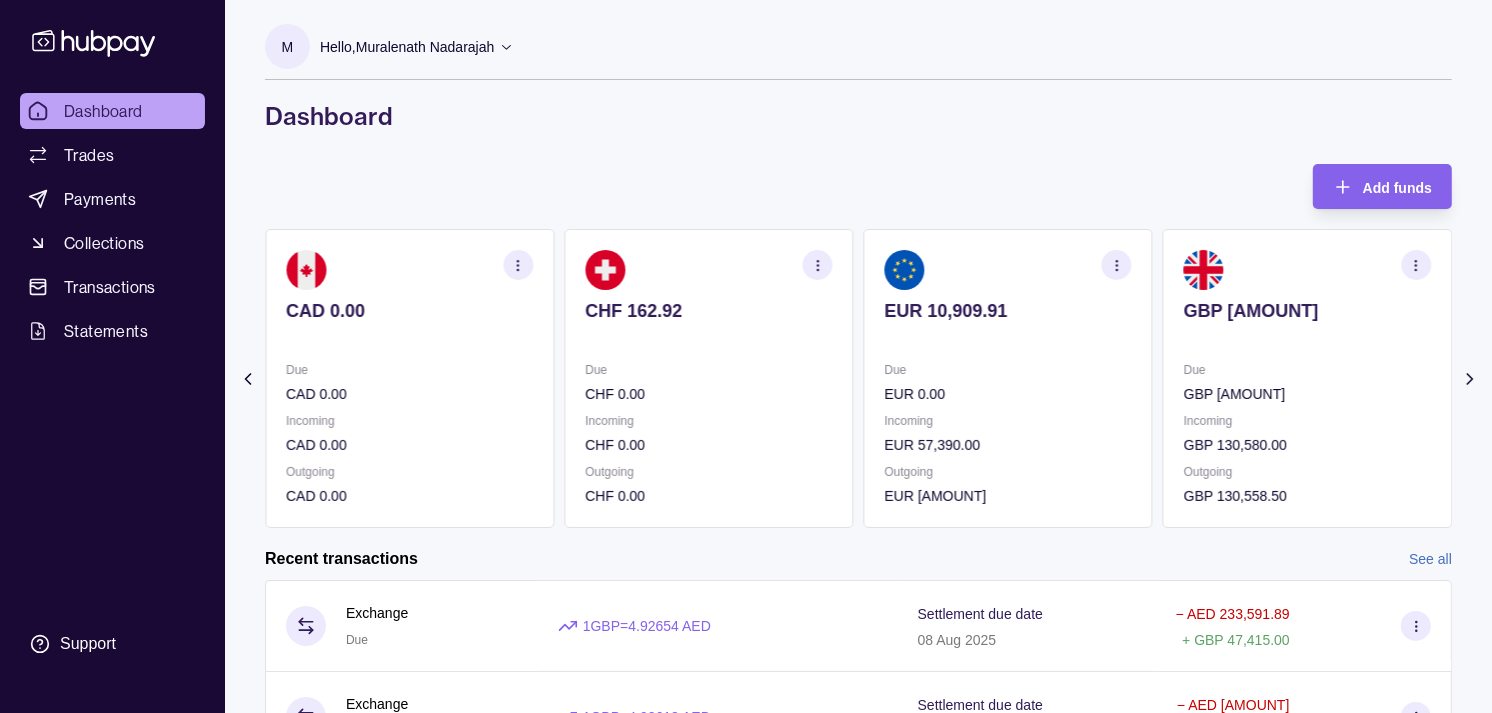 click at bounding box center (1008, 338) 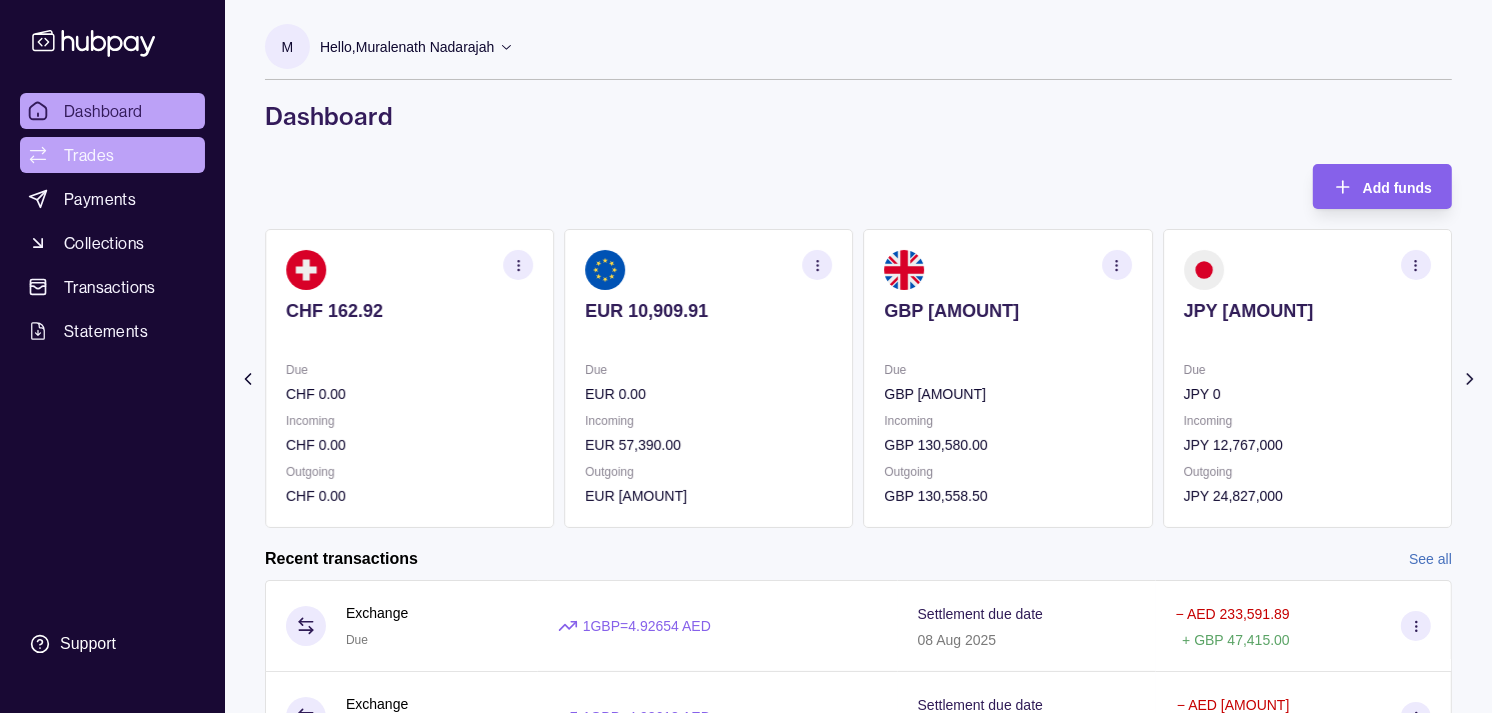 click on "Trades" at bounding box center (89, 155) 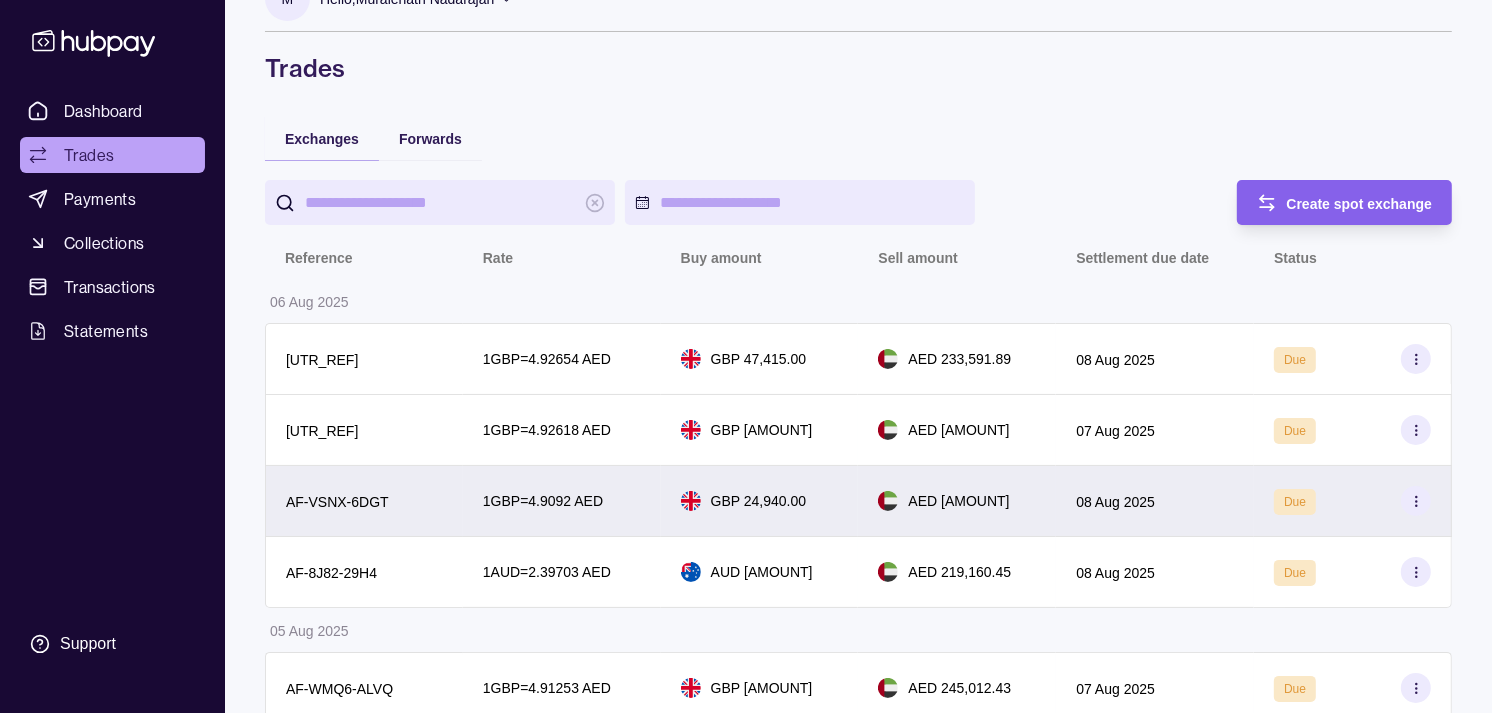 scroll, scrollTop: 0, scrollLeft: 0, axis: both 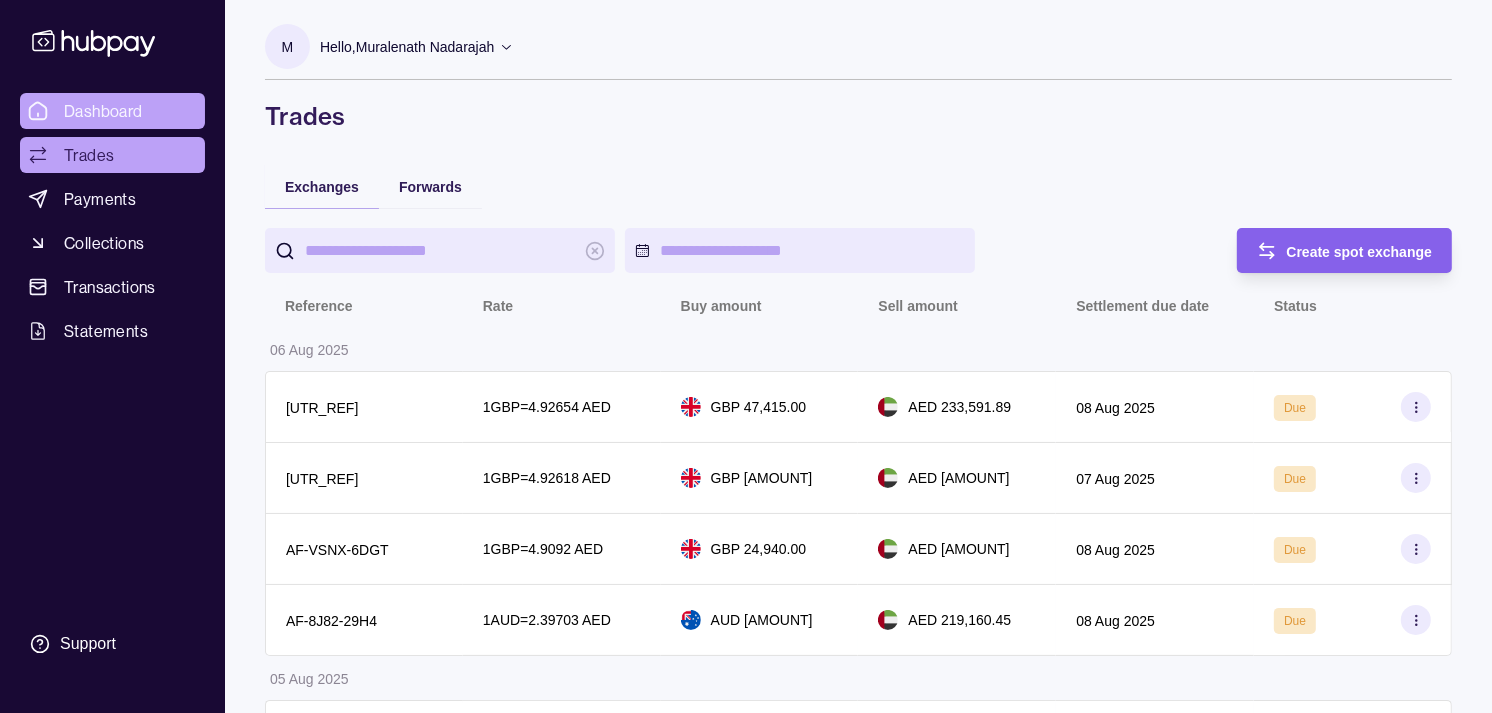click on "Dashboard" at bounding box center (112, 111) 